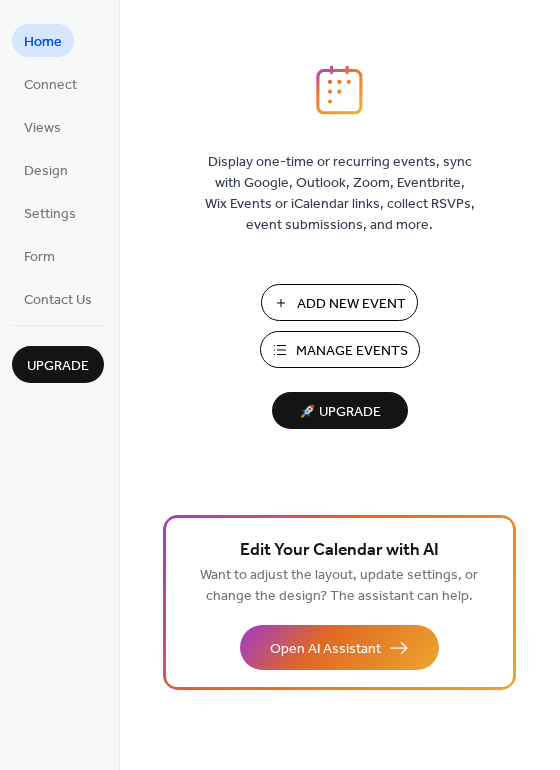 scroll, scrollTop: 0, scrollLeft: 0, axis: both 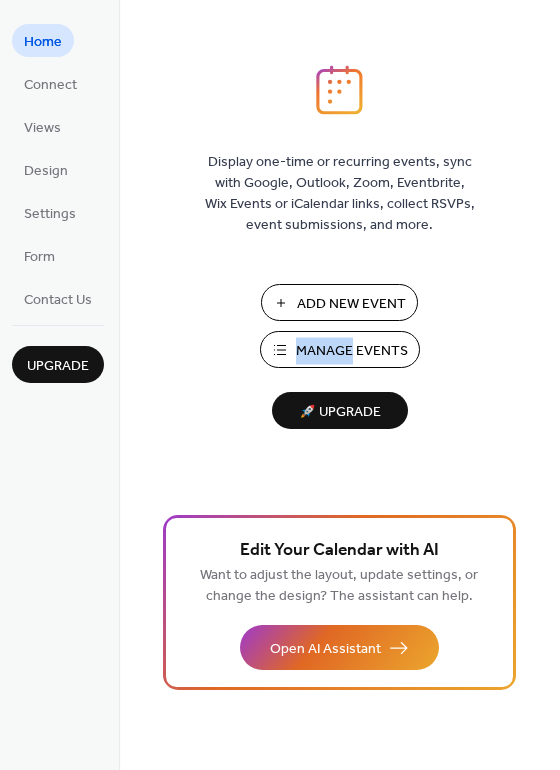 click on "Manage Events" at bounding box center (352, 351) 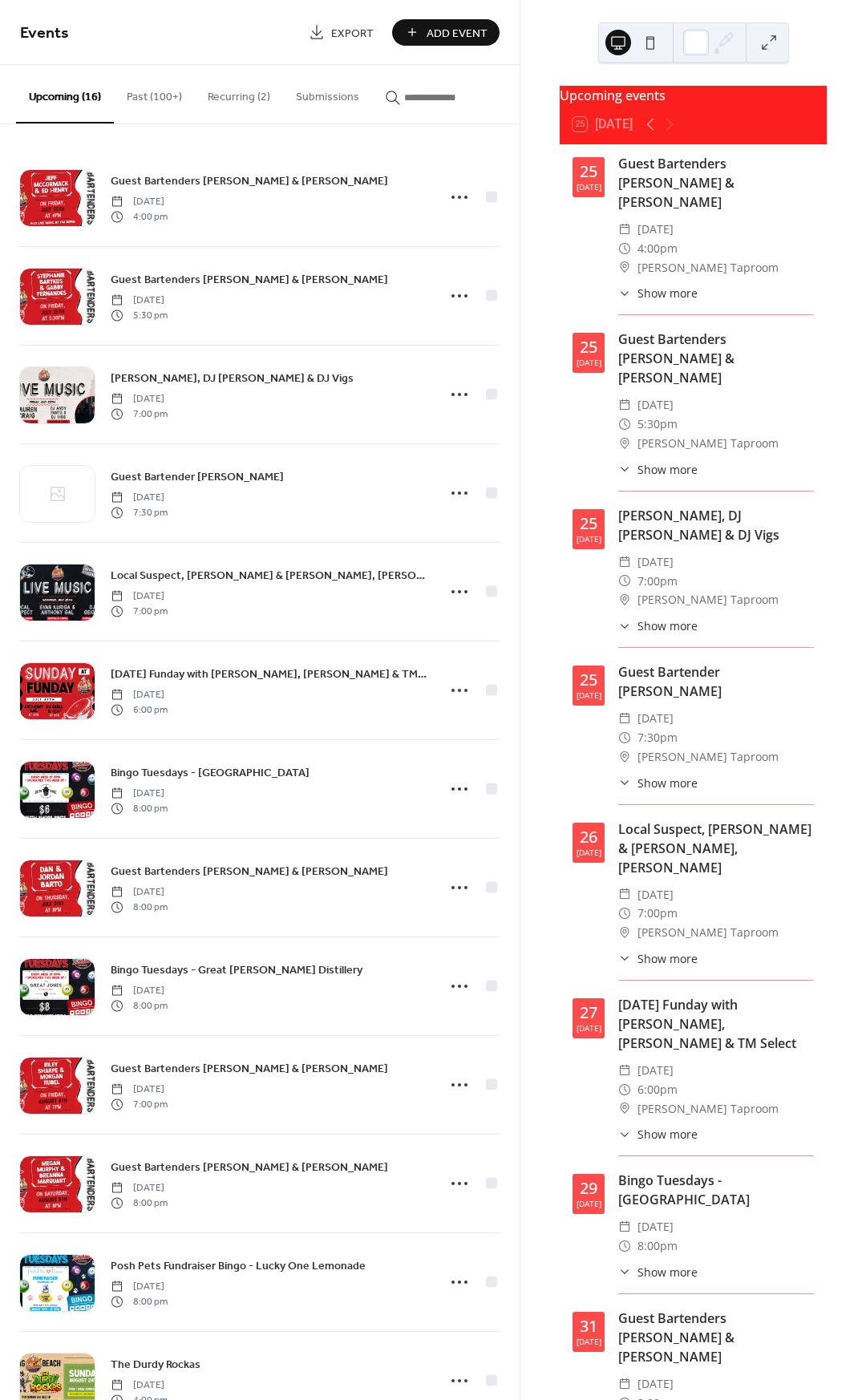 scroll, scrollTop: 0, scrollLeft: 0, axis: both 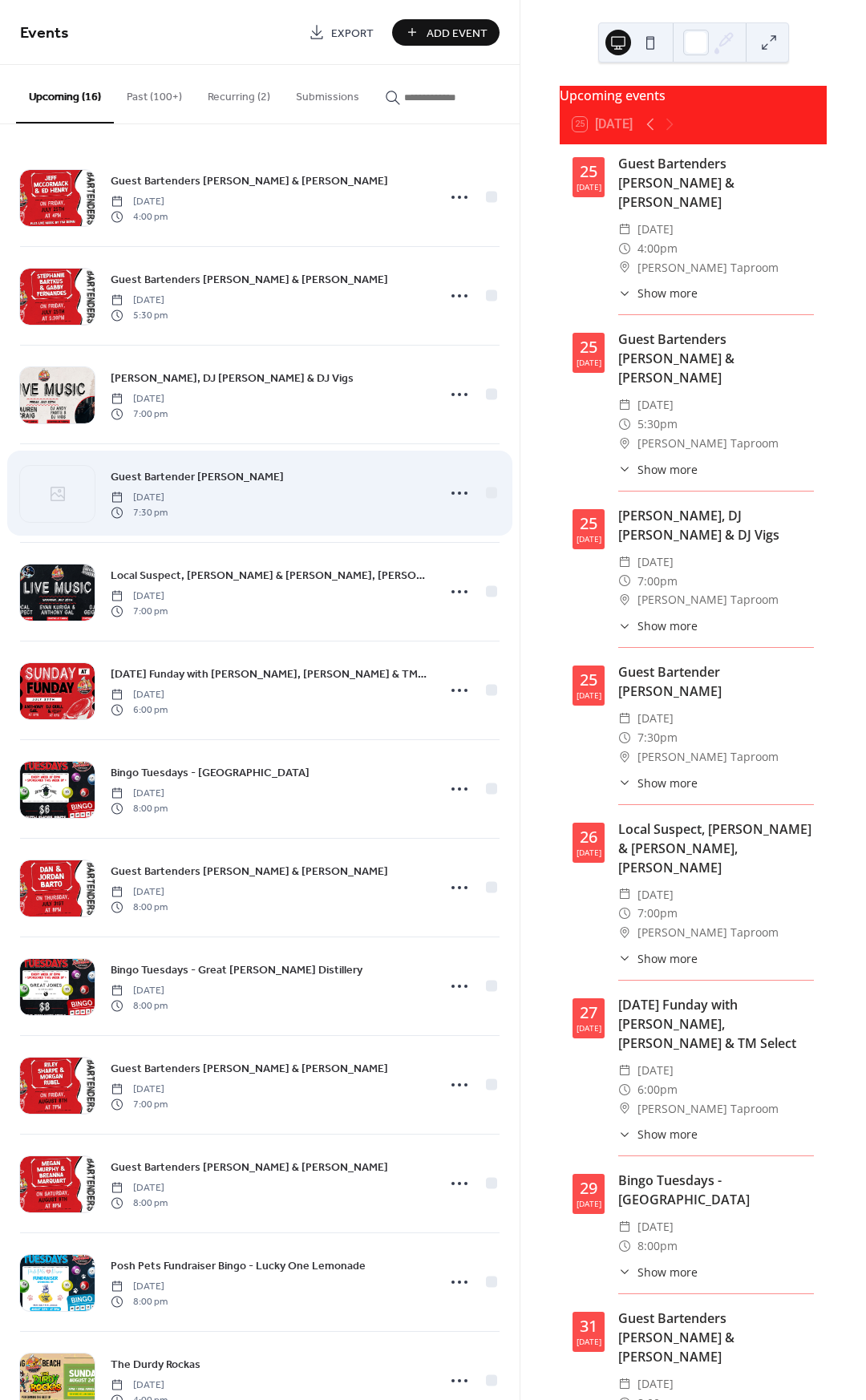click on "Guest Bartender [PERSON_NAME]  [DATE] 7:30 pm" at bounding box center (260, 493) 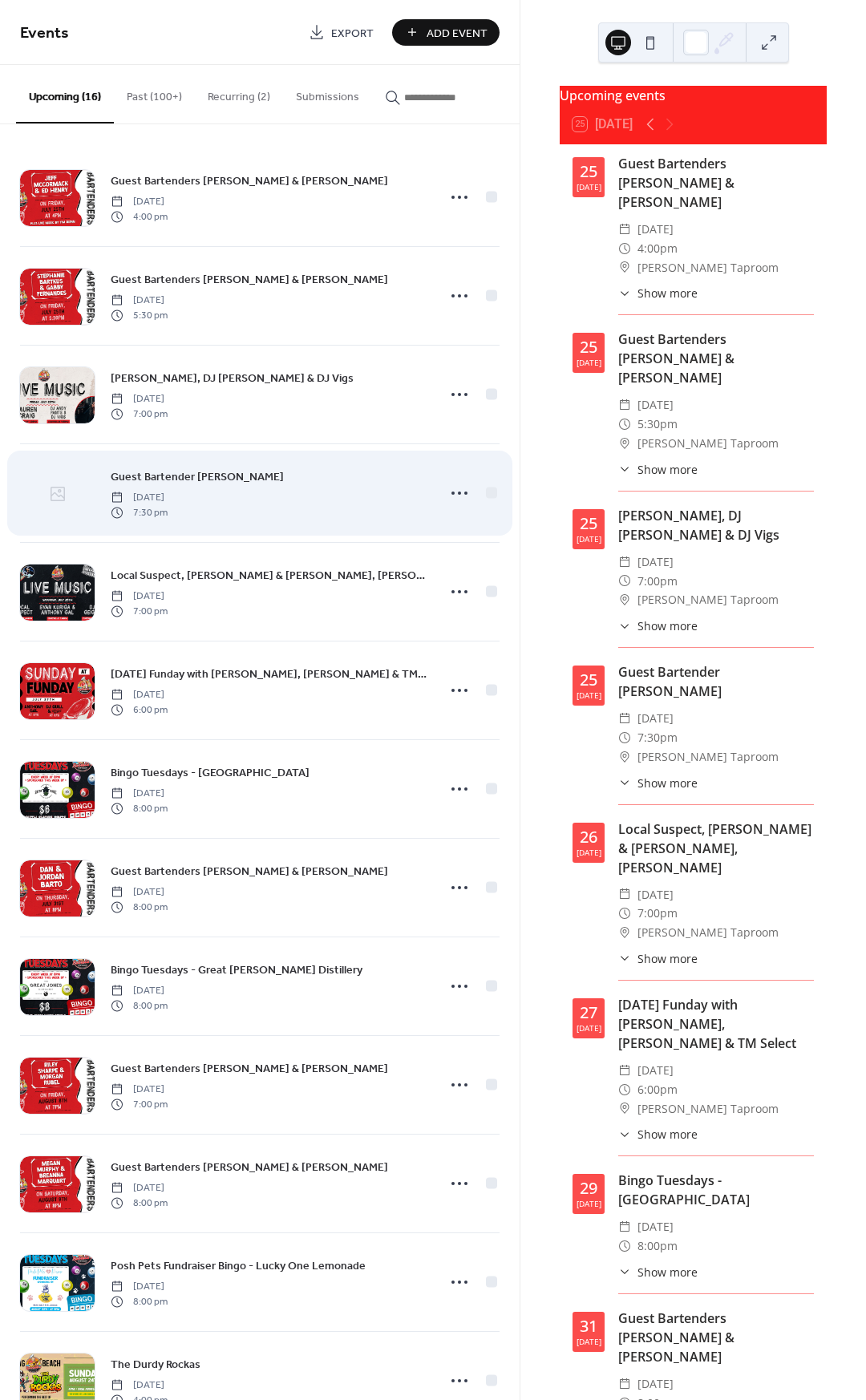 click at bounding box center (57, 494) 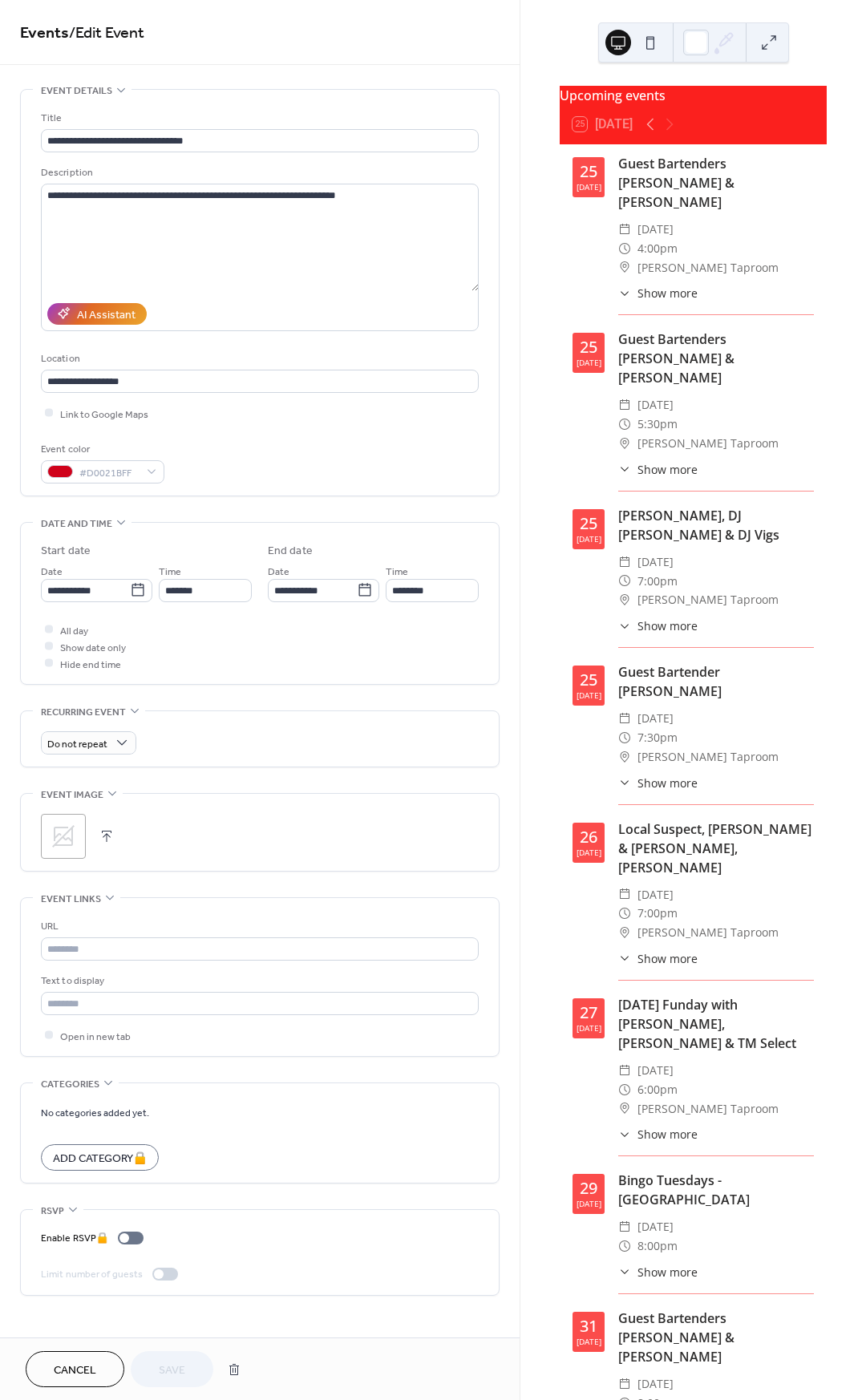click on ";" at bounding box center [260, 836] 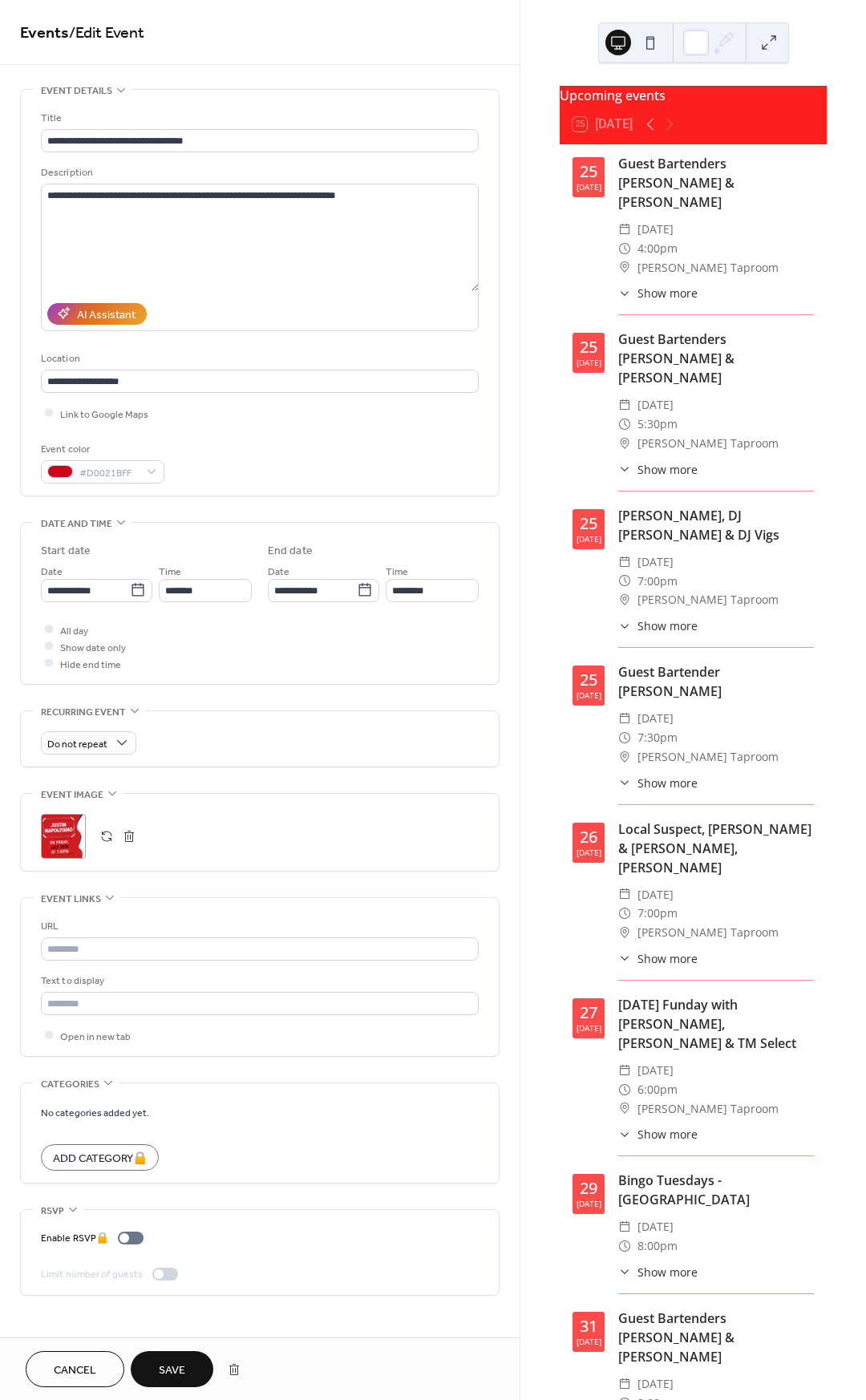 click on "Save" at bounding box center [172, 1370] 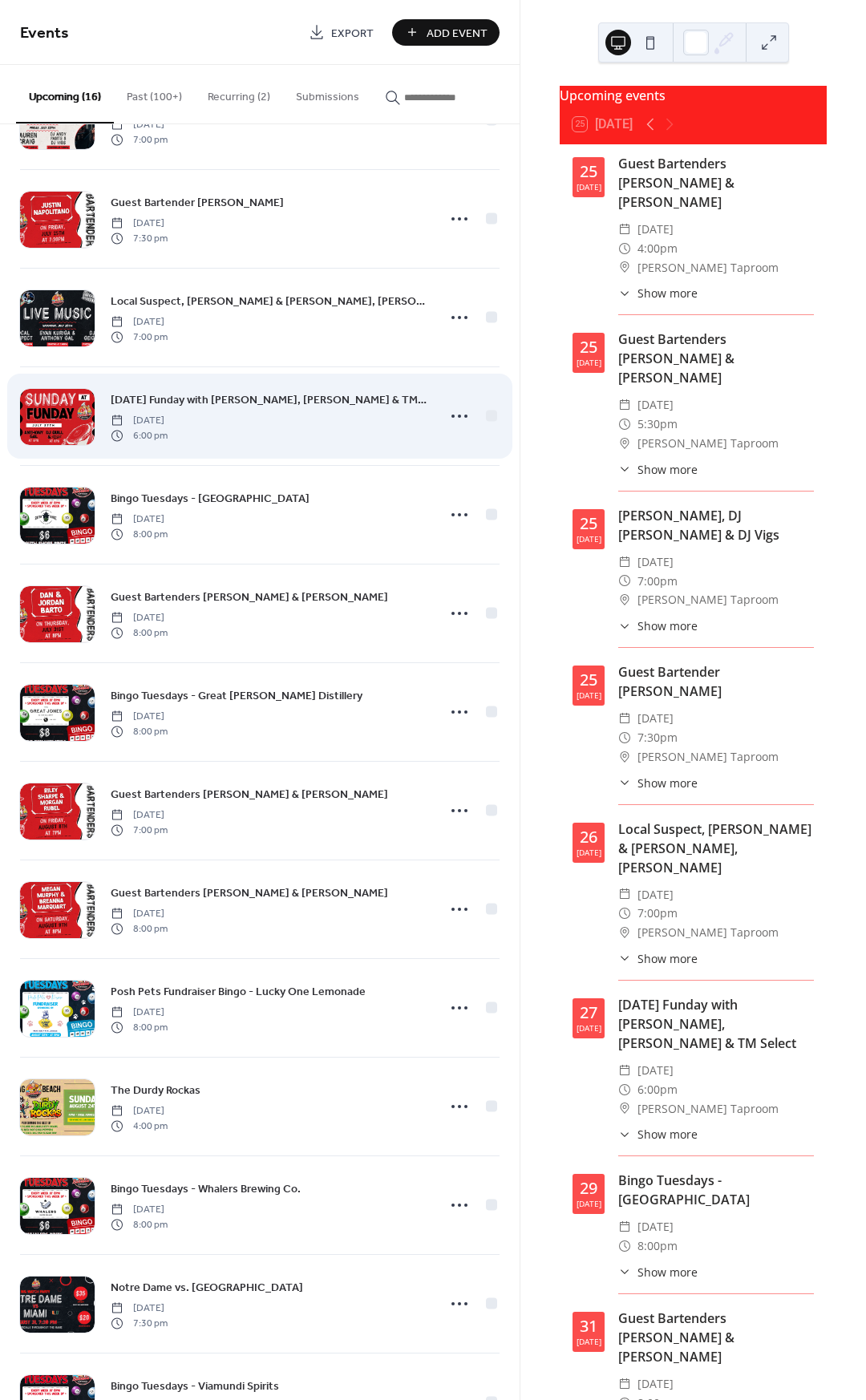 scroll, scrollTop: 354, scrollLeft: 0, axis: vertical 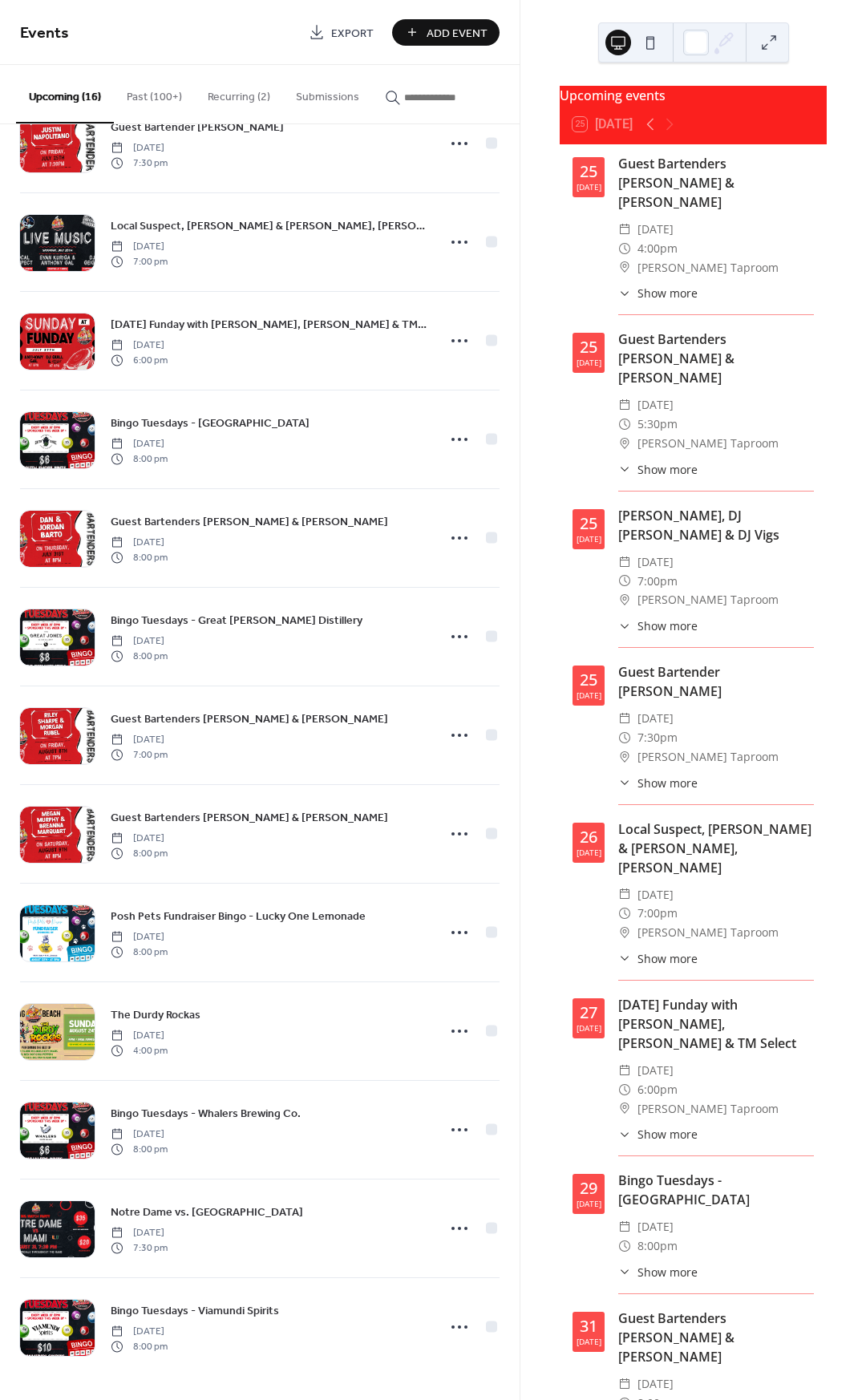 click on "Past (100+)" at bounding box center (154, 93) 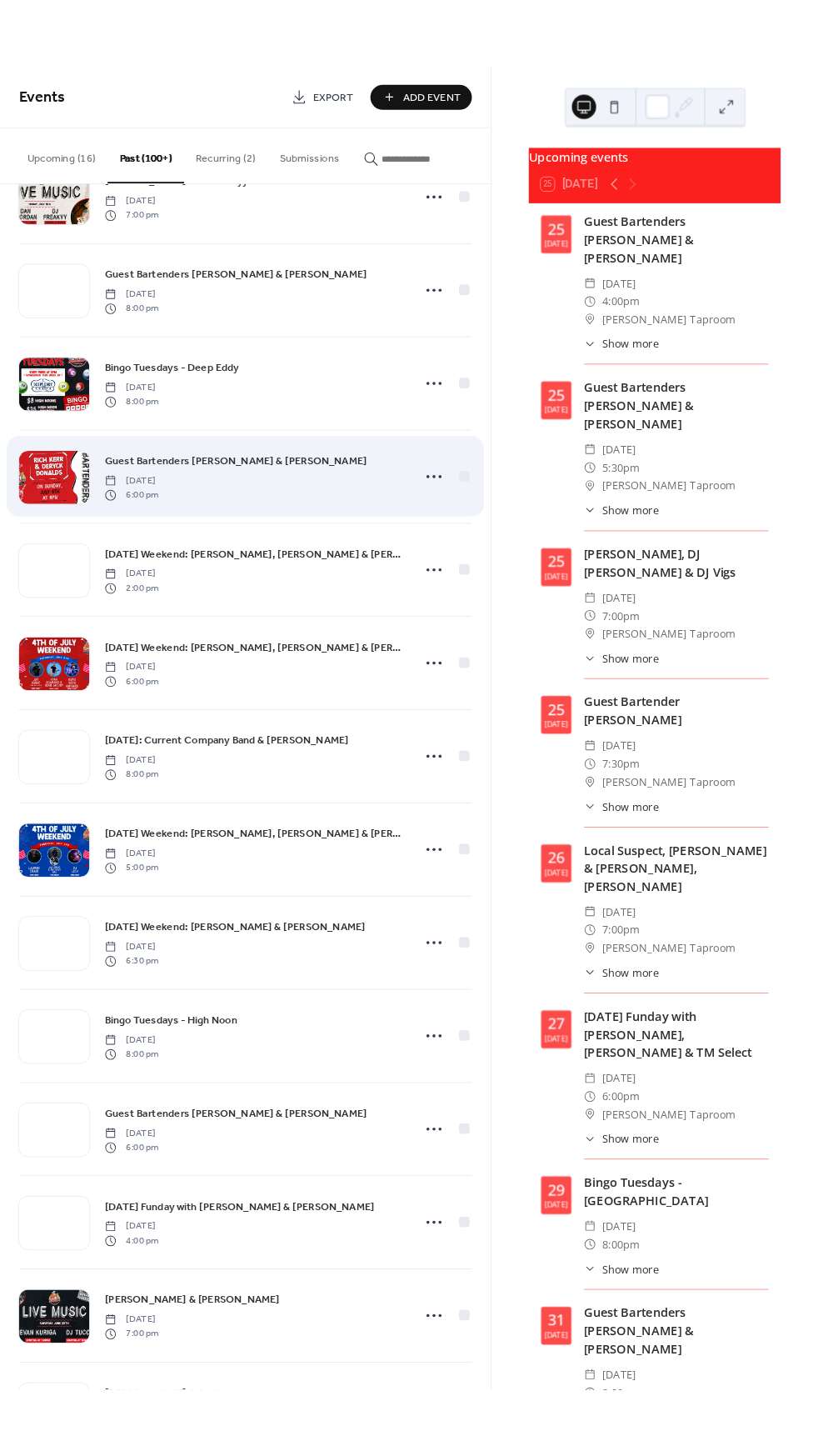 scroll, scrollTop: 1795, scrollLeft: 0, axis: vertical 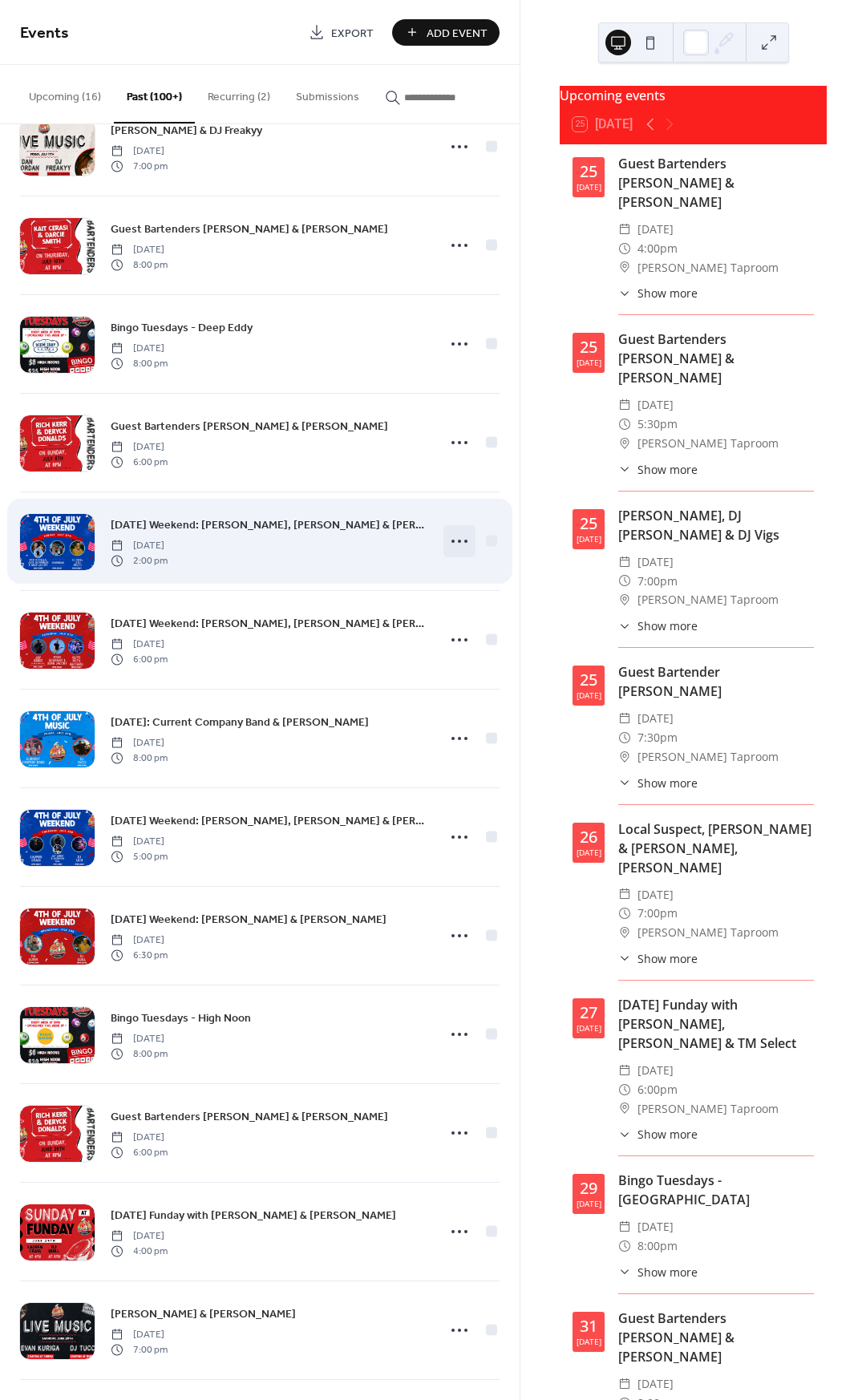 click 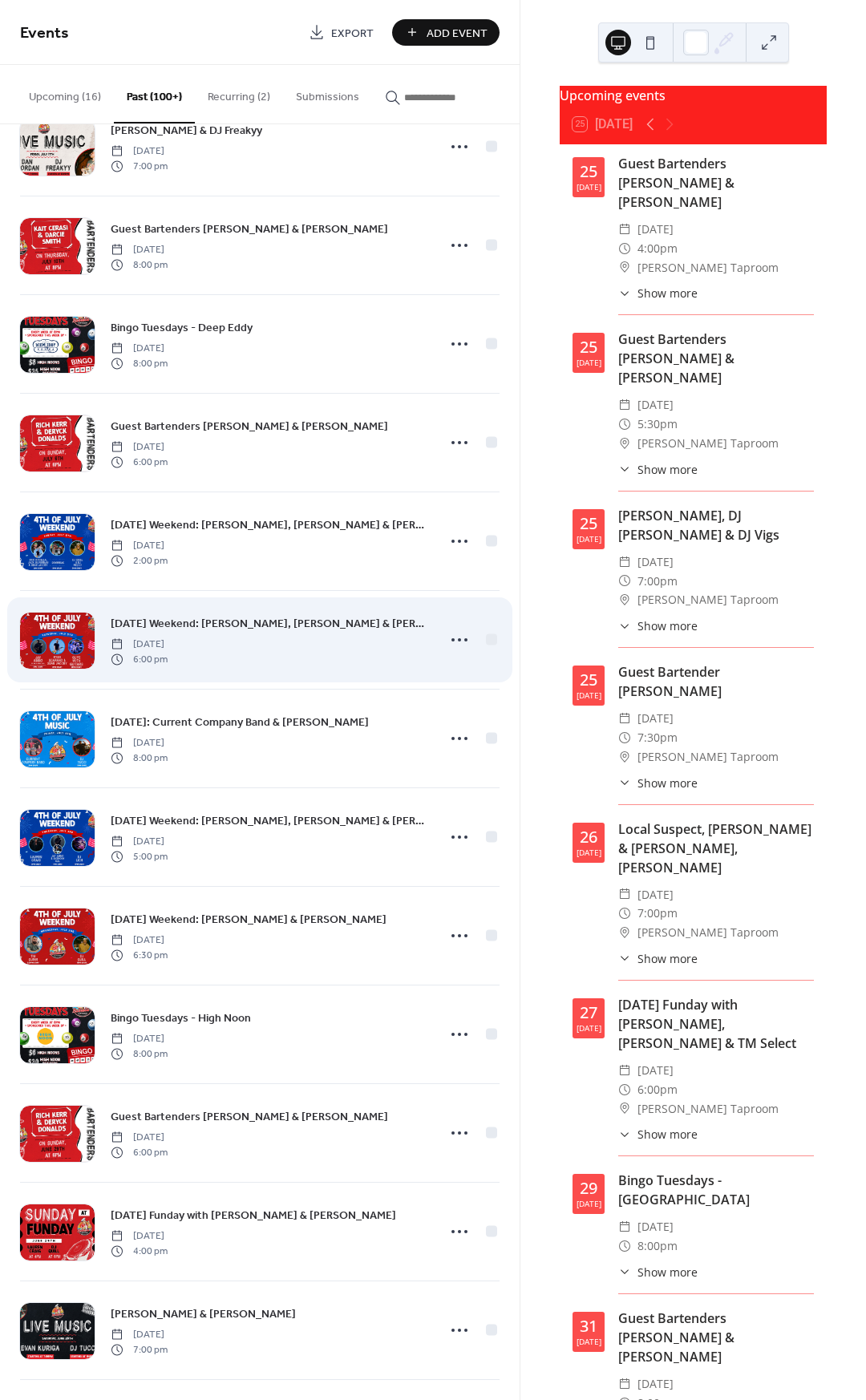 click on "[DATE] Weekend: [PERSON_NAME], [PERSON_NAME] & [PERSON_NAME], Guys With Guitars [DATE] 6:00 pm" at bounding box center (269, 640) 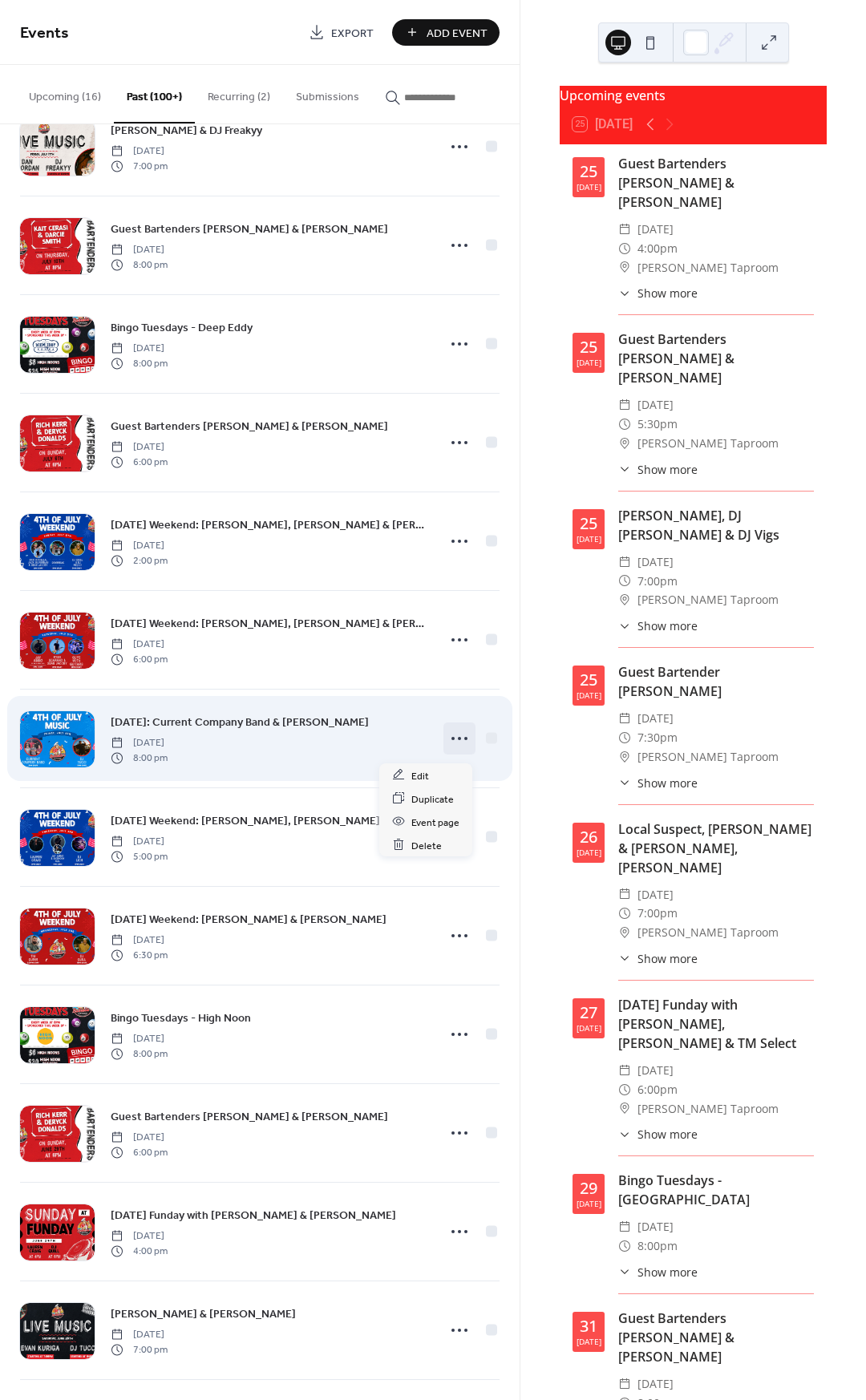 click 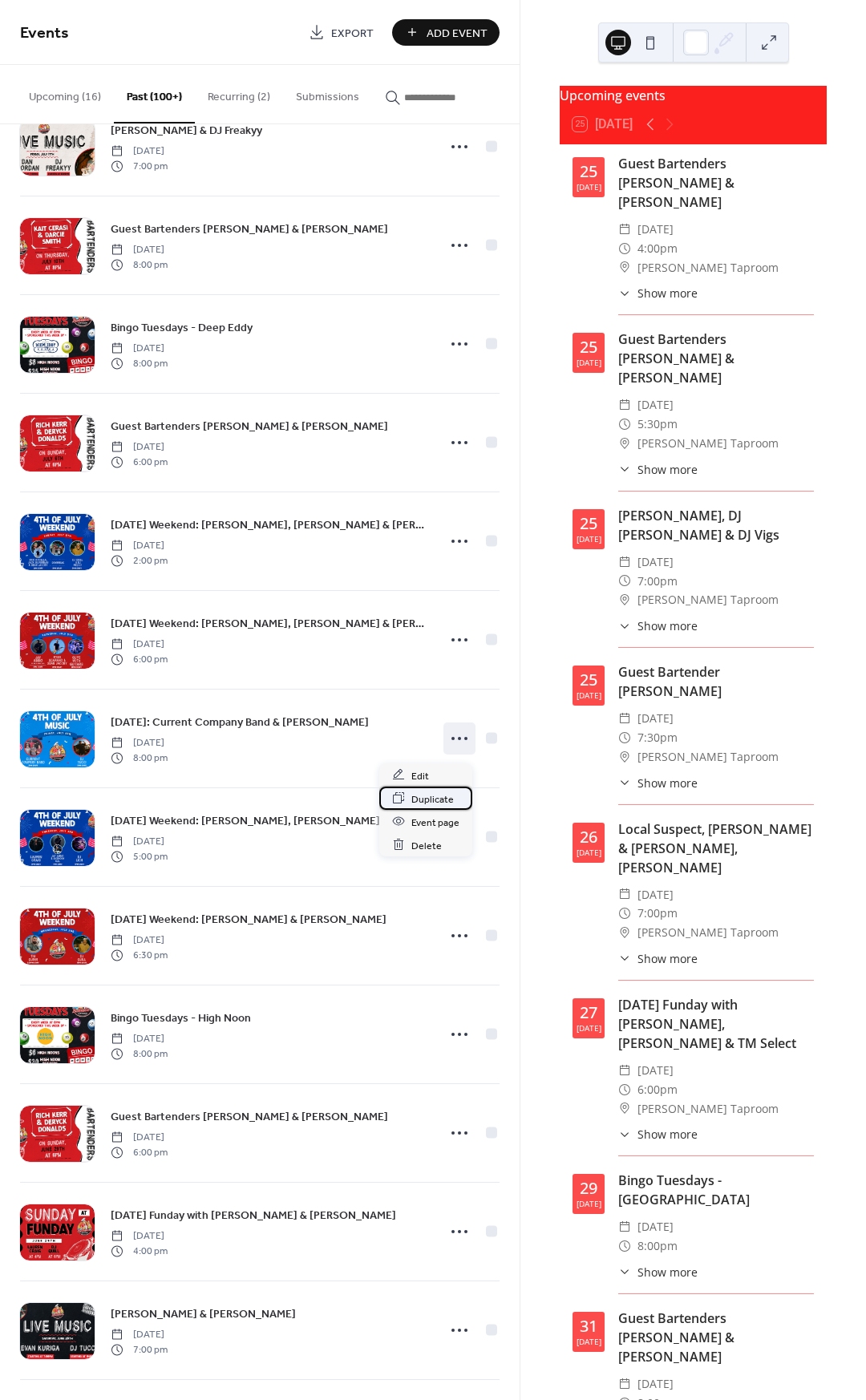 click on "Duplicate" at bounding box center (432, 799) 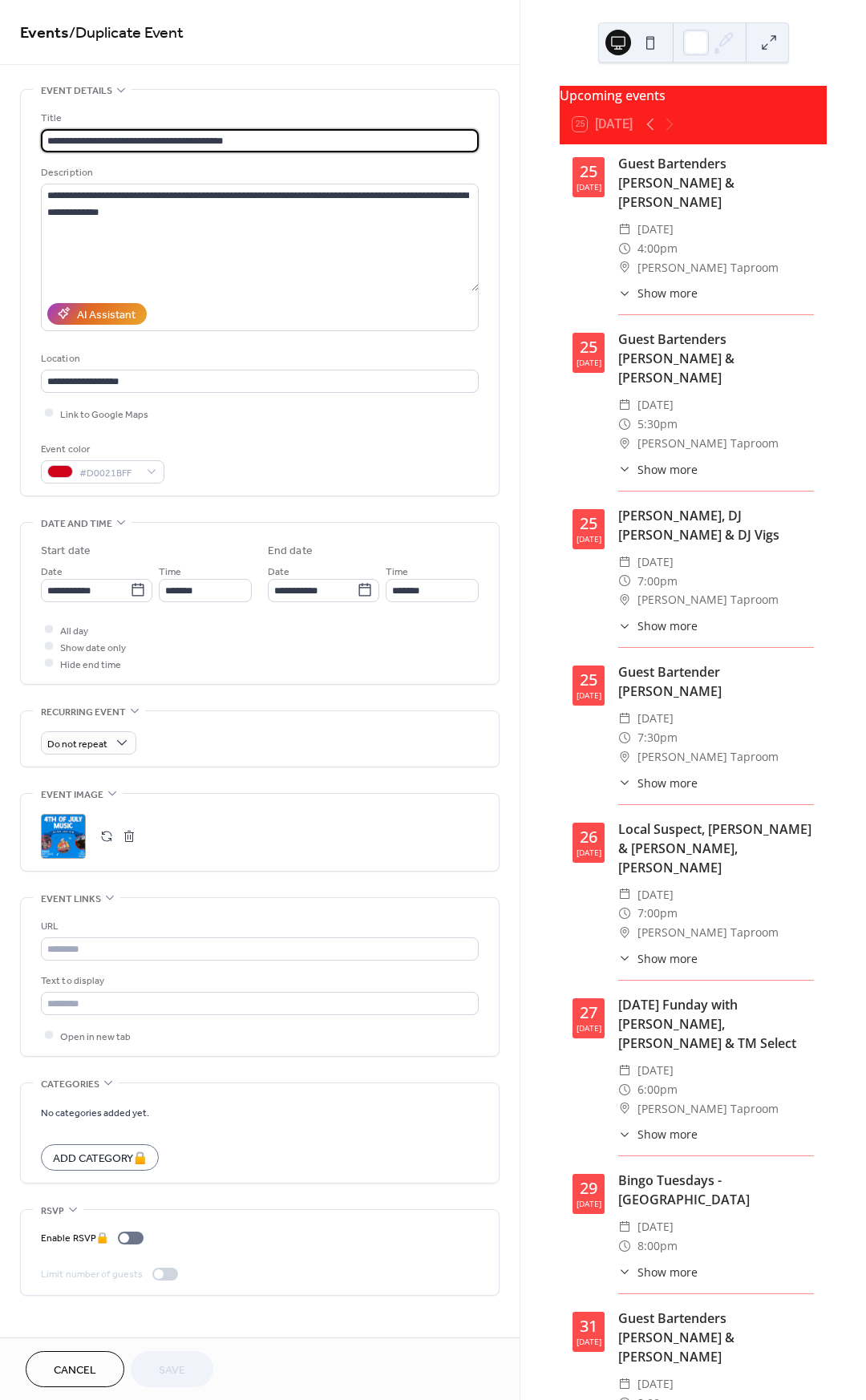 drag, startPoint x: 33, startPoint y: 133, endPoint x: -25, endPoint y: 132, distance: 58.00862 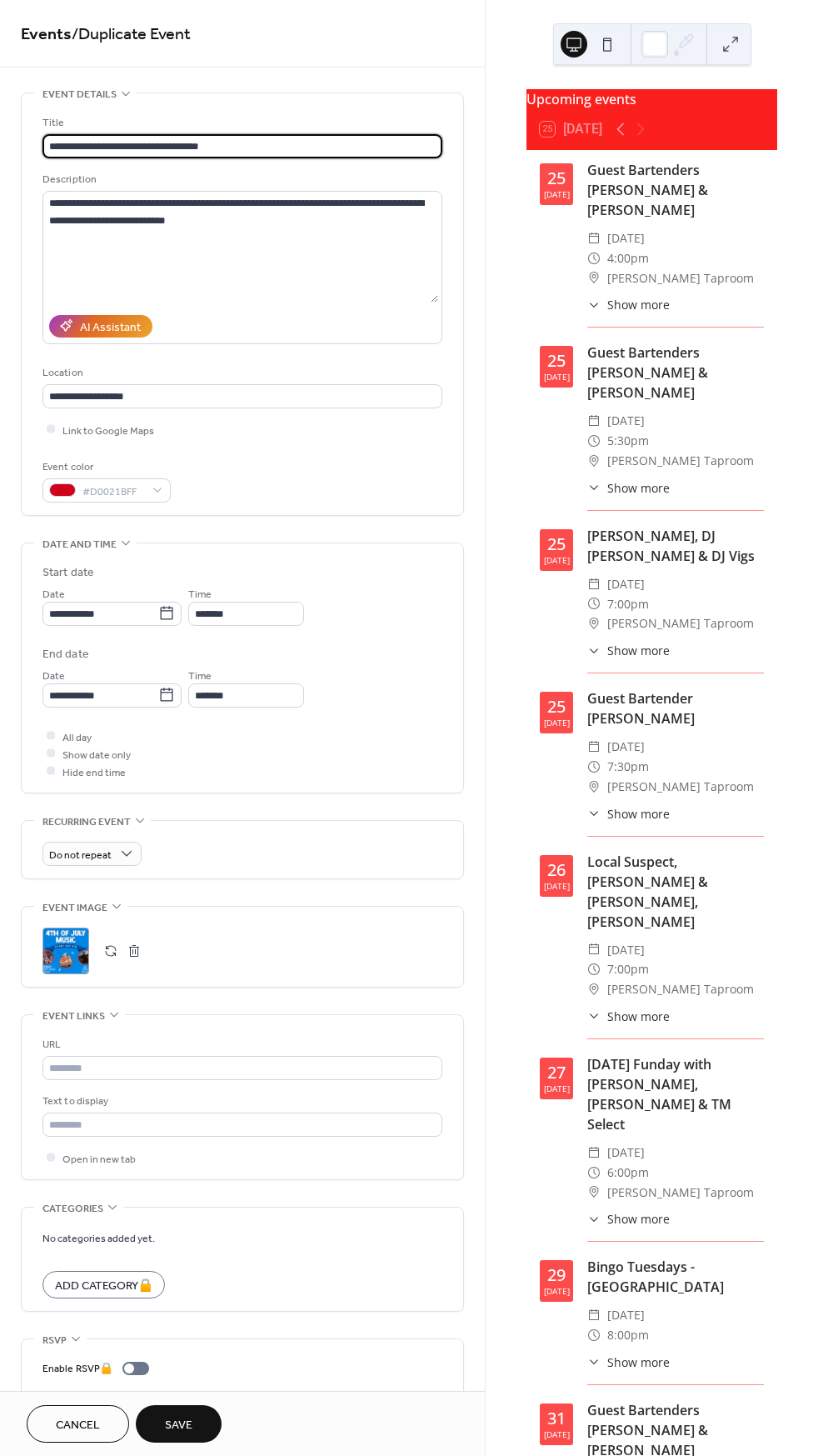drag, startPoint x: 62, startPoint y: 148, endPoint x: 23, endPoint y: 147, distance: 39.012818 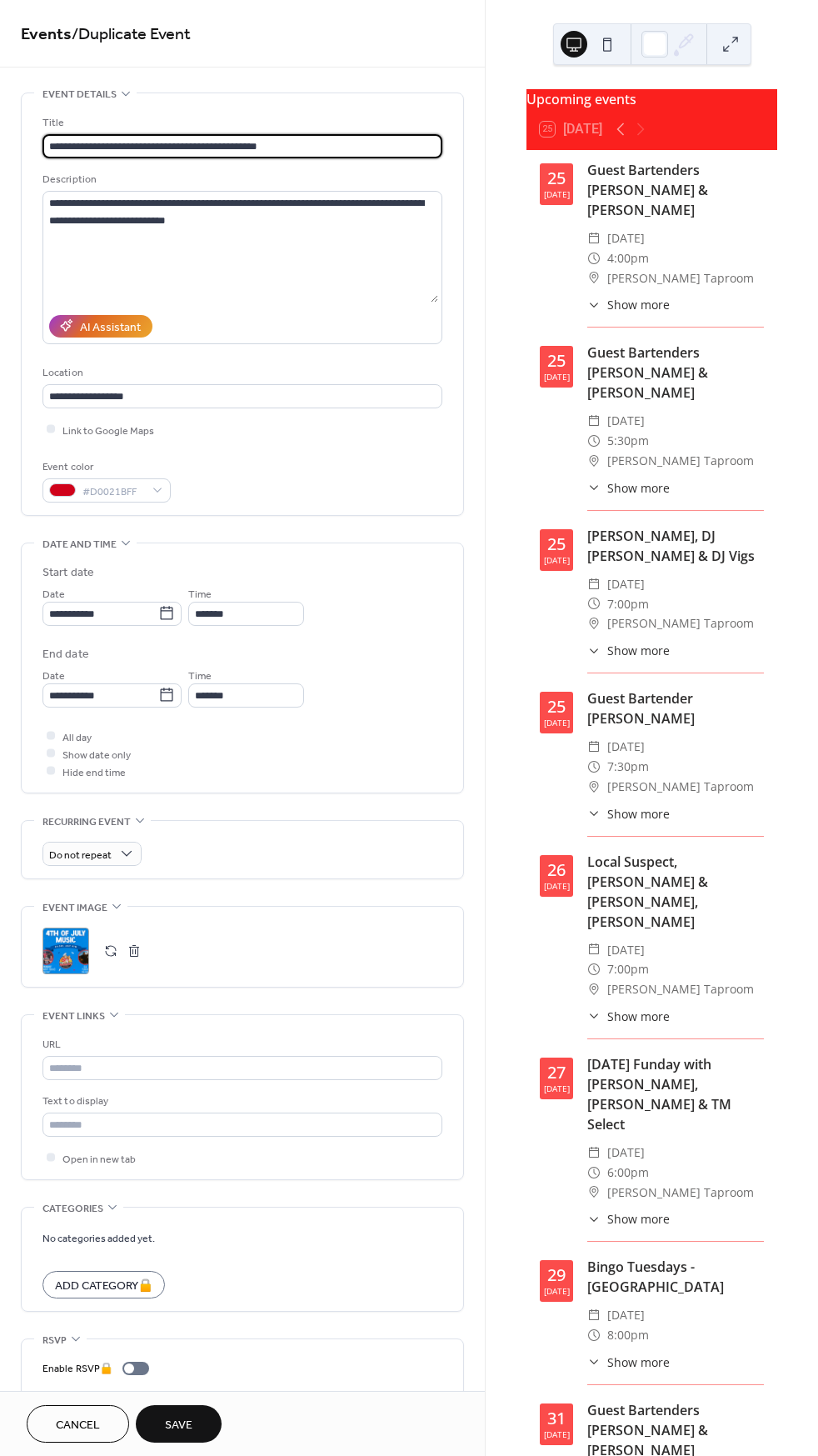 drag, startPoint x: 310, startPoint y: 143, endPoint x: 237, endPoint y: 142, distance: 73.00685 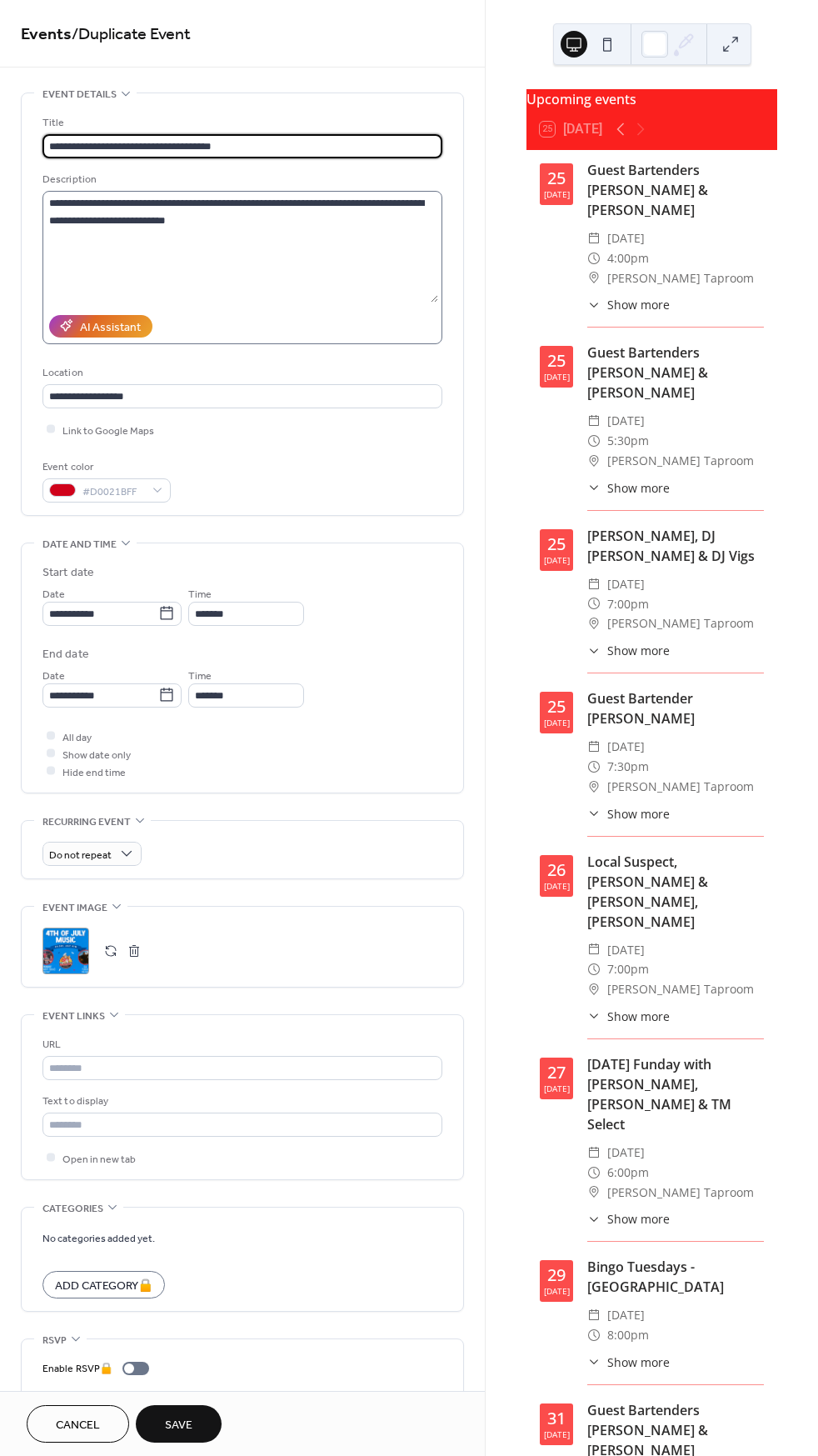 type on "**********" 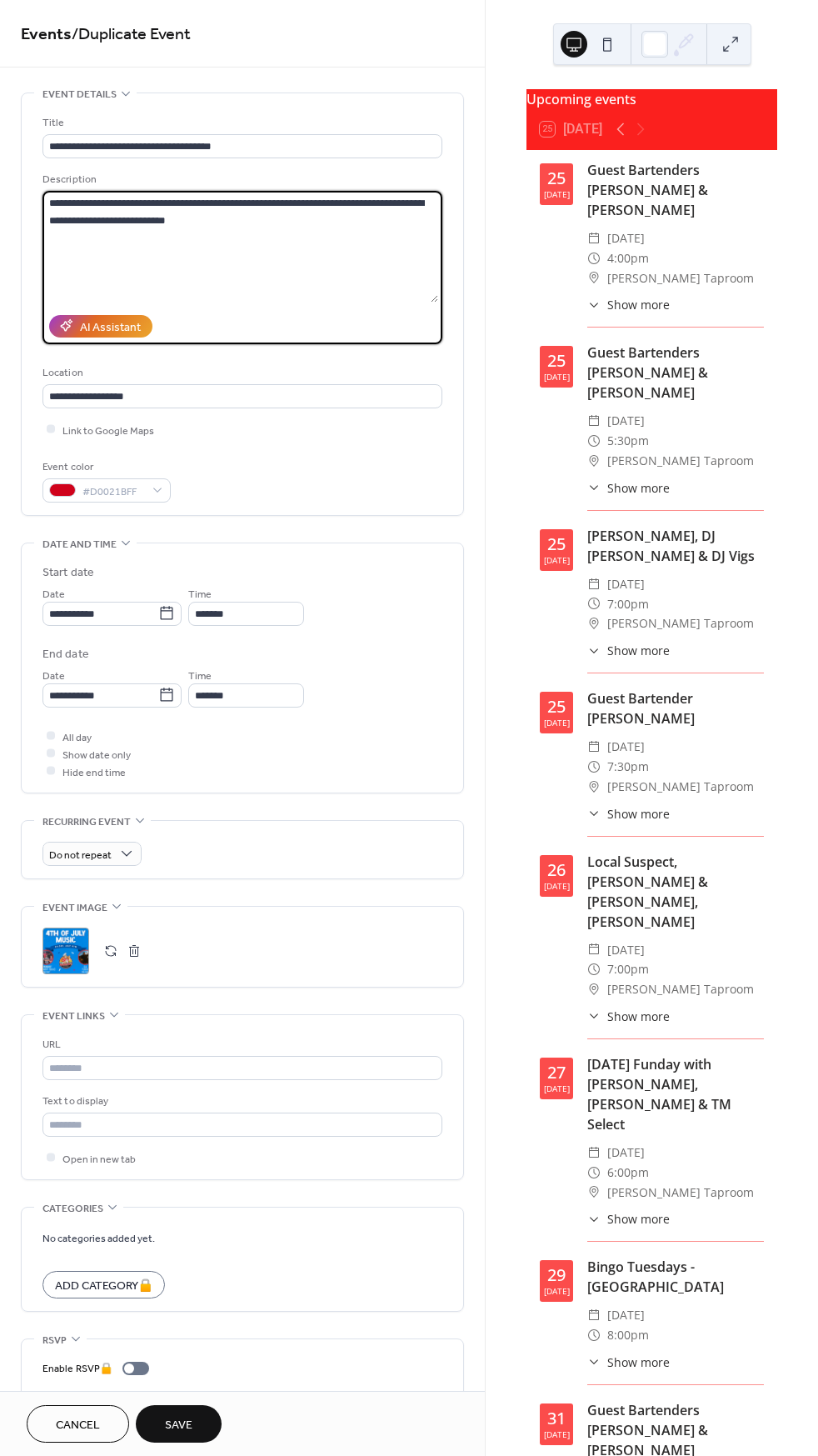 click on "**********" at bounding box center (240, 247) 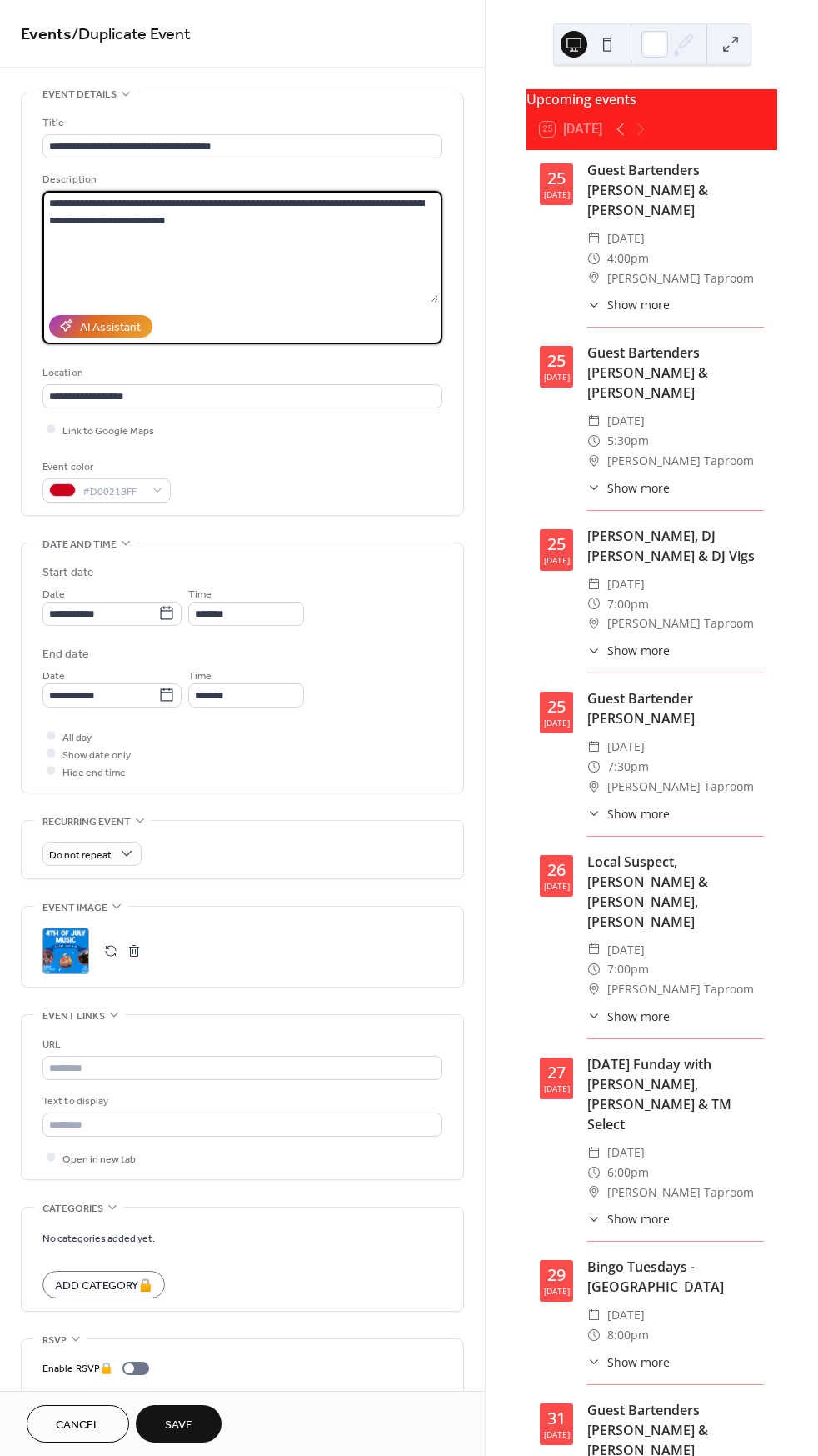 drag, startPoint x: 254, startPoint y: 226, endPoint x: 235, endPoint y: 213, distance: 23.02173 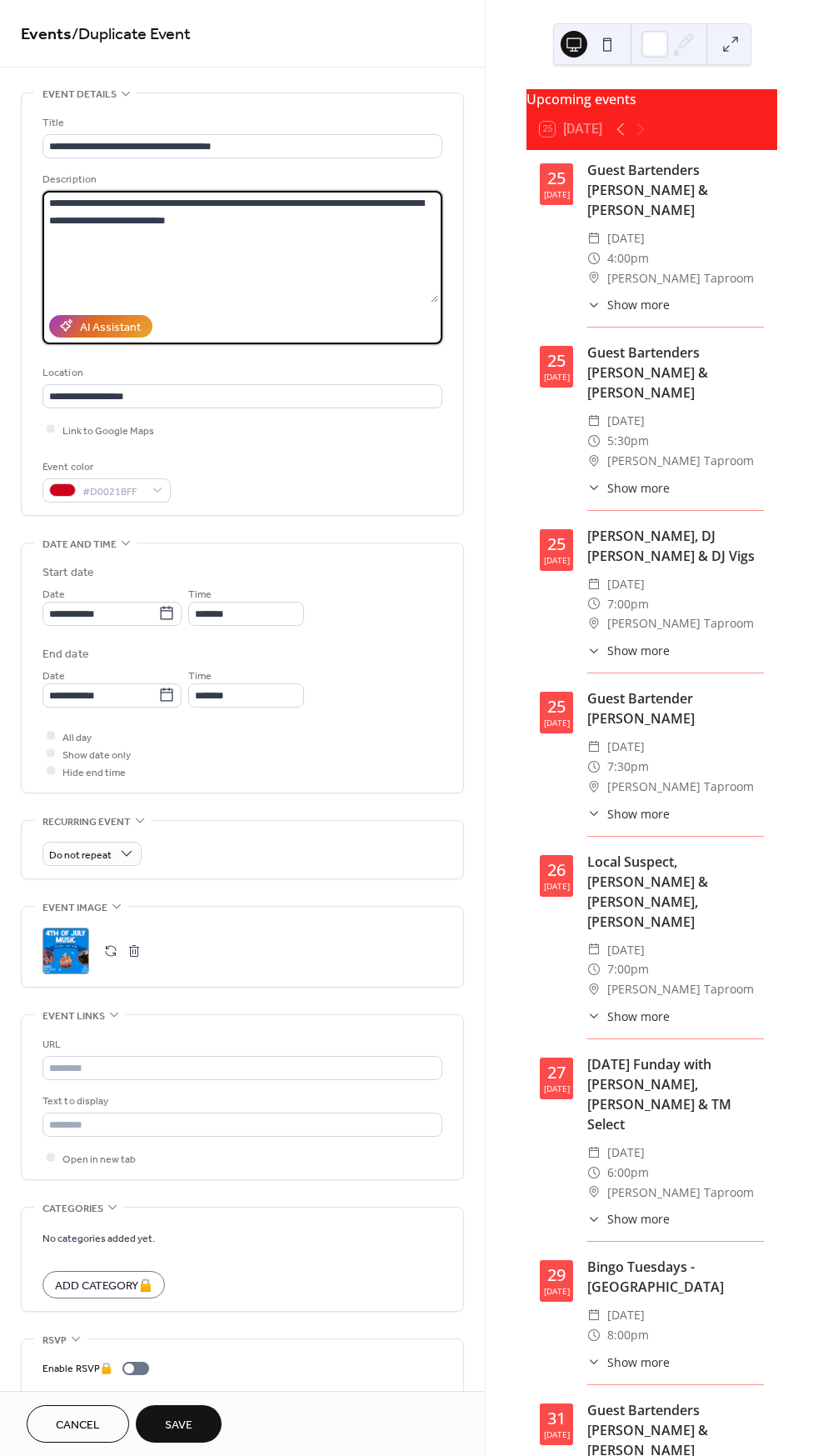 click on "**********" at bounding box center (240, 247) 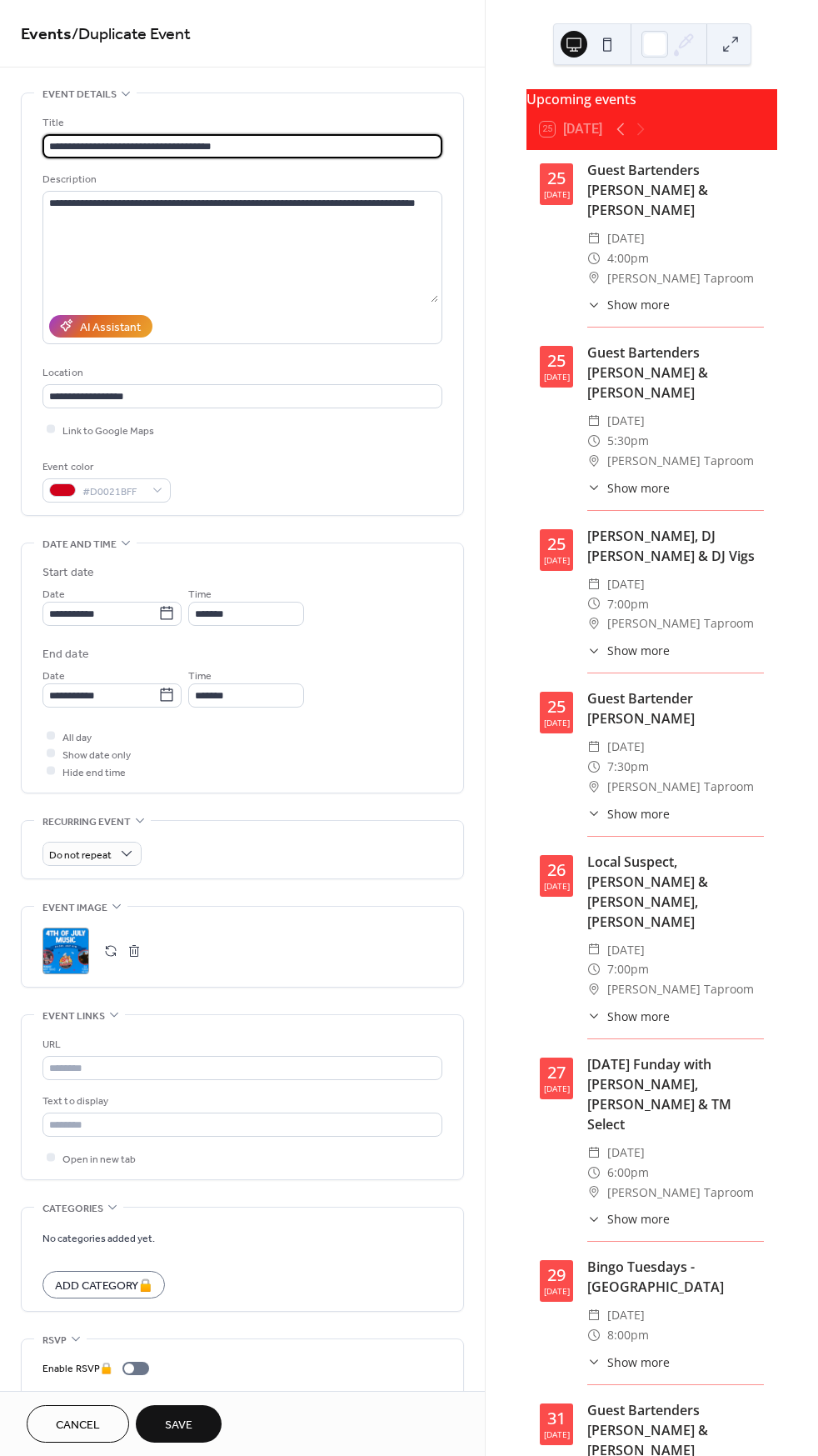 drag, startPoint x: 136, startPoint y: 147, endPoint x: 52, endPoint y: 144, distance: 84.05355 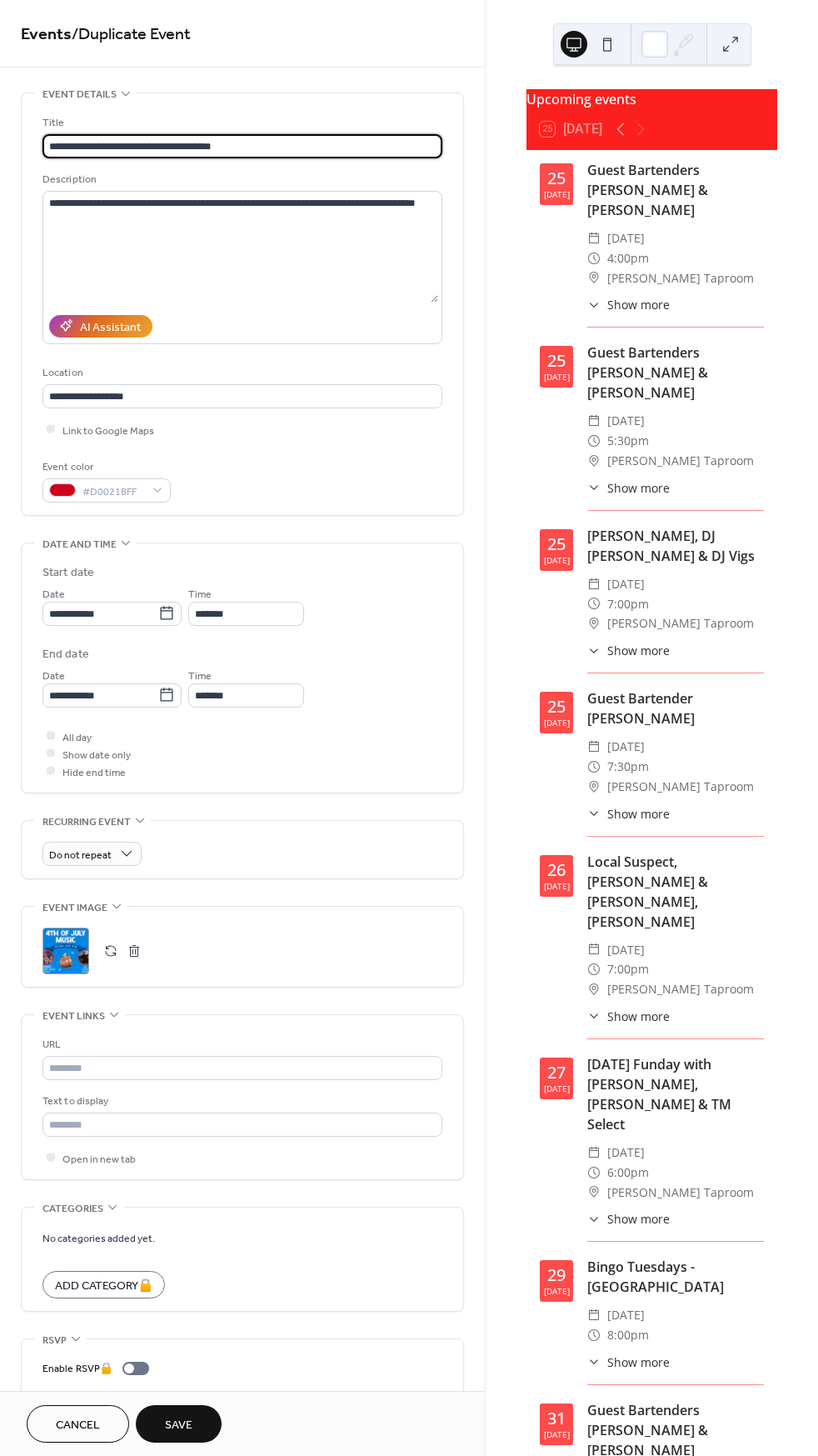 click on "**********" at bounding box center (242, 146) 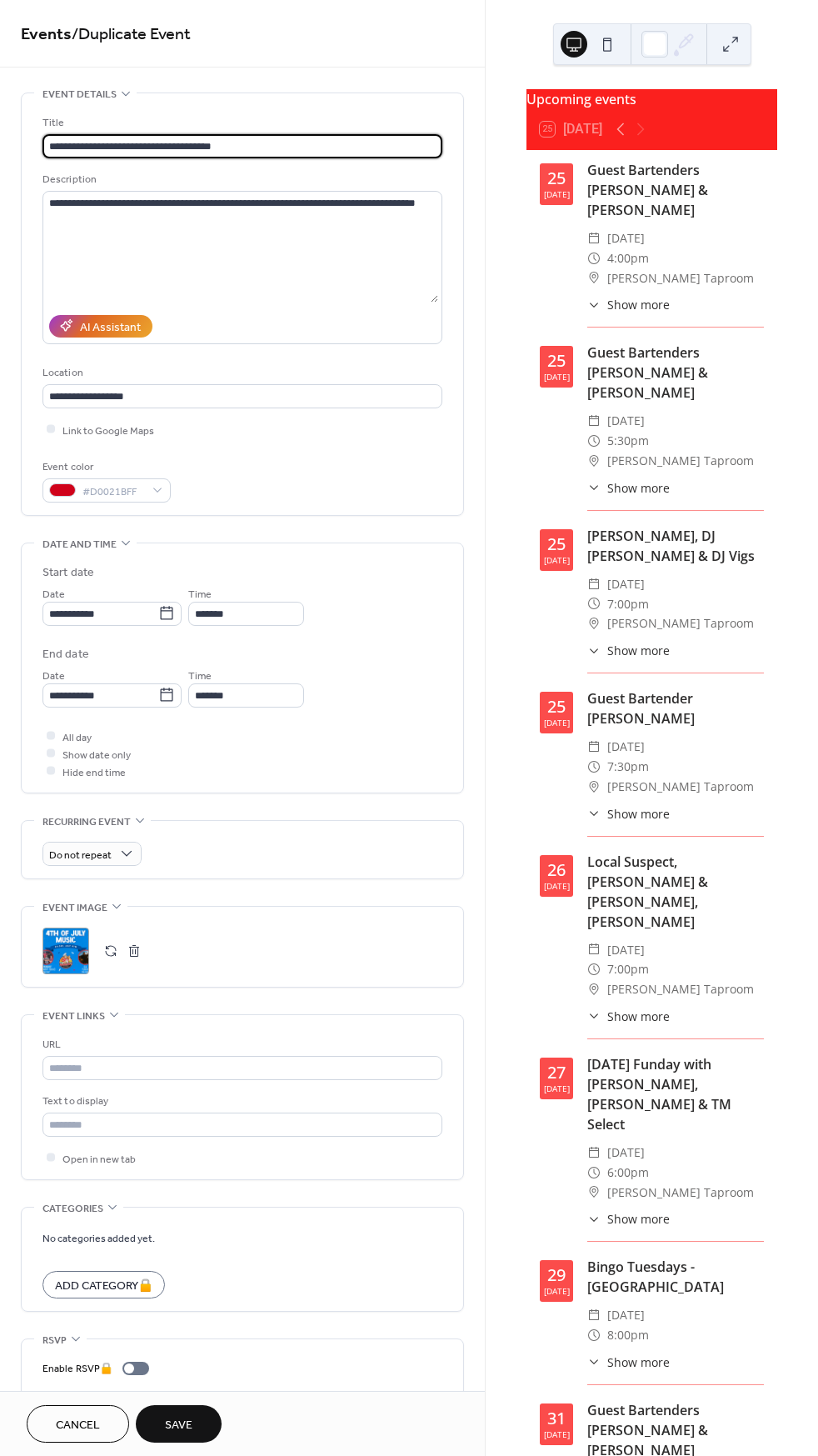 drag, startPoint x: 48, startPoint y: 145, endPoint x: 137, endPoint y: 145, distance: 89 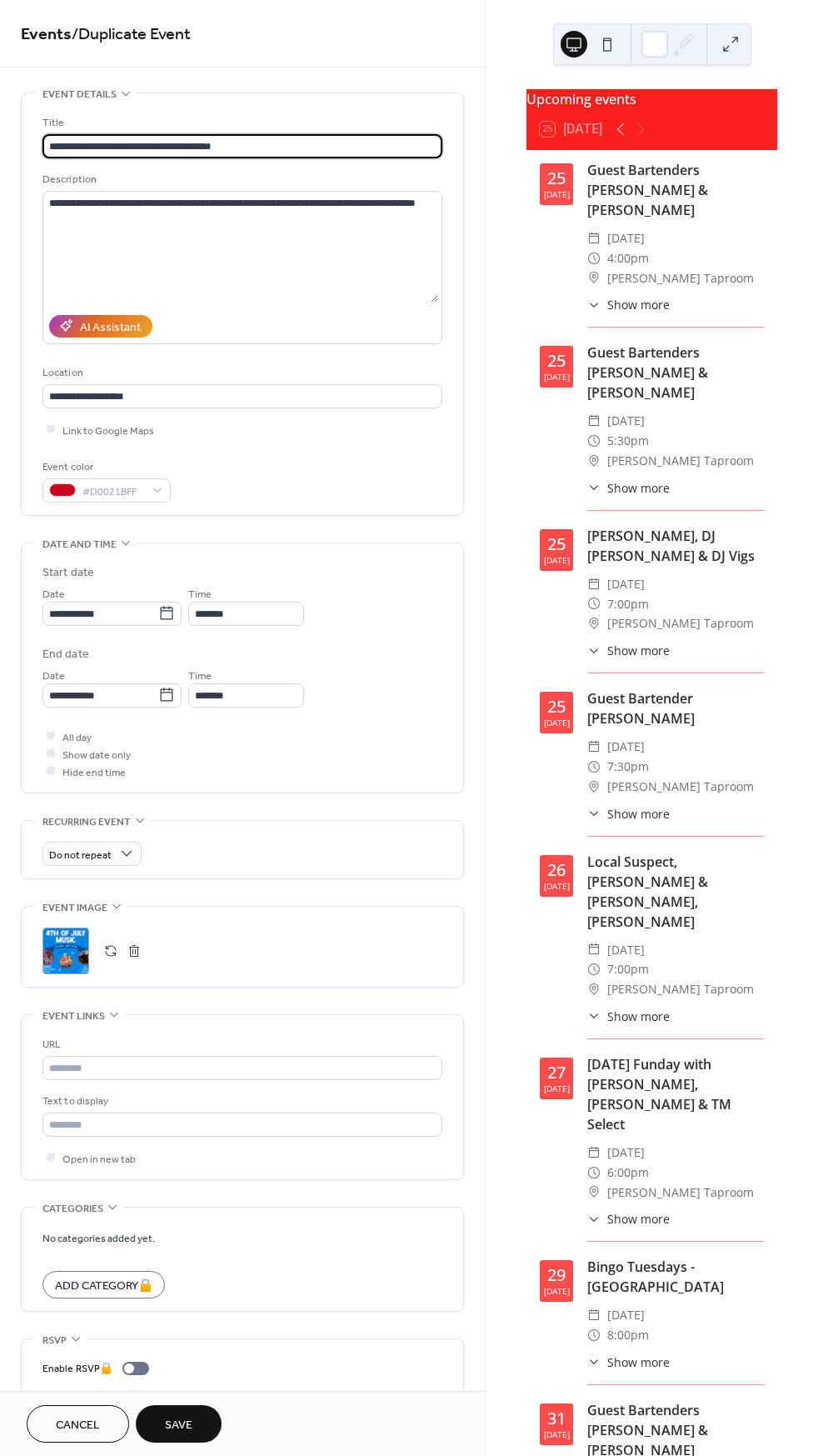 click on "**********" at bounding box center [240, 146] 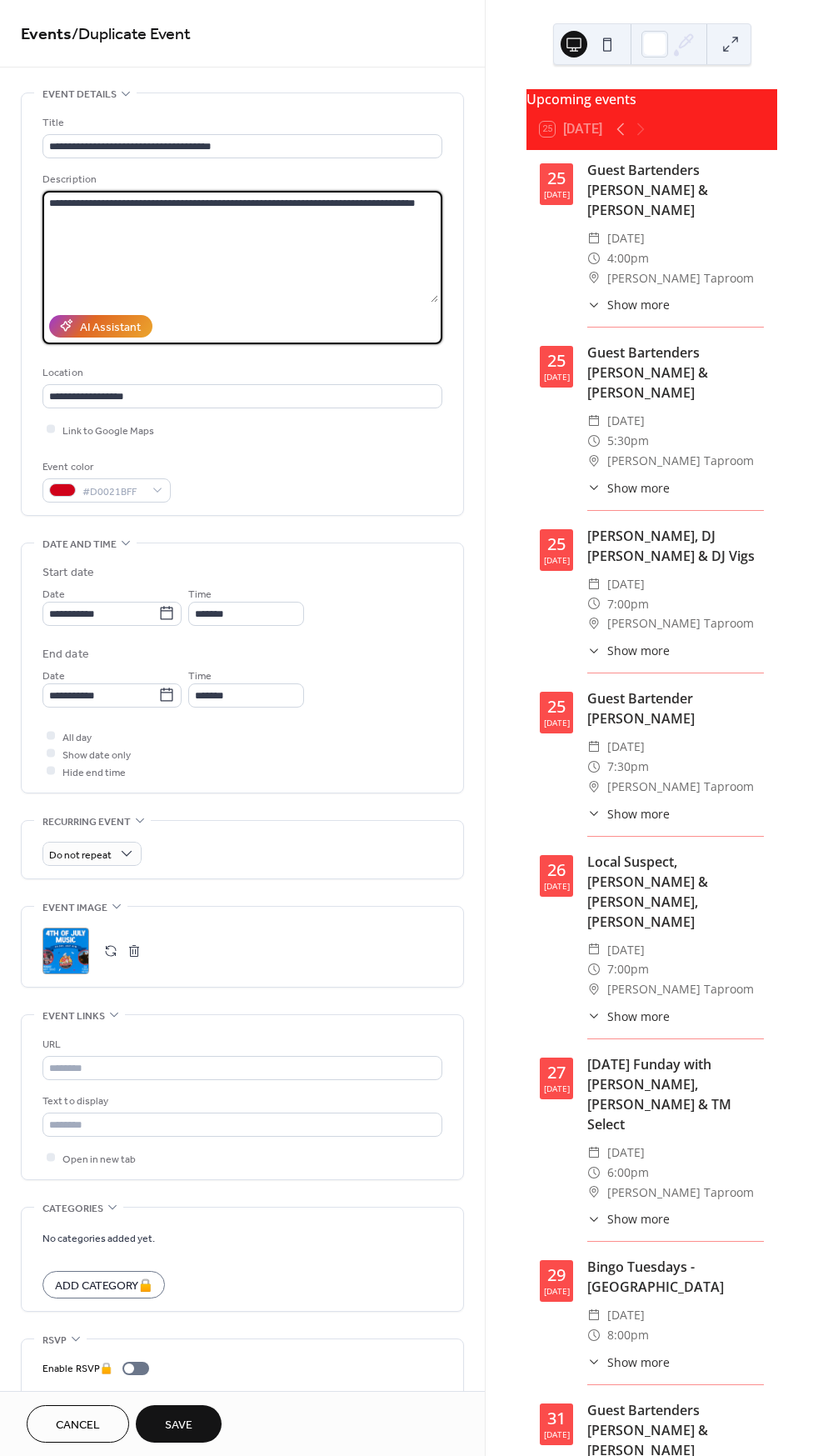 drag, startPoint x: 130, startPoint y: 201, endPoint x: 96, endPoint y: 200, distance: 34.0147 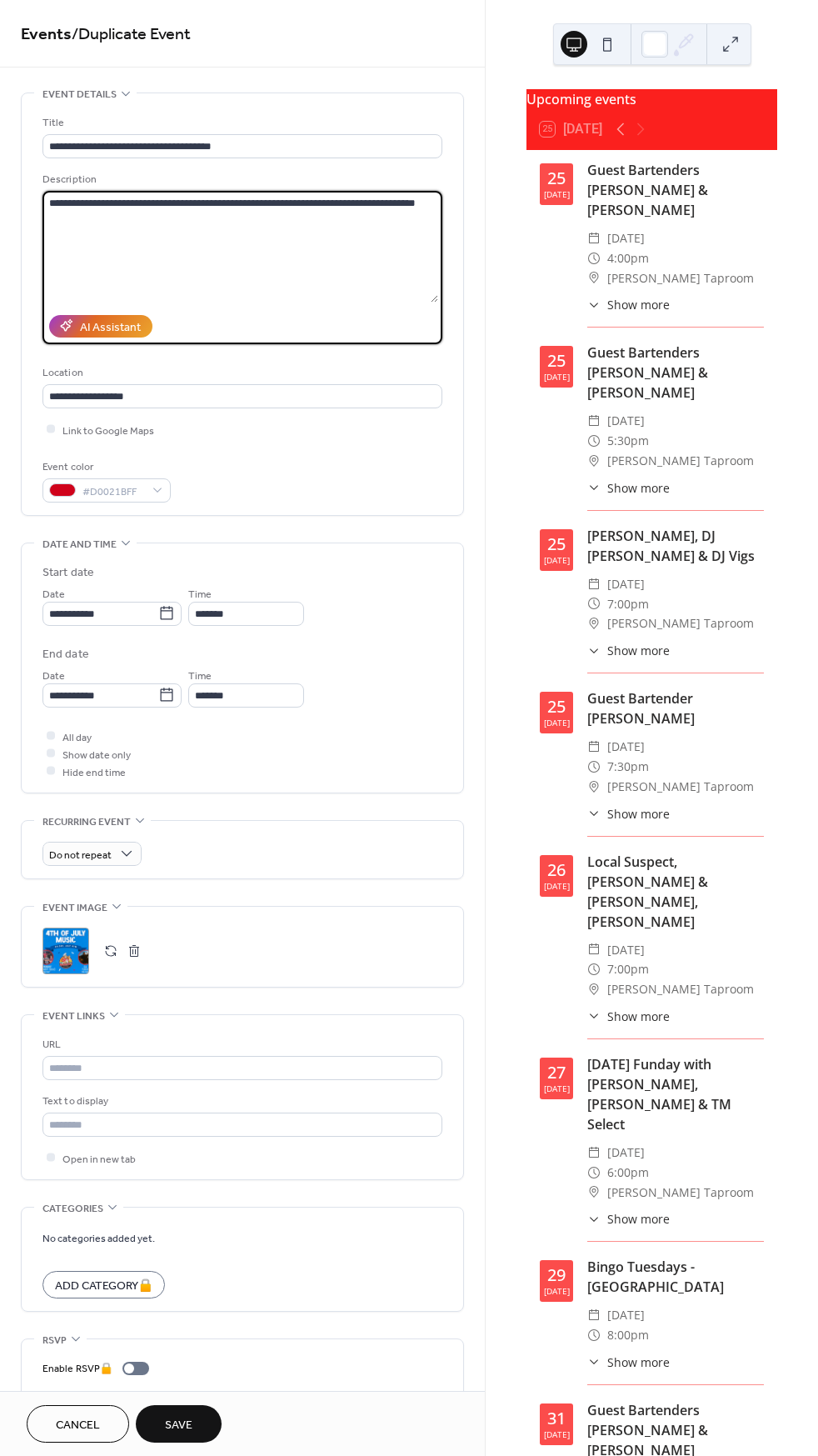 click on "**********" at bounding box center (240, 247) 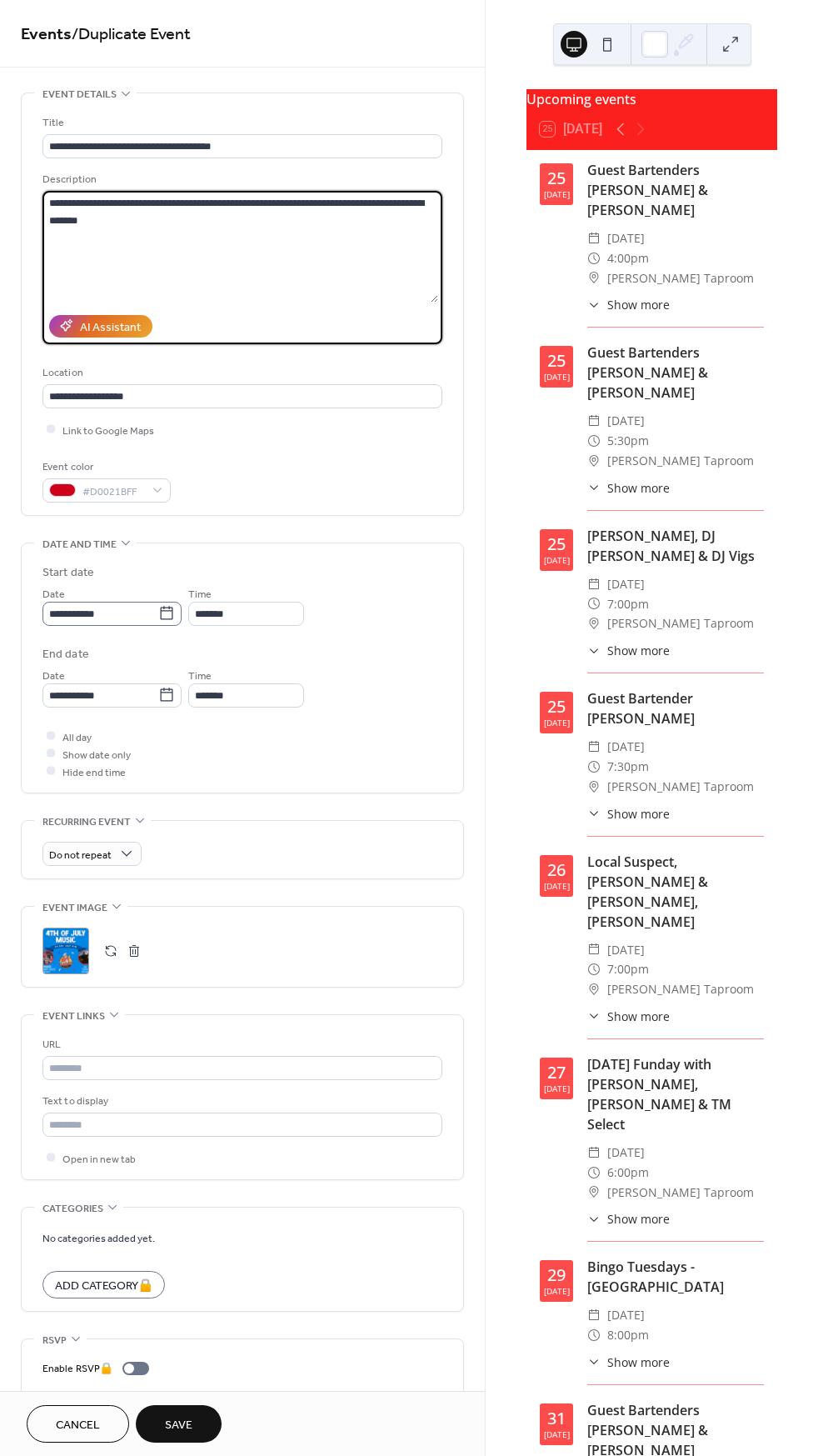 type on "**********" 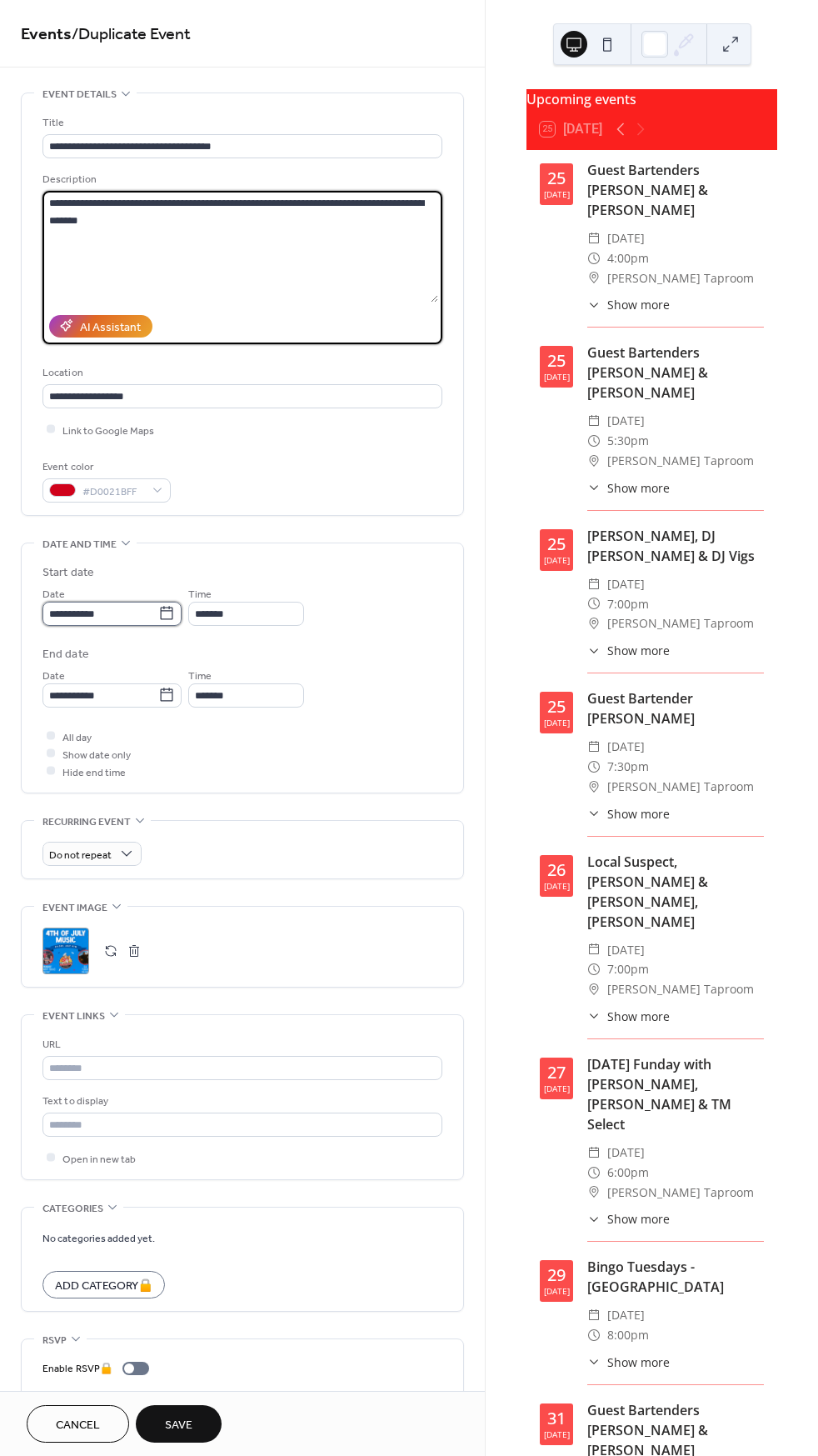 click on "**********" at bounding box center (100, 613) 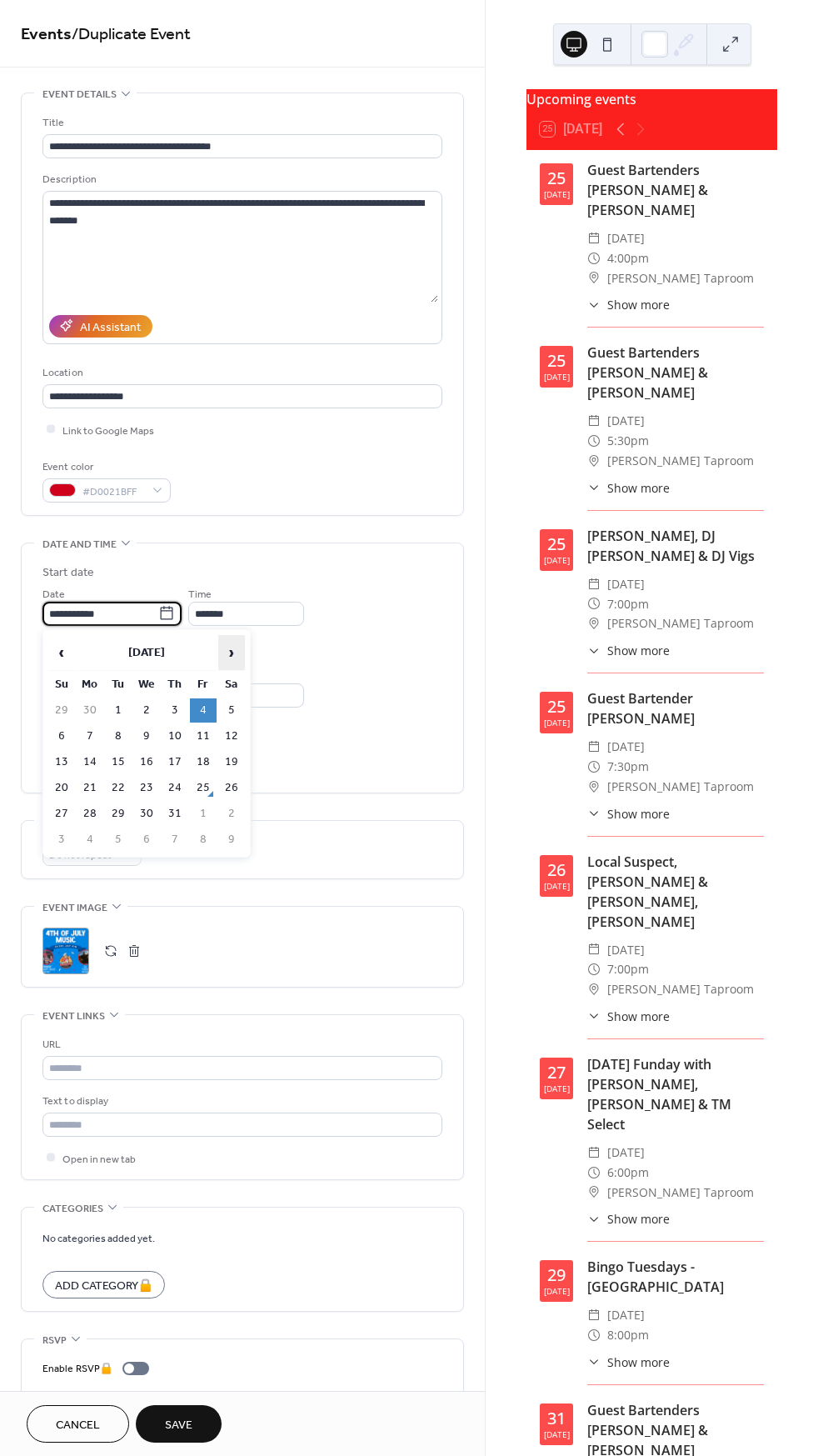 click on "›" at bounding box center [232, 653] 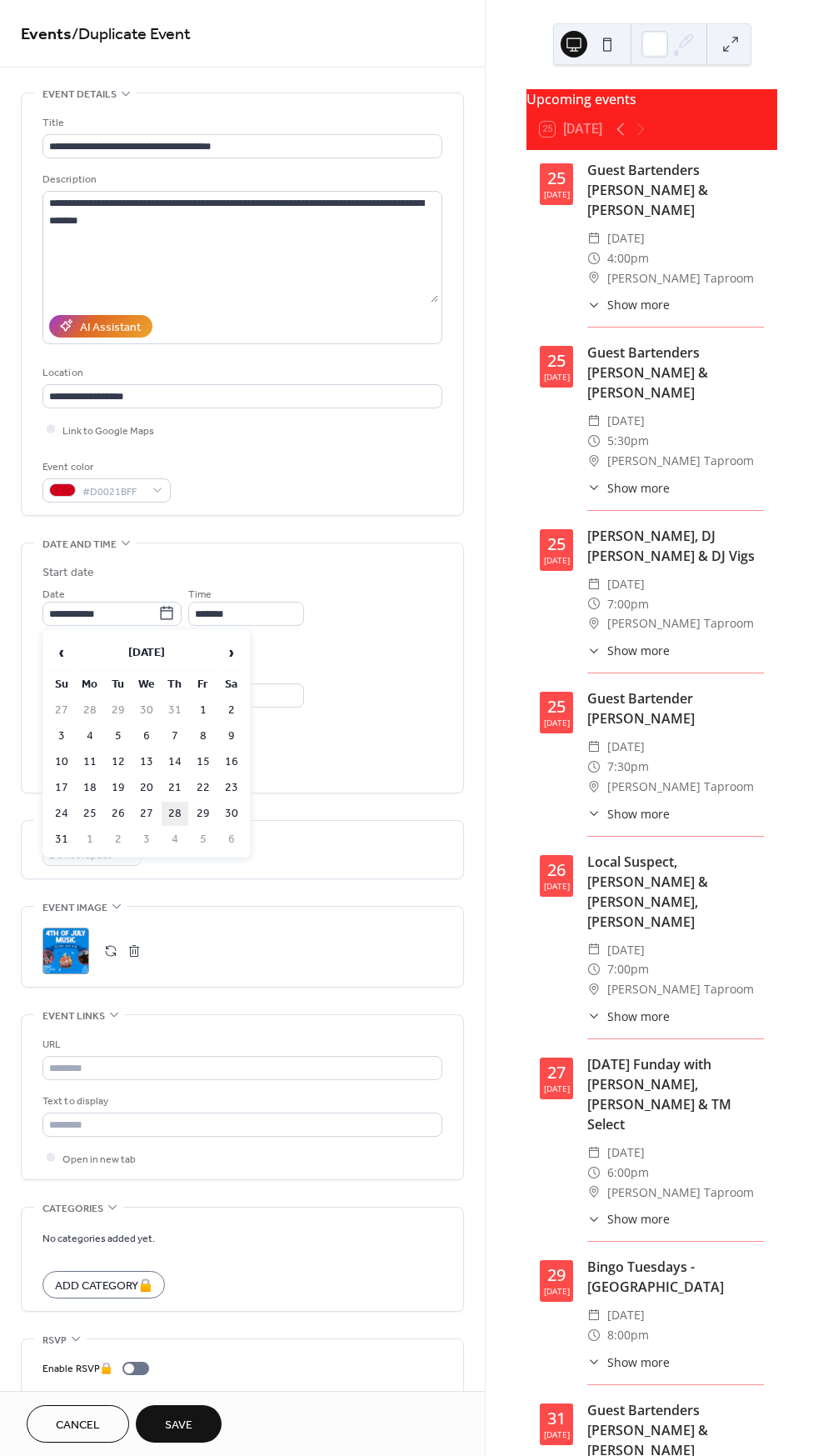 click on "28" at bounding box center [175, 813] 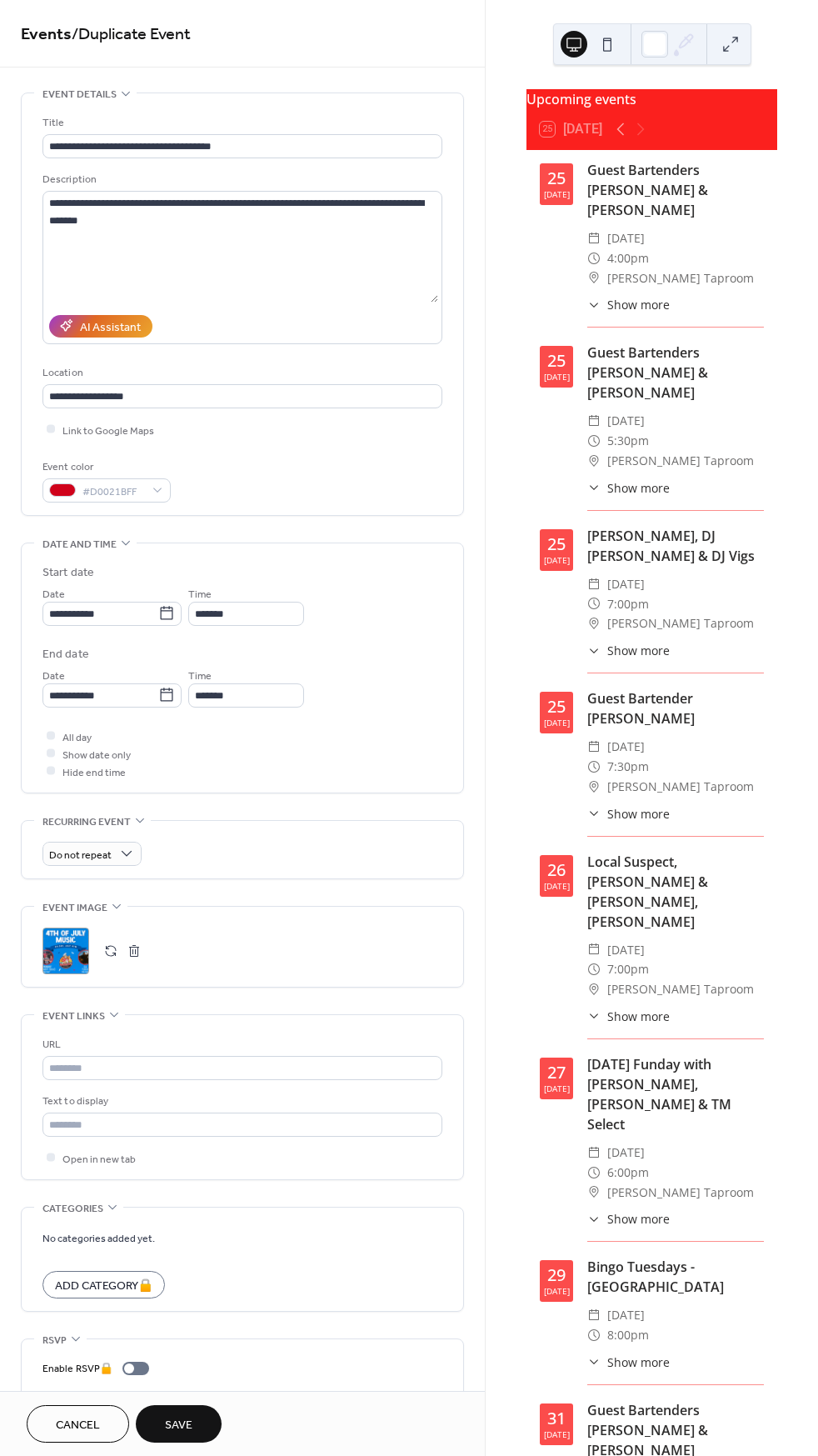 click at bounding box center (134, 951) 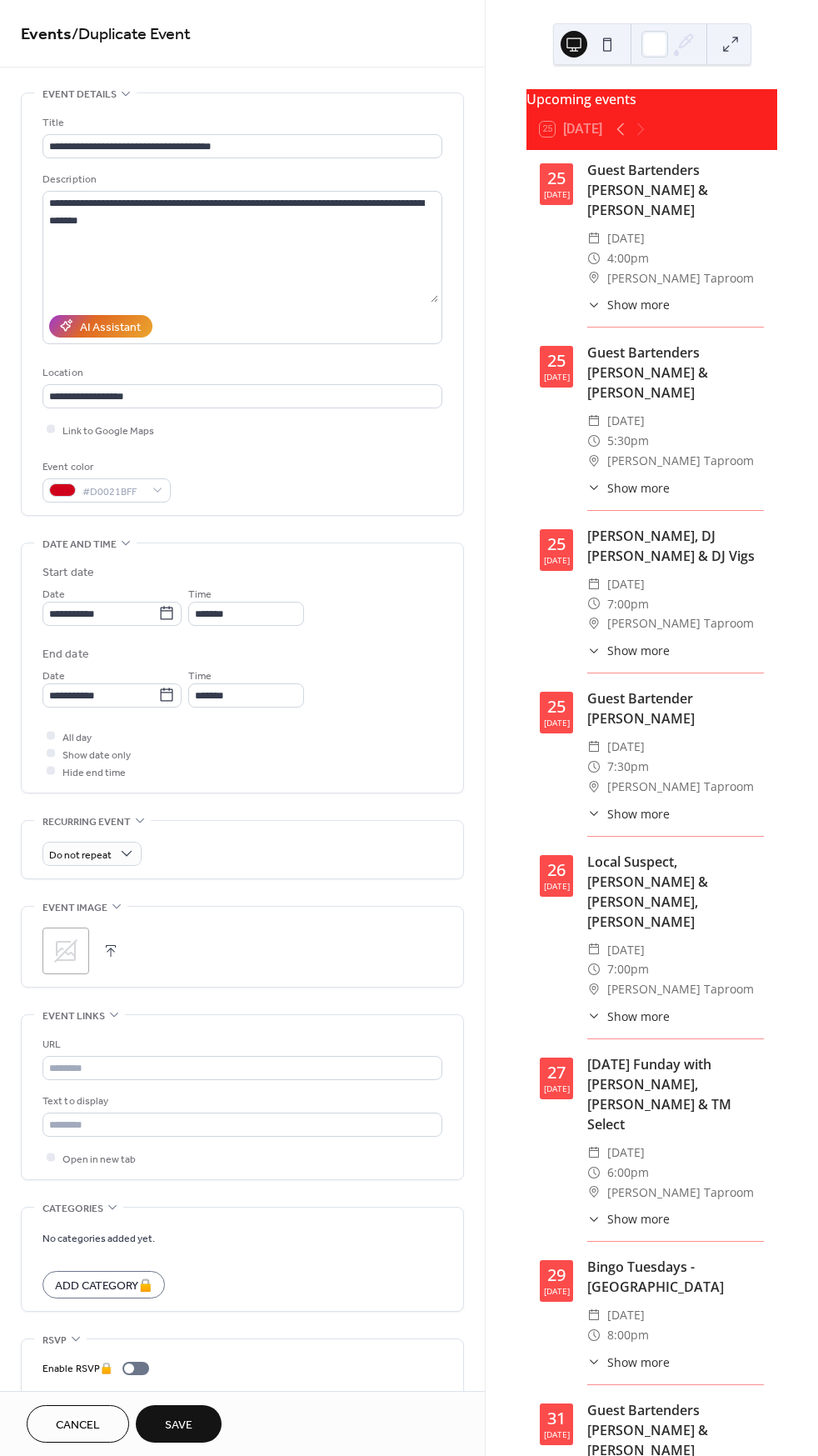 click 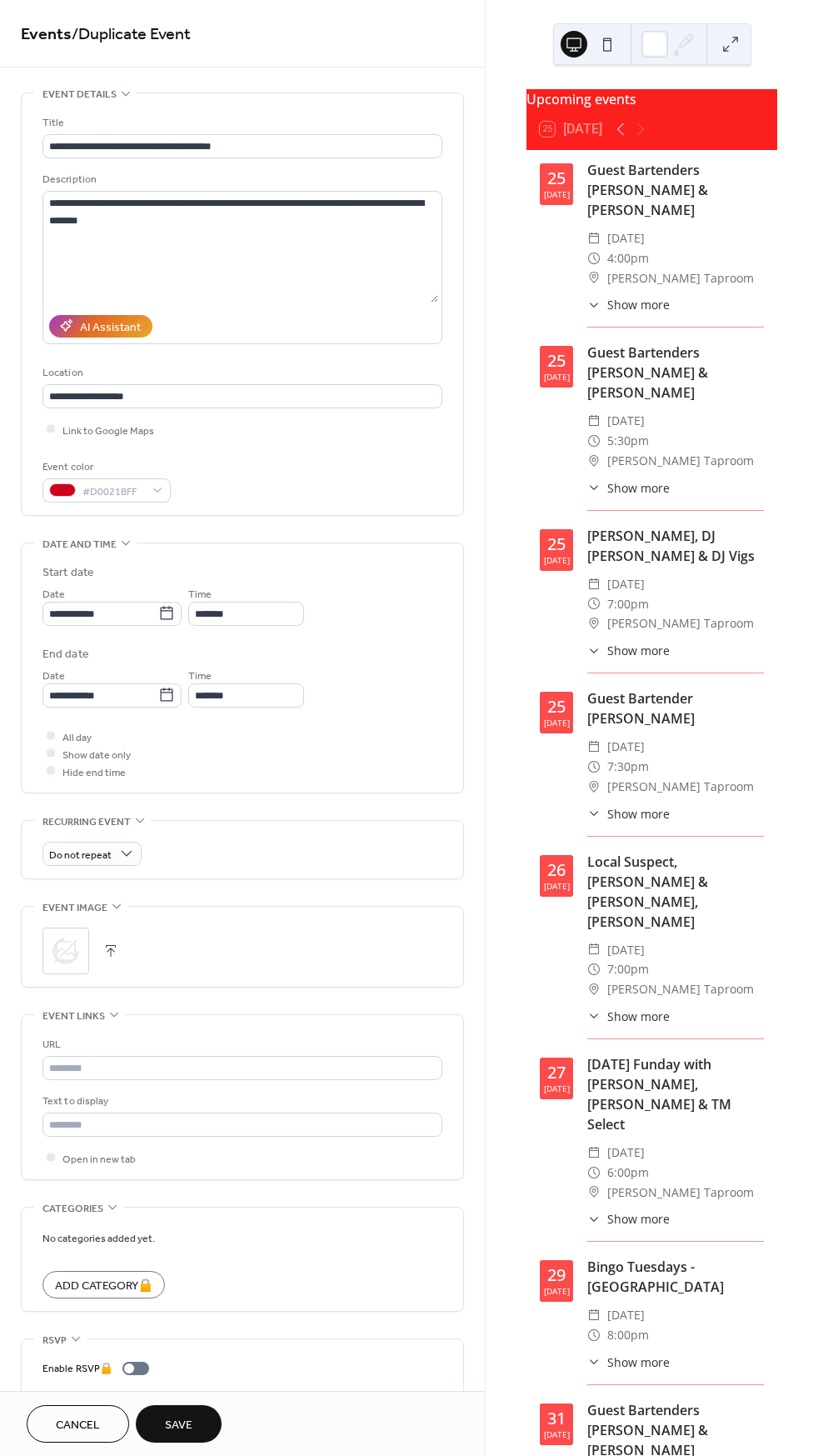 scroll, scrollTop: 22, scrollLeft: 0, axis: vertical 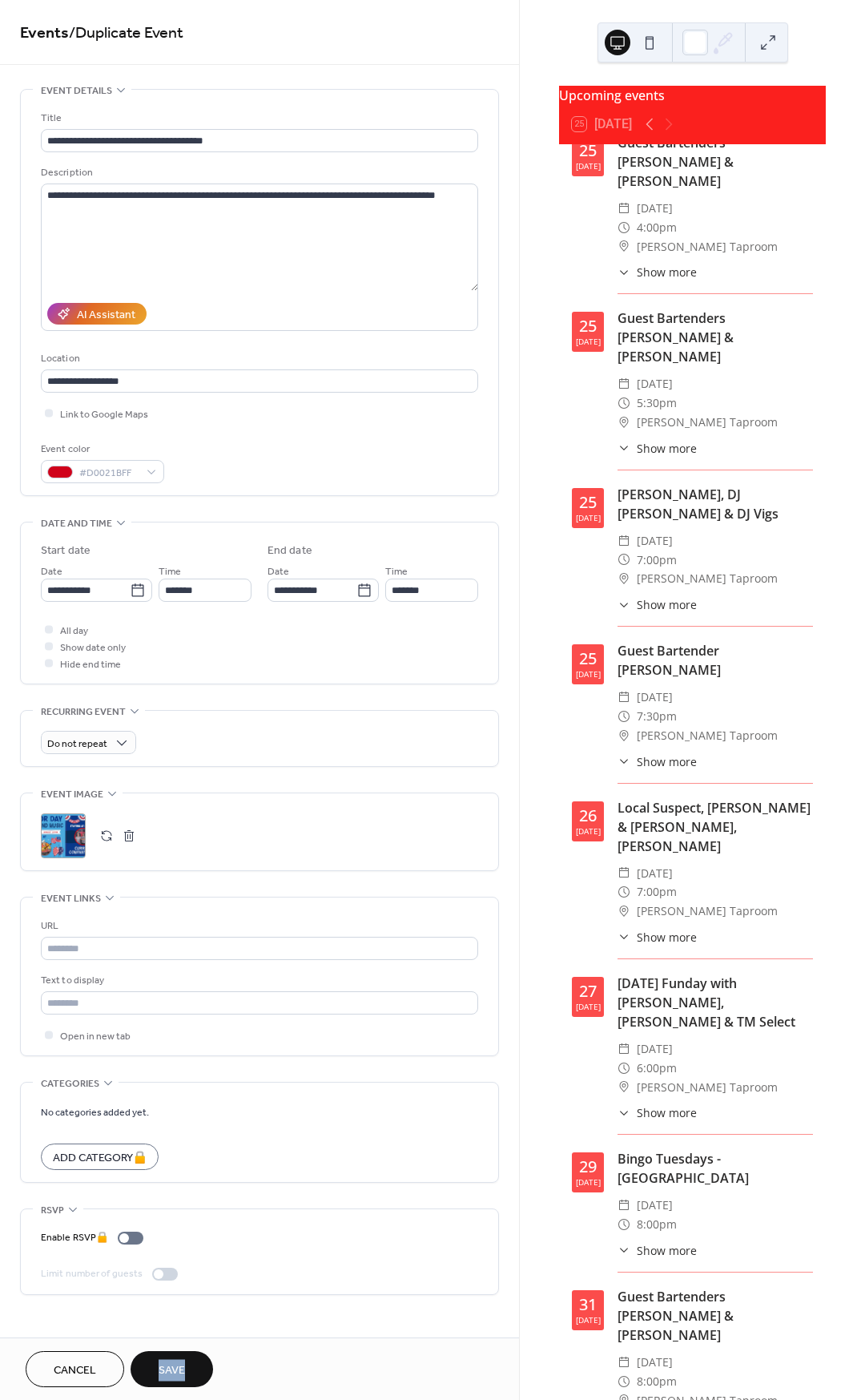 click on "Save" at bounding box center (171, 1369) 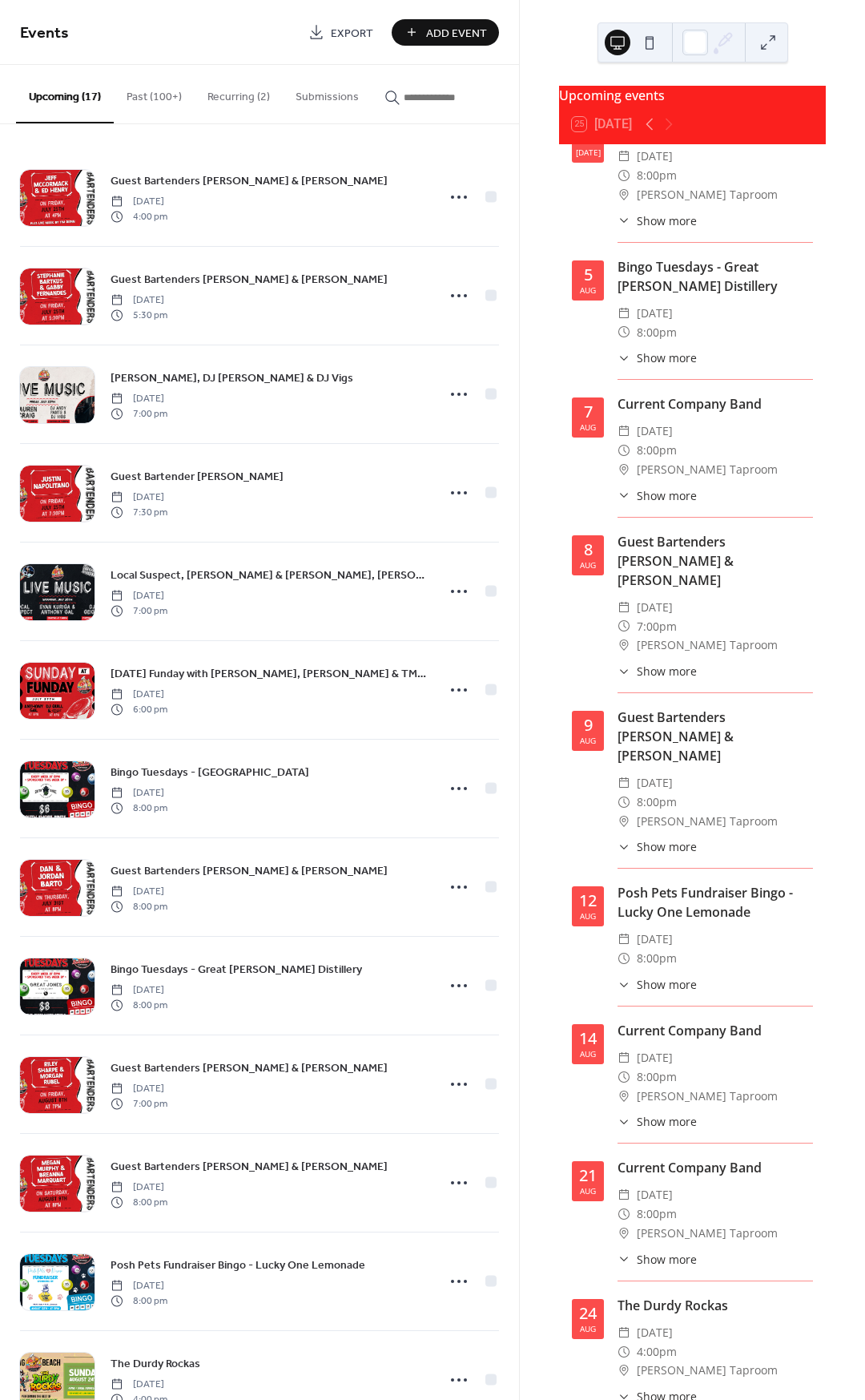 scroll, scrollTop: 1733, scrollLeft: 0, axis: vertical 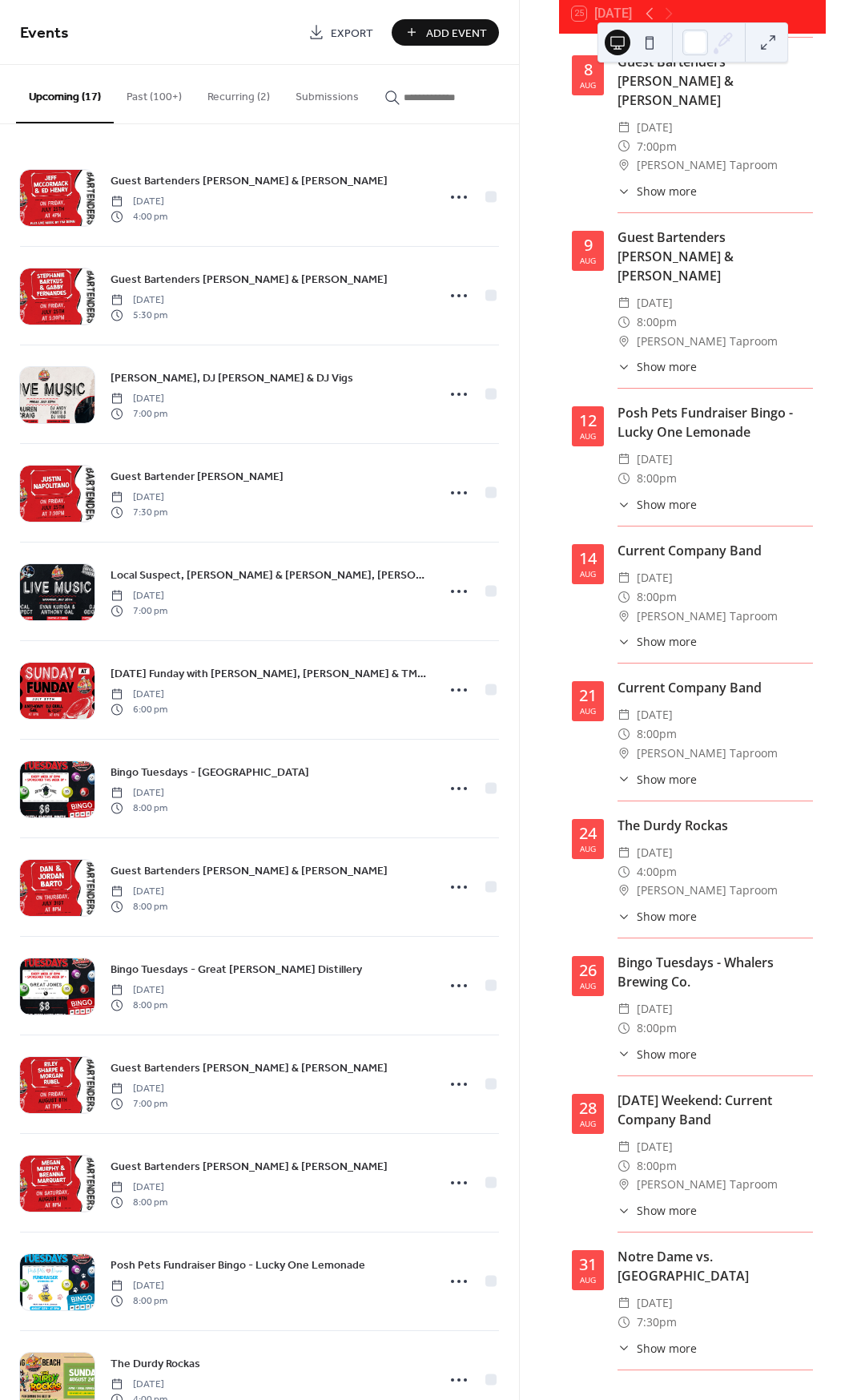click on "Show more" at bounding box center [666, 1210] 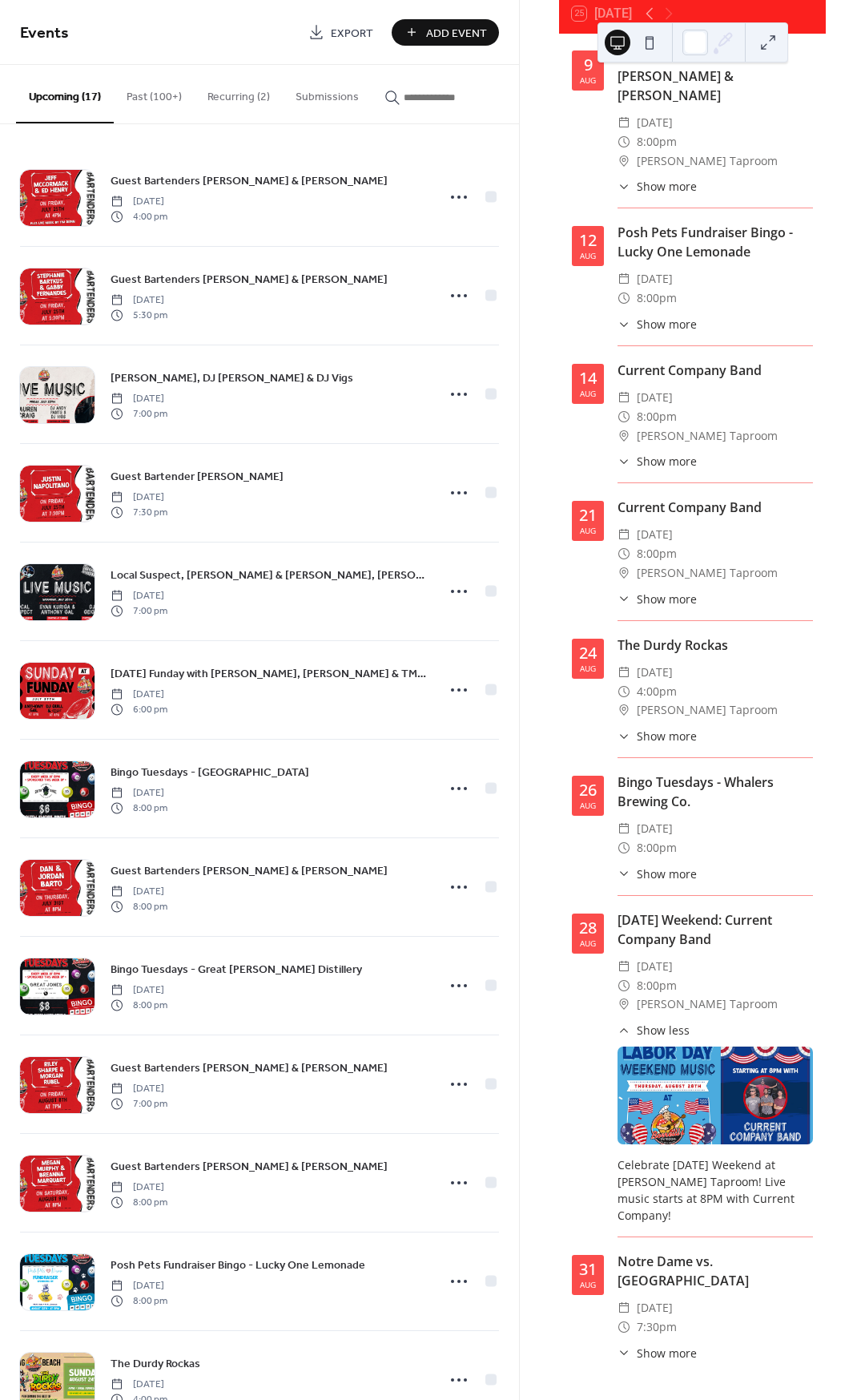 scroll, scrollTop: 1894, scrollLeft: 0, axis: vertical 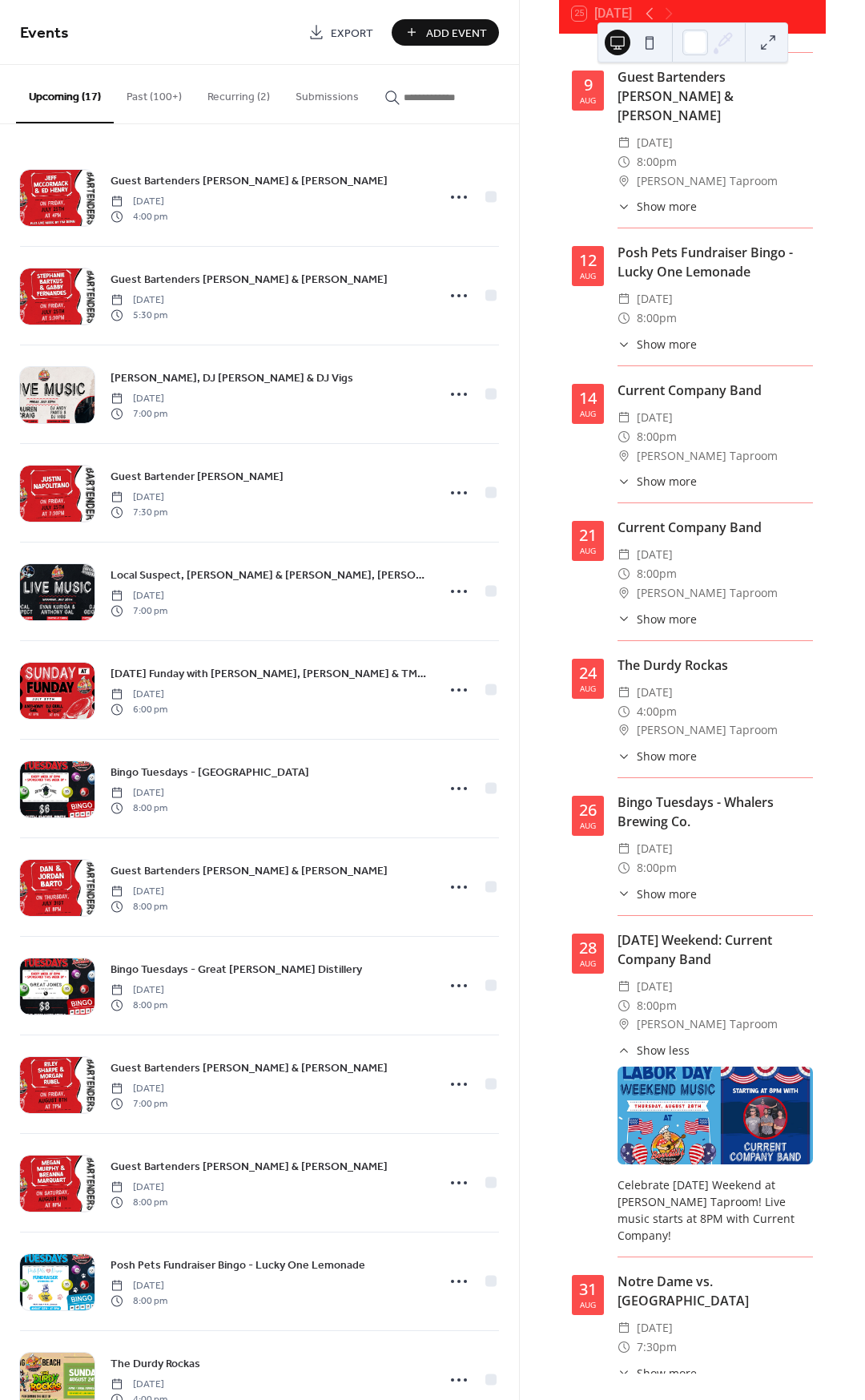 click on "Recurring (2)" at bounding box center [239, 93] 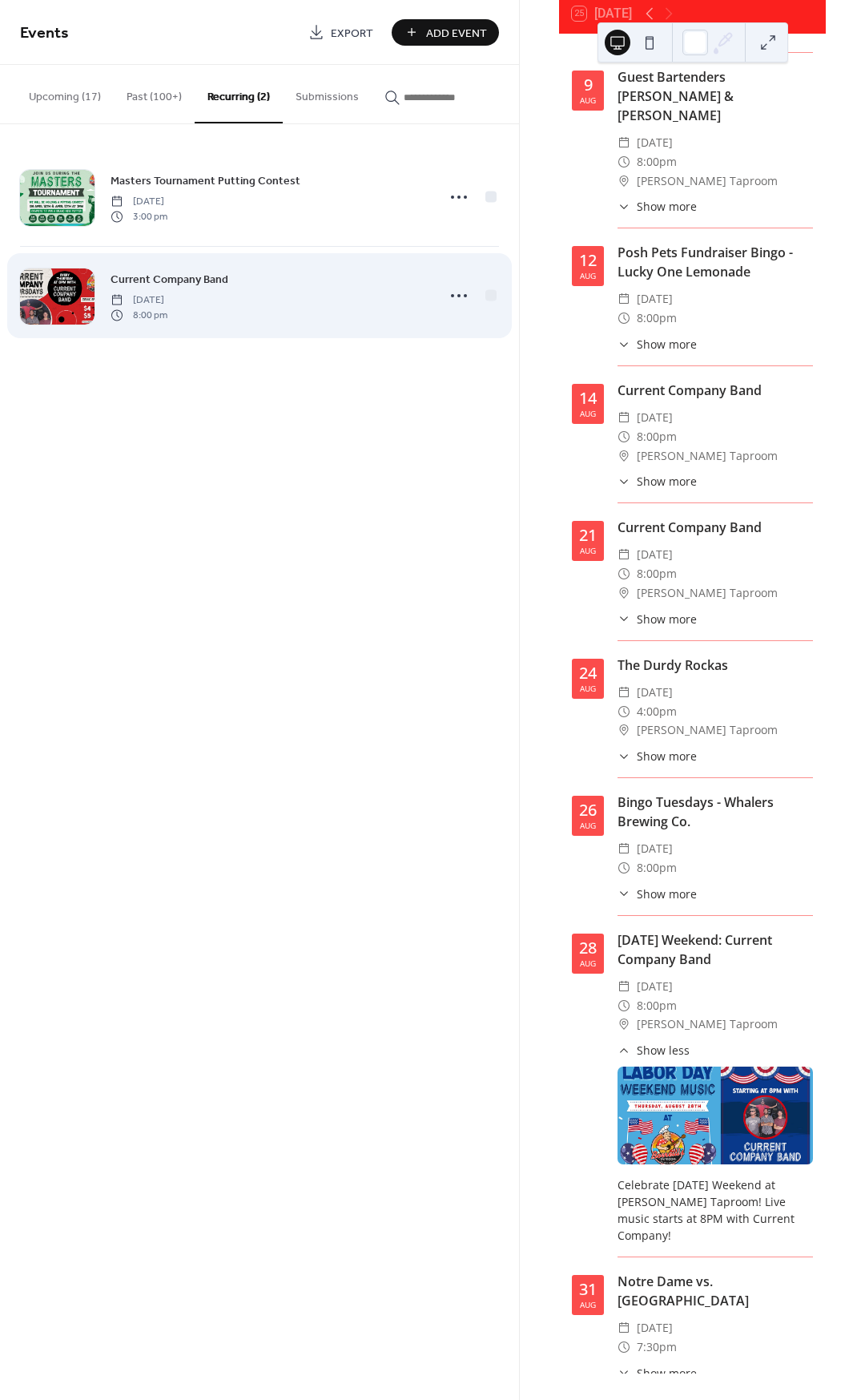 click on "Current Company Band" at bounding box center (169, 280) 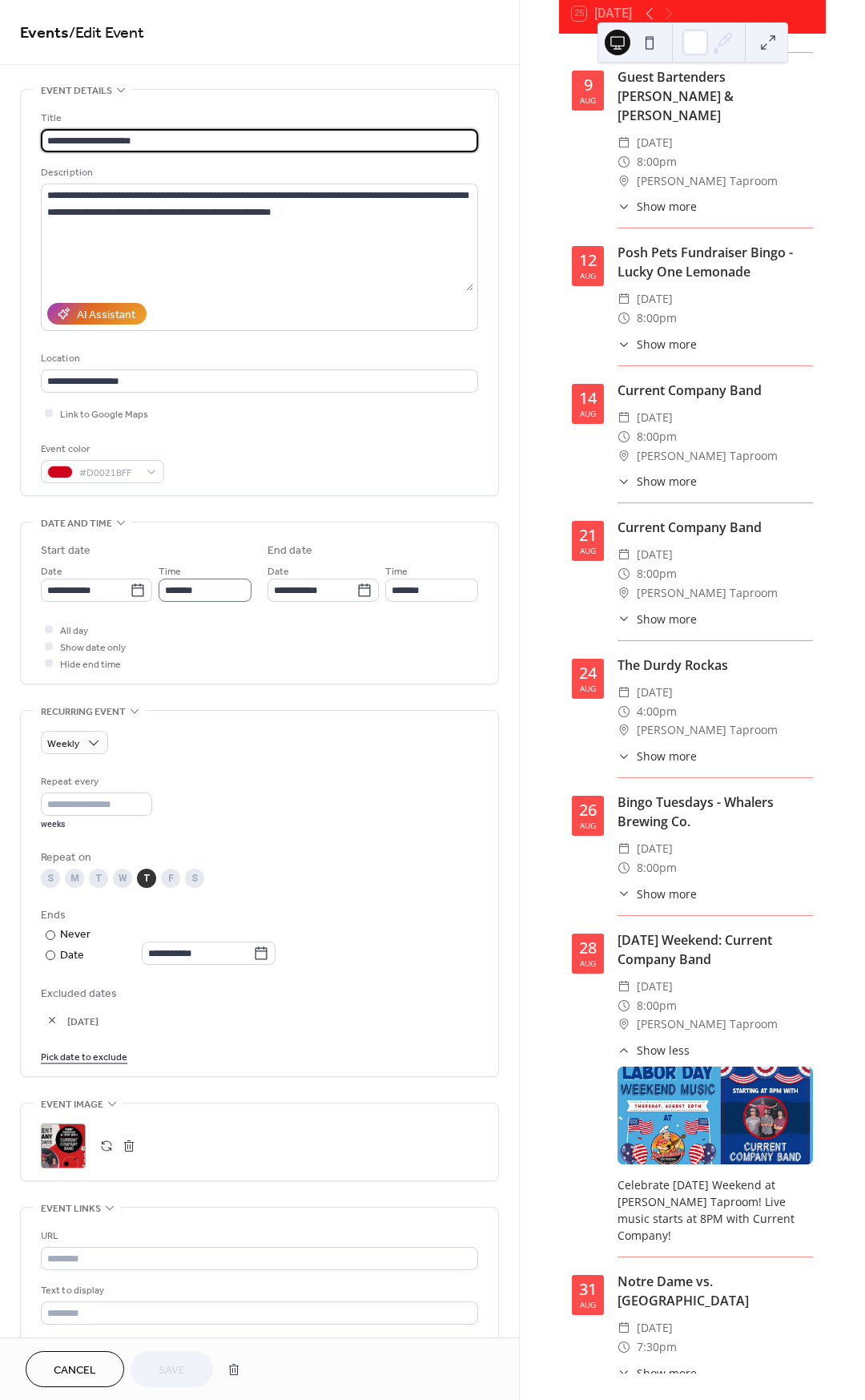 scroll, scrollTop: 1, scrollLeft: 0, axis: vertical 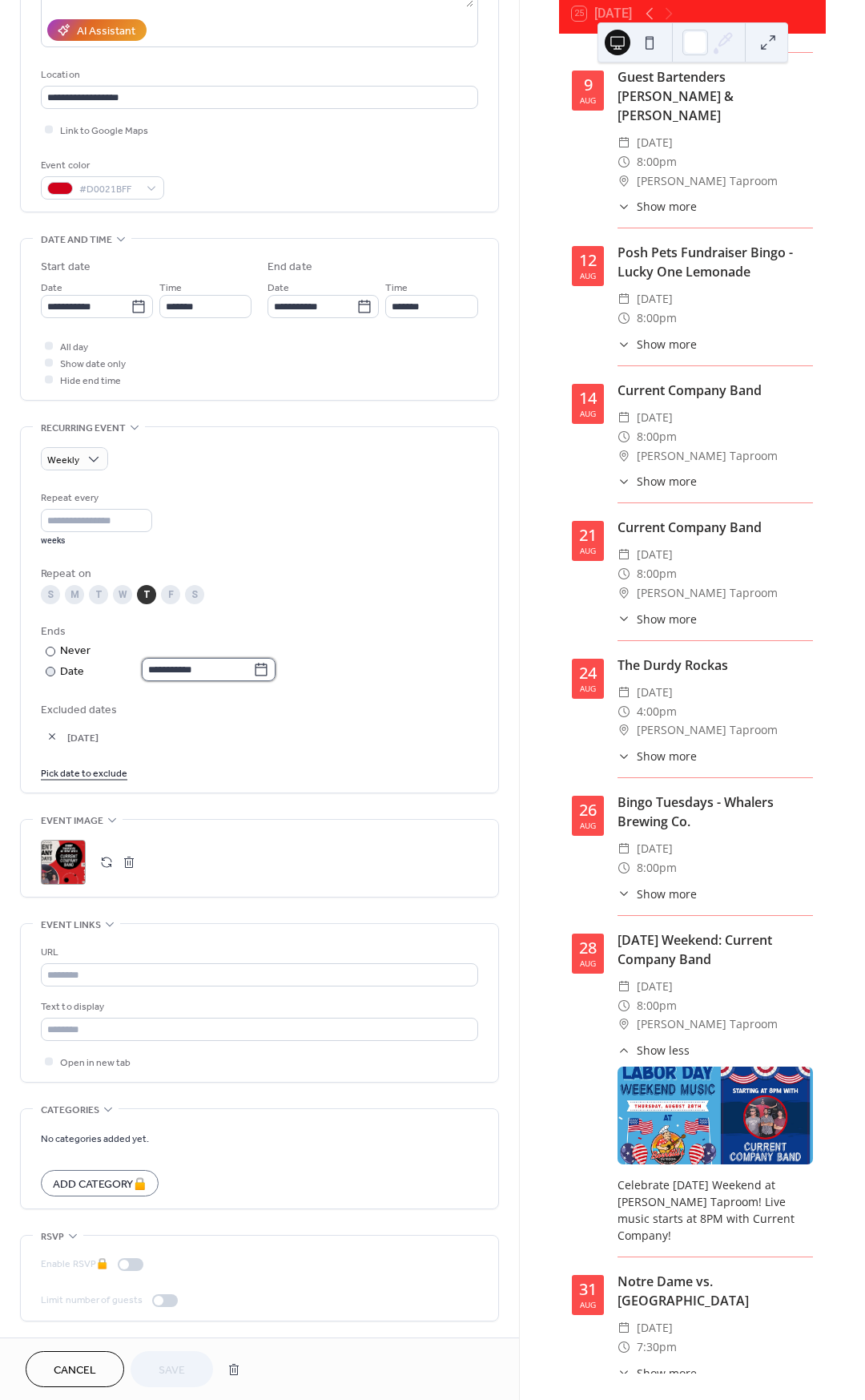 click on "**********" at bounding box center (197, 669) 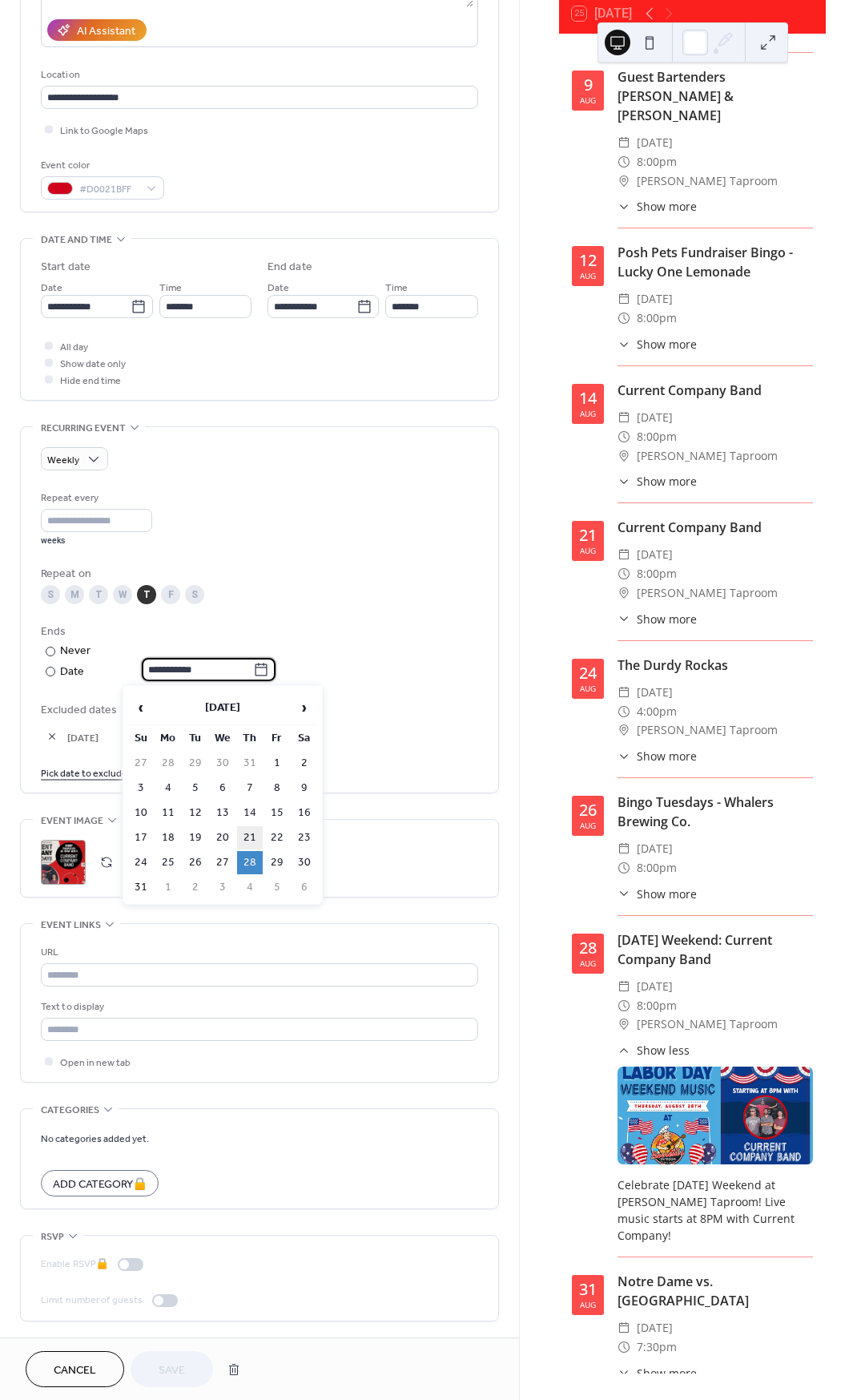 click on "21" at bounding box center [250, 837] 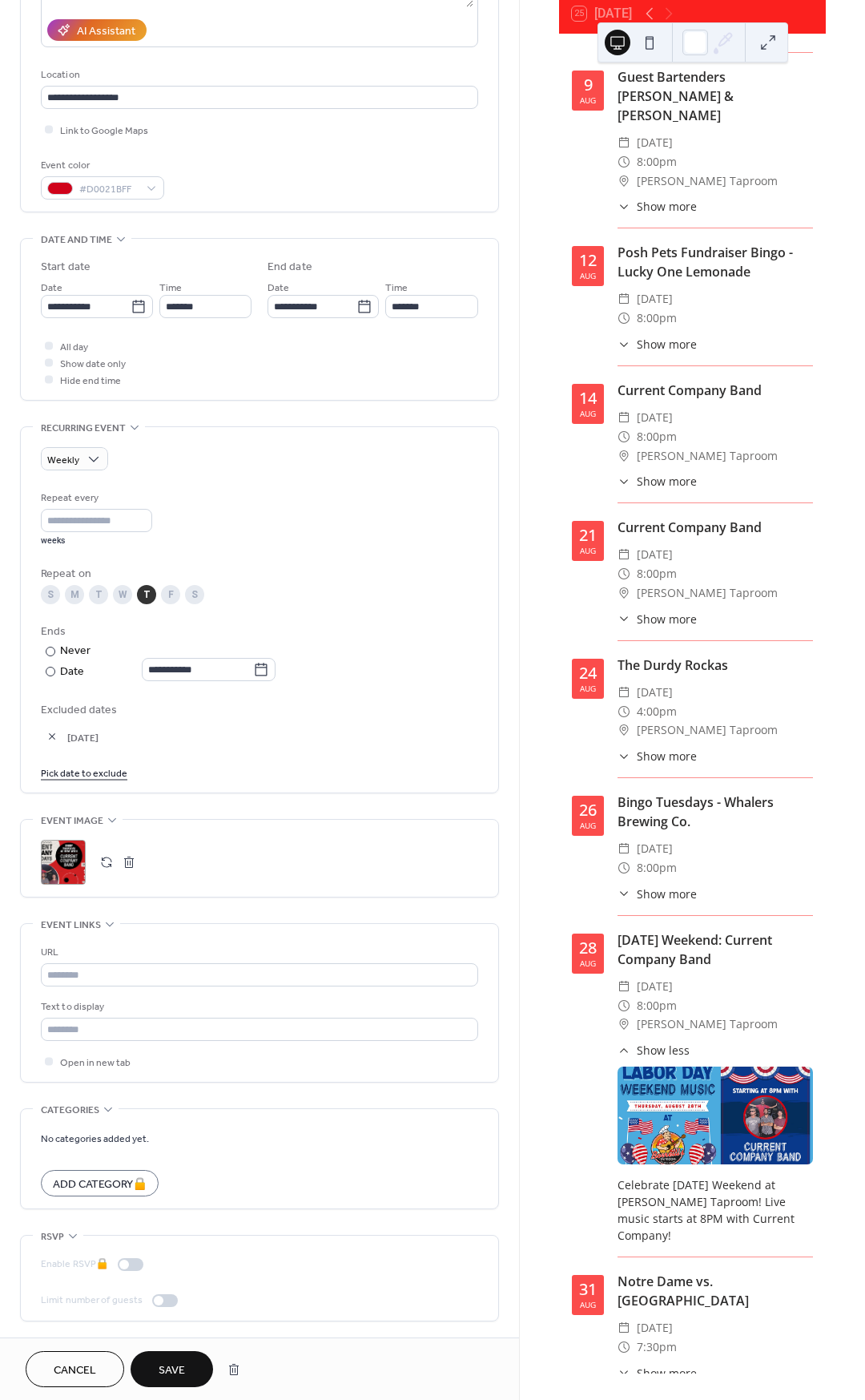 click on "Save" at bounding box center [171, 1370] 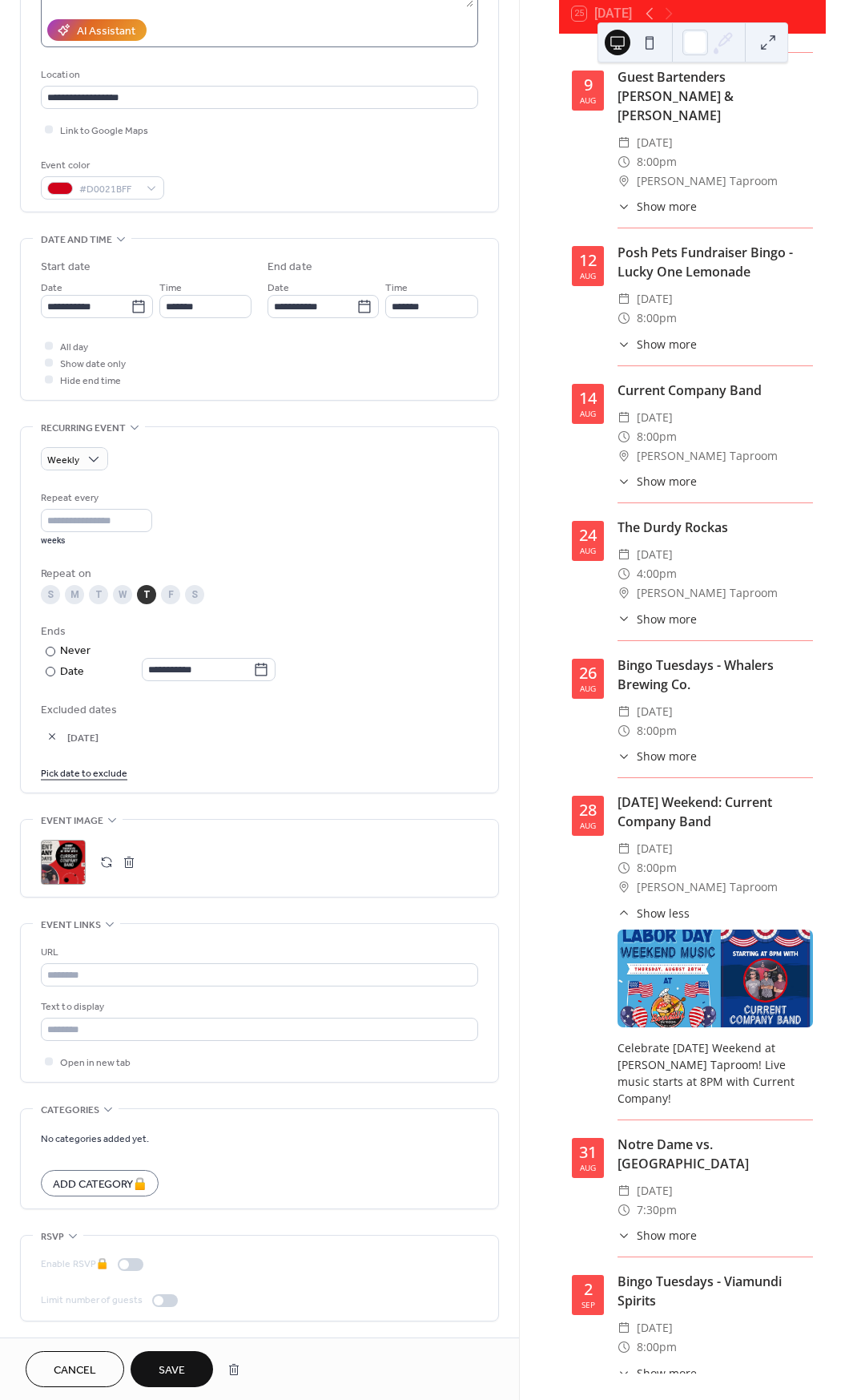 scroll, scrollTop: 1777, scrollLeft: 0, axis: vertical 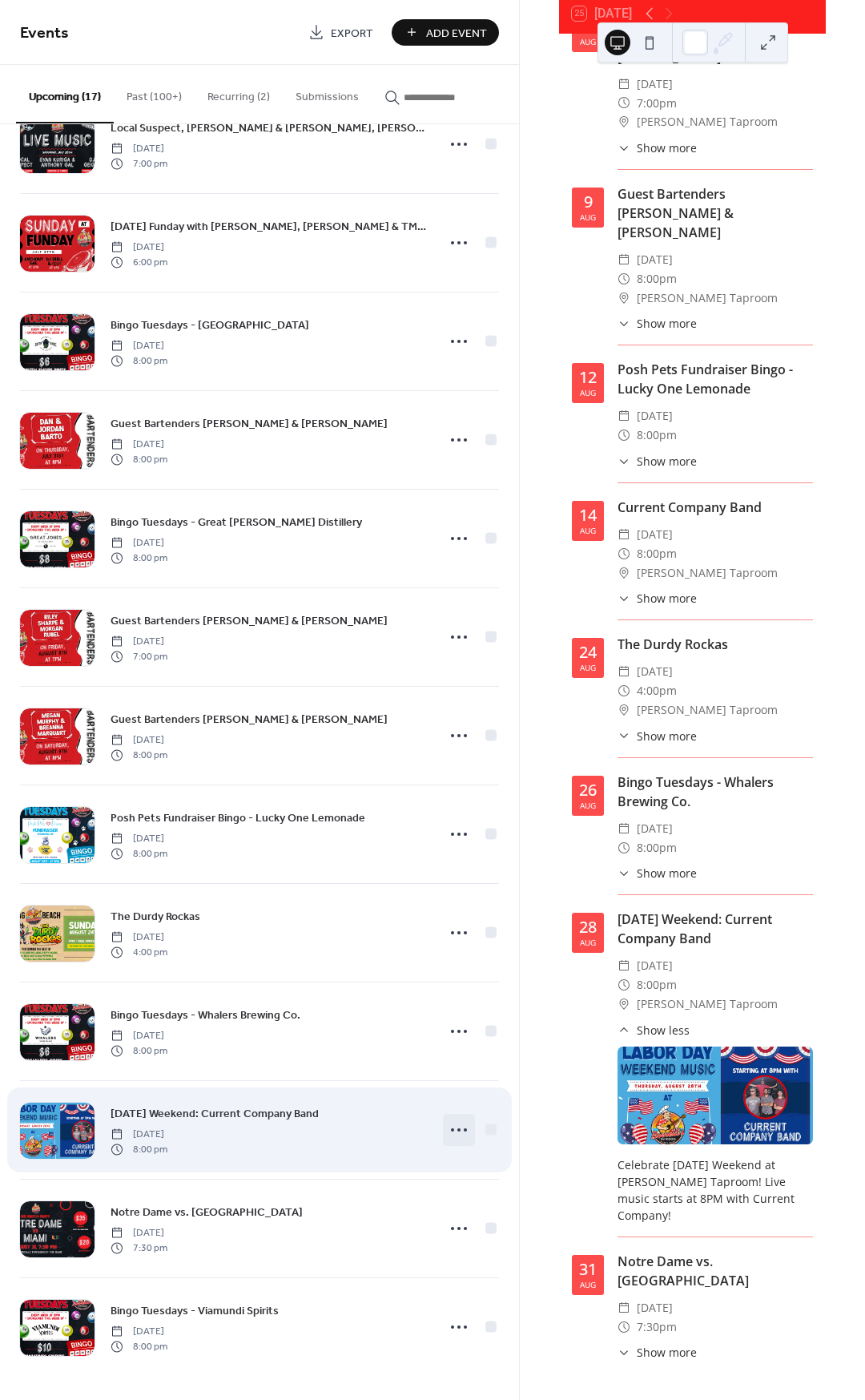 click 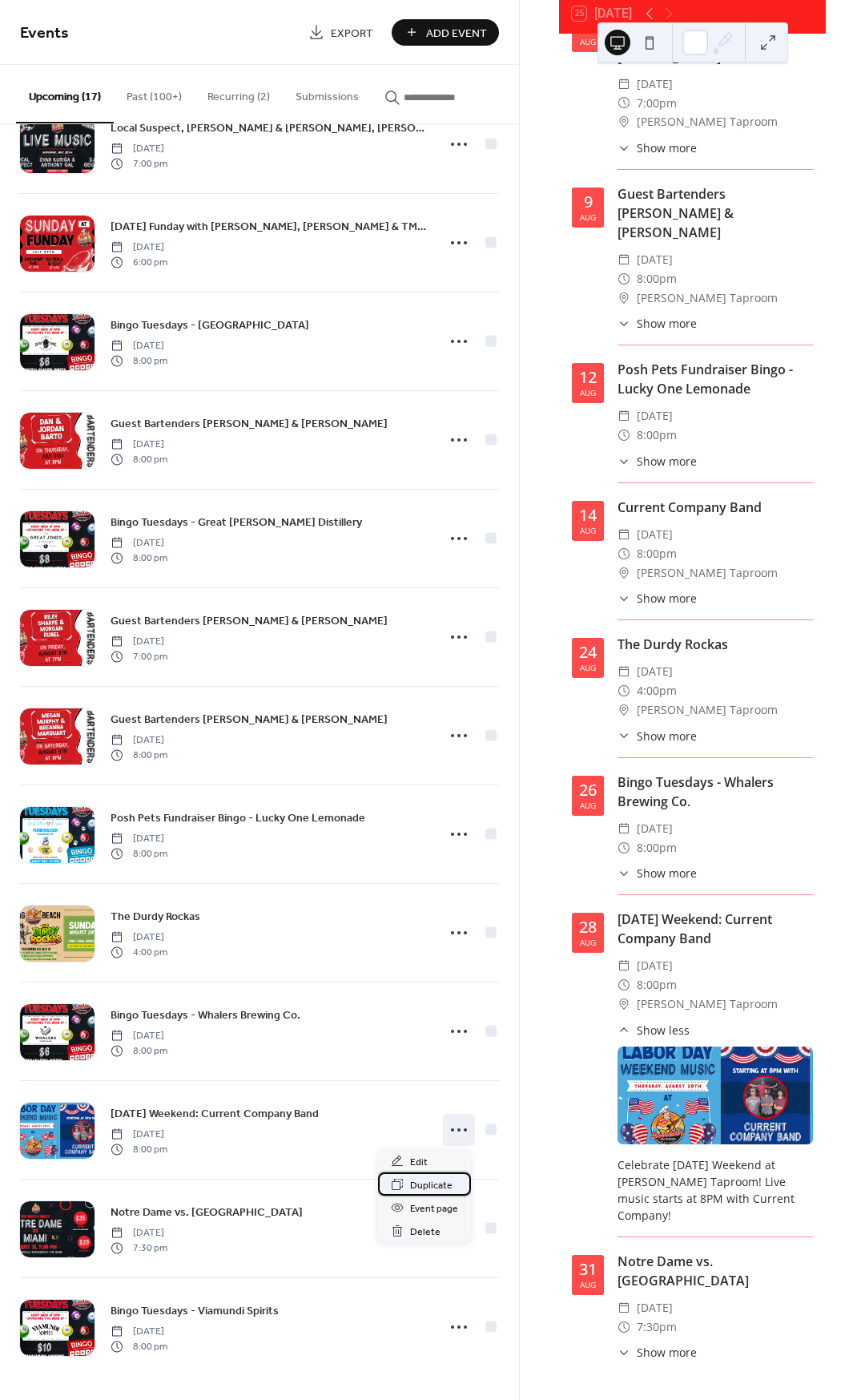 click on "Duplicate" at bounding box center (424, 1184) 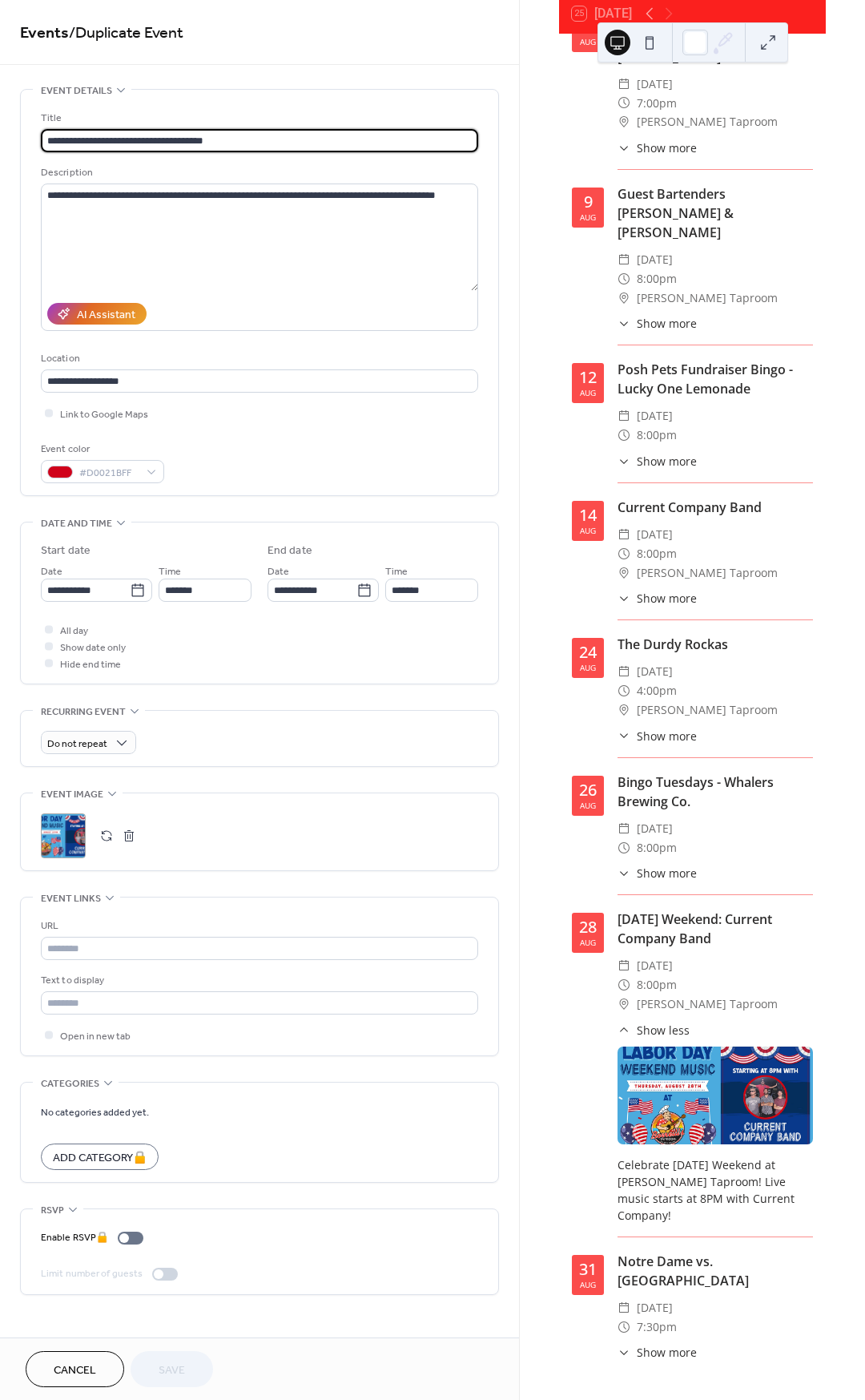 drag, startPoint x: 264, startPoint y: 143, endPoint x: 198, endPoint y: 152, distance: 66.61081 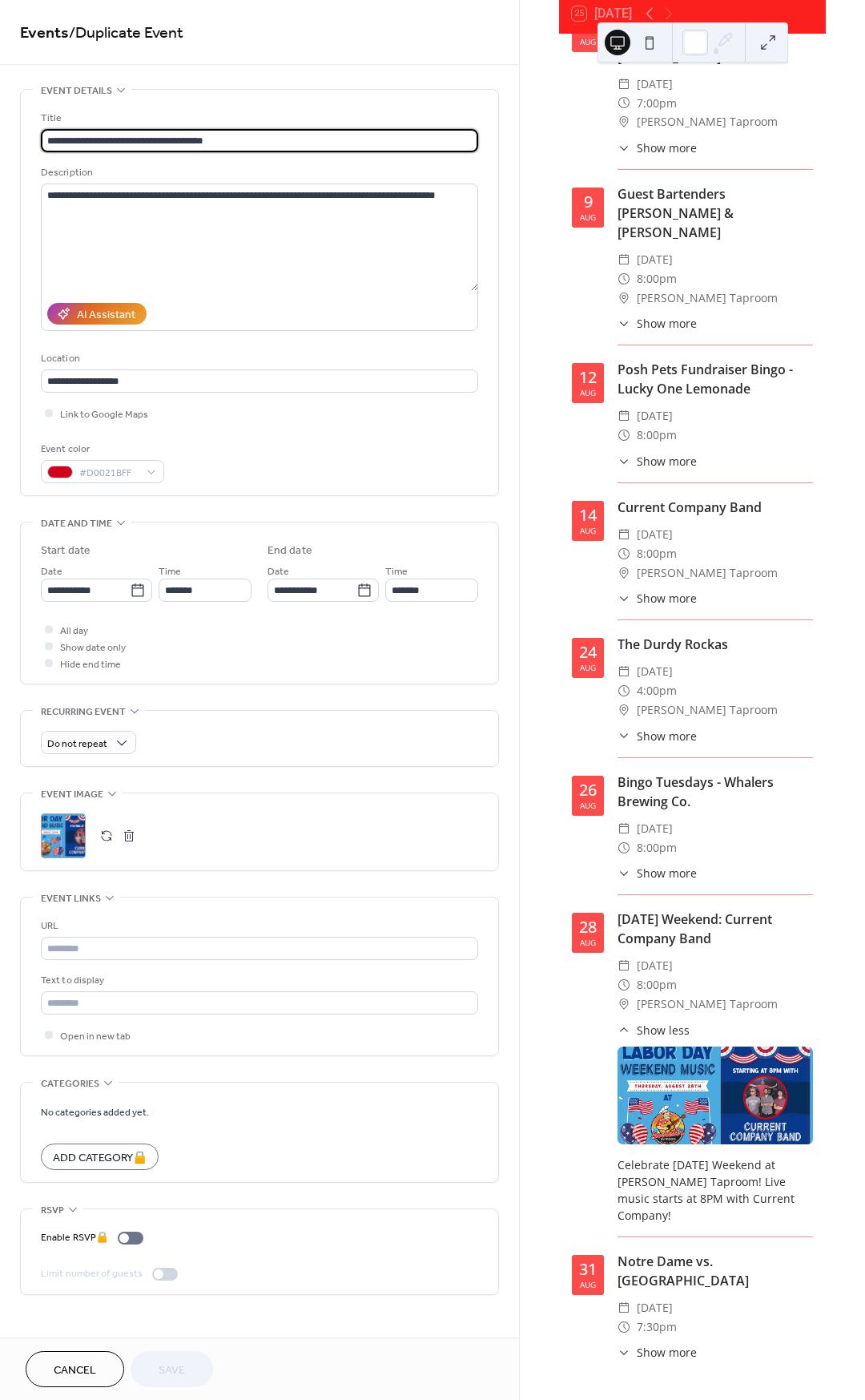 click on "**********" at bounding box center [260, 140] 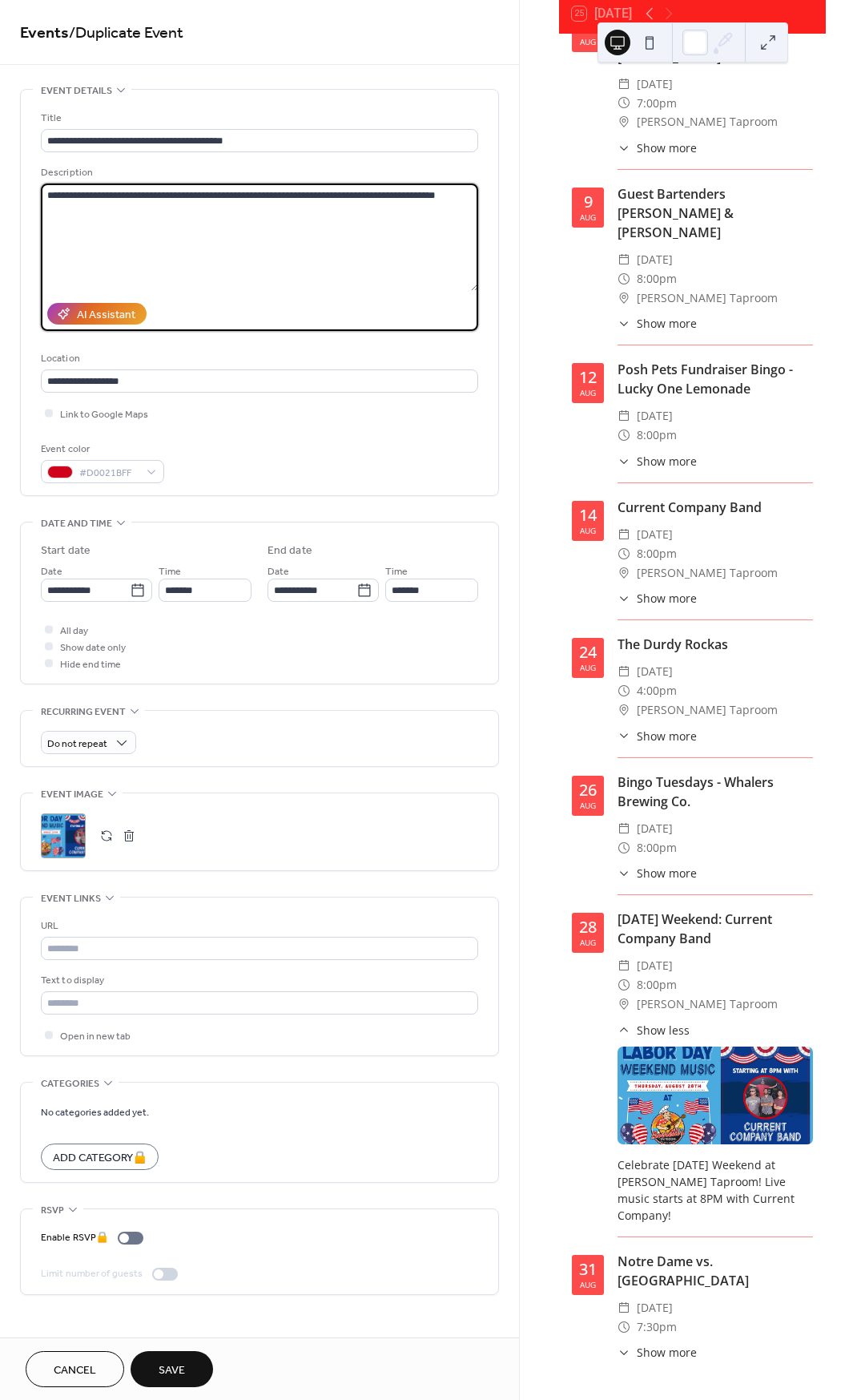 drag, startPoint x: 352, startPoint y: 196, endPoint x: 545, endPoint y: 201, distance: 193.06476 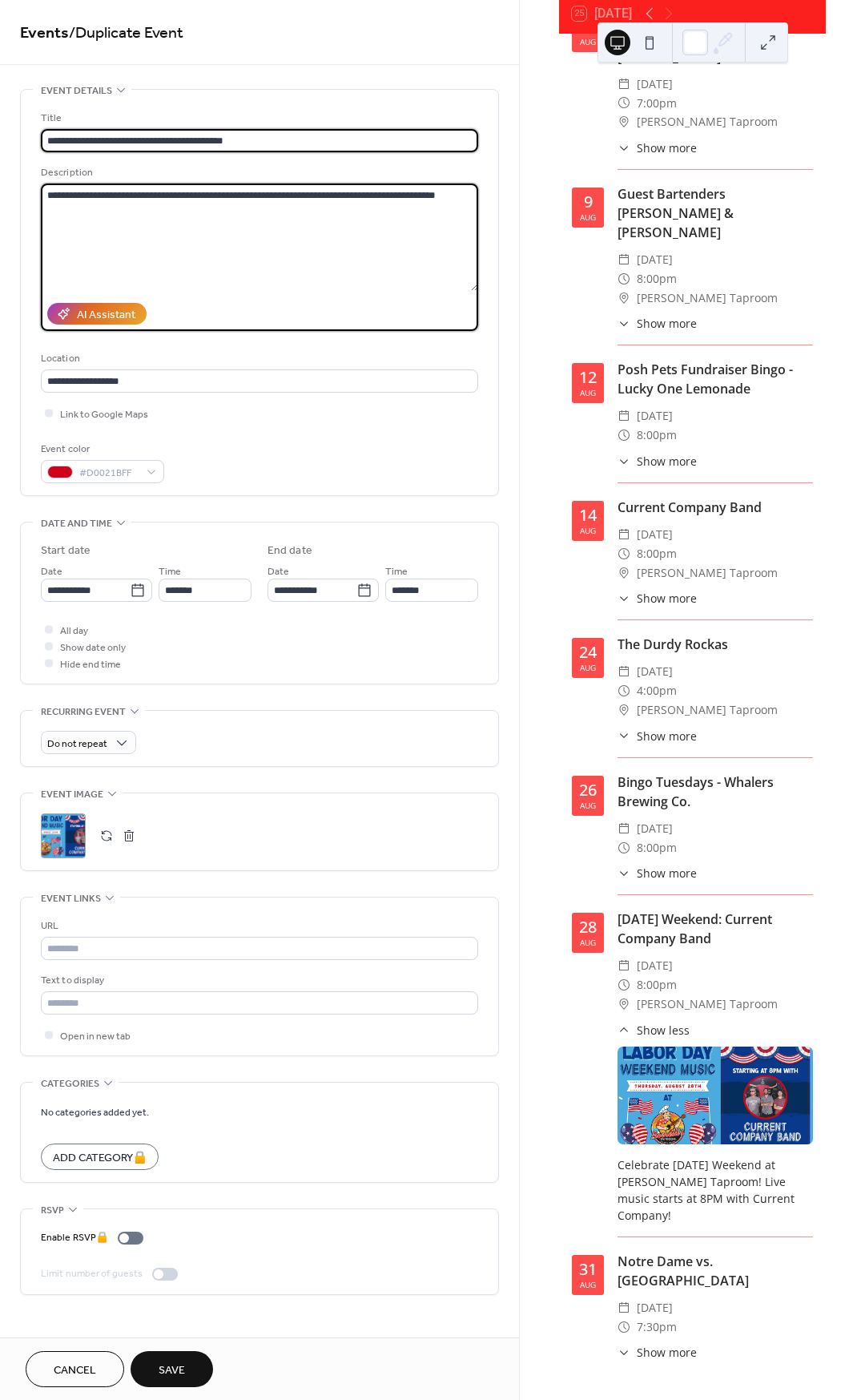 drag, startPoint x: 159, startPoint y: 142, endPoint x: 161, endPoint y: 180, distance: 38.0526 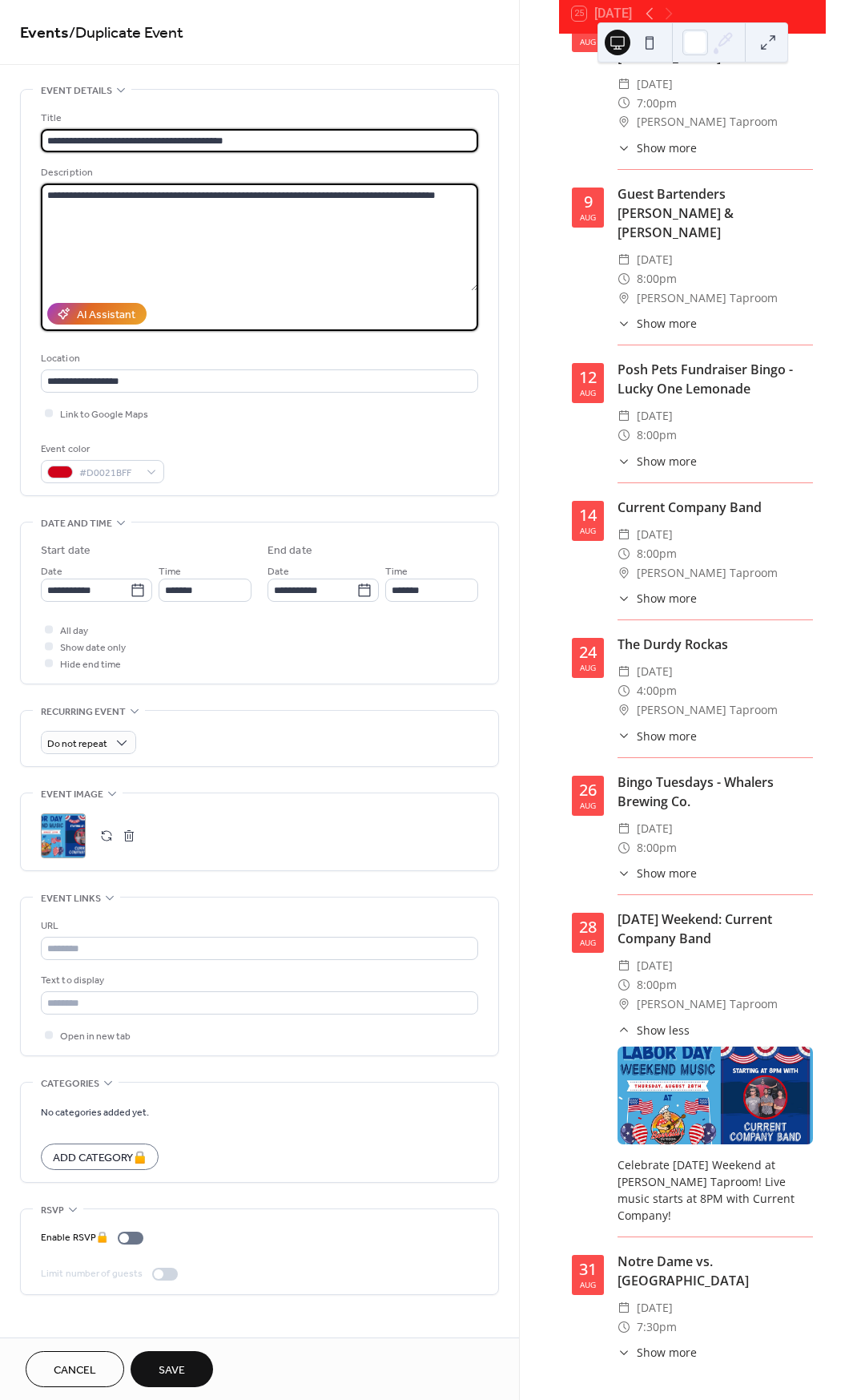 click on "**********" at bounding box center [260, 140] 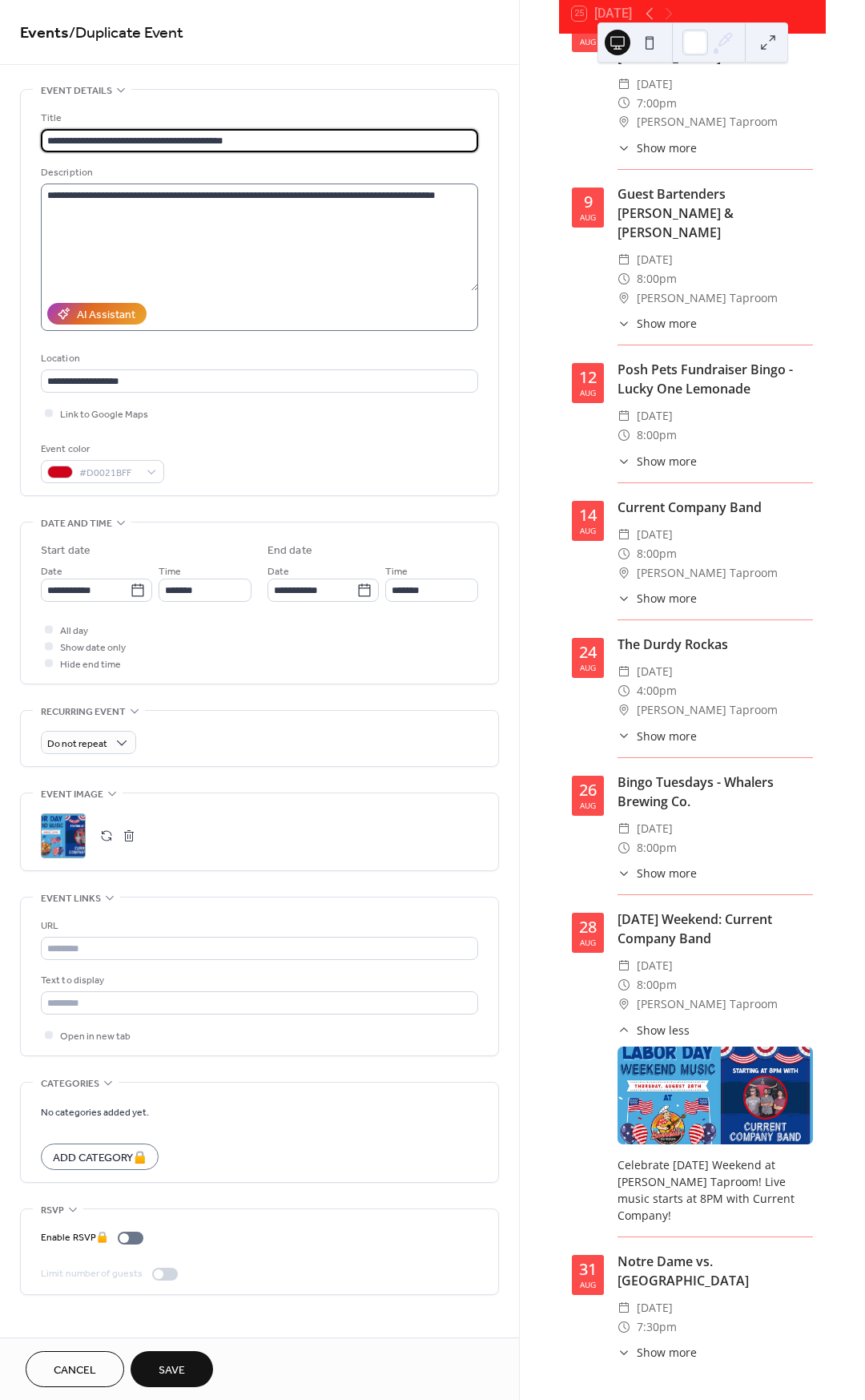type on "**********" 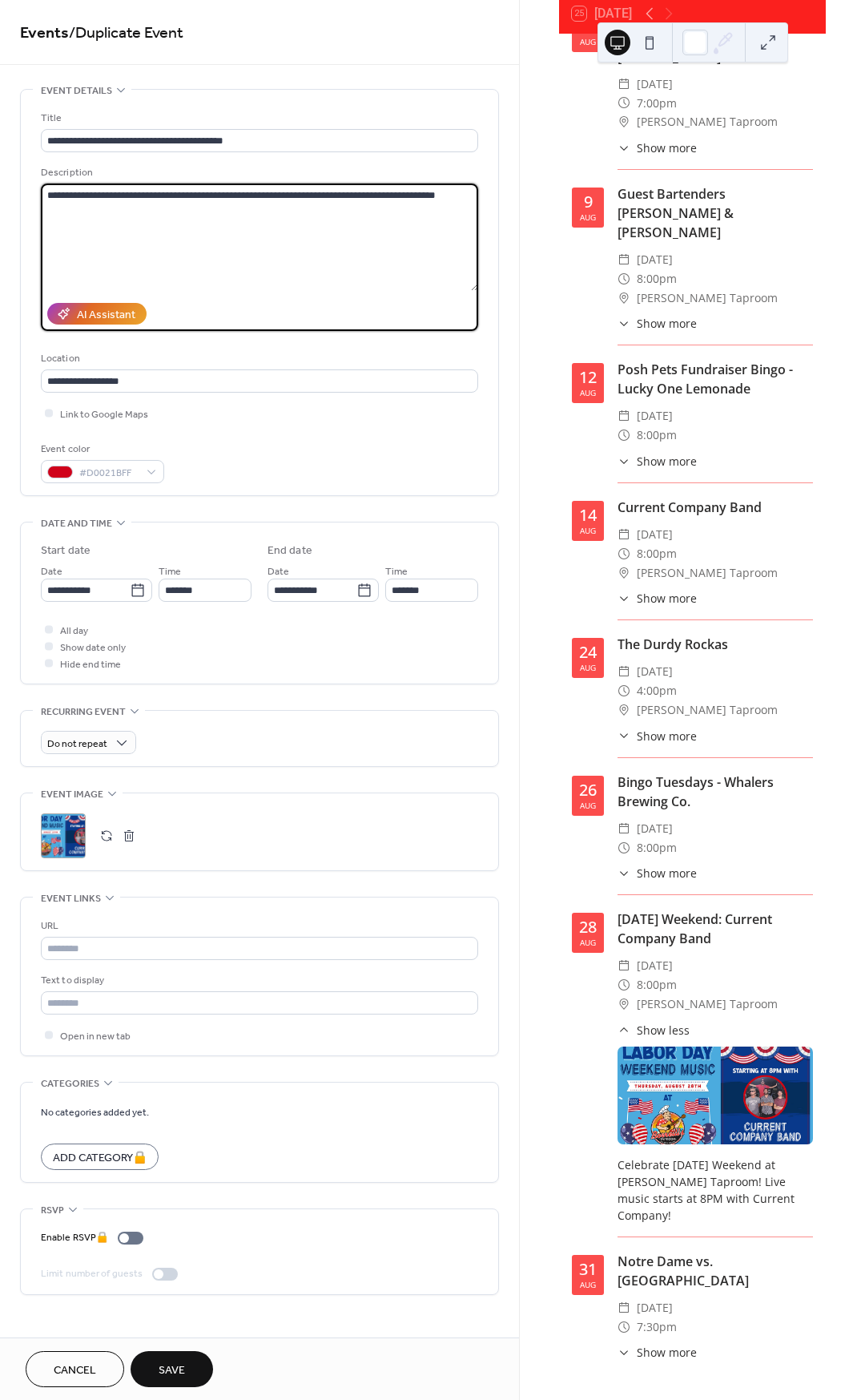 click on "**********" at bounding box center (260, 237) 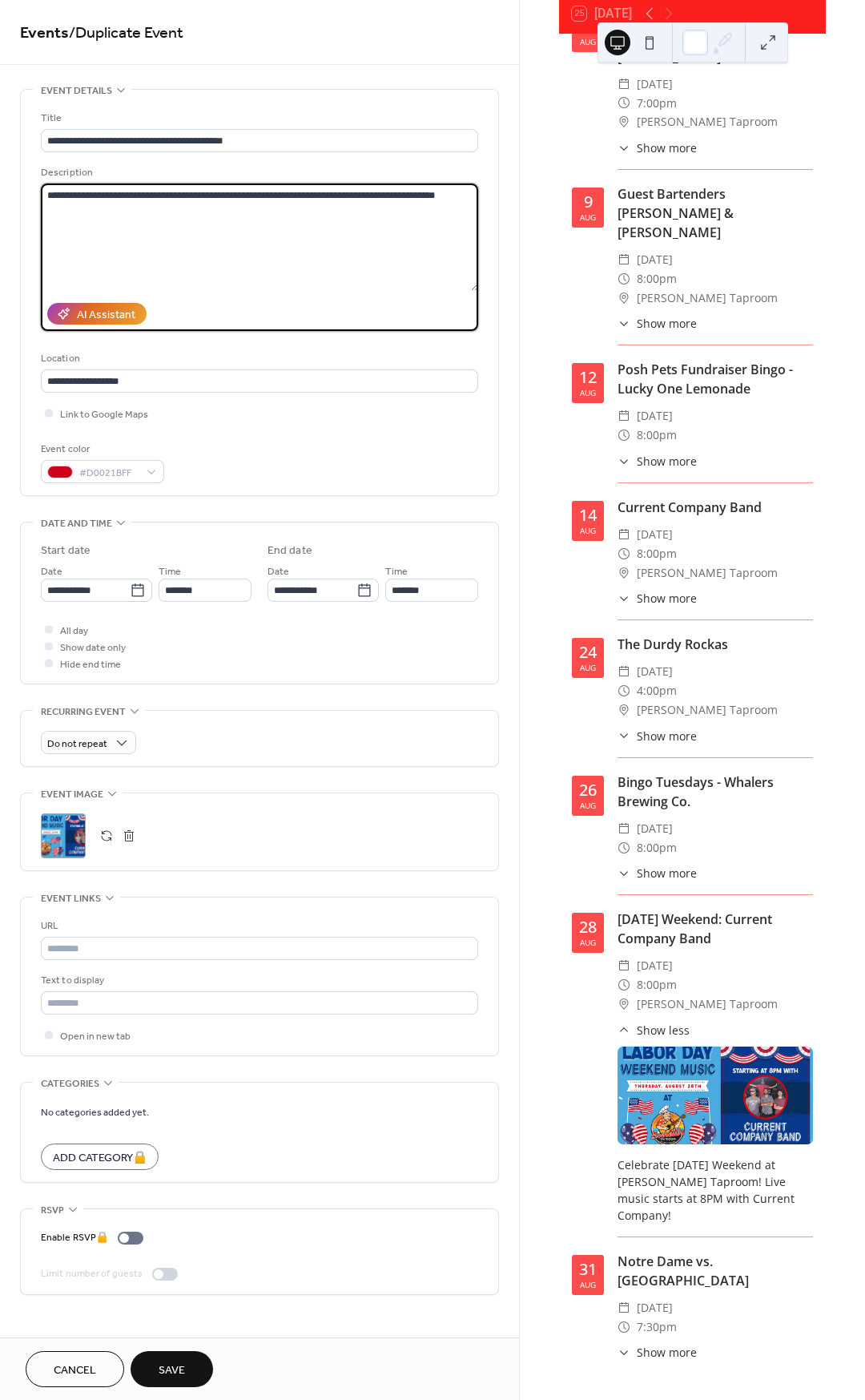 drag, startPoint x: 468, startPoint y: 196, endPoint x: 394, endPoint y: 192, distance: 74.108029 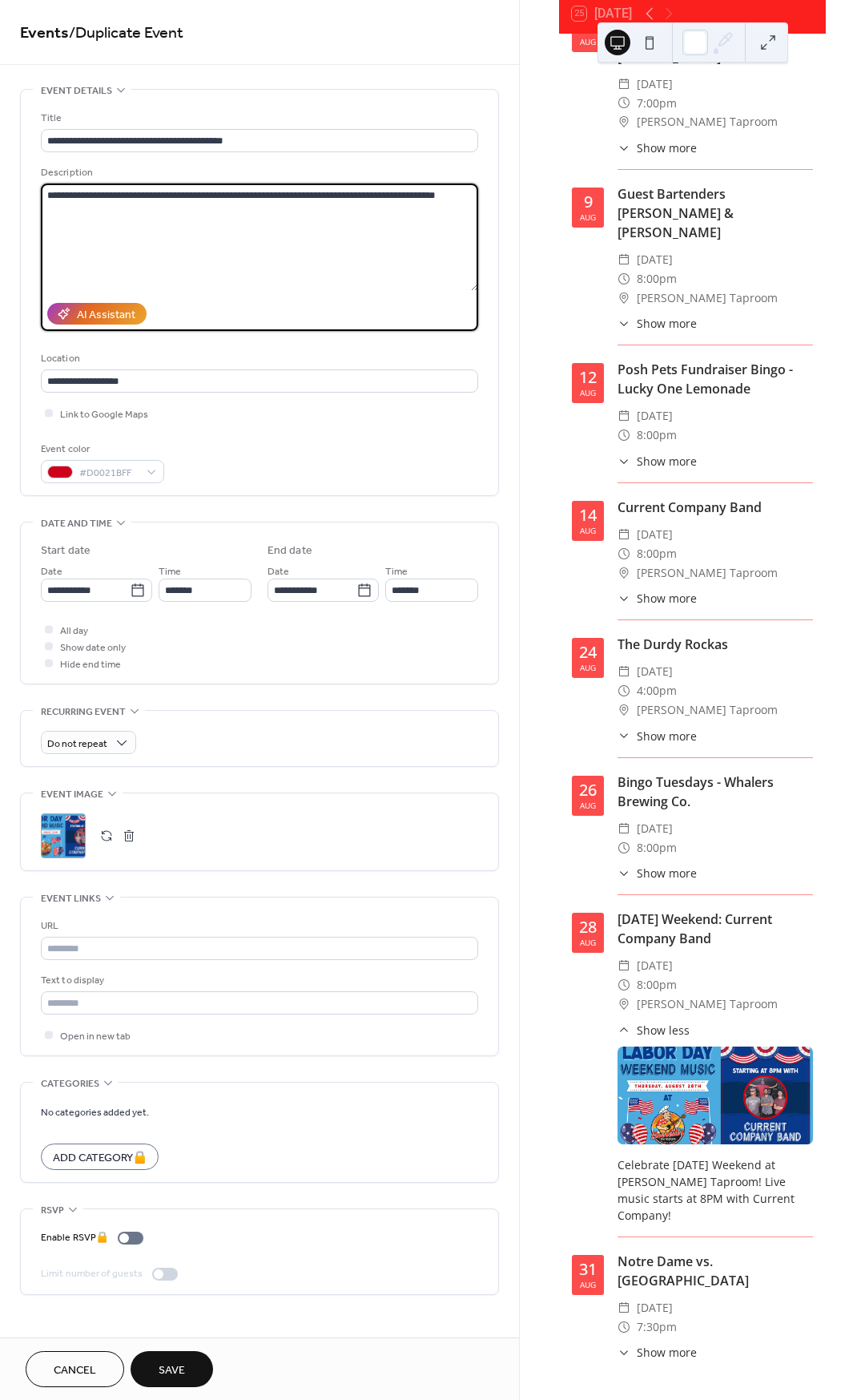 click on "**********" at bounding box center [260, 237] 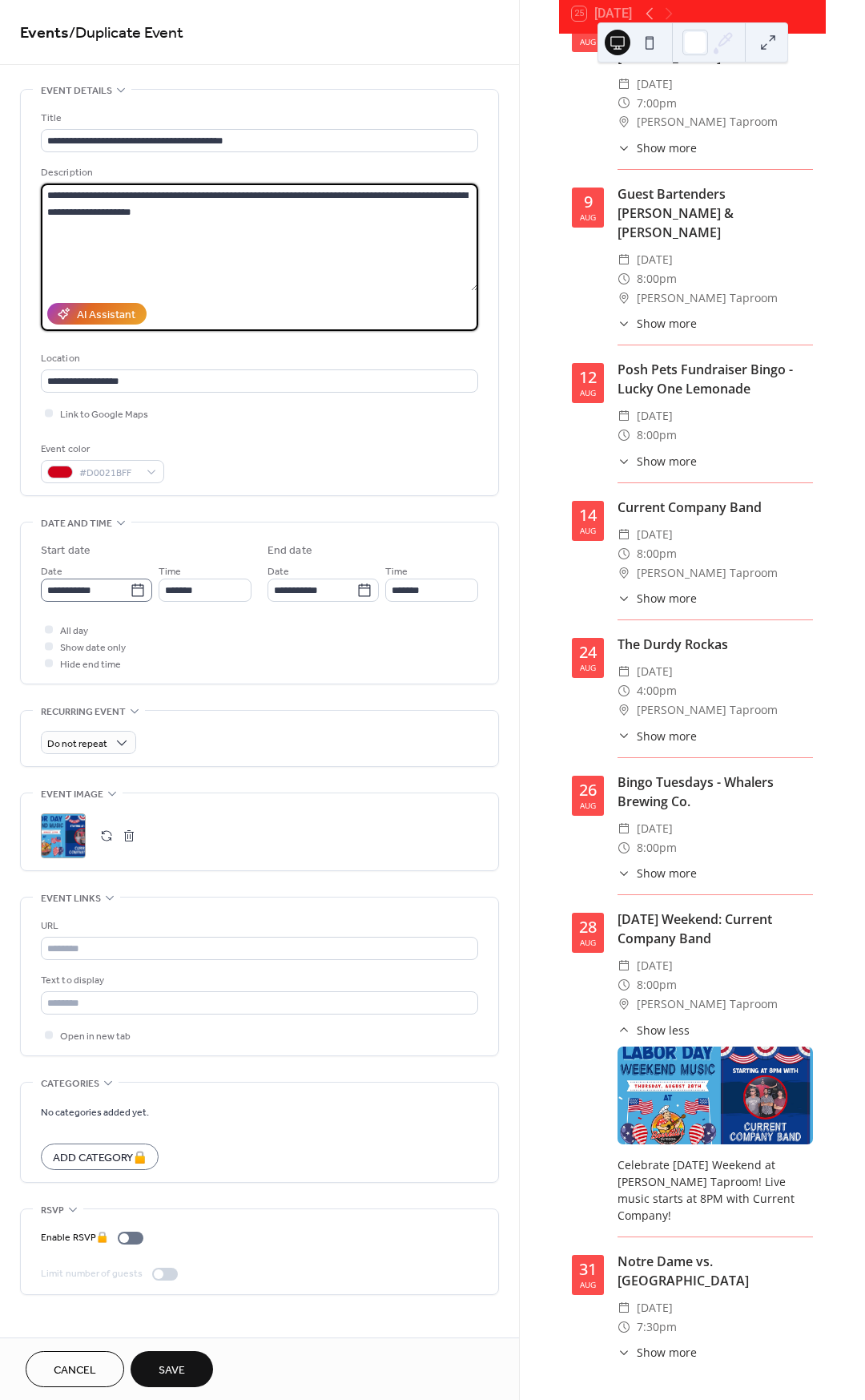 type on "**********" 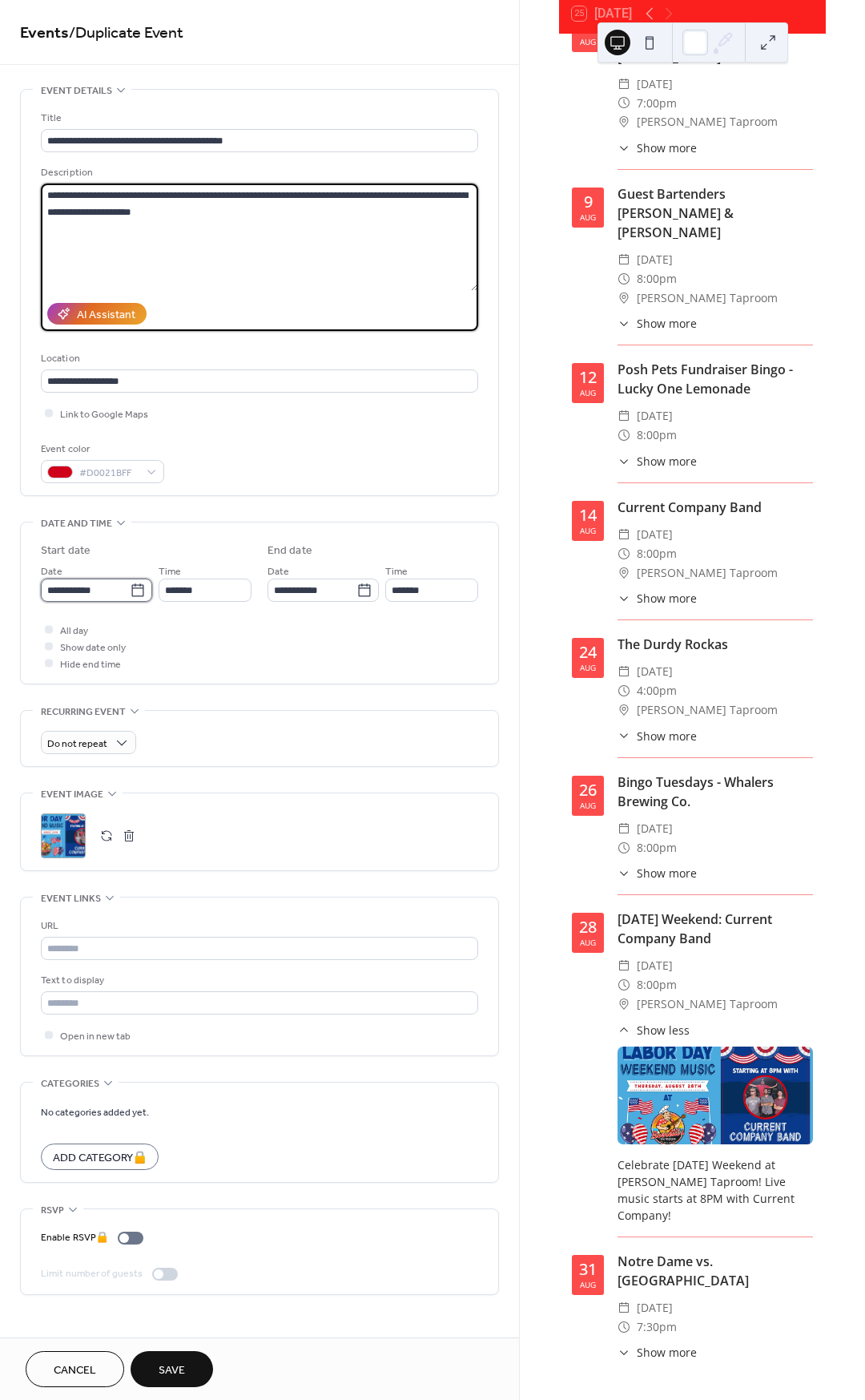 click on "**********" at bounding box center [85, 590] 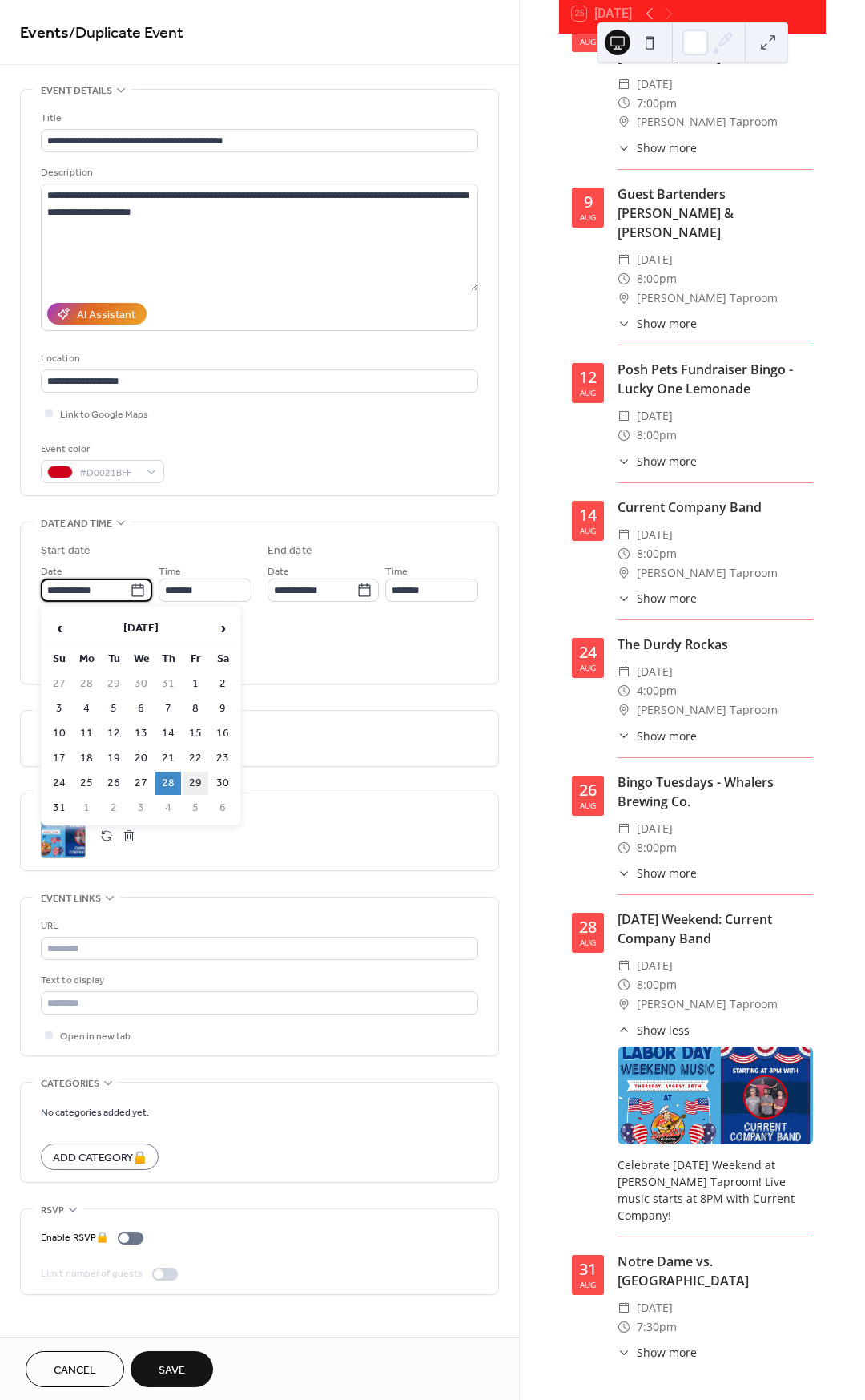 click on "29" at bounding box center [195, 783] 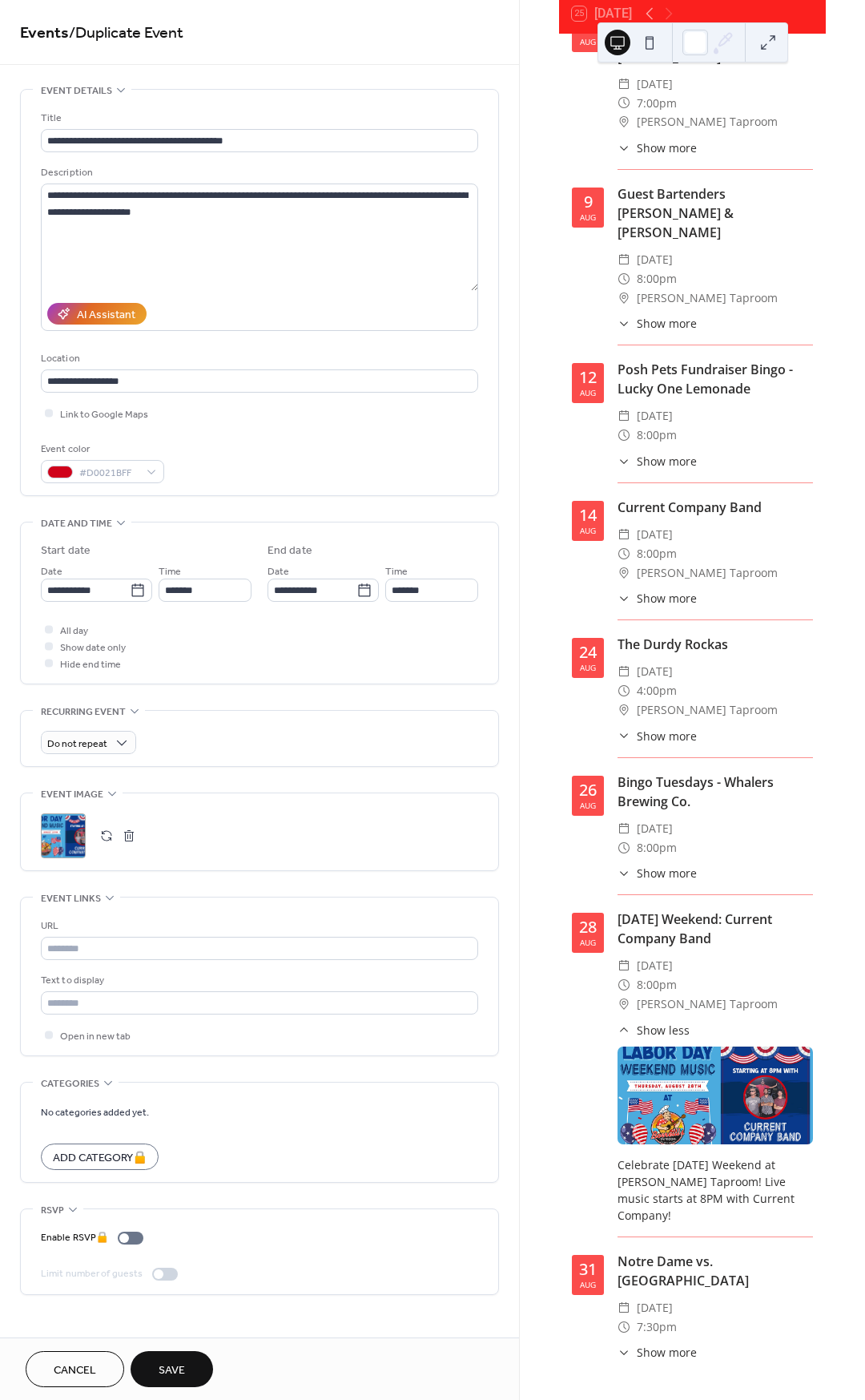 click on ";" at bounding box center [63, 836] 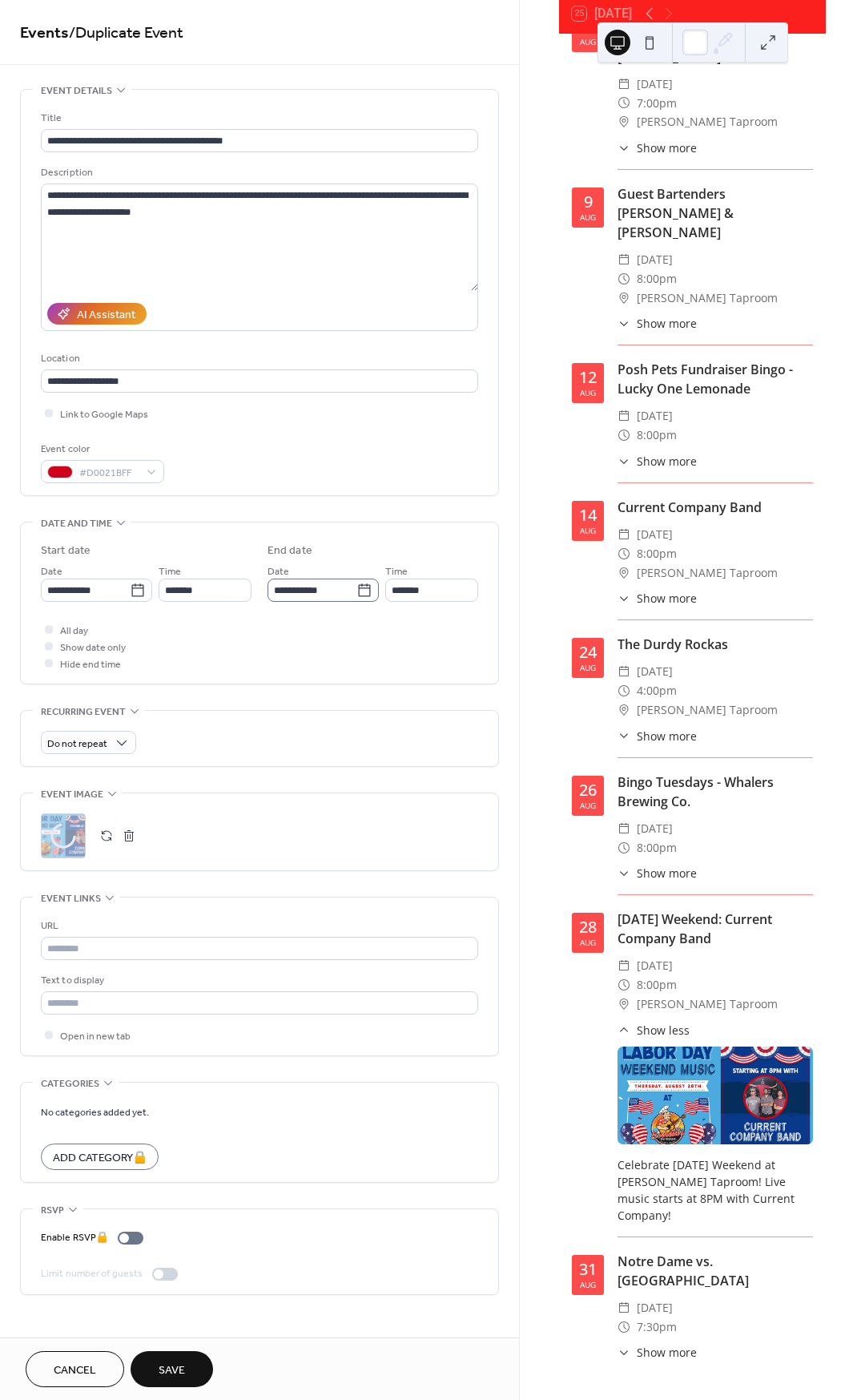 scroll, scrollTop: 1, scrollLeft: 0, axis: vertical 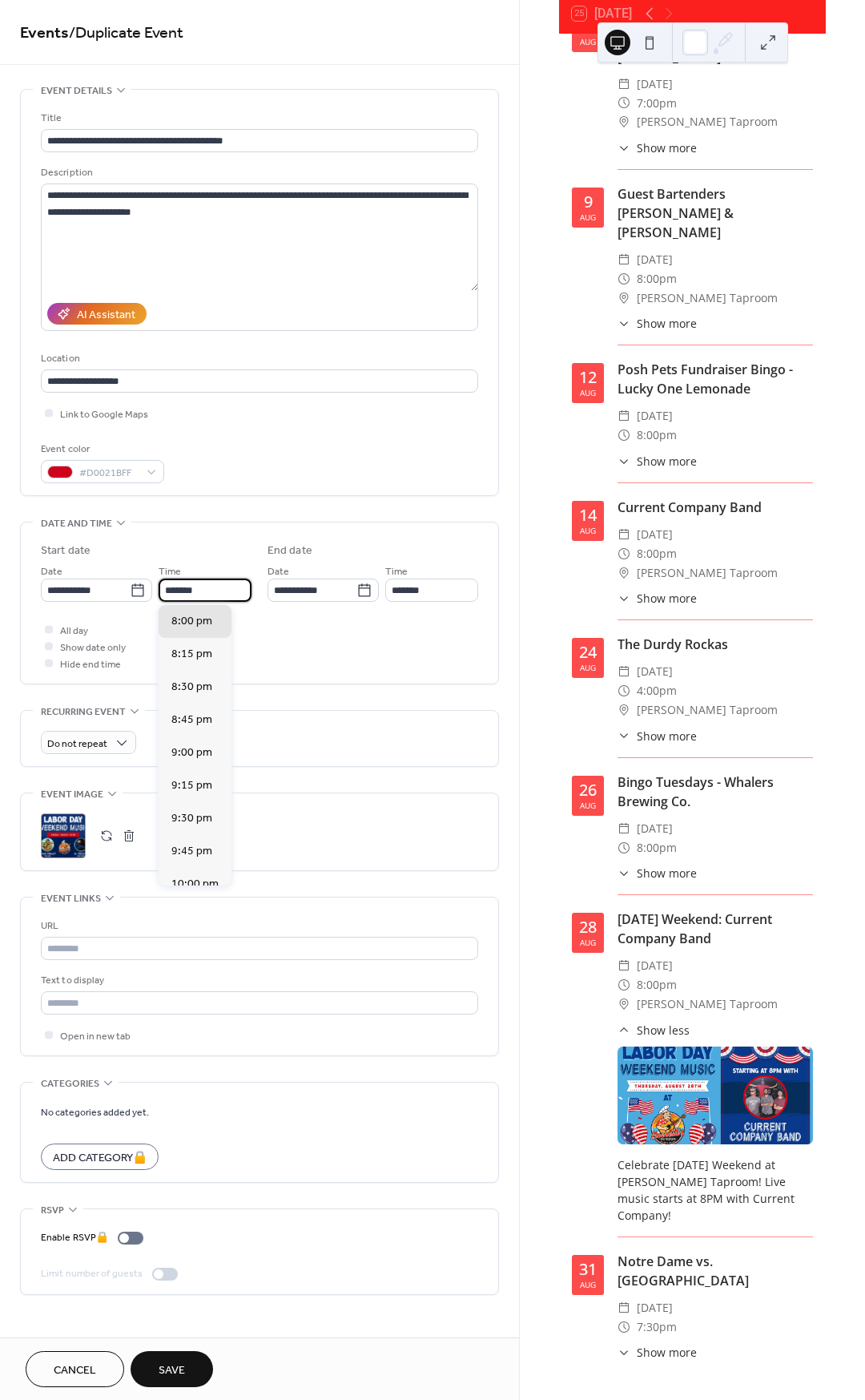 click on "*******" at bounding box center [205, 590] 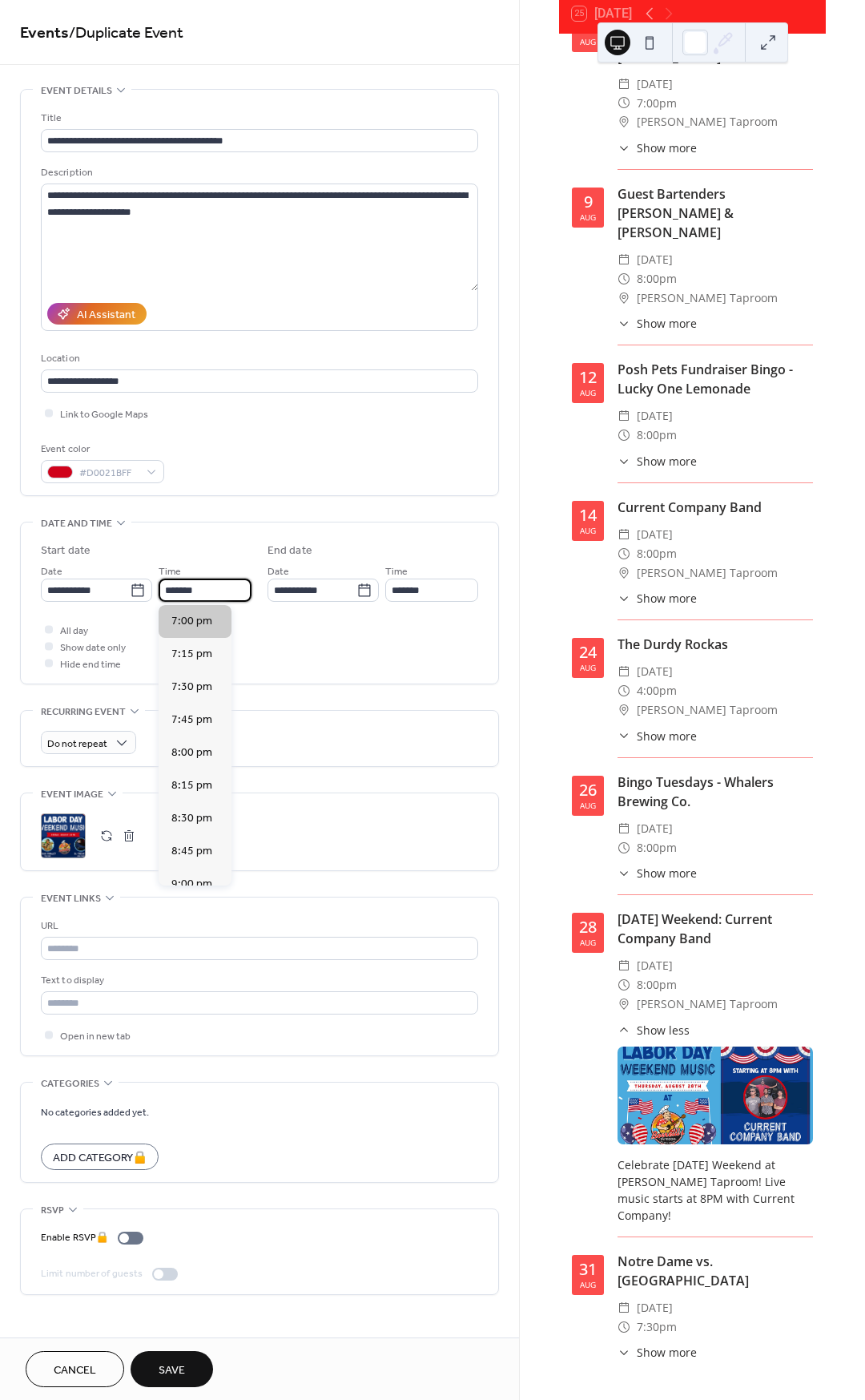 type on "*******" 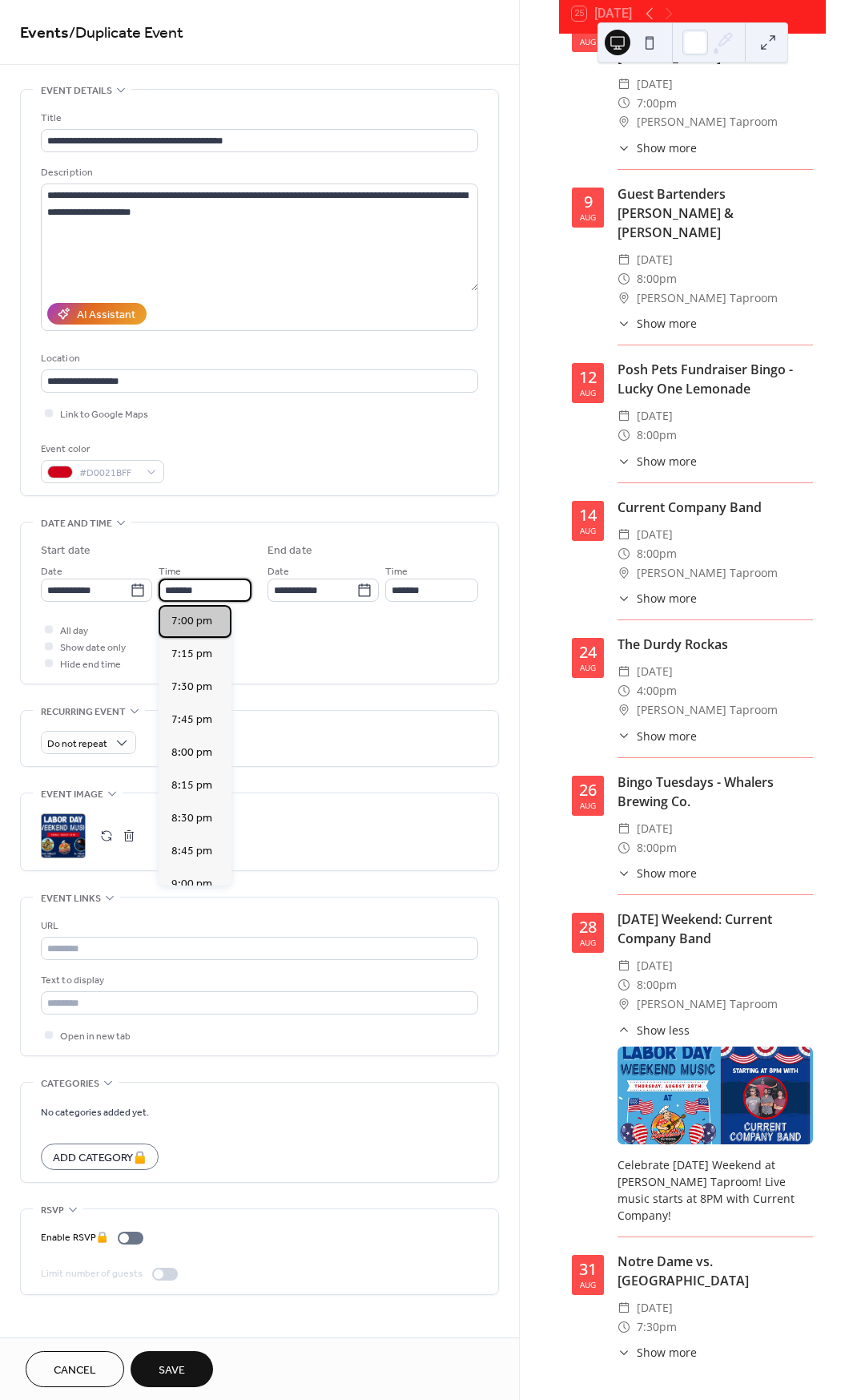 scroll, scrollTop: 2500, scrollLeft: 0, axis: vertical 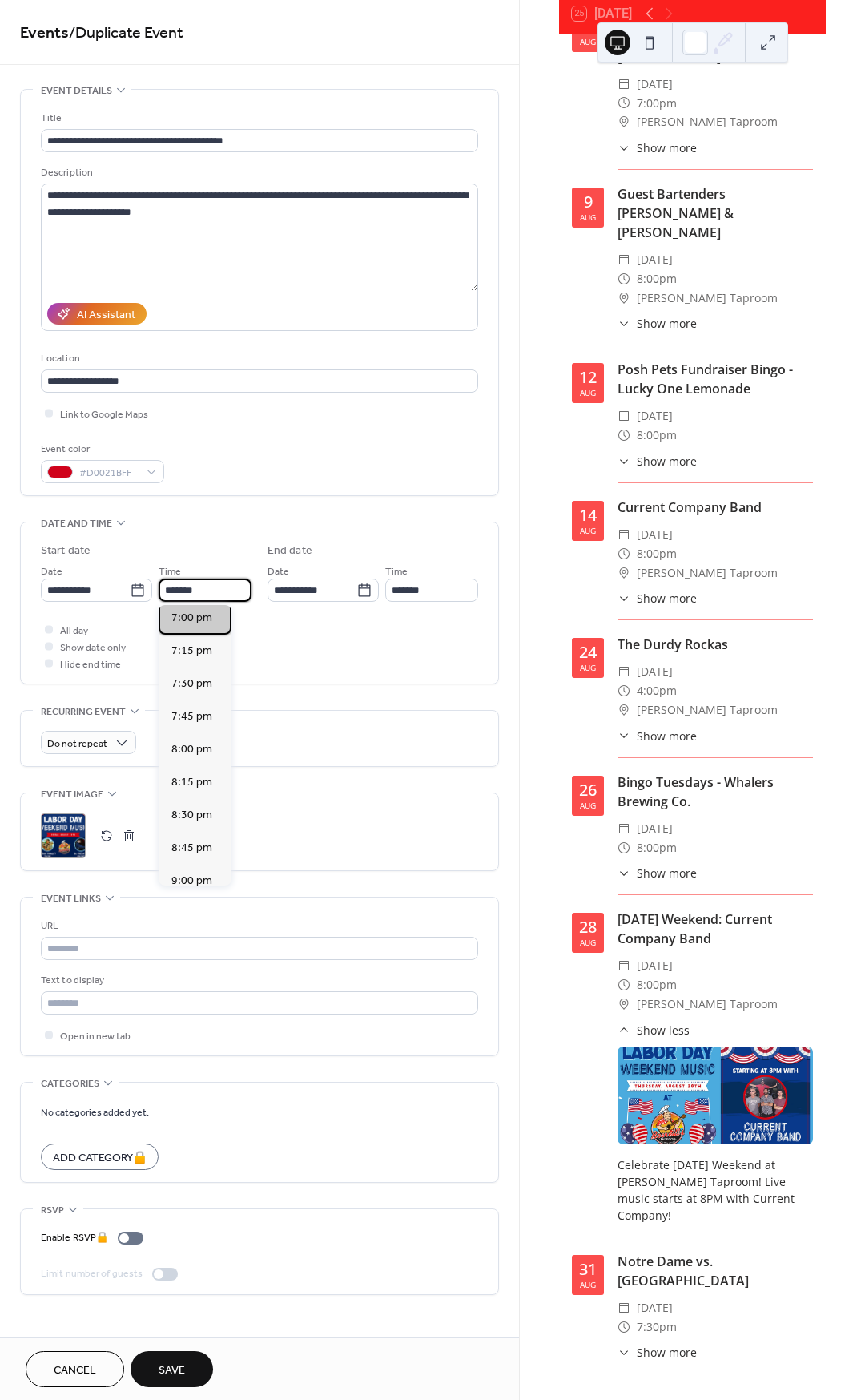 click on "7:00 pm" at bounding box center [191, 618] 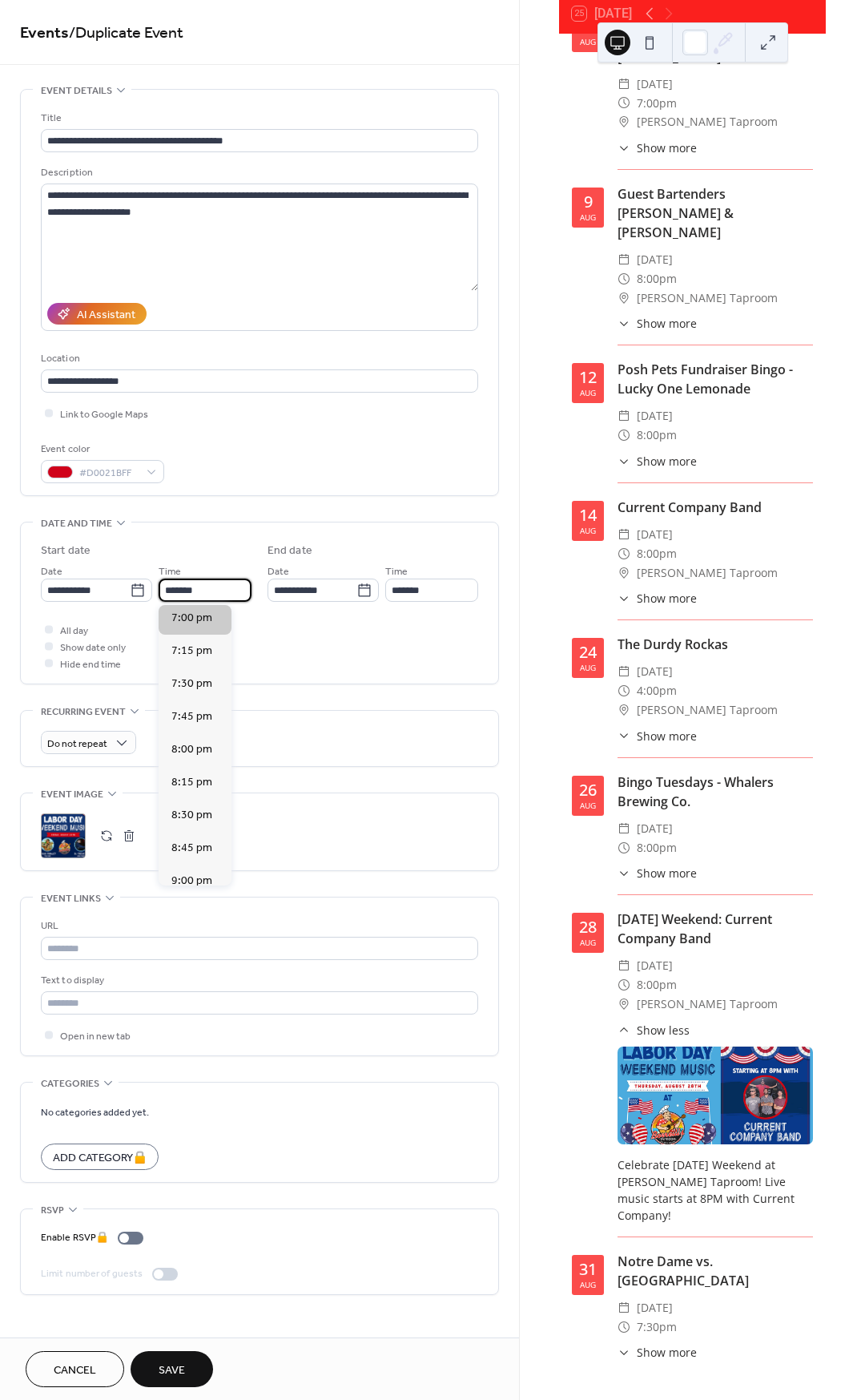 type on "*******" 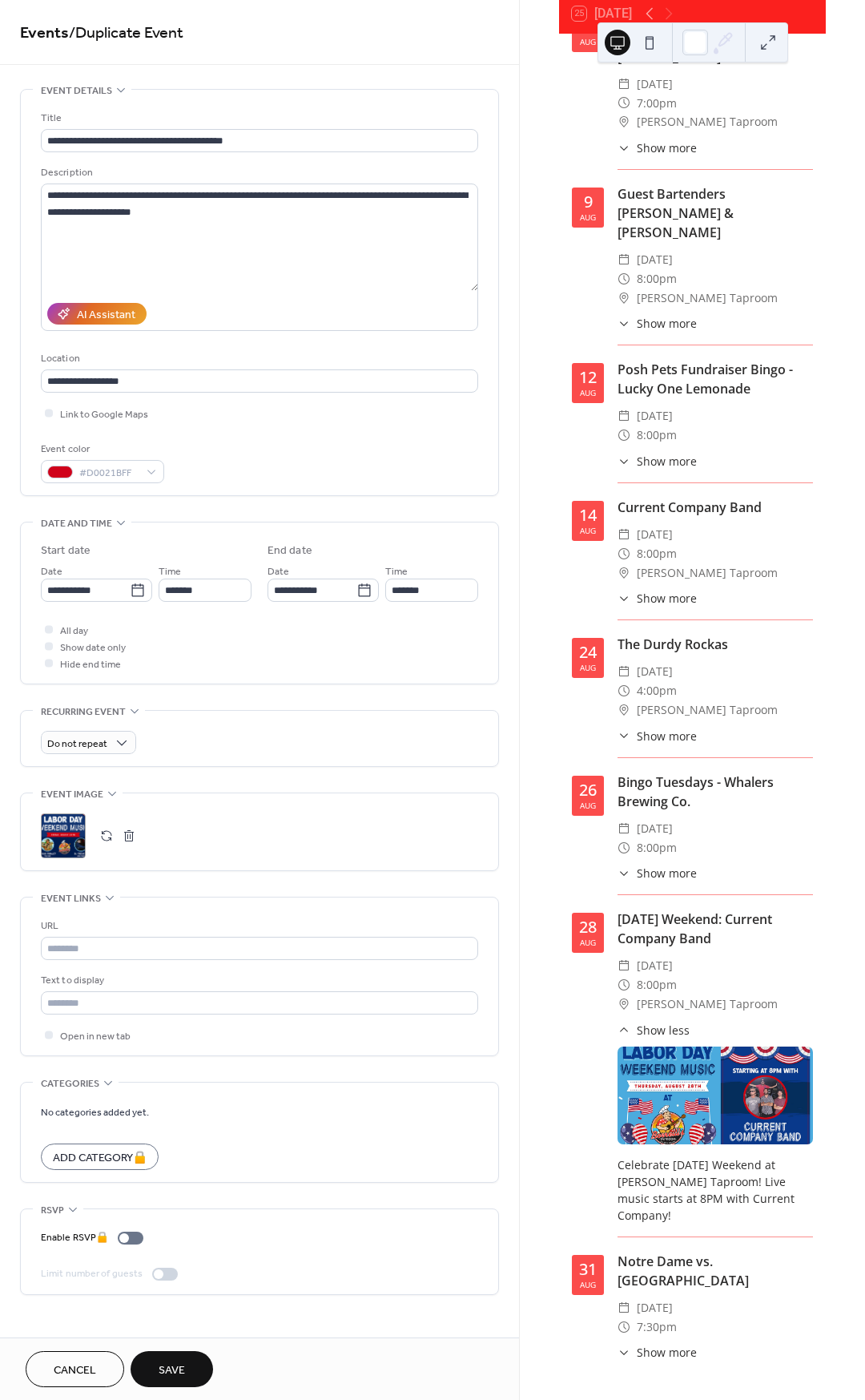 click on "Save" at bounding box center (171, 1370) 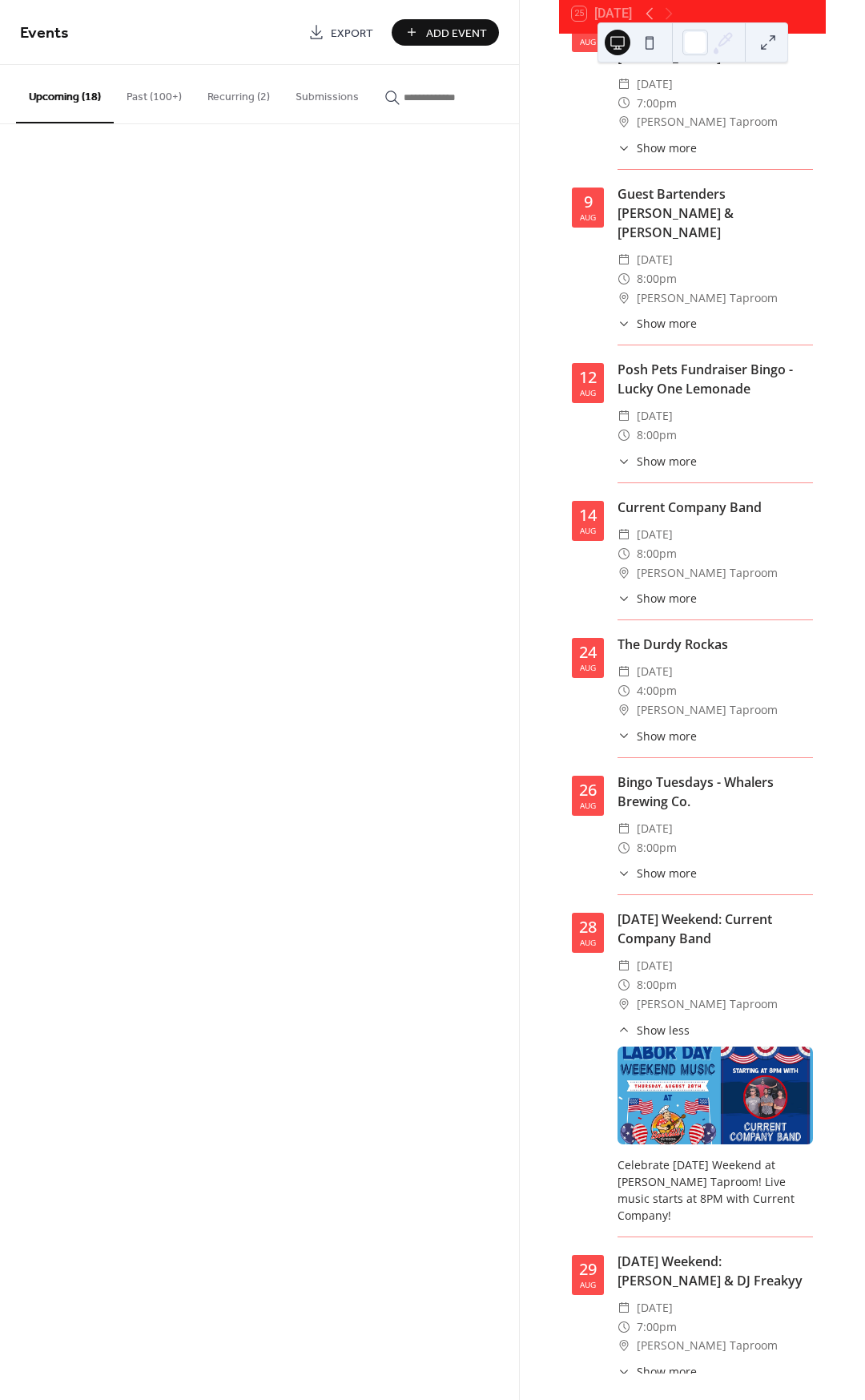 scroll, scrollTop: 1894, scrollLeft: 0, axis: vertical 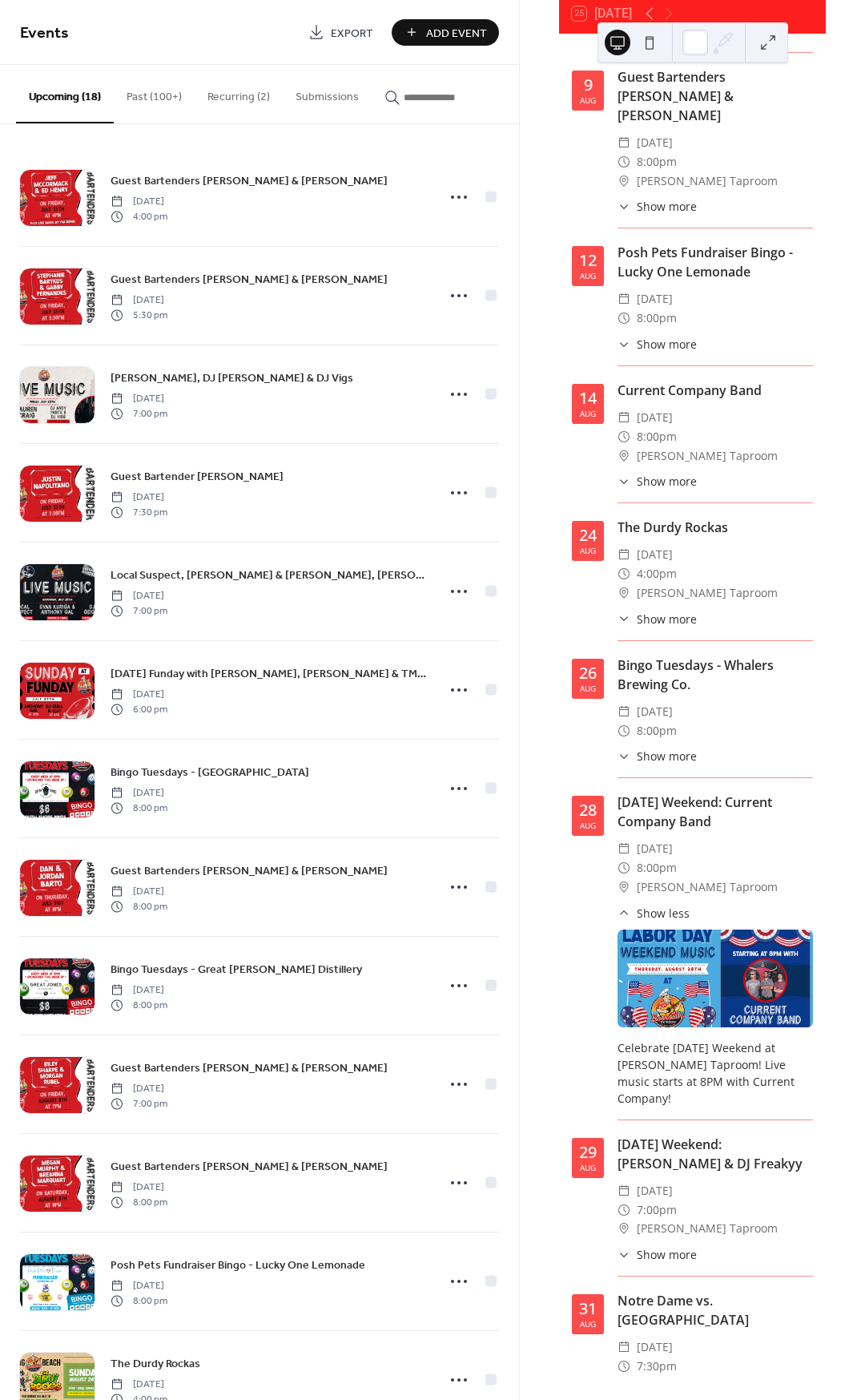 click on "Show more" at bounding box center [666, 1254] 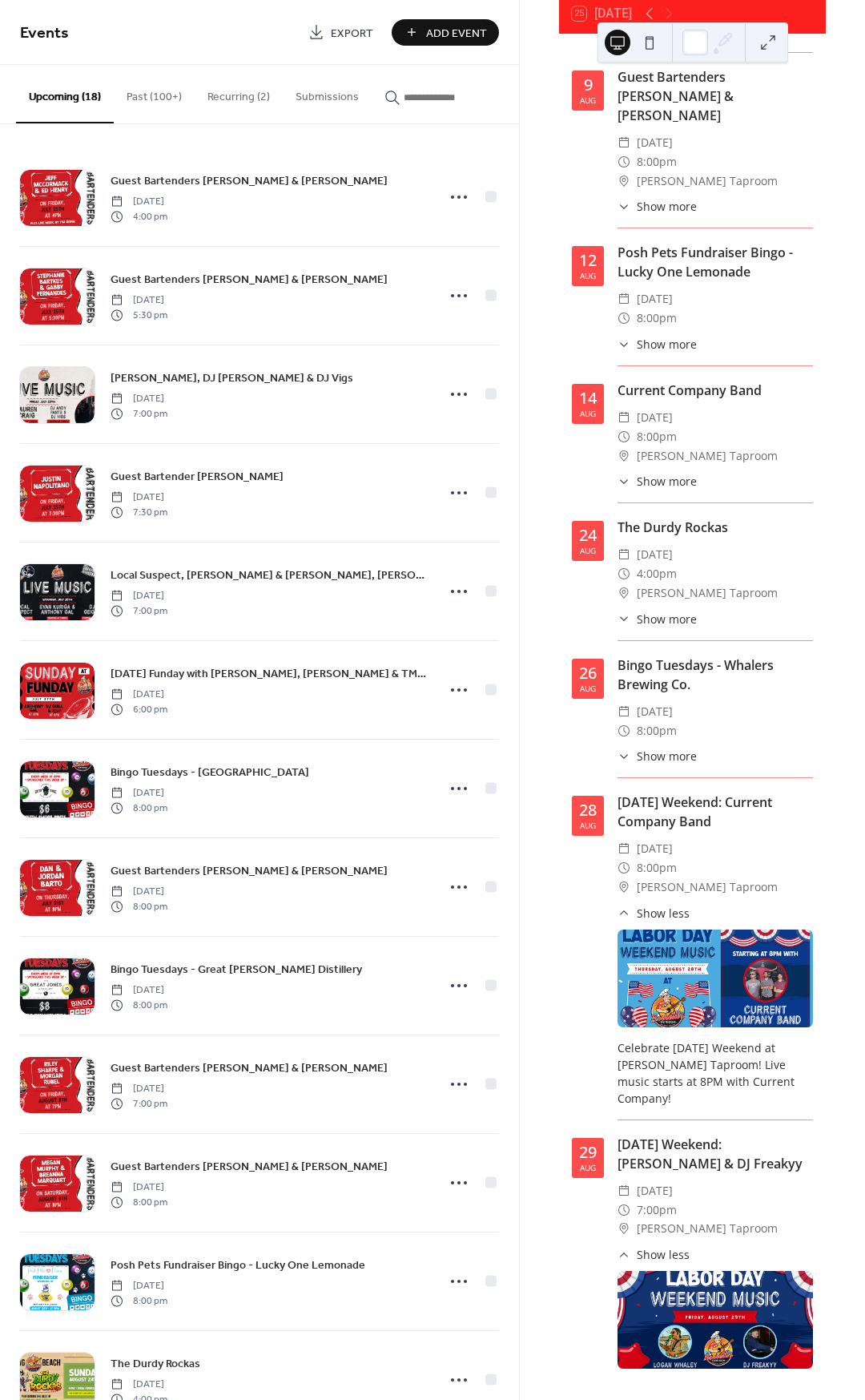 scroll, scrollTop: 2113, scrollLeft: 0, axis: vertical 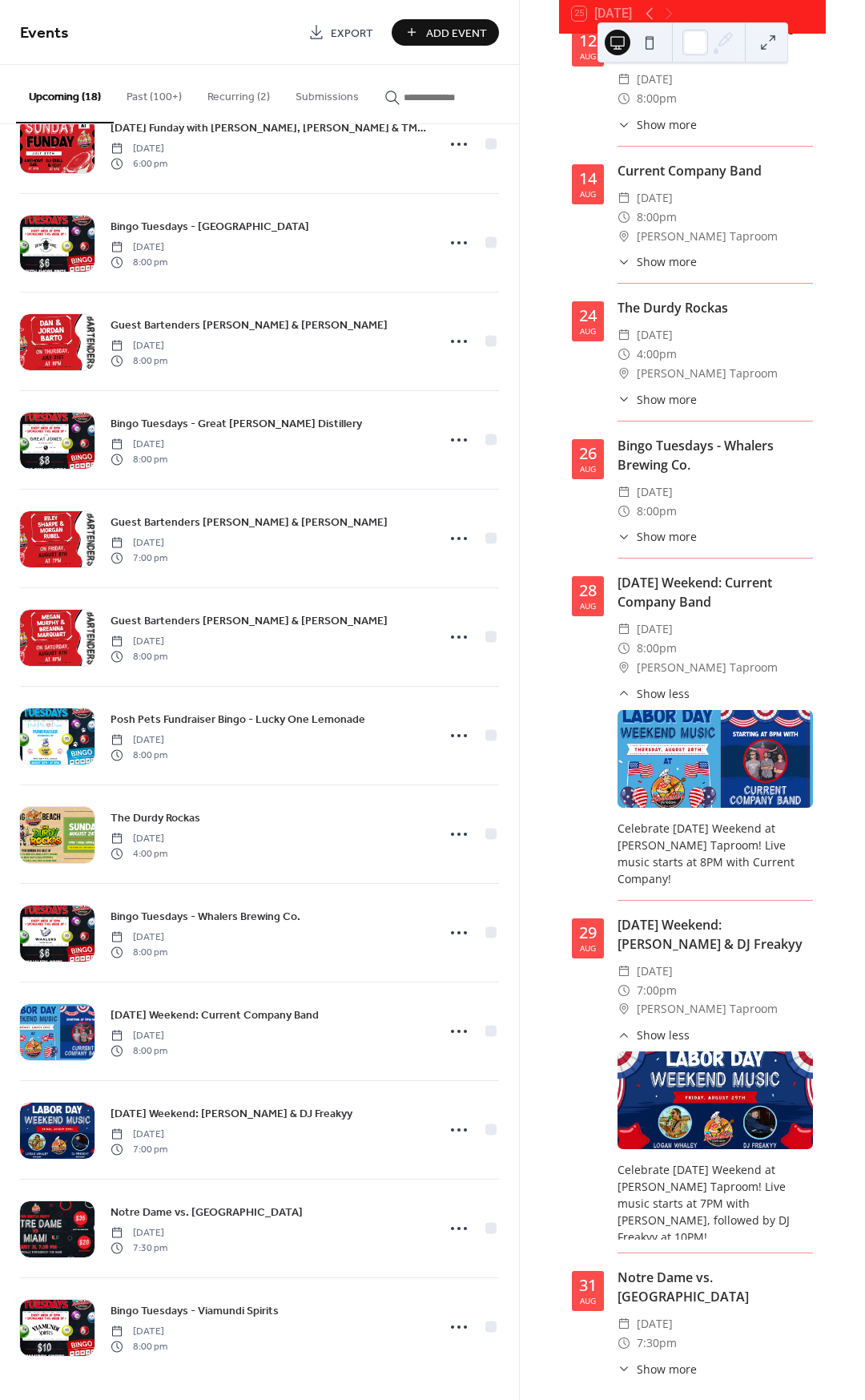 click 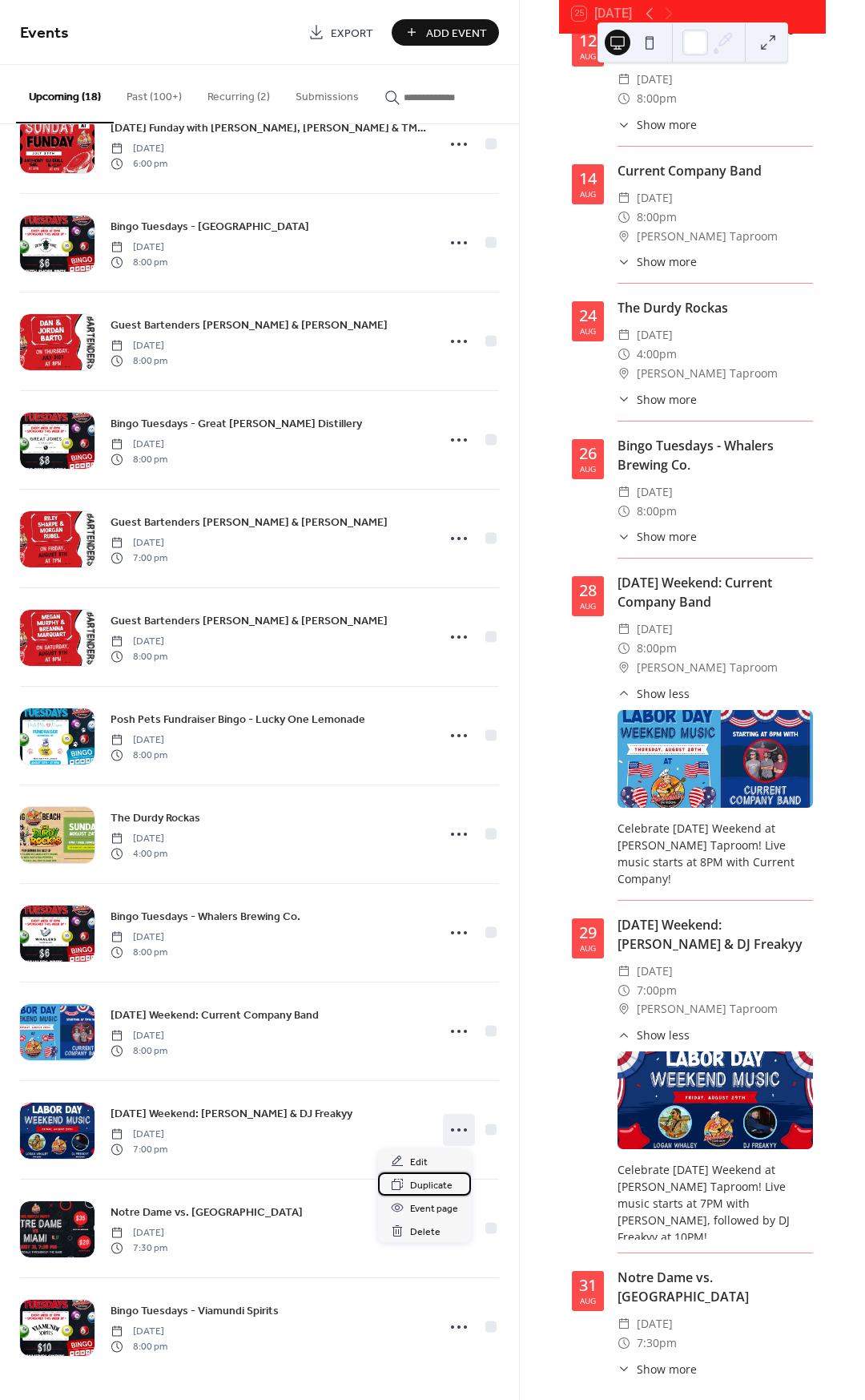 click on "Duplicate" at bounding box center (431, 1185) 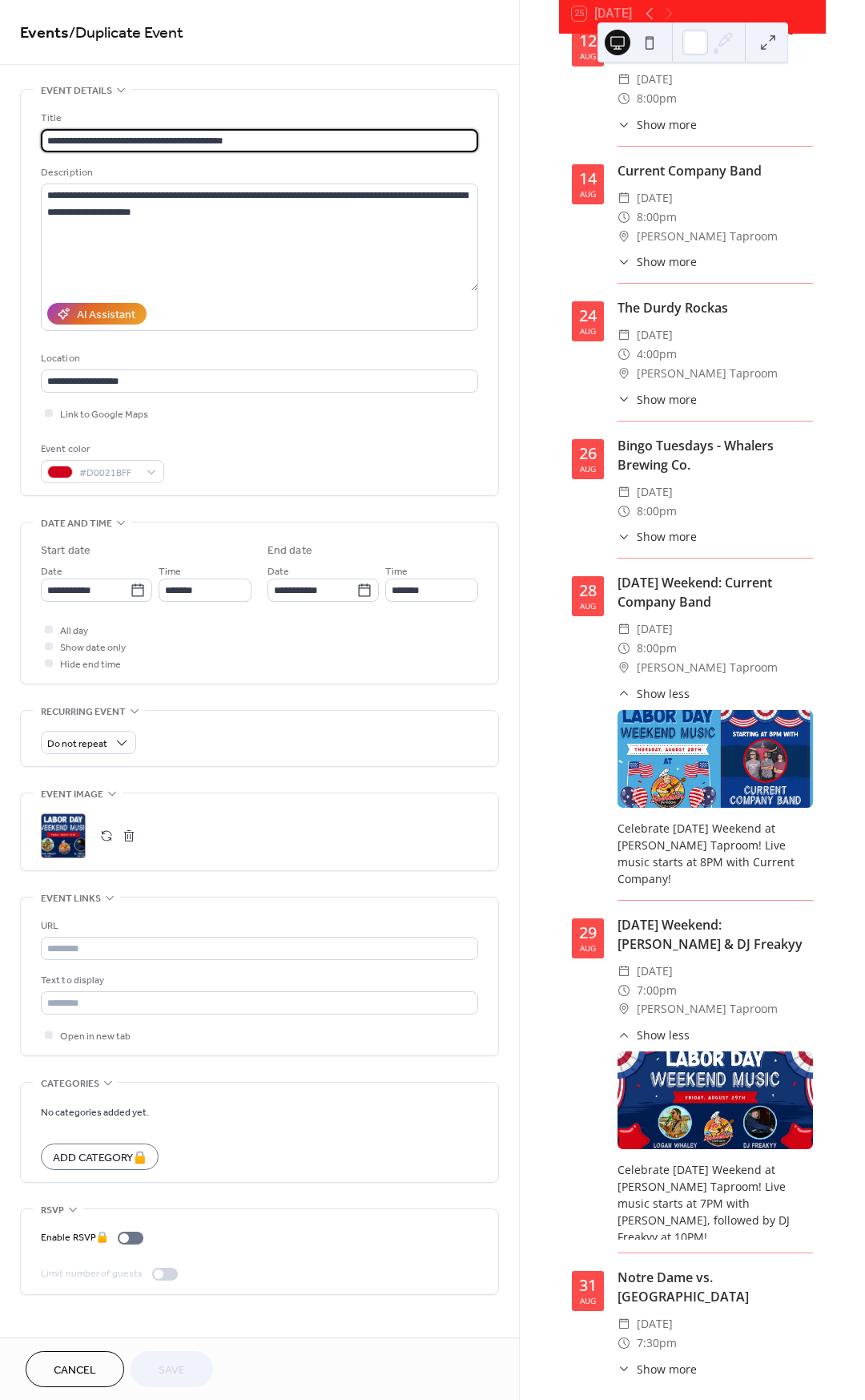 drag, startPoint x: 265, startPoint y: 143, endPoint x: 137, endPoint y: 138, distance: 128.09762 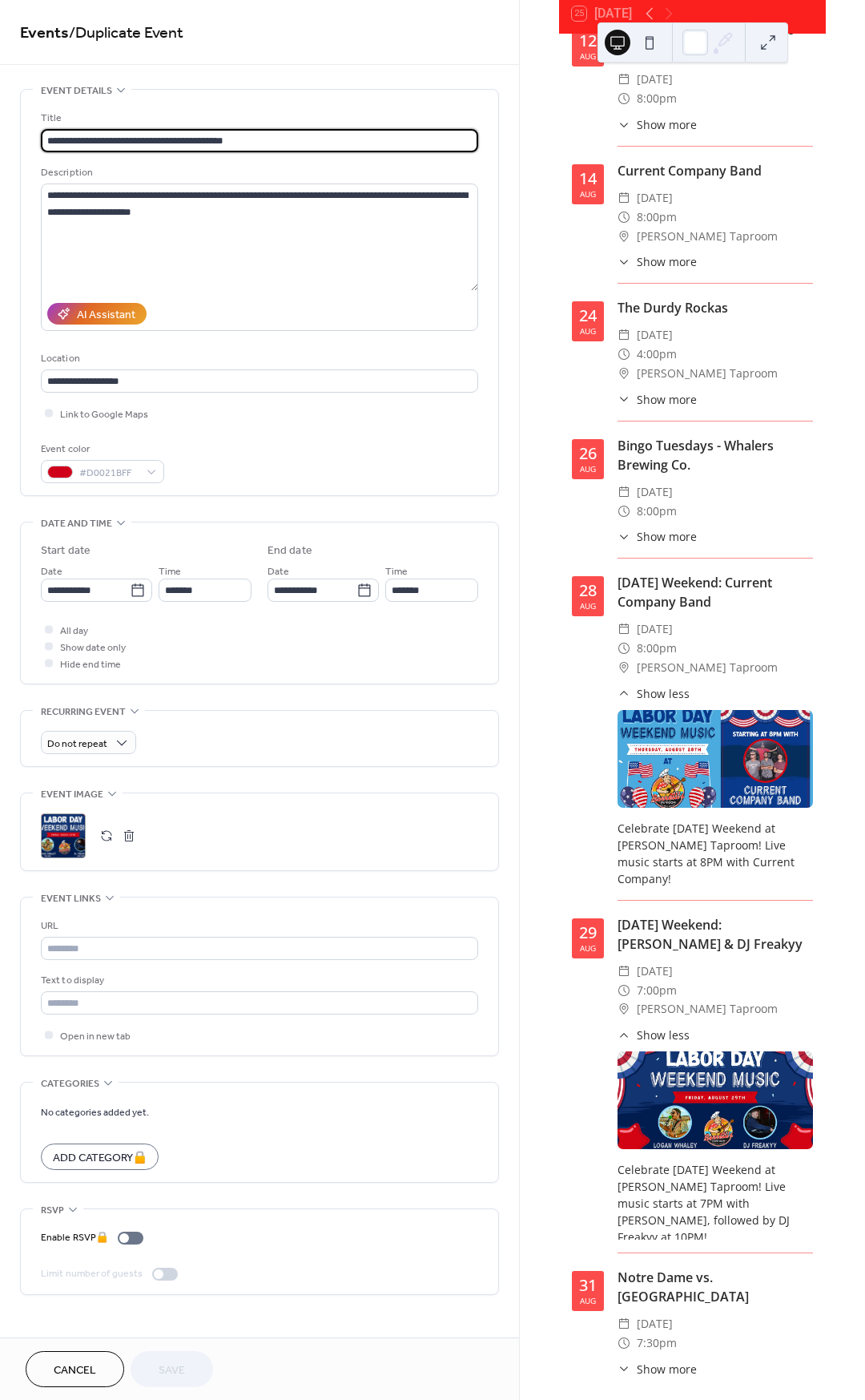click on "**********" at bounding box center [260, 140] 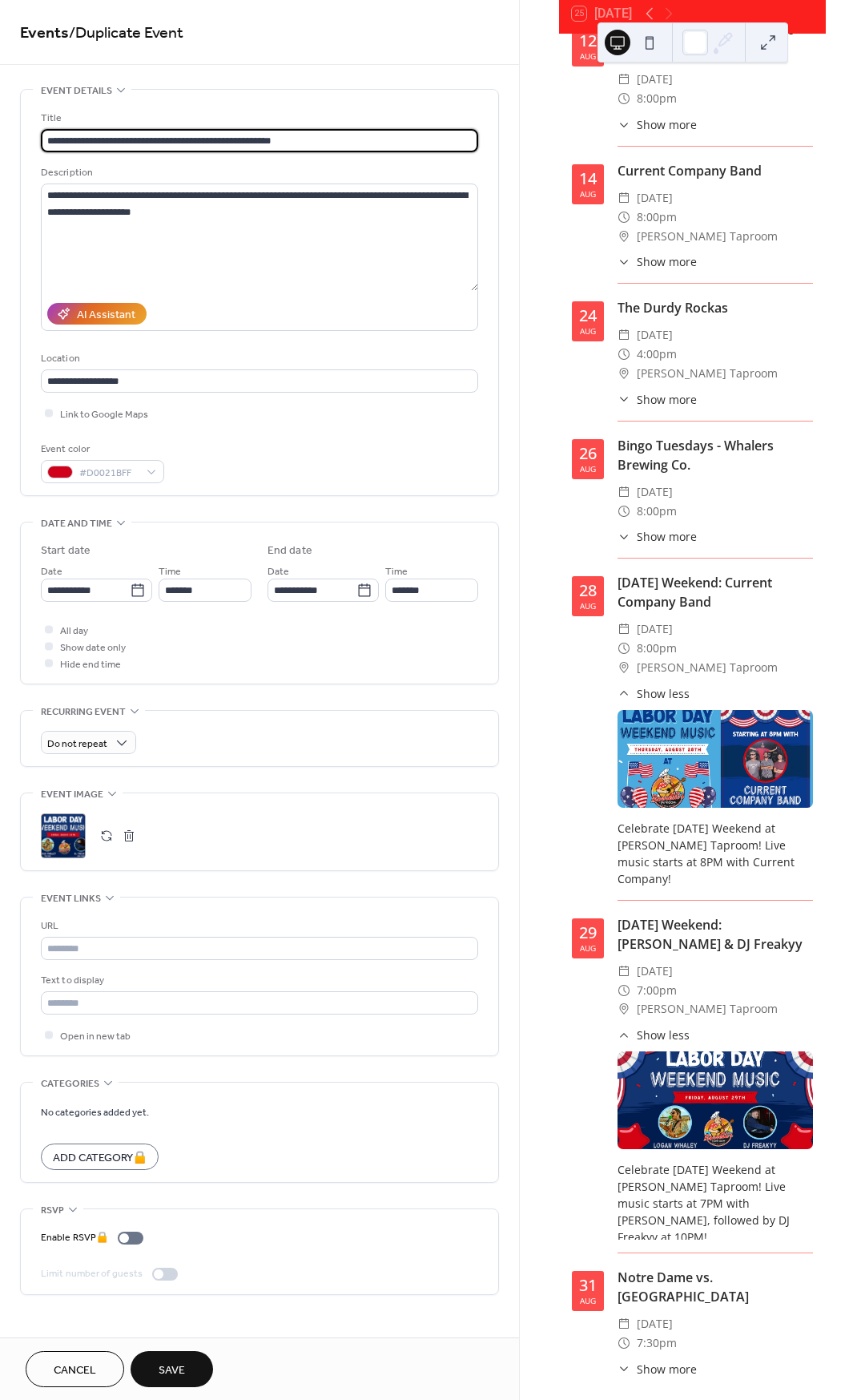 click on "**********" at bounding box center [260, 140] 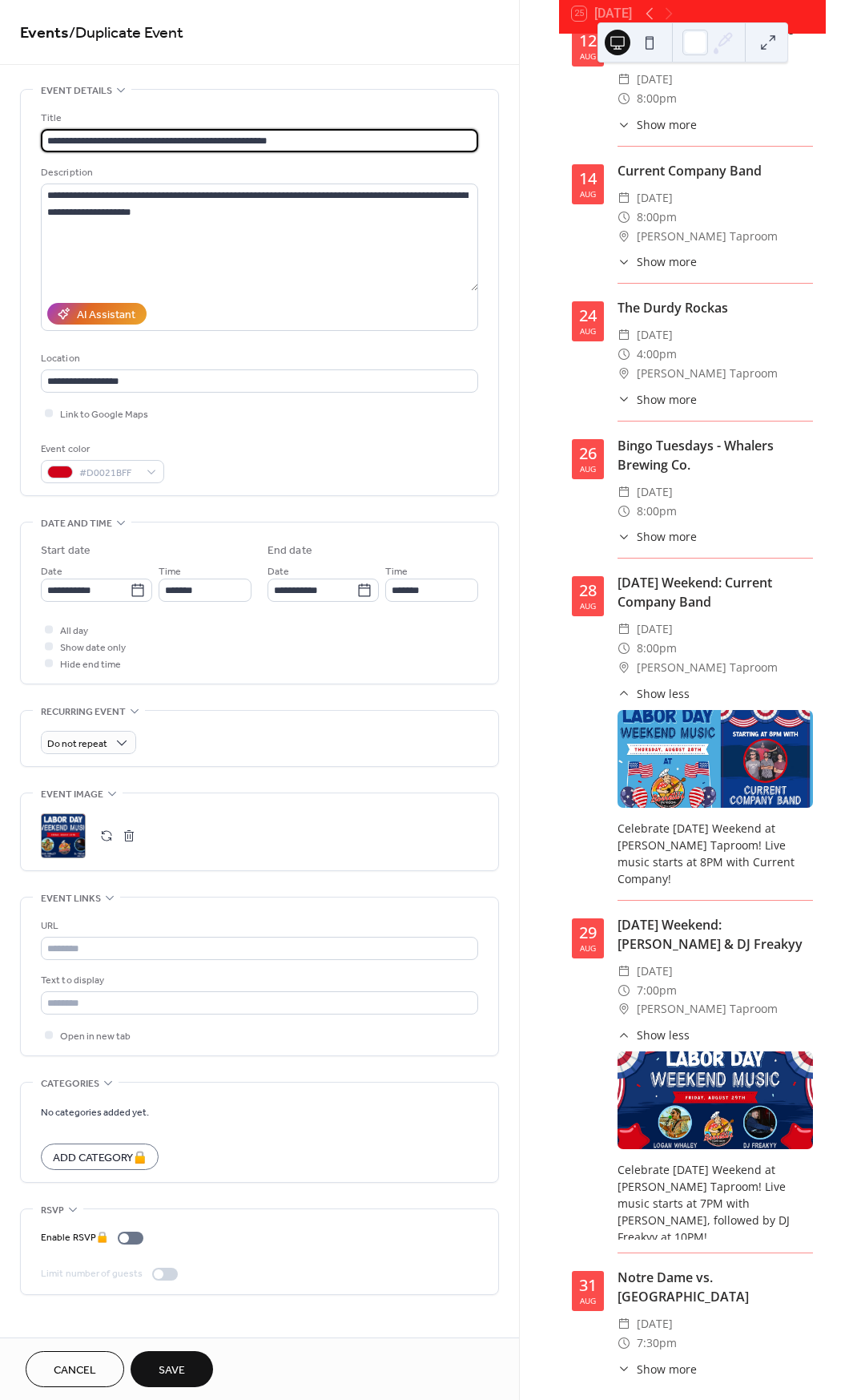 click on "**********" at bounding box center [260, 140] 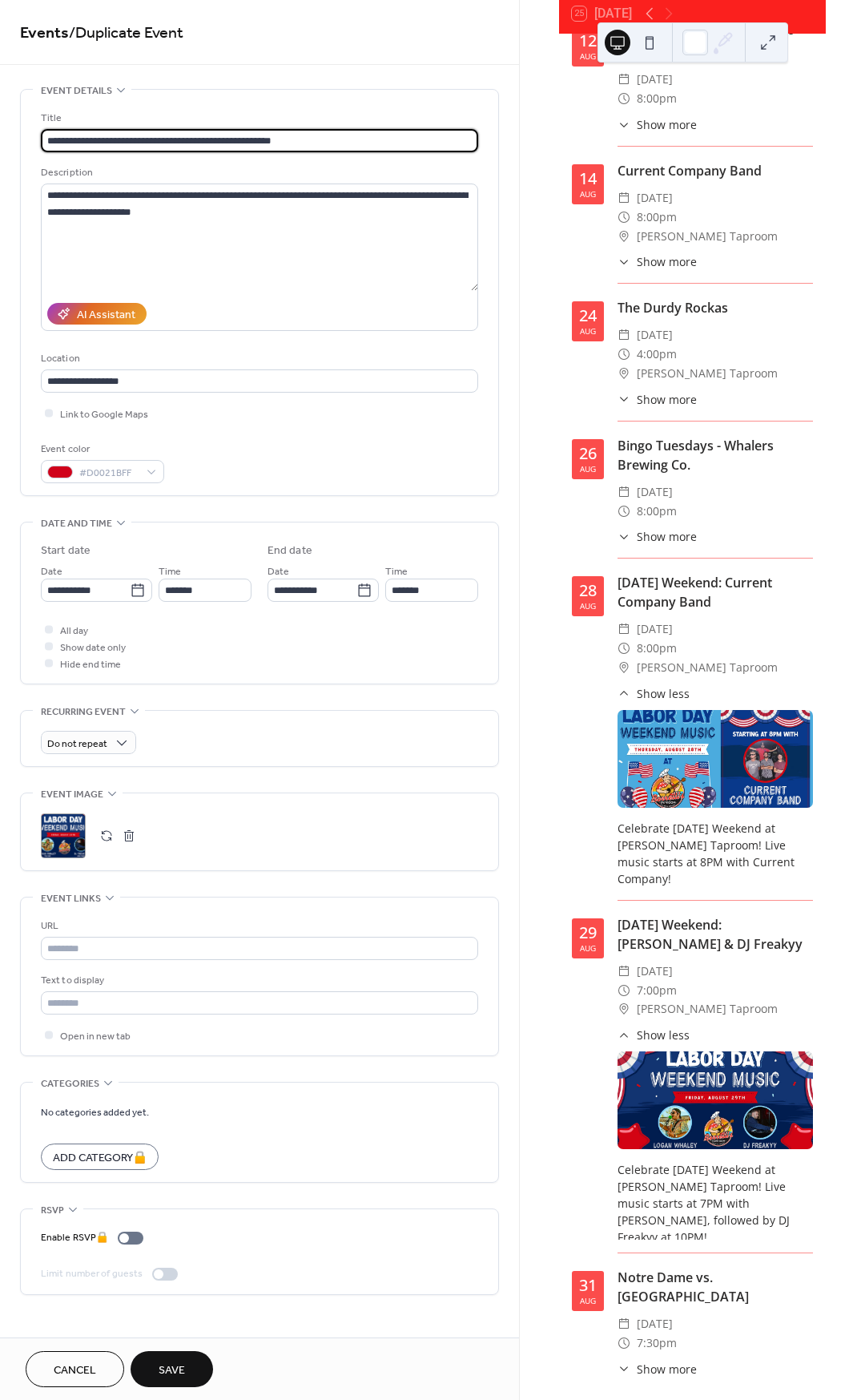 drag, startPoint x: 162, startPoint y: 139, endPoint x: 215, endPoint y: 193, distance: 75.66373 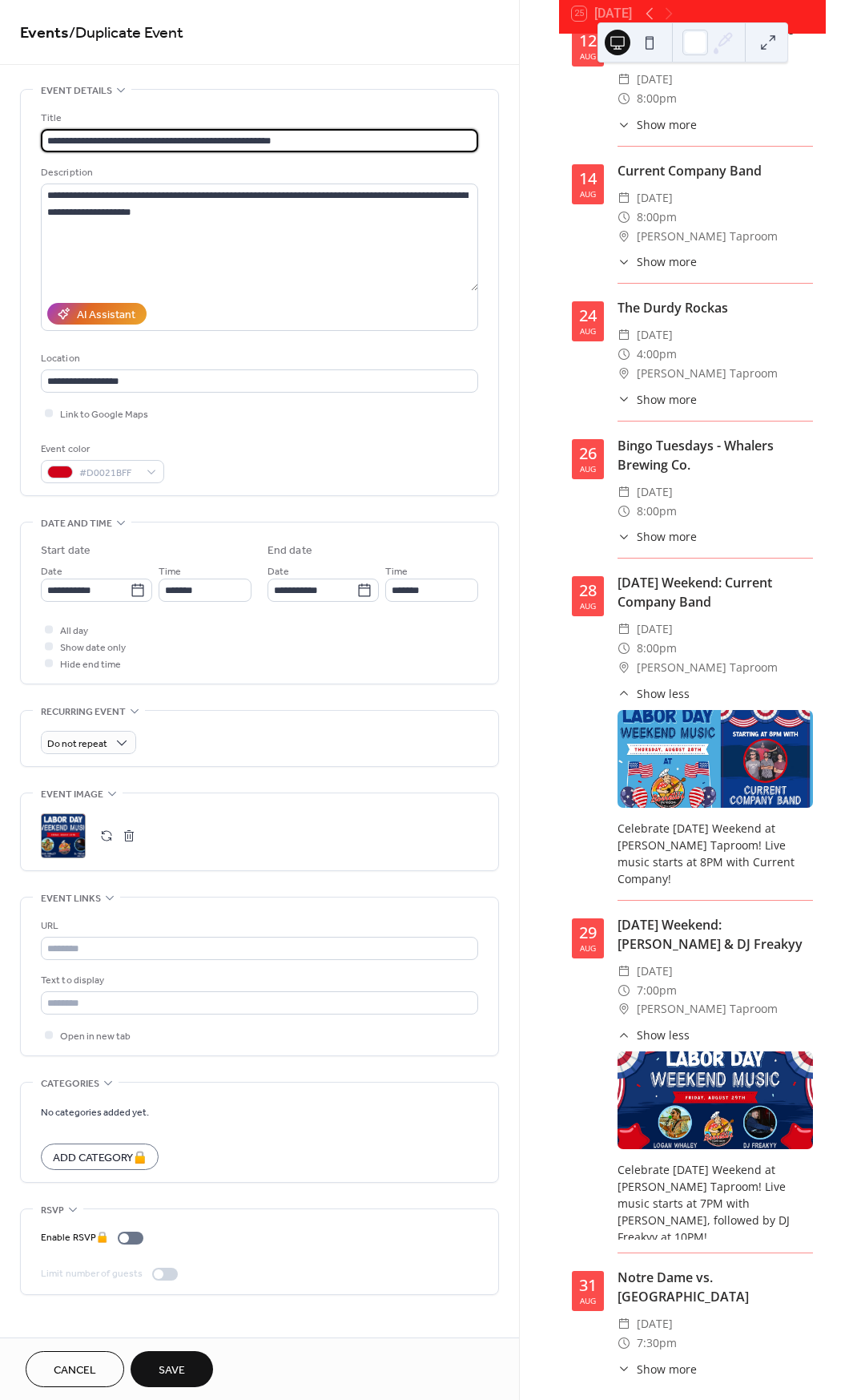 drag, startPoint x: 247, startPoint y: 139, endPoint x: 135, endPoint y: 137, distance: 112.01786 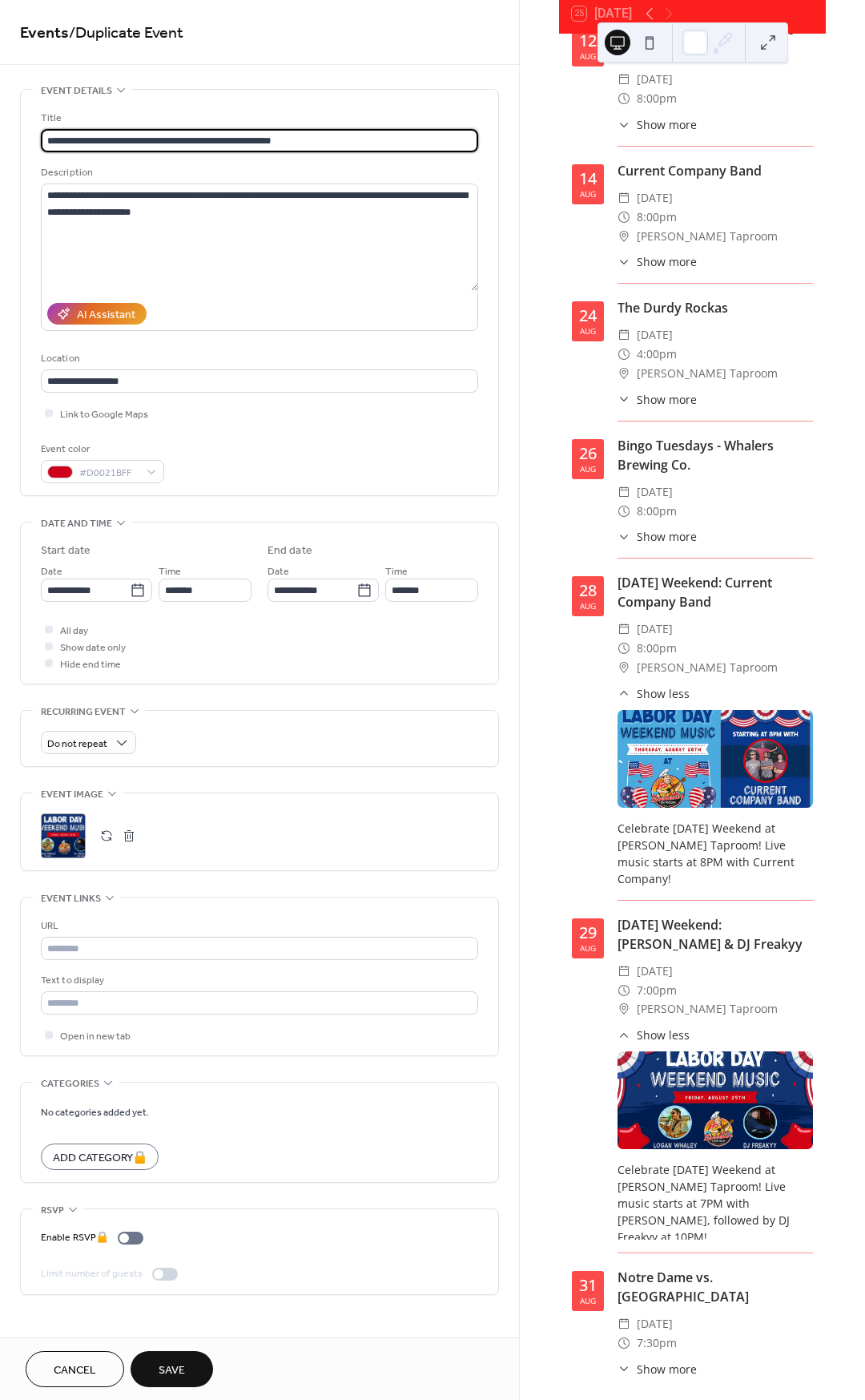 click on "**********" at bounding box center [260, 140] 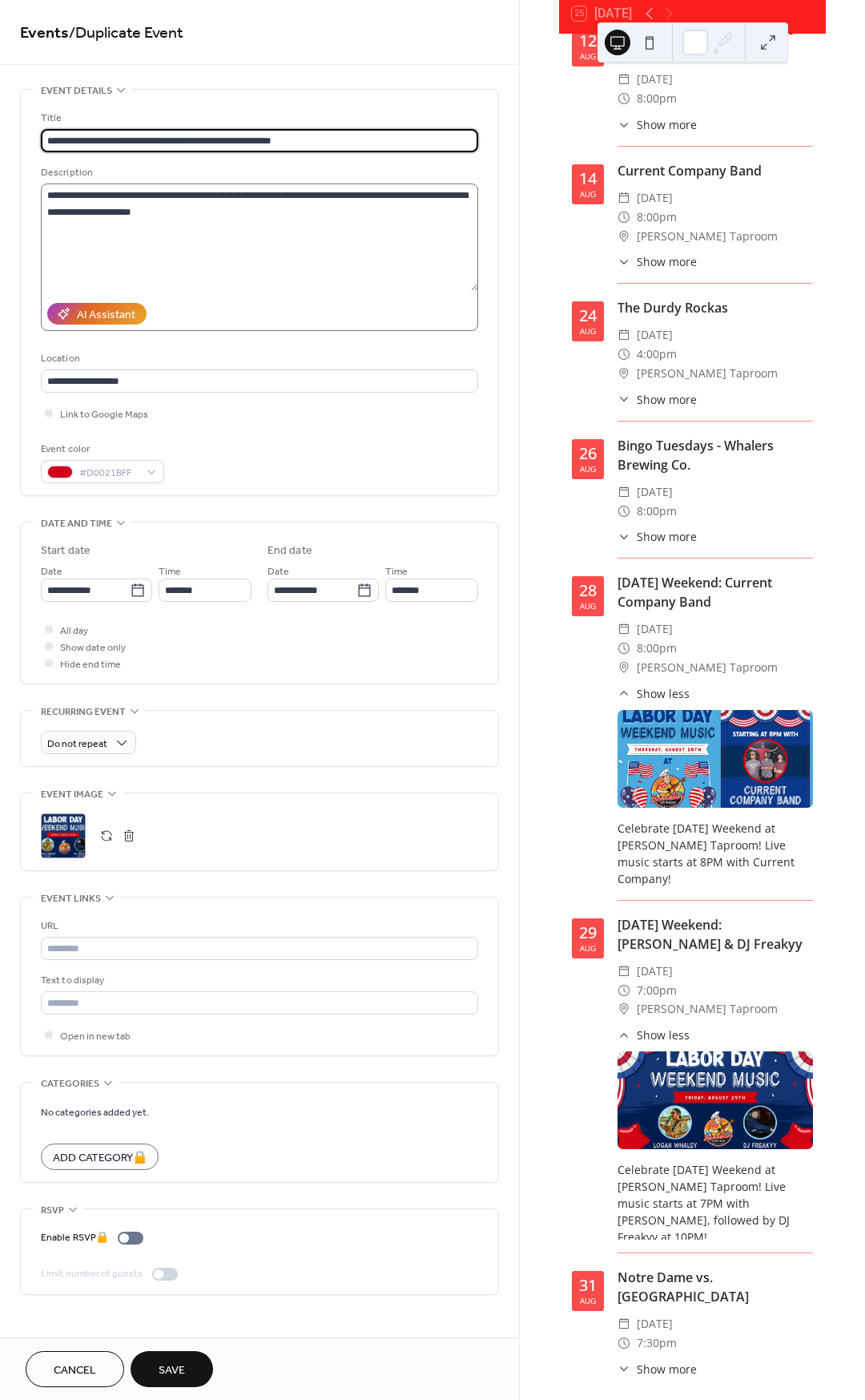 type on "**********" 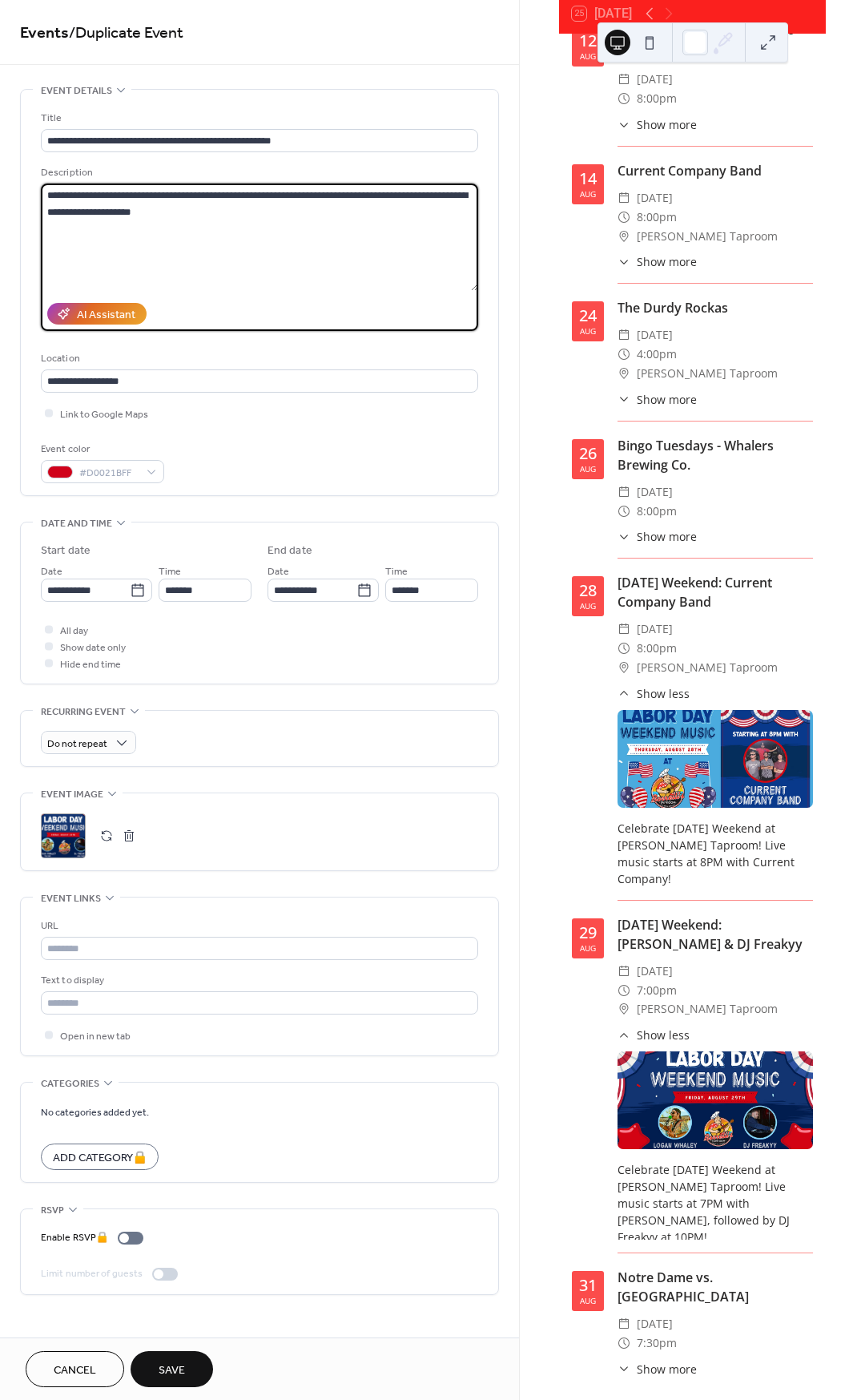 drag, startPoint x: 446, startPoint y: 196, endPoint x: 390, endPoint y: 192, distance: 56.142675 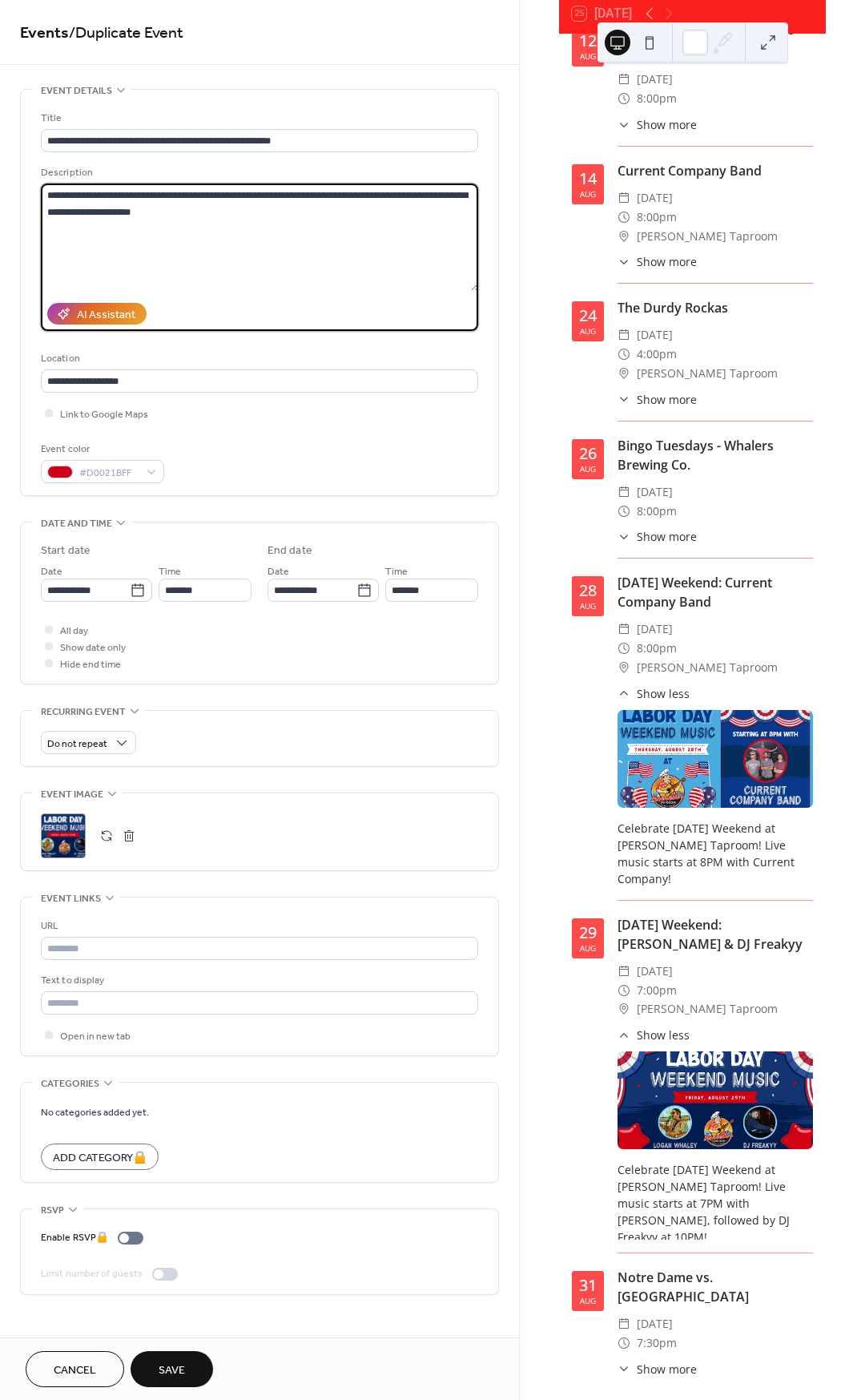 click on "**********" at bounding box center [260, 237] 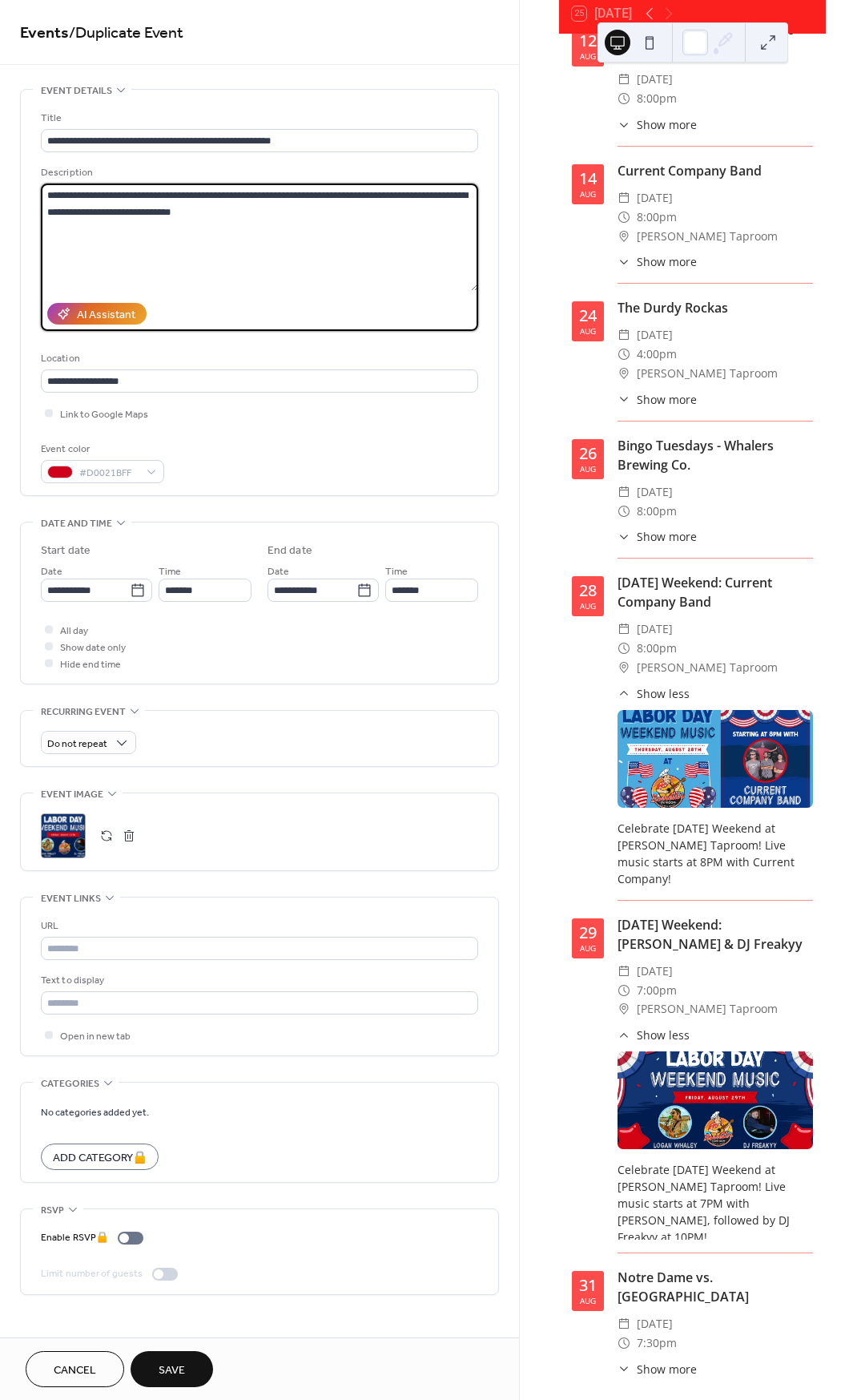 click on "**********" at bounding box center [260, 237] 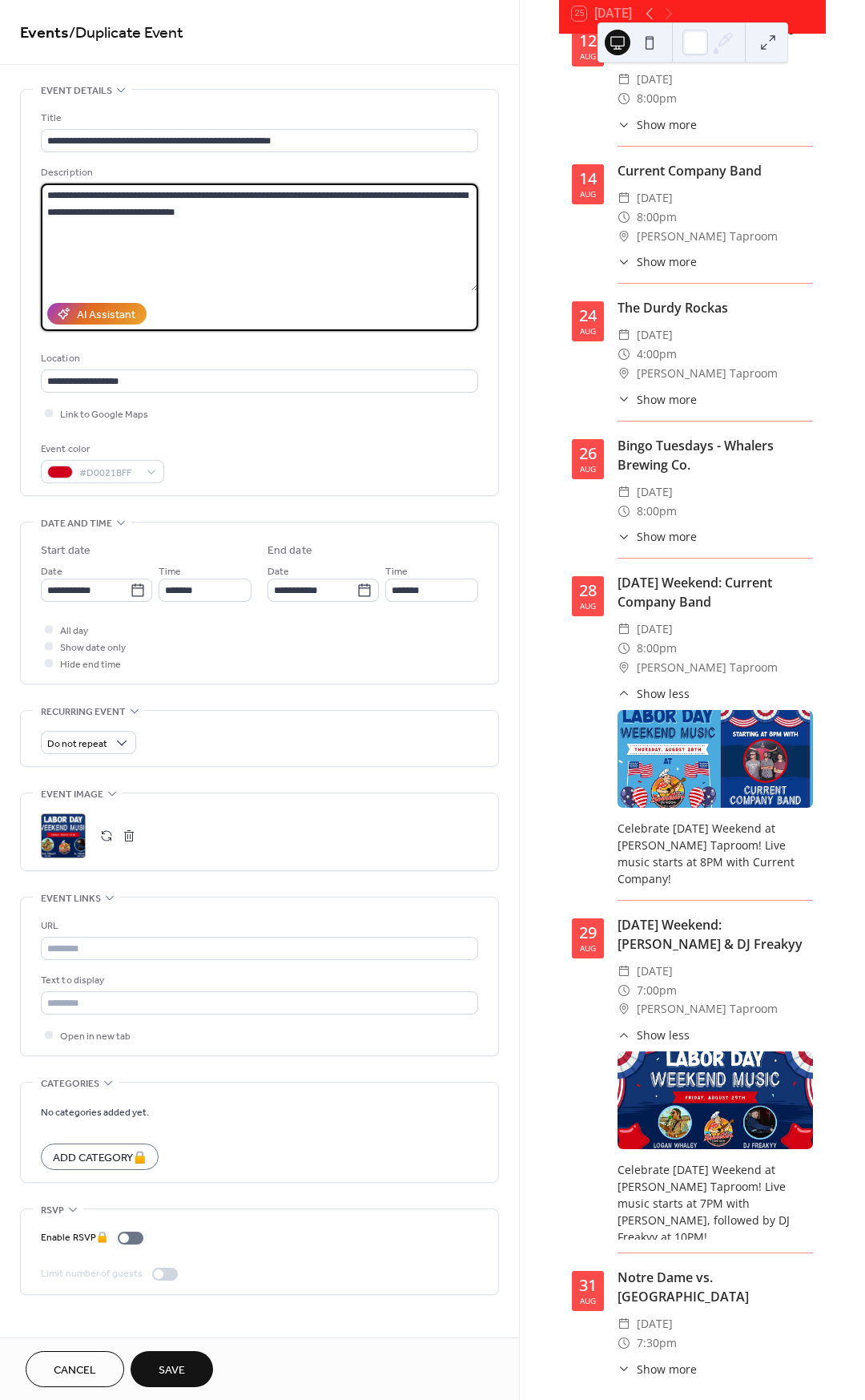 click on "**********" at bounding box center [260, 237] 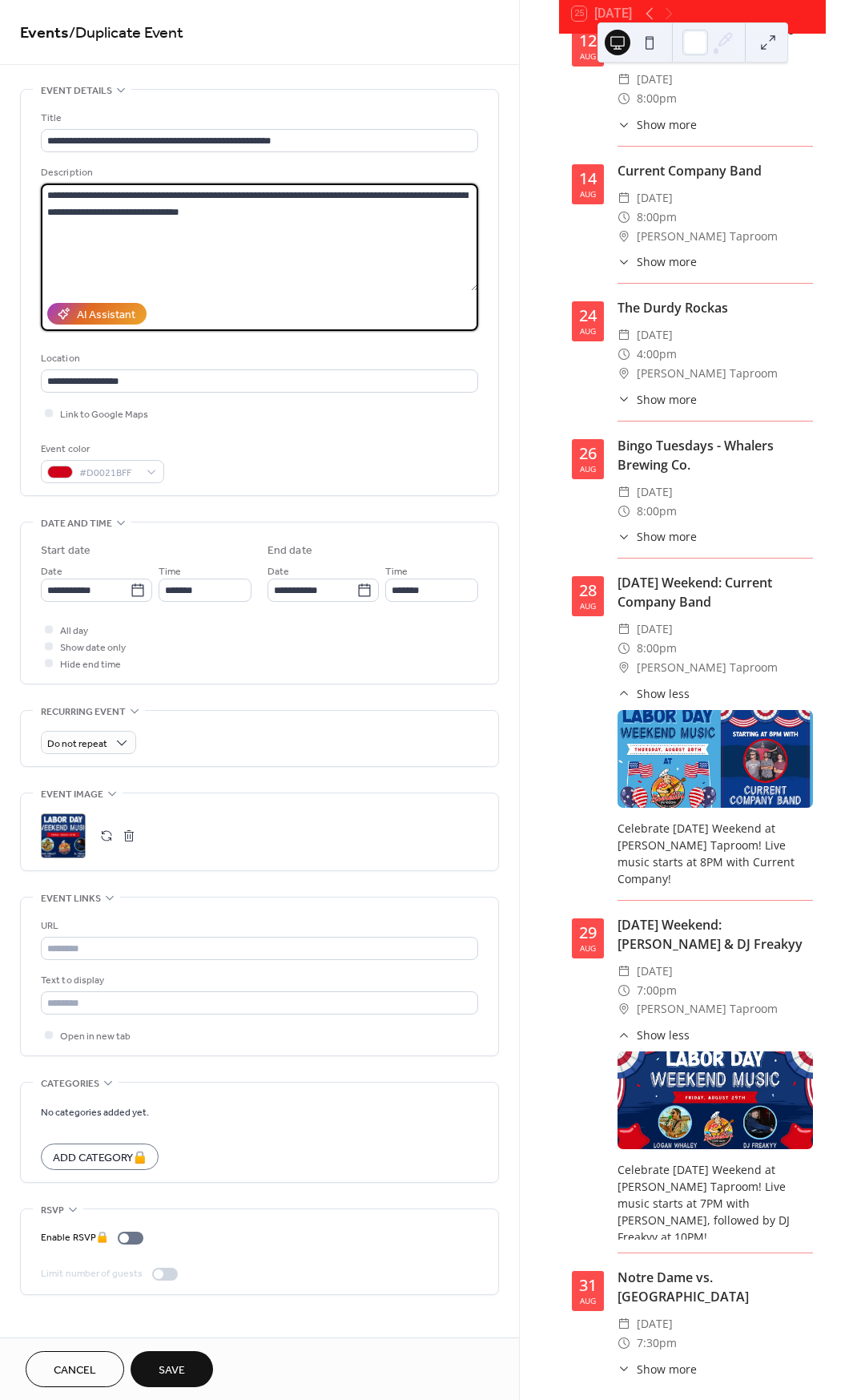 click on "**********" at bounding box center (260, 237) 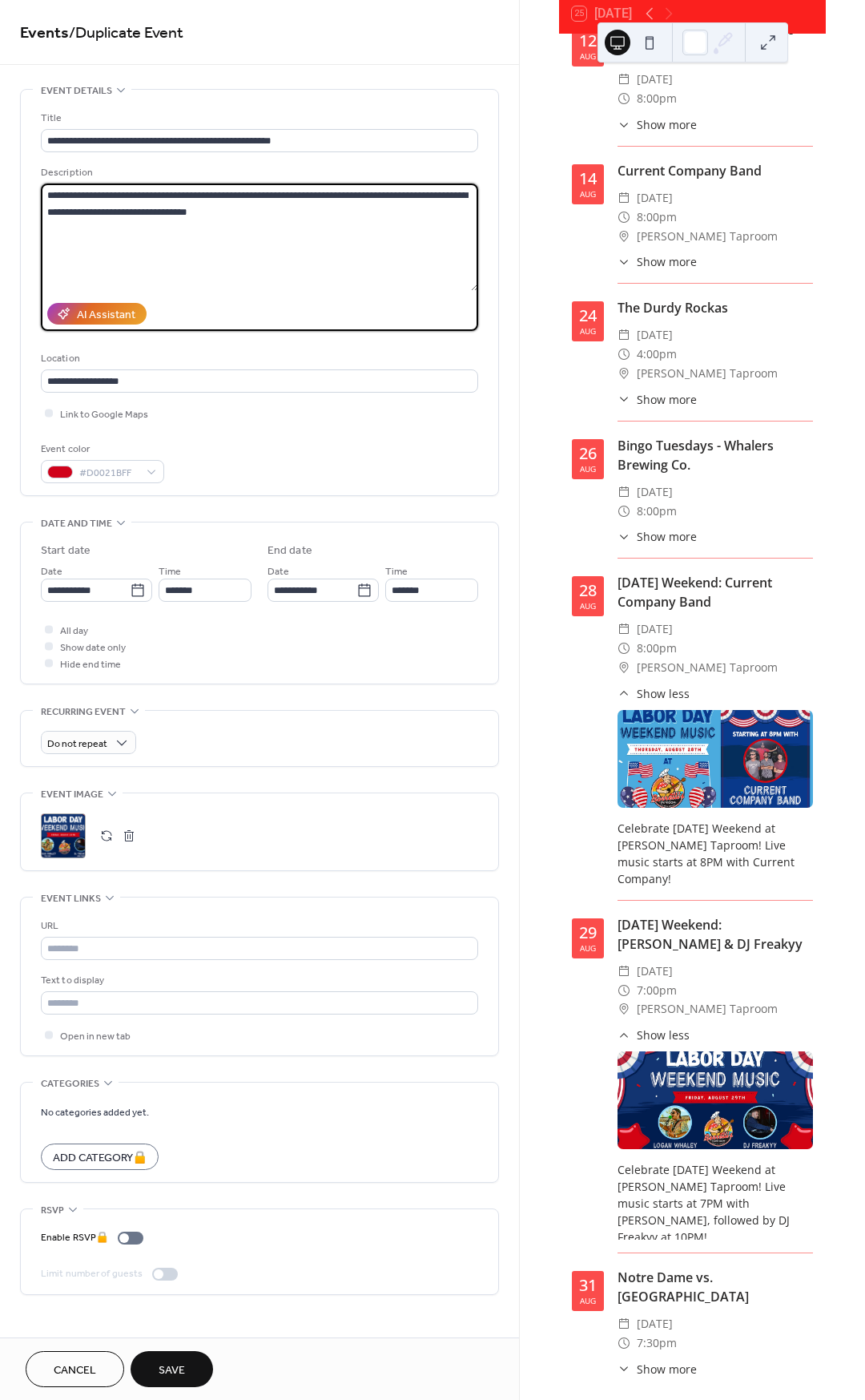 click on "**********" at bounding box center (260, 237) 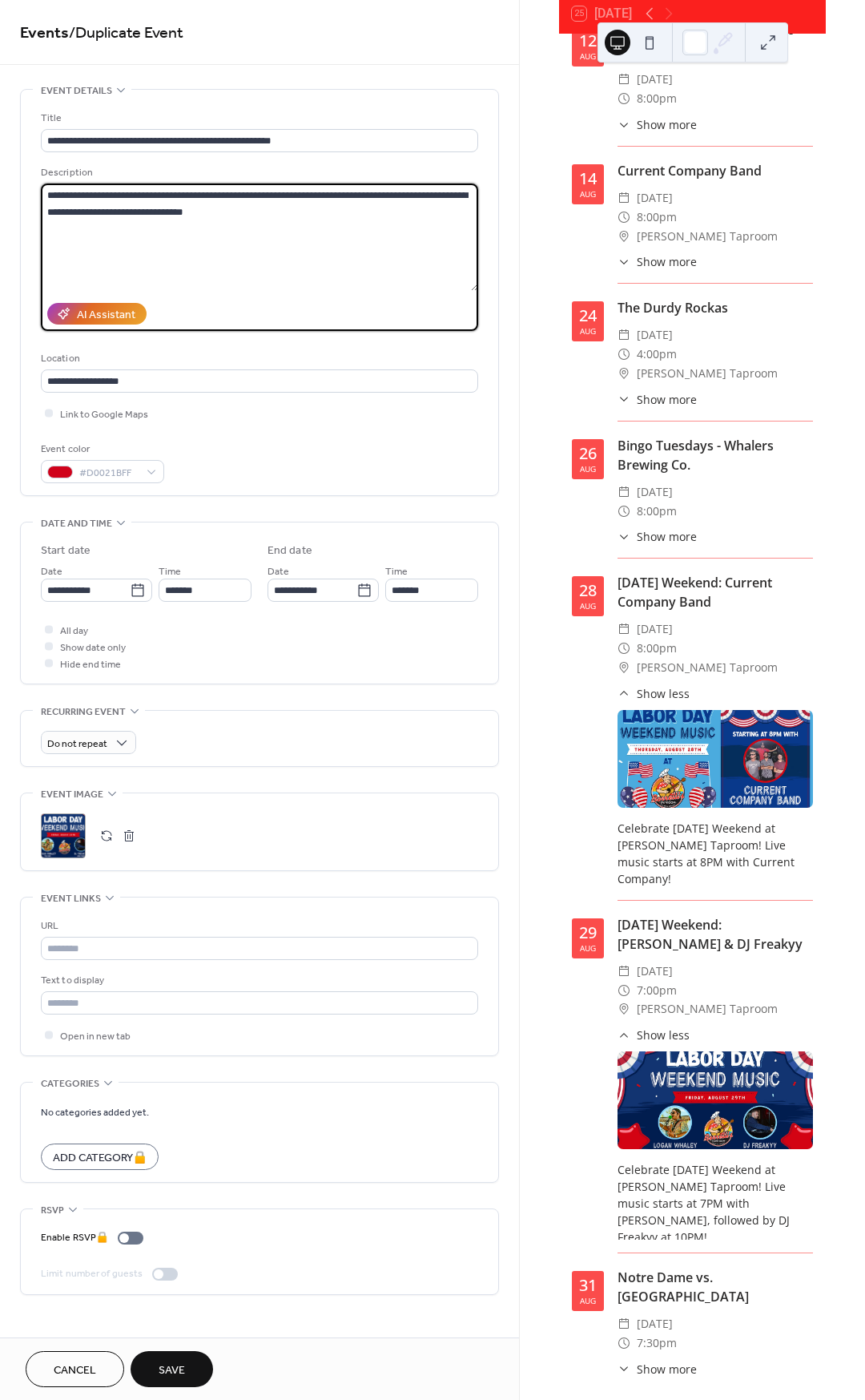click on "**********" at bounding box center [260, 237] 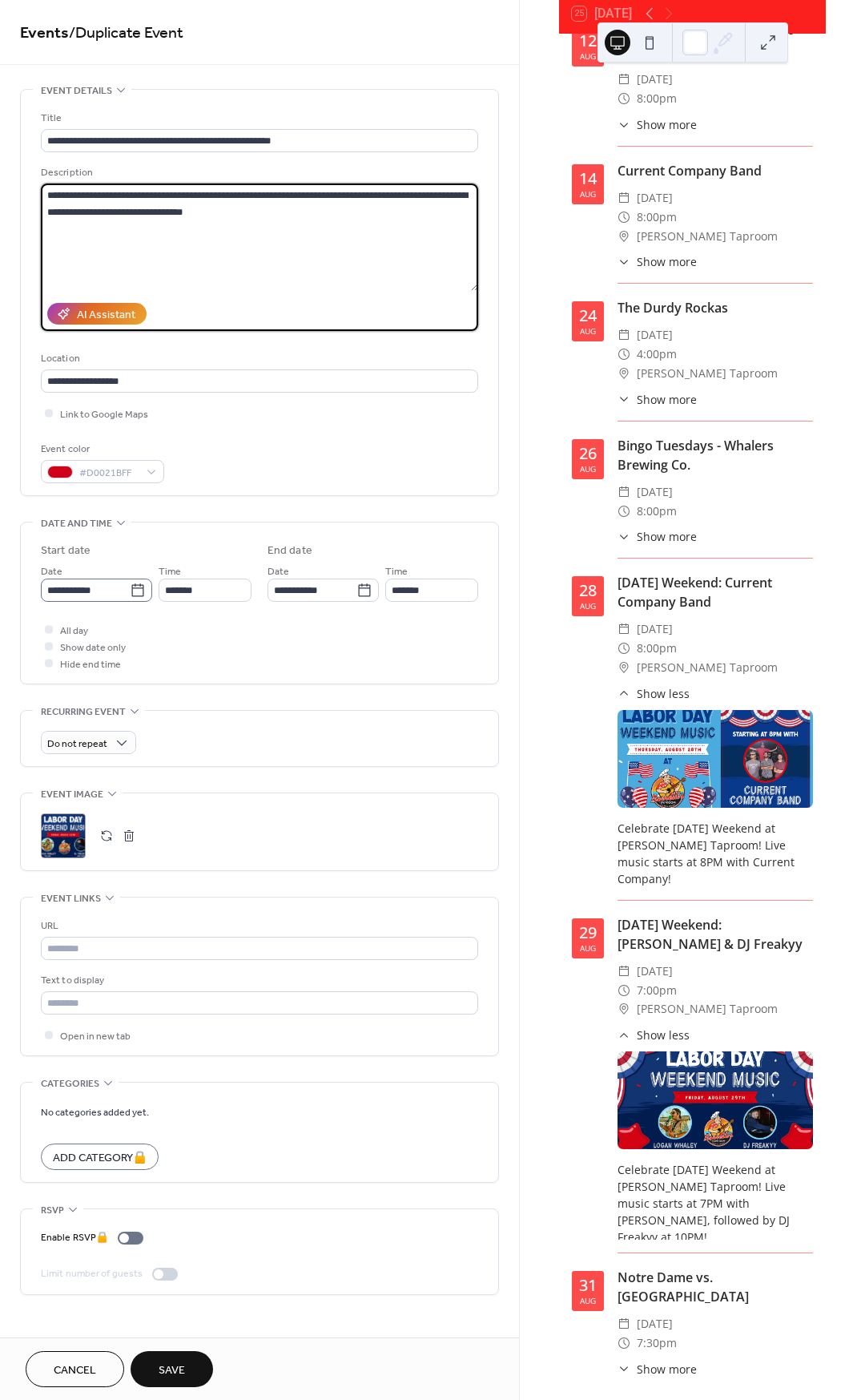 type on "**********" 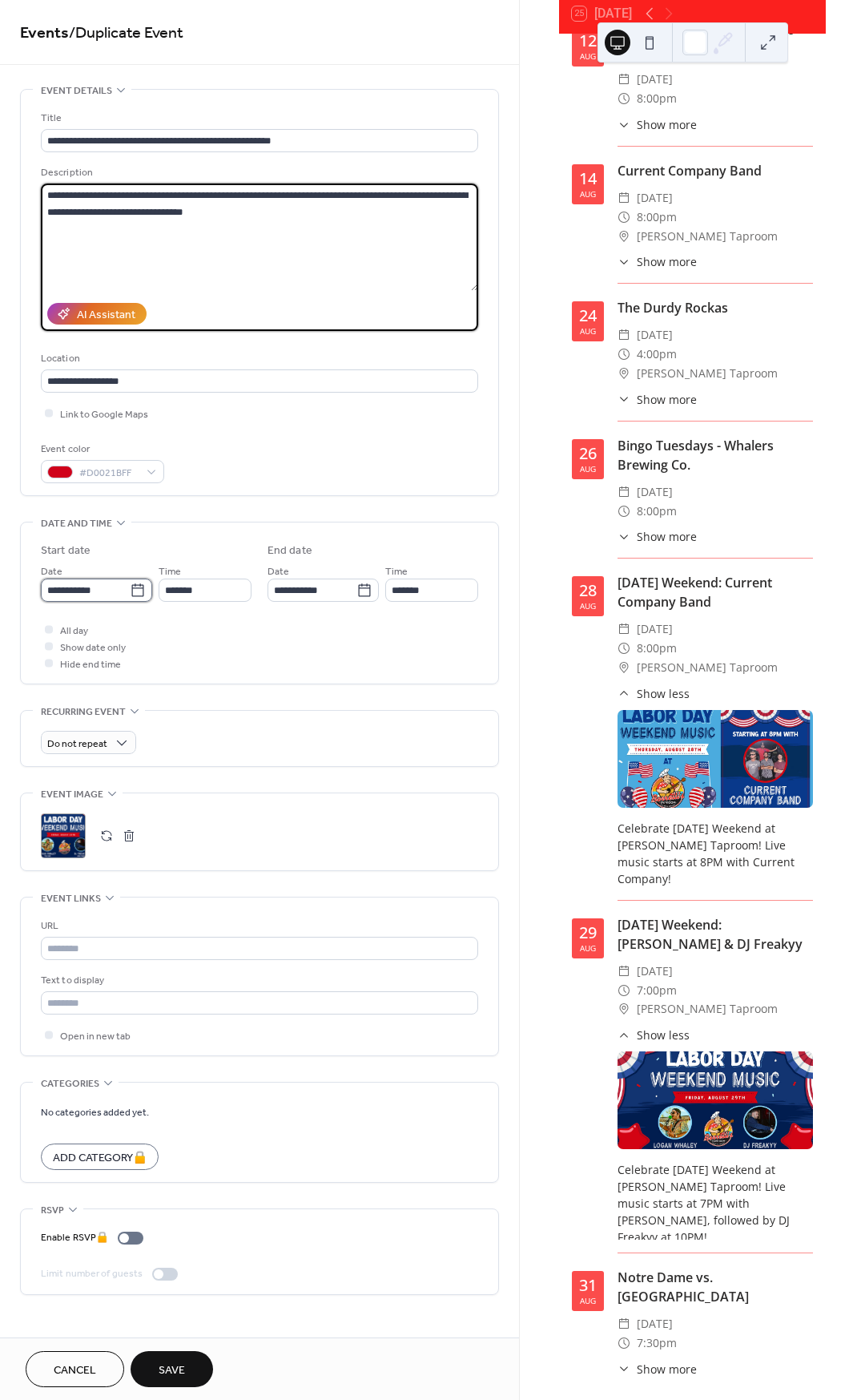 click on "**********" at bounding box center (85, 590) 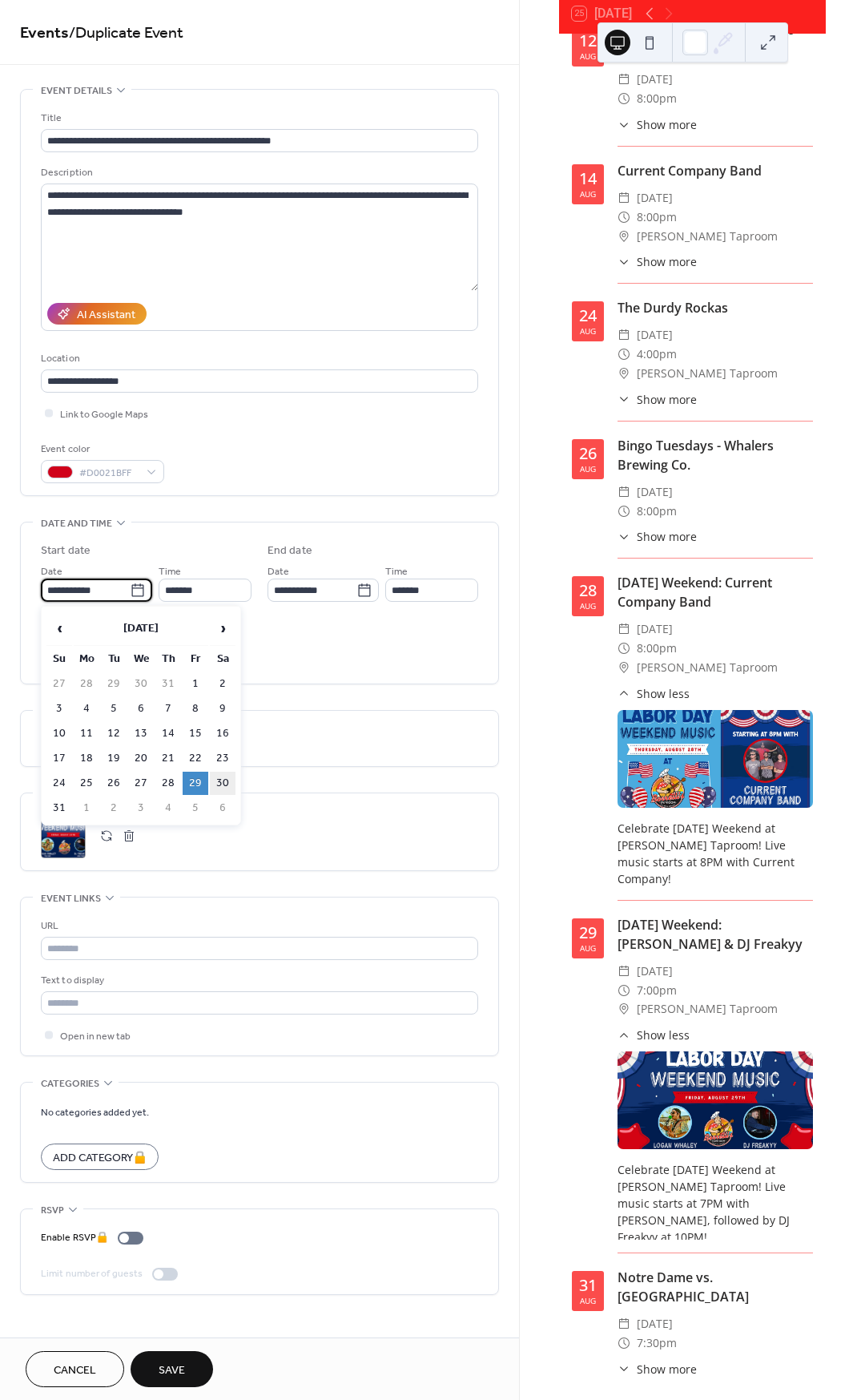 click on "30" at bounding box center [223, 783] 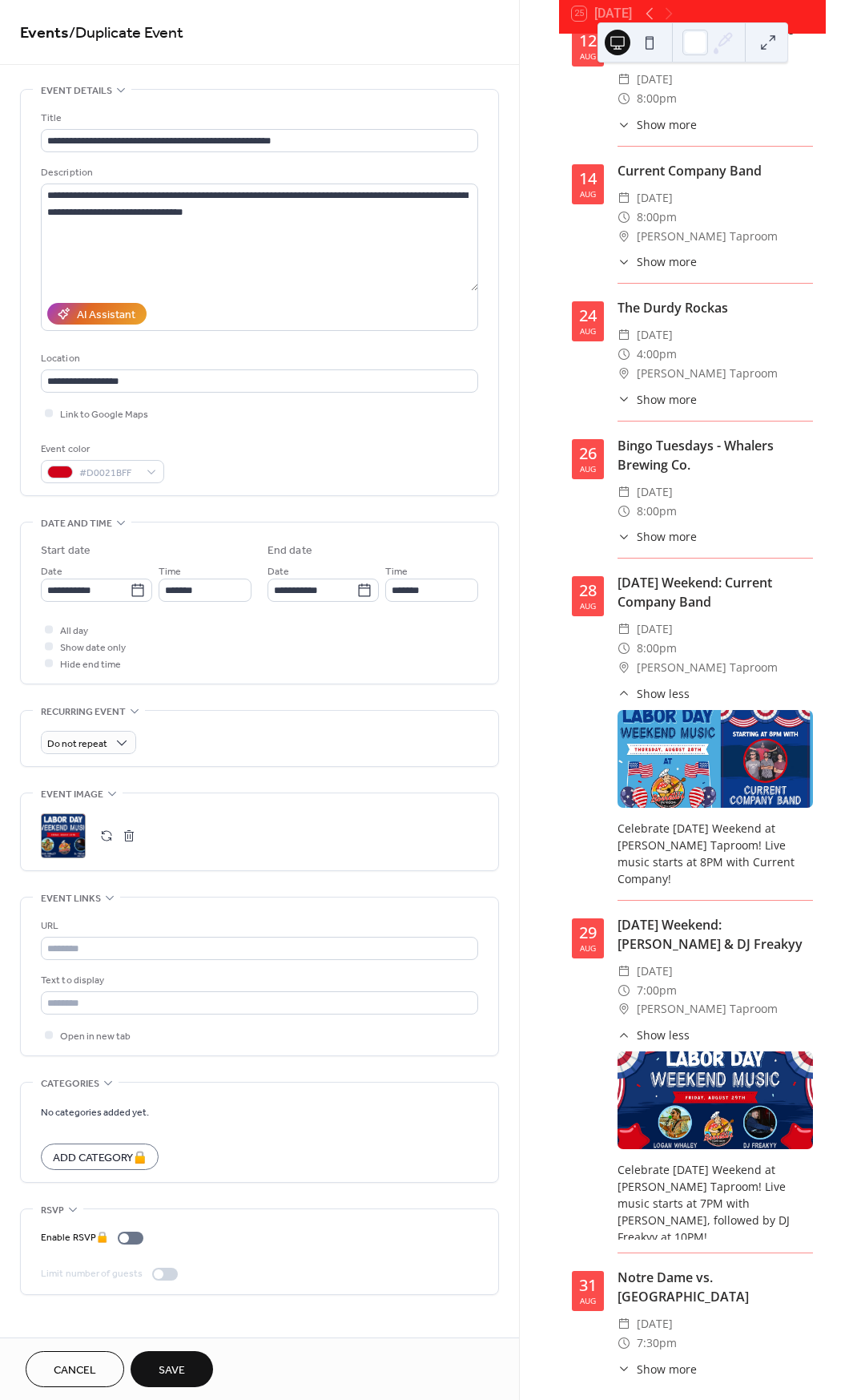 click on ";" at bounding box center (63, 836) 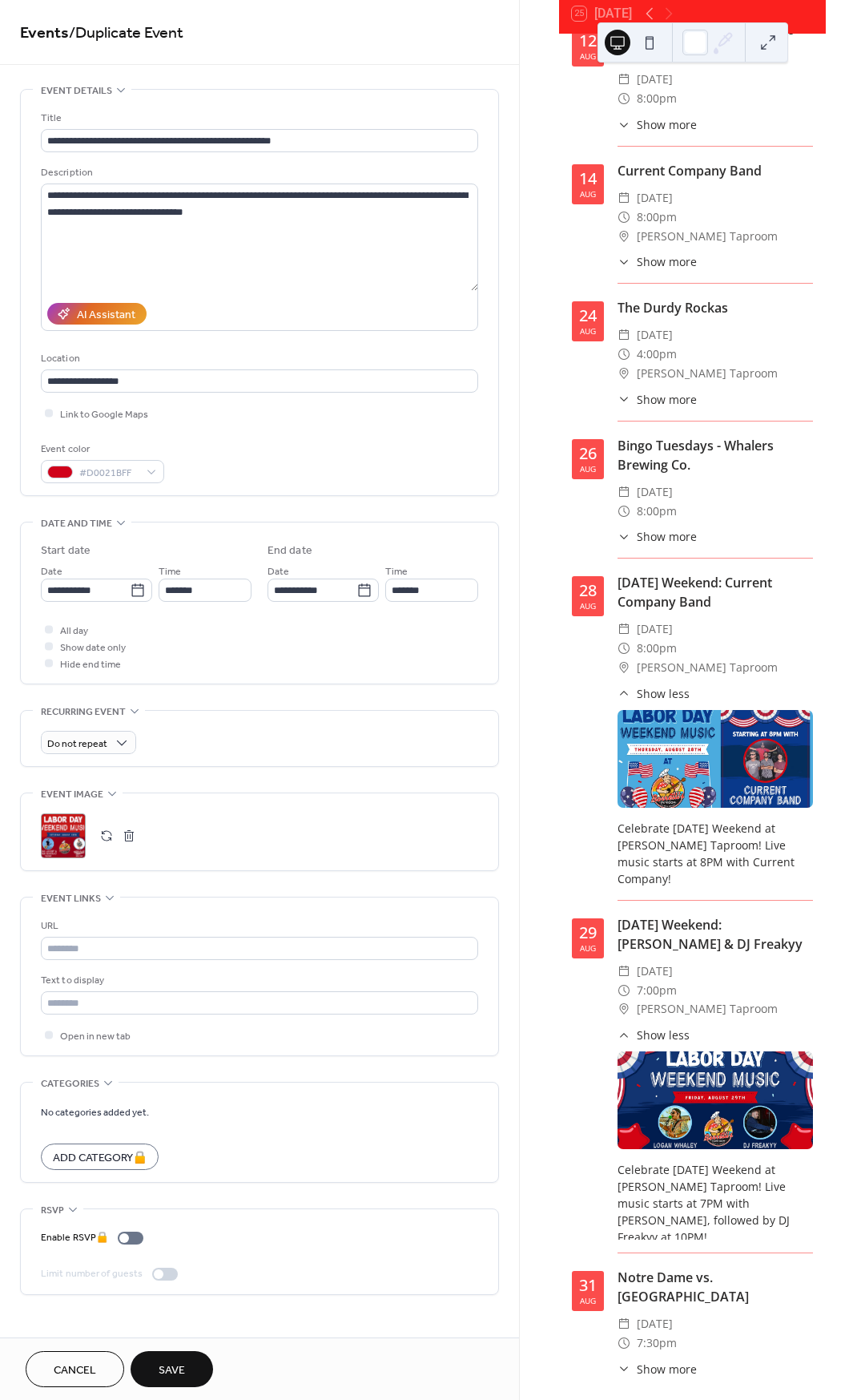 click on "Save" at bounding box center (171, 1370) 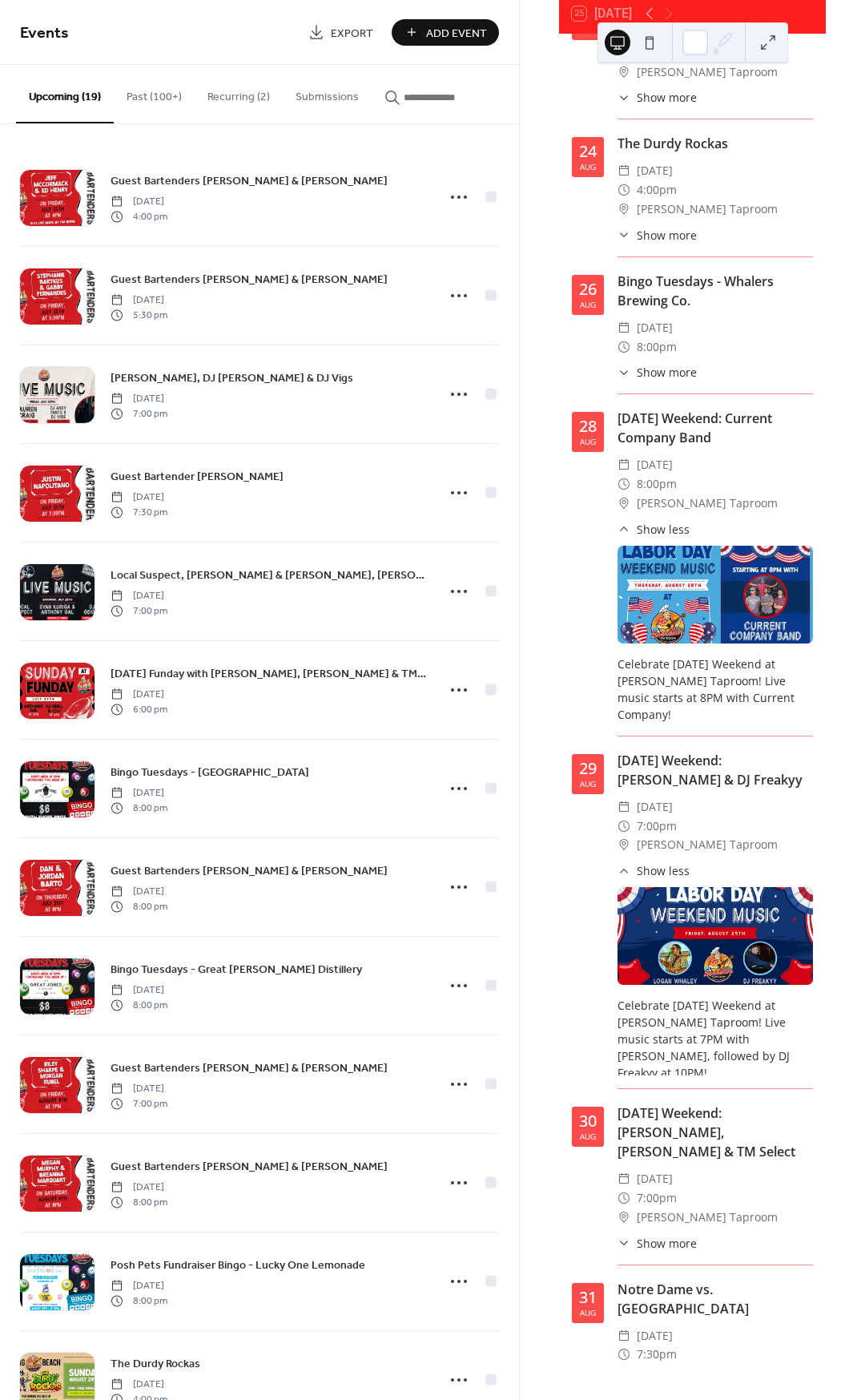 scroll, scrollTop: 2280, scrollLeft: 0, axis: vertical 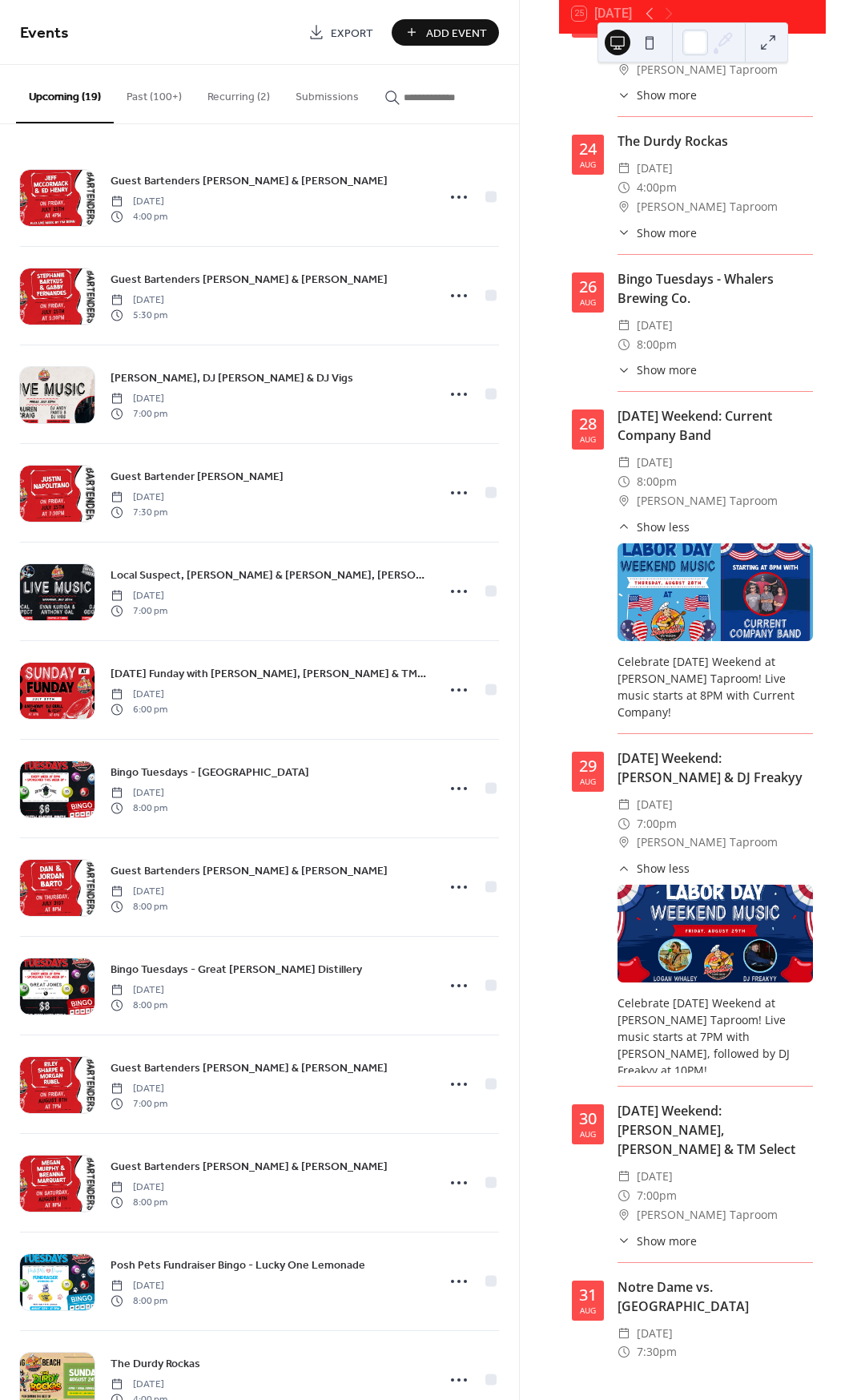 click on "​ Show more" at bounding box center (657, 1241) 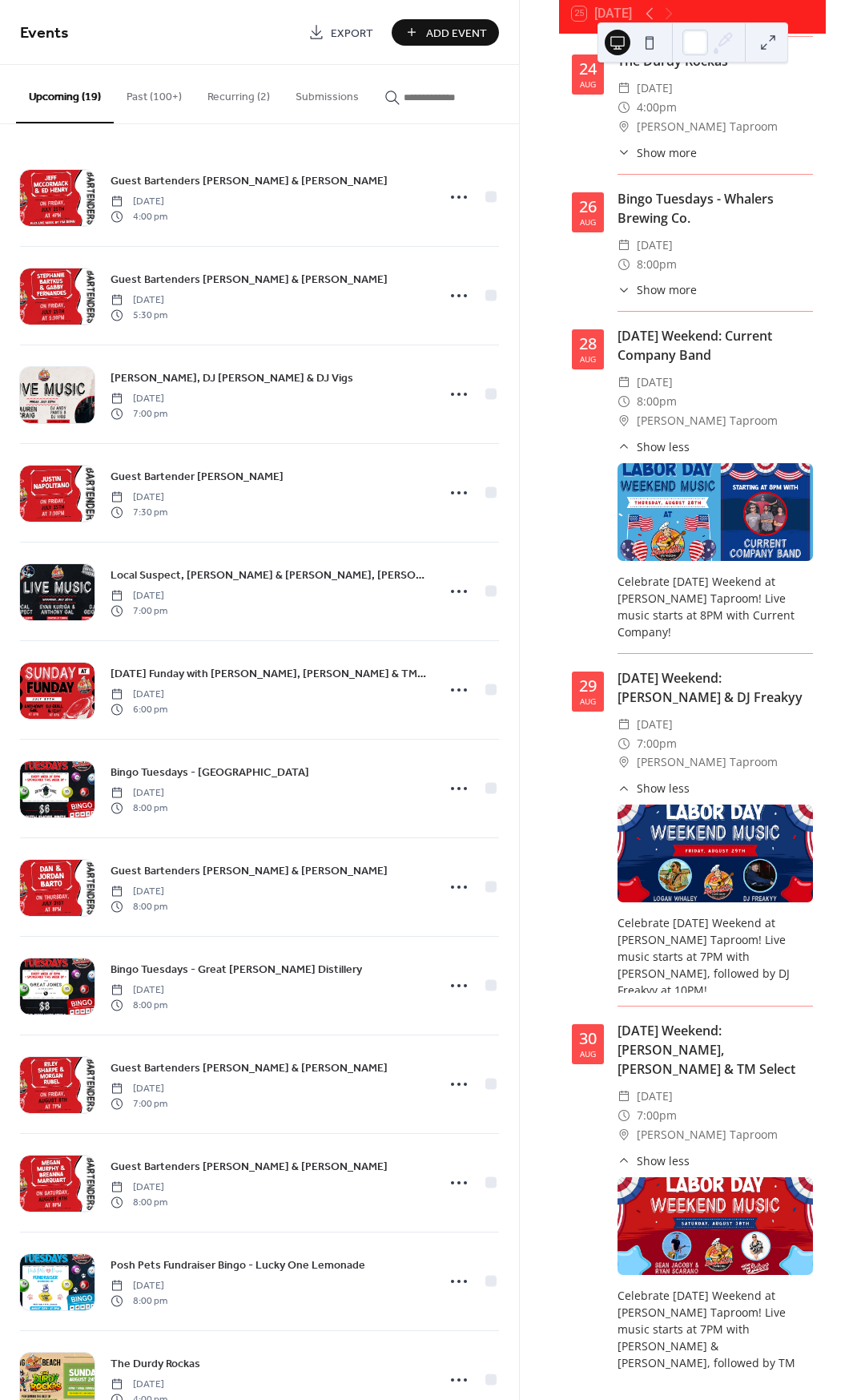 scroll, scrollTop: 2361, scrollLeft: 0, axis: vertical 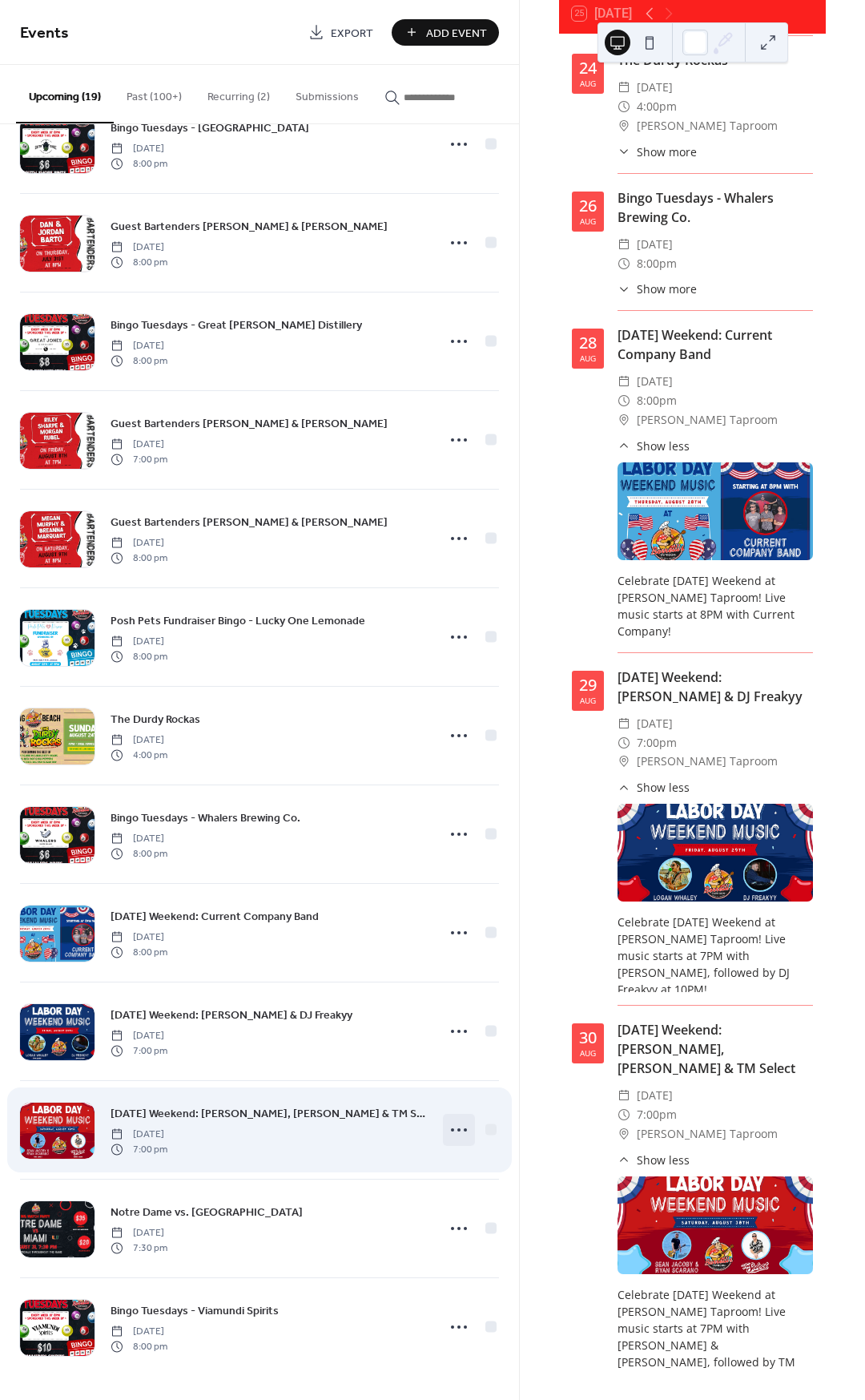 click 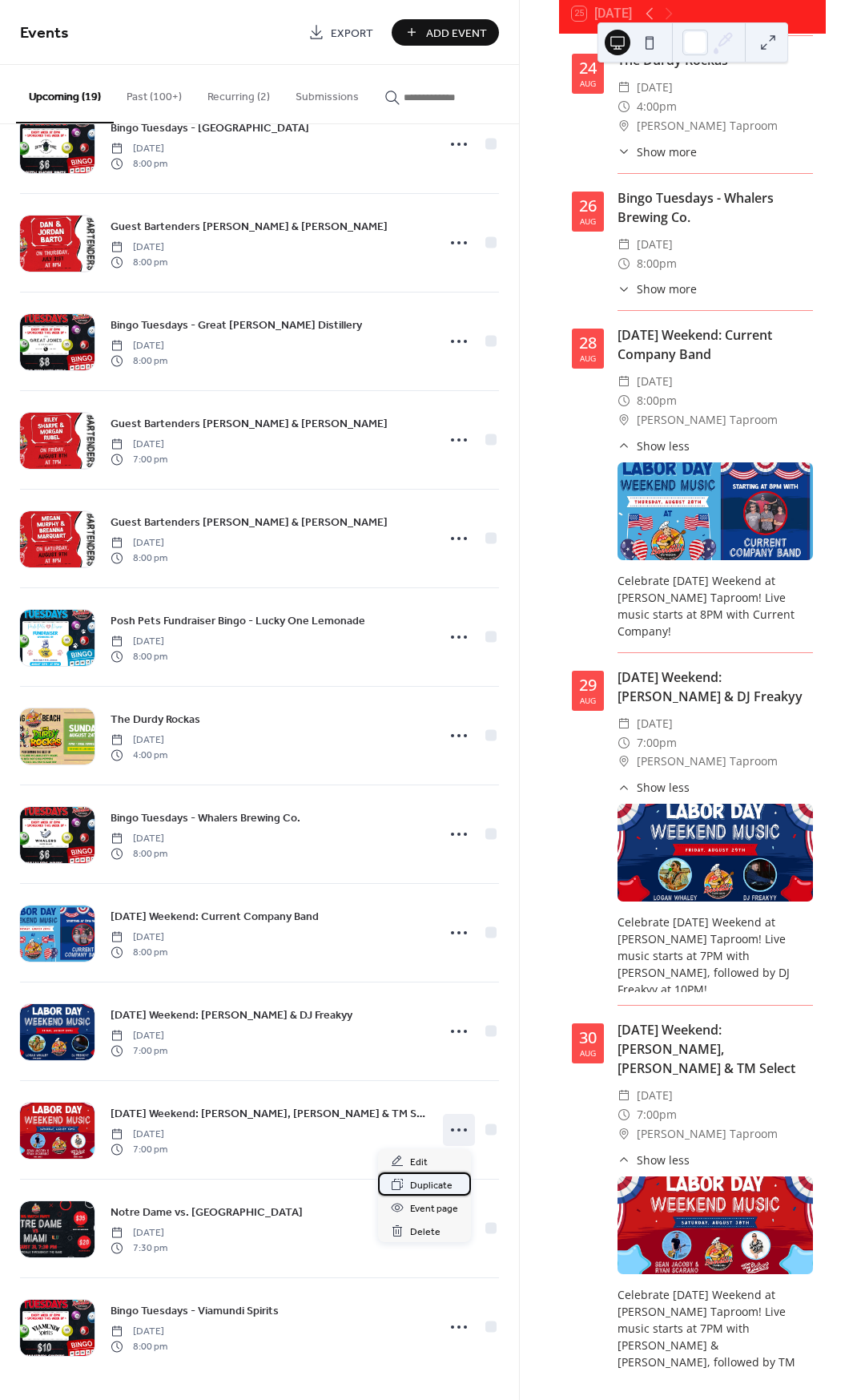 click 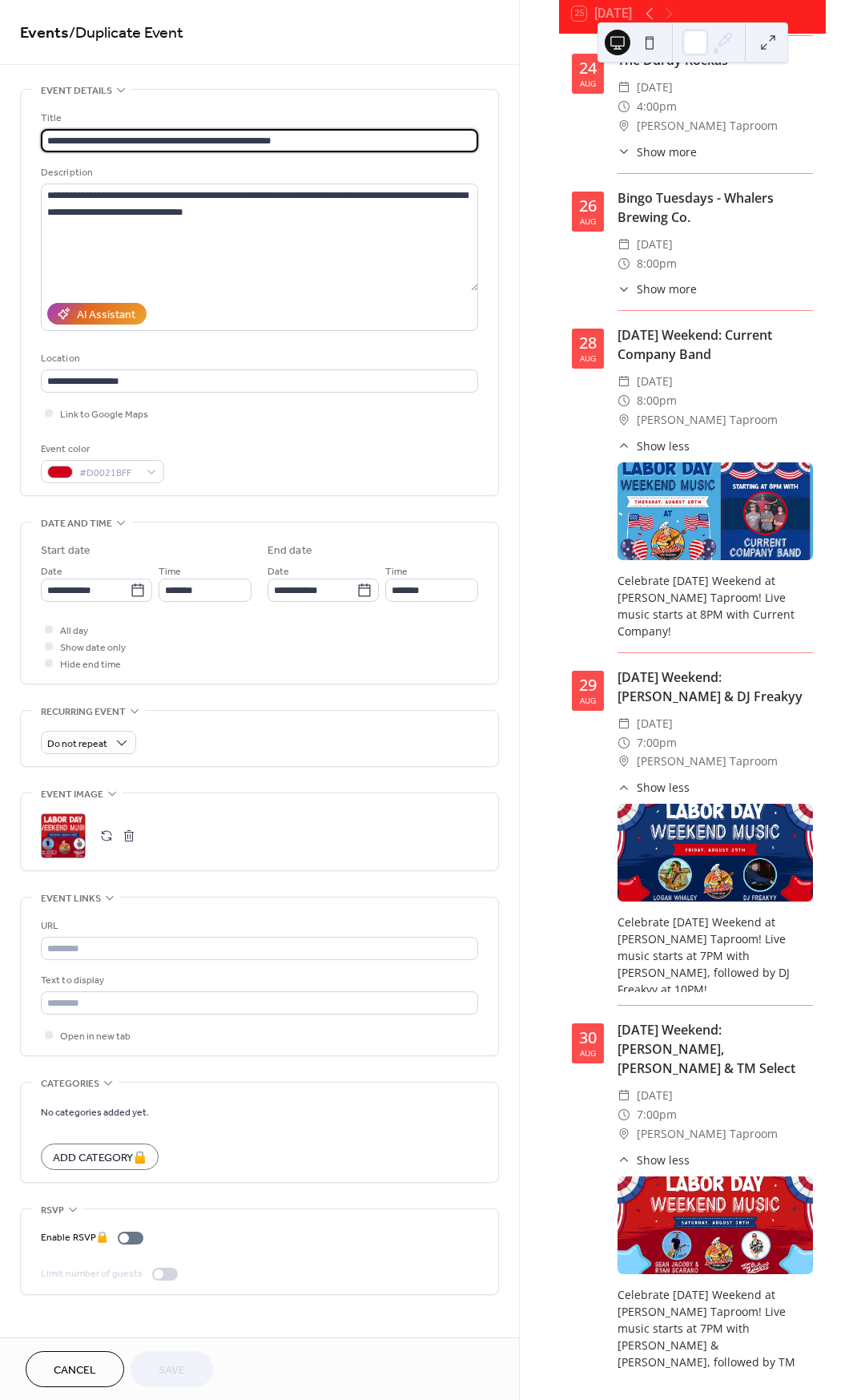 drag, startPoint x: 316, startPoint y: 139, endPoint x: 136, endPoint y: 139, distance: 180 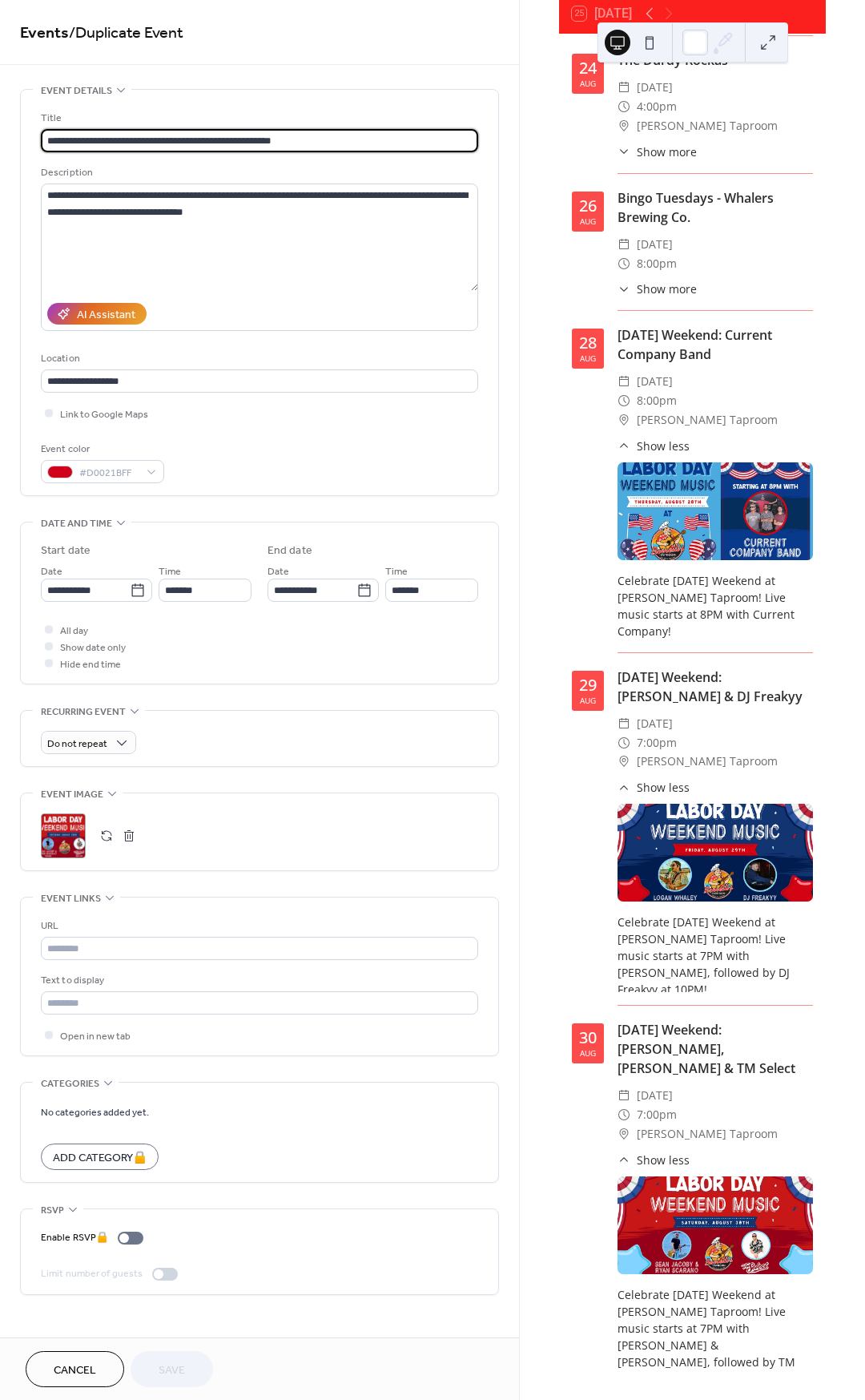 click on "**********" at bounding box center (260, 140) 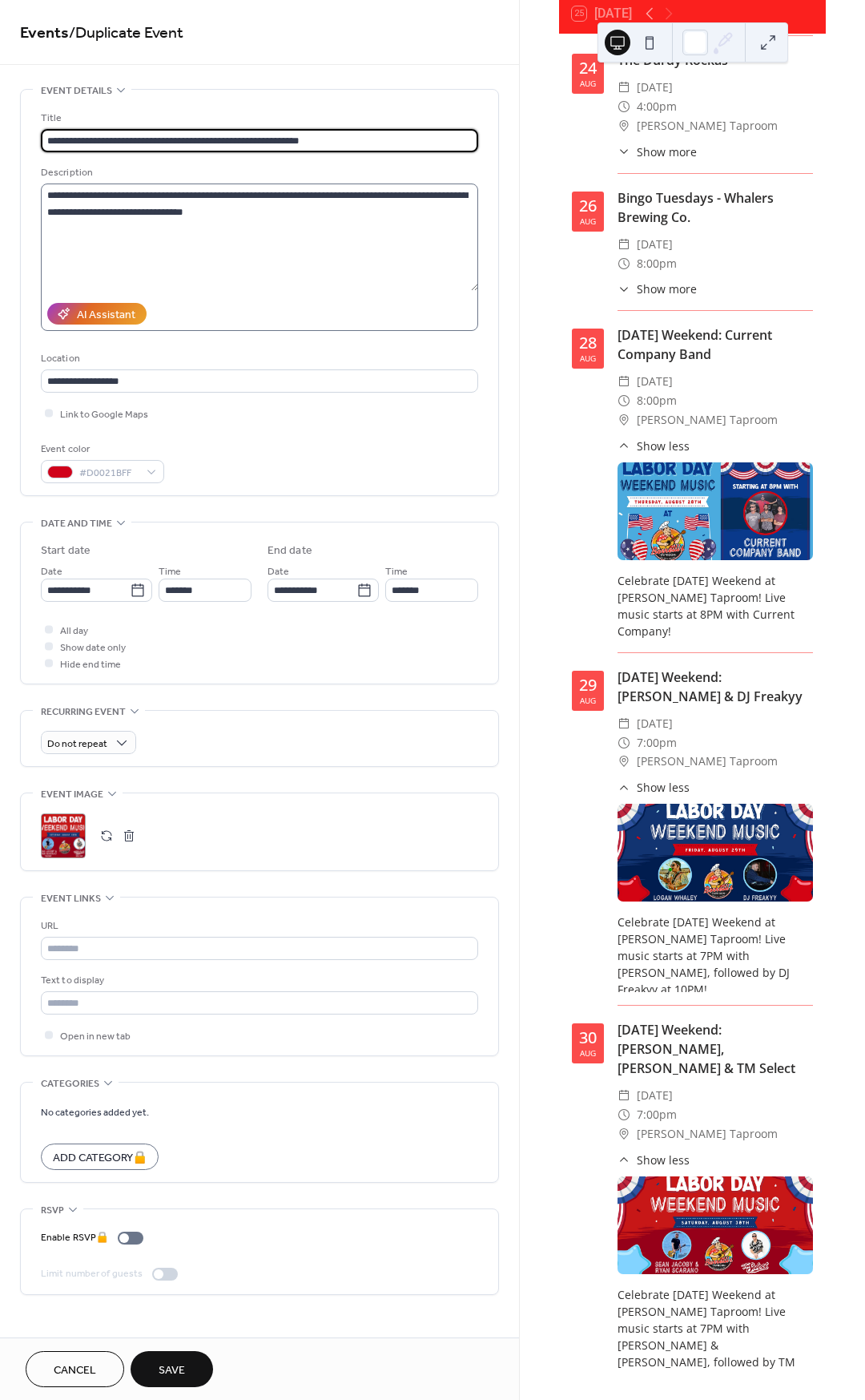 drag, startPoint x: 174, startPoint y: 139, endPoint x: 197, endPoint y: 186, distance: 52.3259 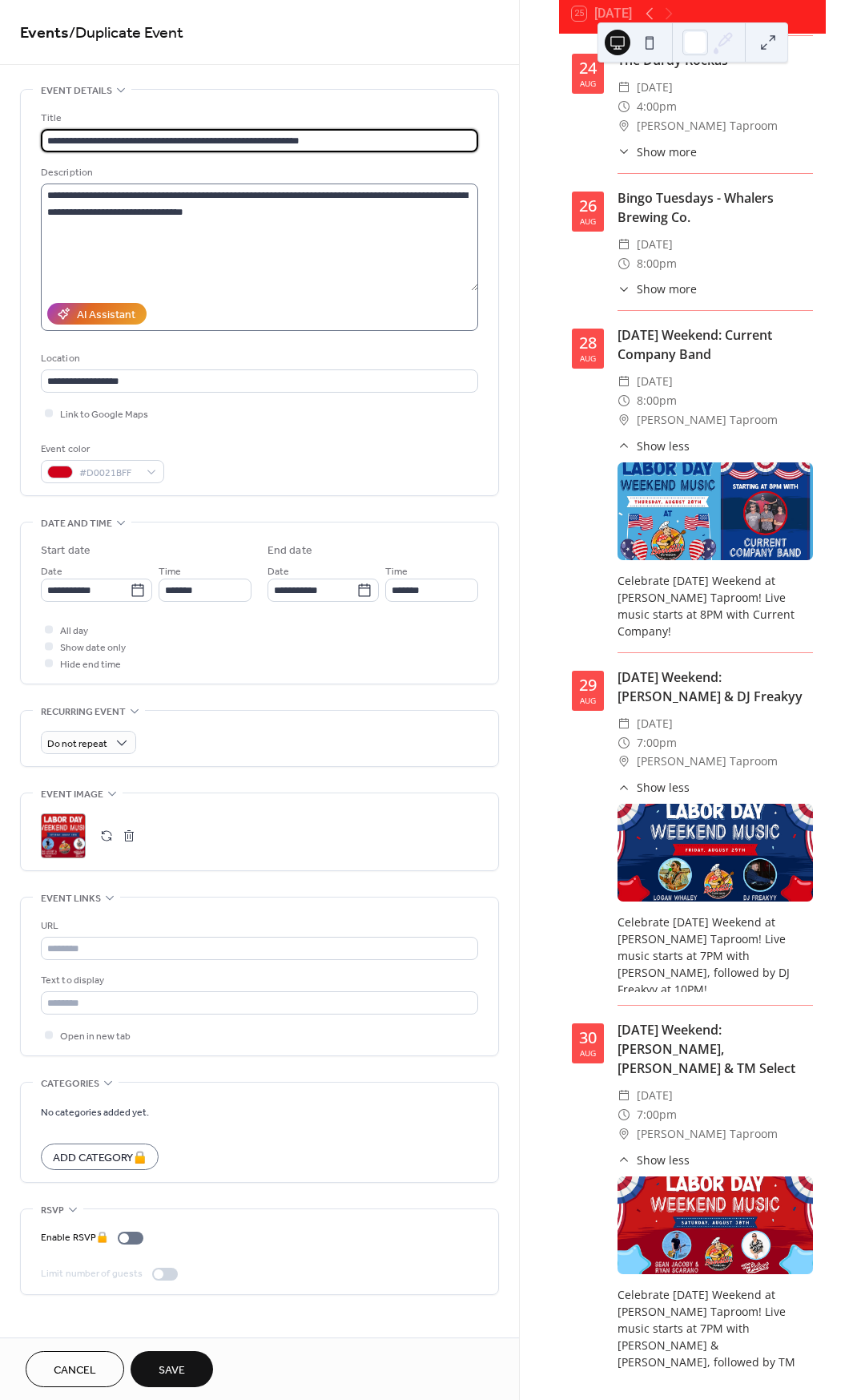 click on "**********" at bounding box center (260, 140) 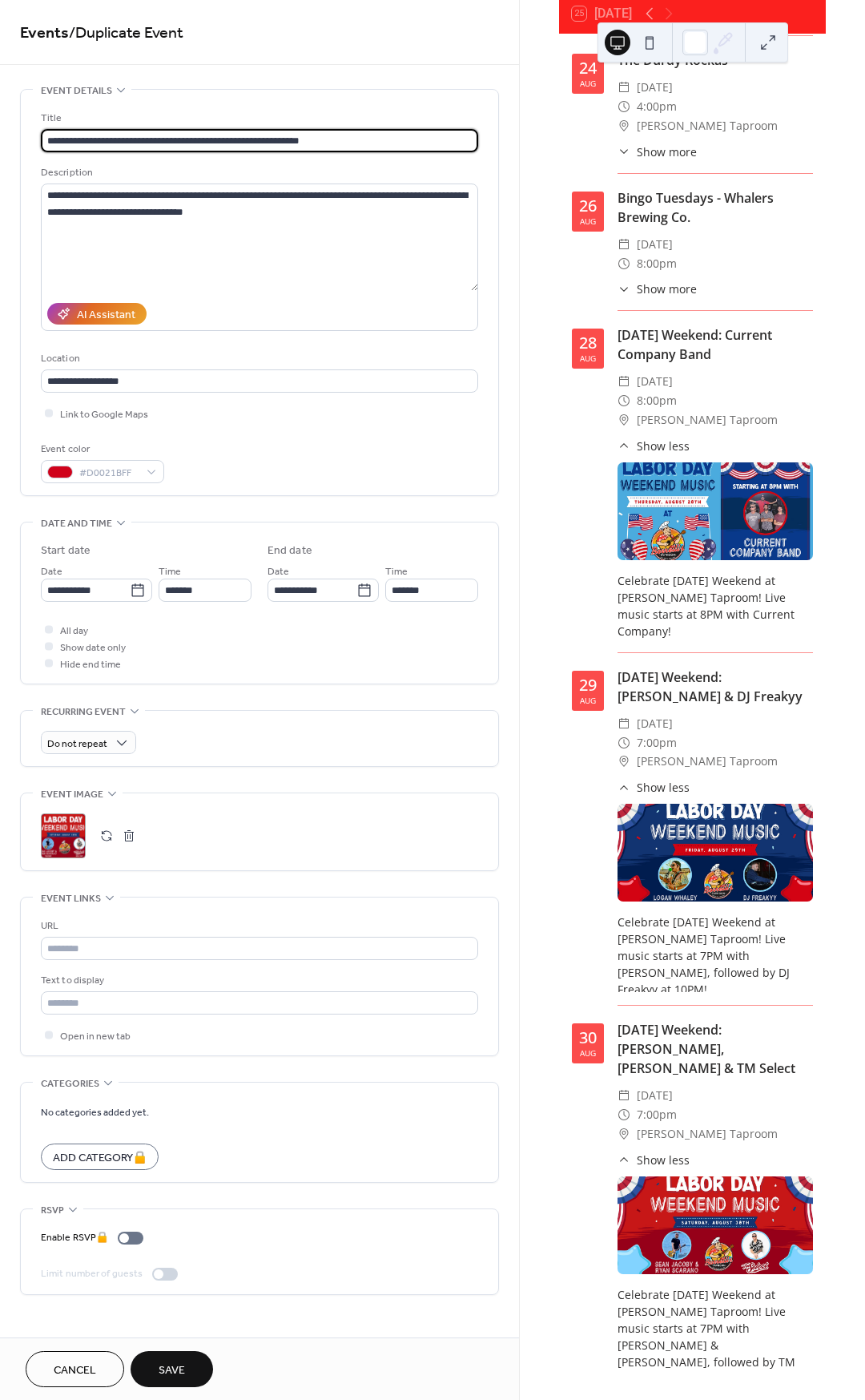 drag, startPoint x: 348, startPoint y: 143, endPoint x: 134, endPoint y: 141, distance: 214.00935 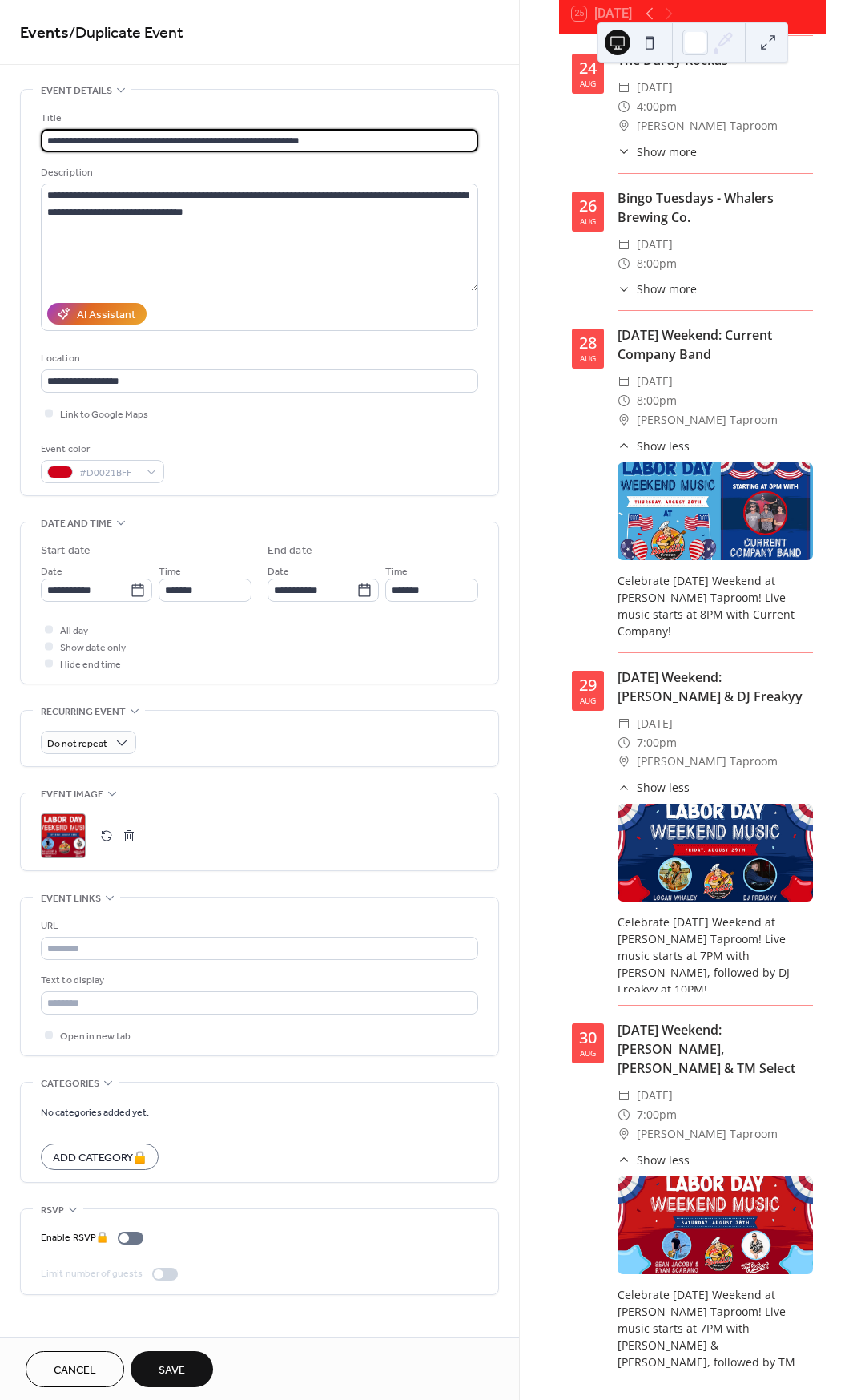 click on "**********" at bounding box center (260, 140) 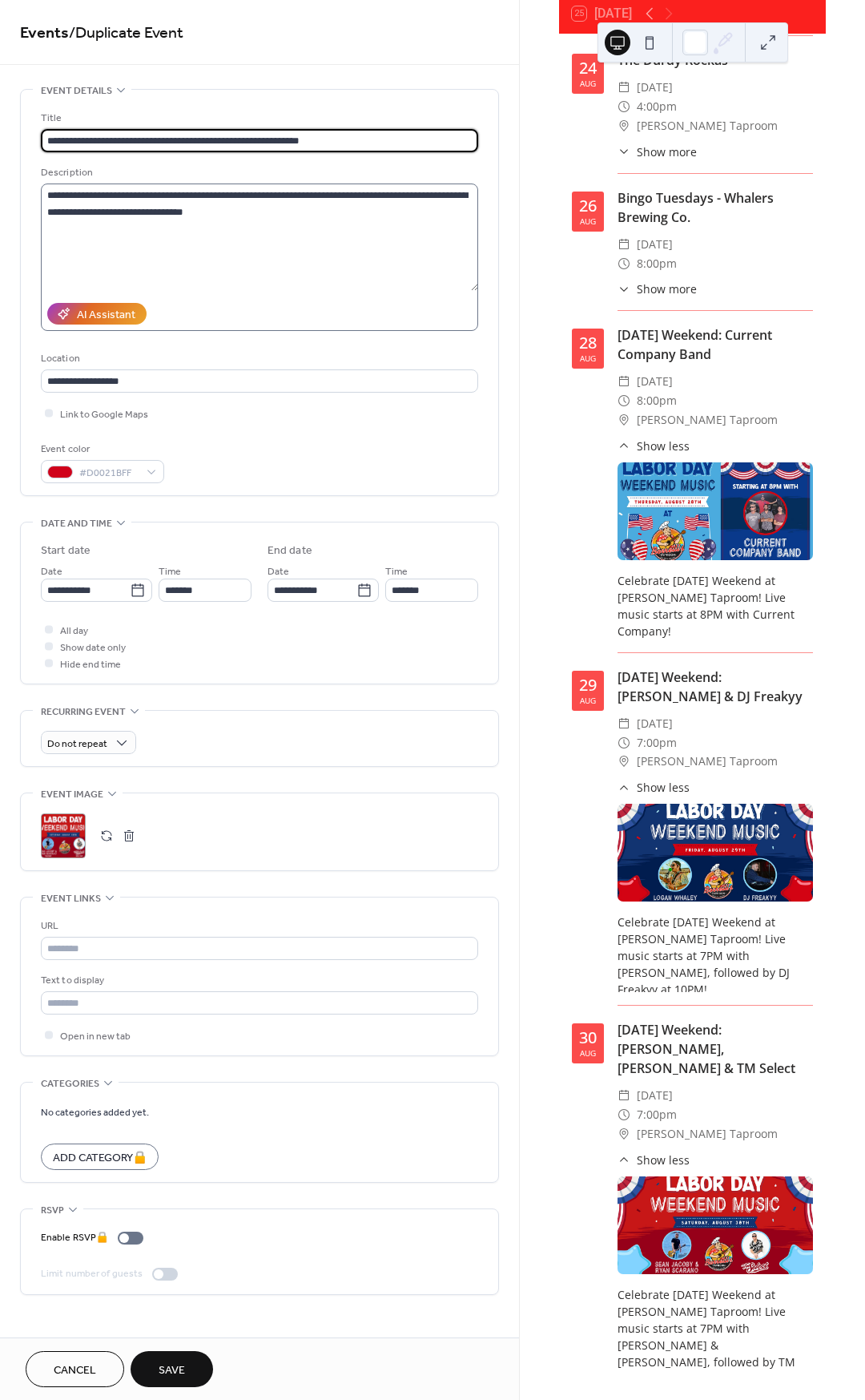type on "**********" 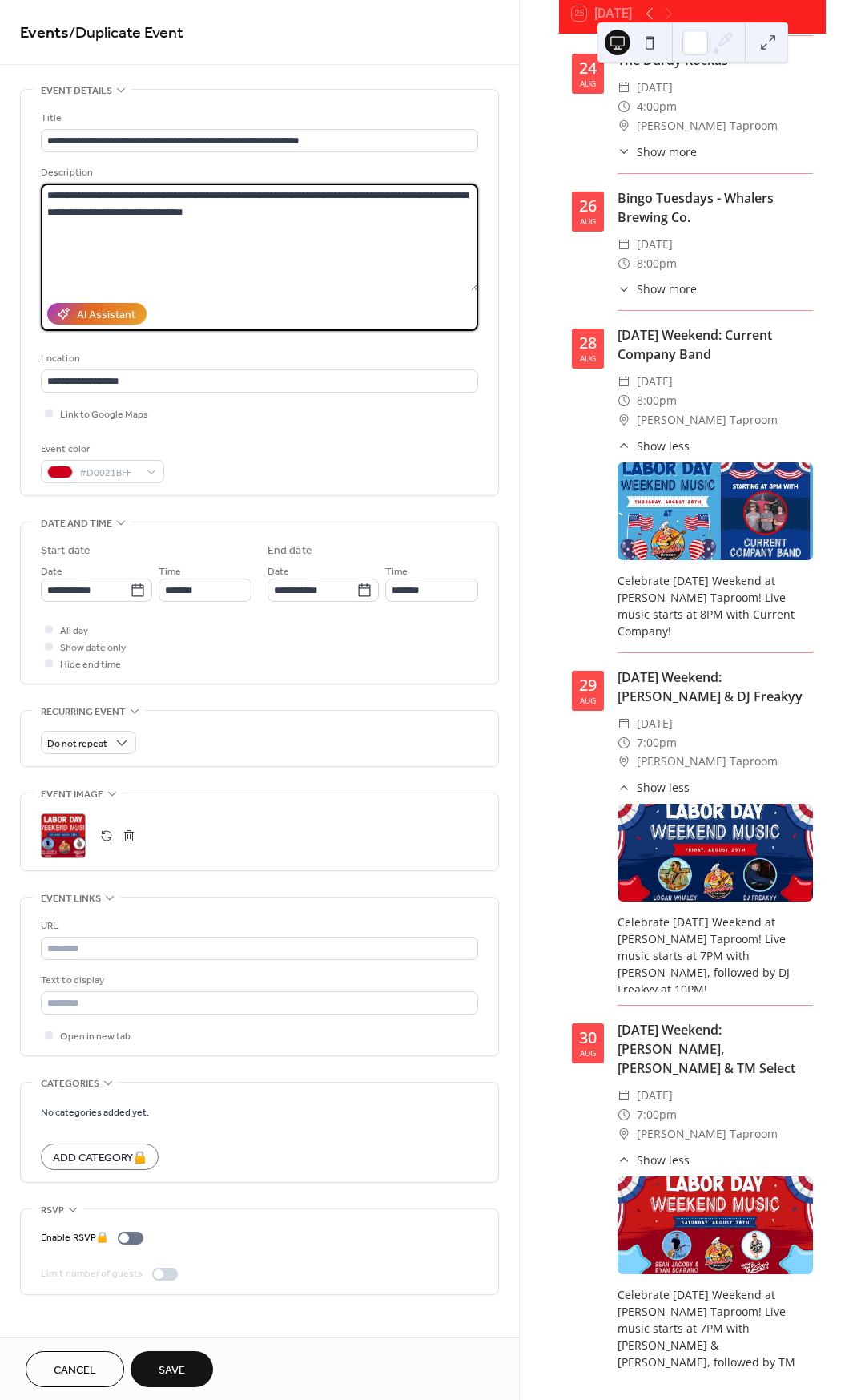 drag, startPoint x: 396, startPoint y: 196, endPoint x: 405, endPoint y: 217, distance: 22.847319 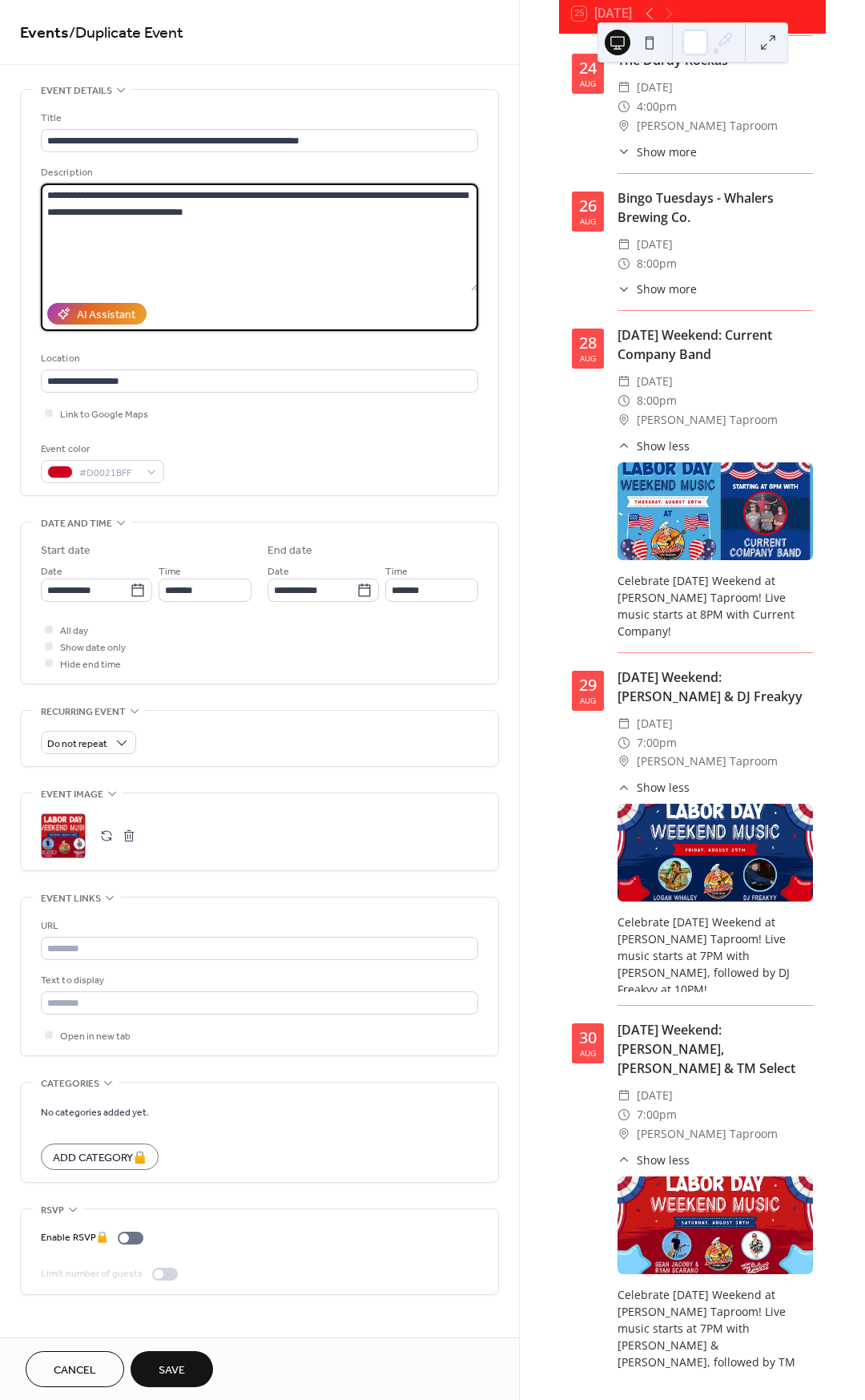 click on "**********" at bounding box center (260, 237) 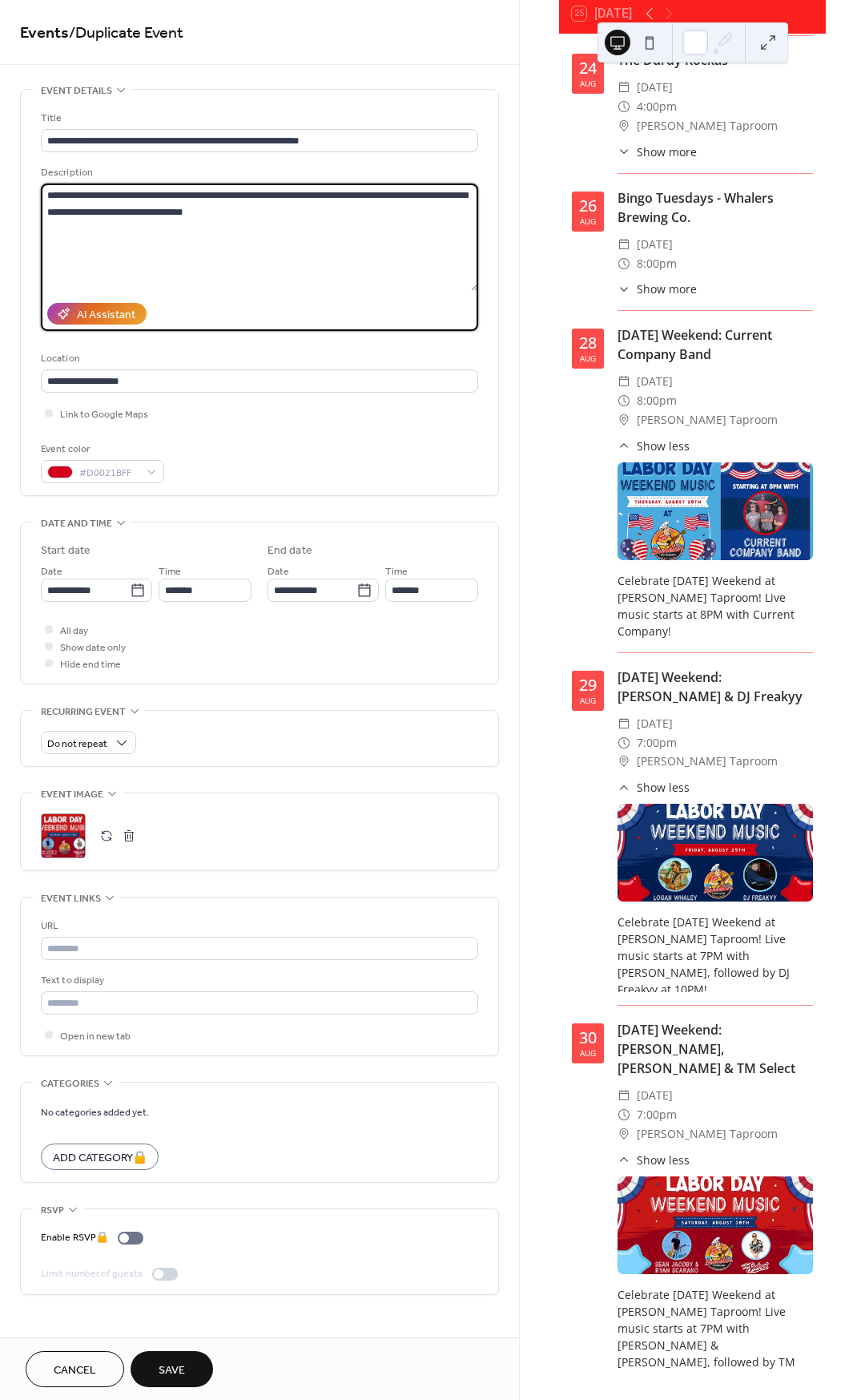 drag, startPoint x: 393, startPoint y: 196, endPoint x: 469, endPoint y: 212, distance: 77.665951 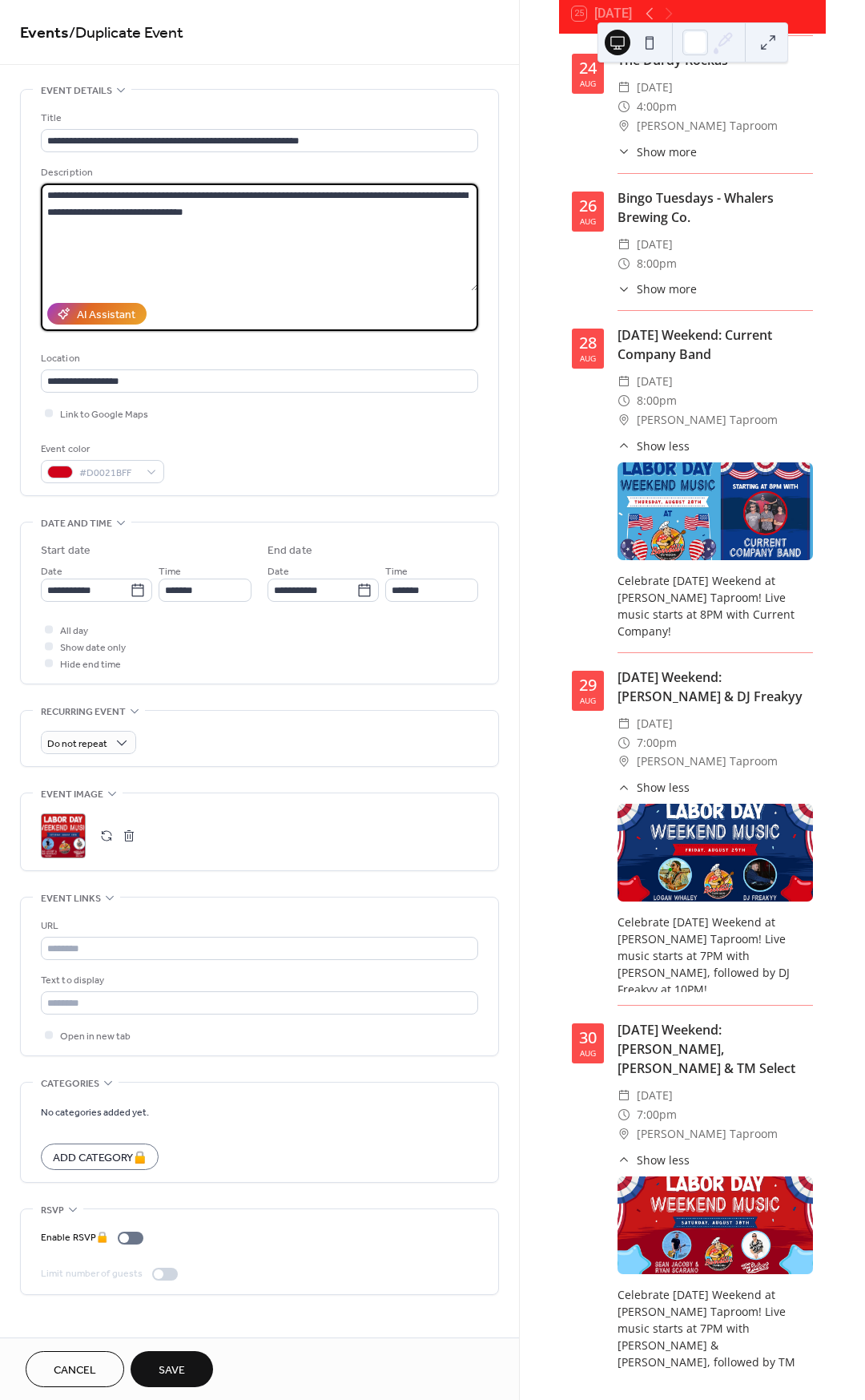 click on "**********" at bounding box center [260, 237] 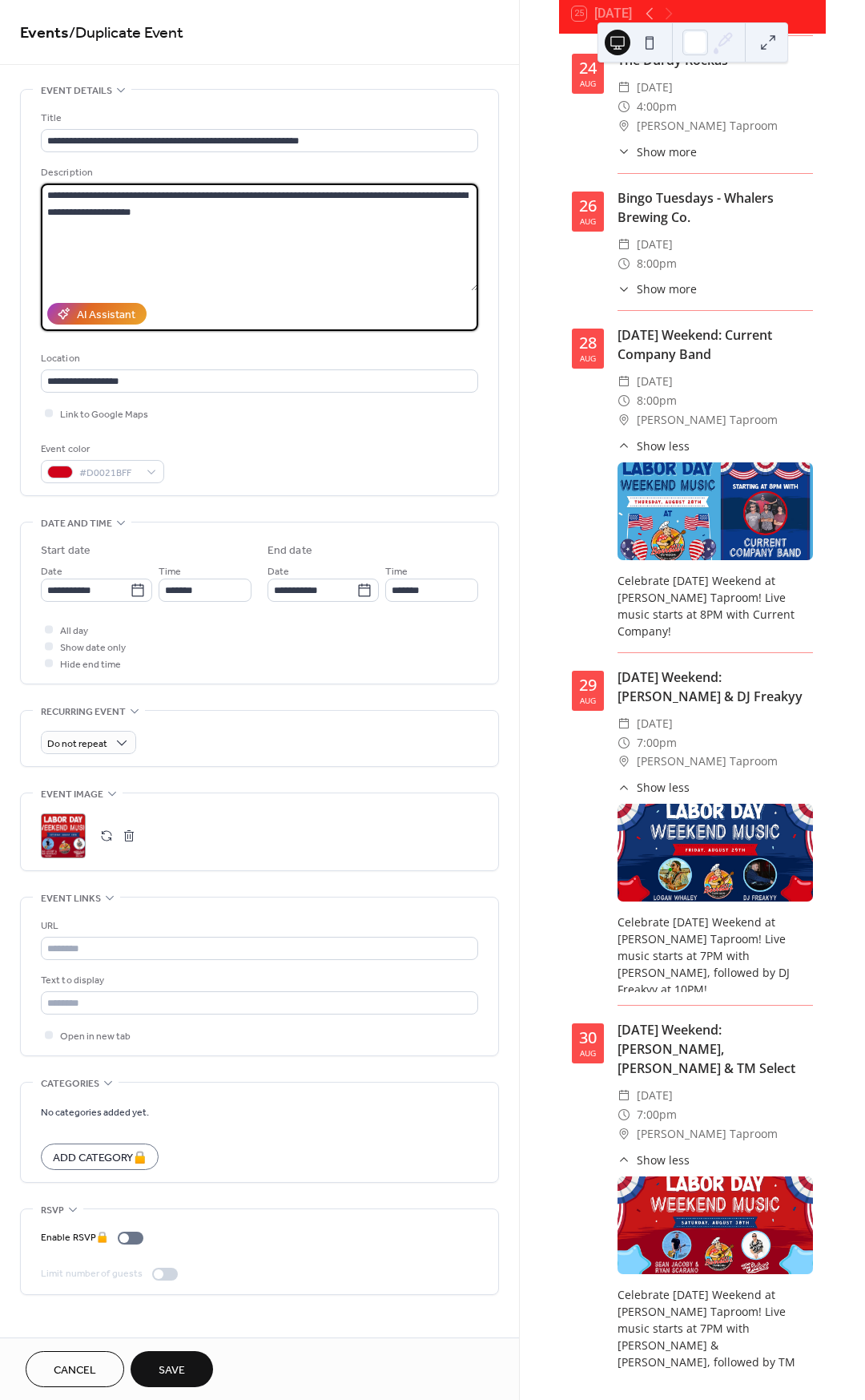drag, startPoint x: 392, startPoint y: 195, endPoint x: 410, endPoint y: 216, distance: 27.658633 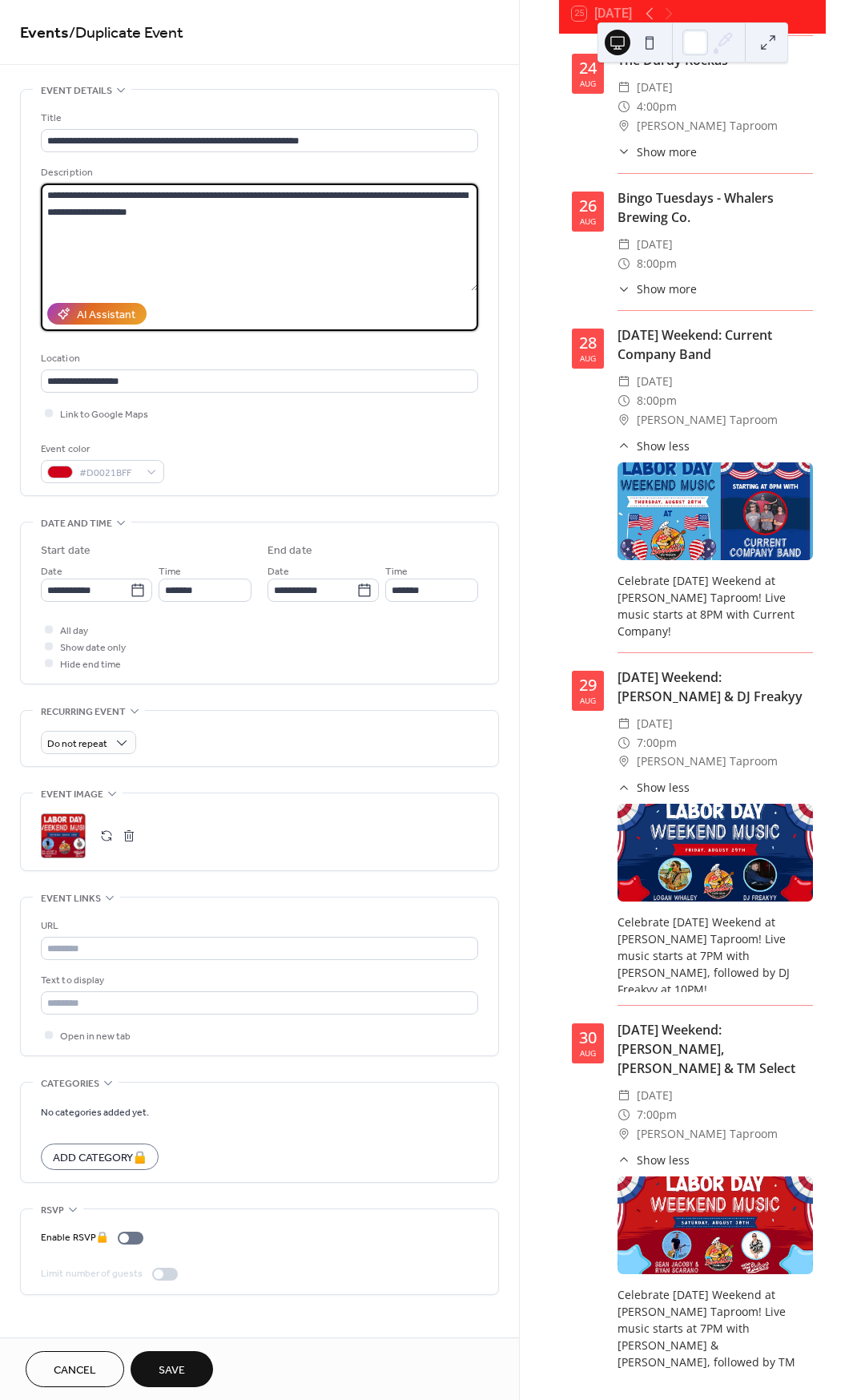 drag, startPoint x: 354, startPoint y: 192, endPoint x: 369, endPoint y: 198, distance: 16.155494 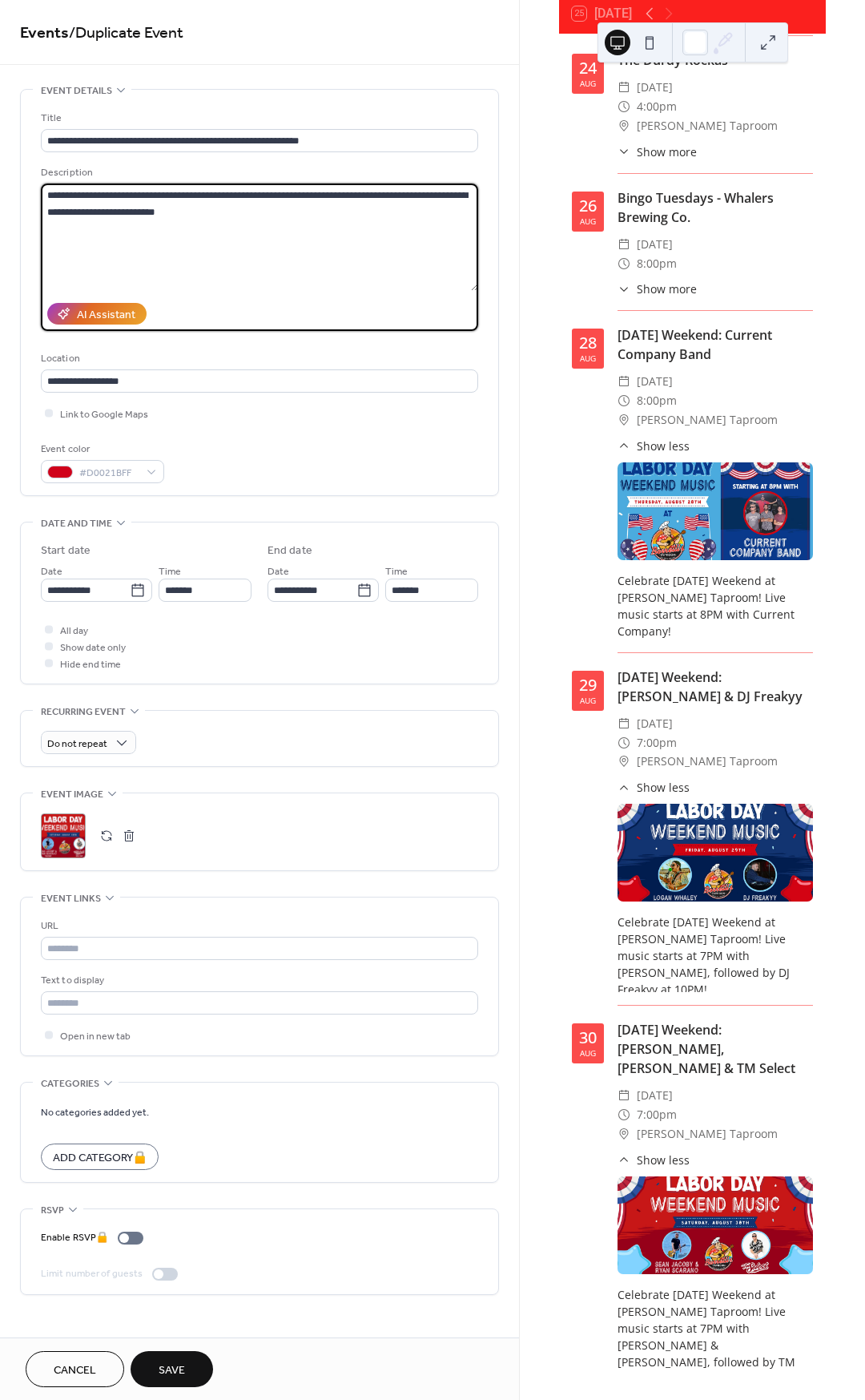 click on "**********" at bounding box center (260, 237) 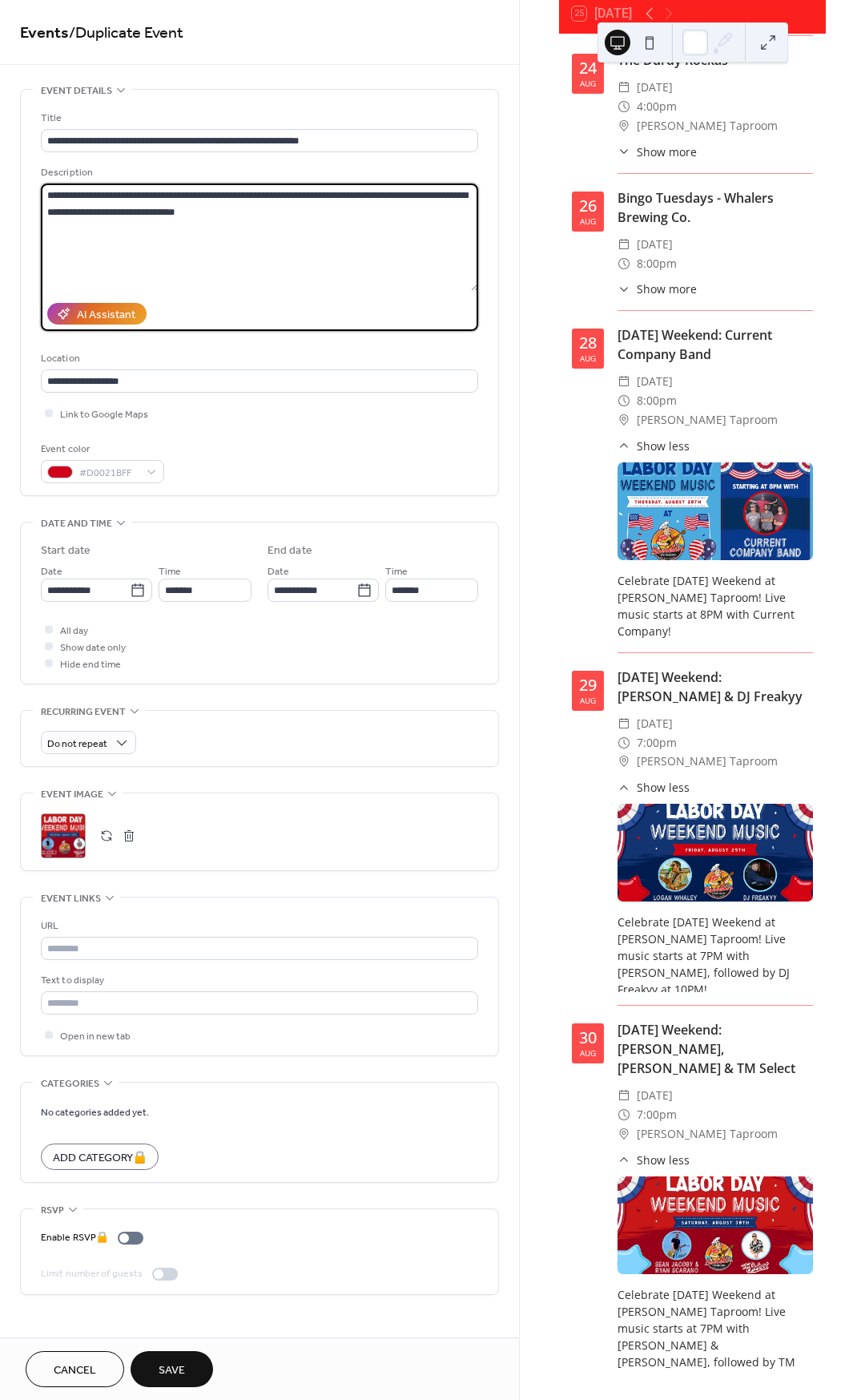 click on "**********" at bounding box center [260, 237] 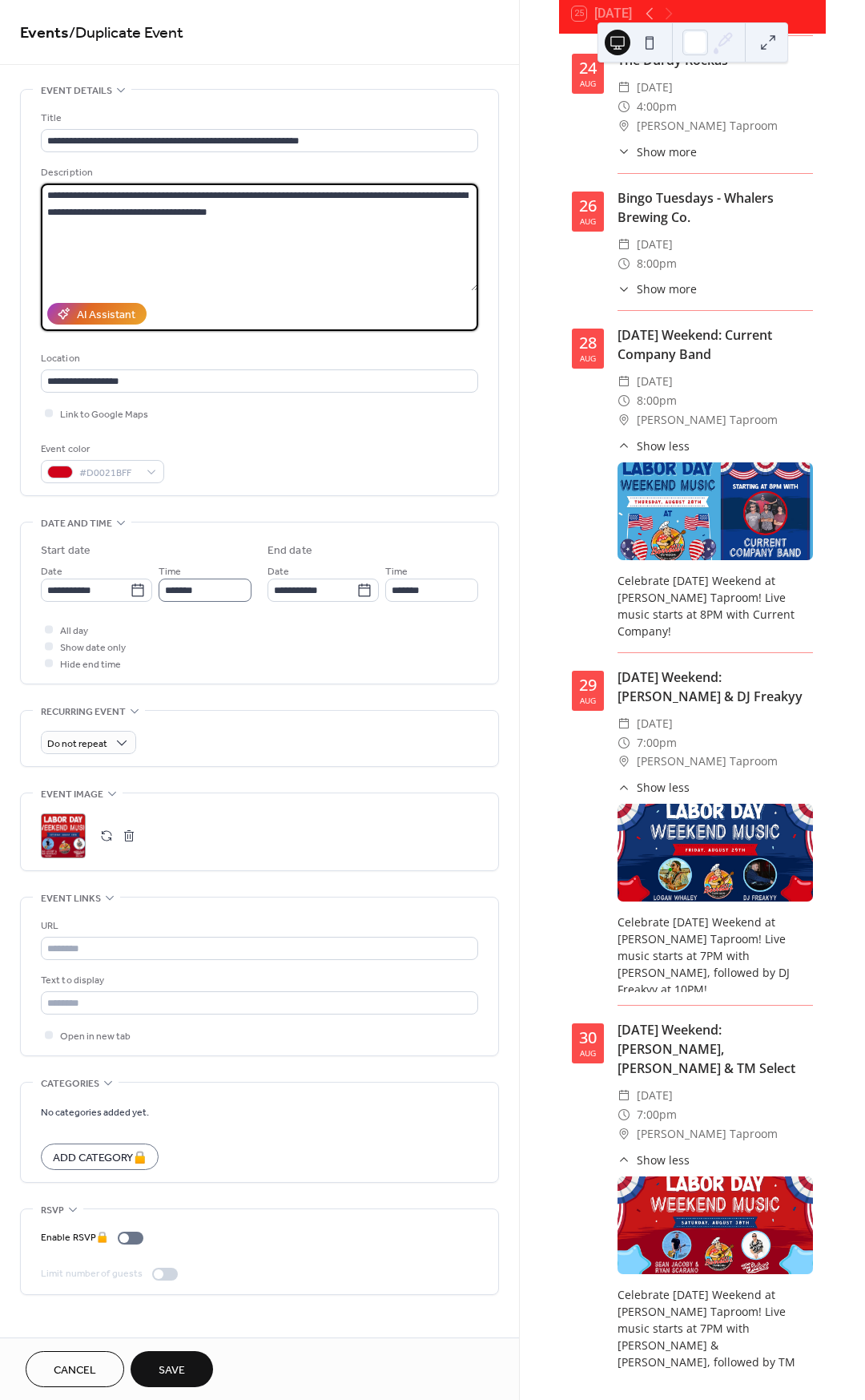 type on "**********" 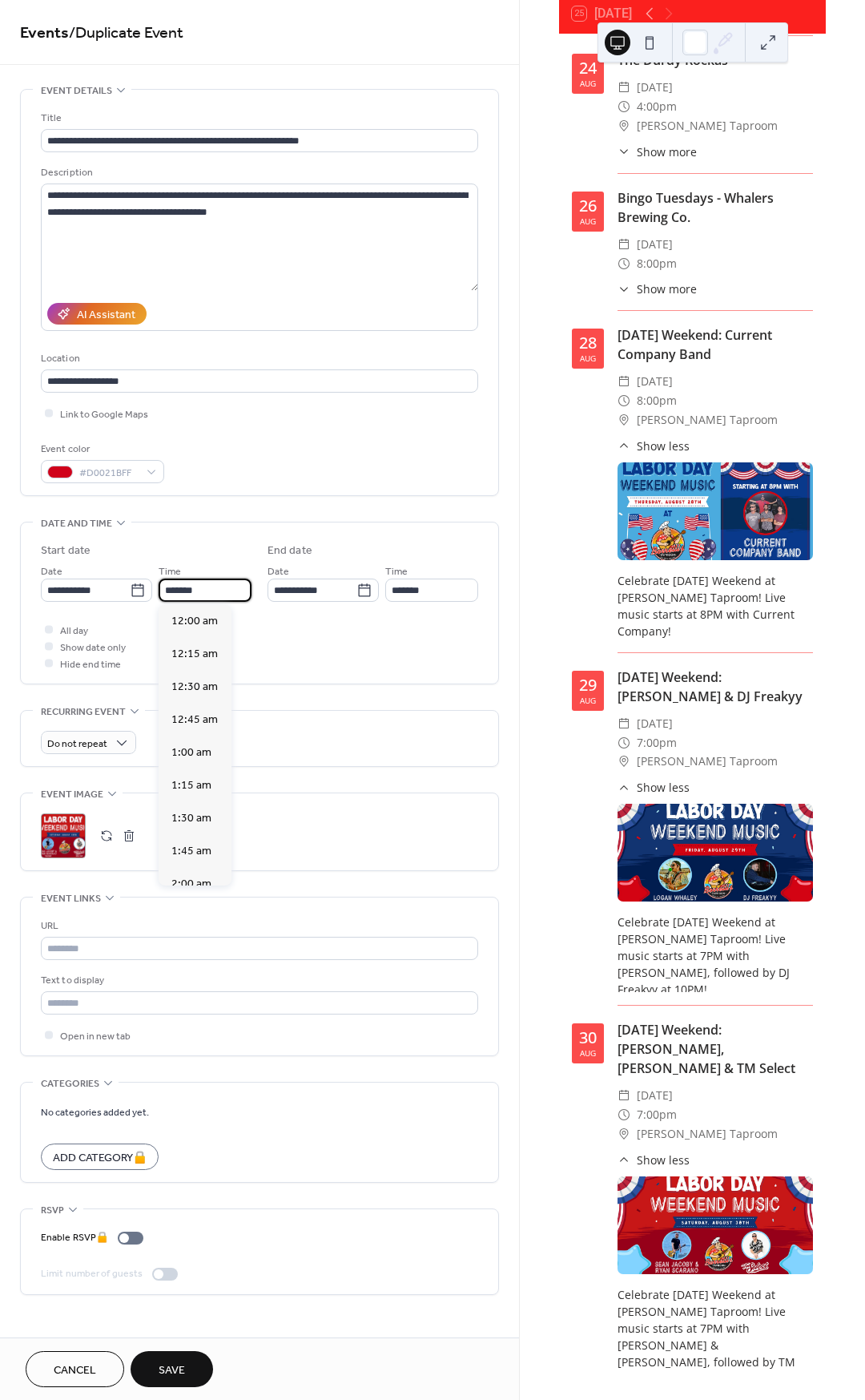 click on "*******" at bounding box center [205, 590] 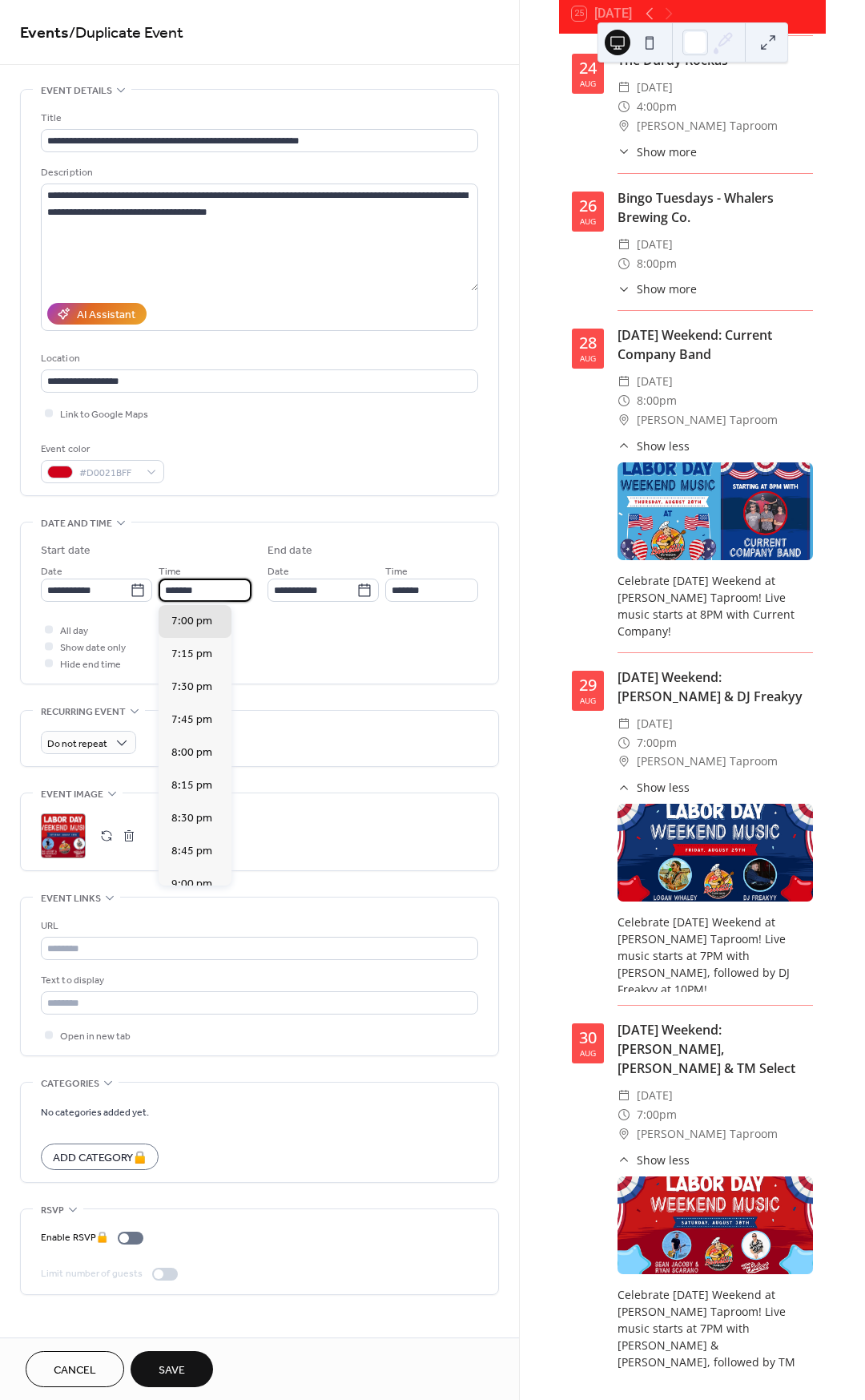 scroll, scrollTop: 2103, scrollLeft: 0, axis: vertical 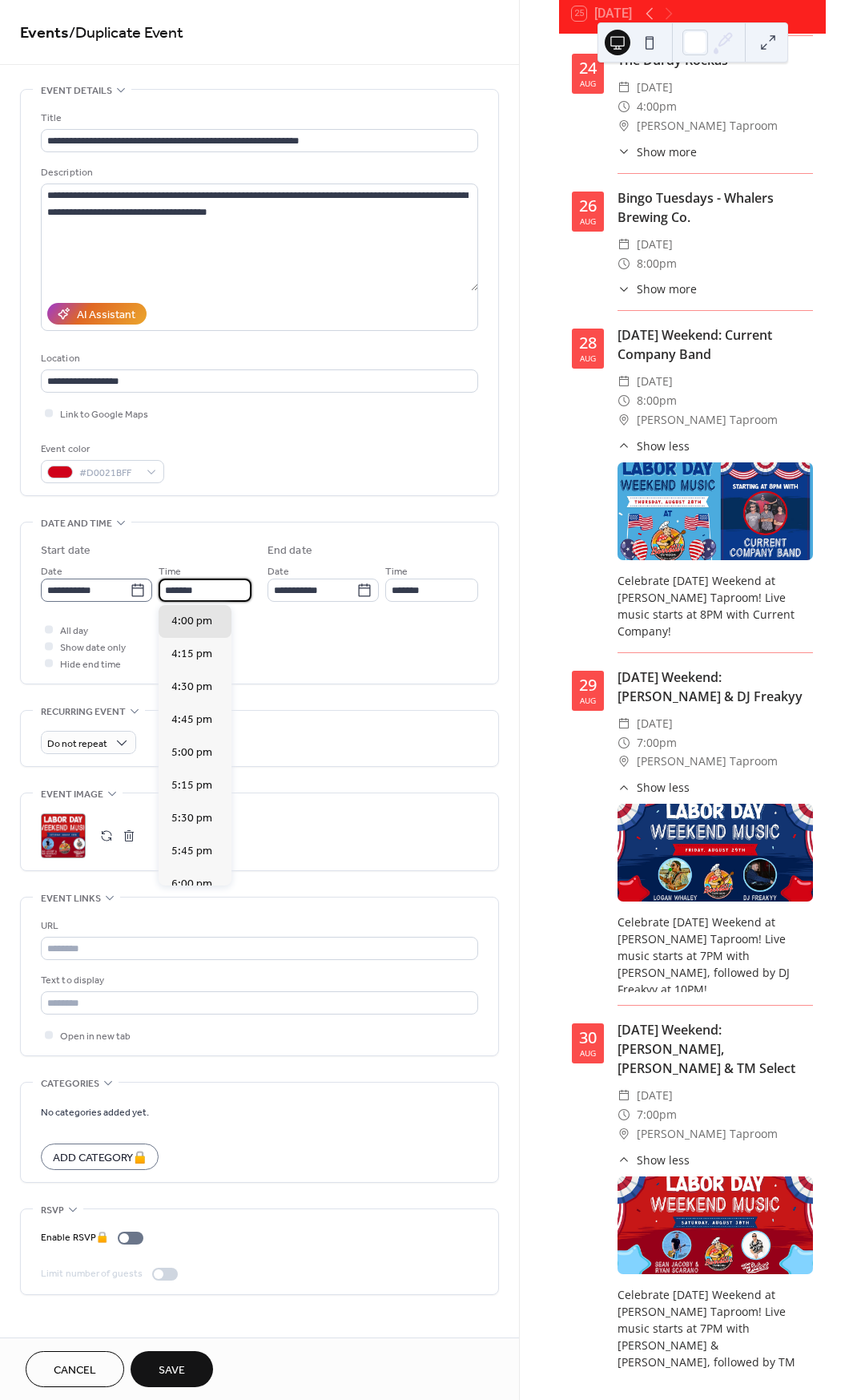 type on "*******" 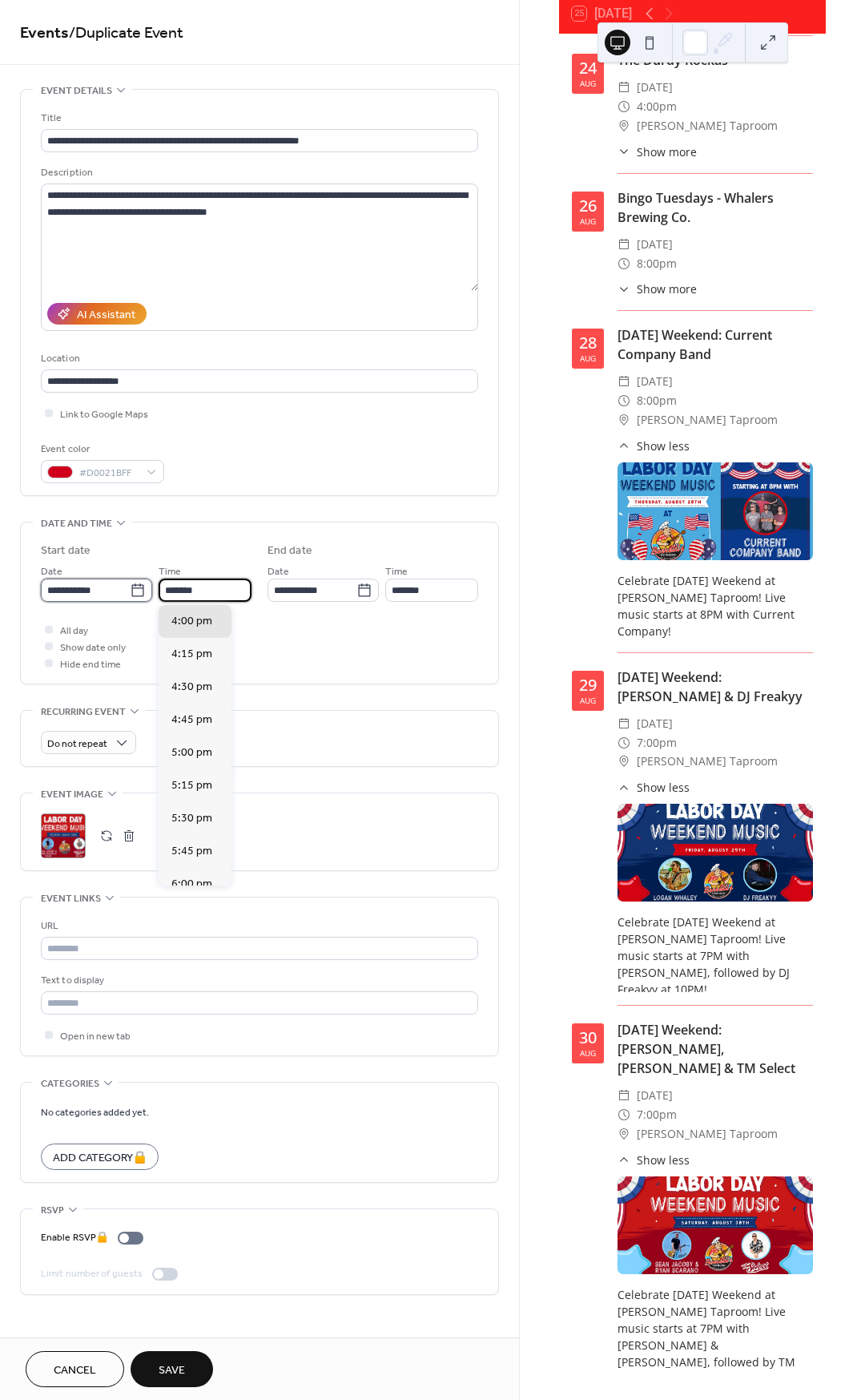 type on "*******" 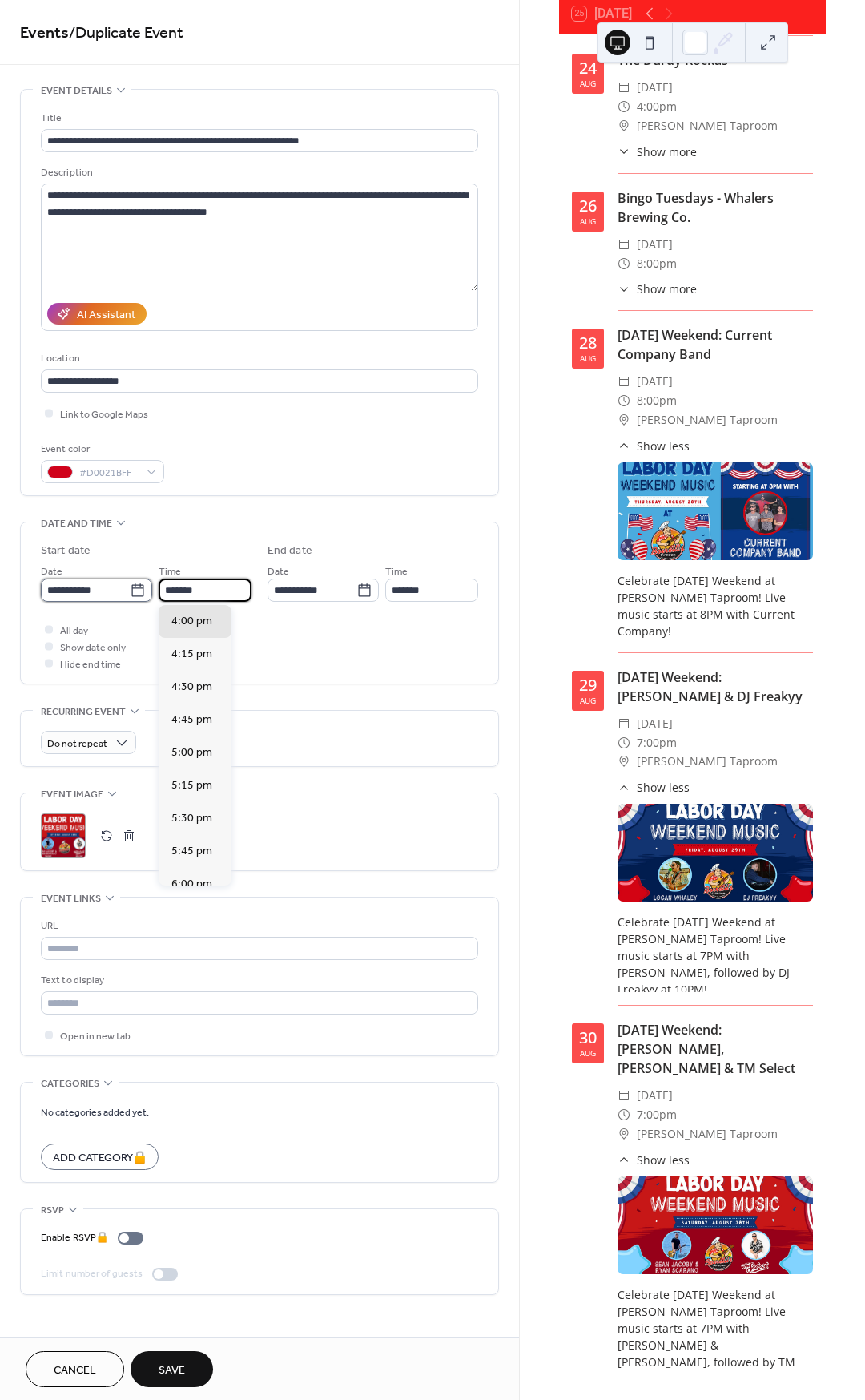 click on "**********" at bounding box center [85, 590] 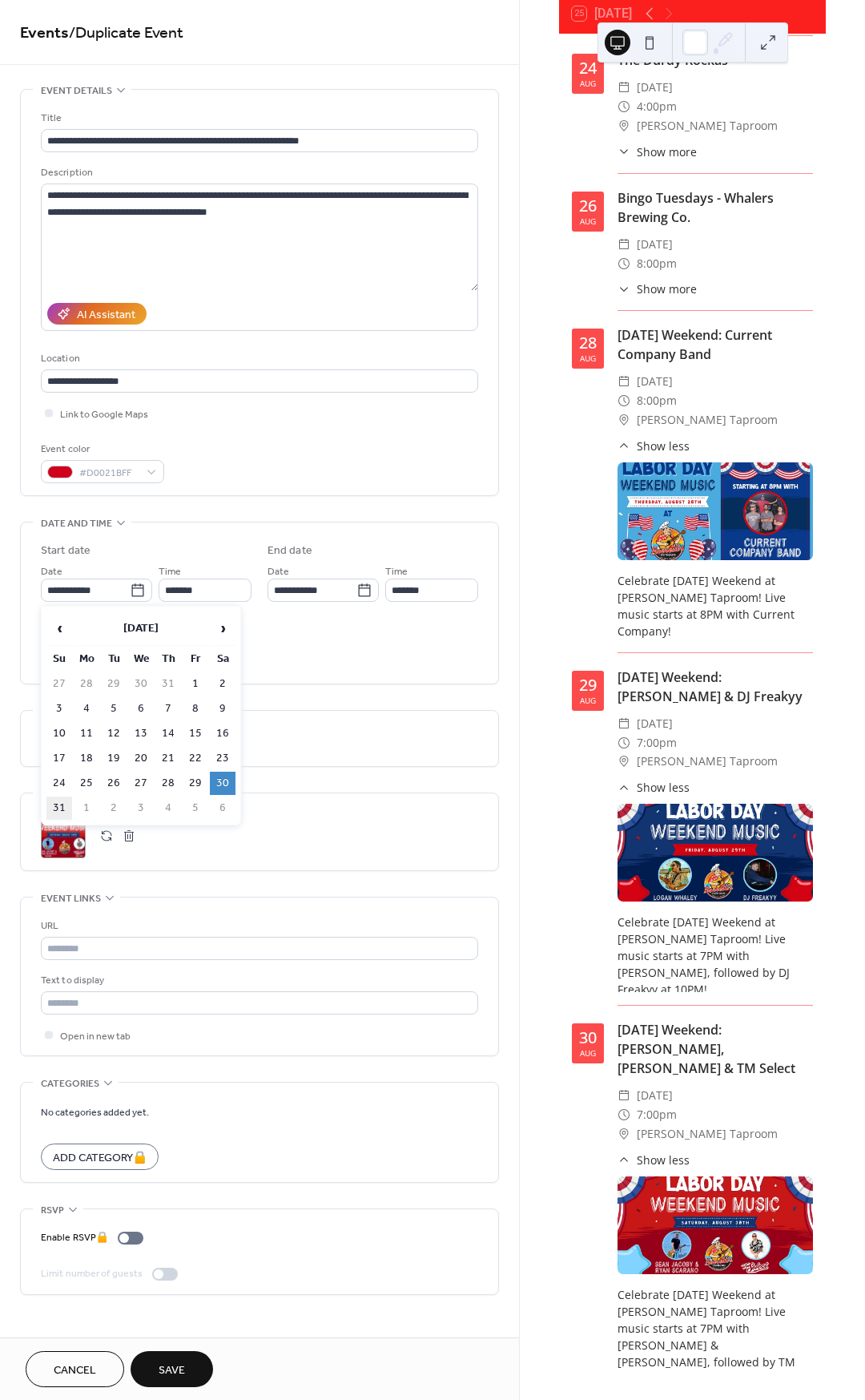 click on "31" at bounding box center (59, 808) 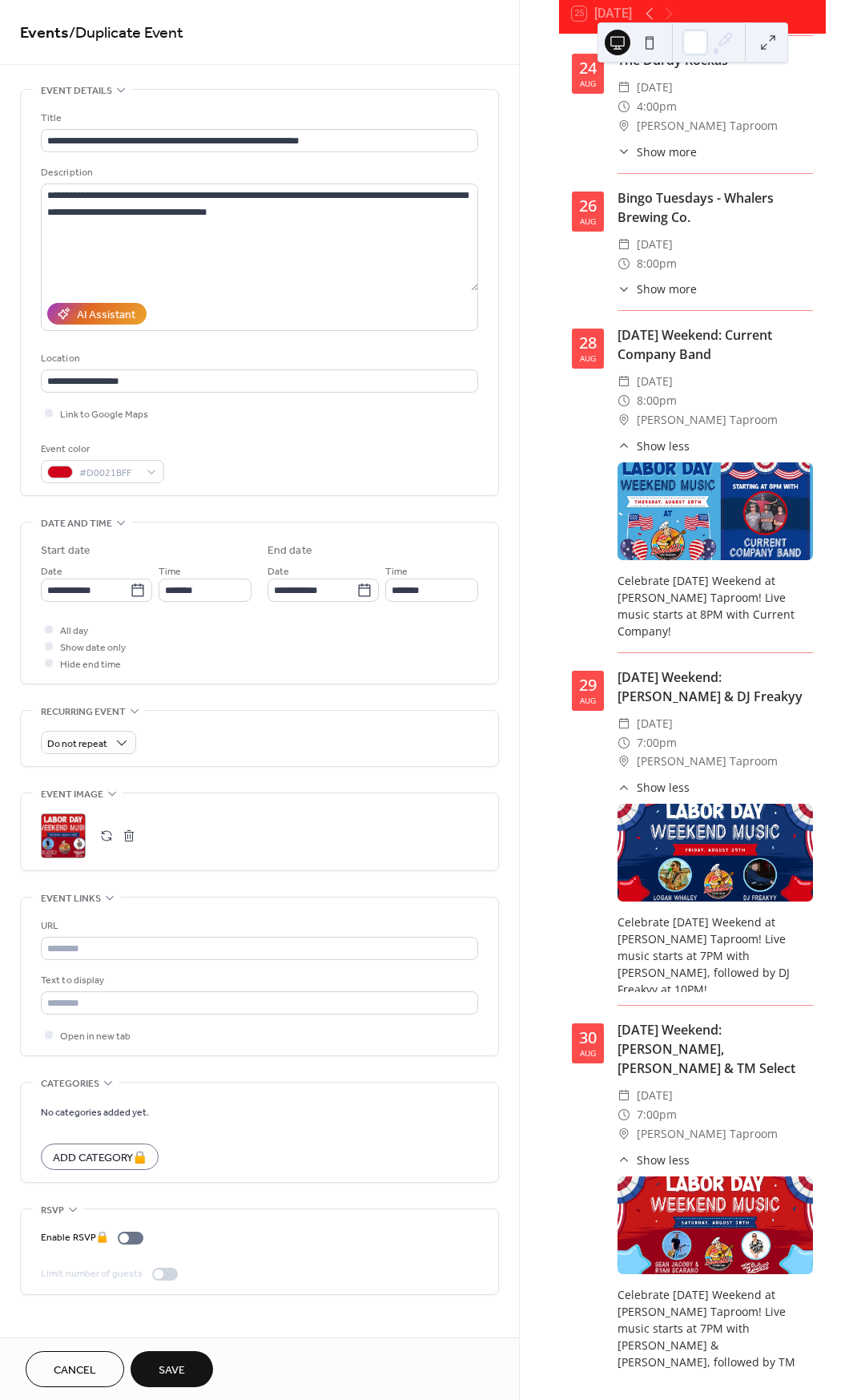 click on ";" at bounding box center [63, 836] 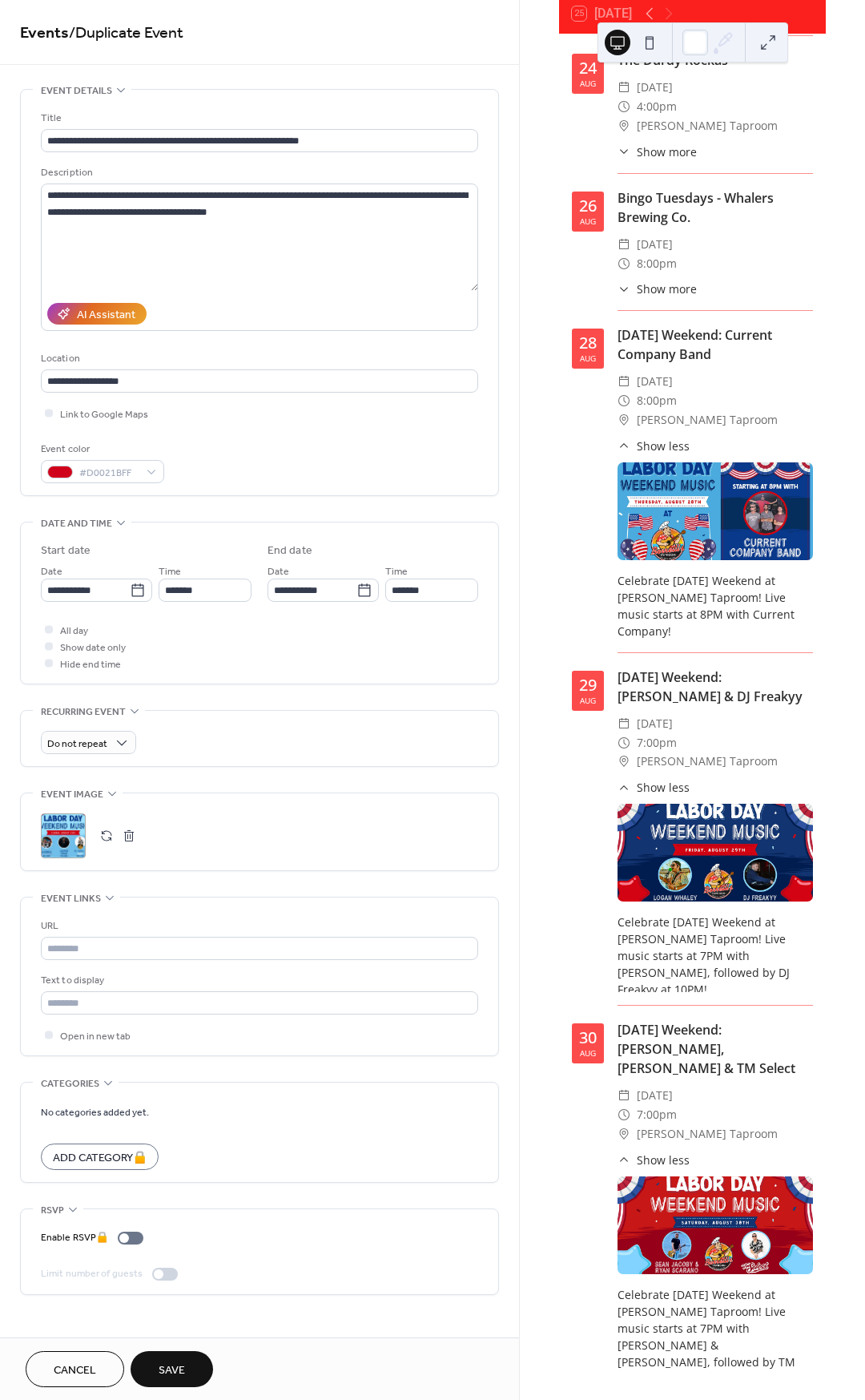 click on "Save" at bounding box center [171, 1370] 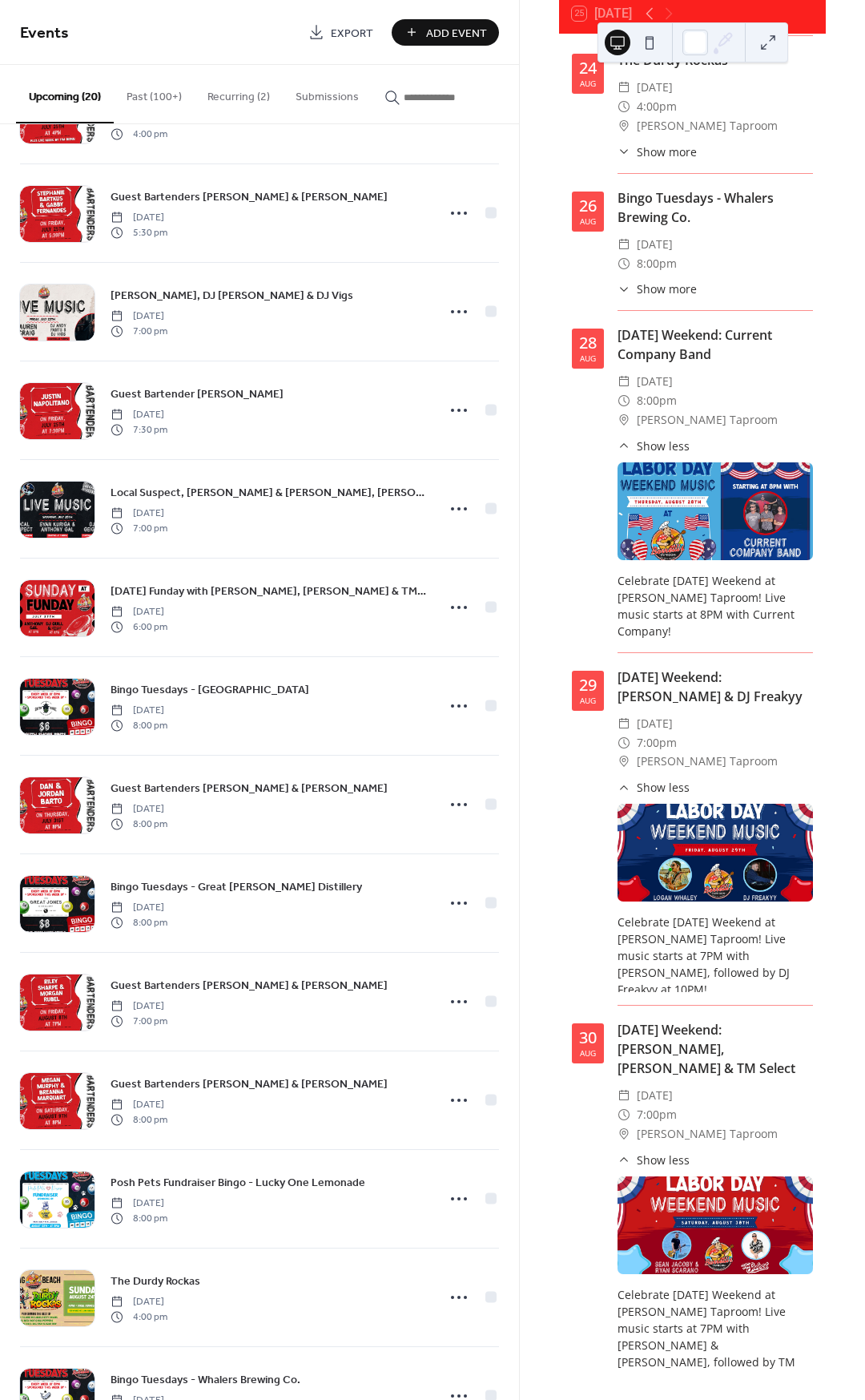 scroll, scrollTop: 106, scrollLeft: 0, axis: vertical 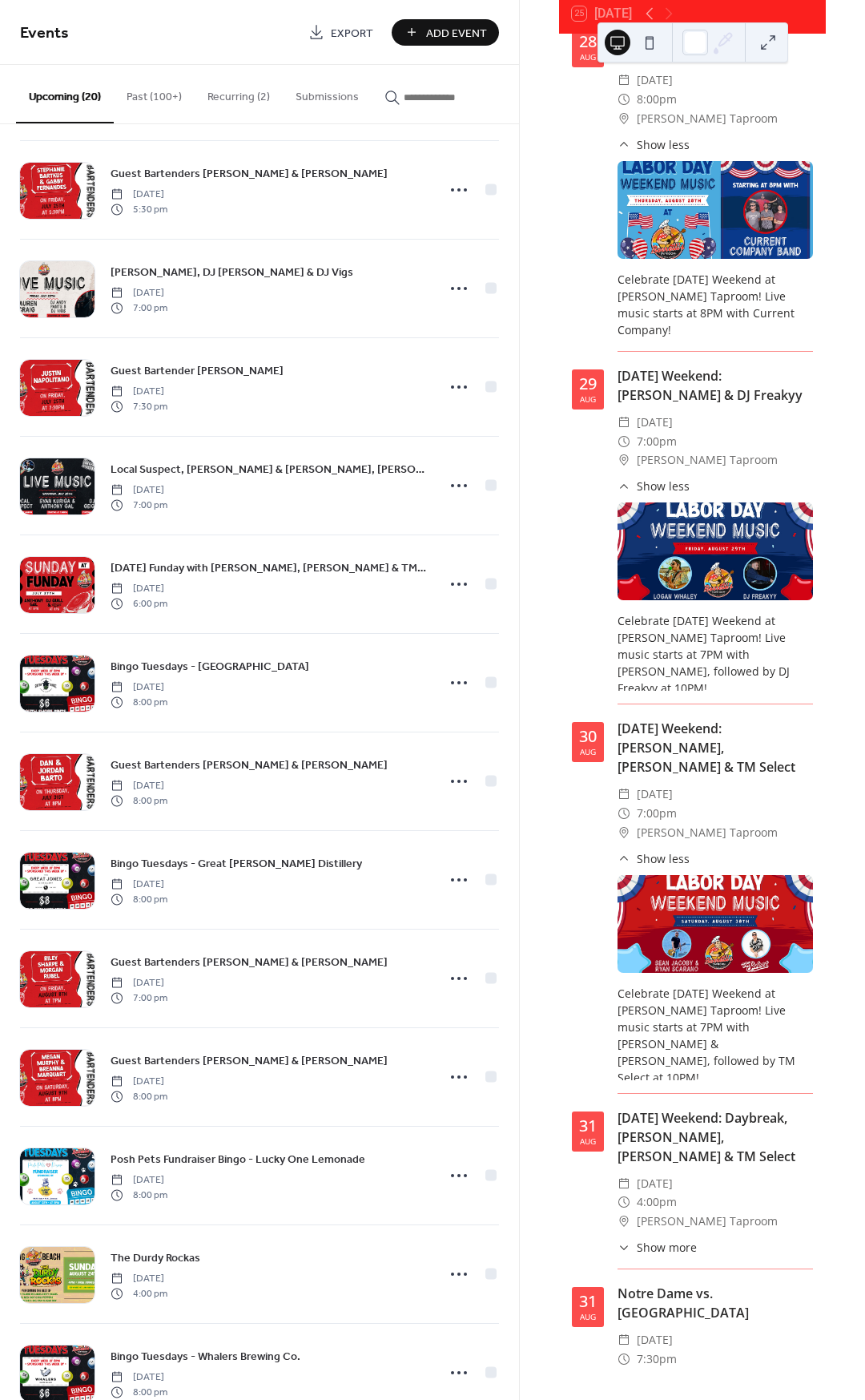 click on "Show more" at bounding box center [666, 1247] 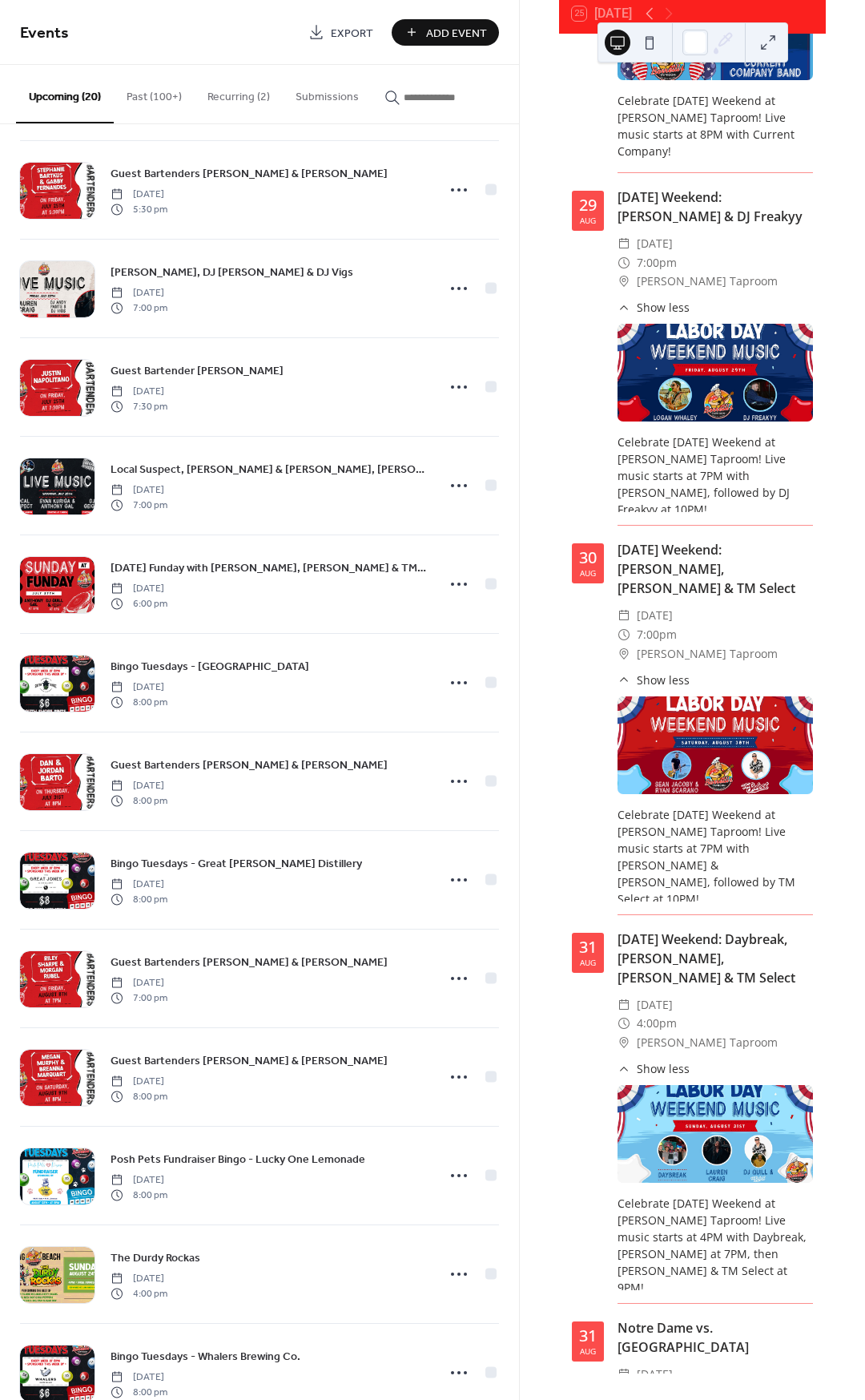 scroll, scrollTop: 2859, scrollLeft: 0, axis: vertical 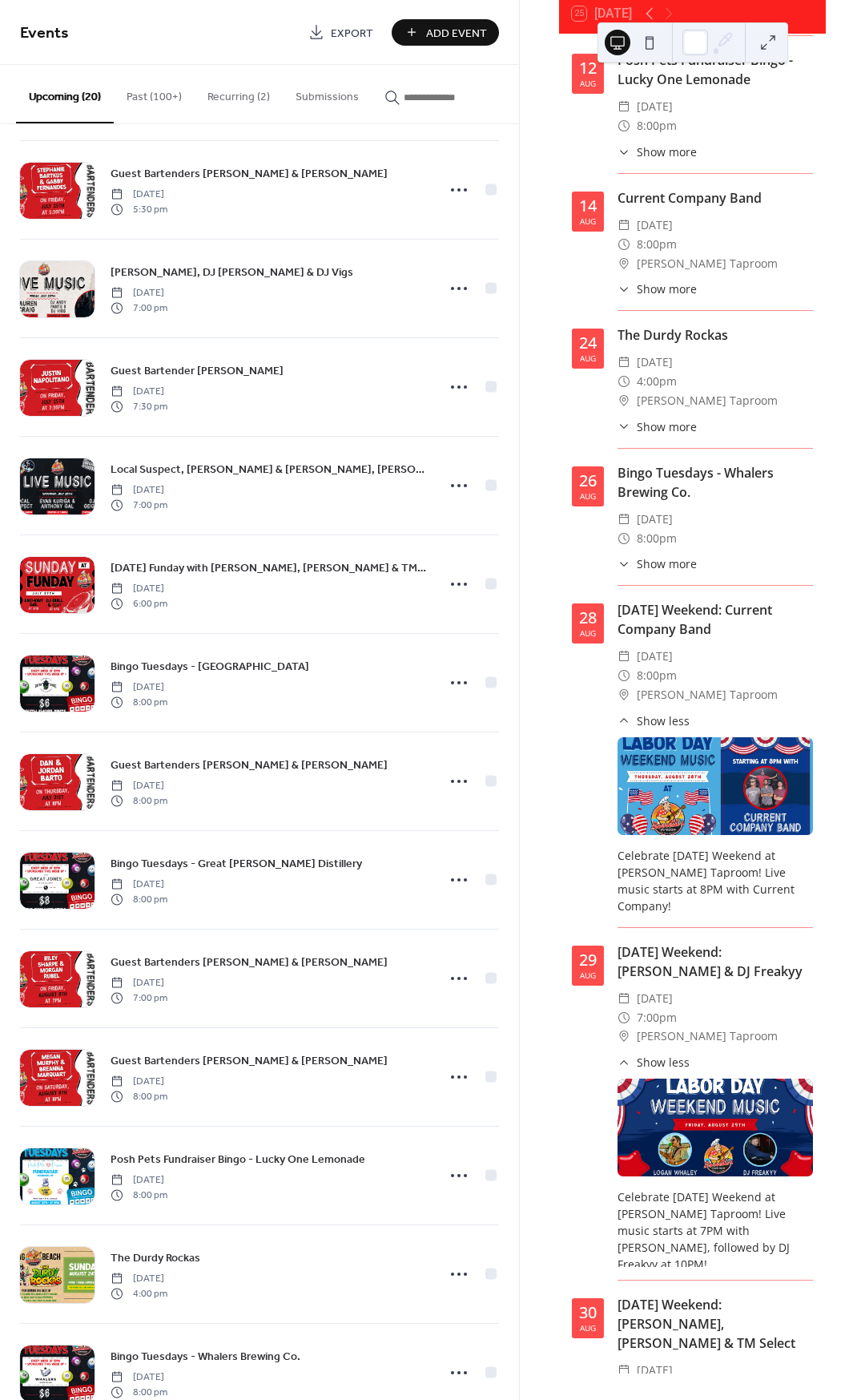 drag, startPoint x: 710, startPoint y: 503, endPoint x: 618, endPoint y: 489, distance: 93.059121 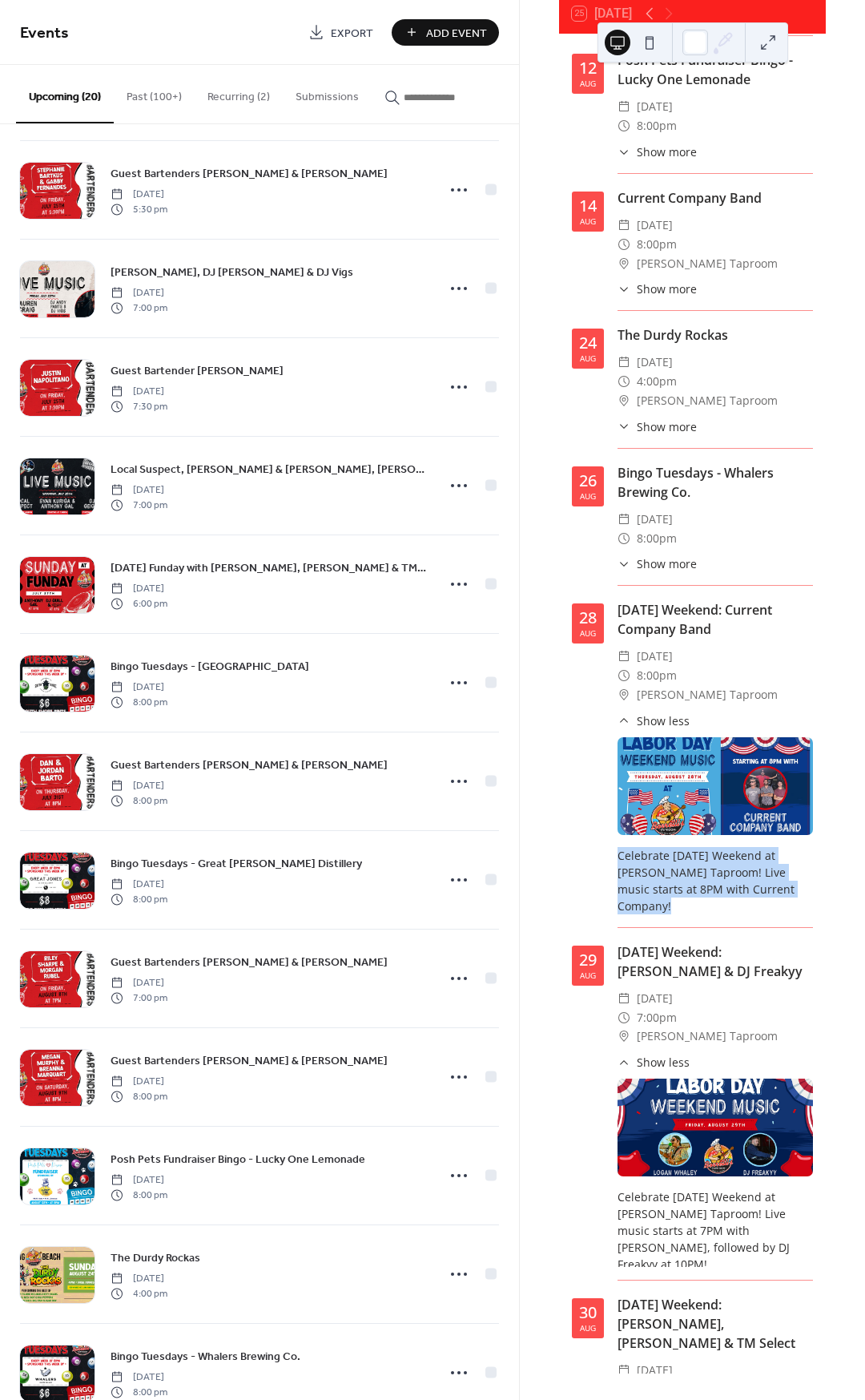 drag, startPoint x: 677, startPoint y: 776, endPoint x: 611, endPoint y: 728, distance: 81.608823 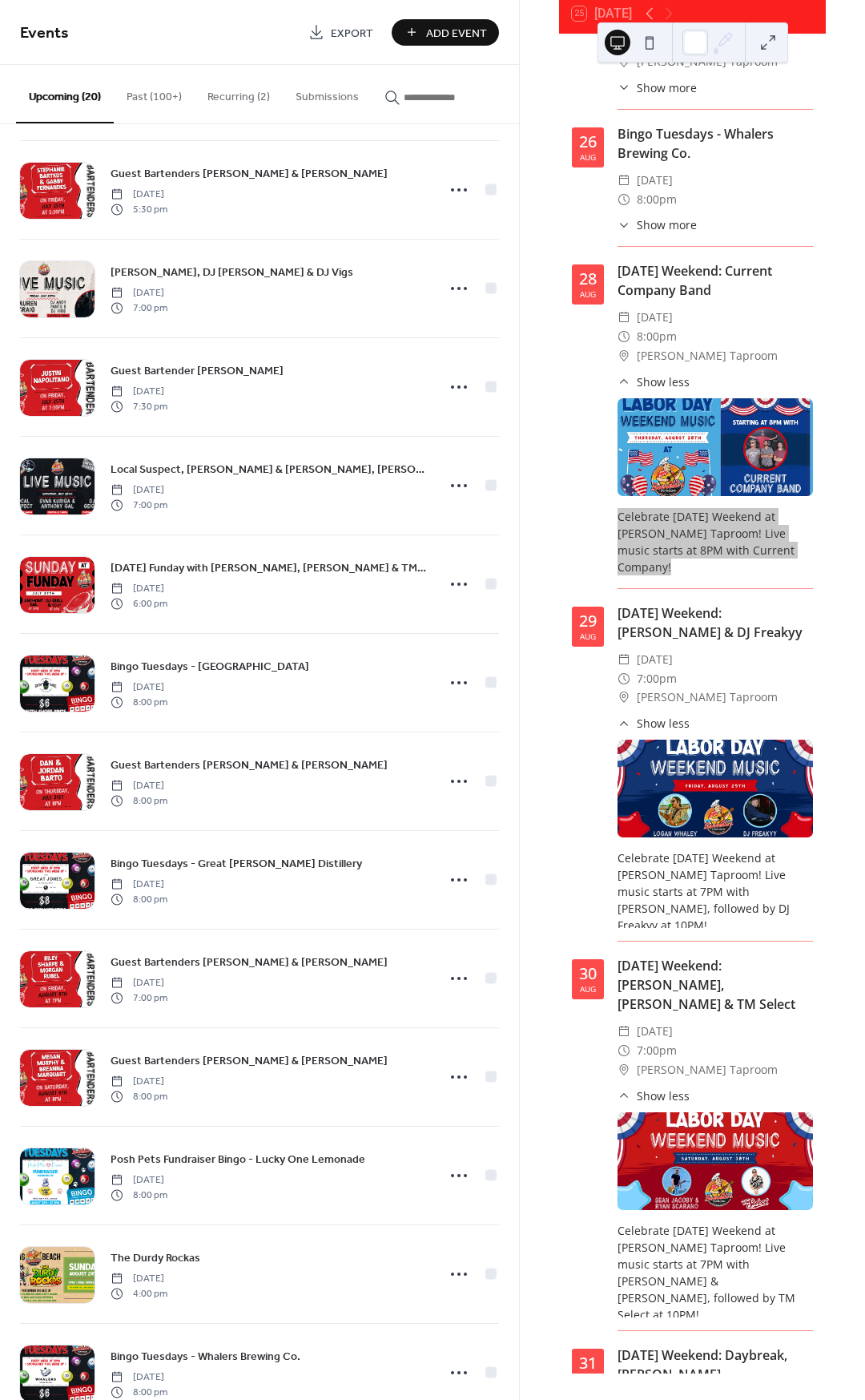 scroll, scrollTop: 2427, scrollLeft: 0, axis: vertical 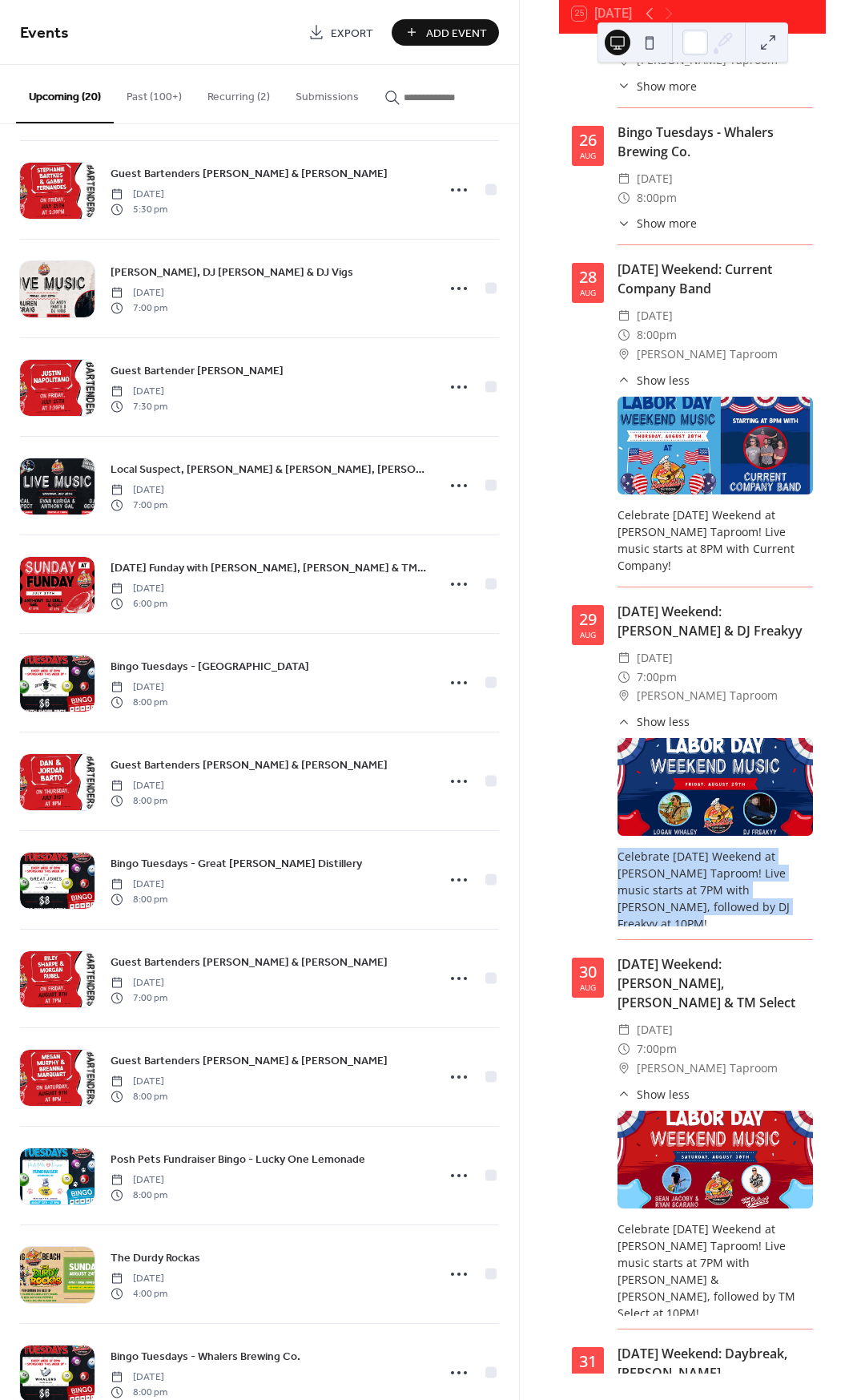 drag, startPoint x: 795, startPoint y: 774, endPoint x: 600, endPoint y: 728, distance: 200.35219 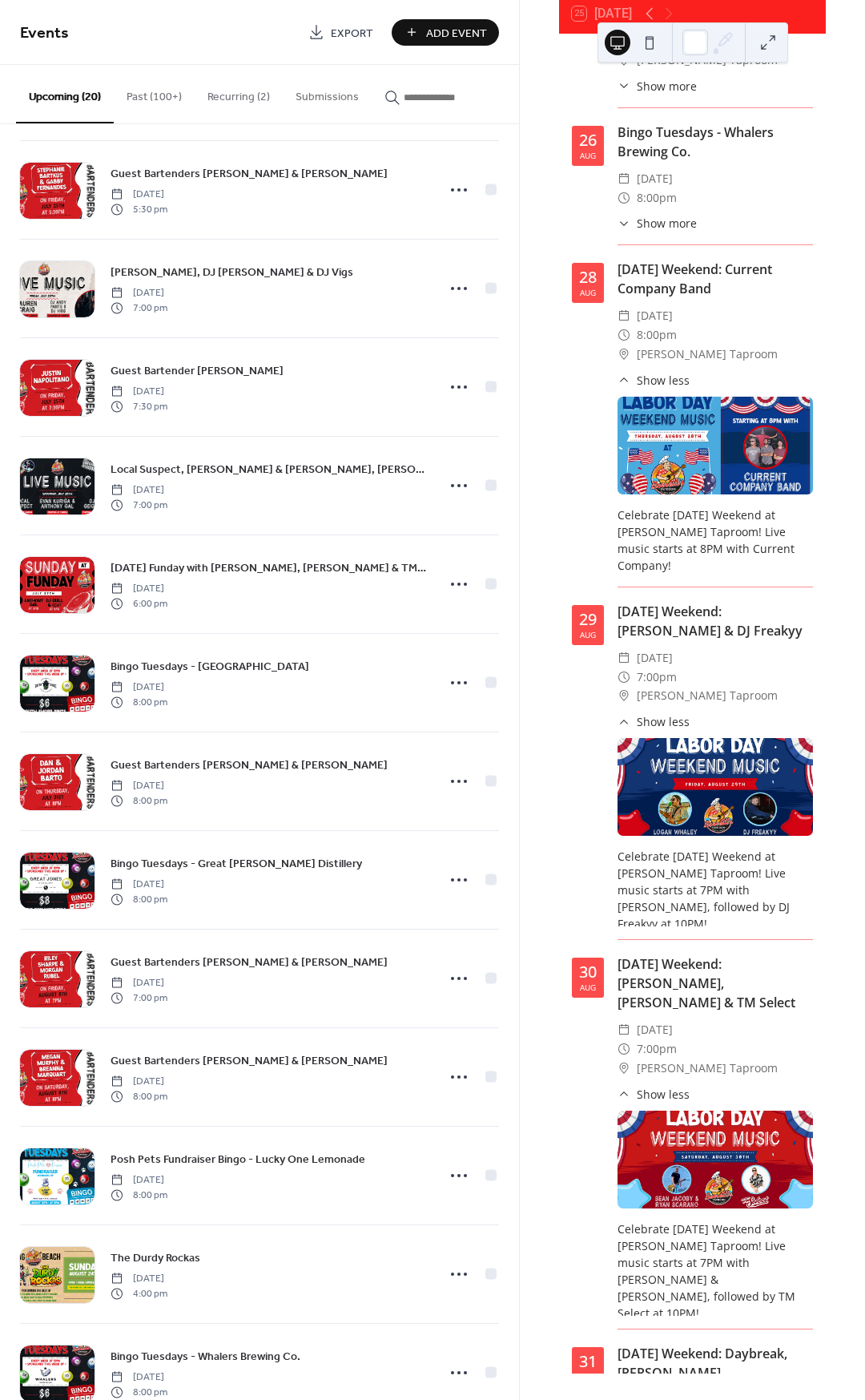 drag, startPoint x: 621, startPoint y: 480, endPoint x: 779, endPoint y: 500, distance: 159.26079 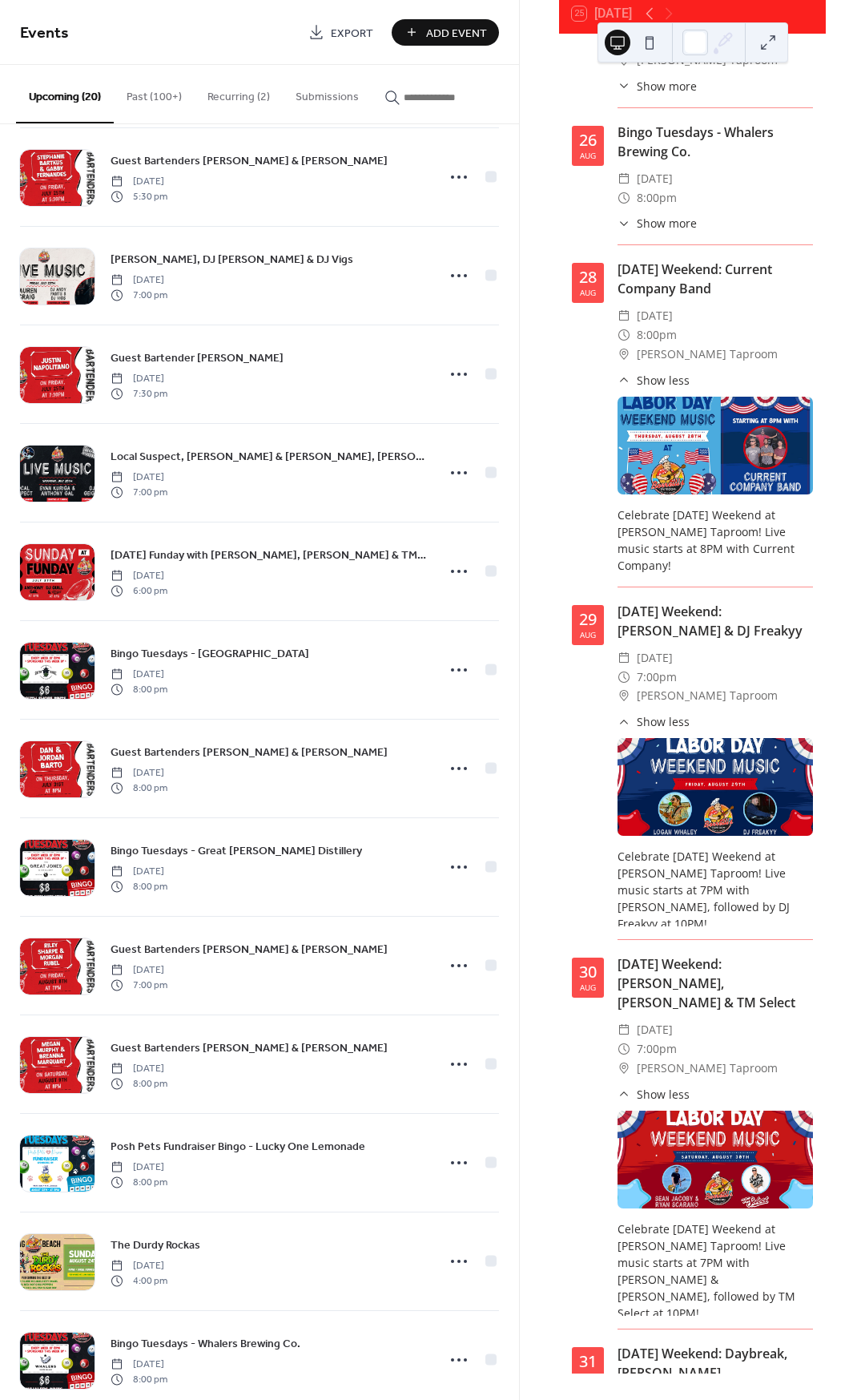 scroll, scrollTop: 127, scrollLeft: 0, axis: vertical 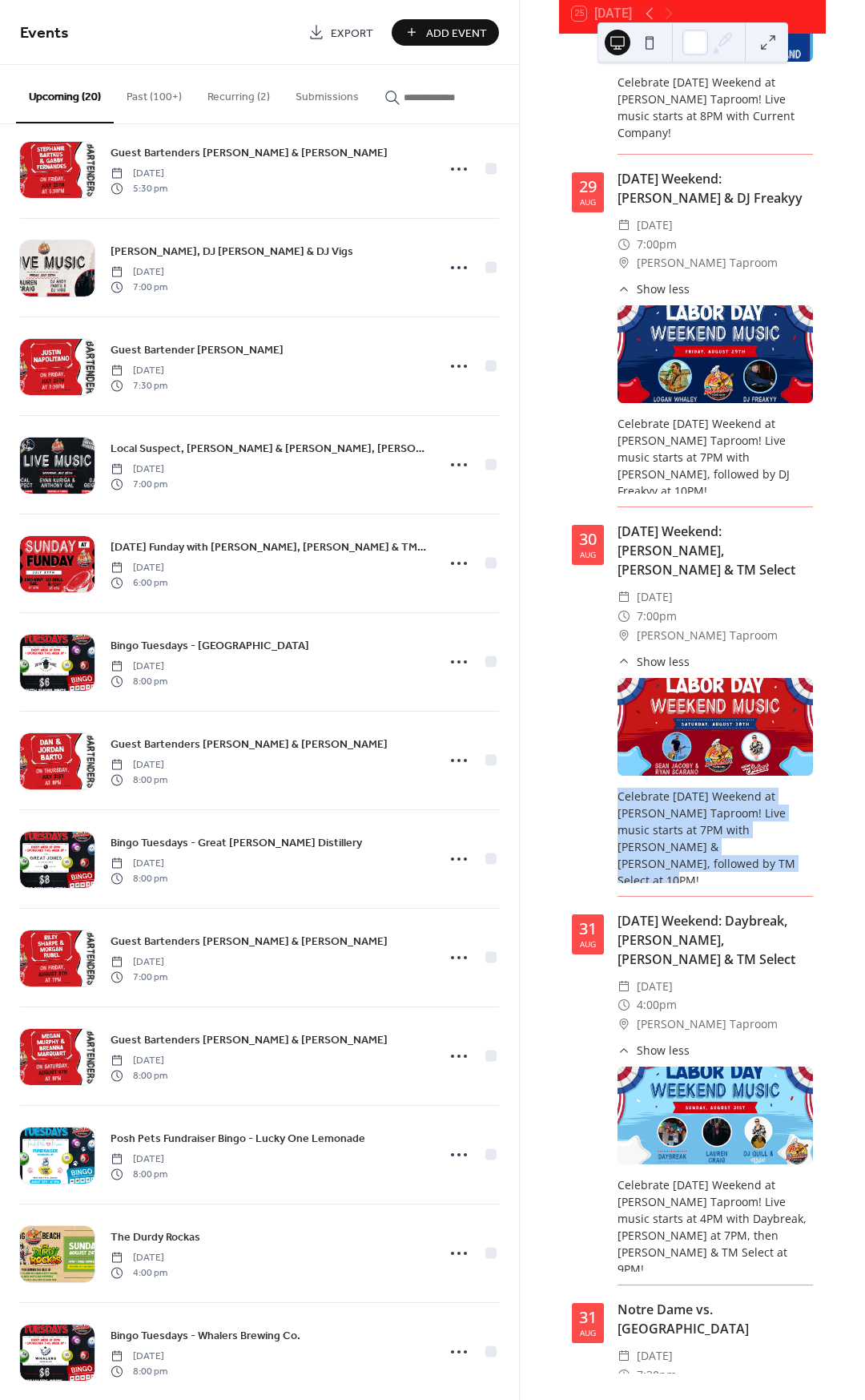 drag, startPoint x: 707, startPoint y: 715, endPoint x: 616, endPoint y: 649, distance: 112.41441 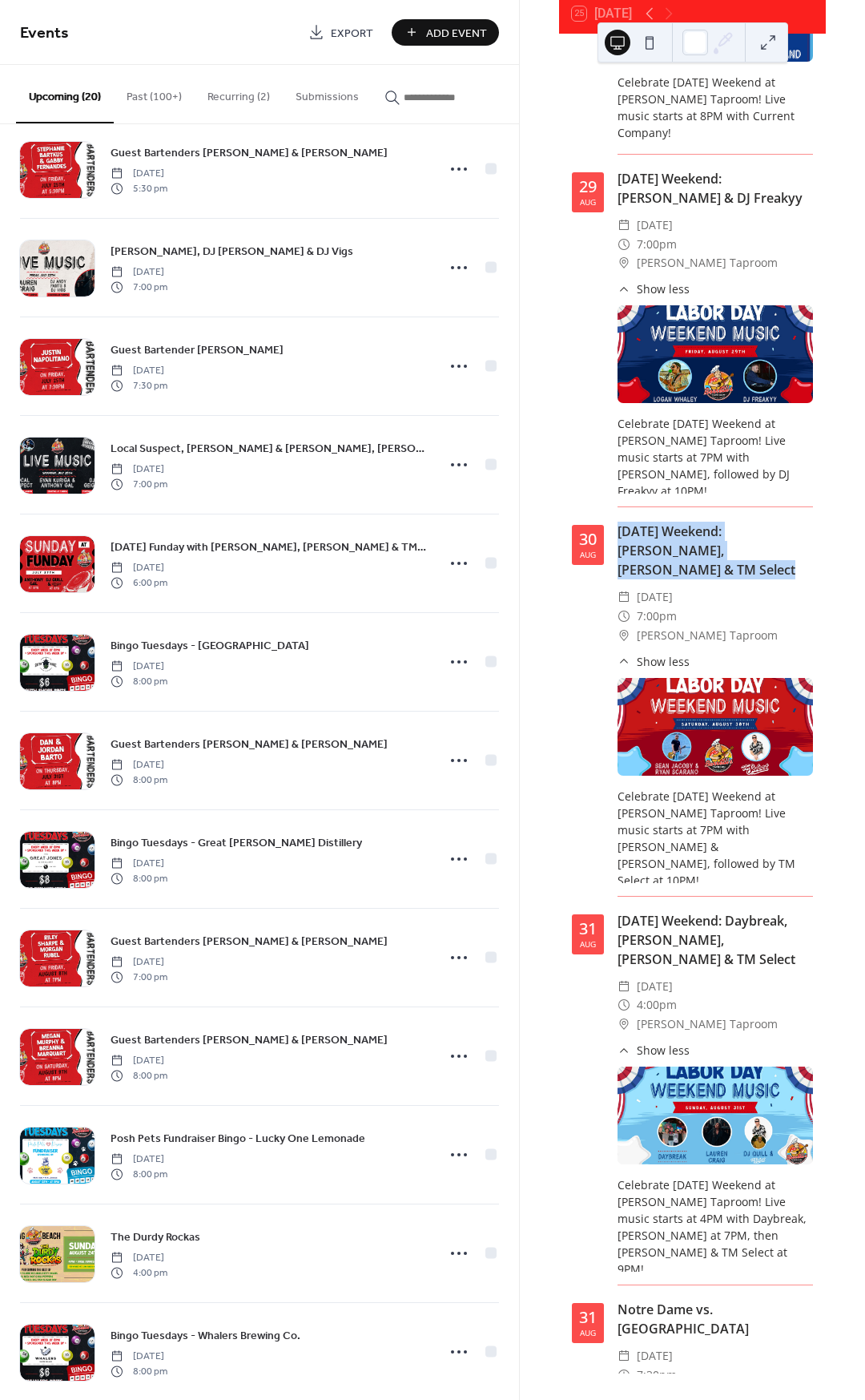 copy on "[DATE] Weekend: [PERSON_NAME], [PERSON_NAME] & TM Select" 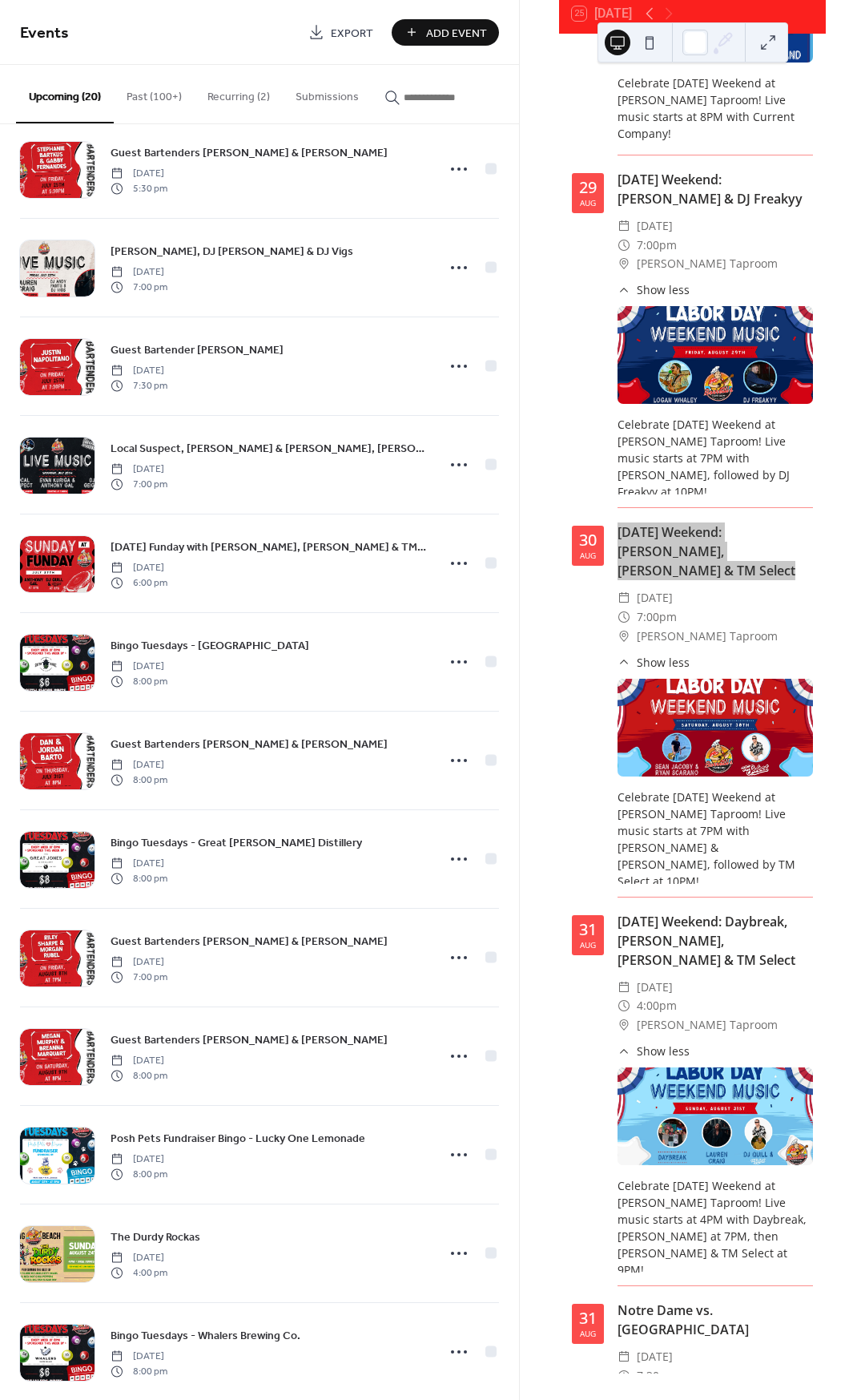scroll, scrollTop: 2859, scrollLeft: 0, axis: vertical 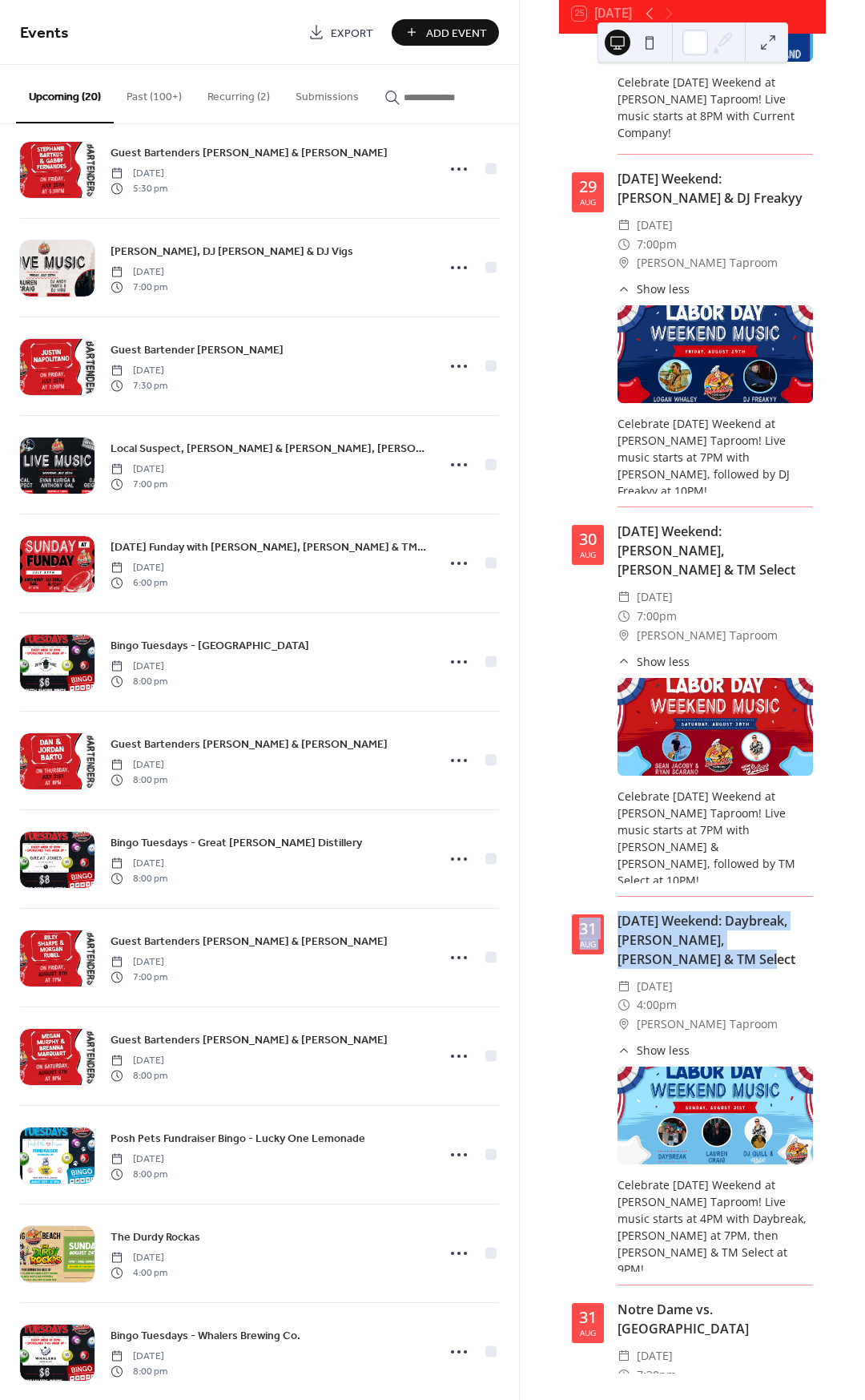drag, startPoint x: 724, startPoint y: 799, endPoint x: 606, endPoint y: 751, distance: 127.38917 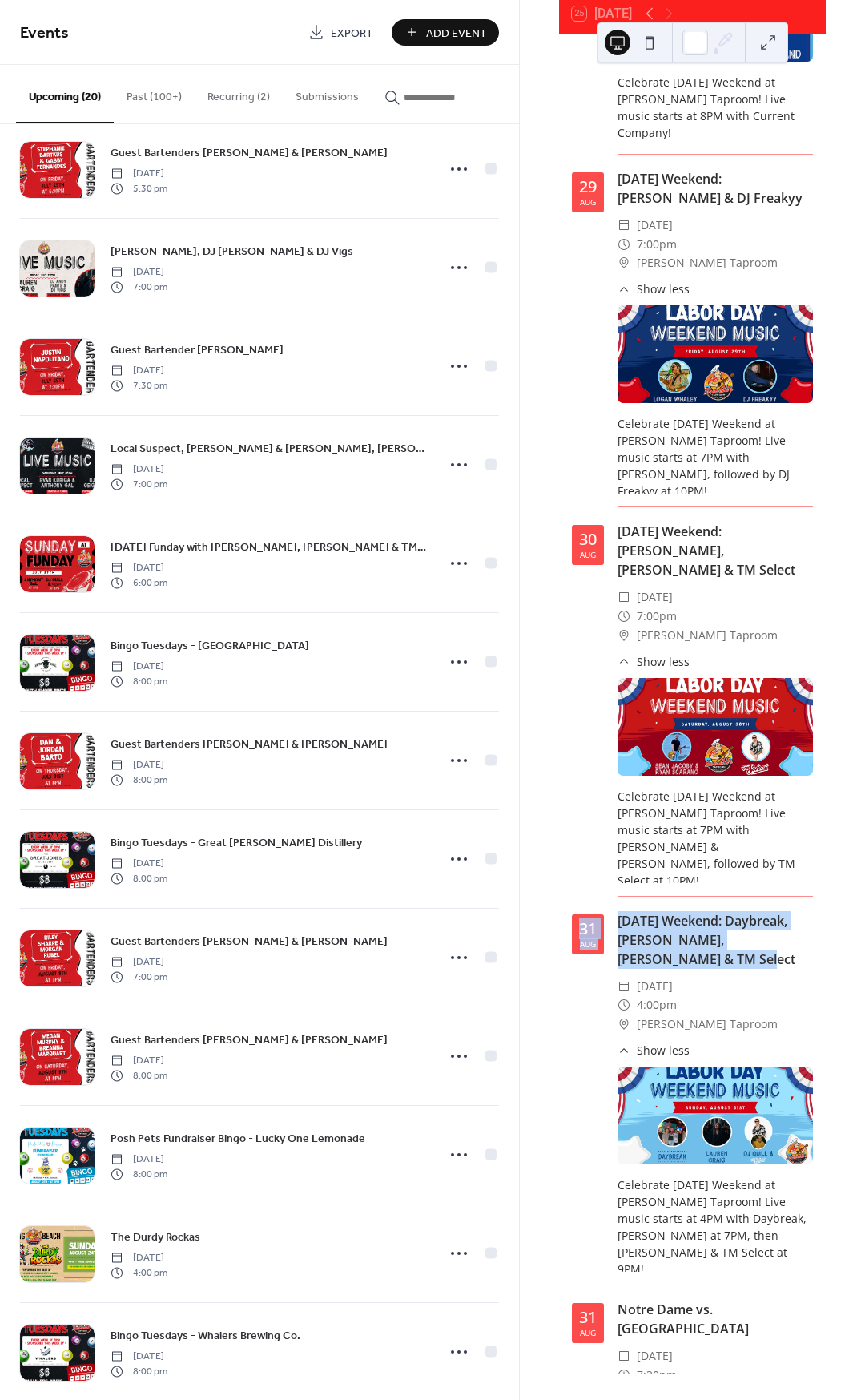 click on "[DATE] Weekend: Daybreak, [PERSON_NAME], [PERSON_NAME] & TM Select" at bounding box center (715, 940) 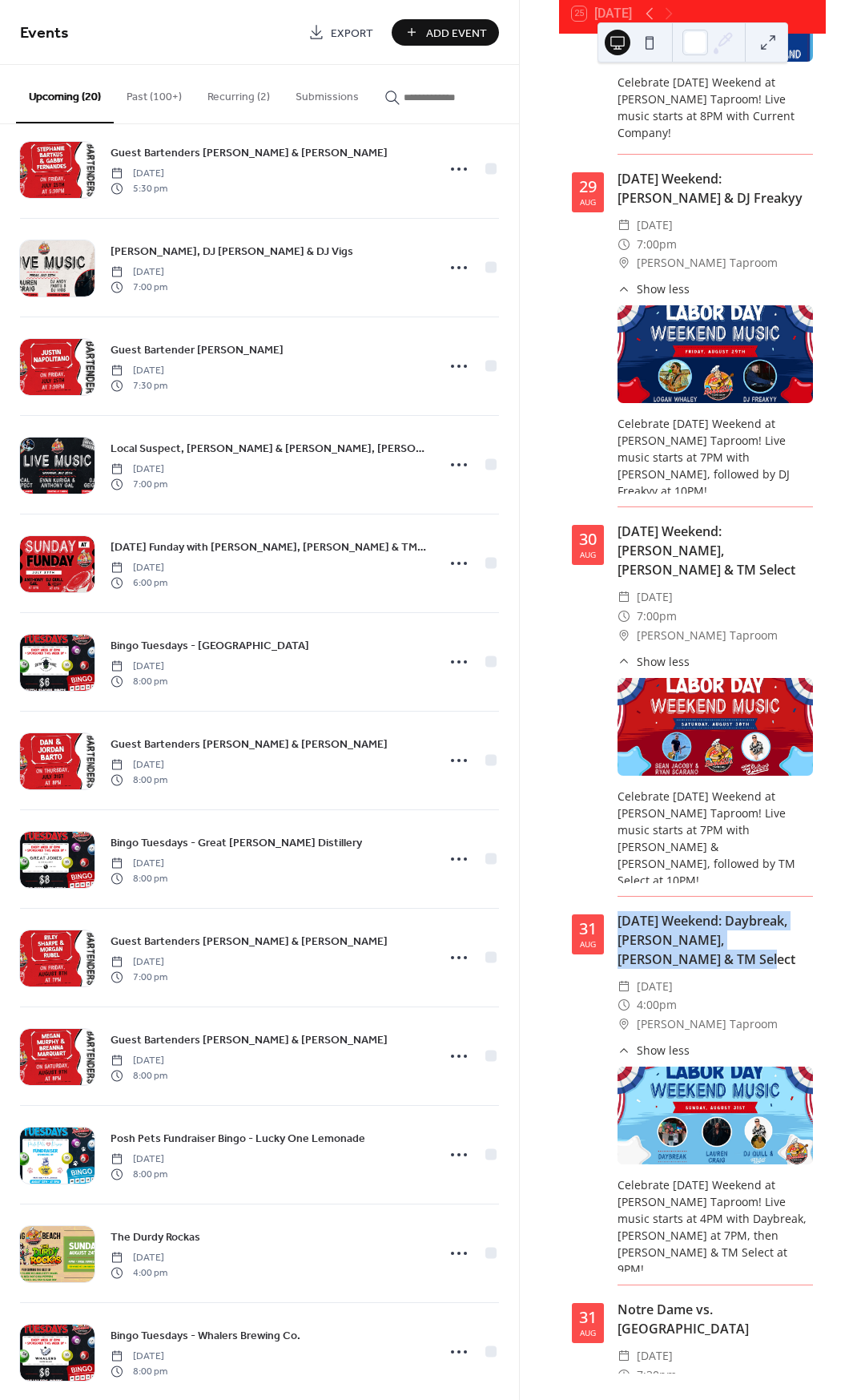 drag, startPoint x: 682, startPoint y: 796, endPoint x: 615, endPoint y: 752, distance: 80.1561 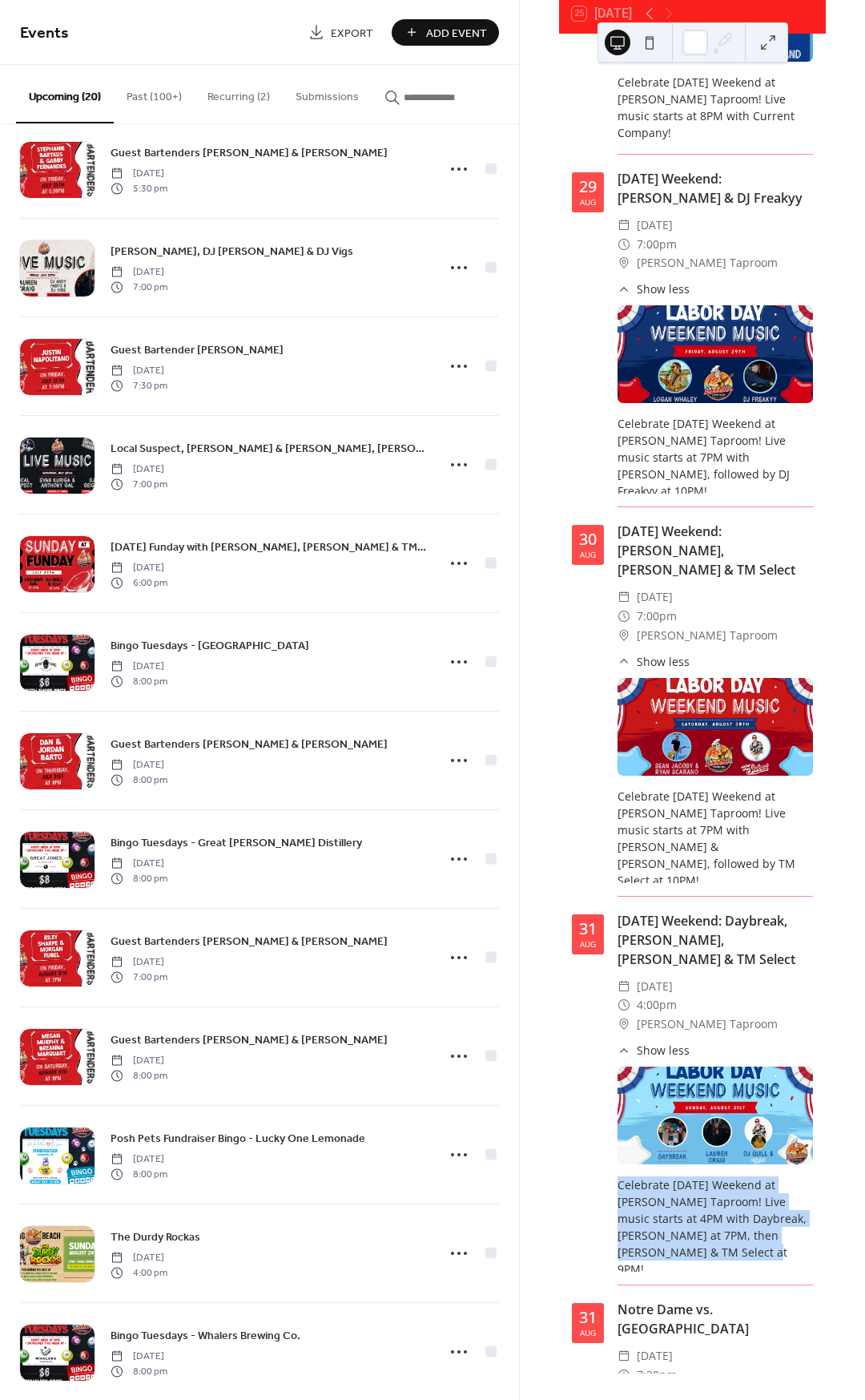 drag, startPoint x: 612, startPoint y: 1013, endPoint x: 742, endPoint y: 1087, distance: 149.5861 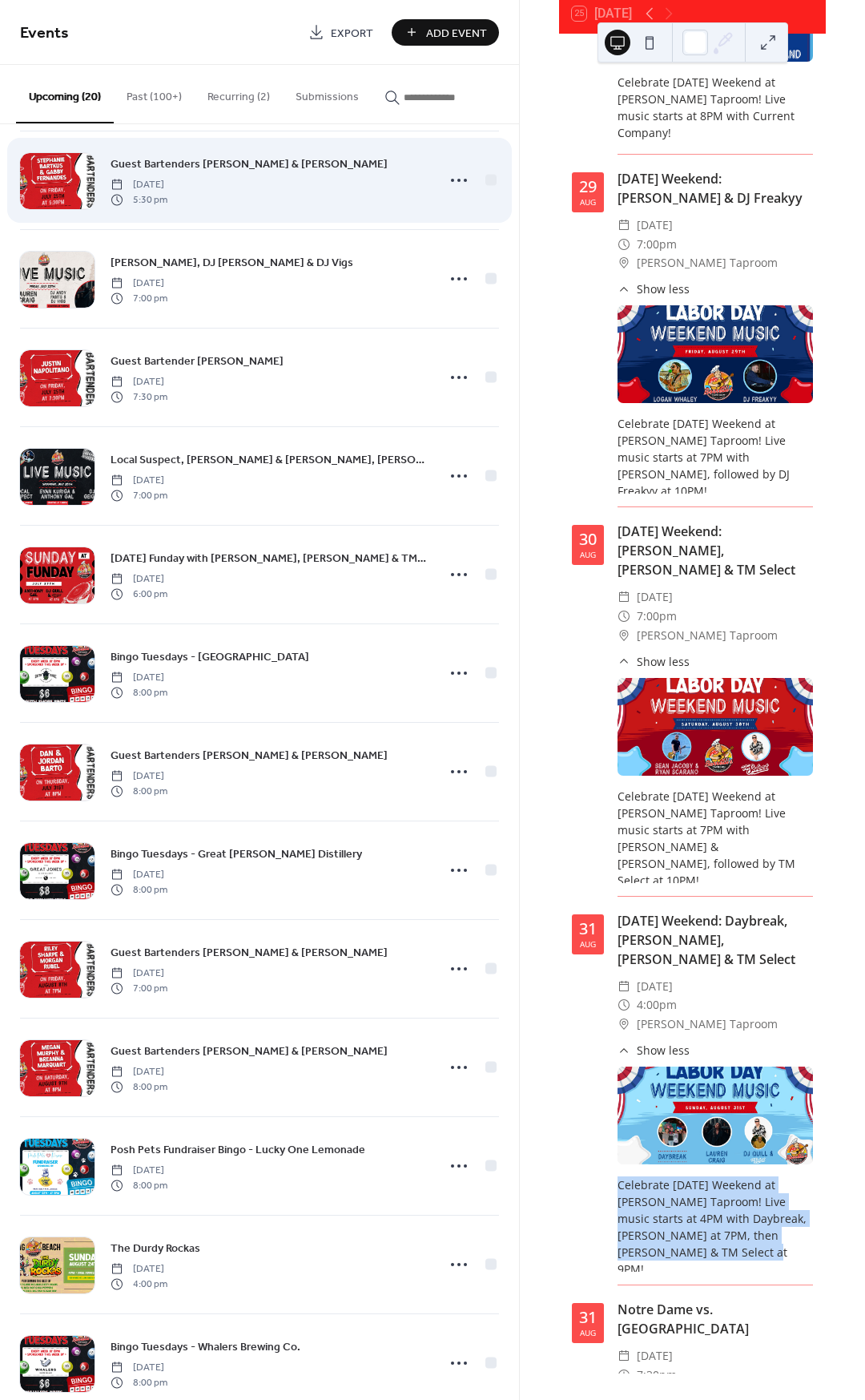 scroll, scrollTop: 0, scrollLeft: 0, axis: both 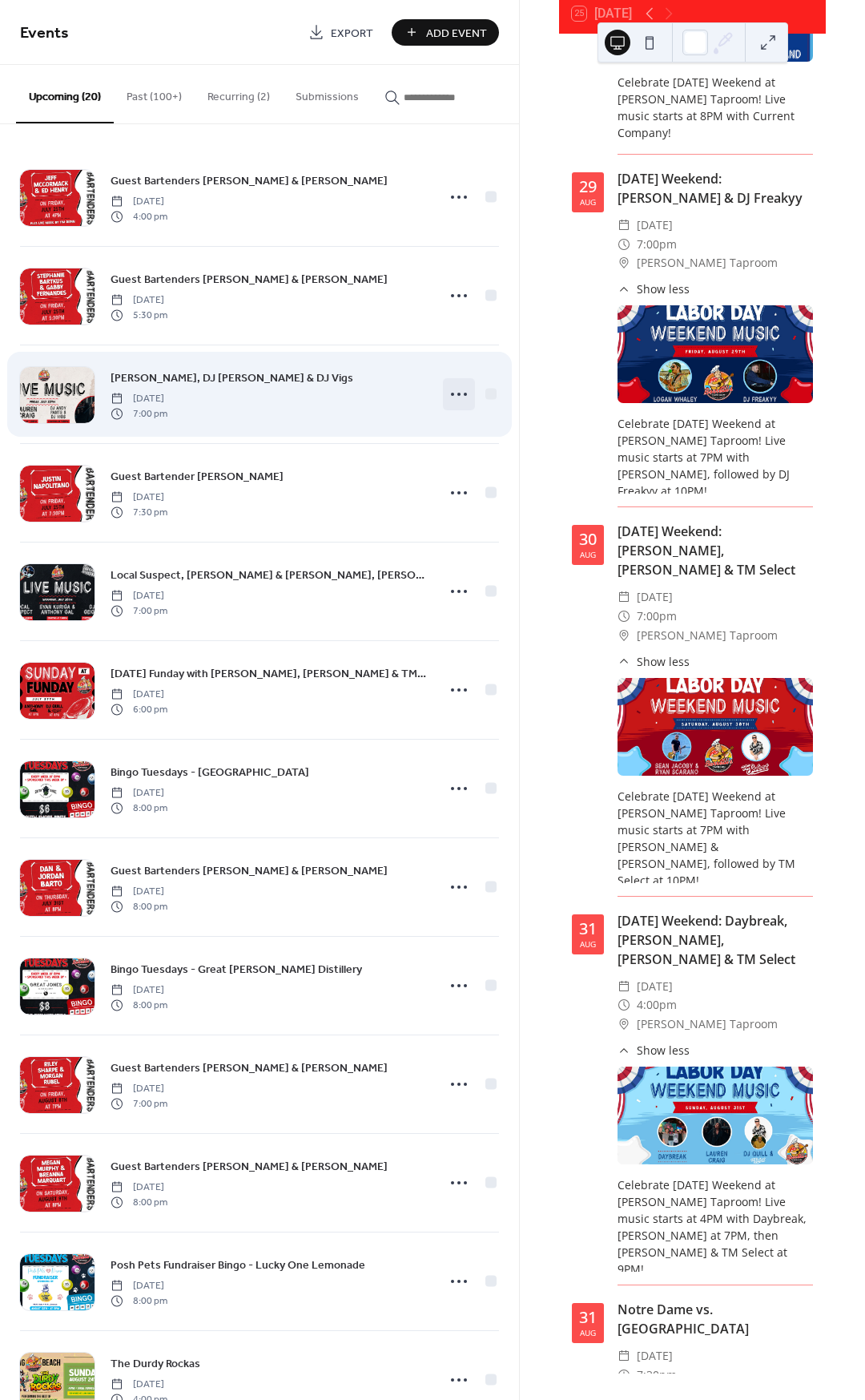 click 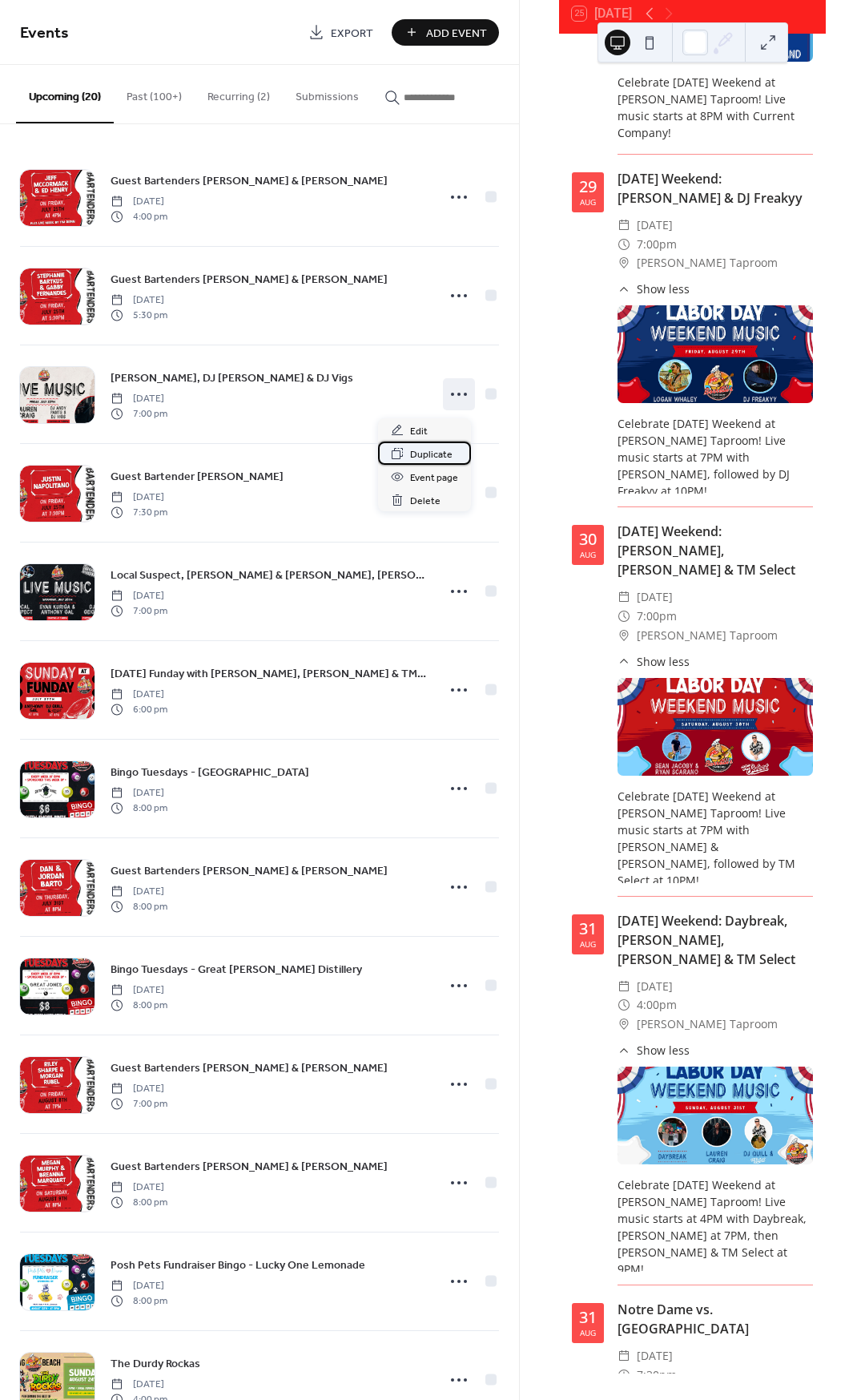 click on "Duplicate" at bounding box center [431, 454] 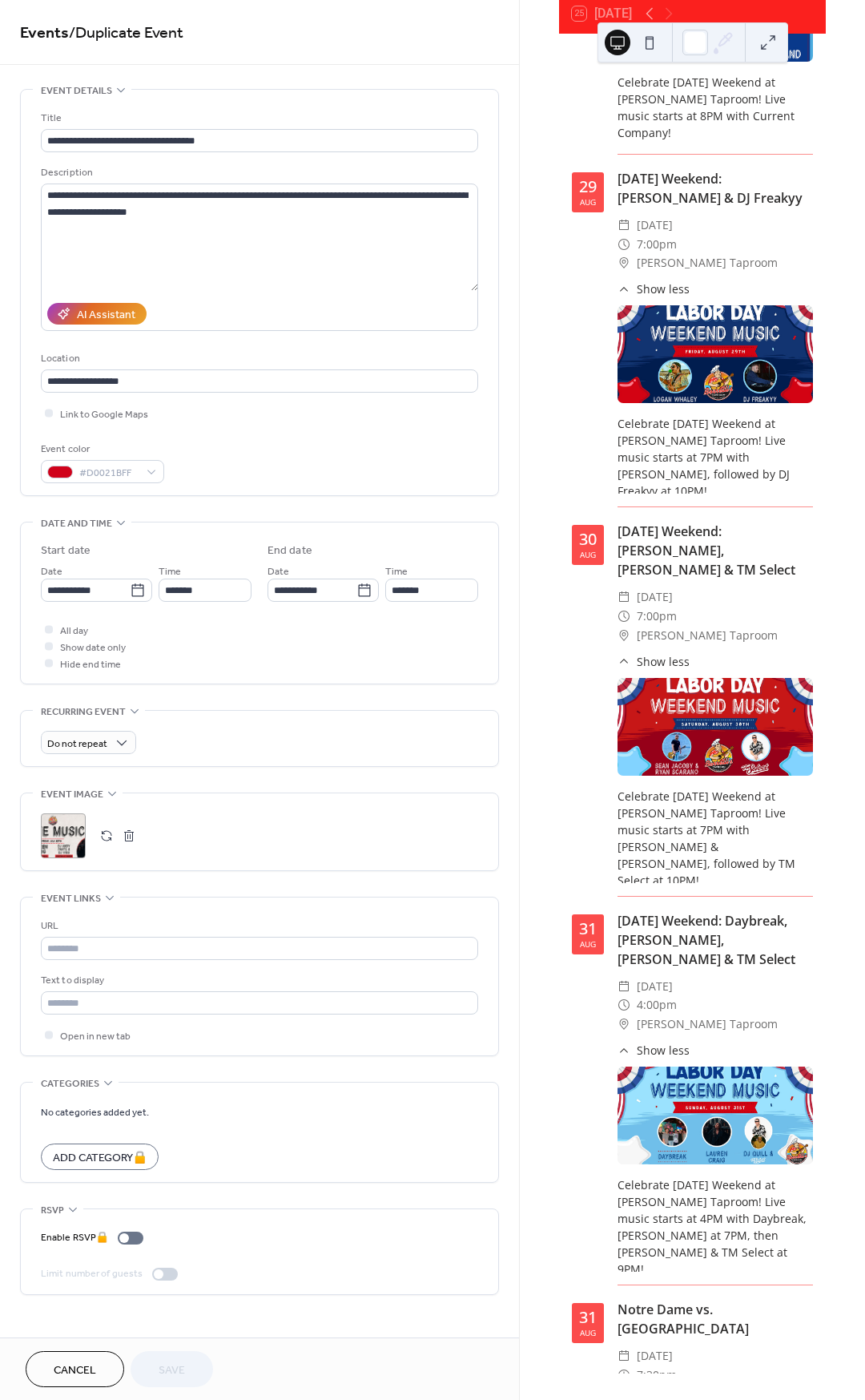 drag, startPoint x: 131, startPoint y: 833, endPoint x: 85, endPoint y: 856, distance: 51.42956 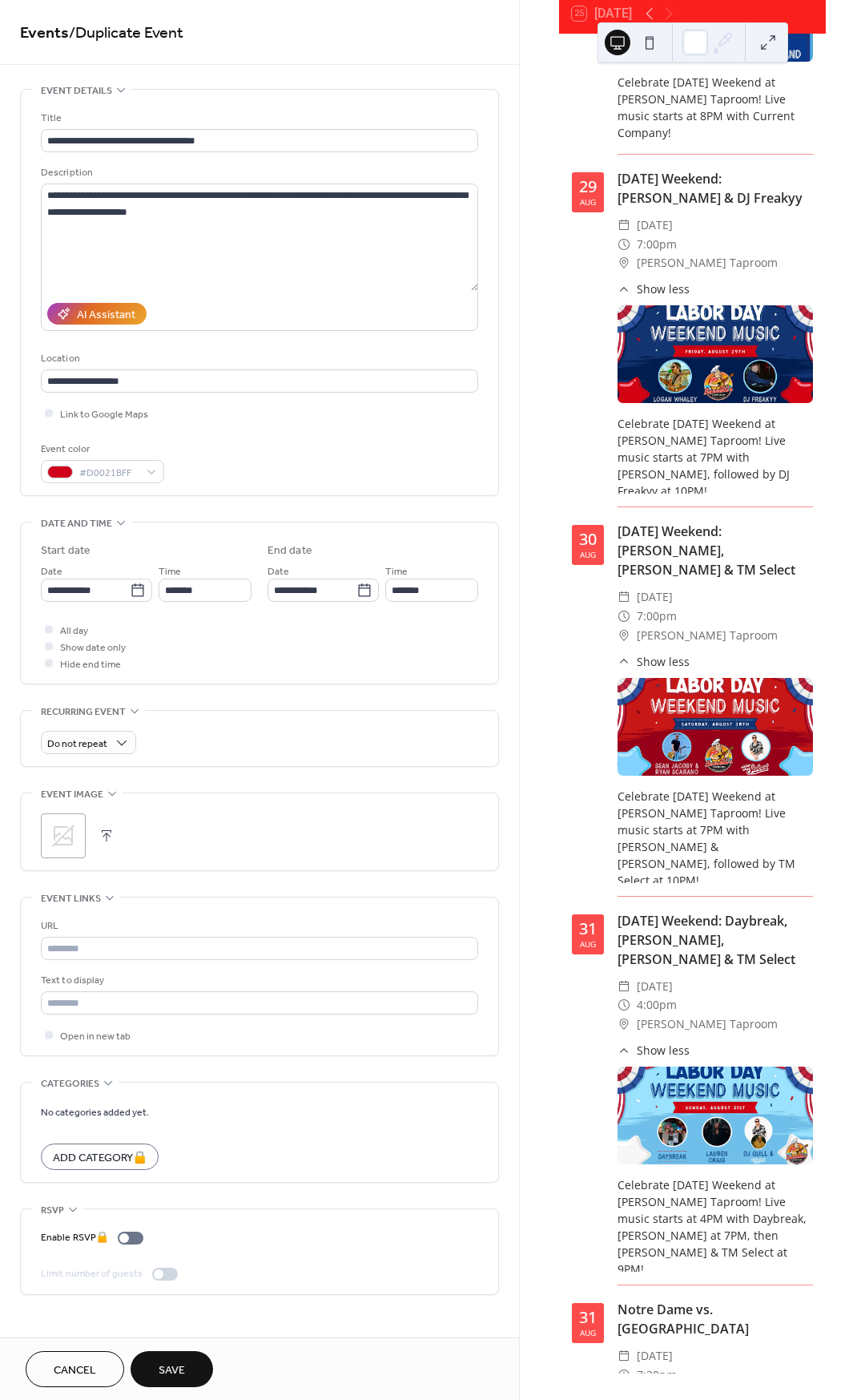 drag, startPoint x: 47, startPoint y: 856, endPoint x: 65, endPoint y: 862, distance: 18.973666 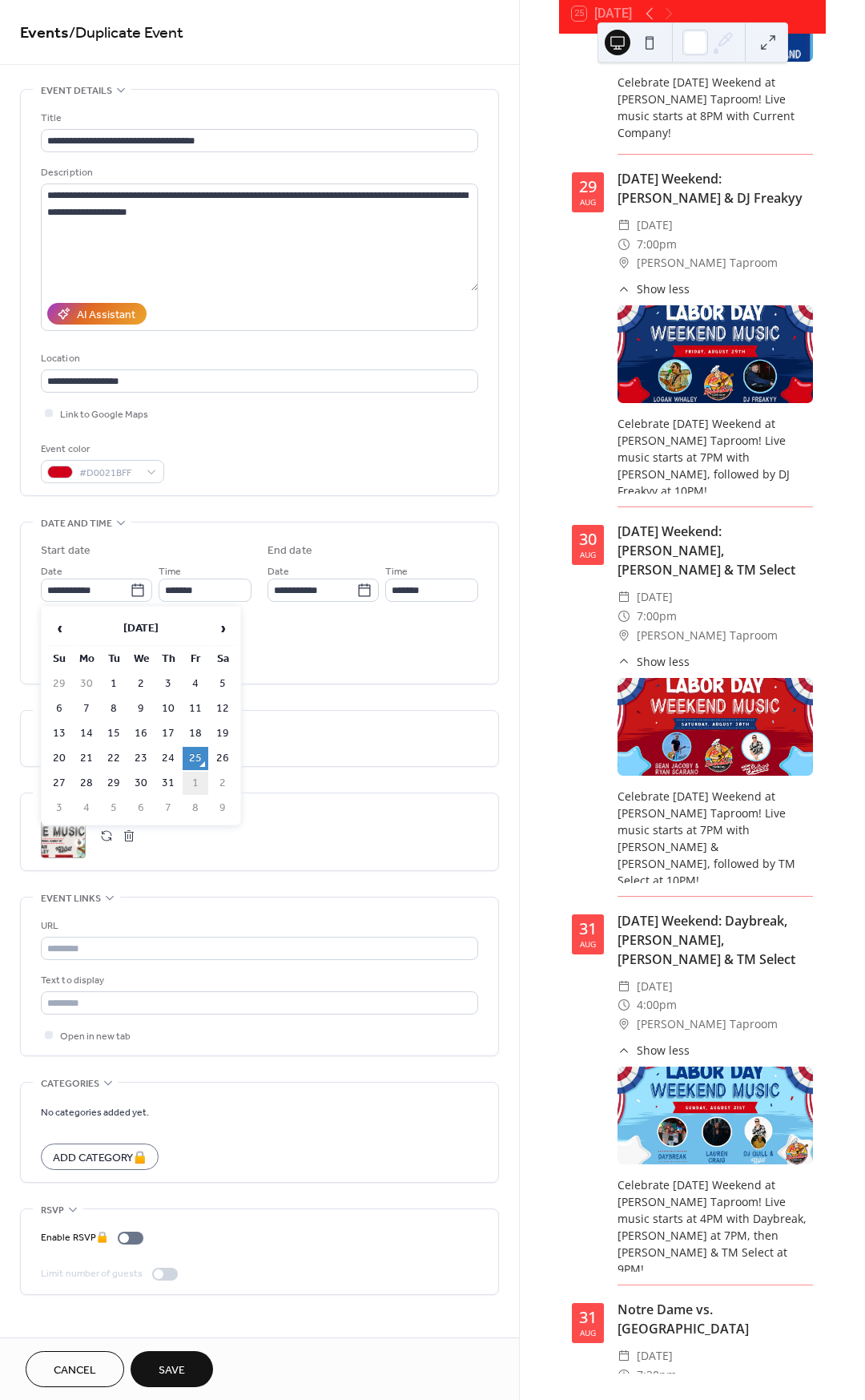 click on "1" at bounding box center (195, 783) 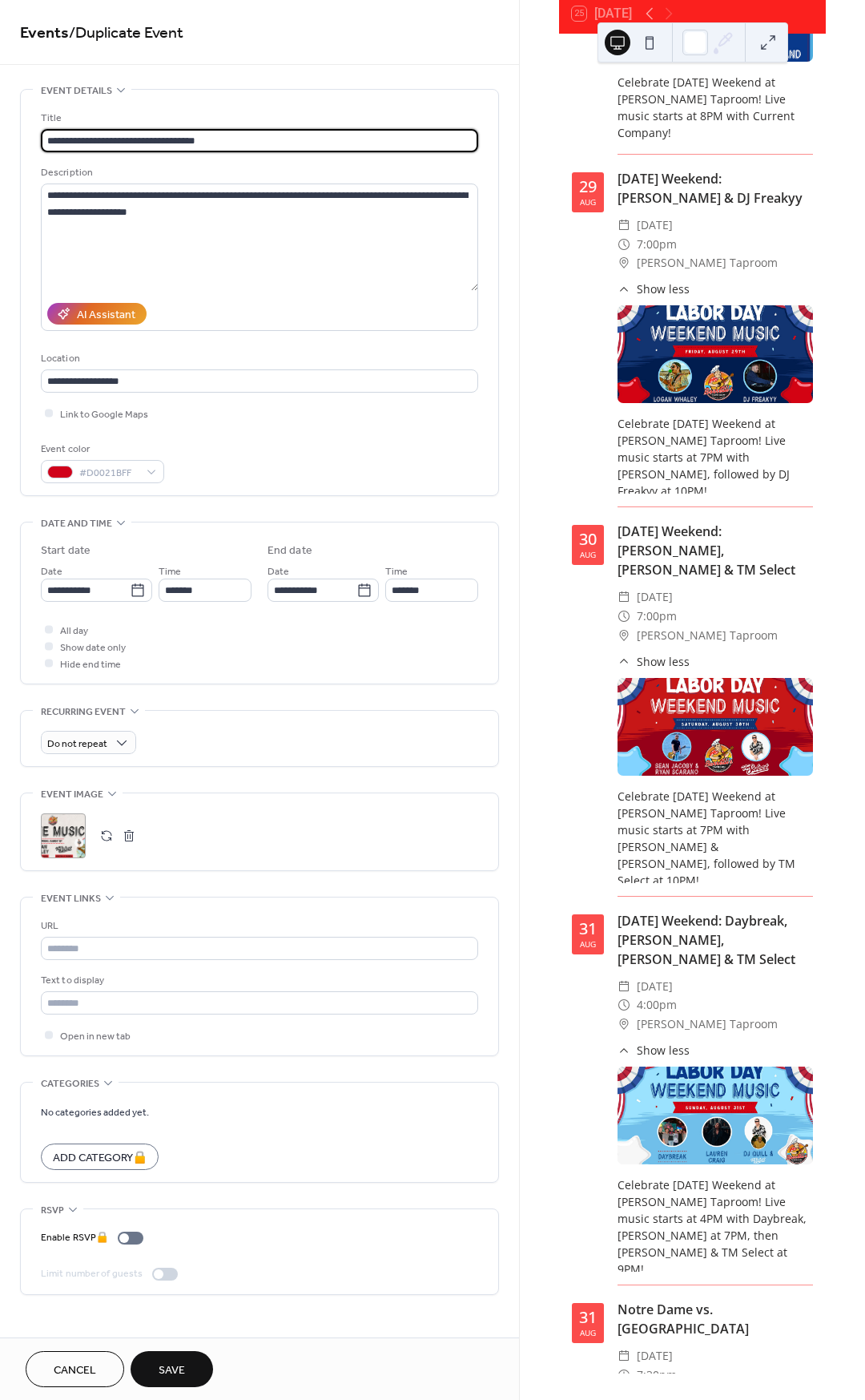 drag, startPoint x: 230, startPoint y: 139, endPoint x: 0, endPoint y: 123, distance: 230.556 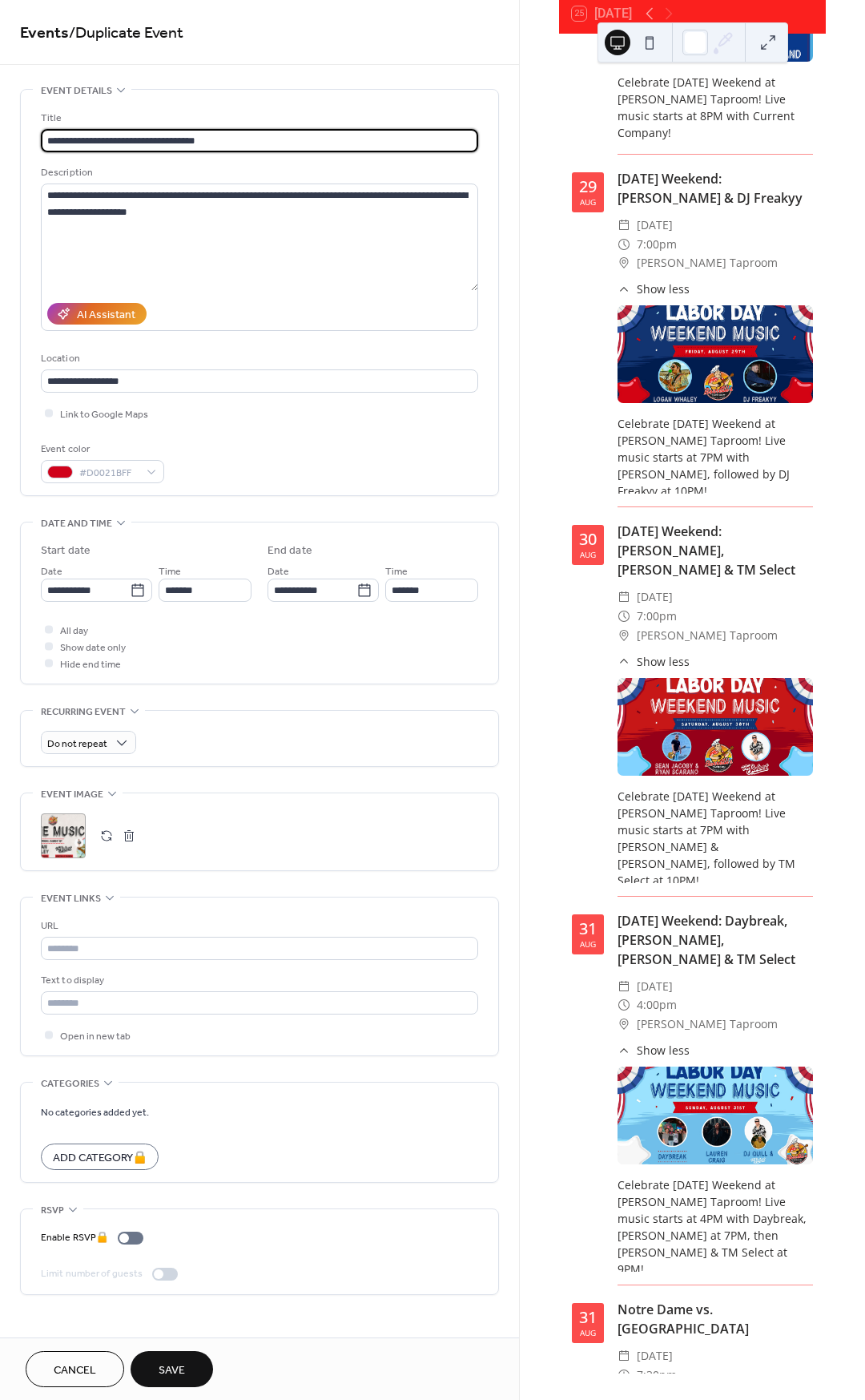 click on "**********" at bounding box center (260, 700) 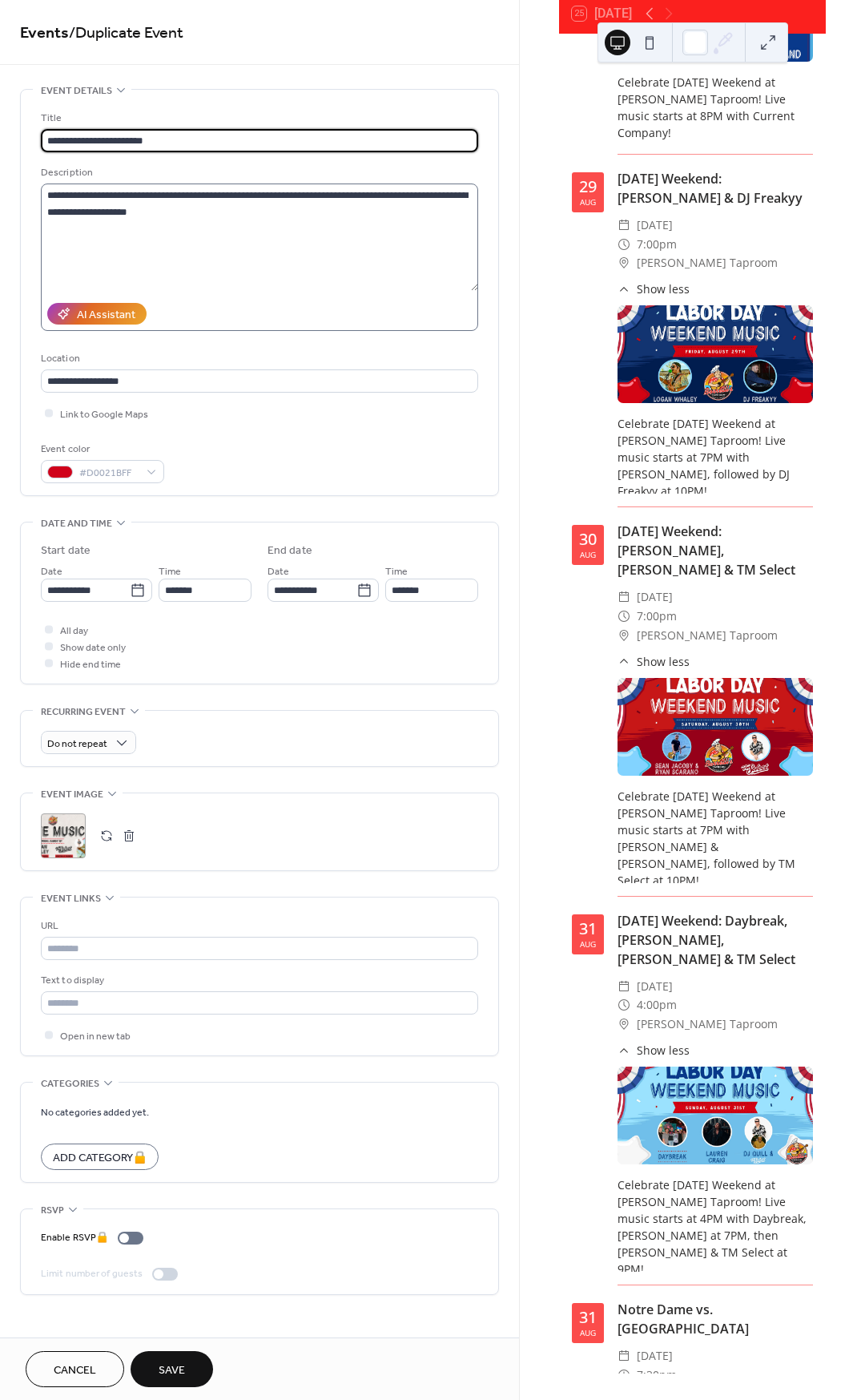 type on "**********" 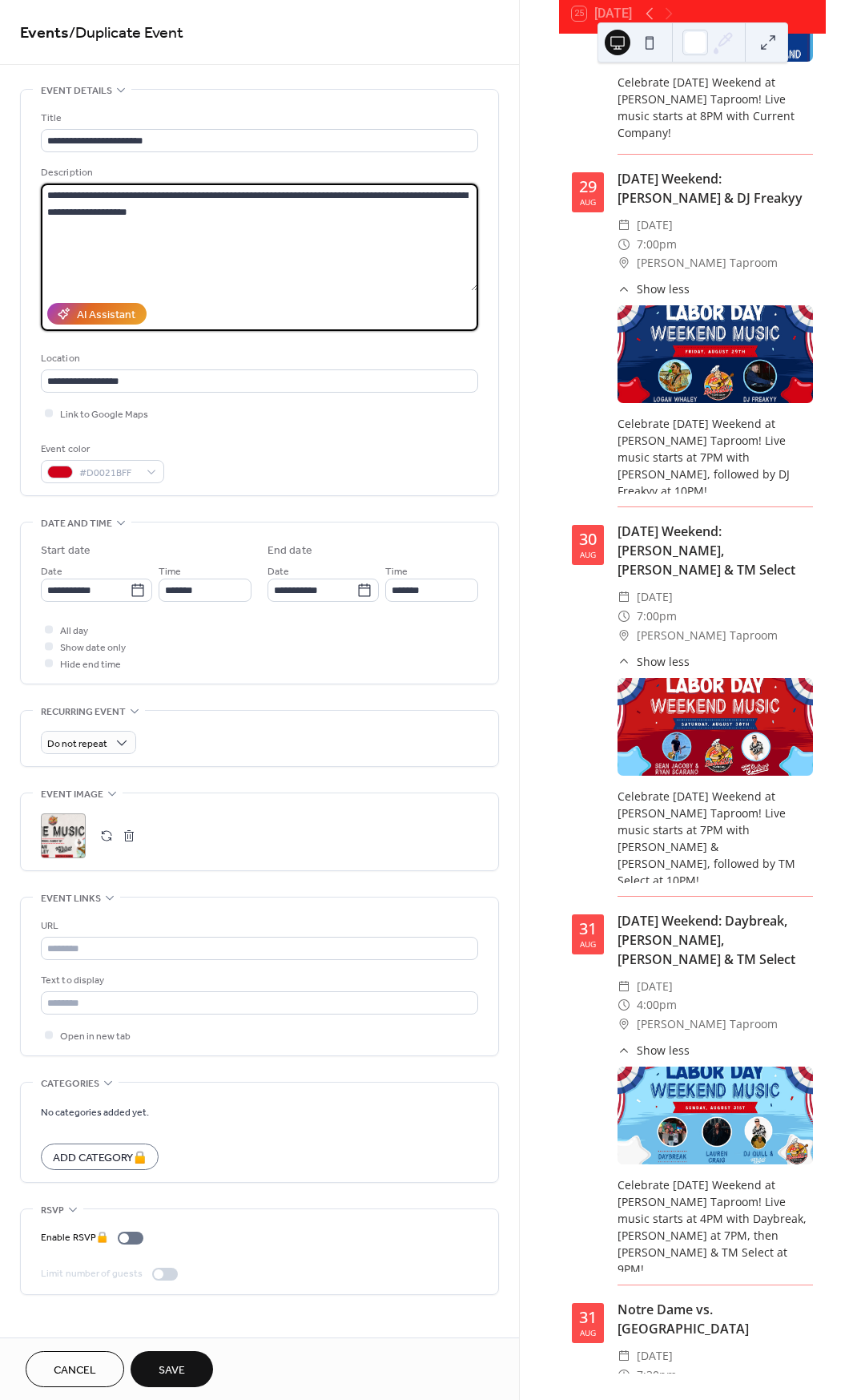 drag, startPoint x: 296, startPoint y: 196, endPoint x: 352, endPoint y: 194, distance: 56.035703 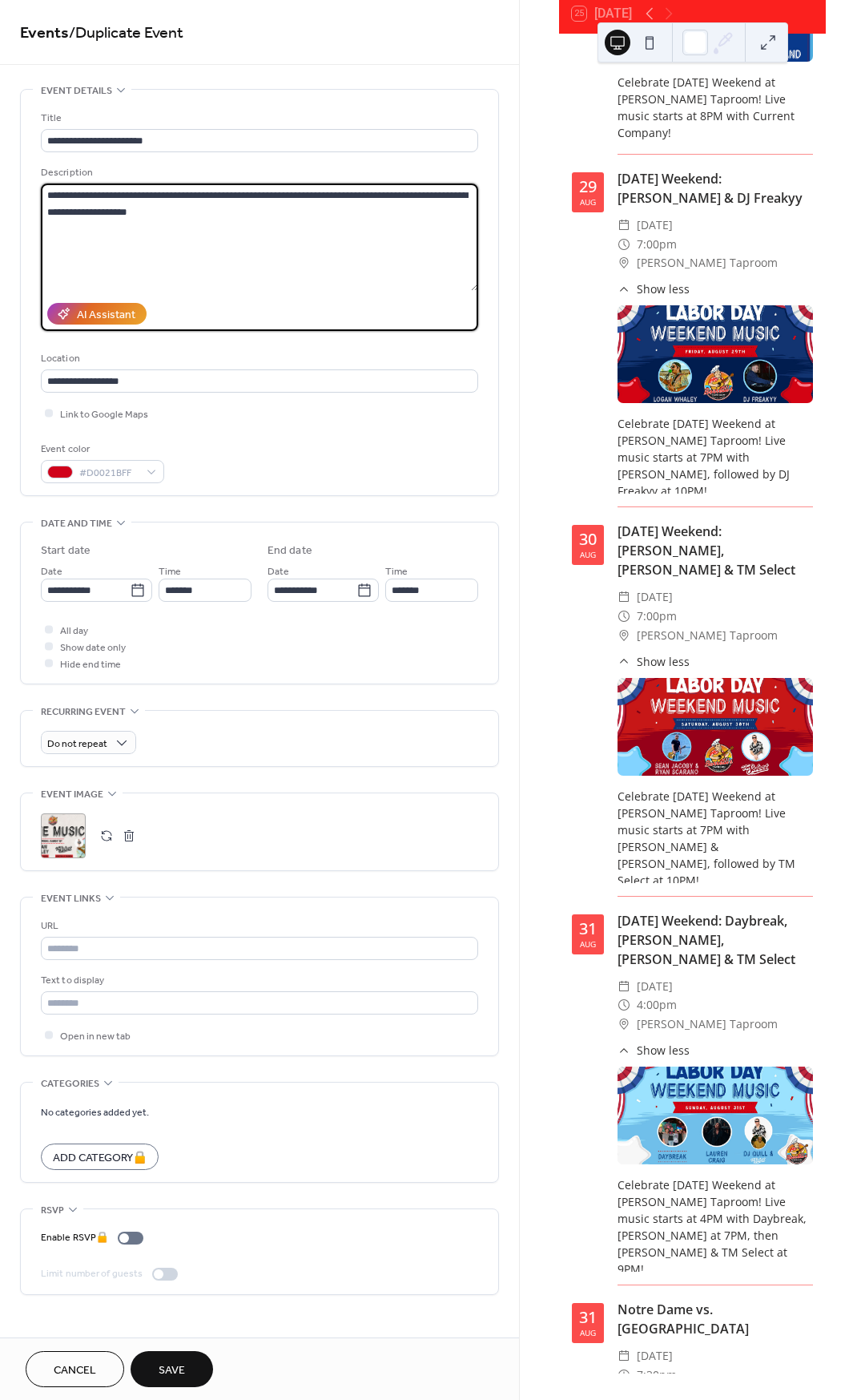 click on "**********" at bounding box center [260, 237] 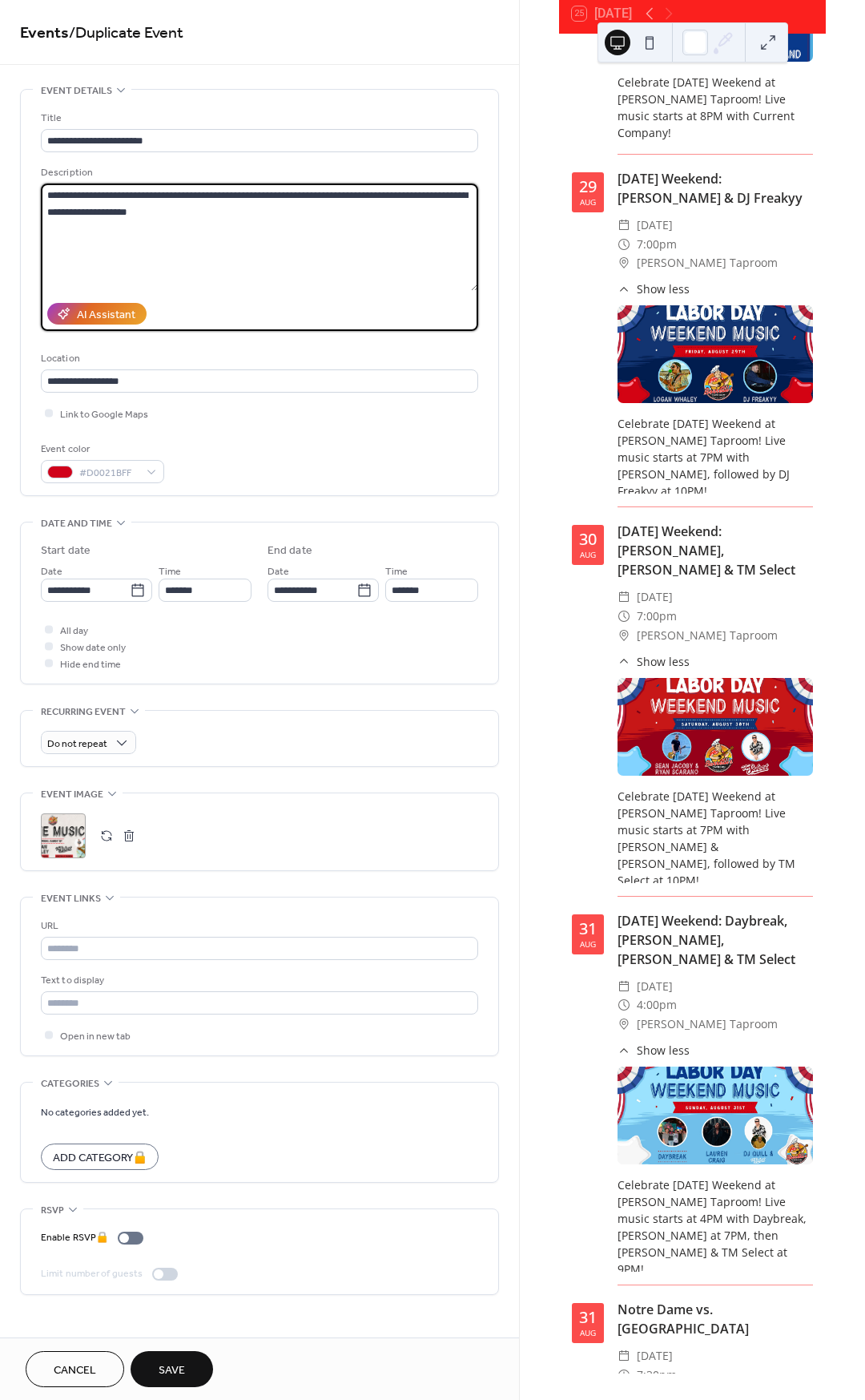 drag, startPoint x: 452, startPoint y: 199, endPoint x: 134, endPoint y: 216, distance: 318.4541 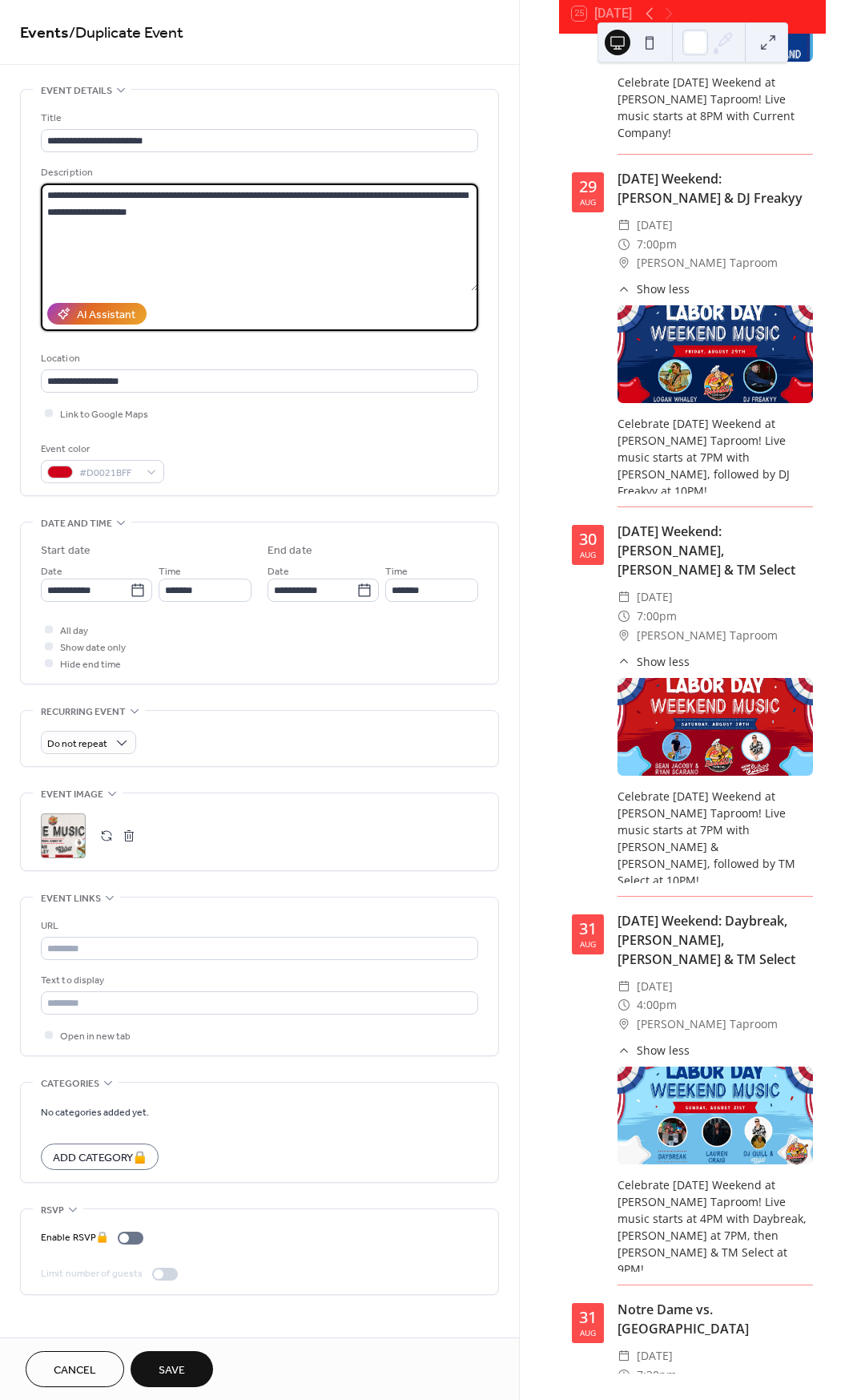 click on "**********" at bounding box center (260, 237) 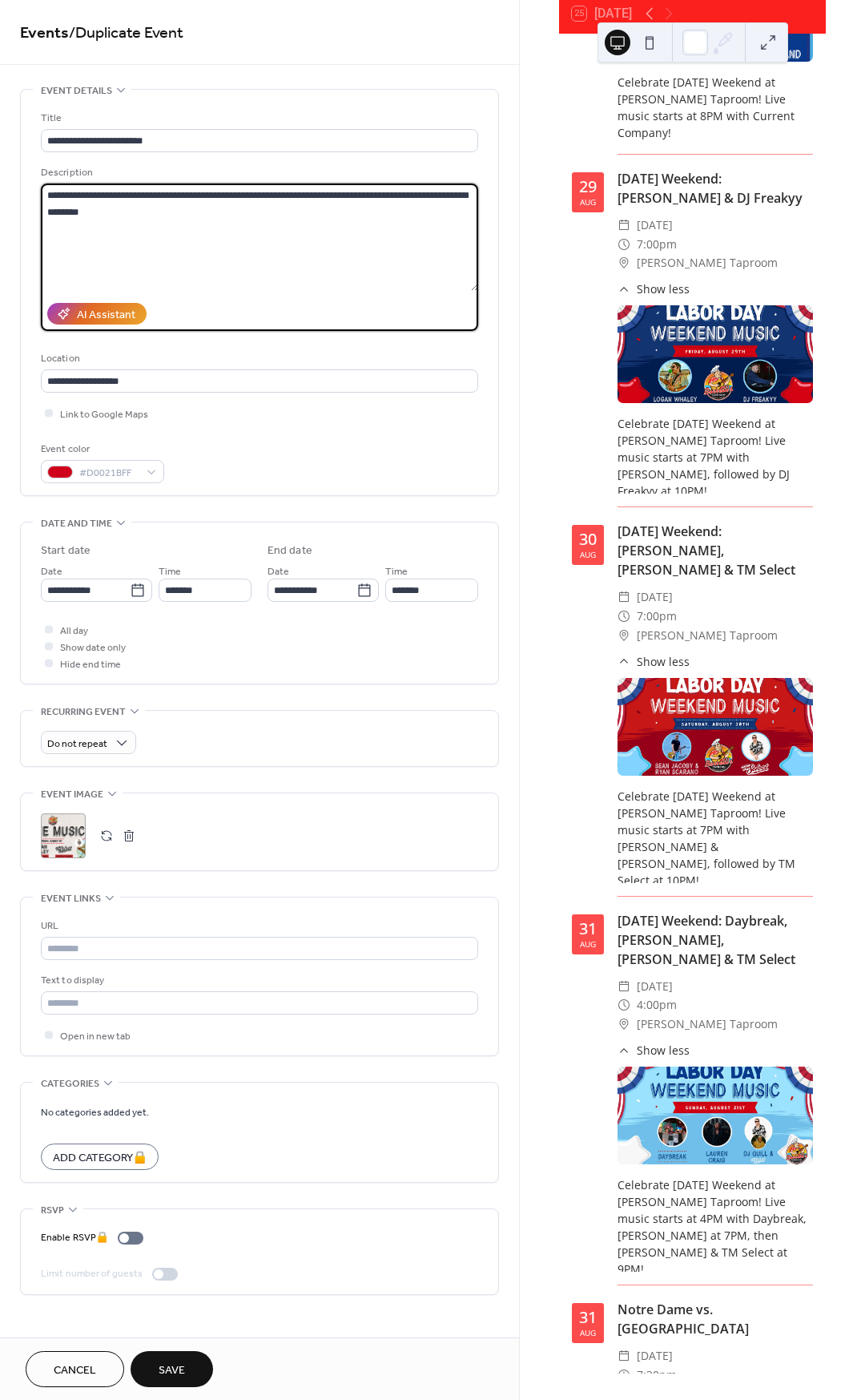 click on "**********" at bounding box center [260, 237] 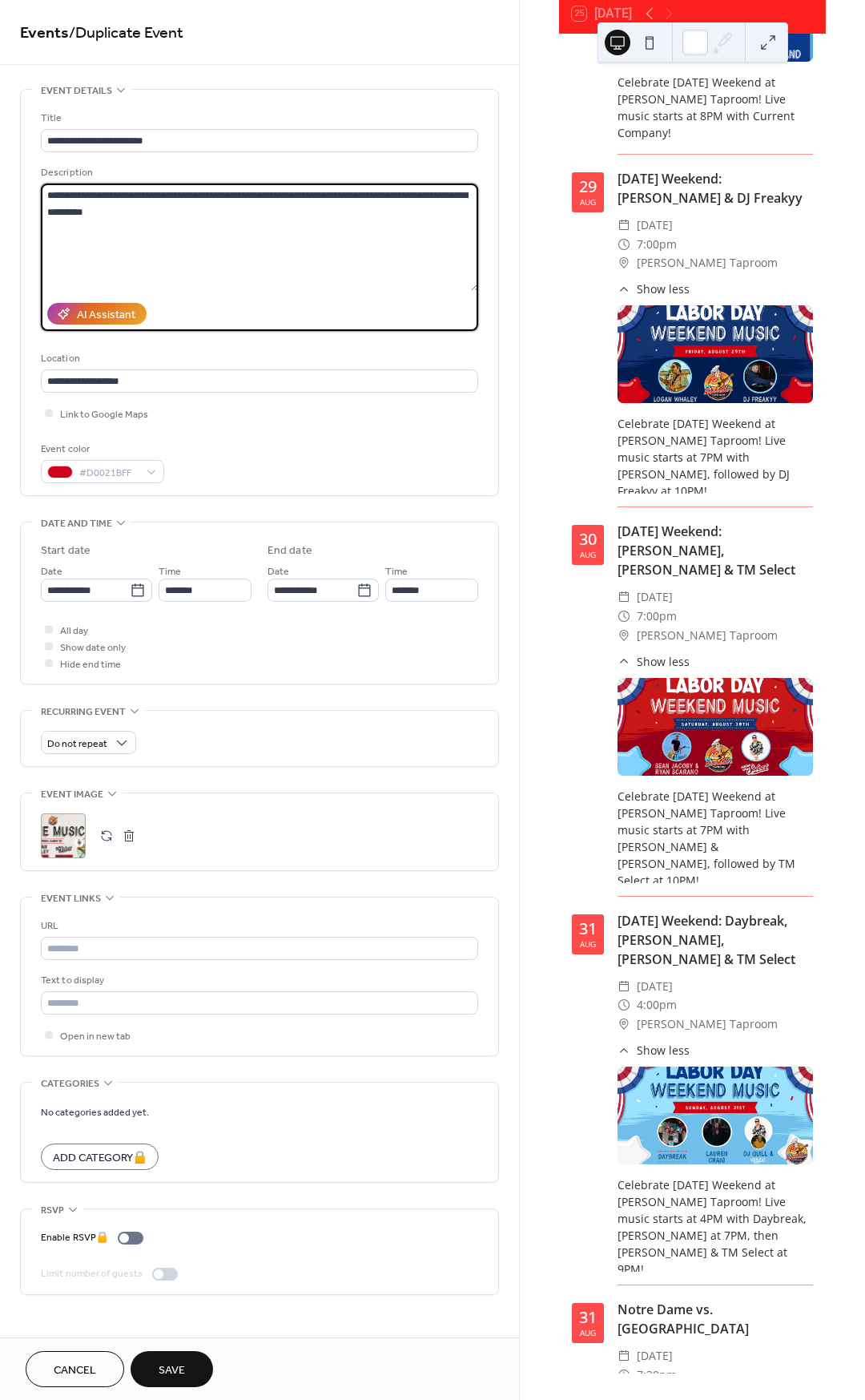 scroll, scrollTop: 2834, scrollLeft: 0, axis: vertical 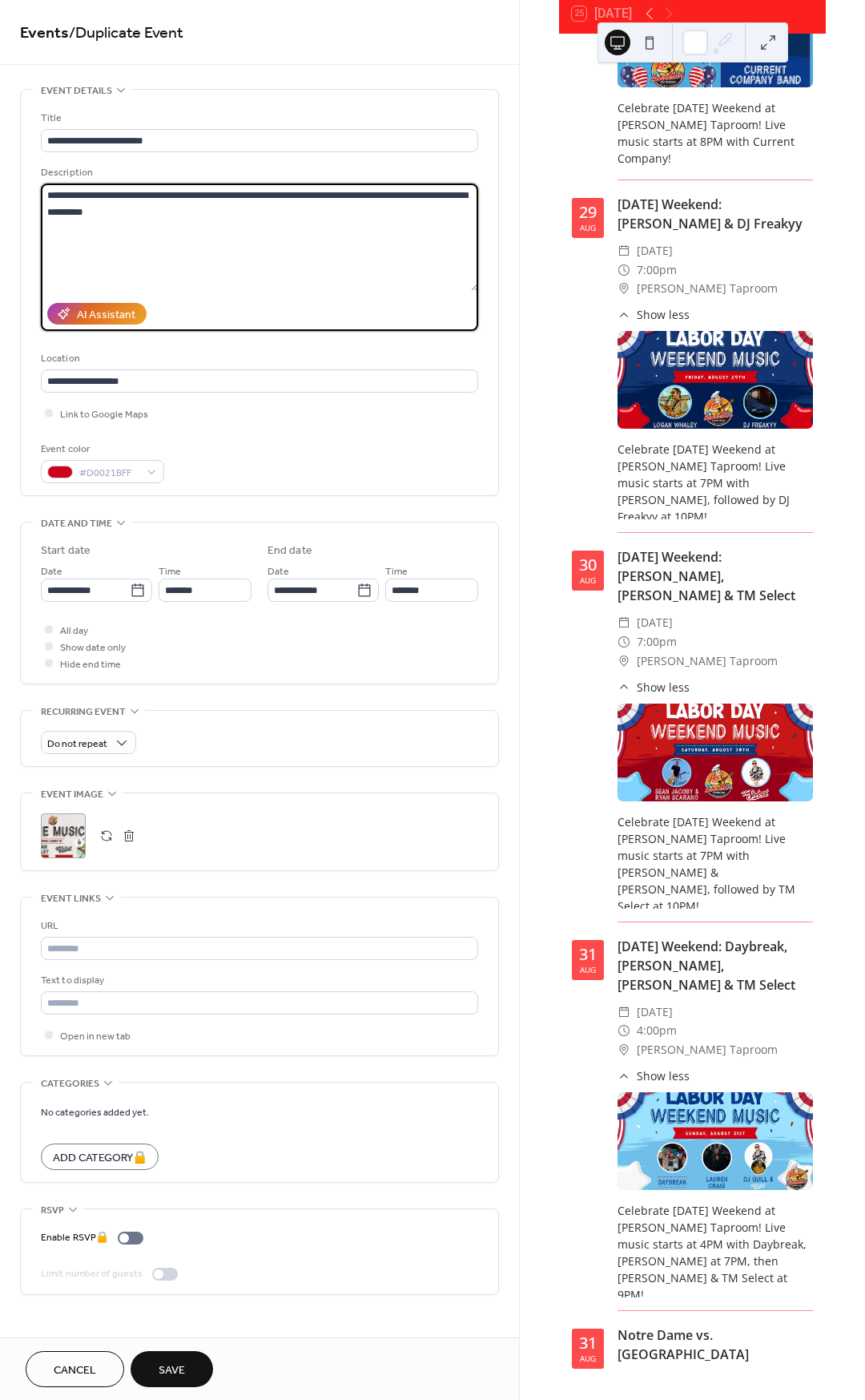 click on "**********" at bounding box center [260, 237] 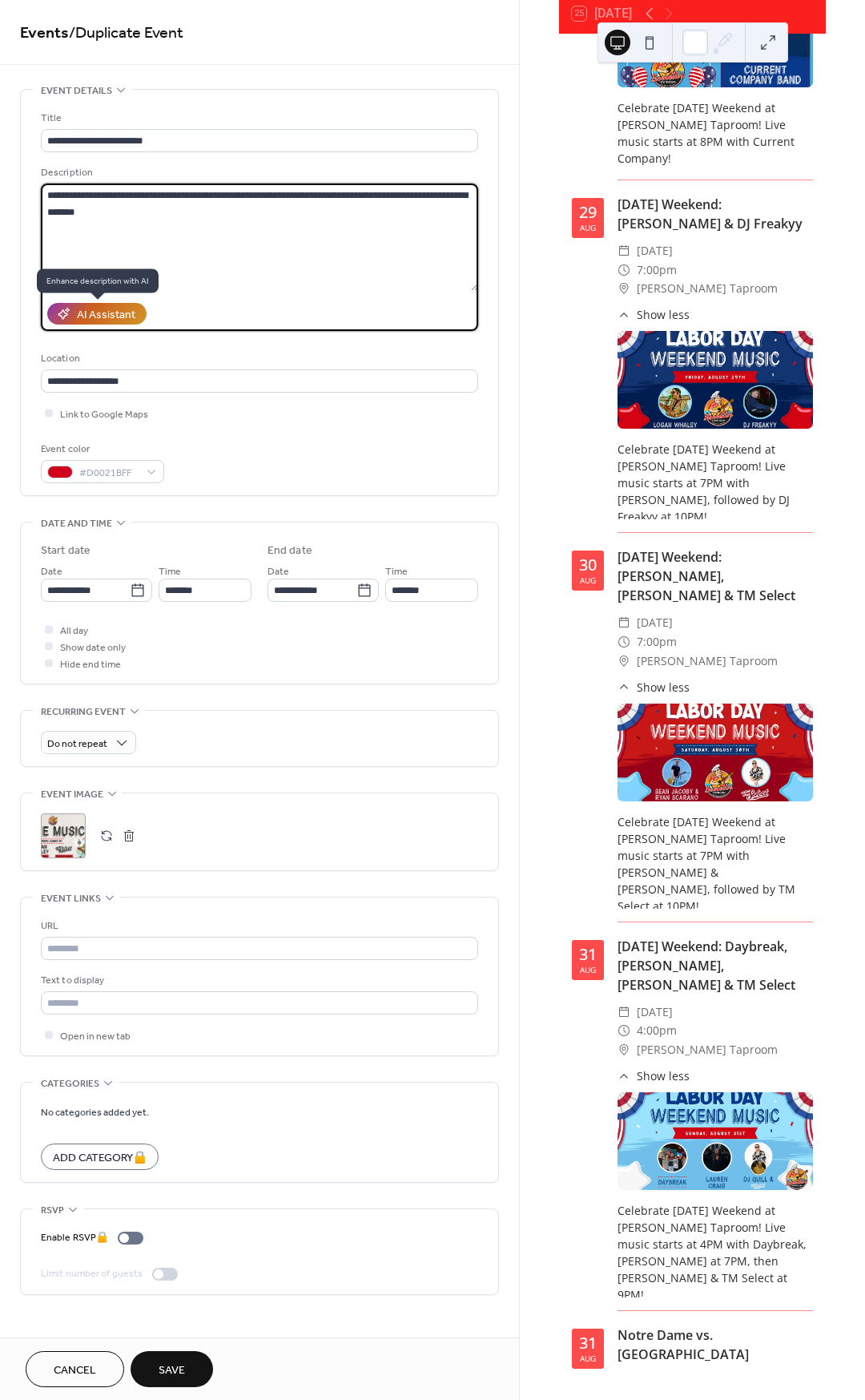 scroll, scrollTop: 2859, scrollLeft: 0, axis: vertical 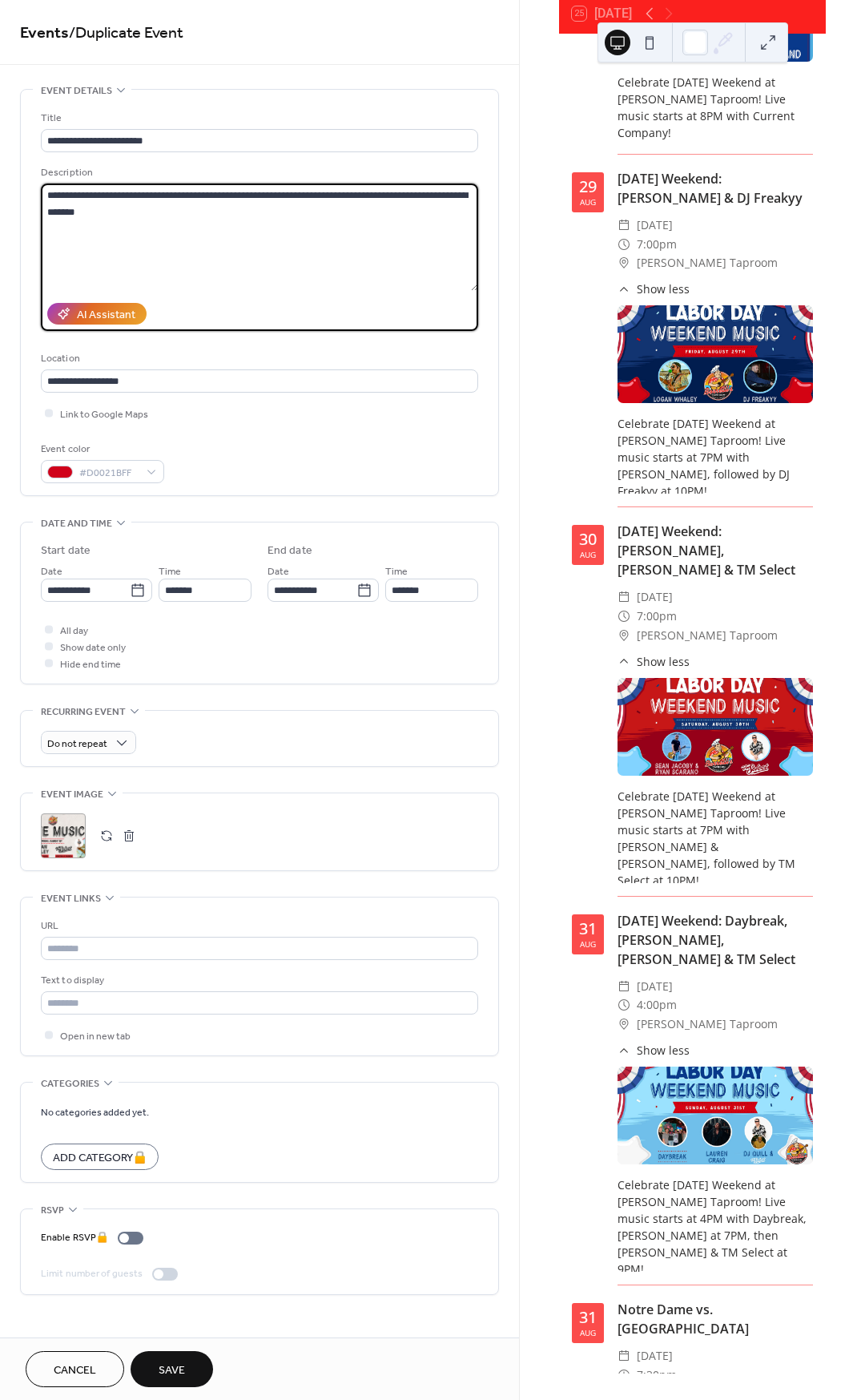 type on "**********" 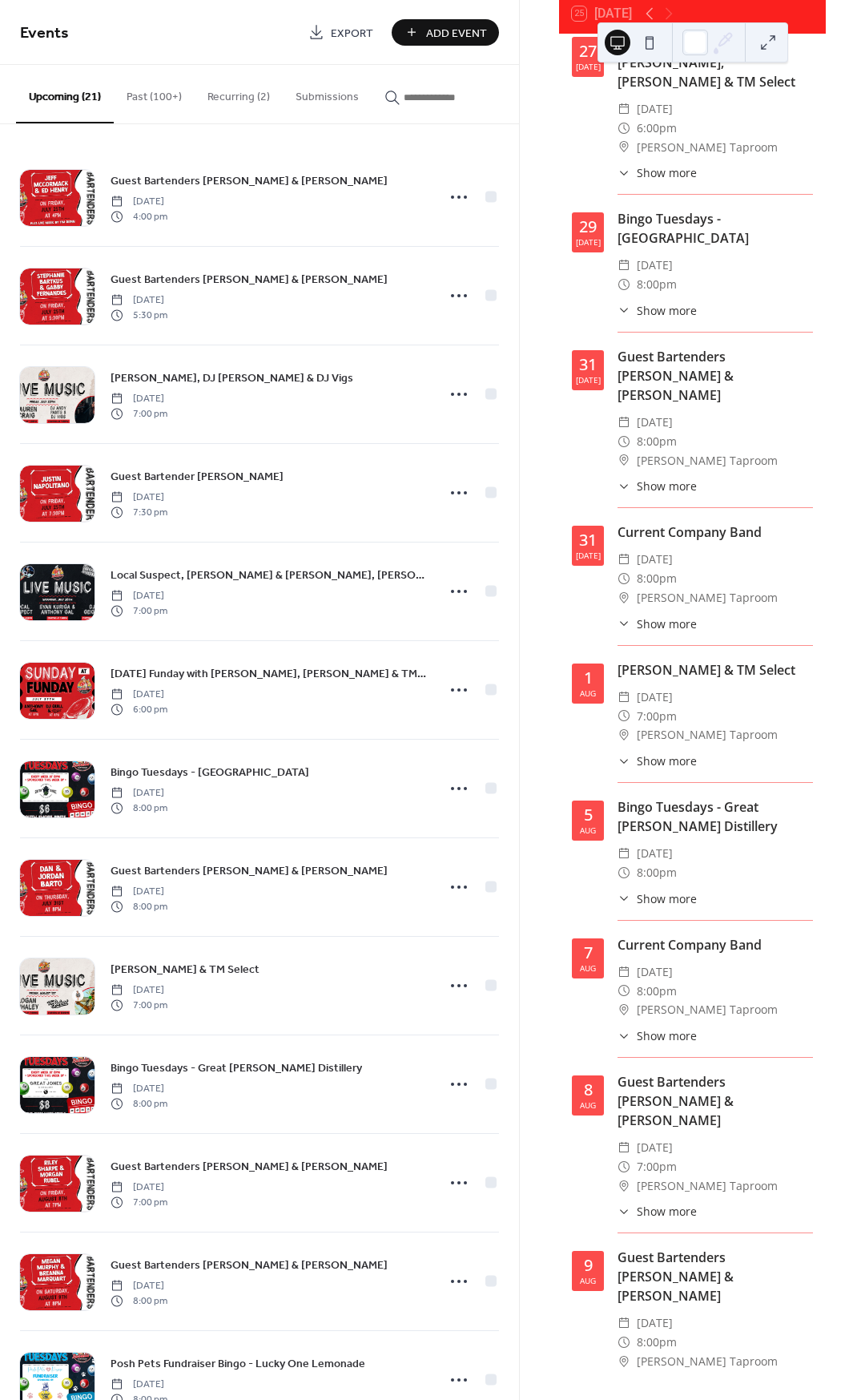 scroll, scrollTop: 880, scrollLeft: 0, axis: vertical 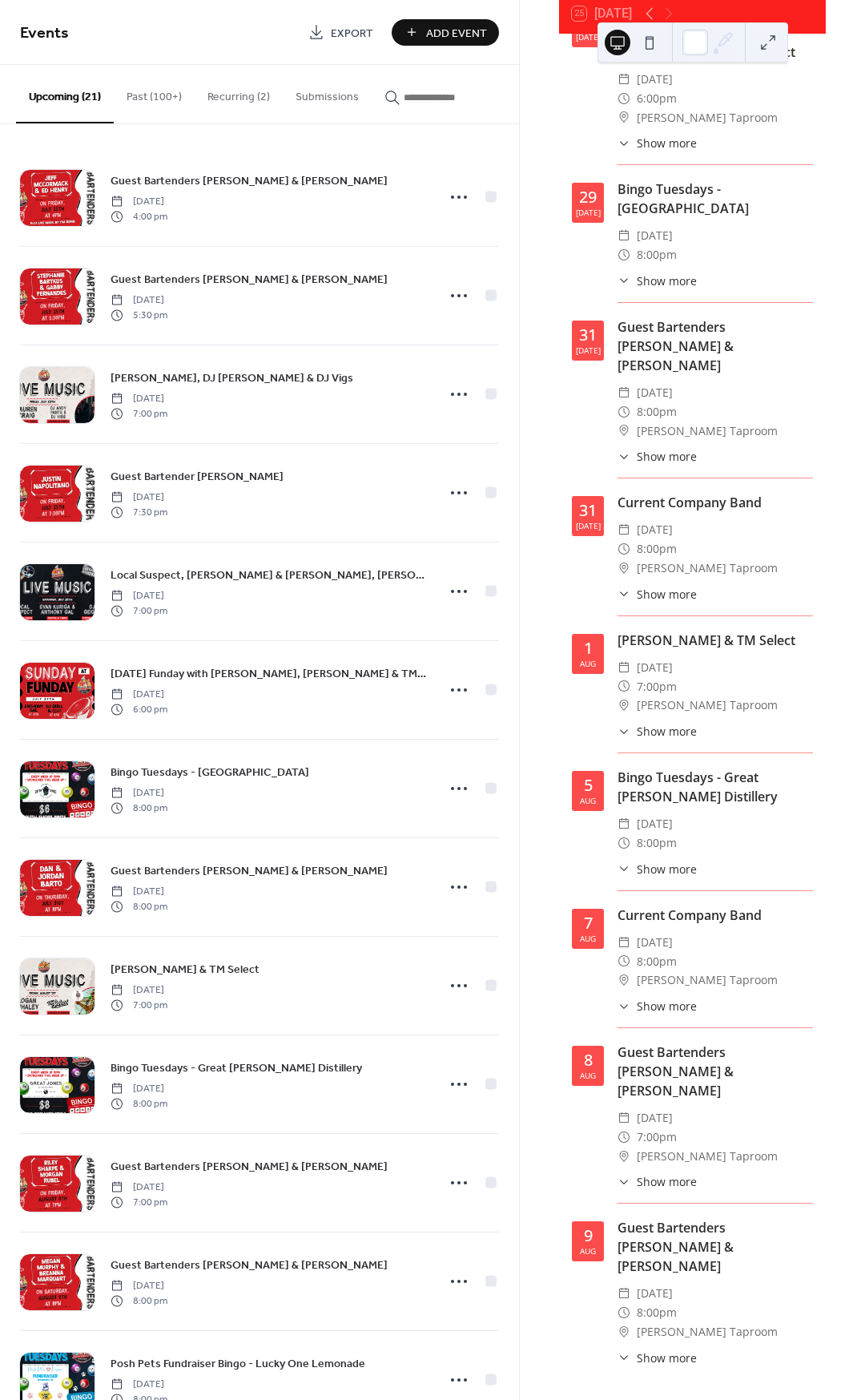 click on "Show more" at bounding box center (666, 731) 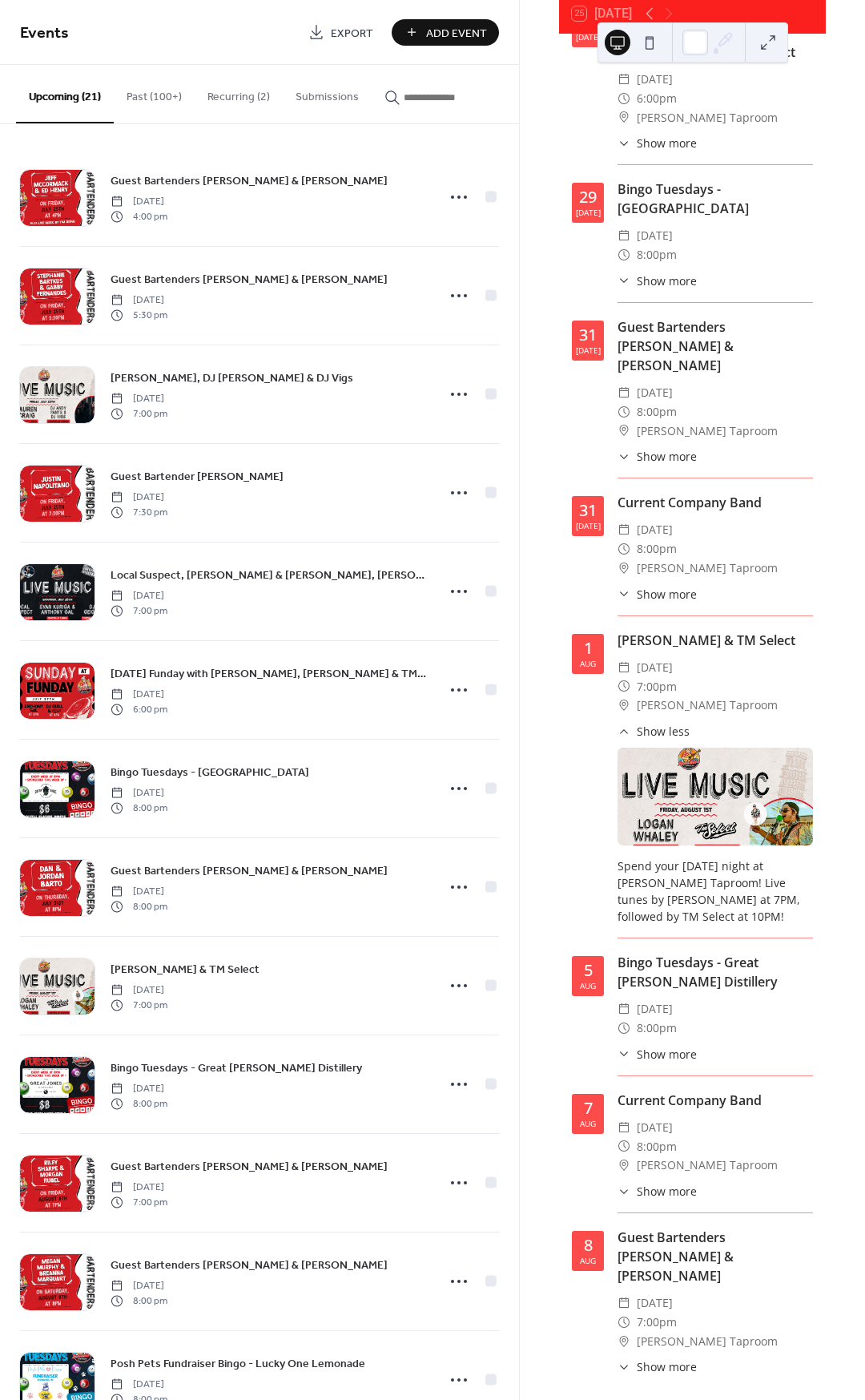 scroll, scrollTop: 879, scrollLeft: 0, axis: vertical 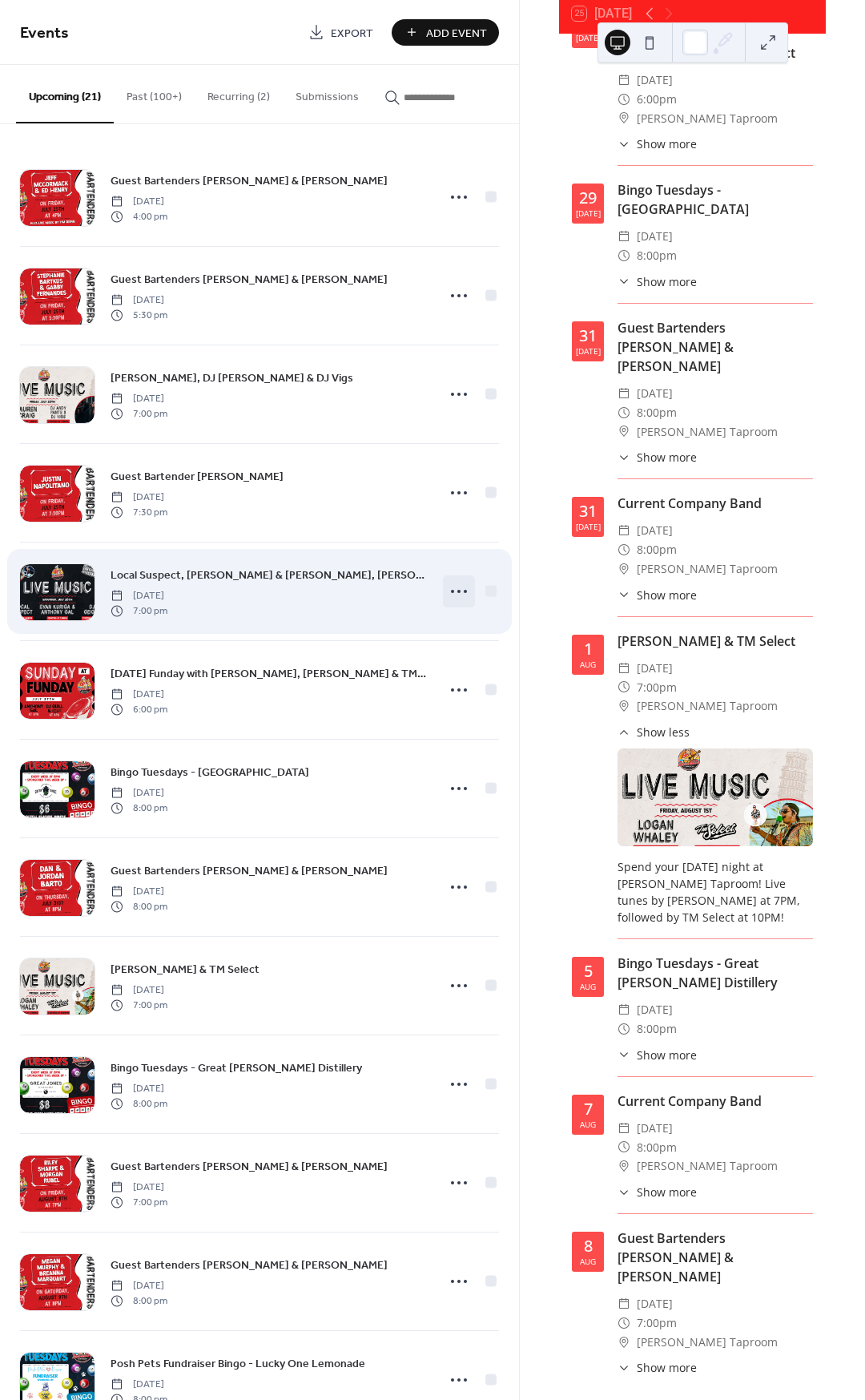 click 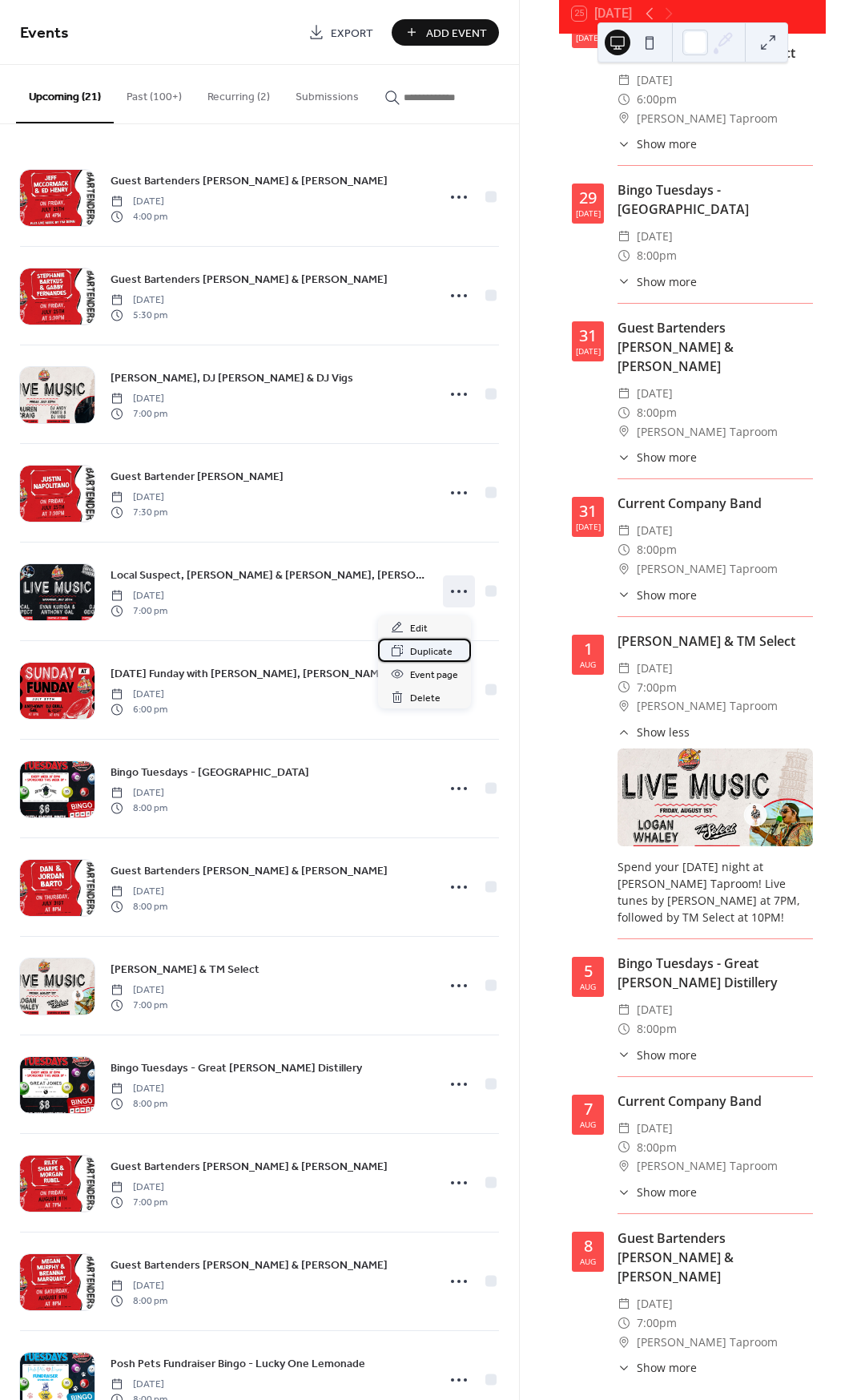 click on "Duplicate" at bounding box center [431, 652] 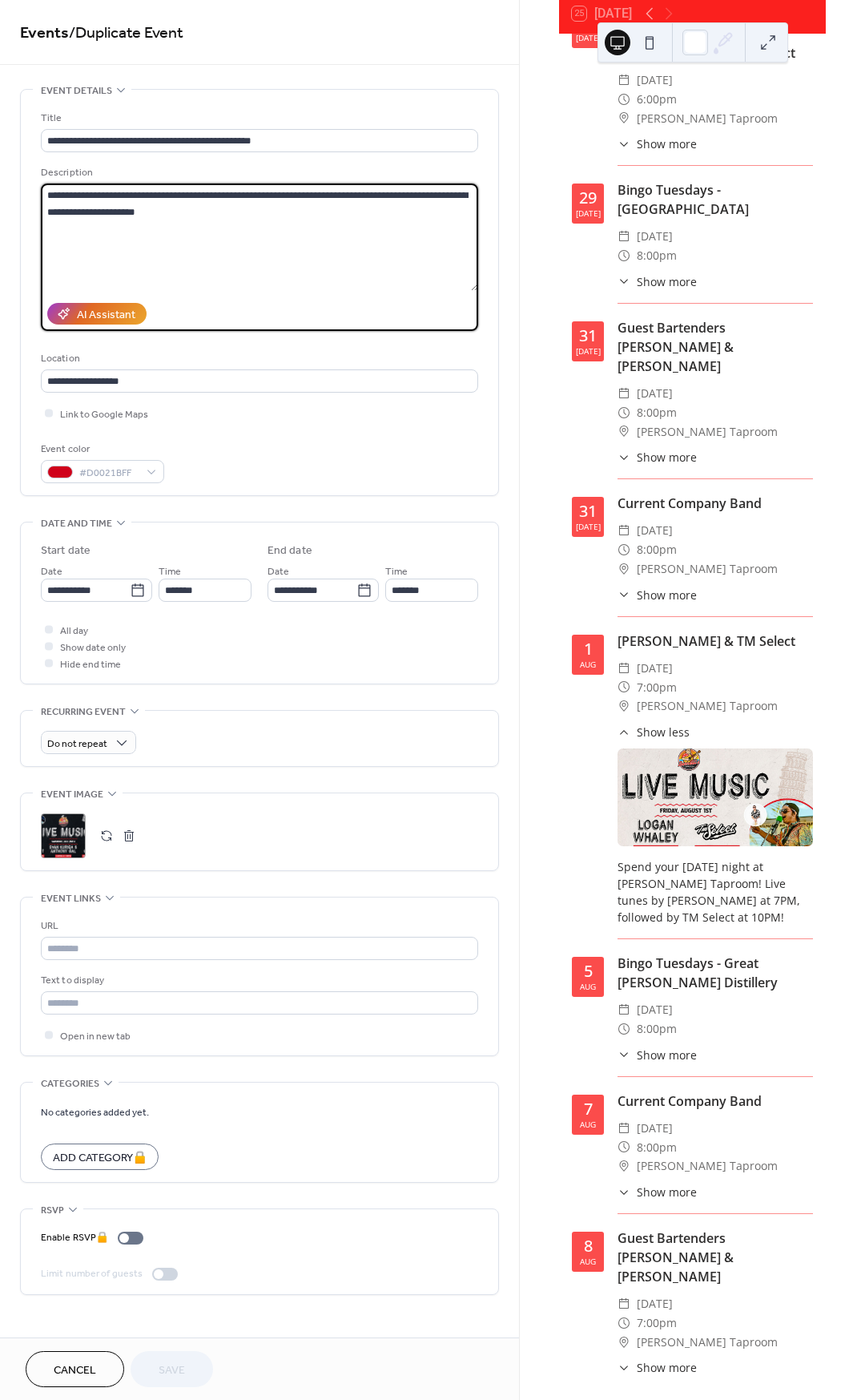 drag, startPoint x: 159, startPoint y: 195, endPoint x: 235, endPoint y: 191, distance: 76.10519 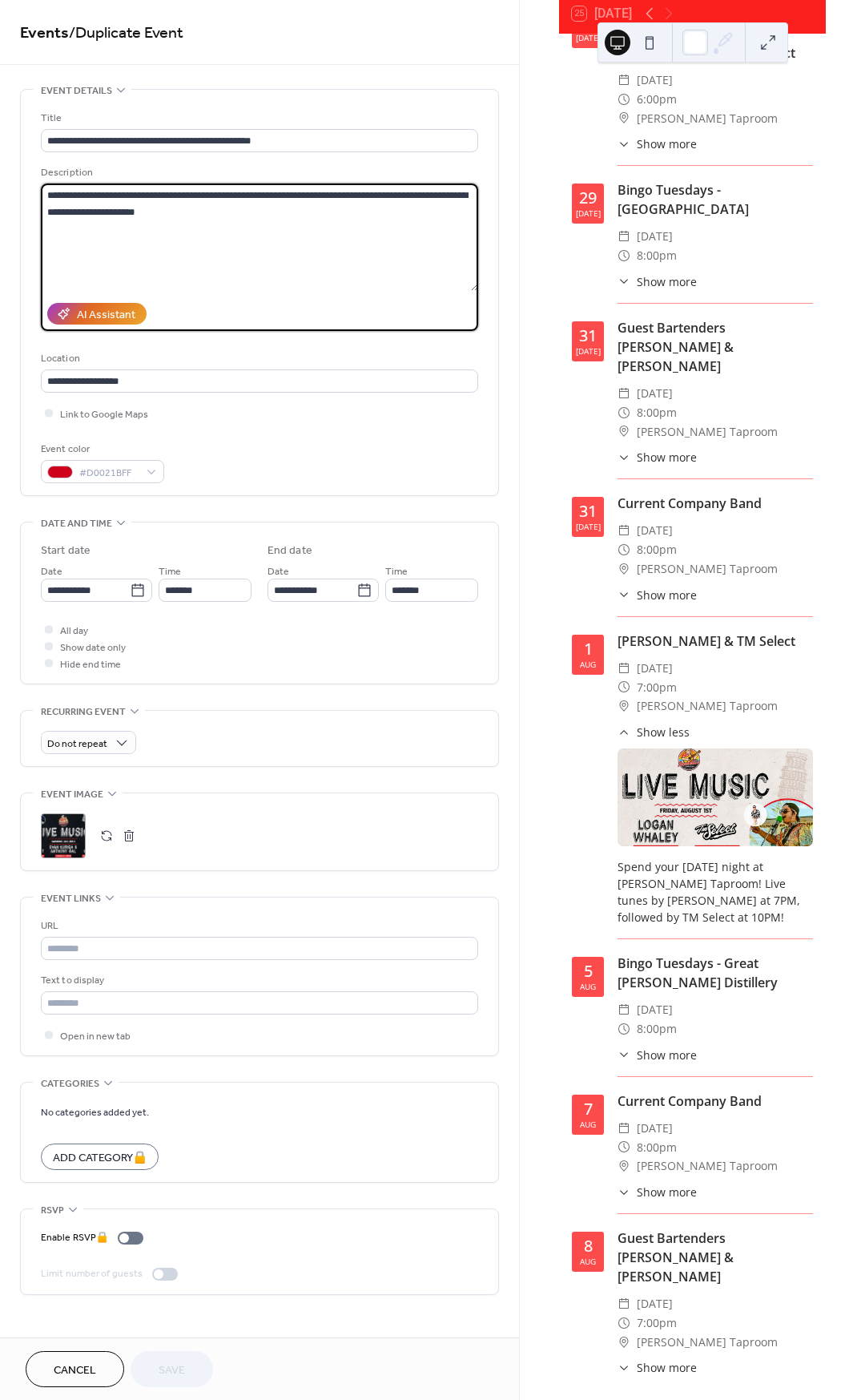 click on "**********" at bounding box center (260, 237) 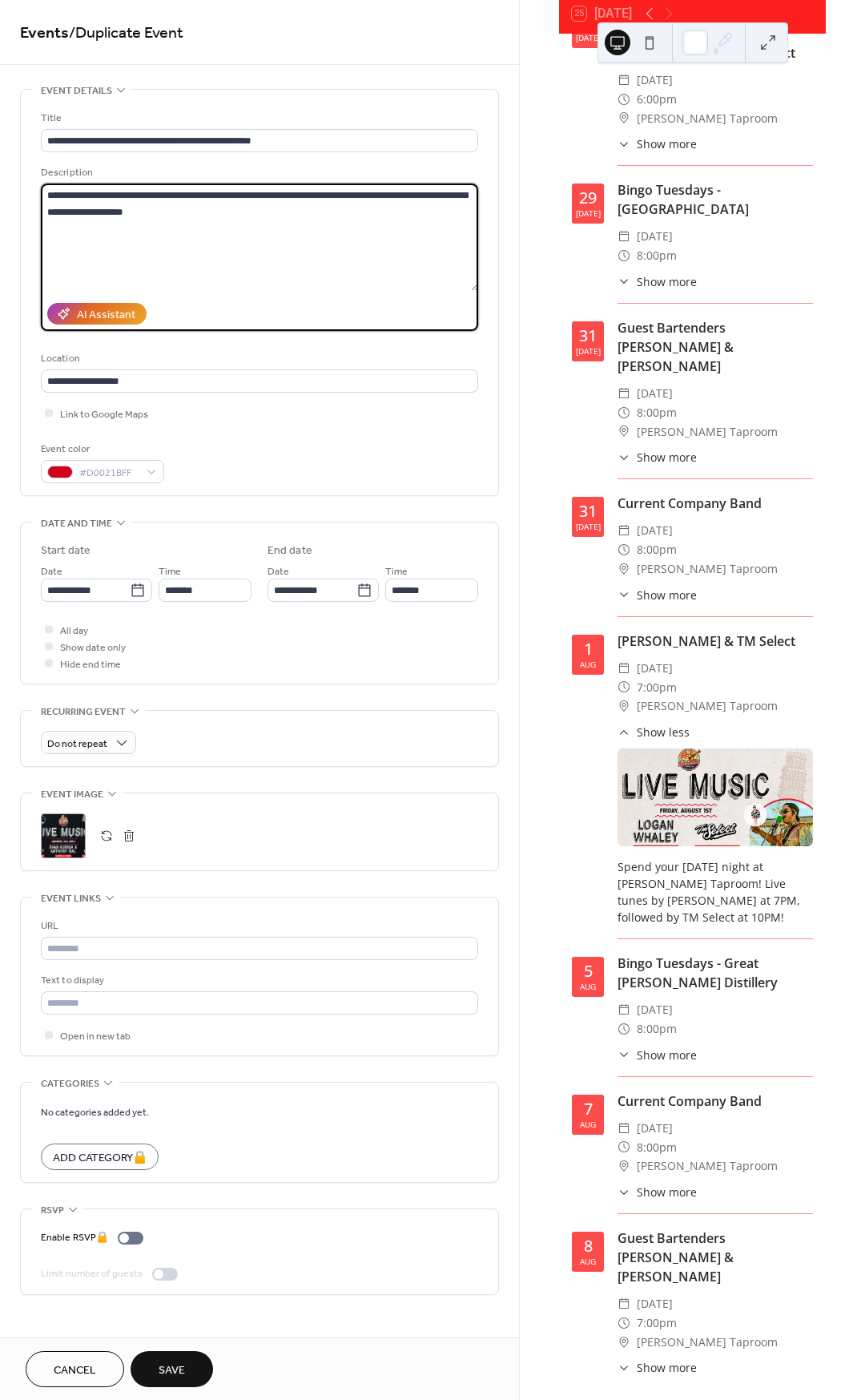 drag, startPoint x: 392, startPoint y: 195, endPoint x: 242, endPoint y: 198, distance: 150.03 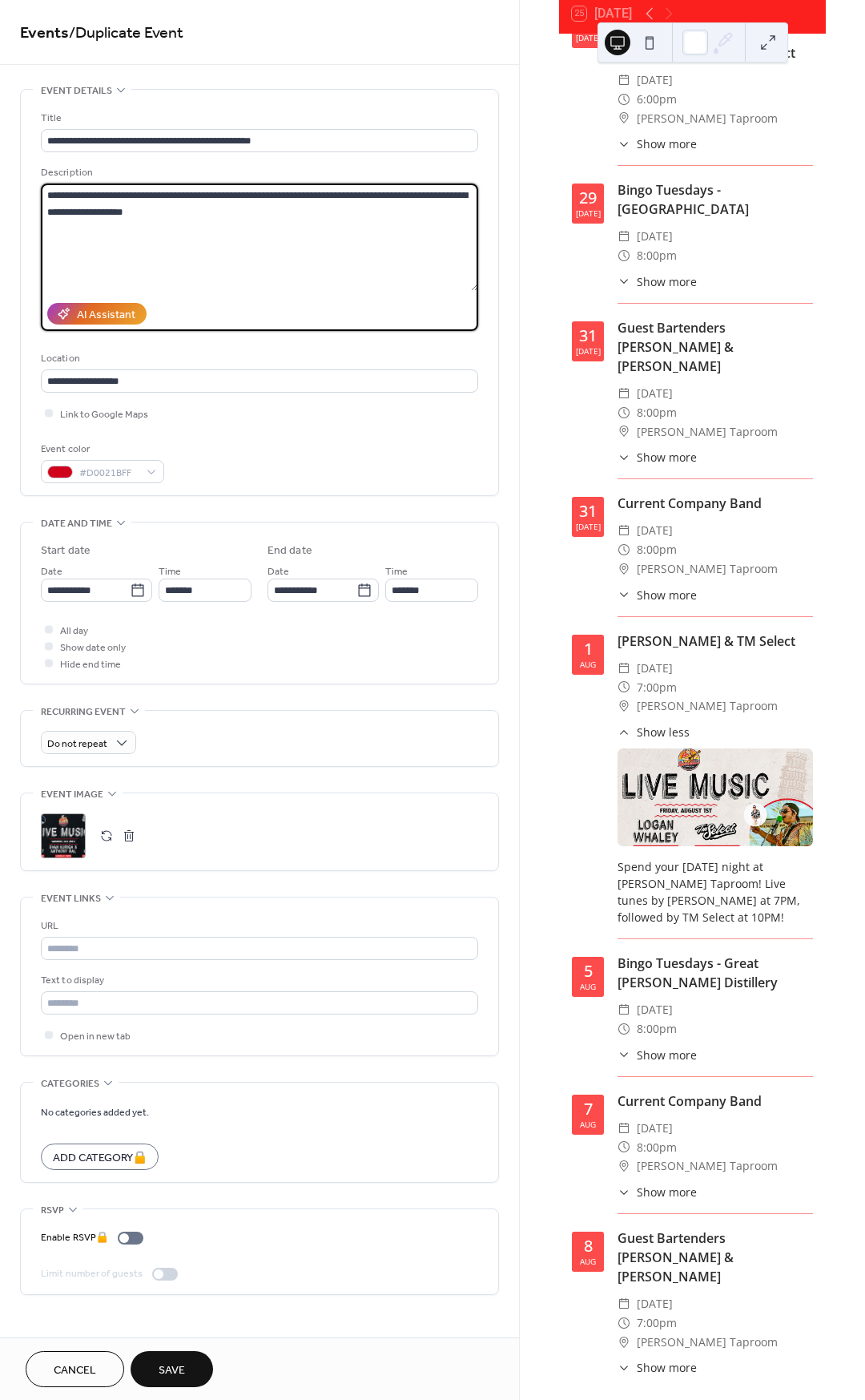 click on "**********" at bounding box center (260, 237) 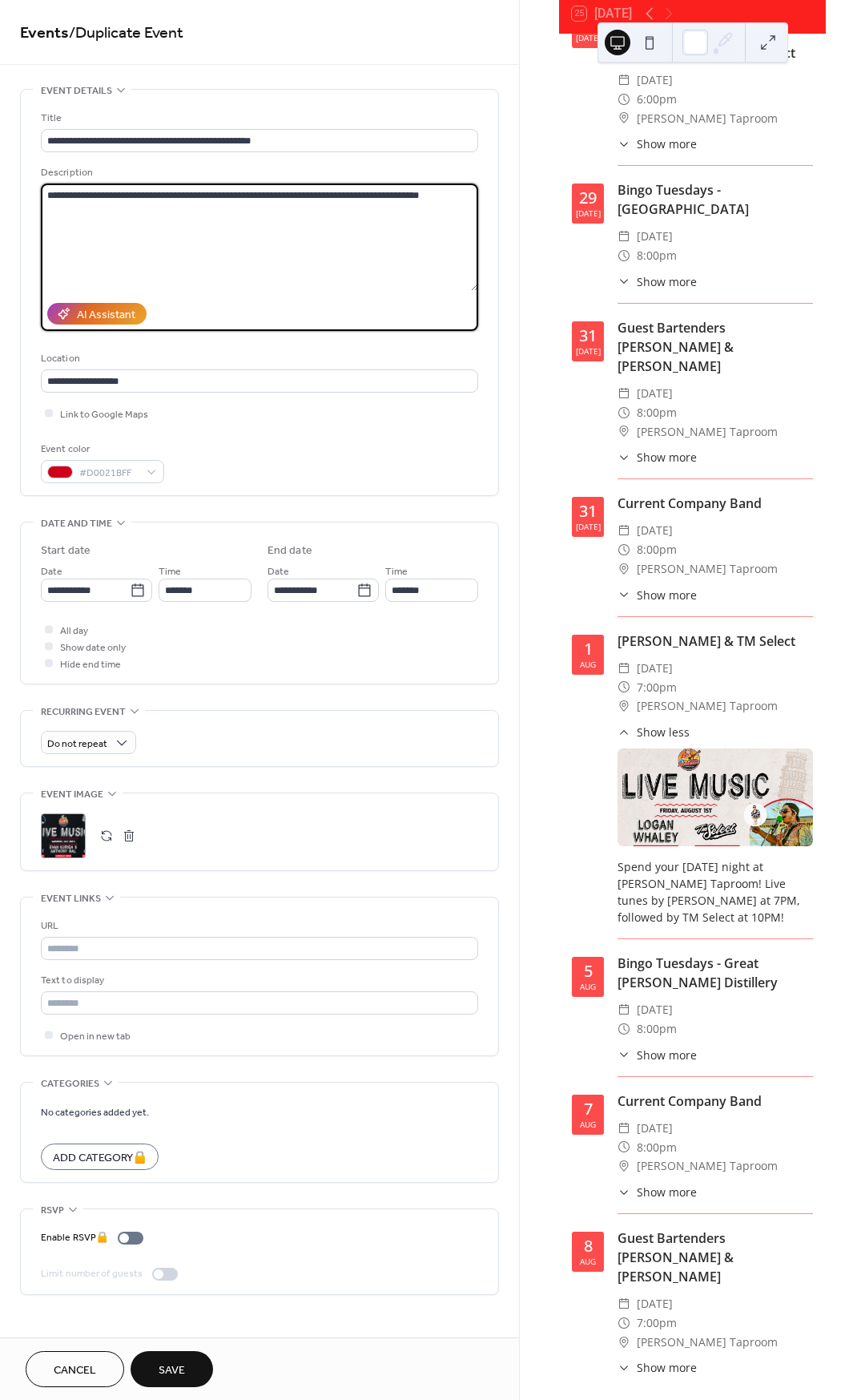 click on "**********" at bounding box center (260, 237) 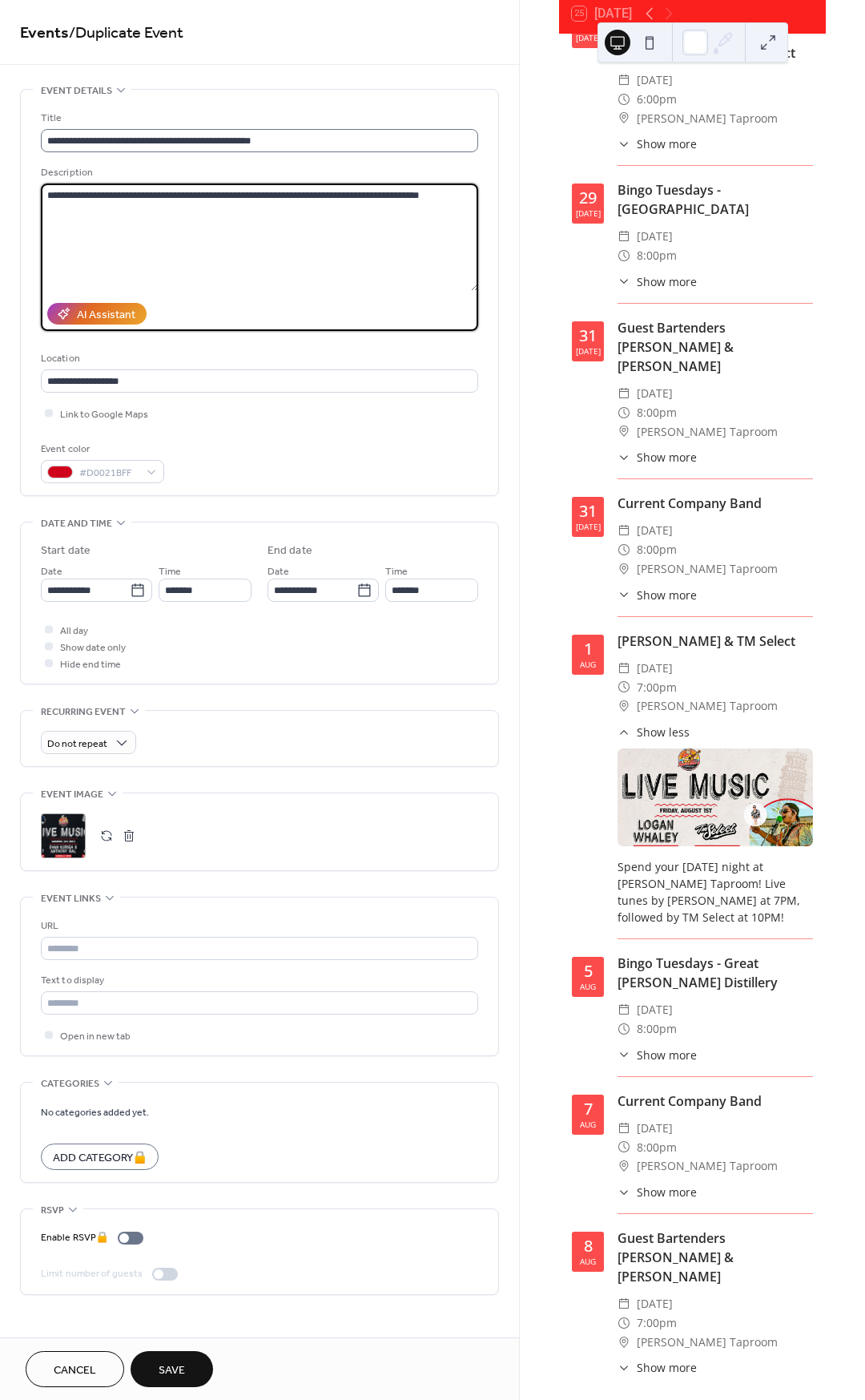 type on "**********" 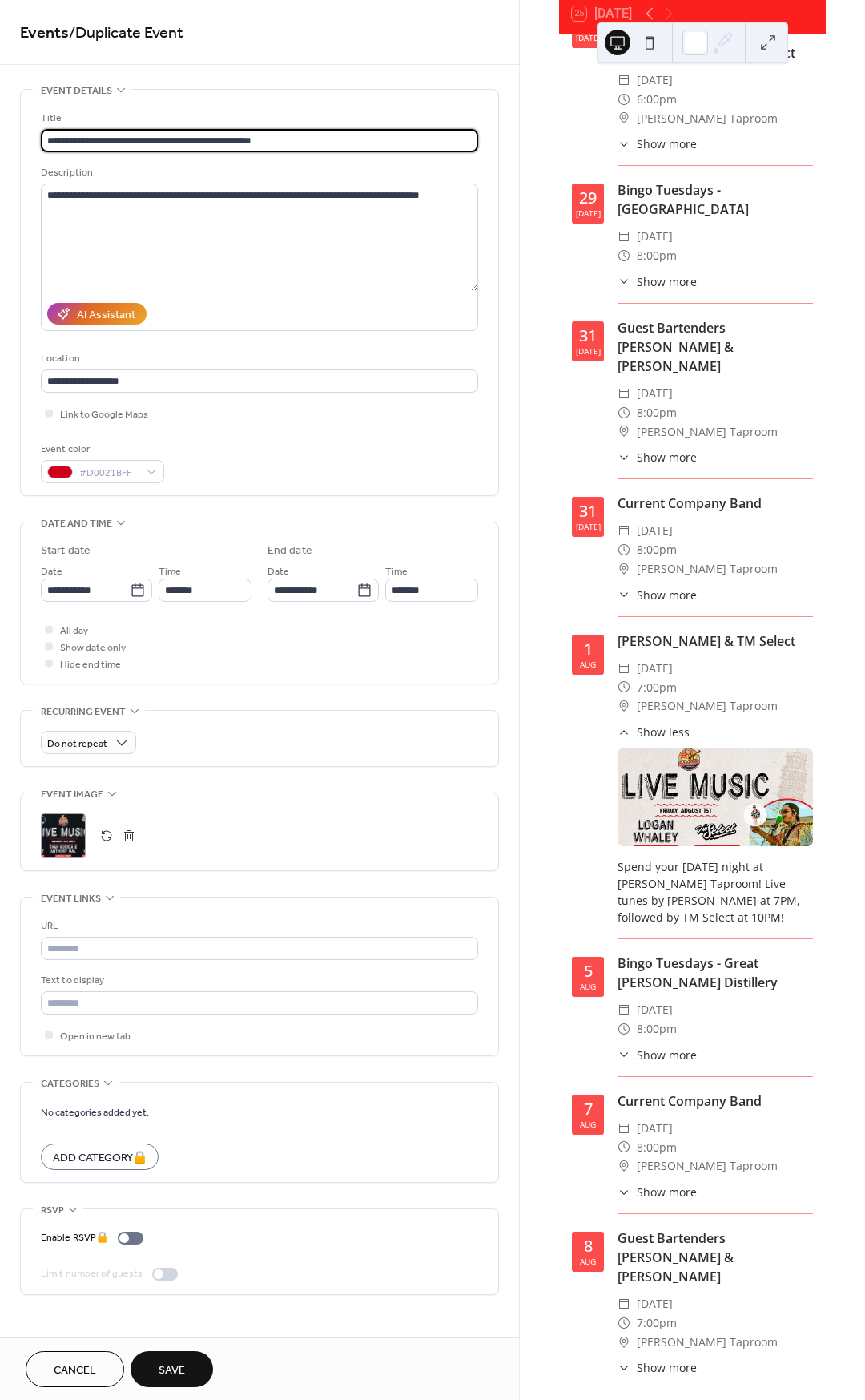 drag, startPoint x: 230, startPoint y: 135, endPoint x: 0, endPoint y: 127, distance: 230.13909 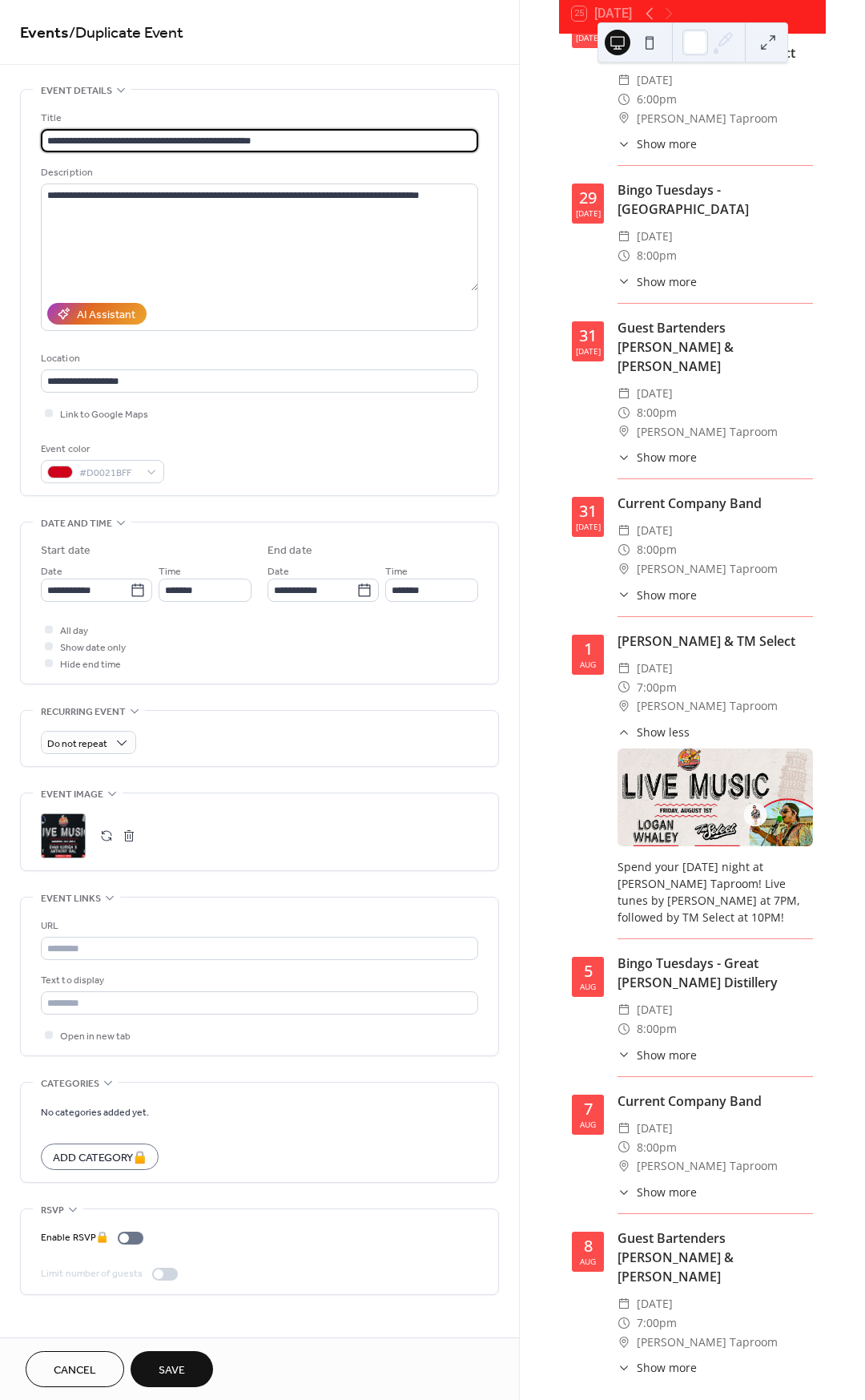 click on "**********" at bounding box center (260, 700) 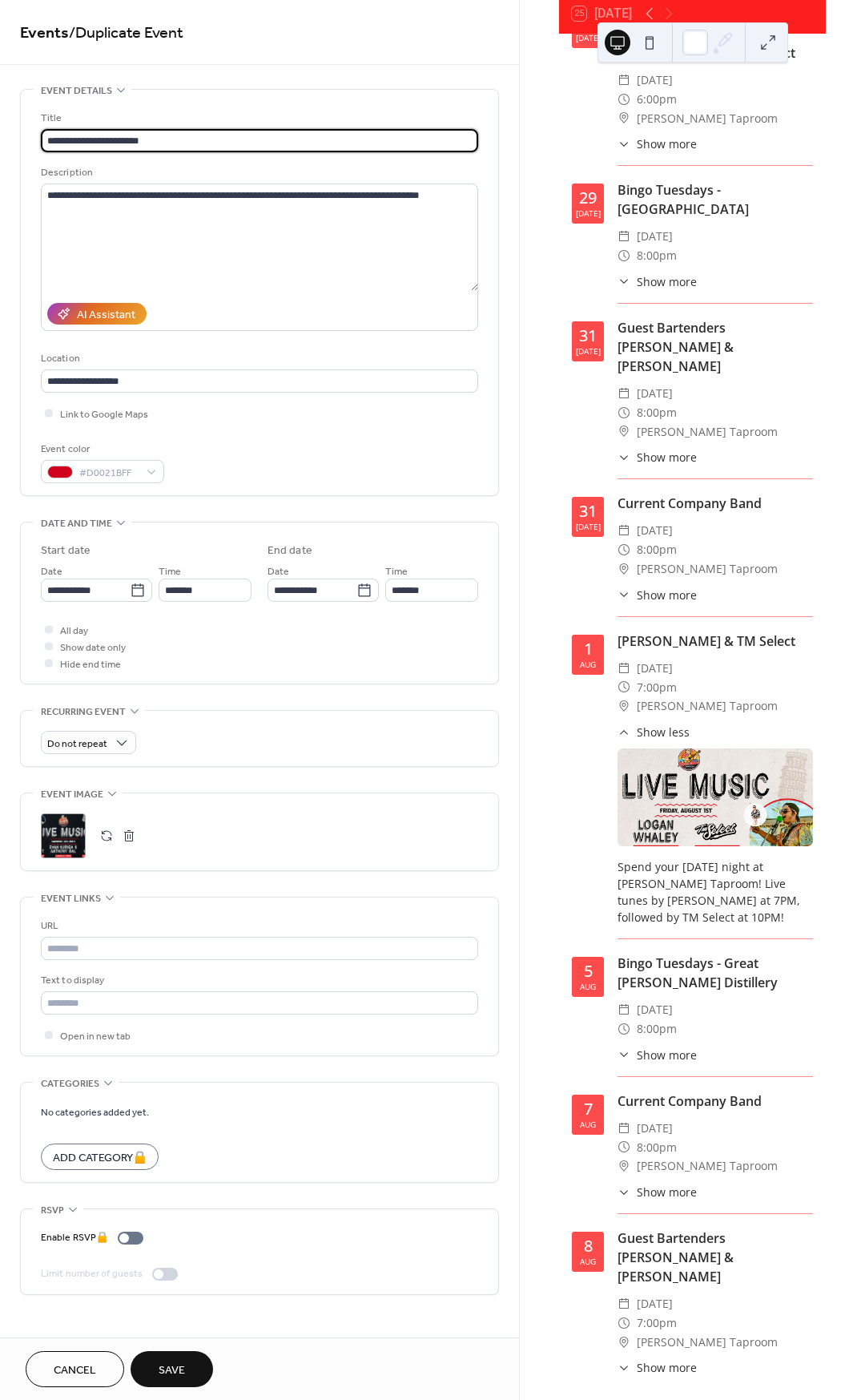 type on "**********" 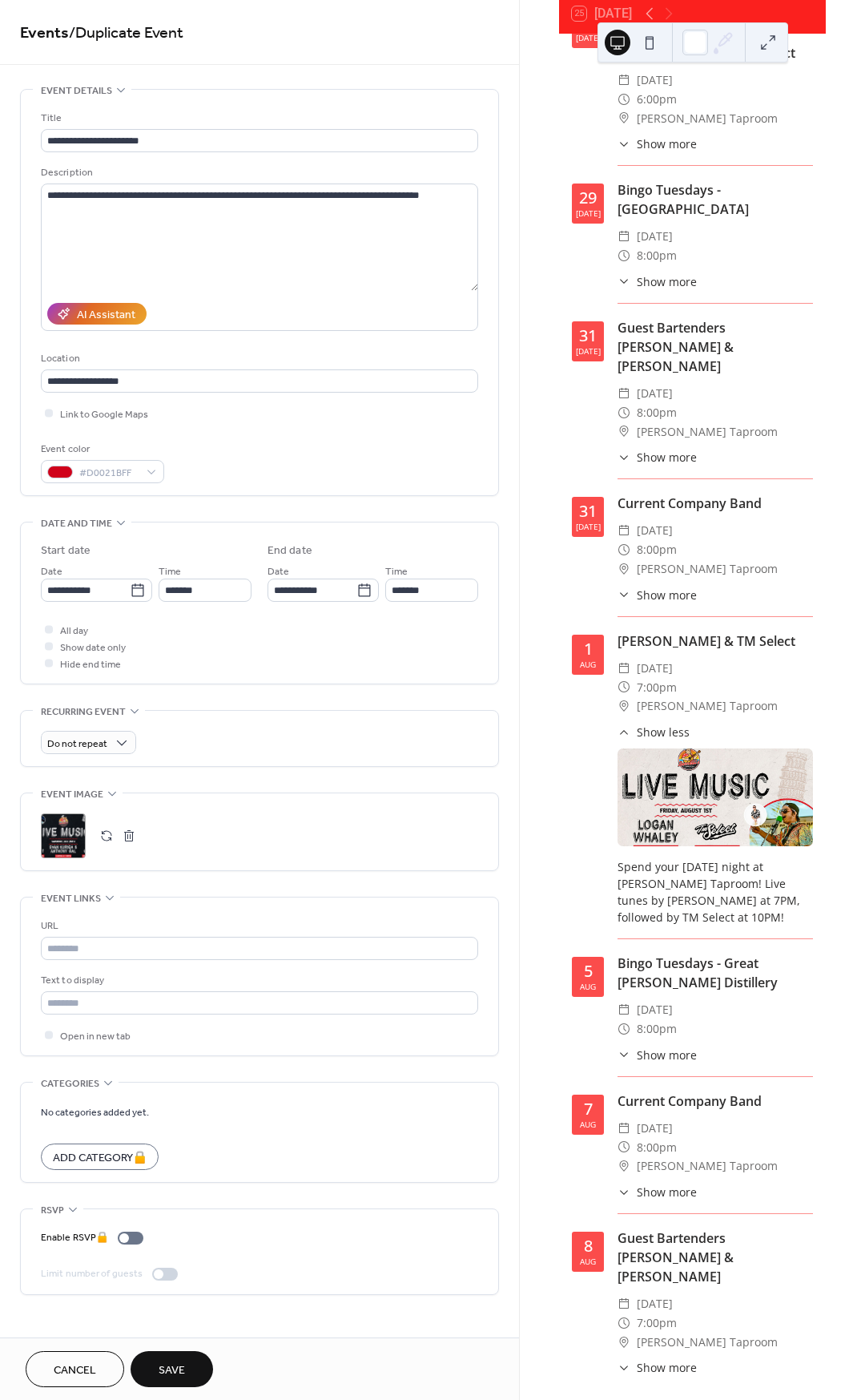 click on ";" at bounding box center (63, 836) 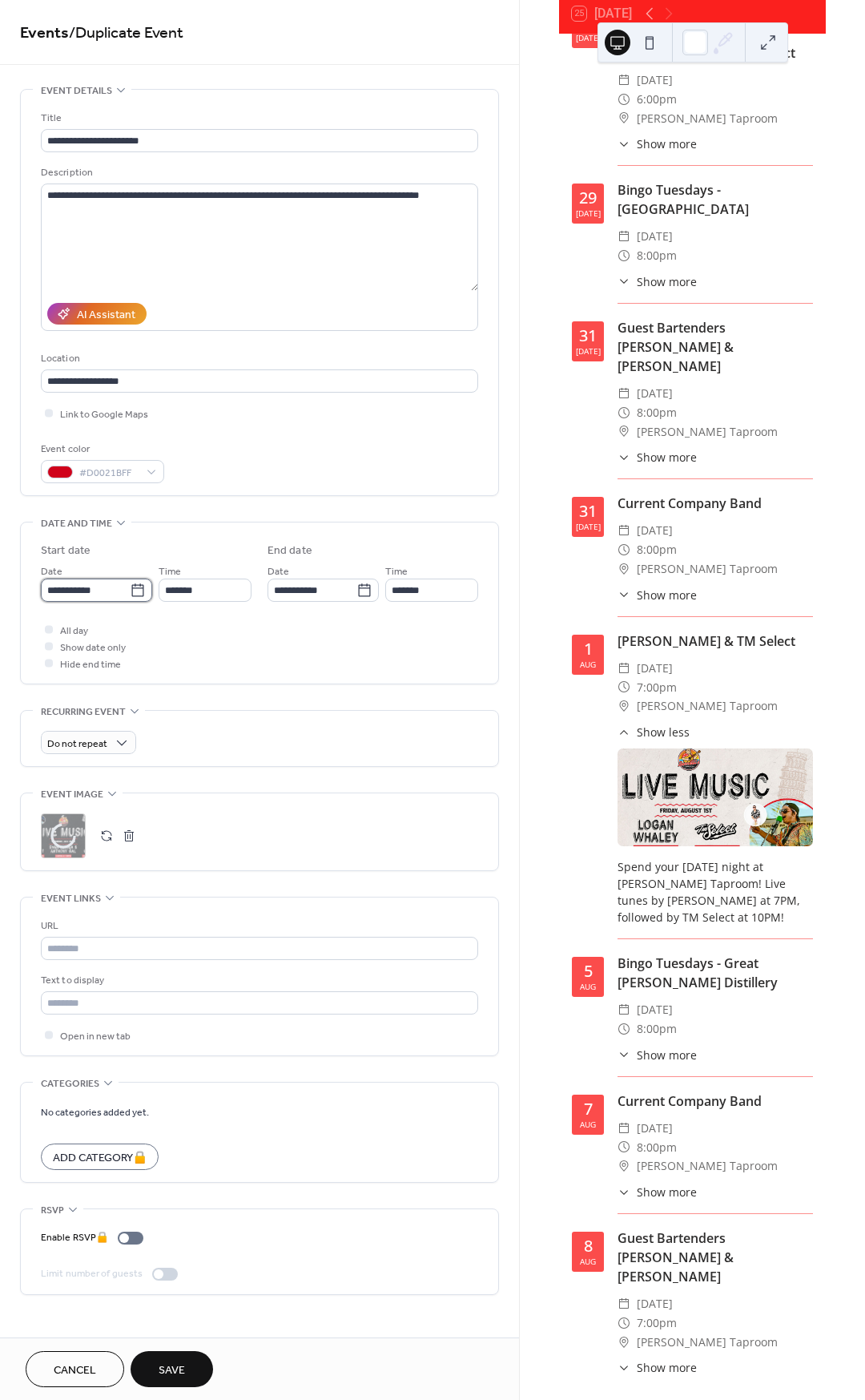 click on "**********" at bounding box center [85, 590] 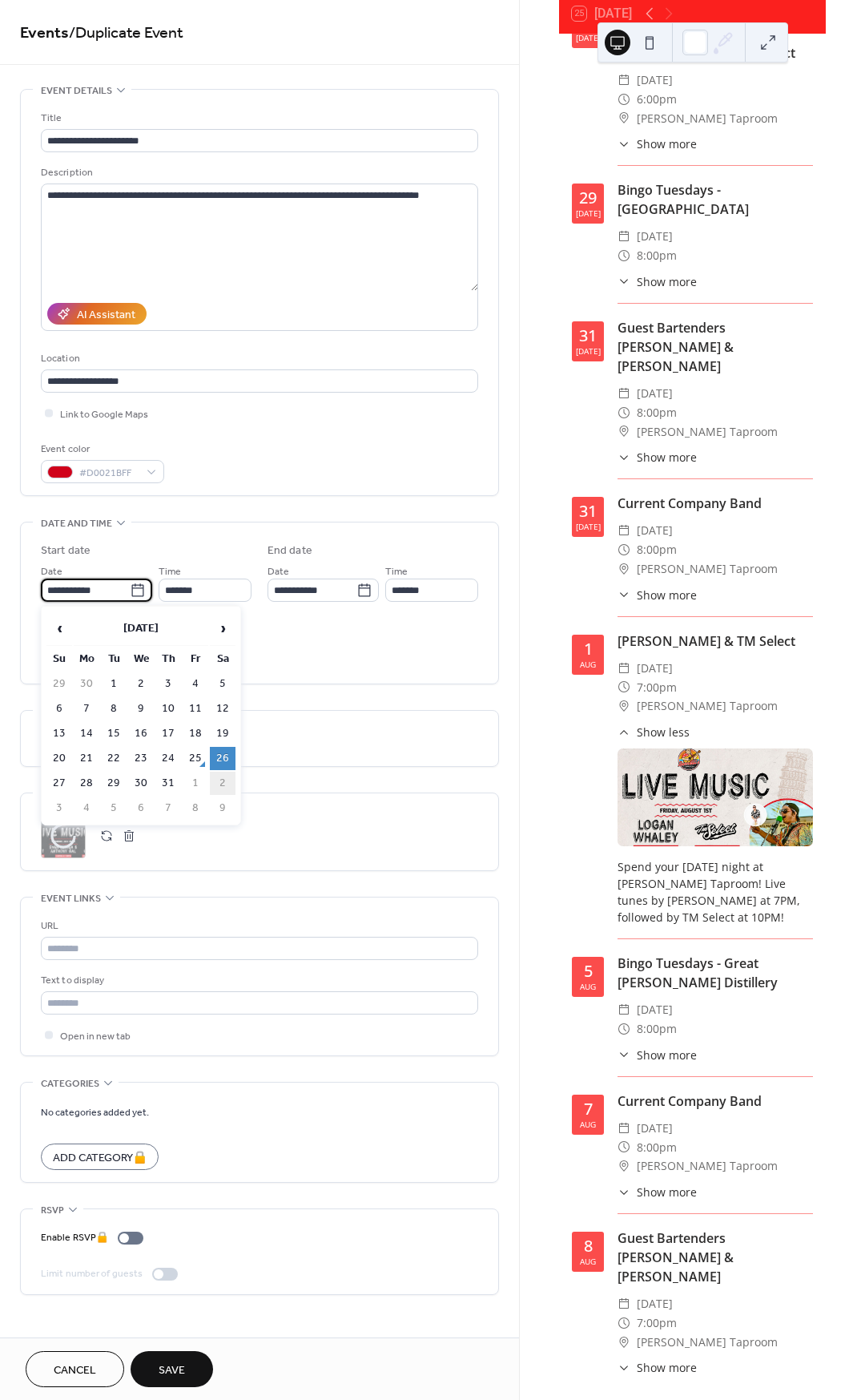 click on "2" at bounding box center [223, 783] 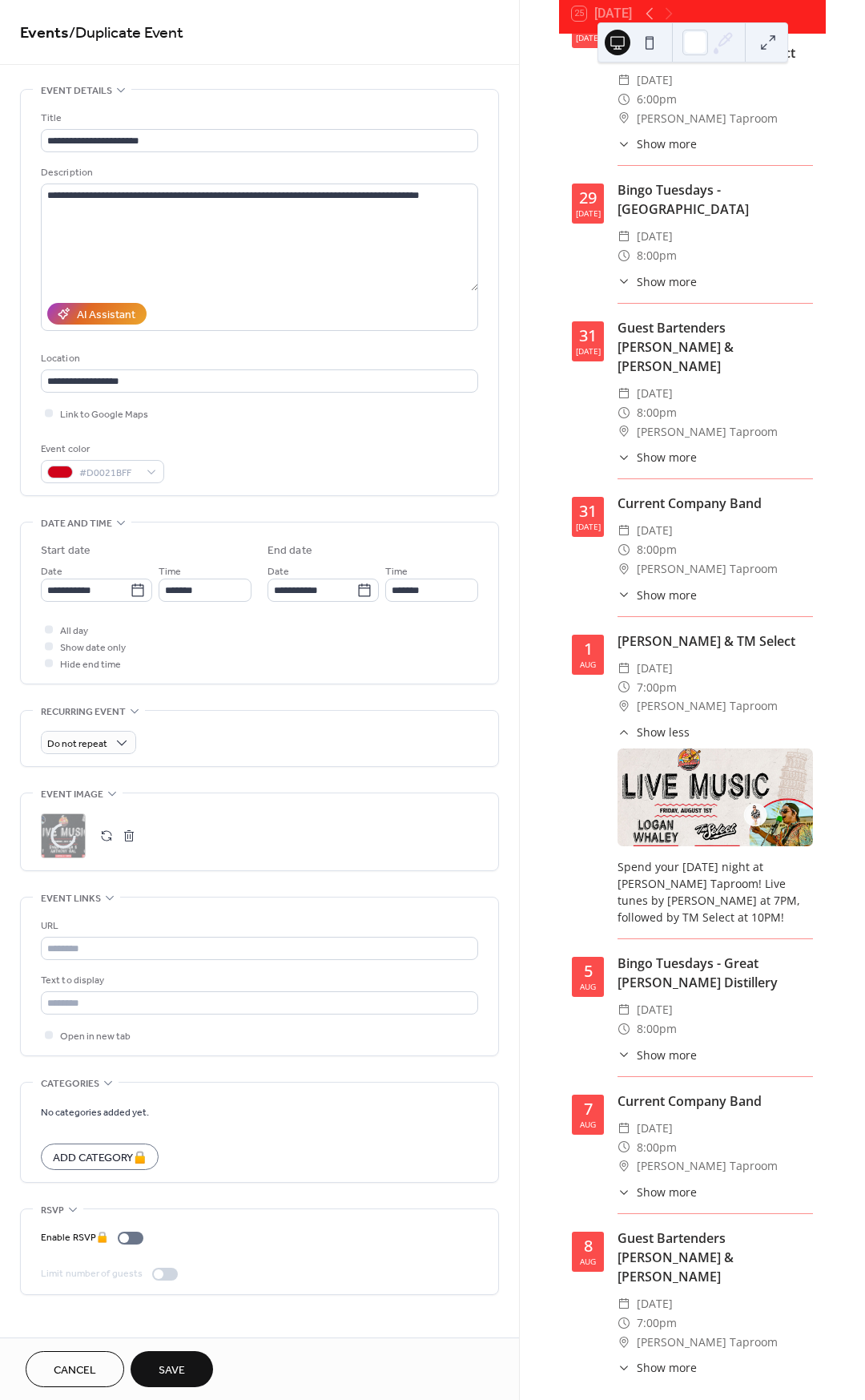 type on "**********" 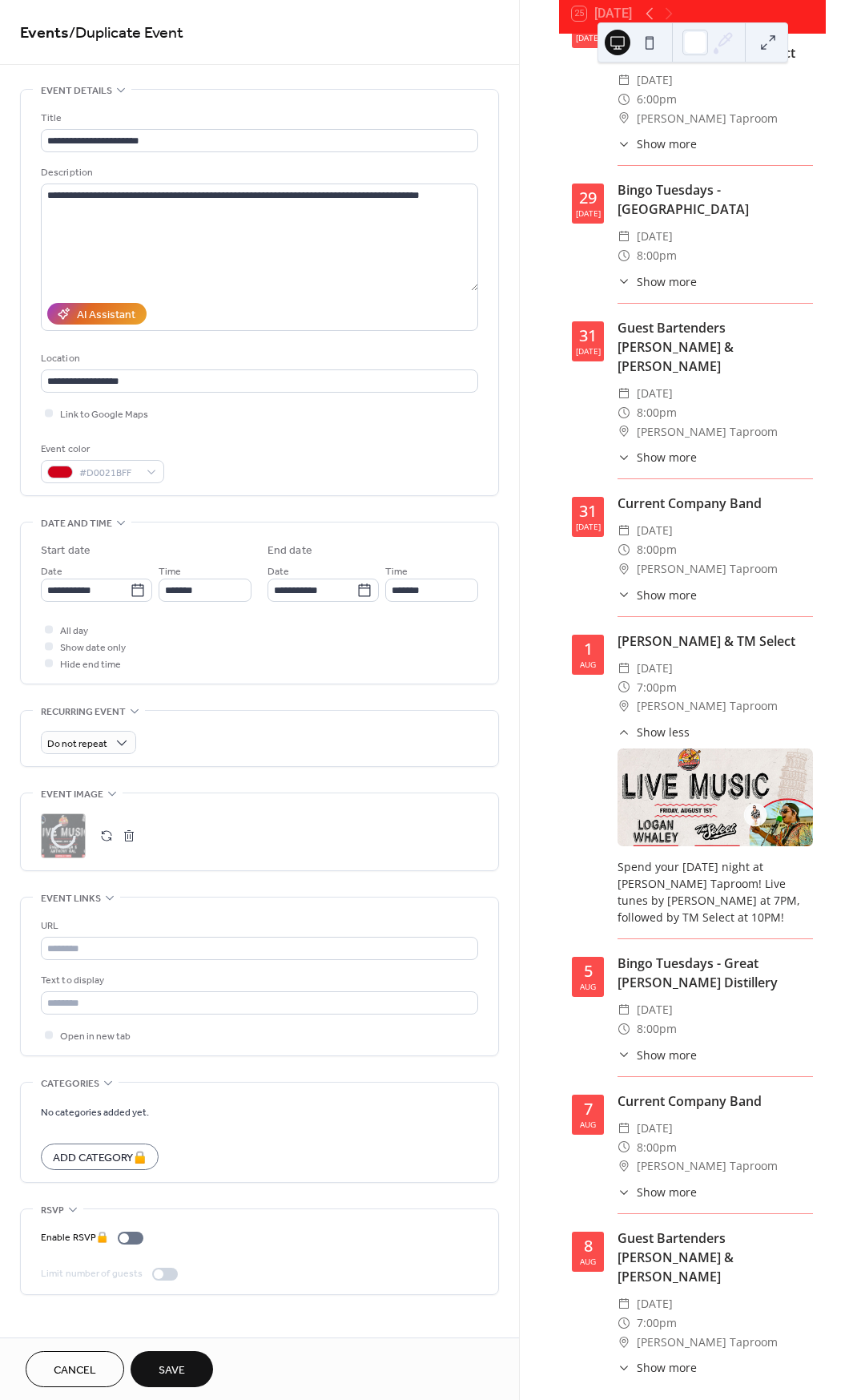 type on "**********" 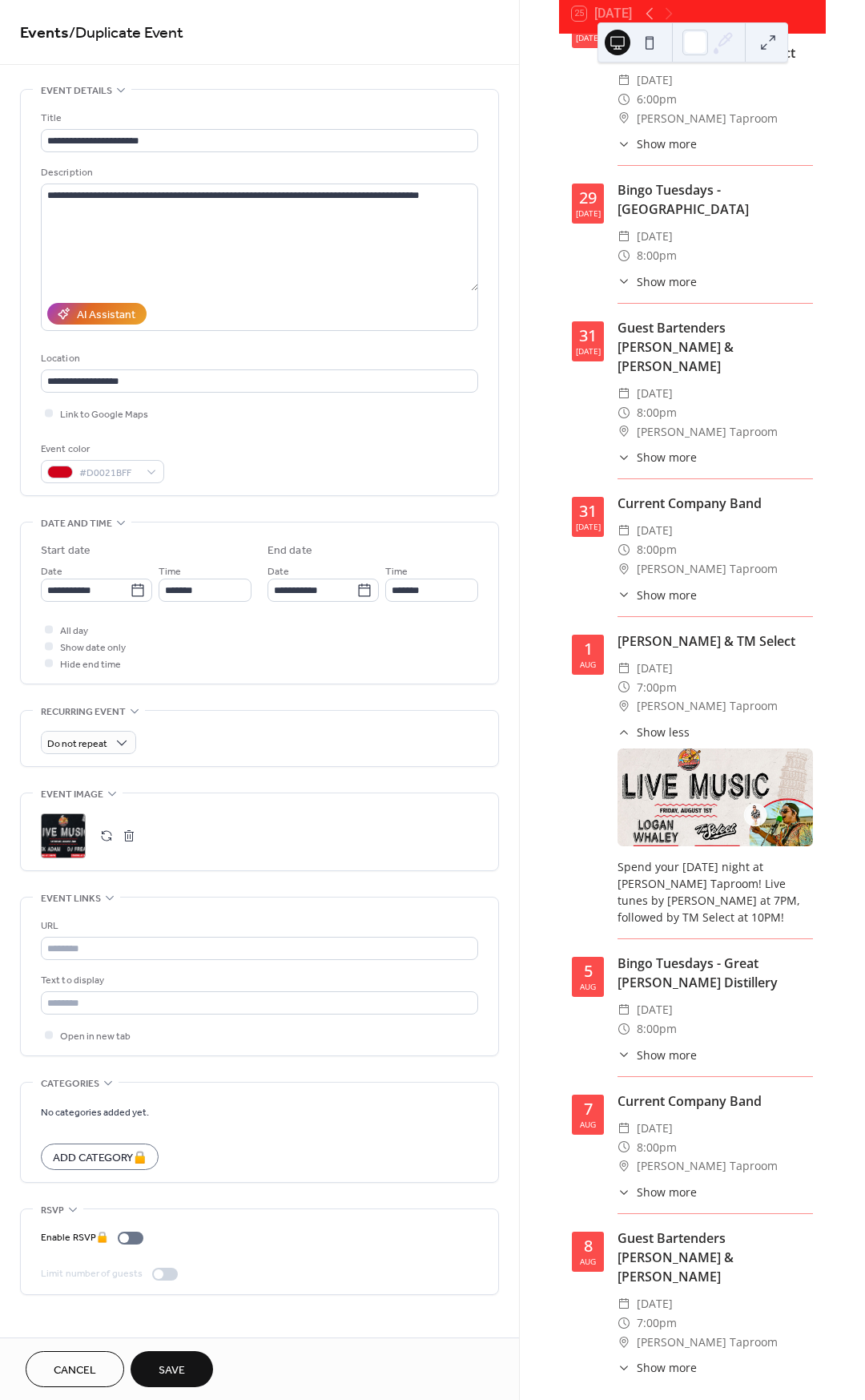 click on "Save" at bounding box center (171, 1370) 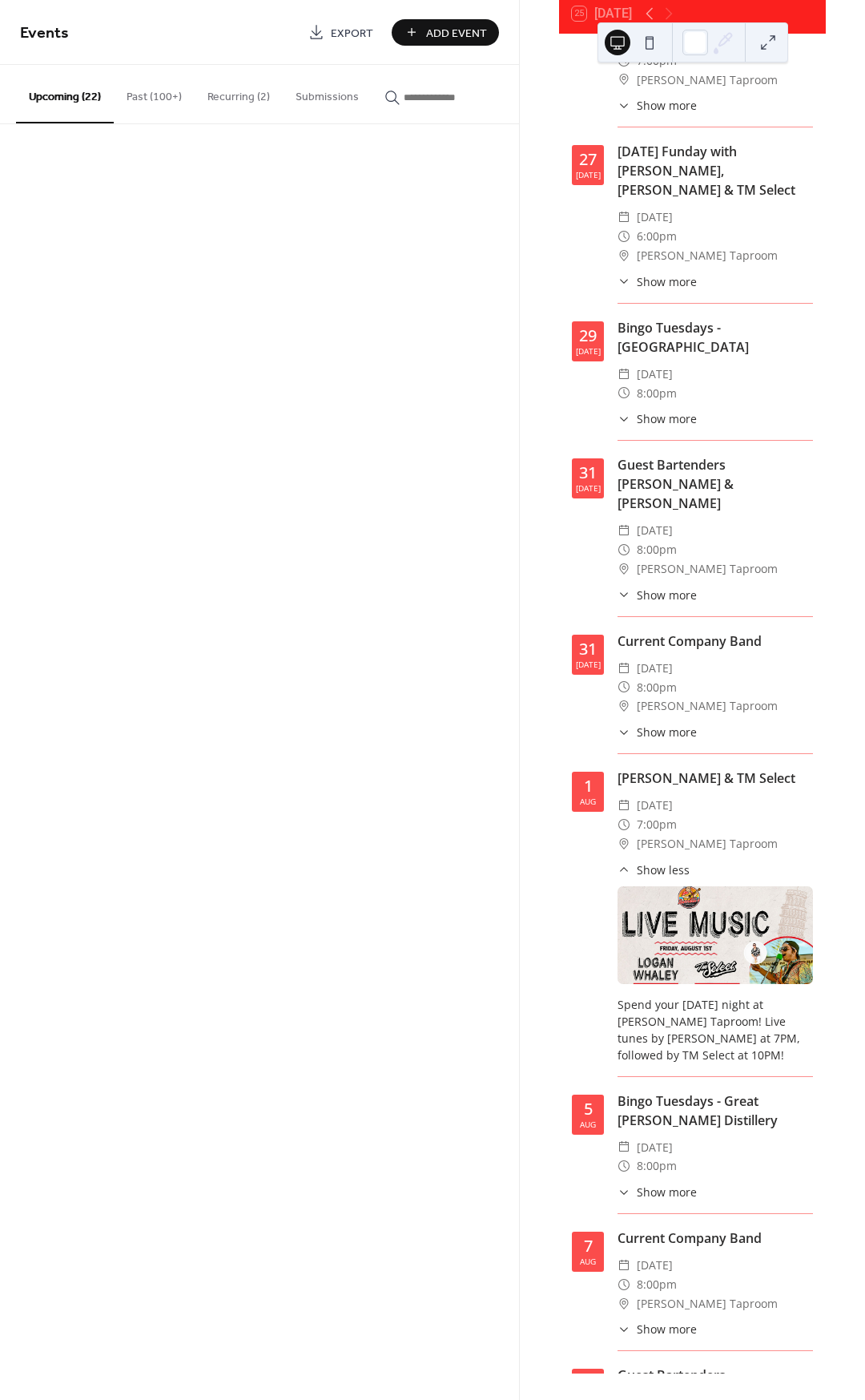 scroll, scrollTop: 1017, scrollLeft: 0, axis: vertical 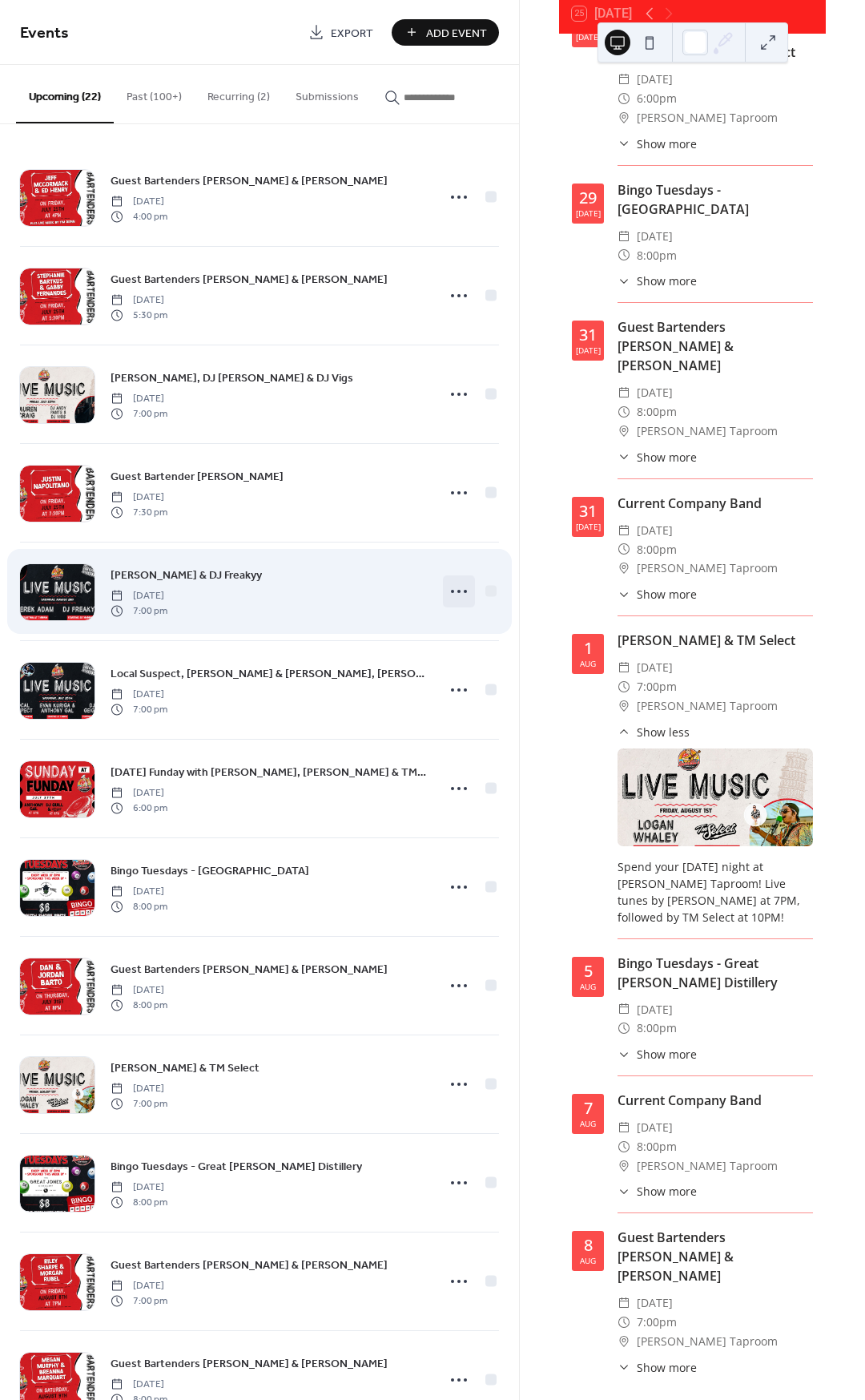 click 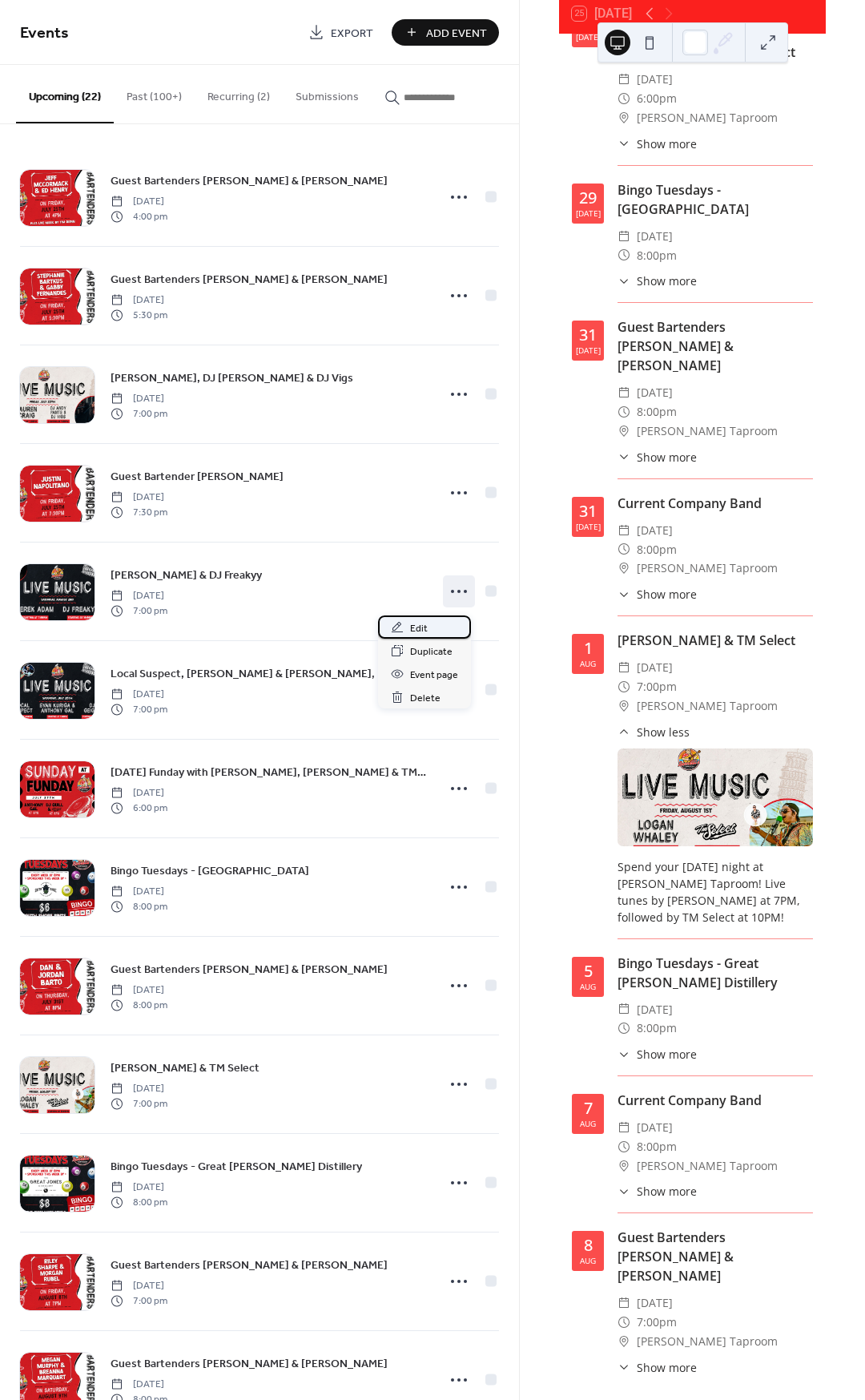 click on "Edit" at bounding box center (424, 627) 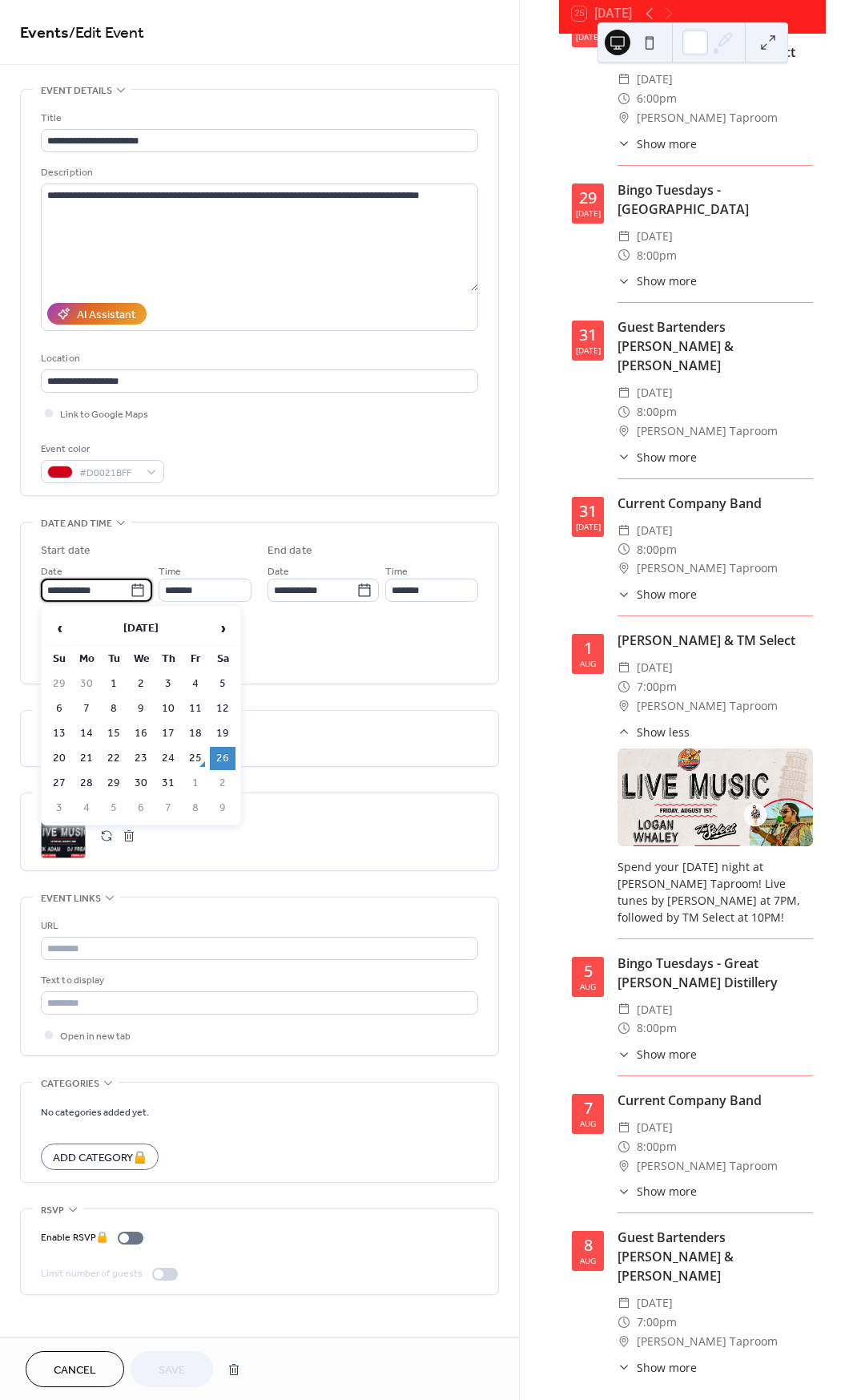 click on "**********" at bounding box center [85, 590] 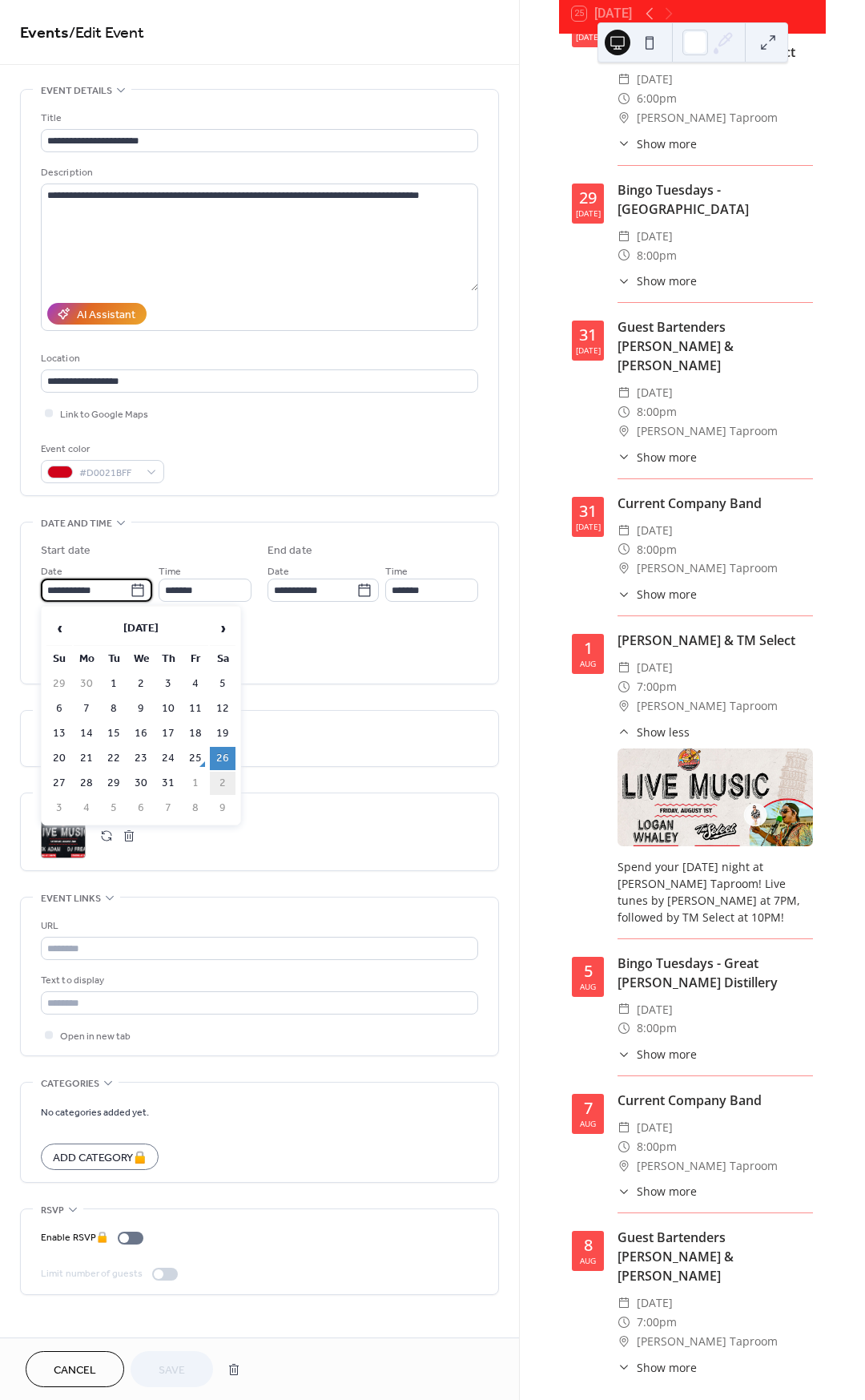 click on "2" at bounding box center (223, 783) 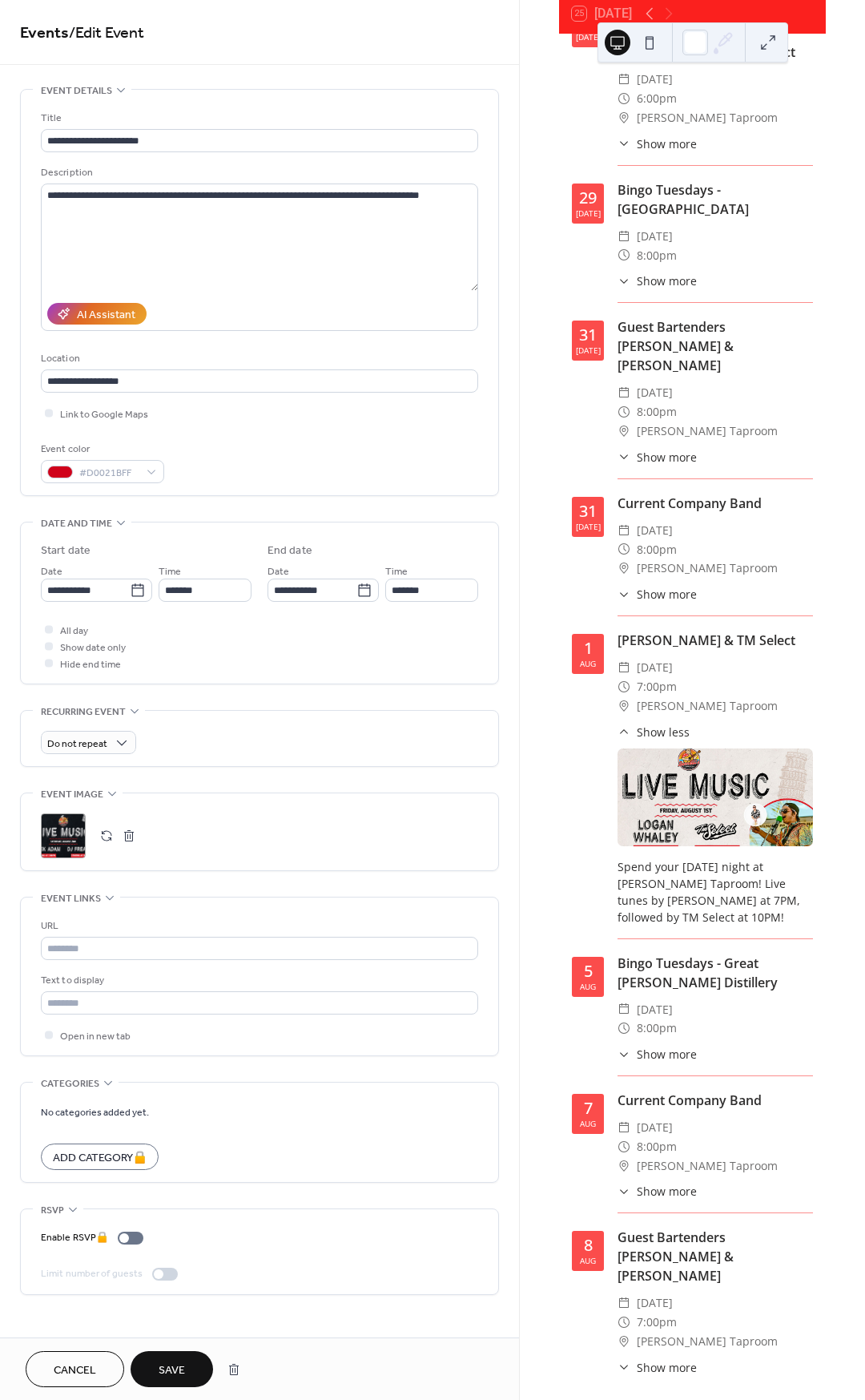 click on "Save" at bounding box center (171, 1369) 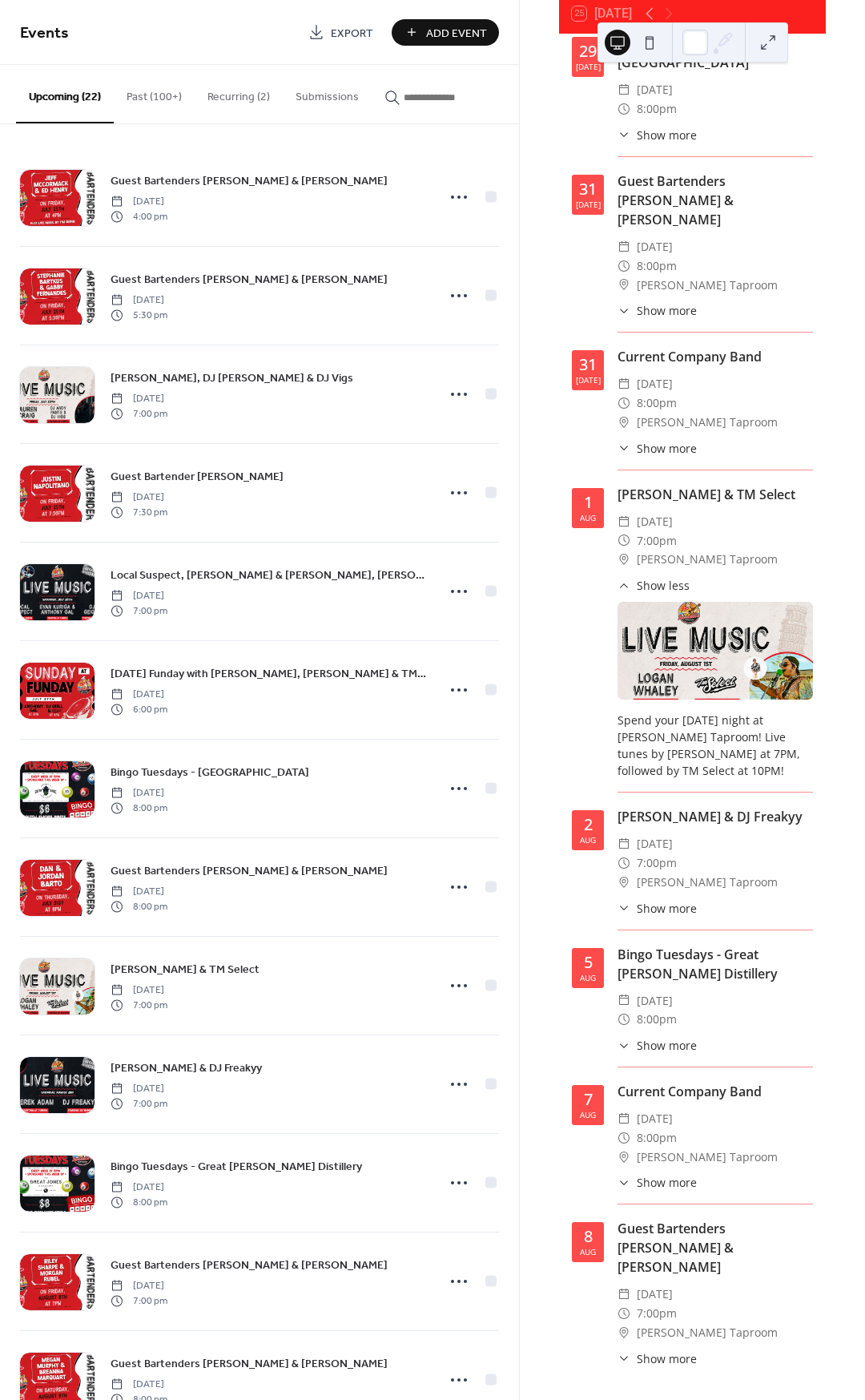 scroll, scrollTop: 1027, scrollLeft: 0, axis: vertical 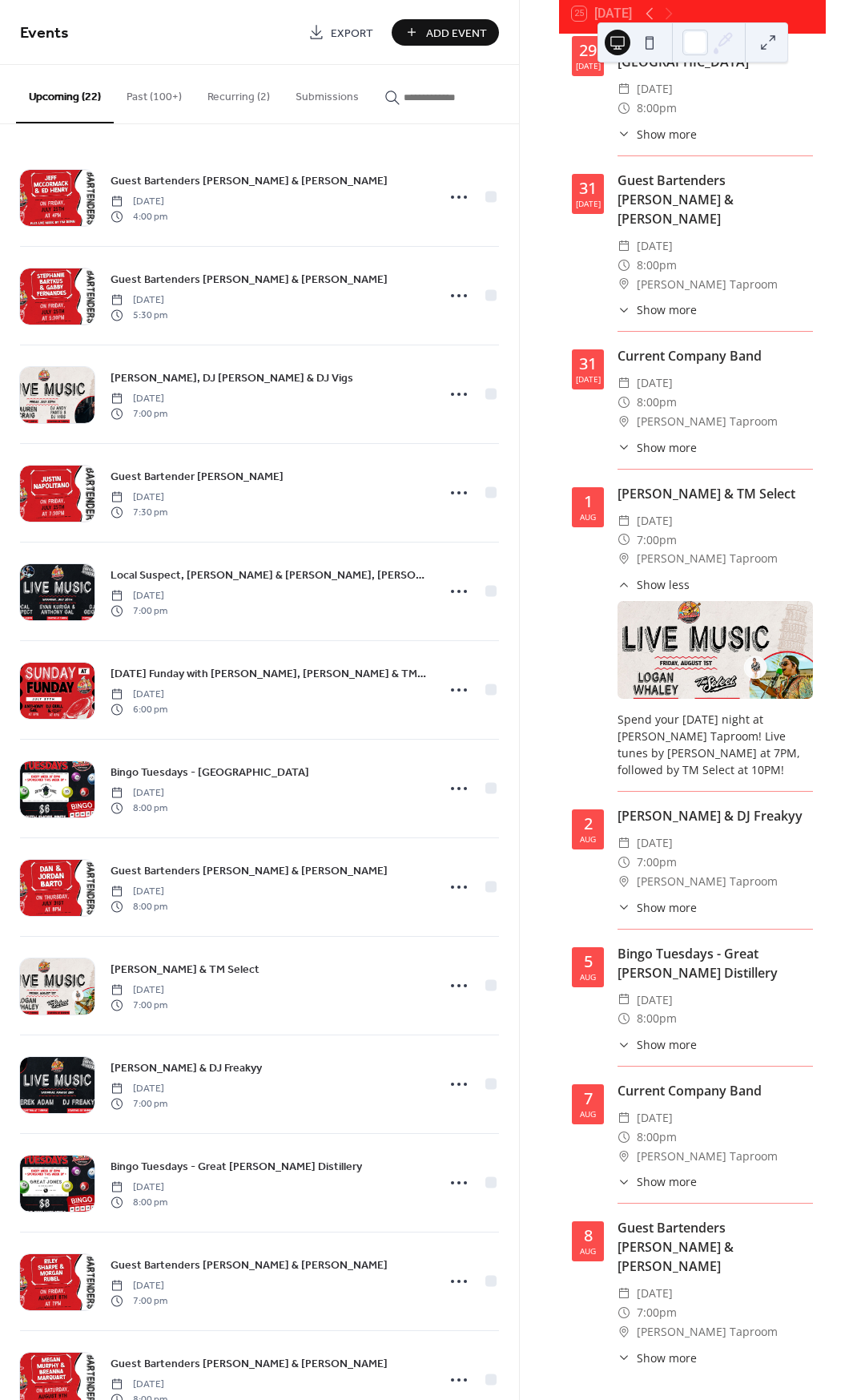 click on "Show more" at bounding box center [666, 907] 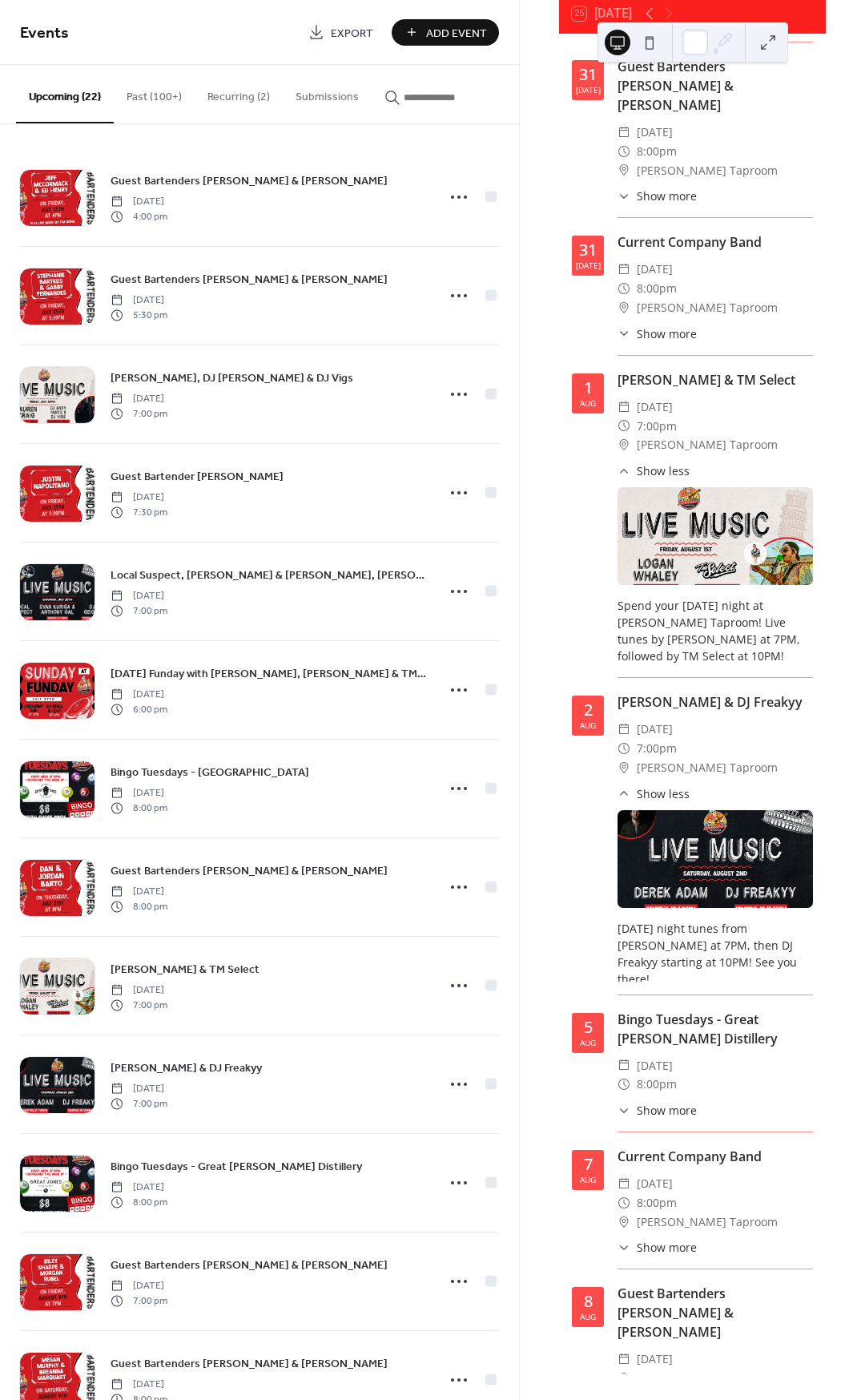 scroll, scrollTop: 1144, scrollLeft: 0, axis: vertical 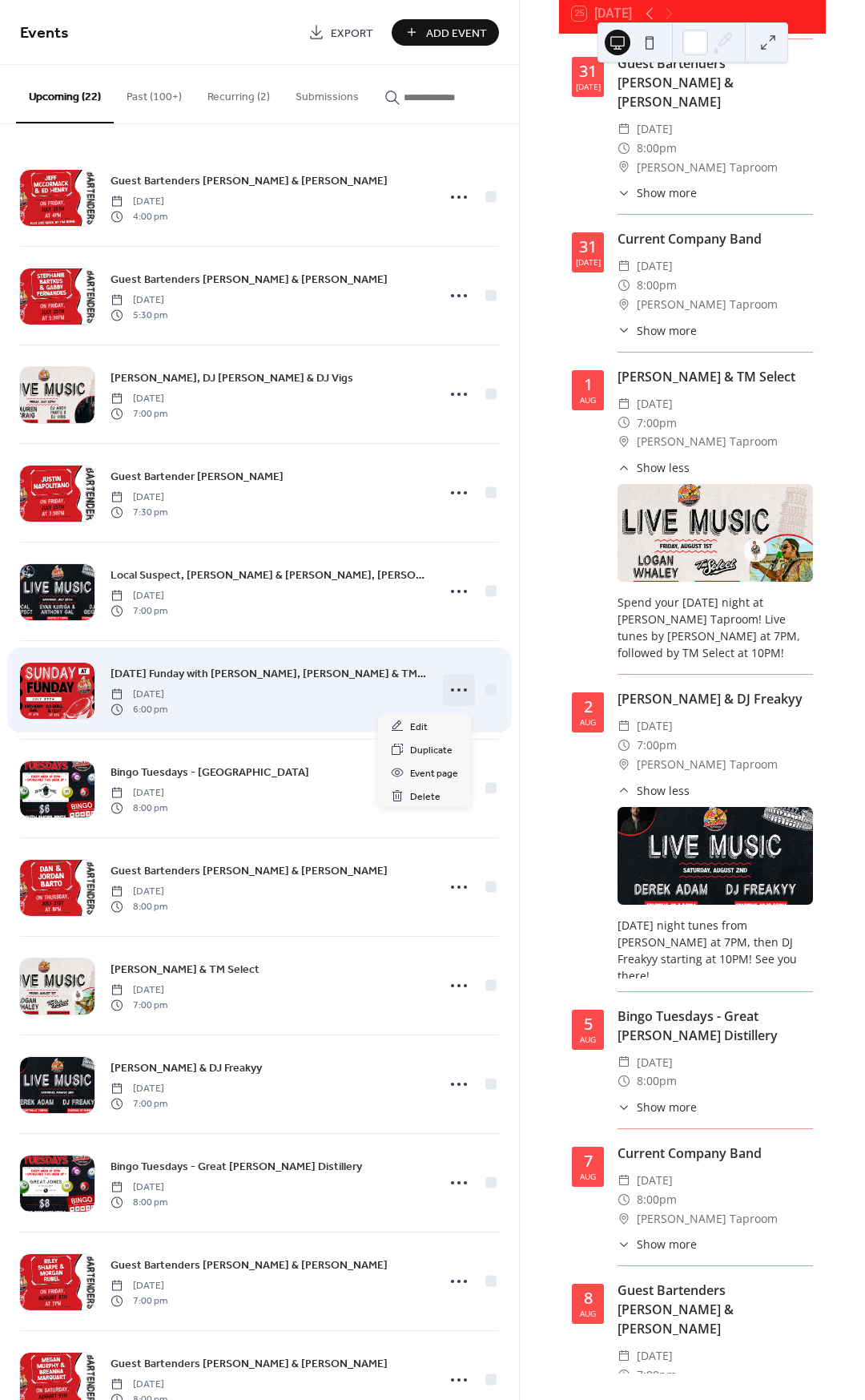 click 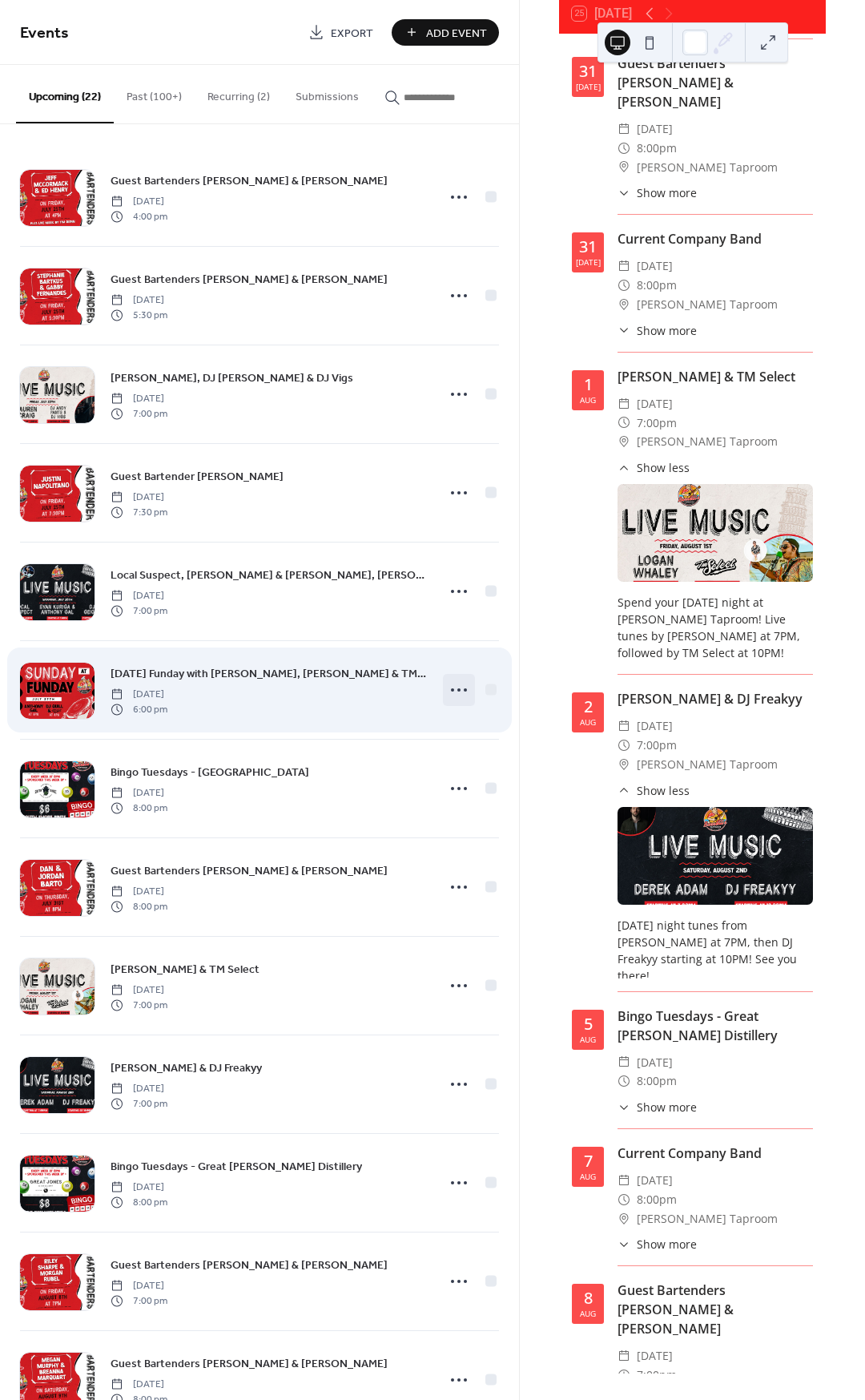 click 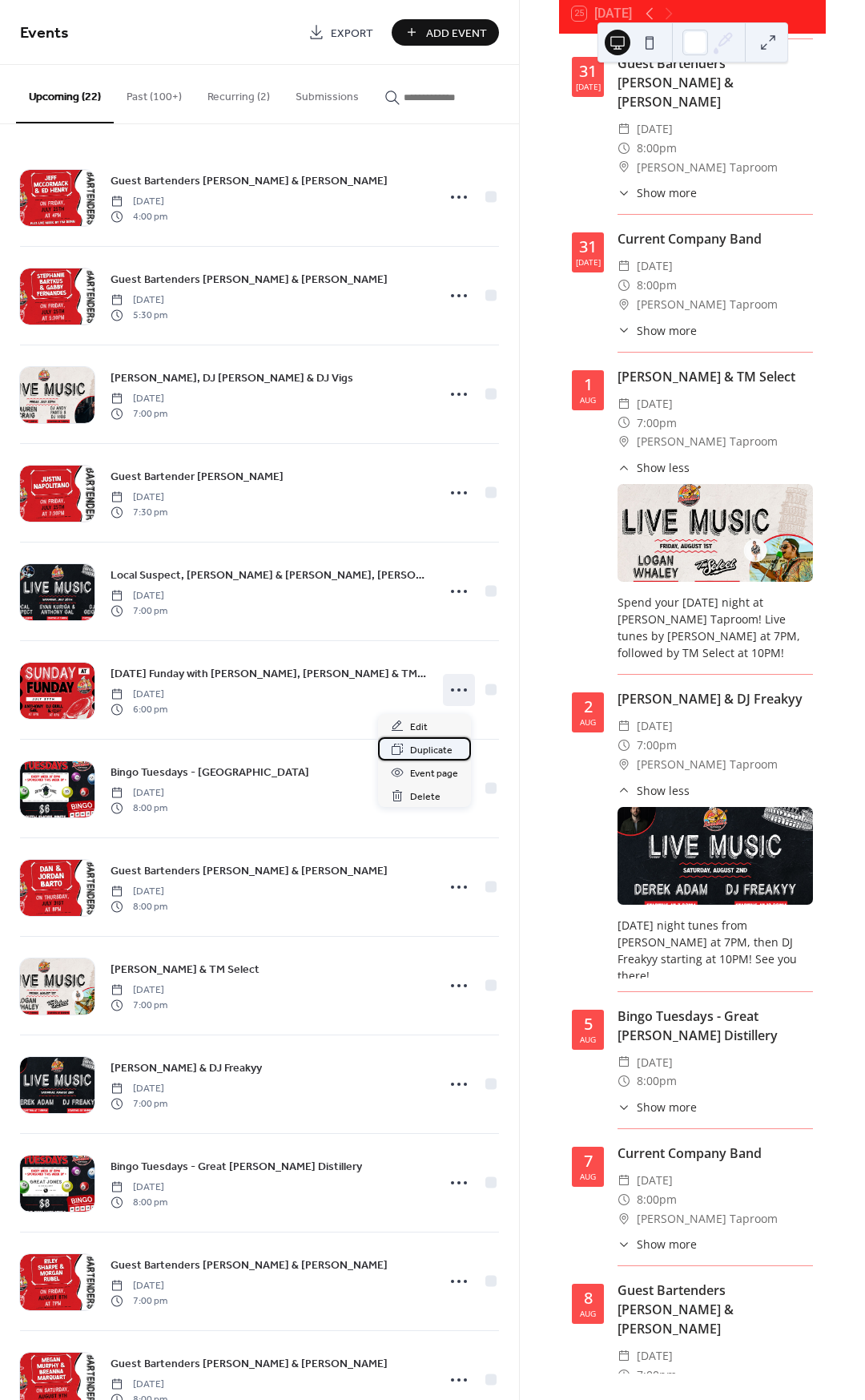 click on "Duplicate" at bounding box center [431, 750] 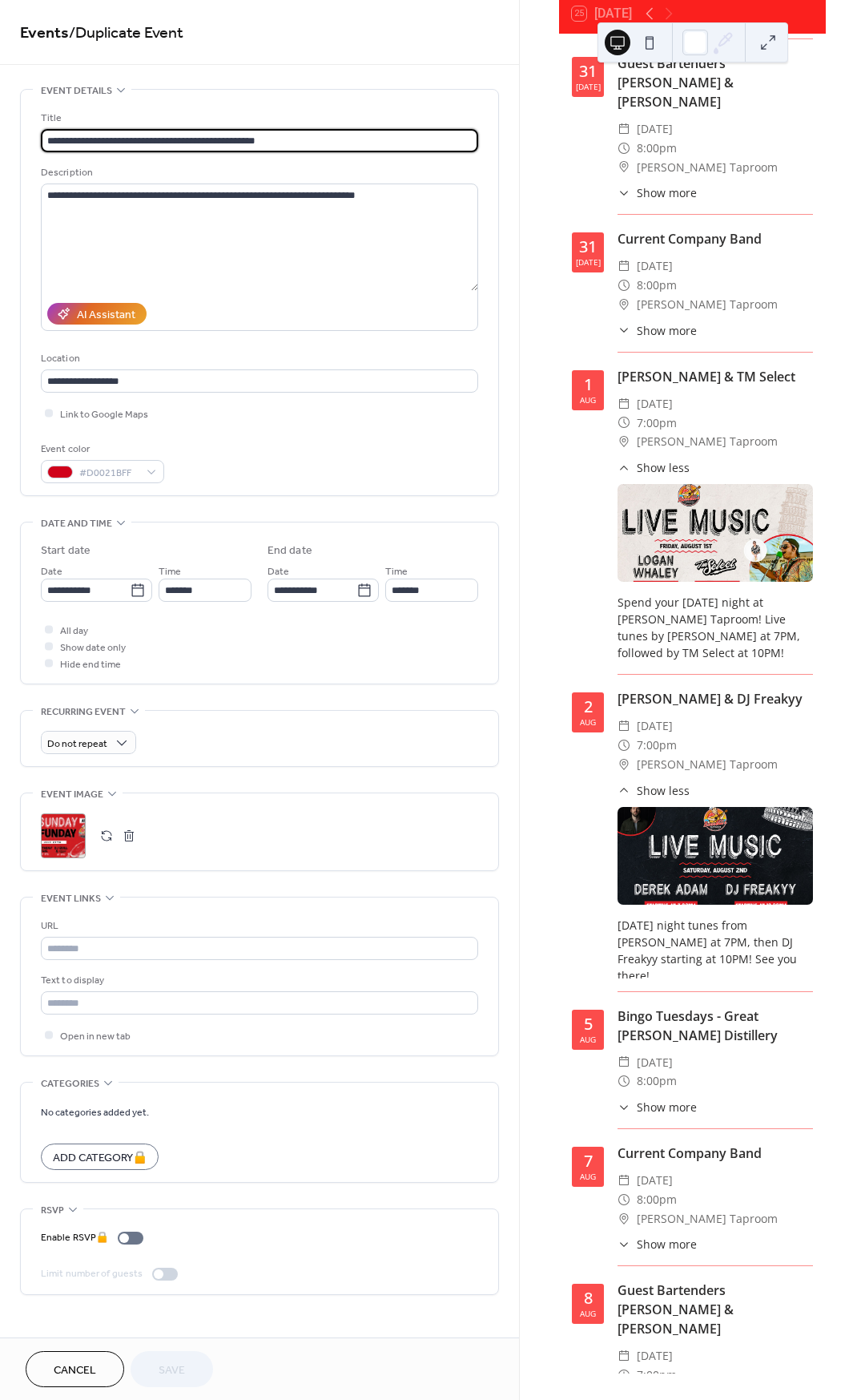 click on ";" at bounding box center (63, 836) 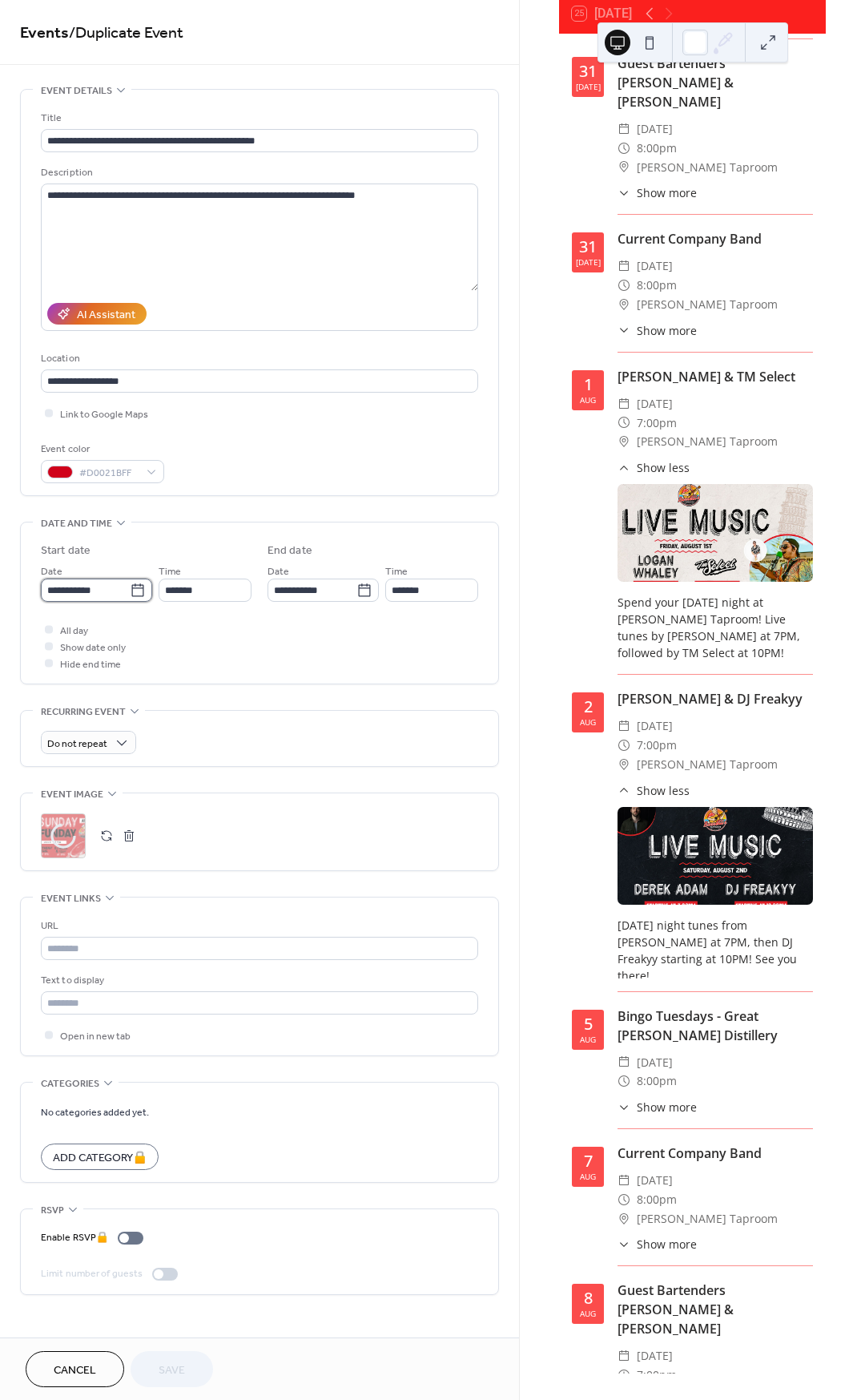 click on "**********" at bounding box center (85, 590) 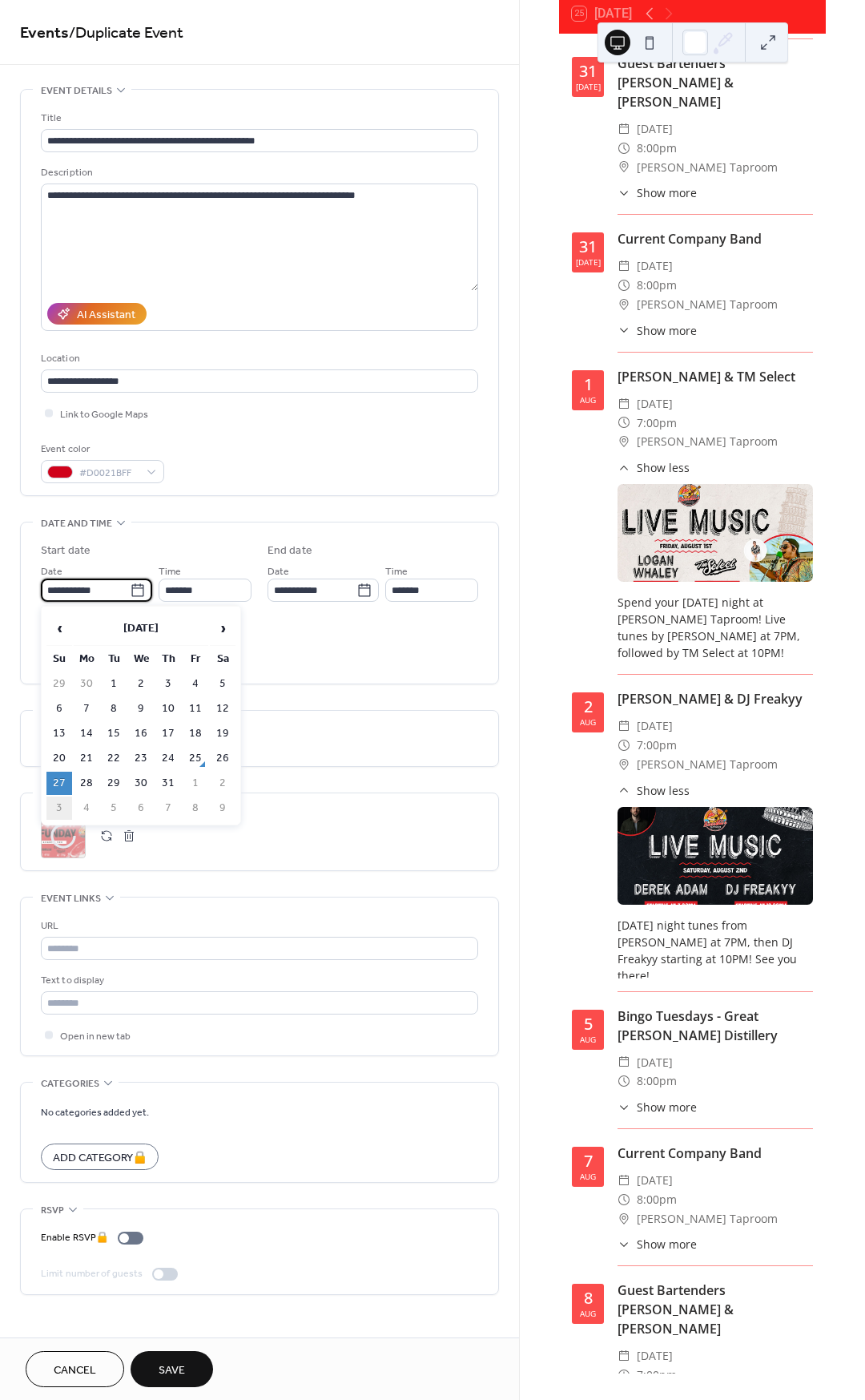 click on "3" at bounding box center (59, 808) 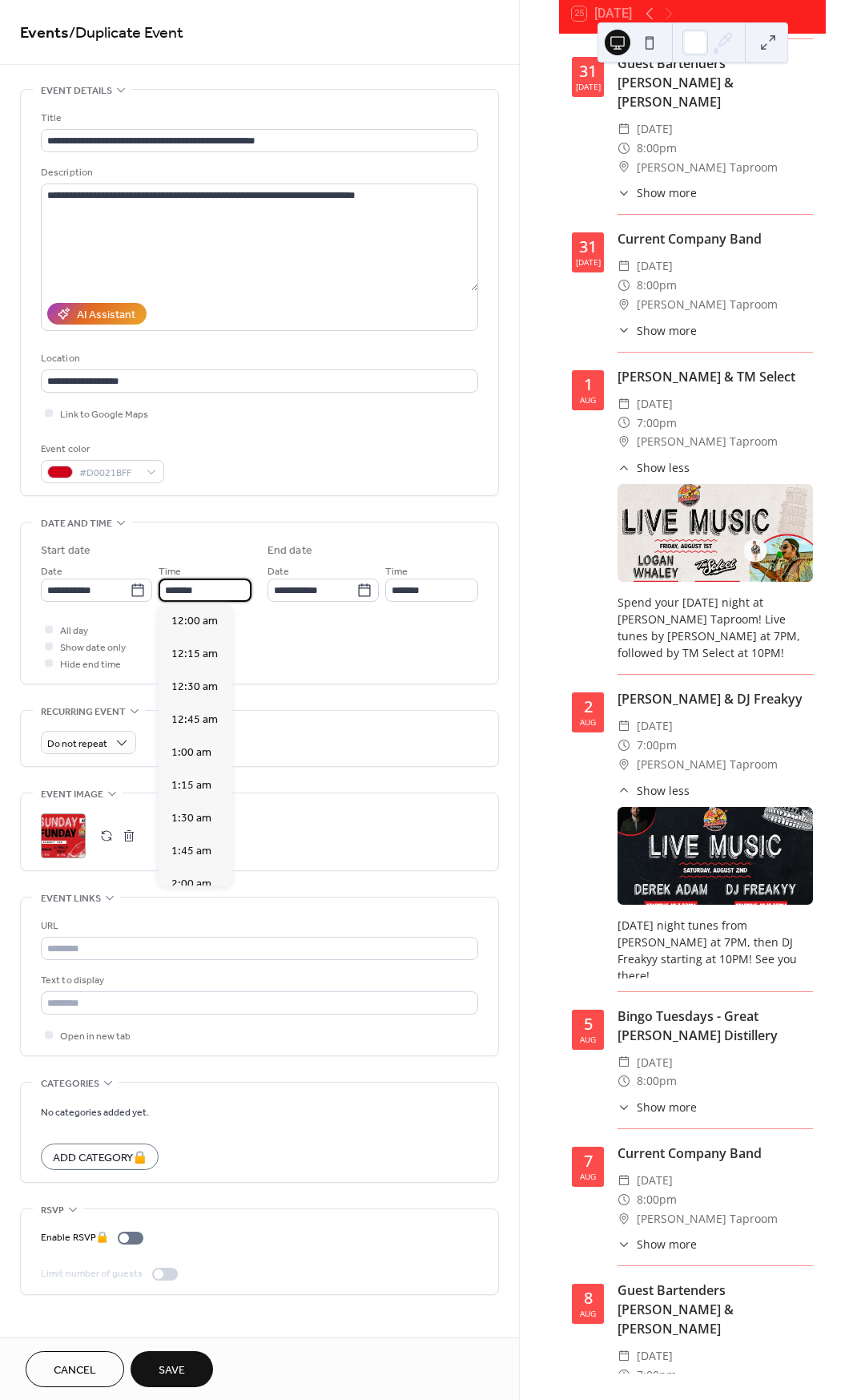 click on "*******" at bounding box center [205, 590] 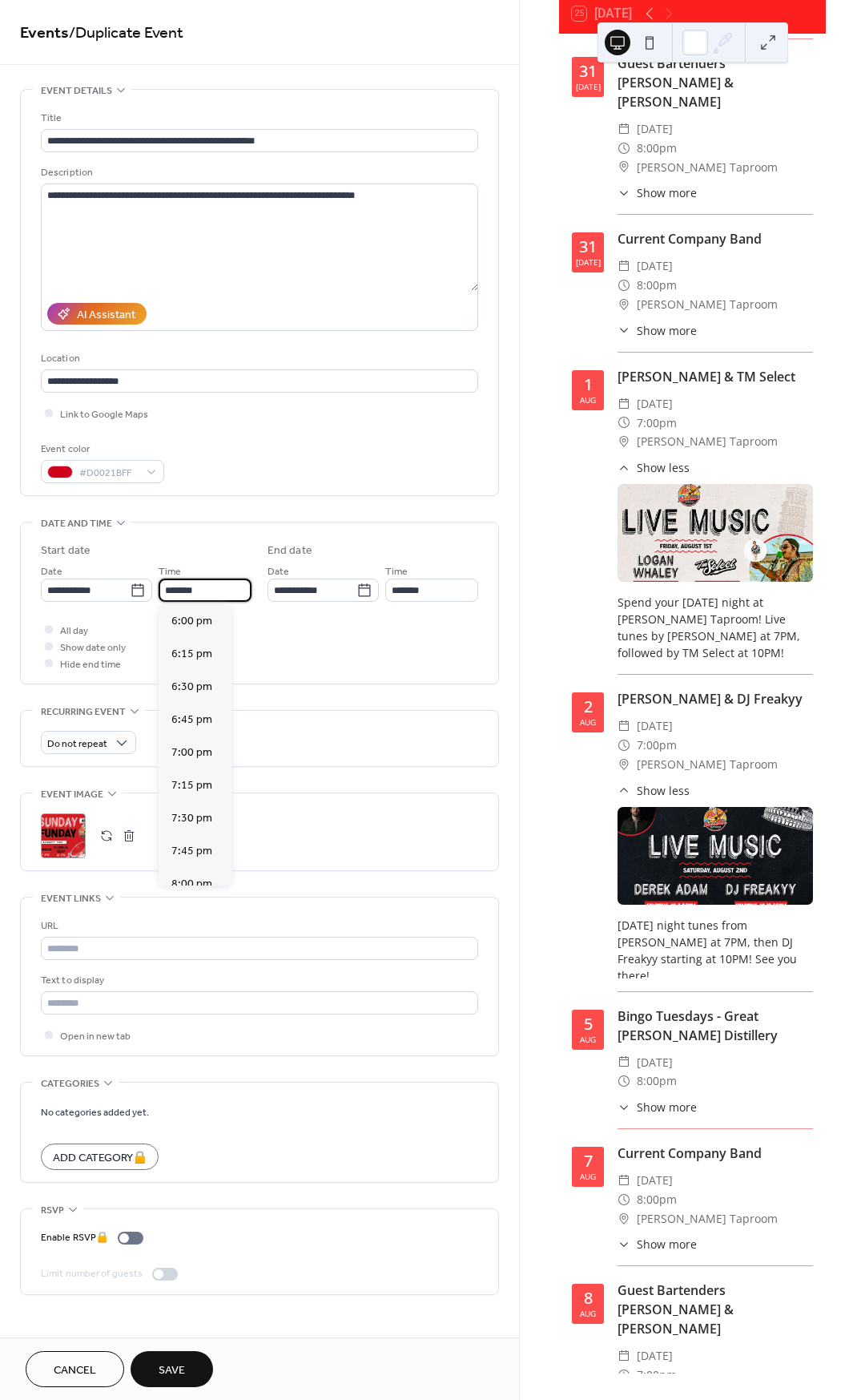 scroll, scrollTop: 2103, scrollLeft: 0, axis: vertical 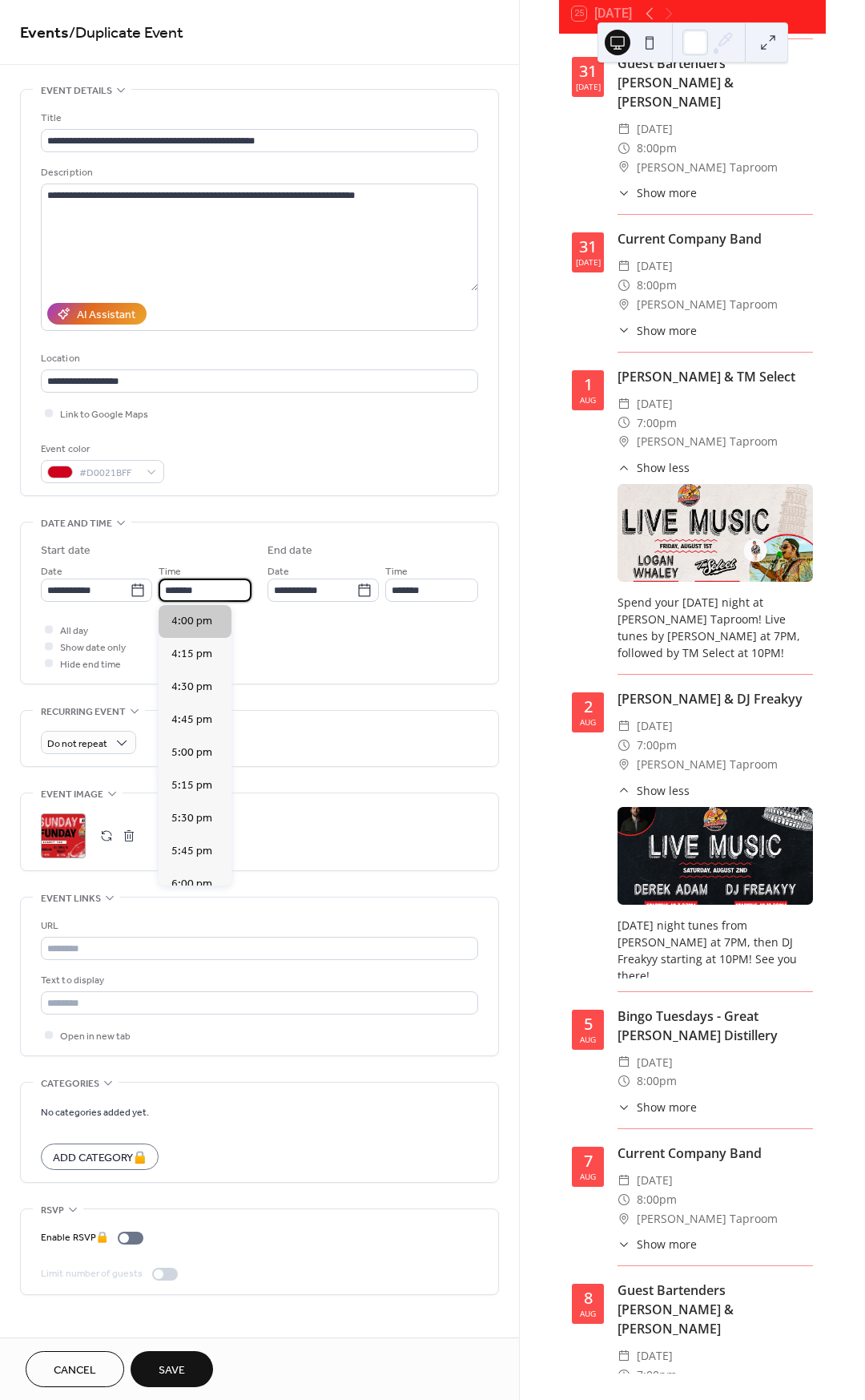 type on "*******" 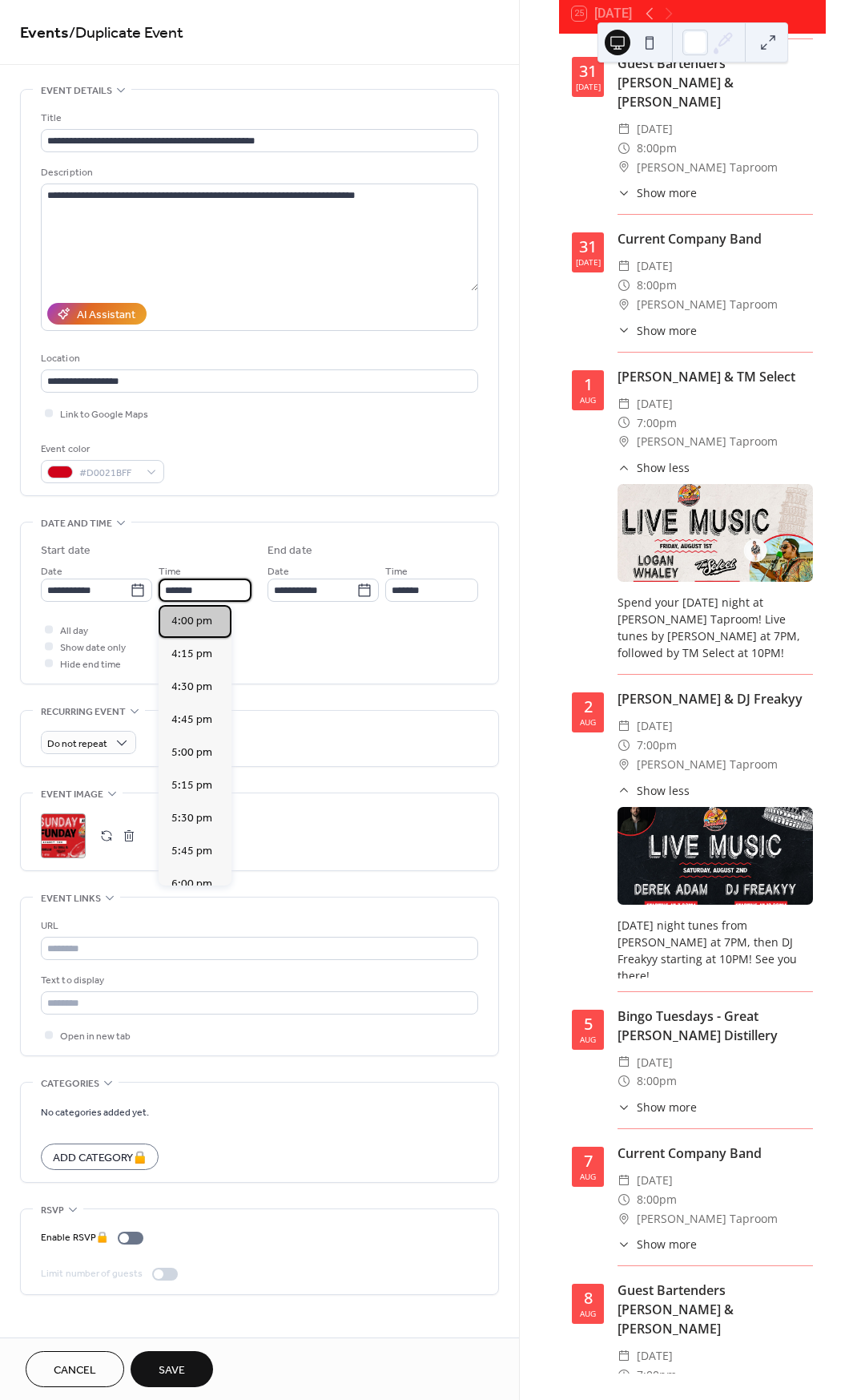 click on "4:00 pm" at bounding box center [191, 621] 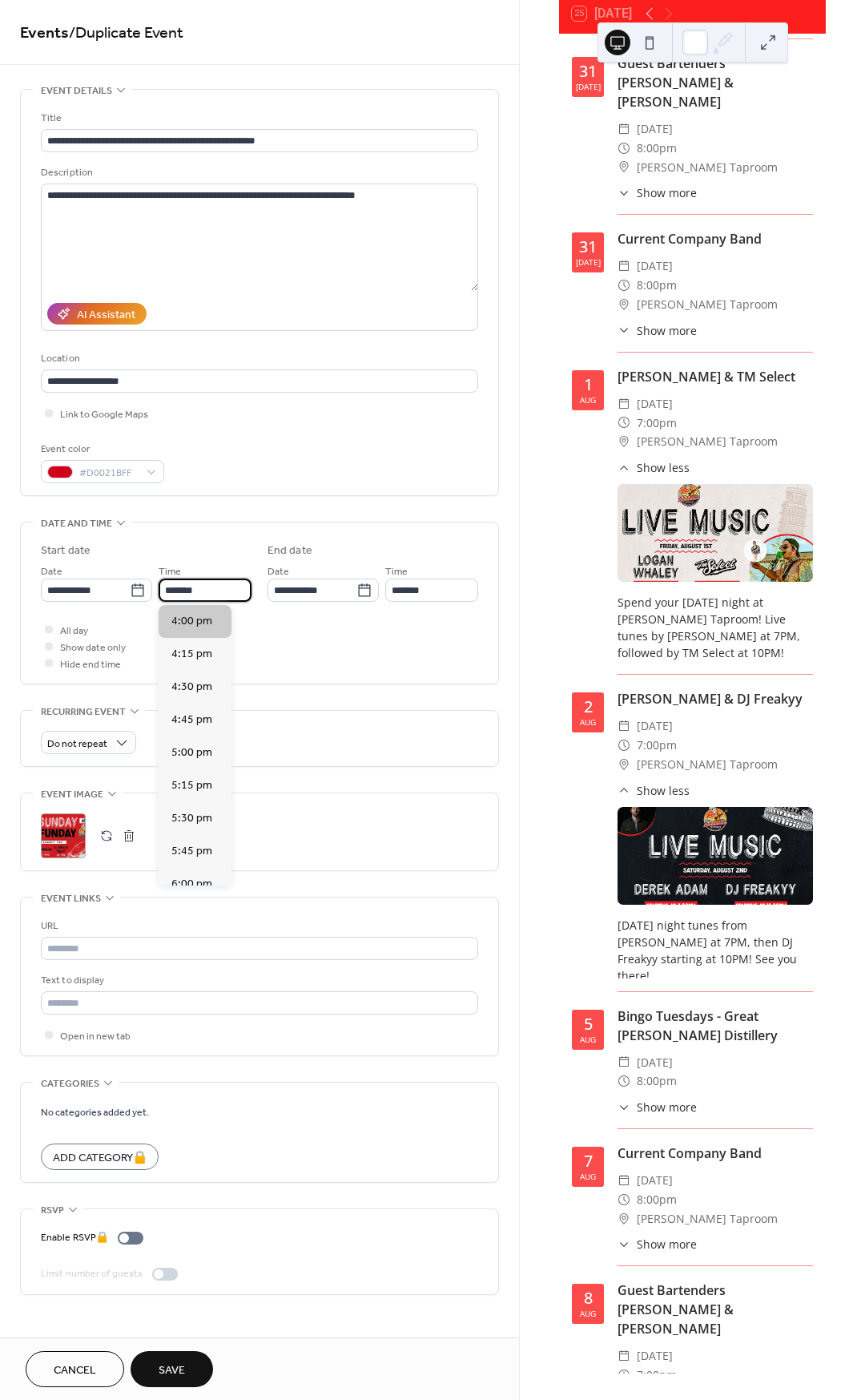 type on "*******" 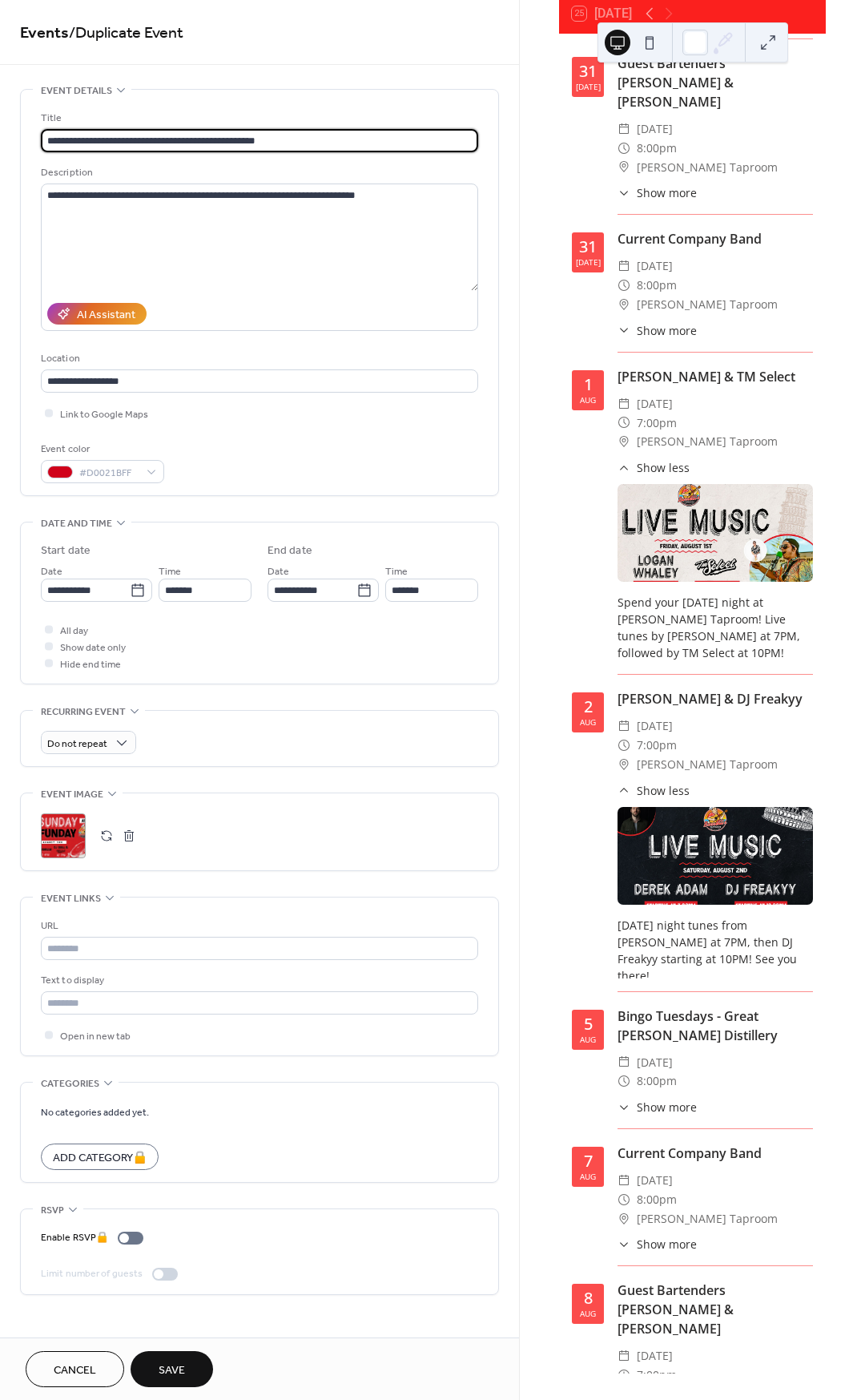 drag, startPoint x: 286, startPoint y: 139, endPoint x: 132, endPoint y: 139, distance: 154 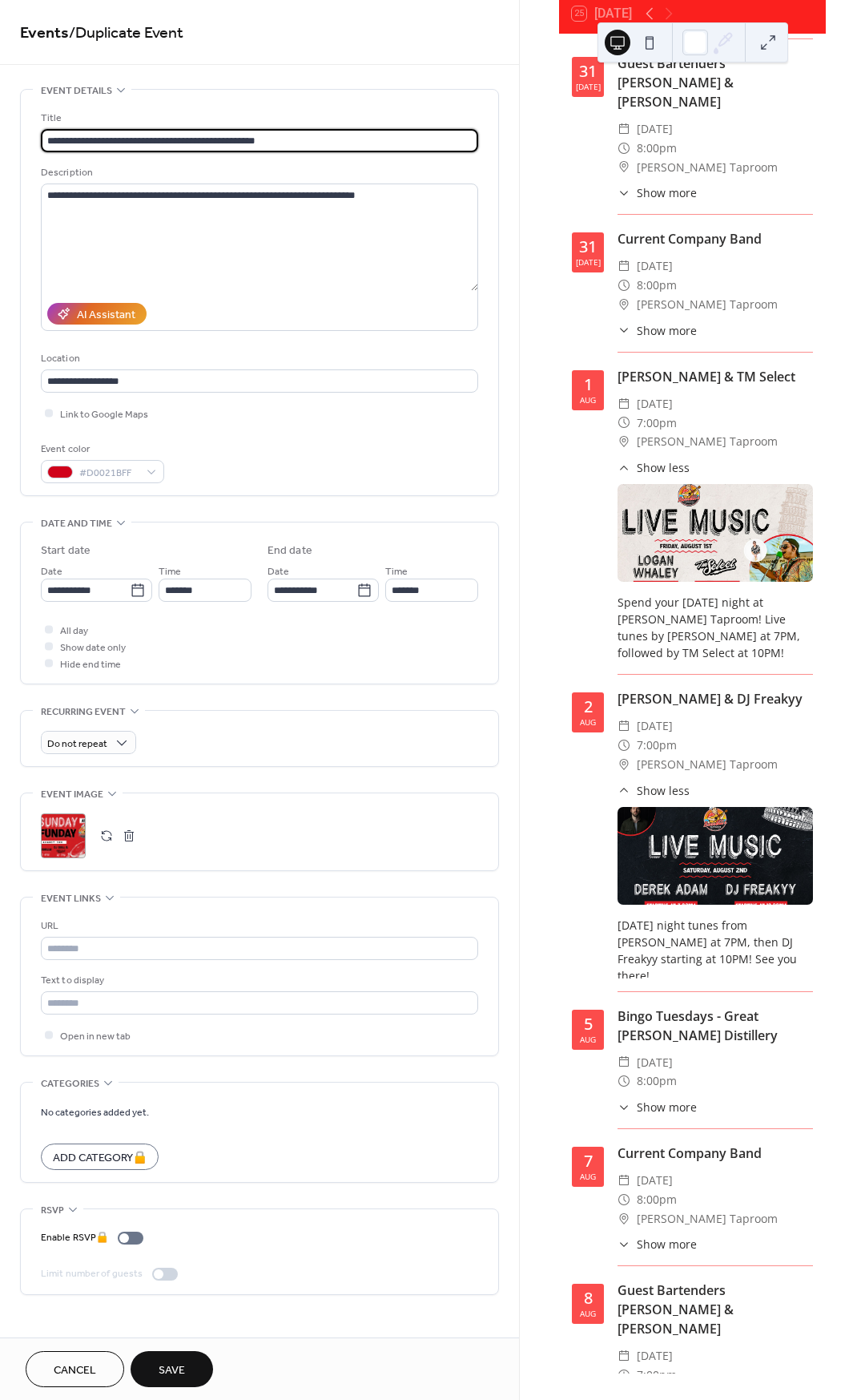 click on "**********" at bounding box center [260, 140] 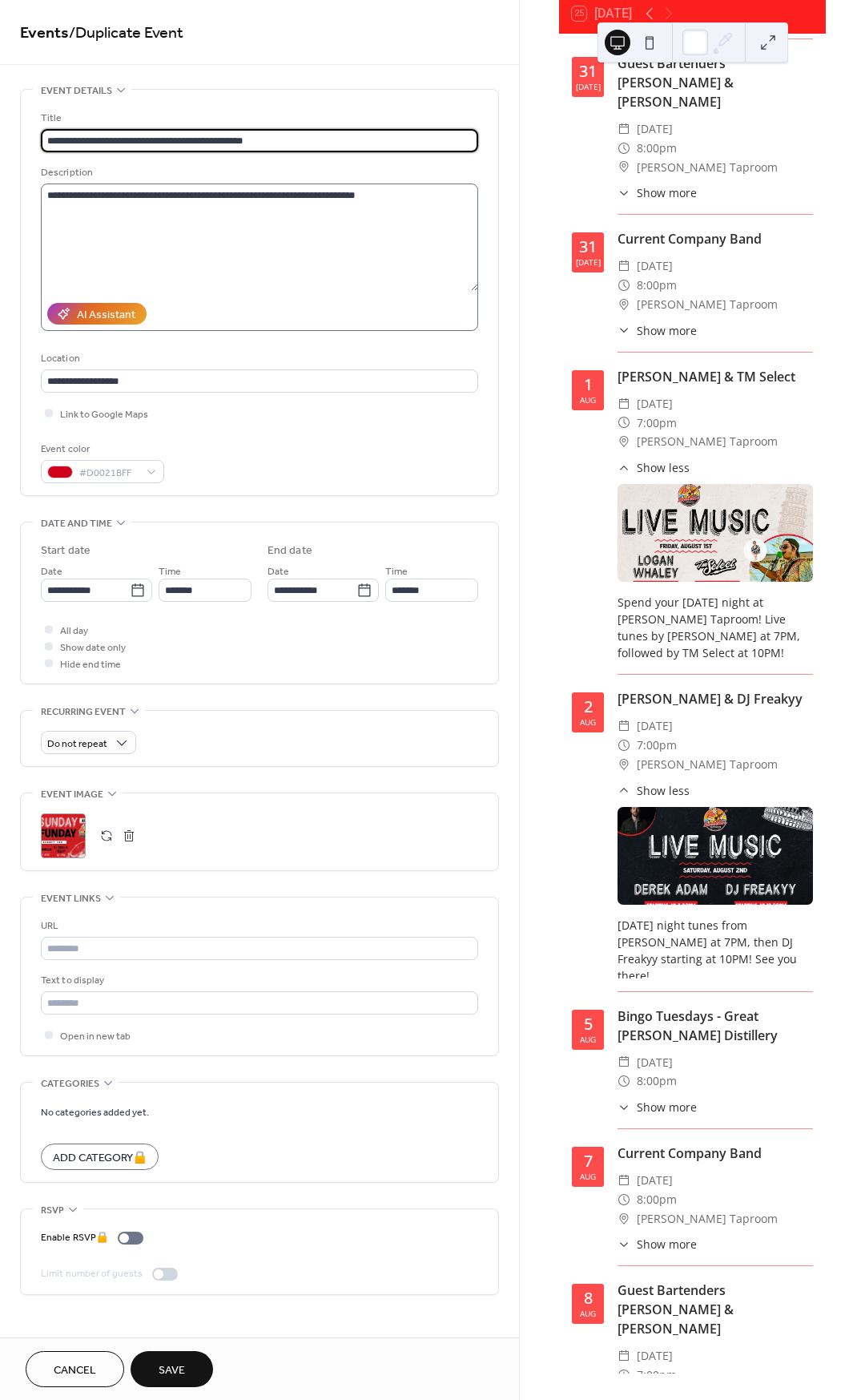 type on "**********" 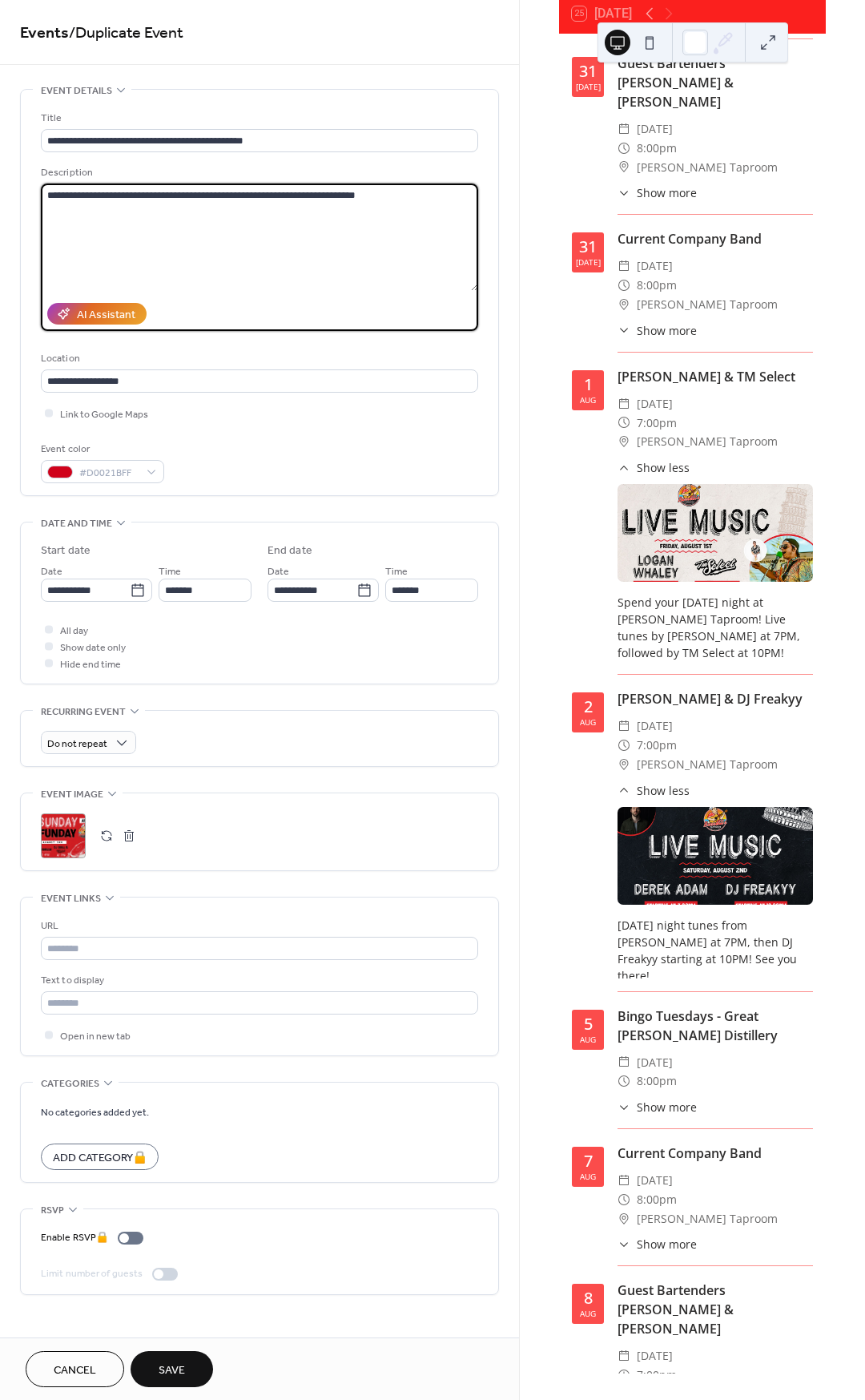 drag, startPoint x: 310, startPoint y: 200, endPoint x: 300, endPoint y: 200, distance: 10 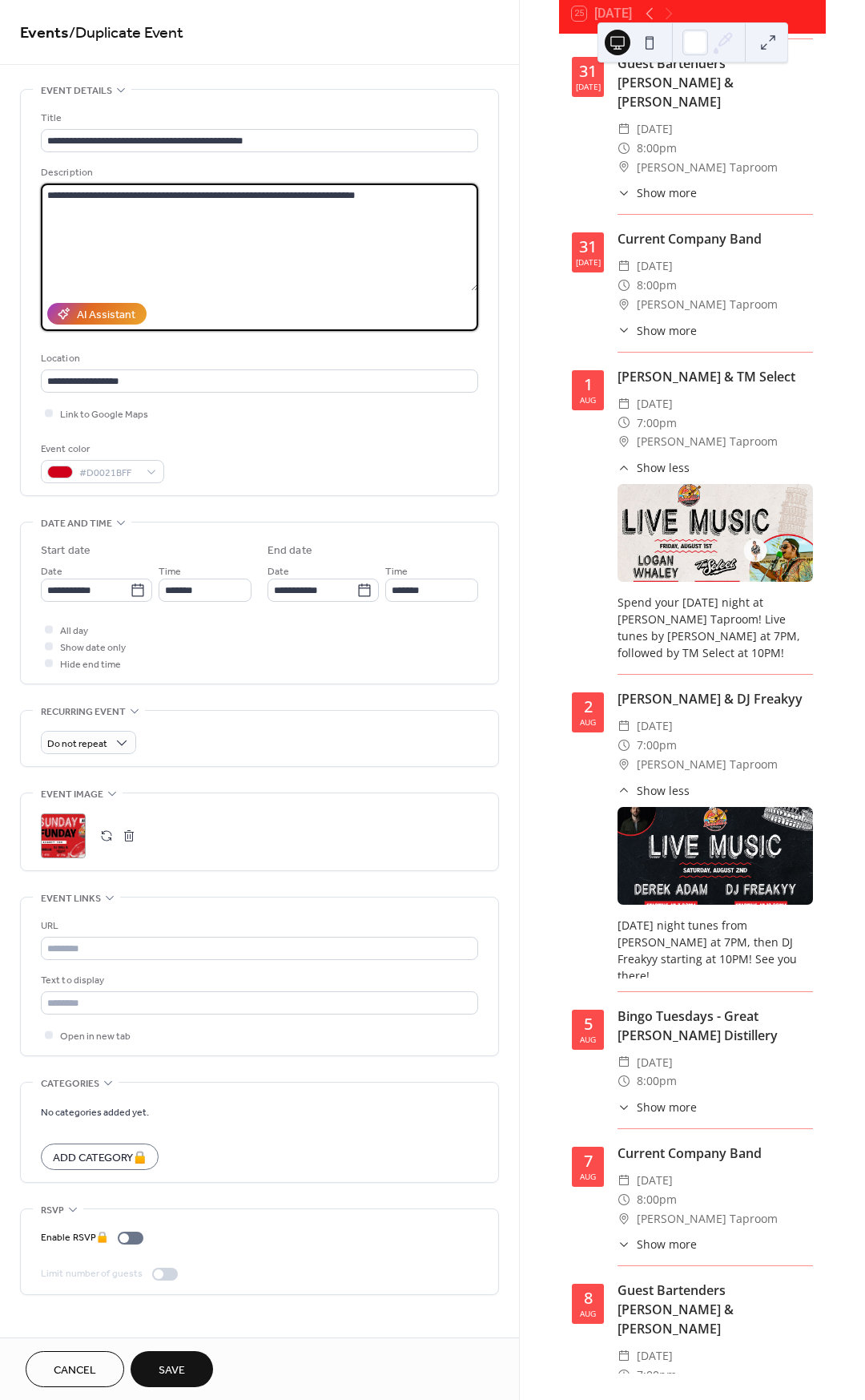 drag, startPoint x: 224, startPoint y: 196, endPoint x: 167, endPoint y: 194, distance: 57.03508 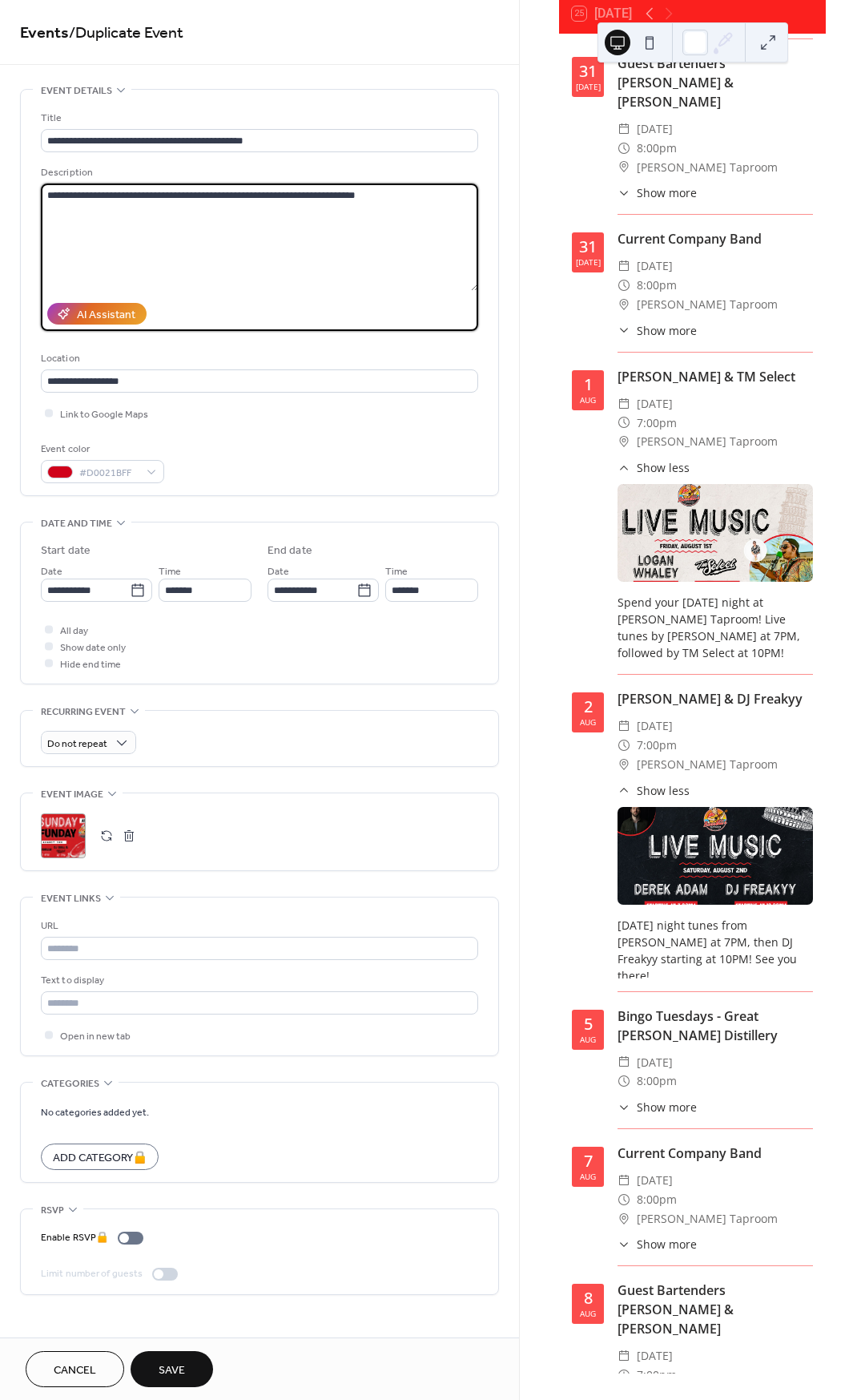click on "**********" at bounding box center (260, 237) 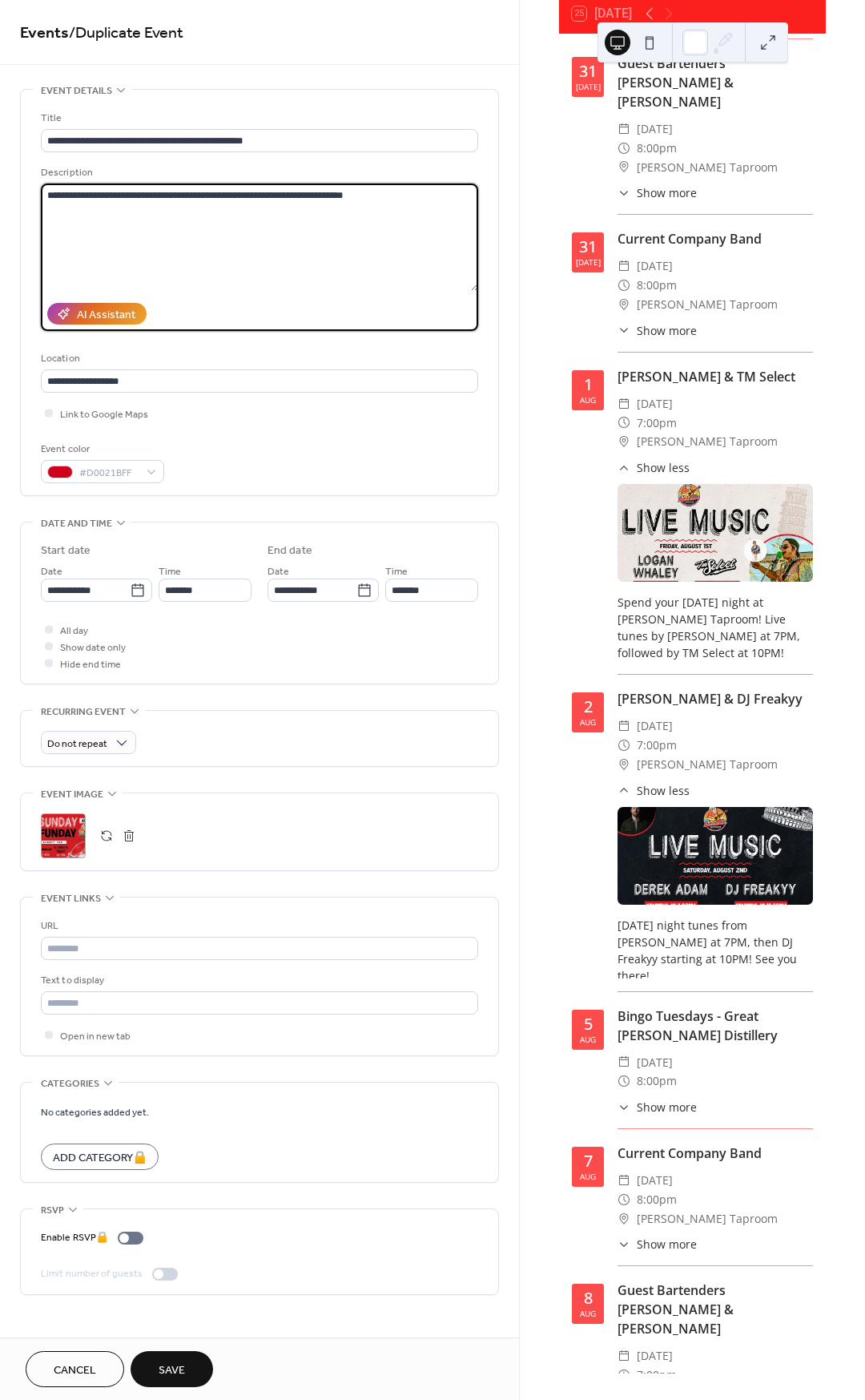 type on "**********" 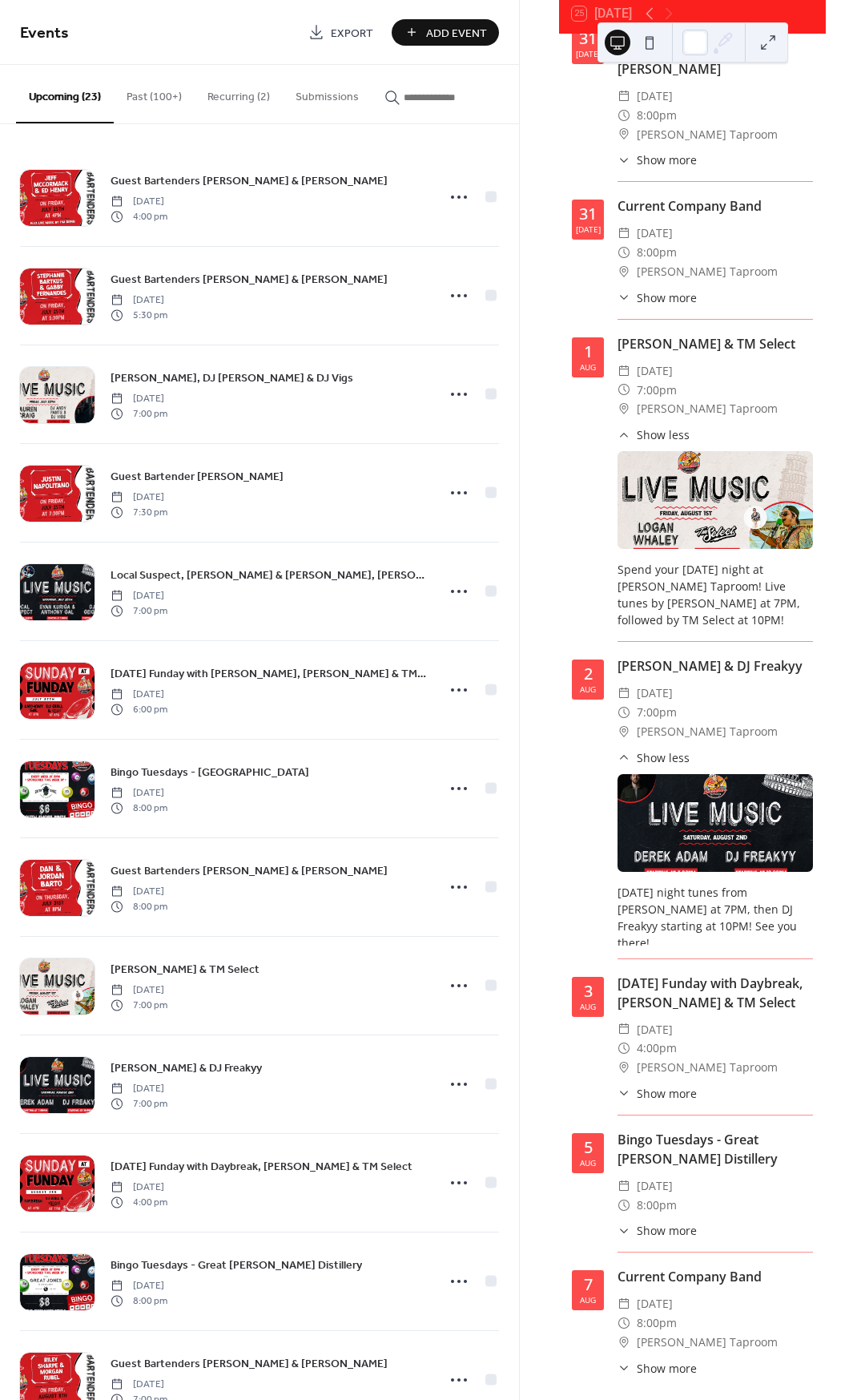 scroll, scrollTop: 1180, scrollLeft: 0, axis: vertical 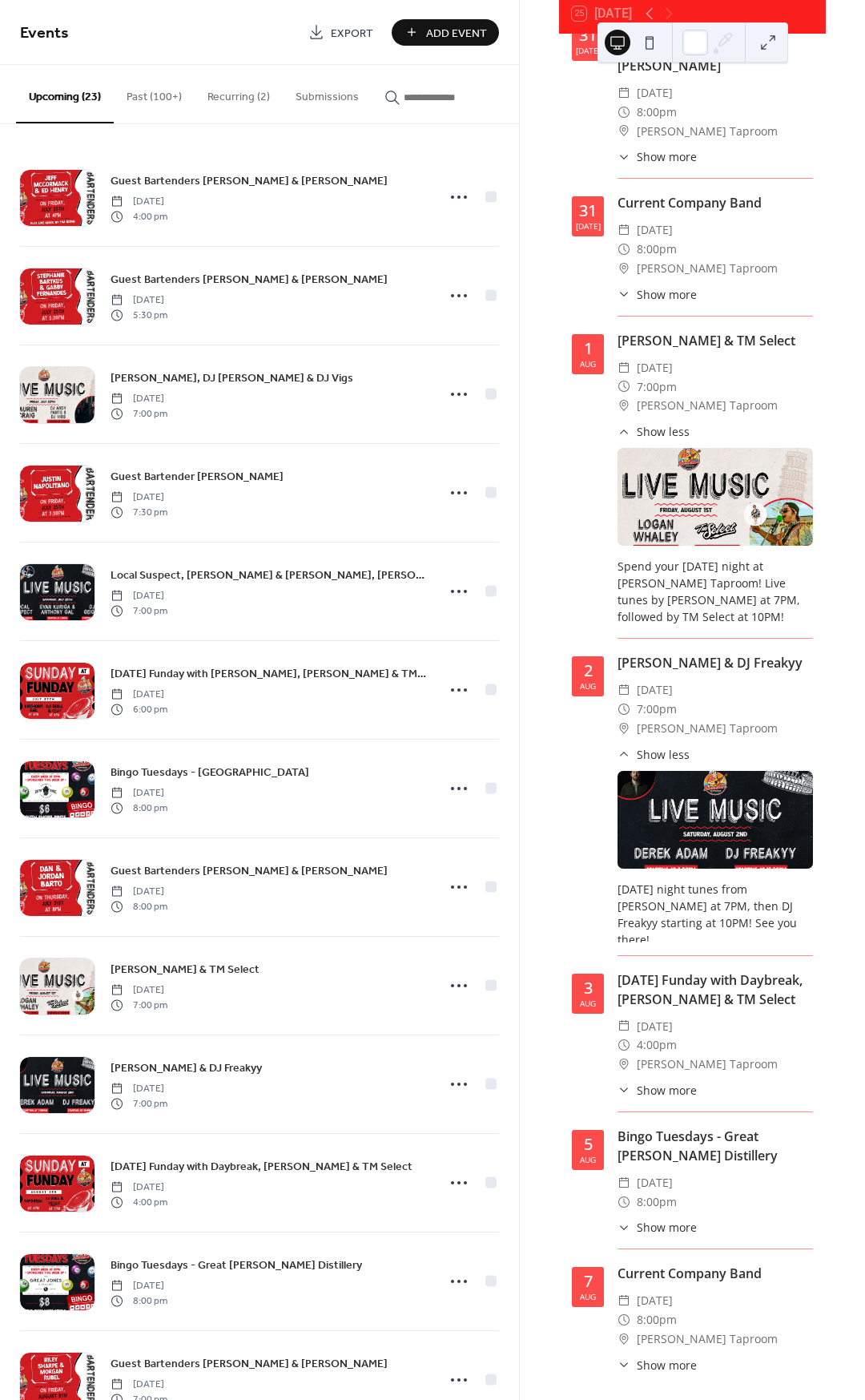 click on "Show more" at bounding box center [666, 1090] 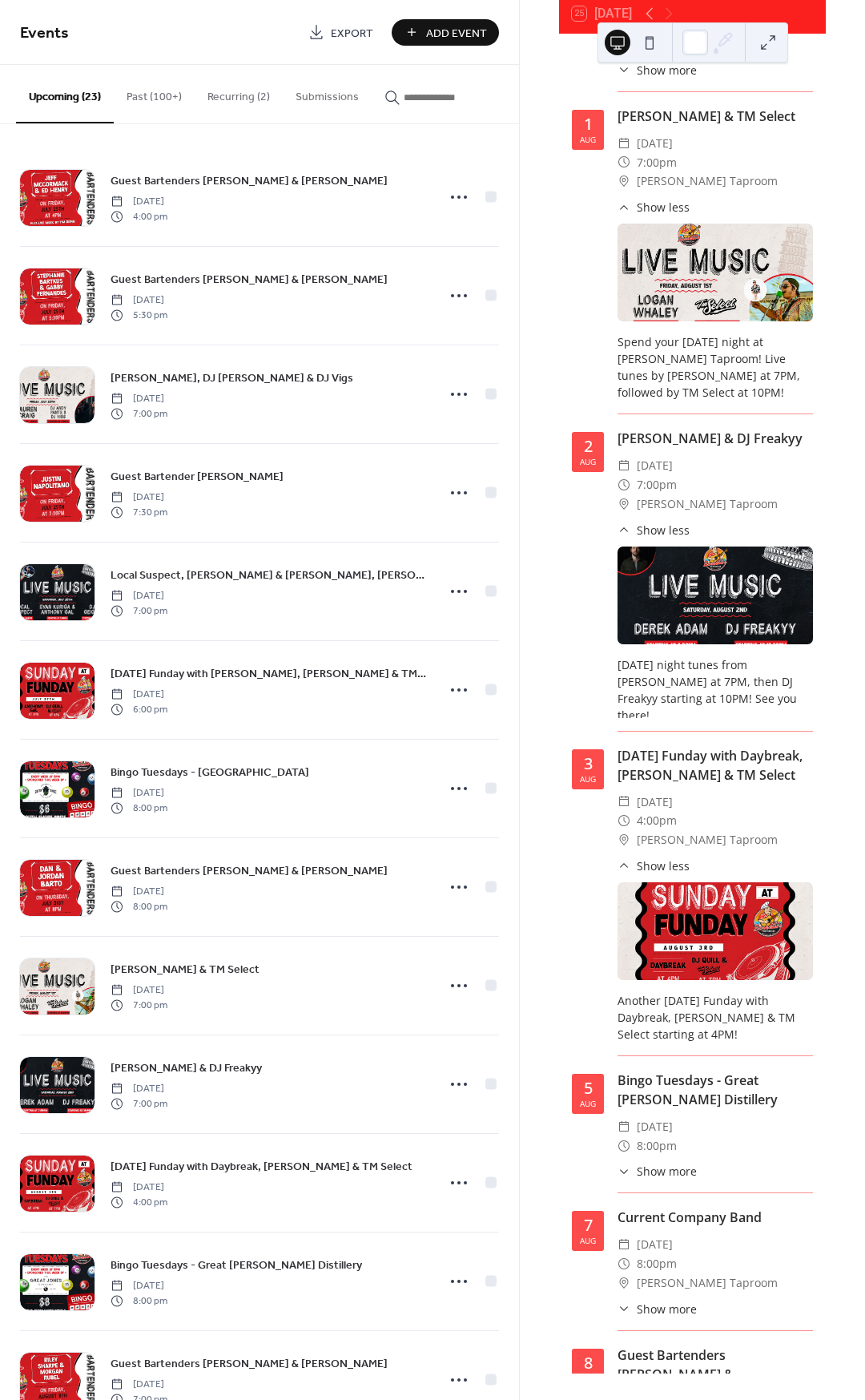scroll, scrollTop: 1406, scrollLeft: 0, axis: vertical 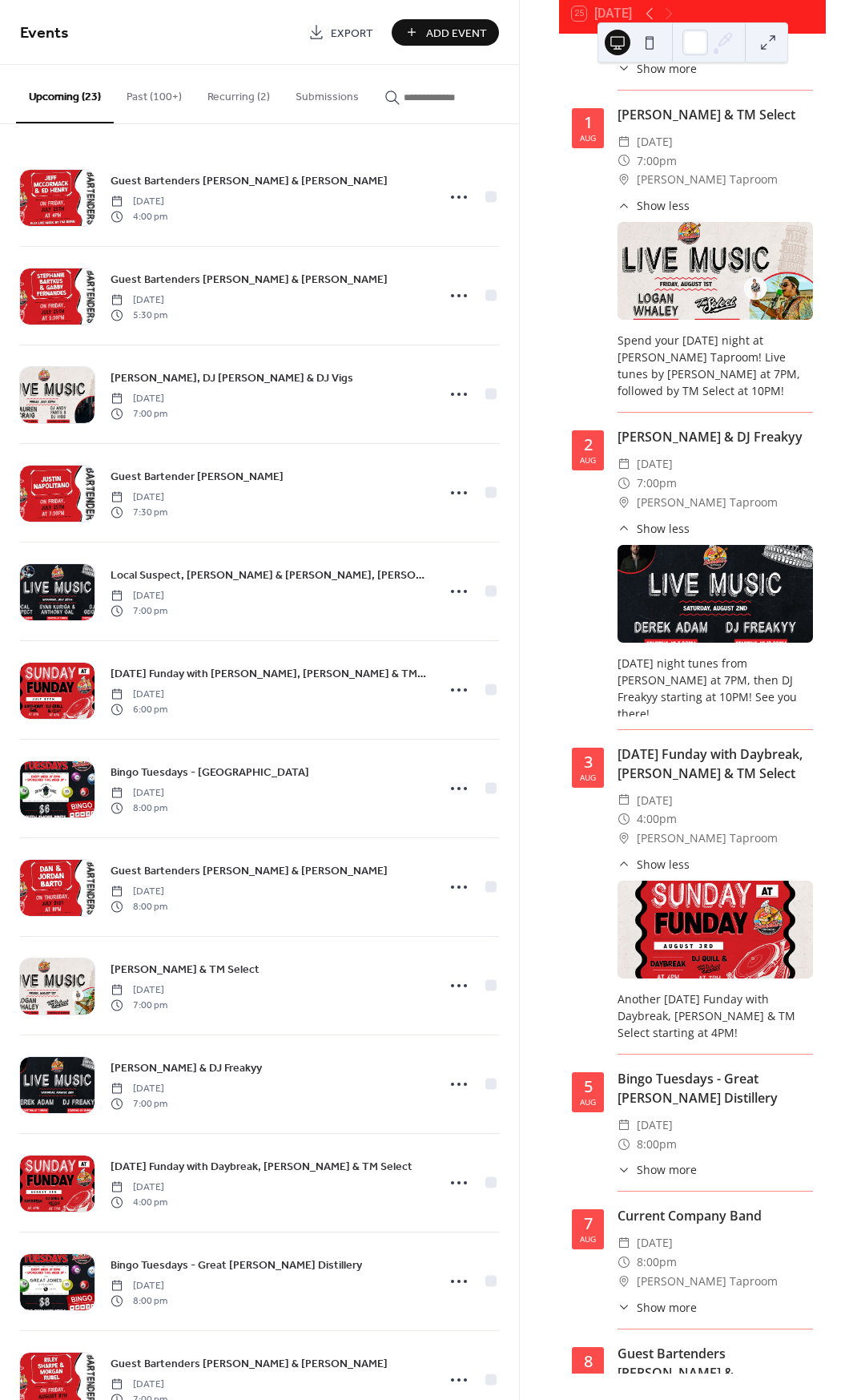 click on "Past (100+)" at bounding box center [154, 93] 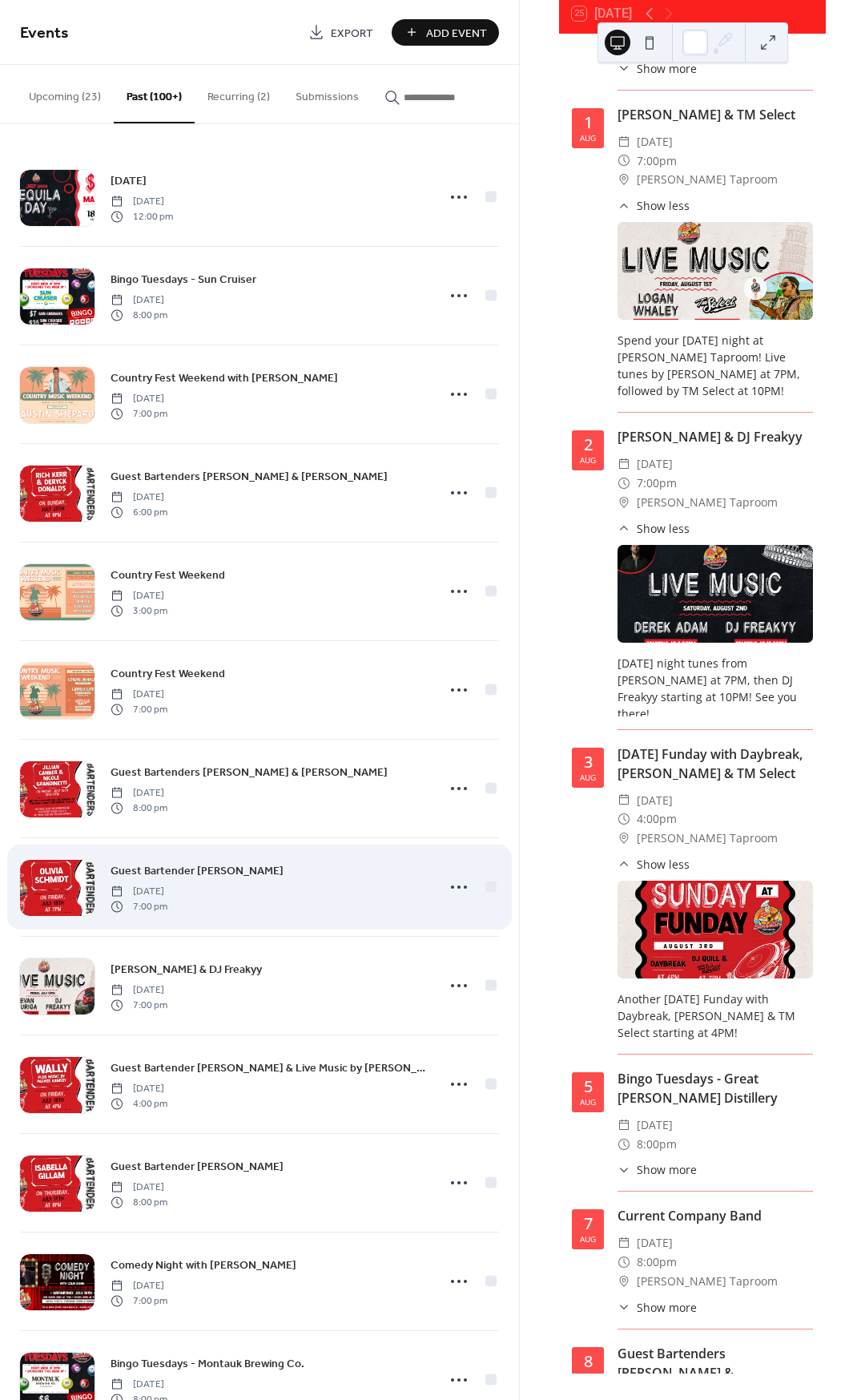 scroll, scrollTop: 49, scrollLeft: 0, axis: vertical 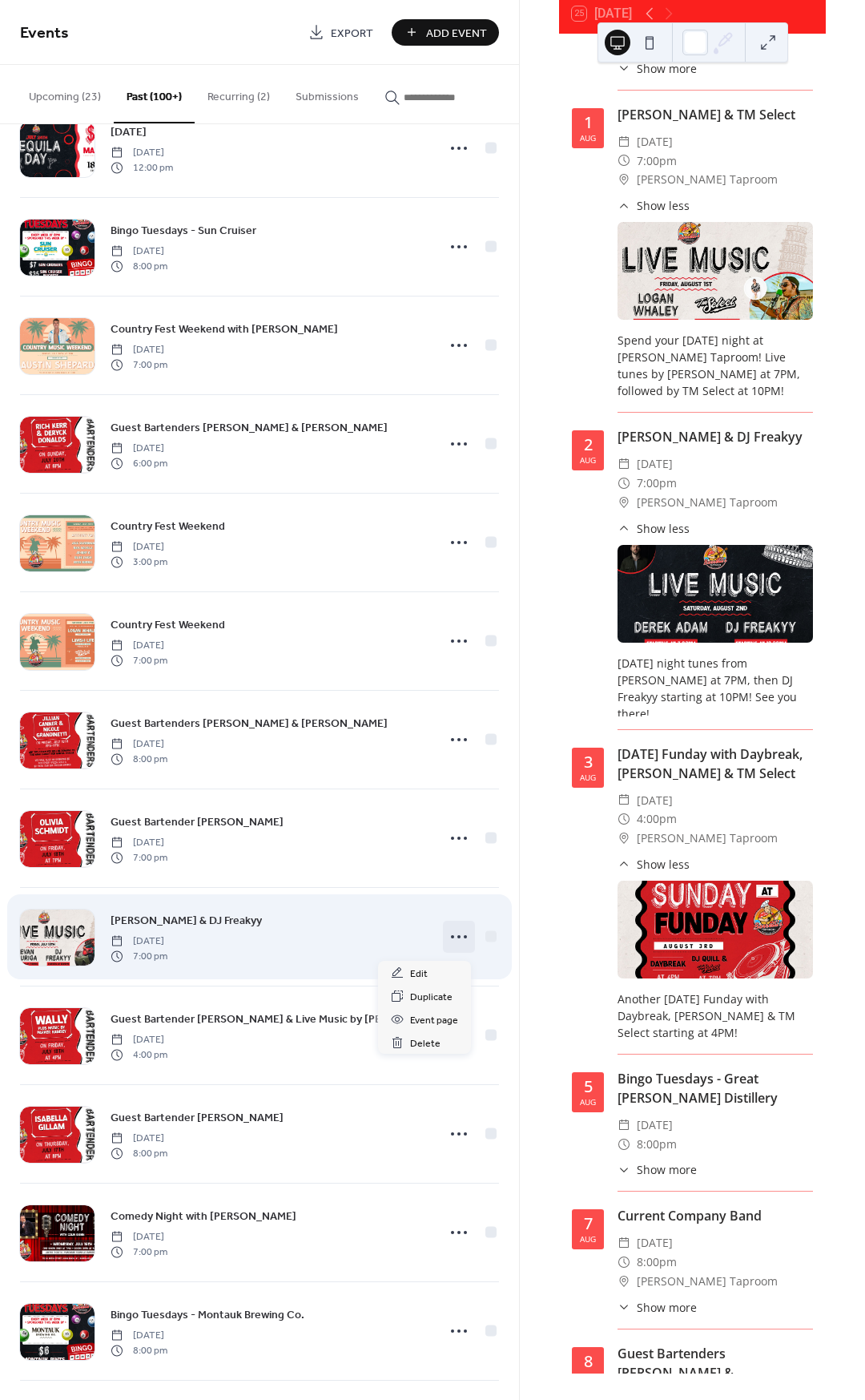 click 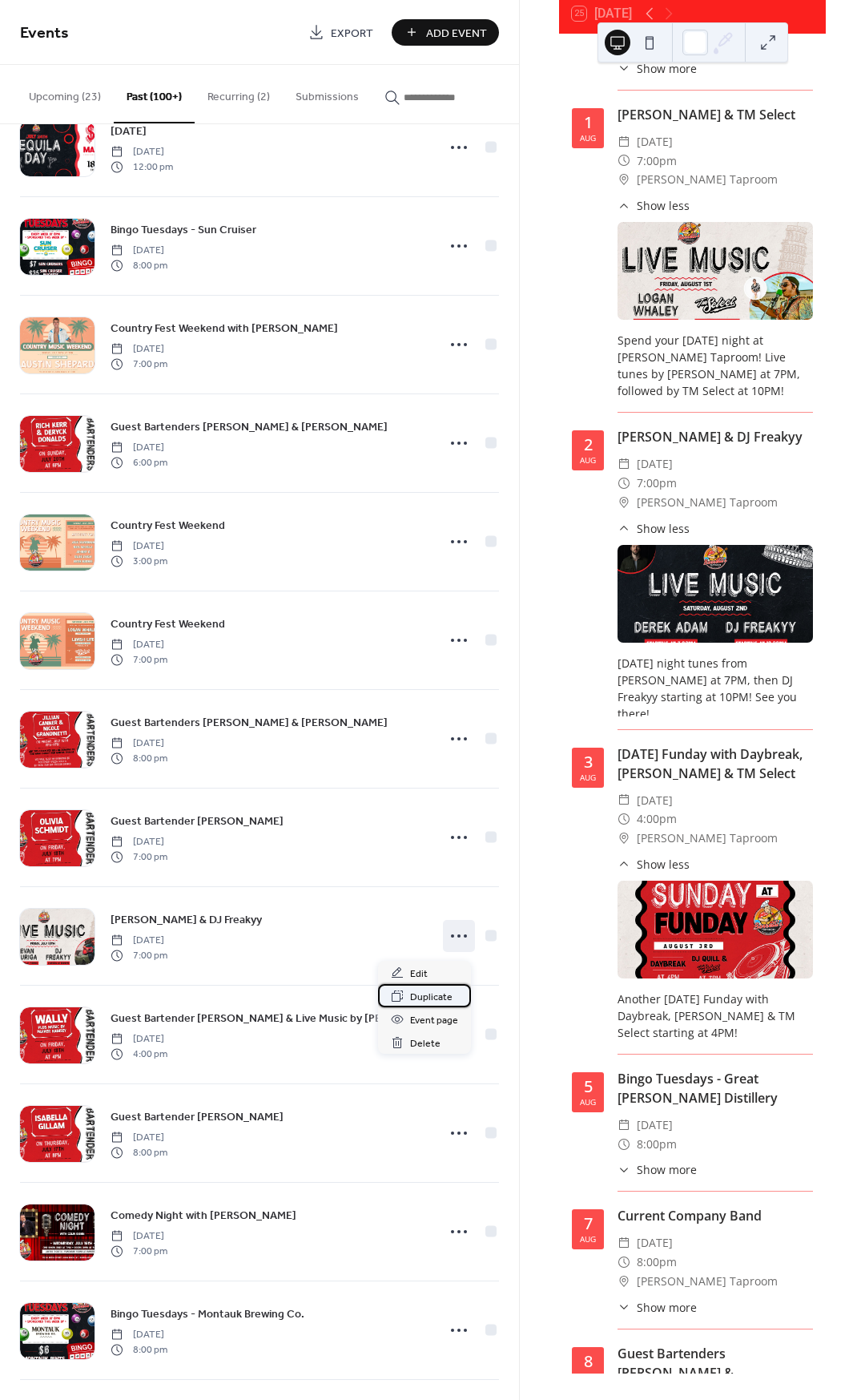 click on "Duplicate" at bounding box center (431, 997) 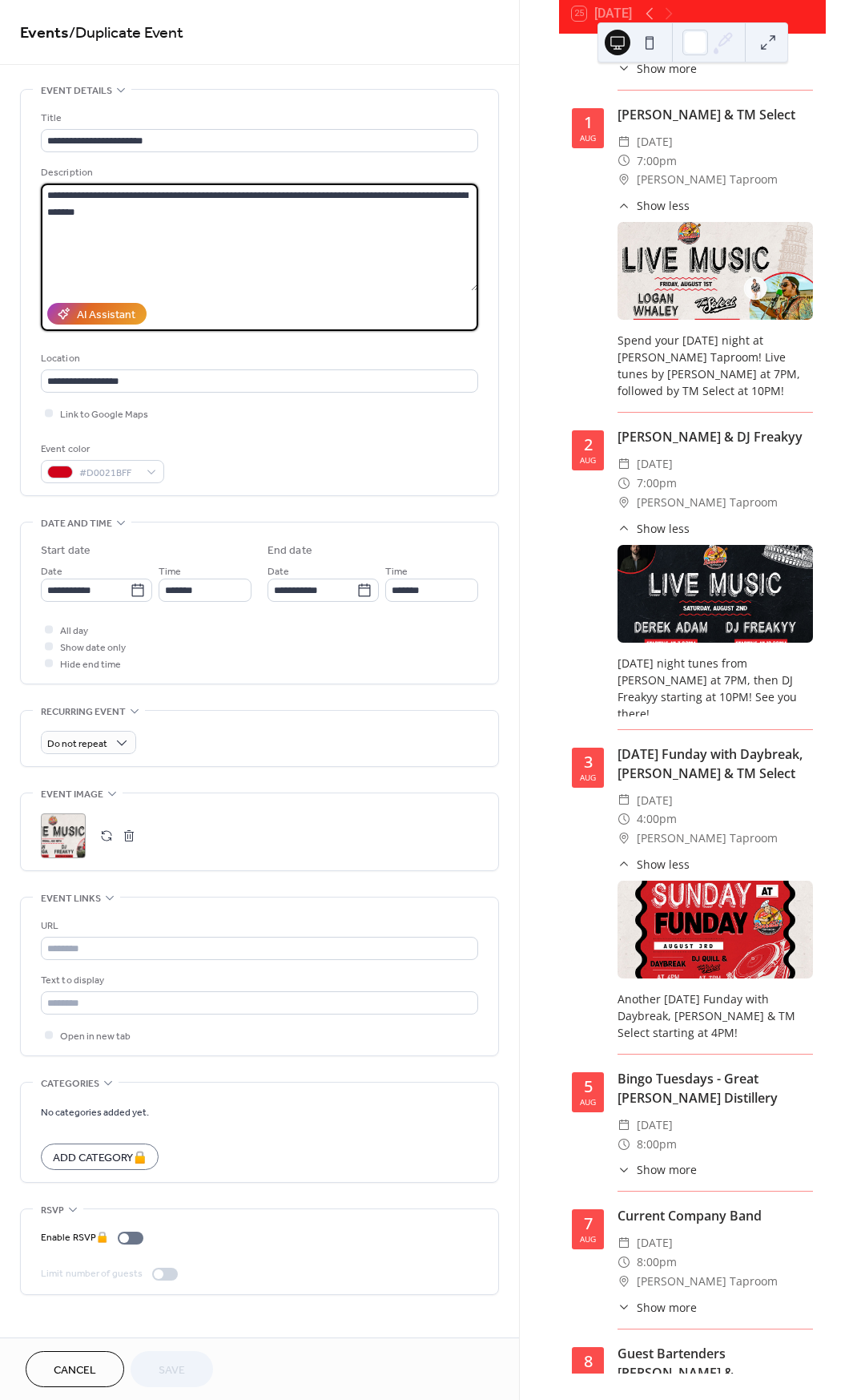 drag, startPoint x: 296, startPoint y: 191, endPoint x: 344, endPoint y: 193, distance: 48.041649 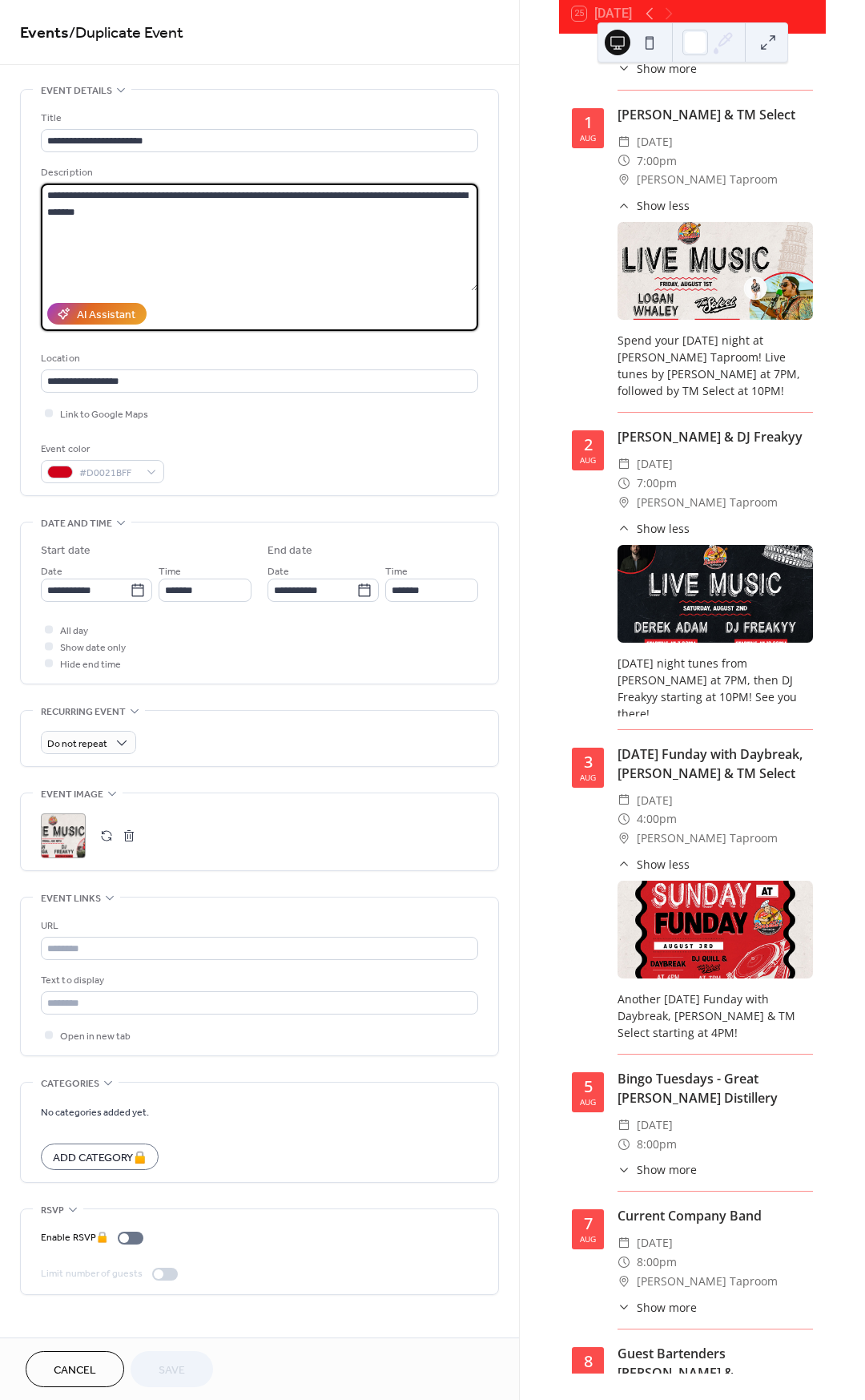 click on "**********" at bounding box center (260, 237) 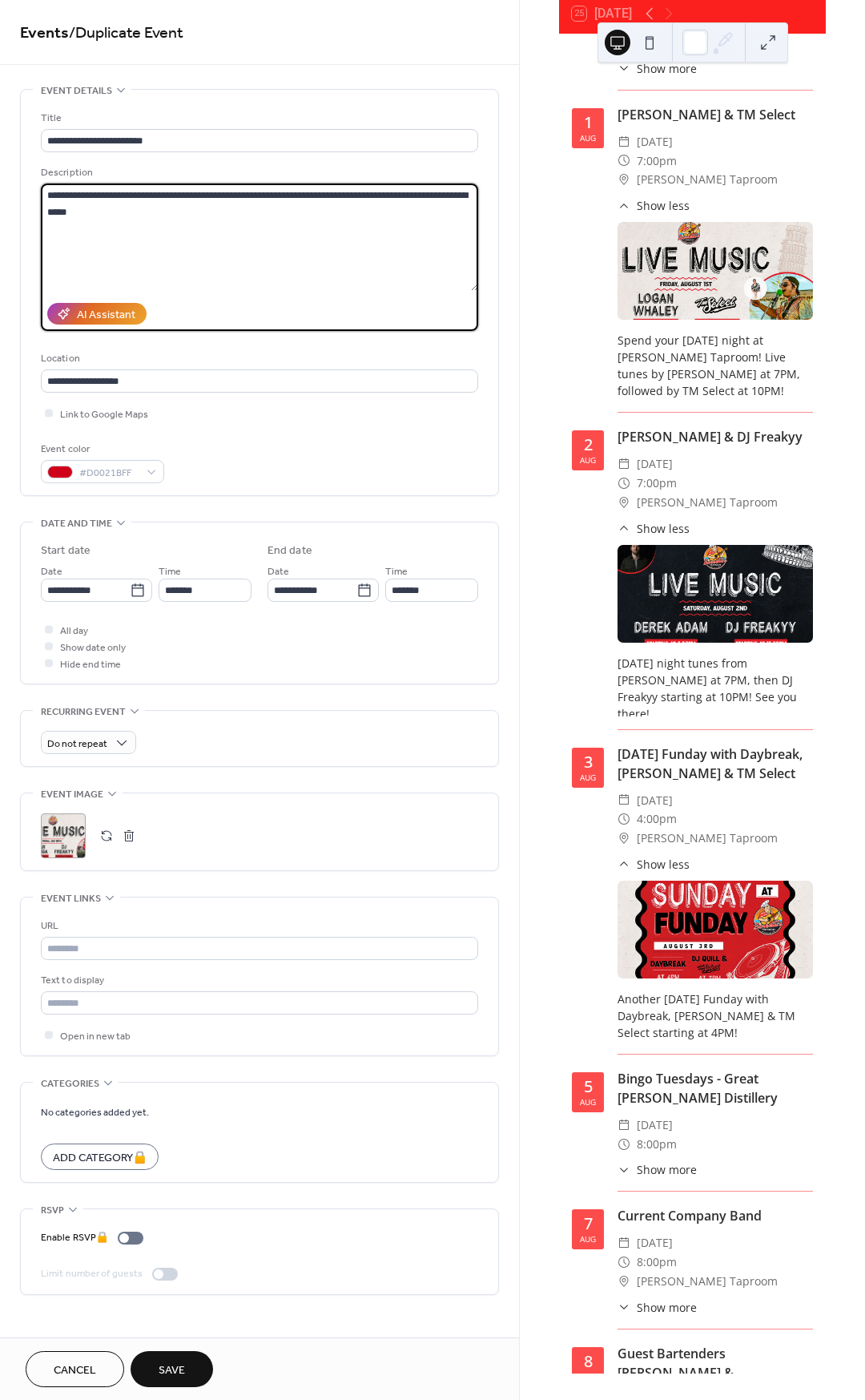 click on "**********" at bounding box center (260, 237) 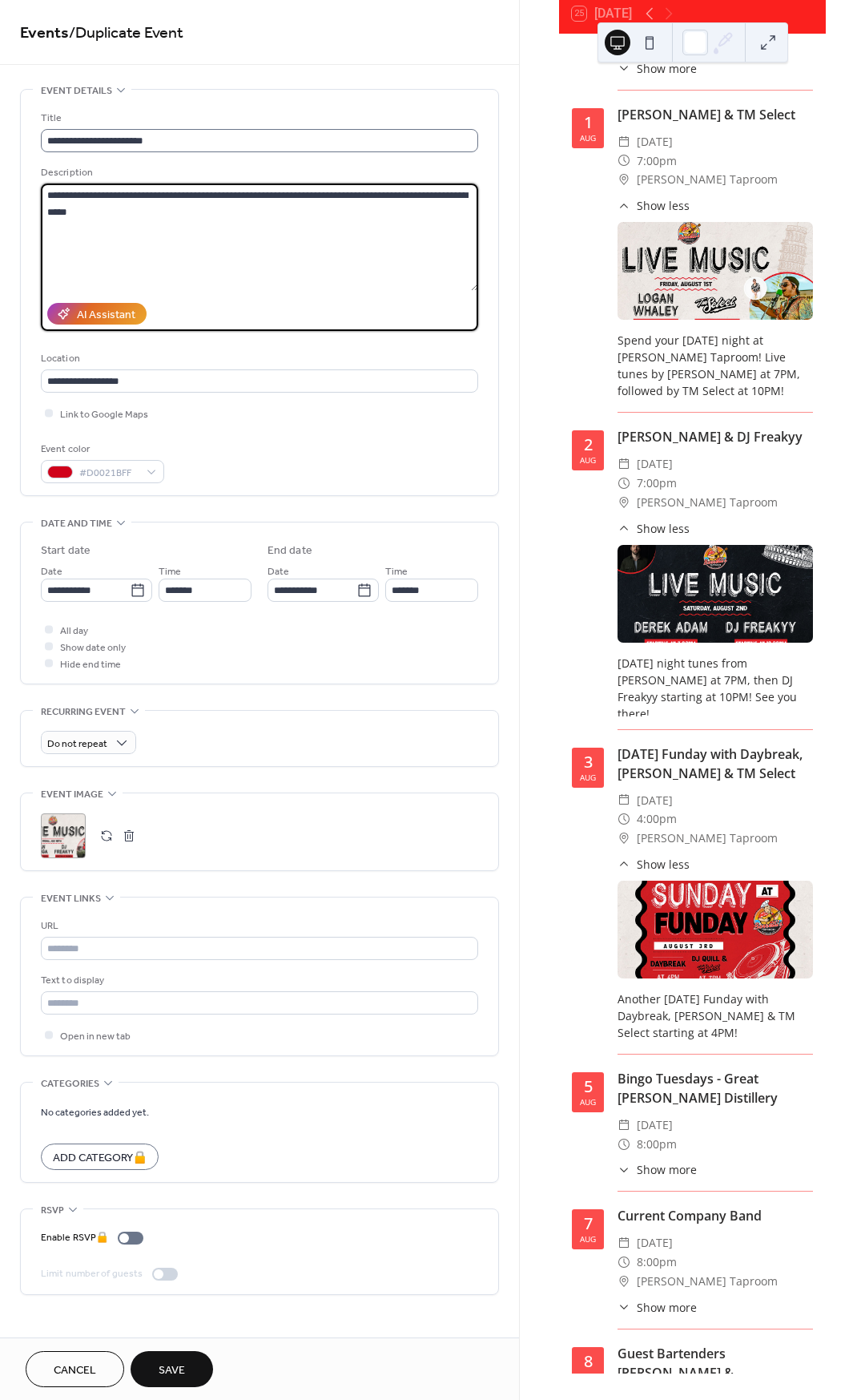 type on "**********" 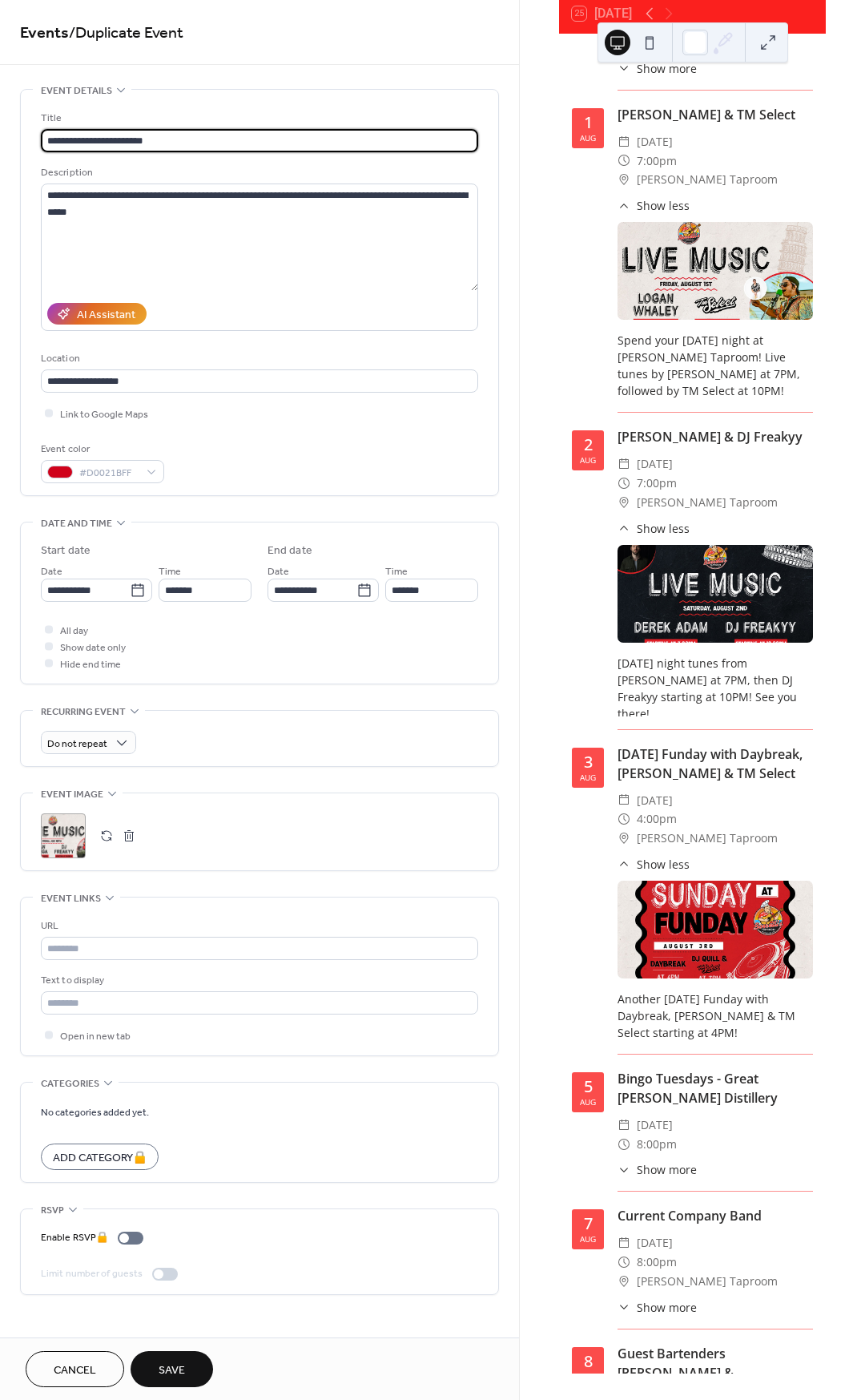 drag, startPoint x: 169, startPoint y: 143, endPoint x: 52, endPoint y: 123, distance: 118.69709 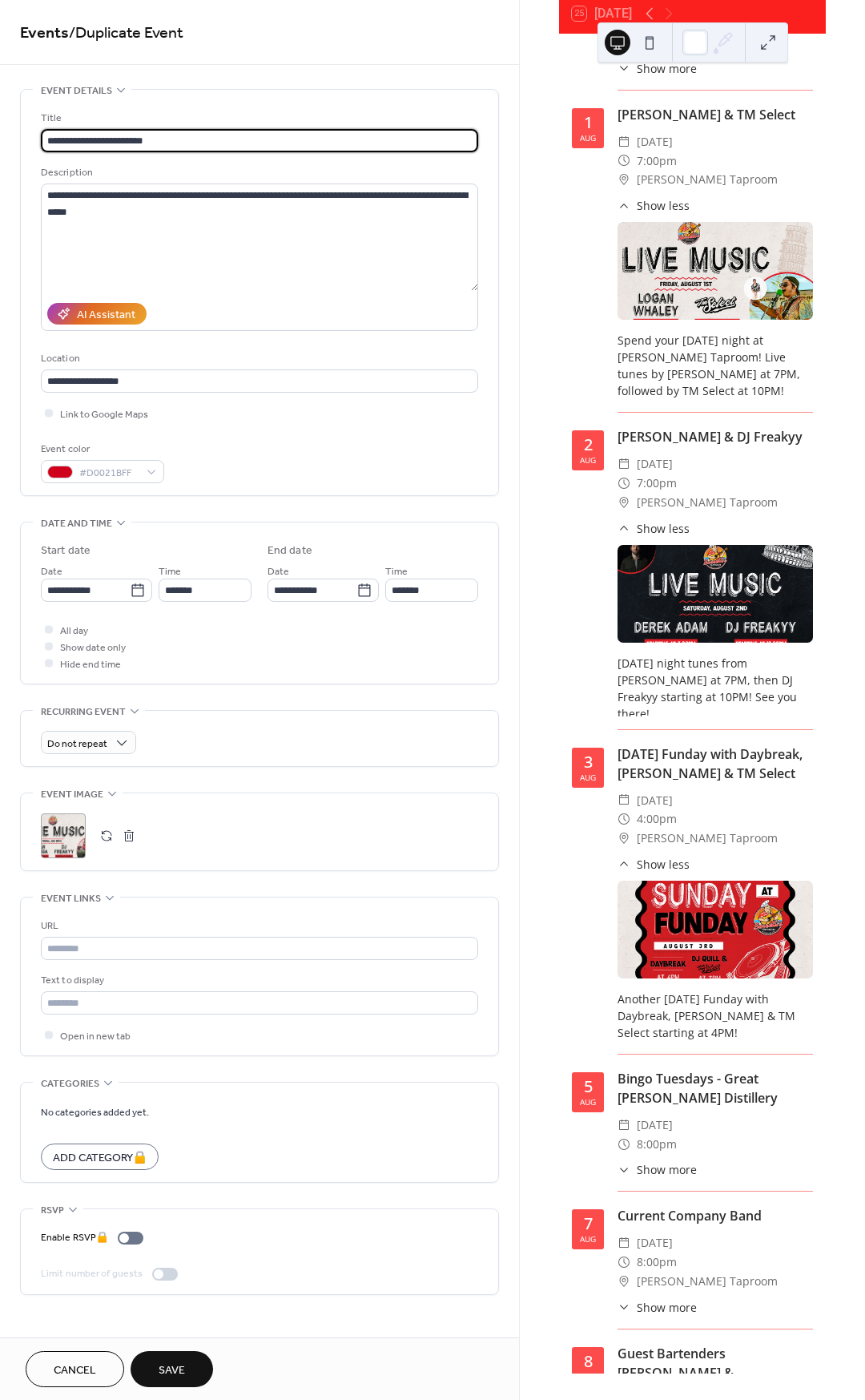 click on "**********" at bounding box center [260, 131] 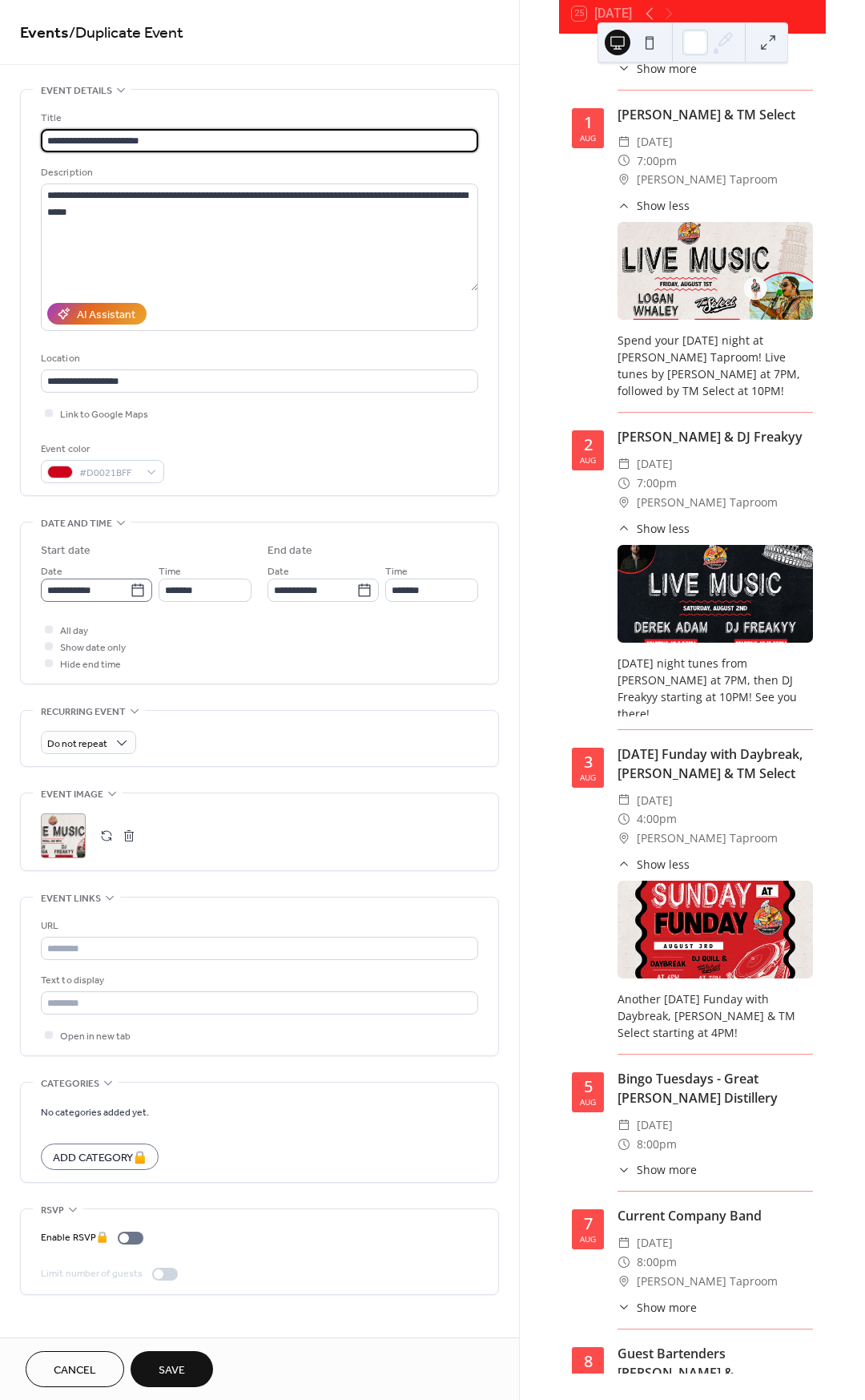 type on "**********" 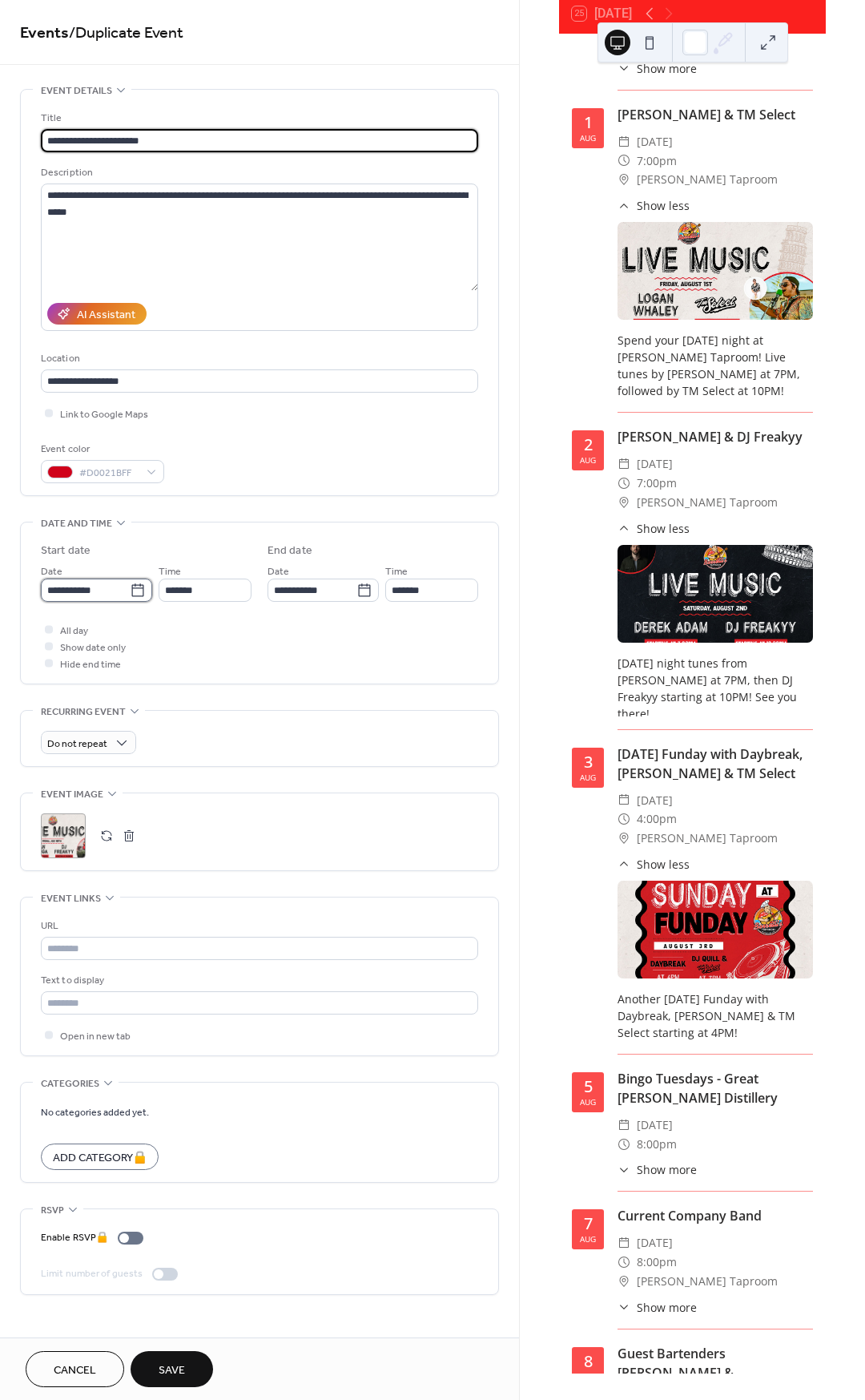 click on "**********" at bounding box center [85, 590] 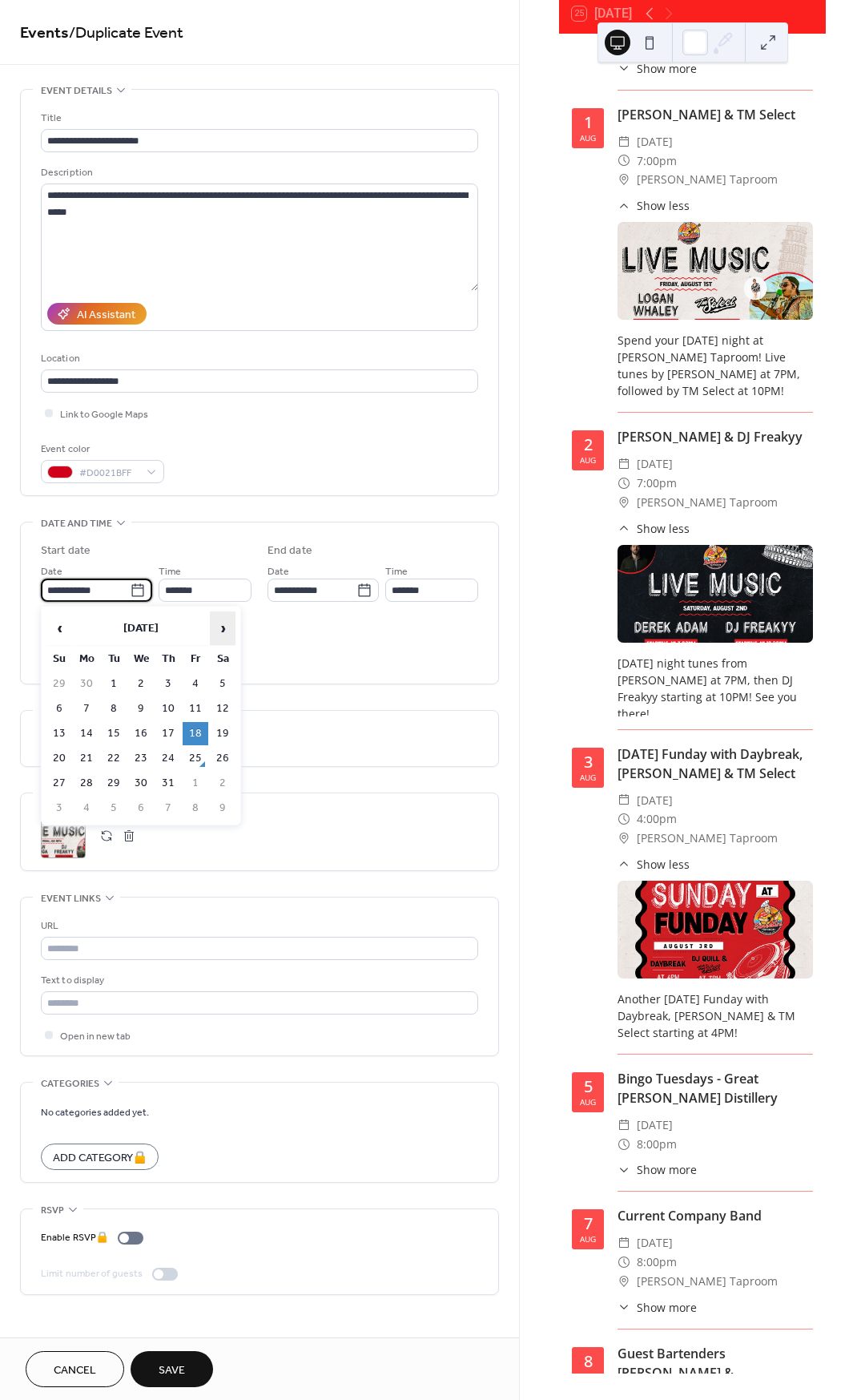 click on "›" at bounding box center [223, 628] 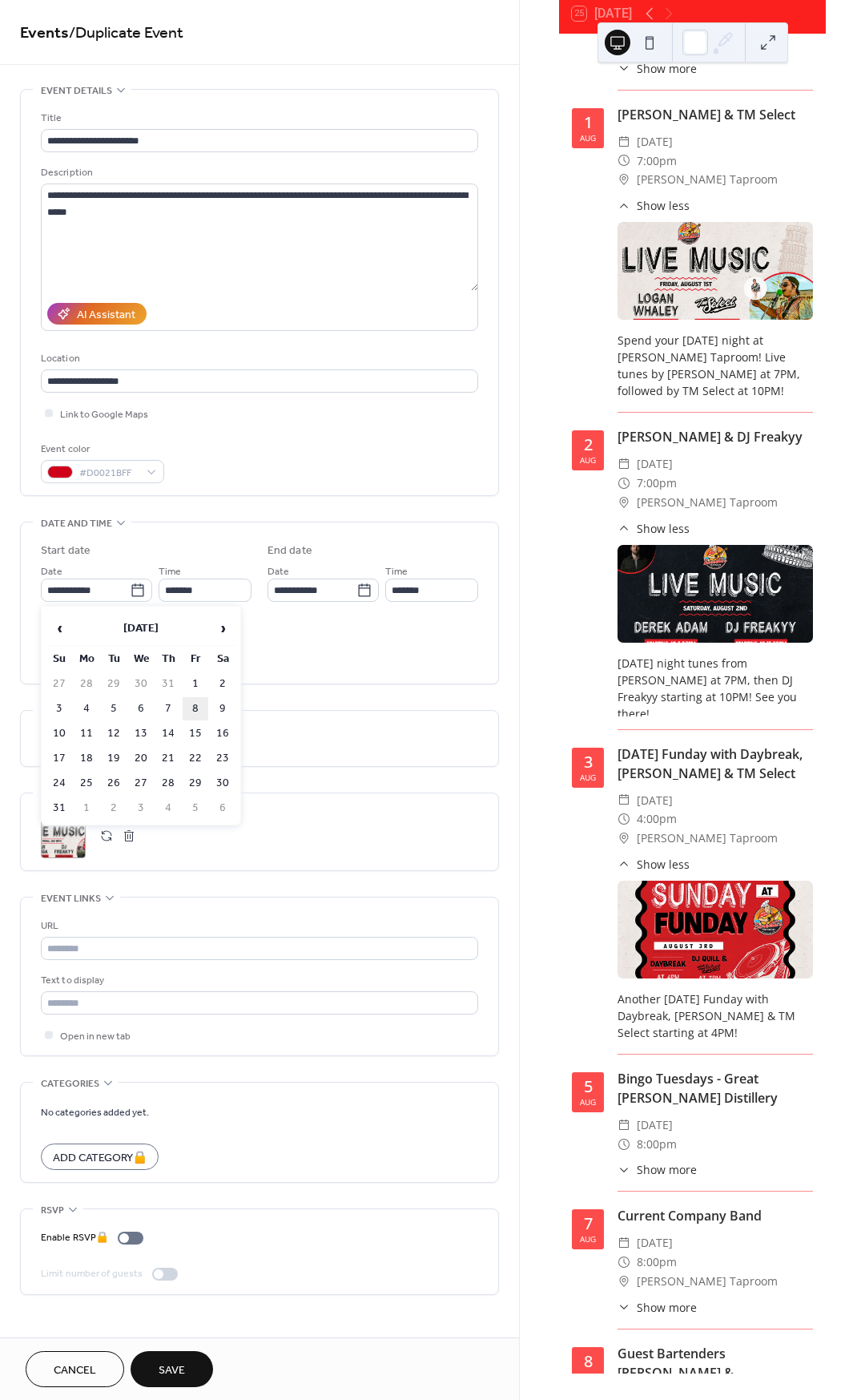 click on "8" at bounding box center (195, 708) 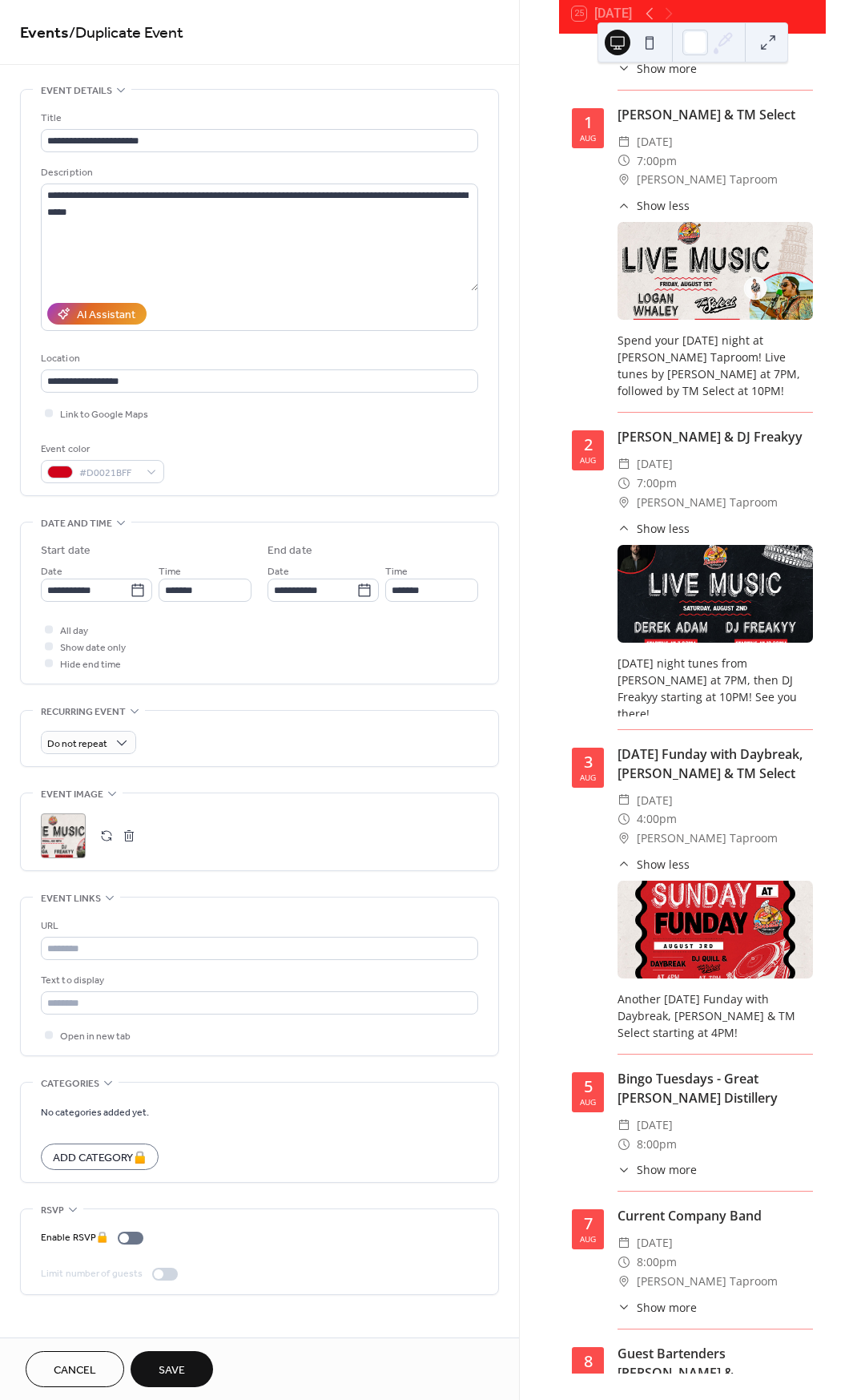 click on ";" at bounding box center (63, 836) 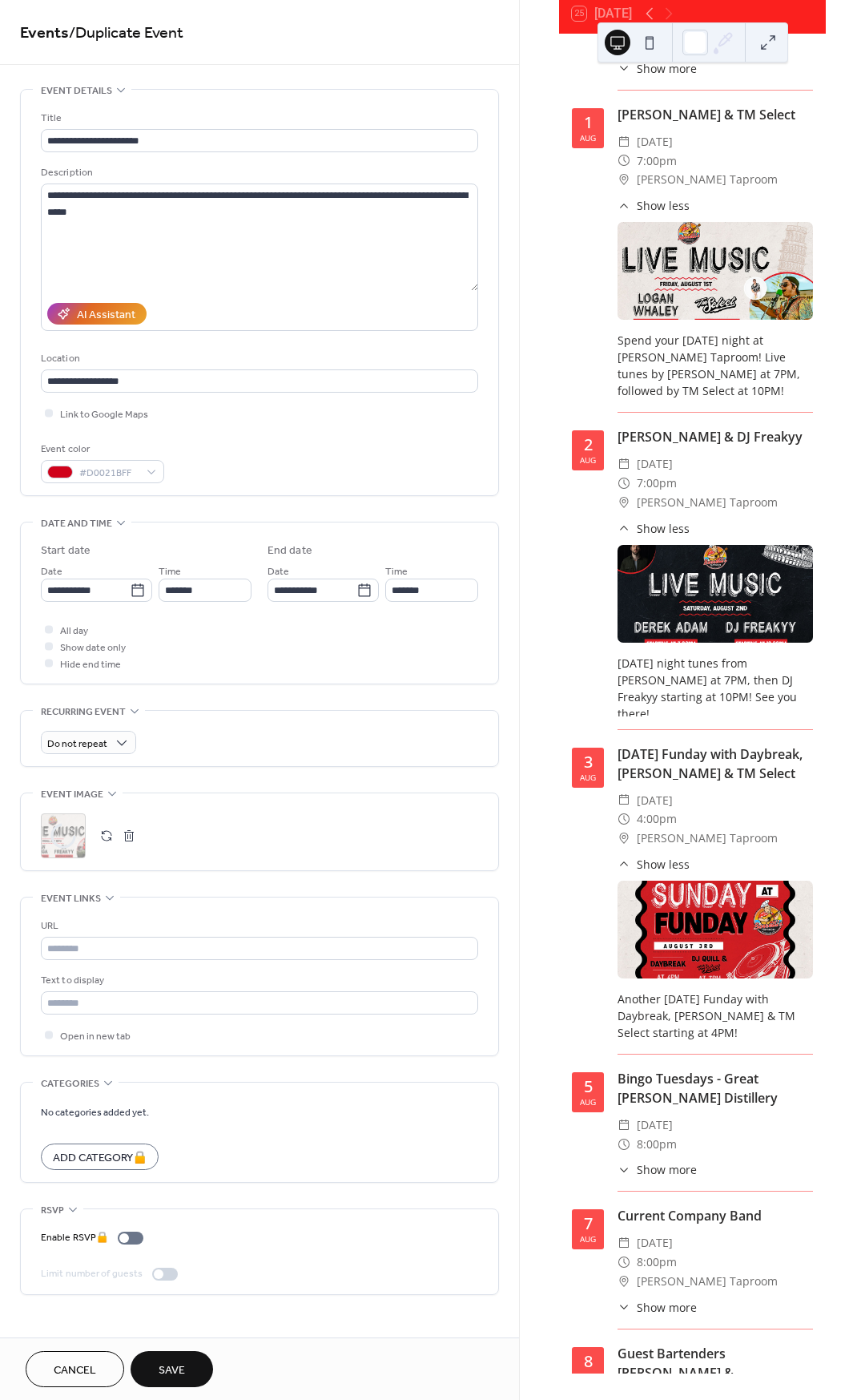 scroll, scrollTop: 1382, scrollLeft: 0, axis: vertical 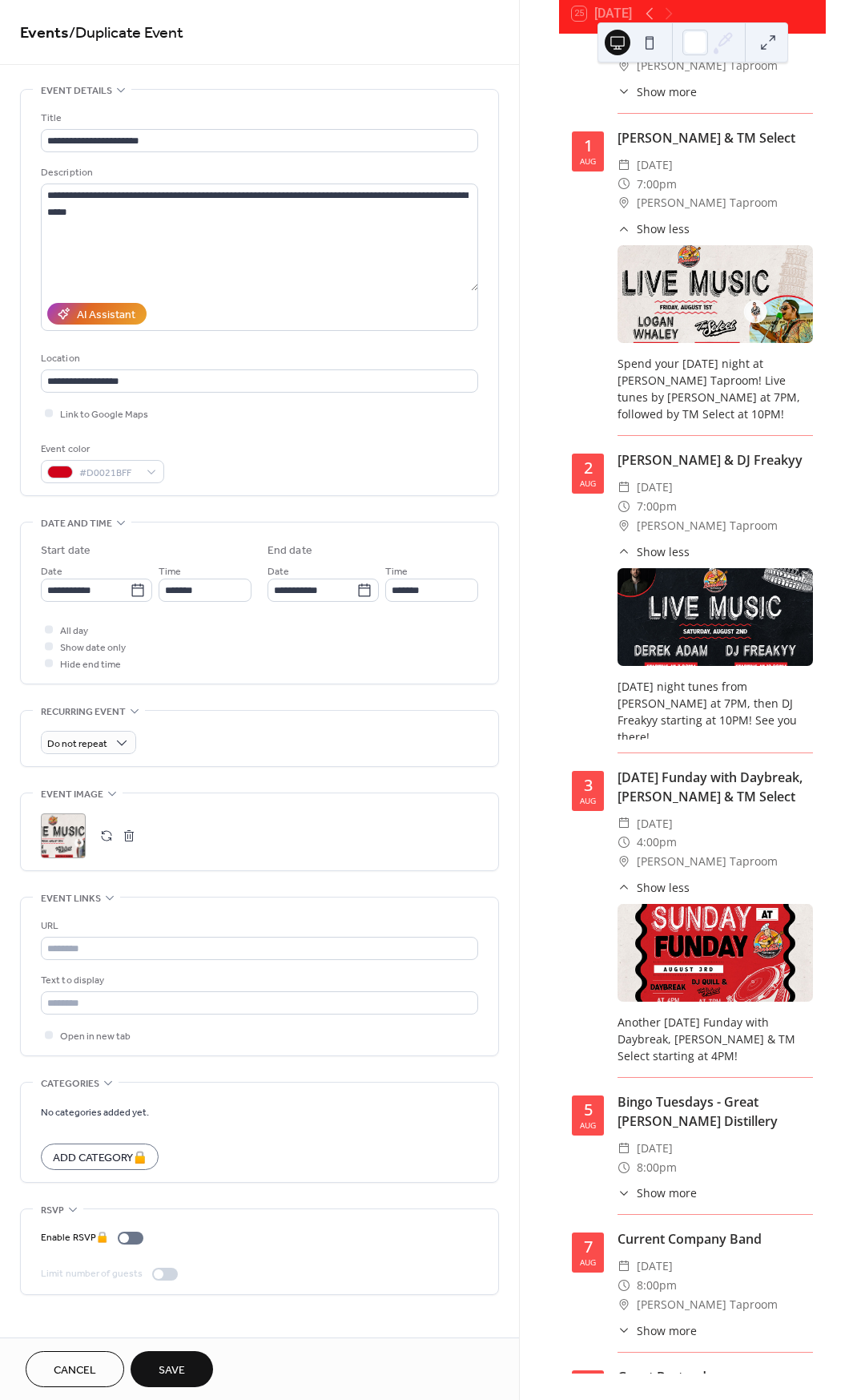click on "Save" at bounding box center (171, 1370) 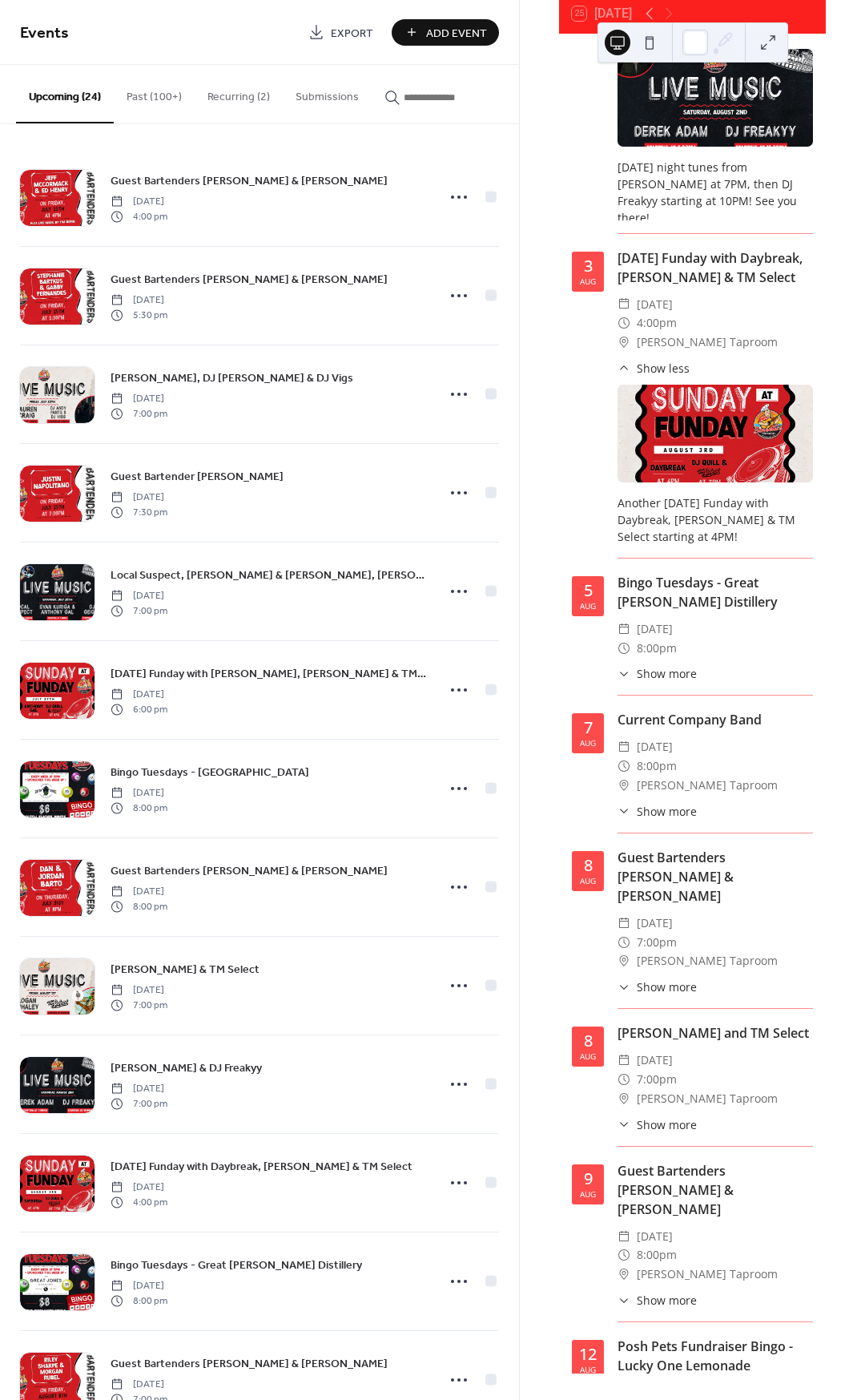 click on "Show more" at bounding box center (666, 1124) 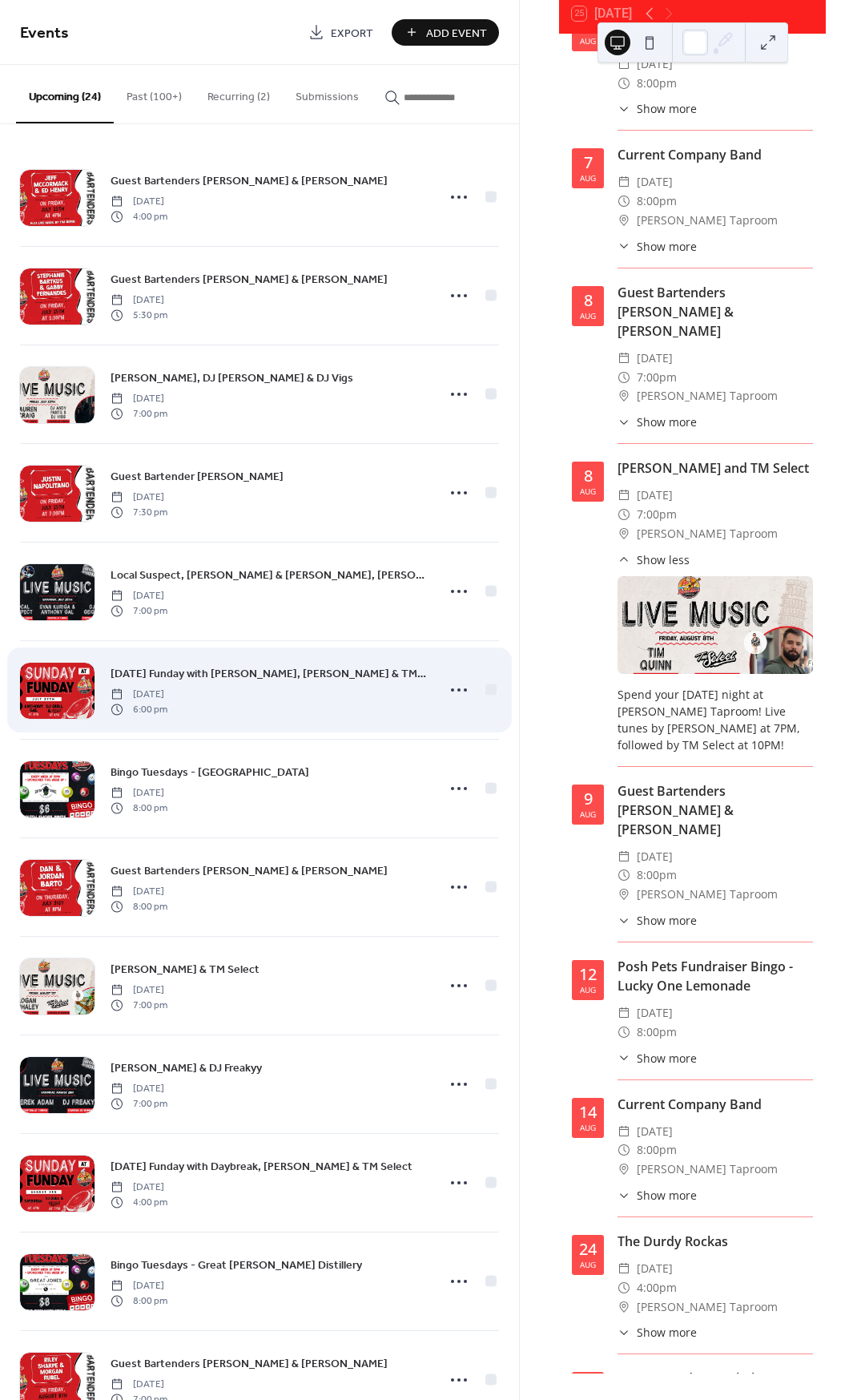 scroll, scrollTop: 2464, scrollLeft: 0, axis: vertical 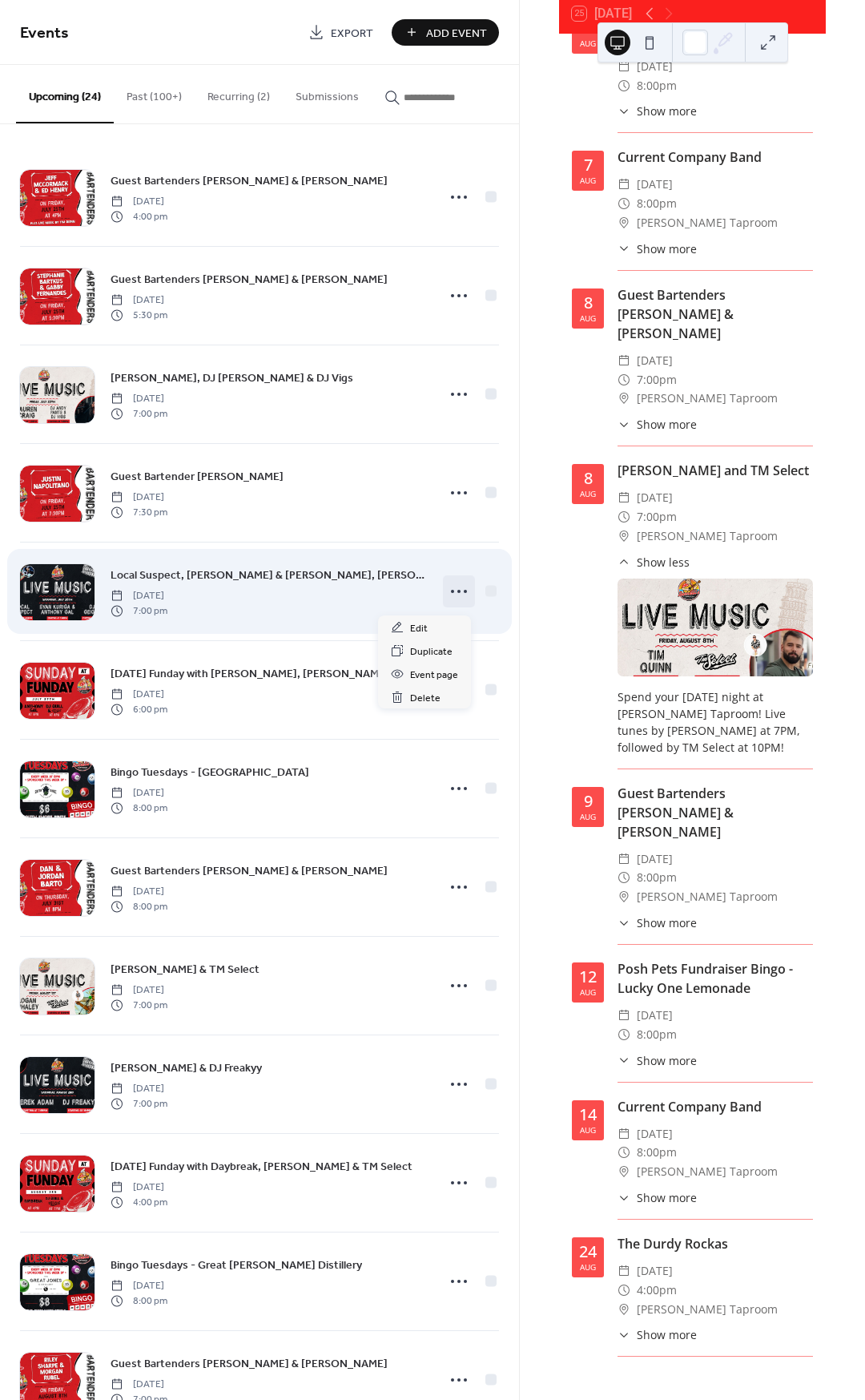 click 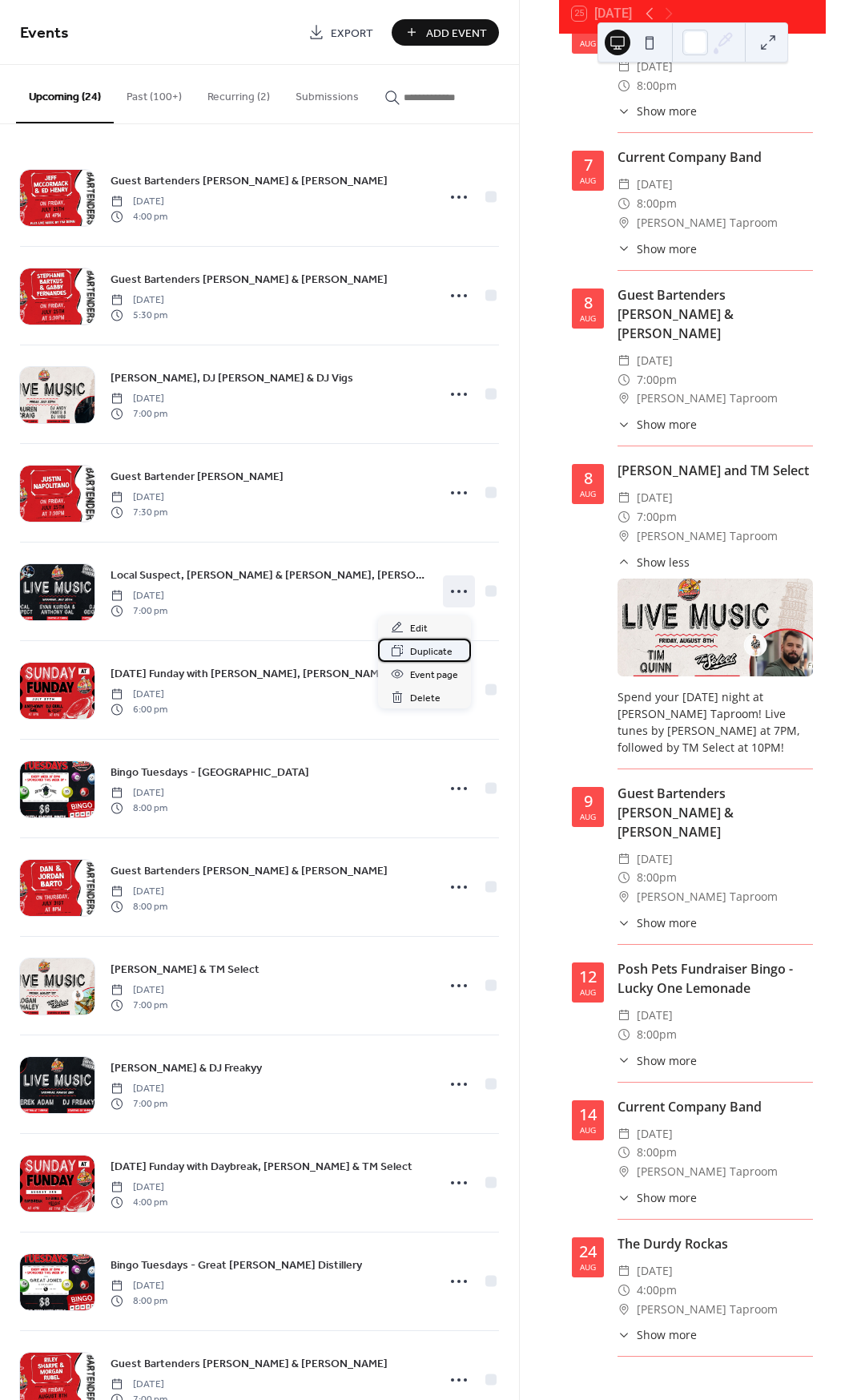 click on "Duplicate" at bounding box center [431, 652] 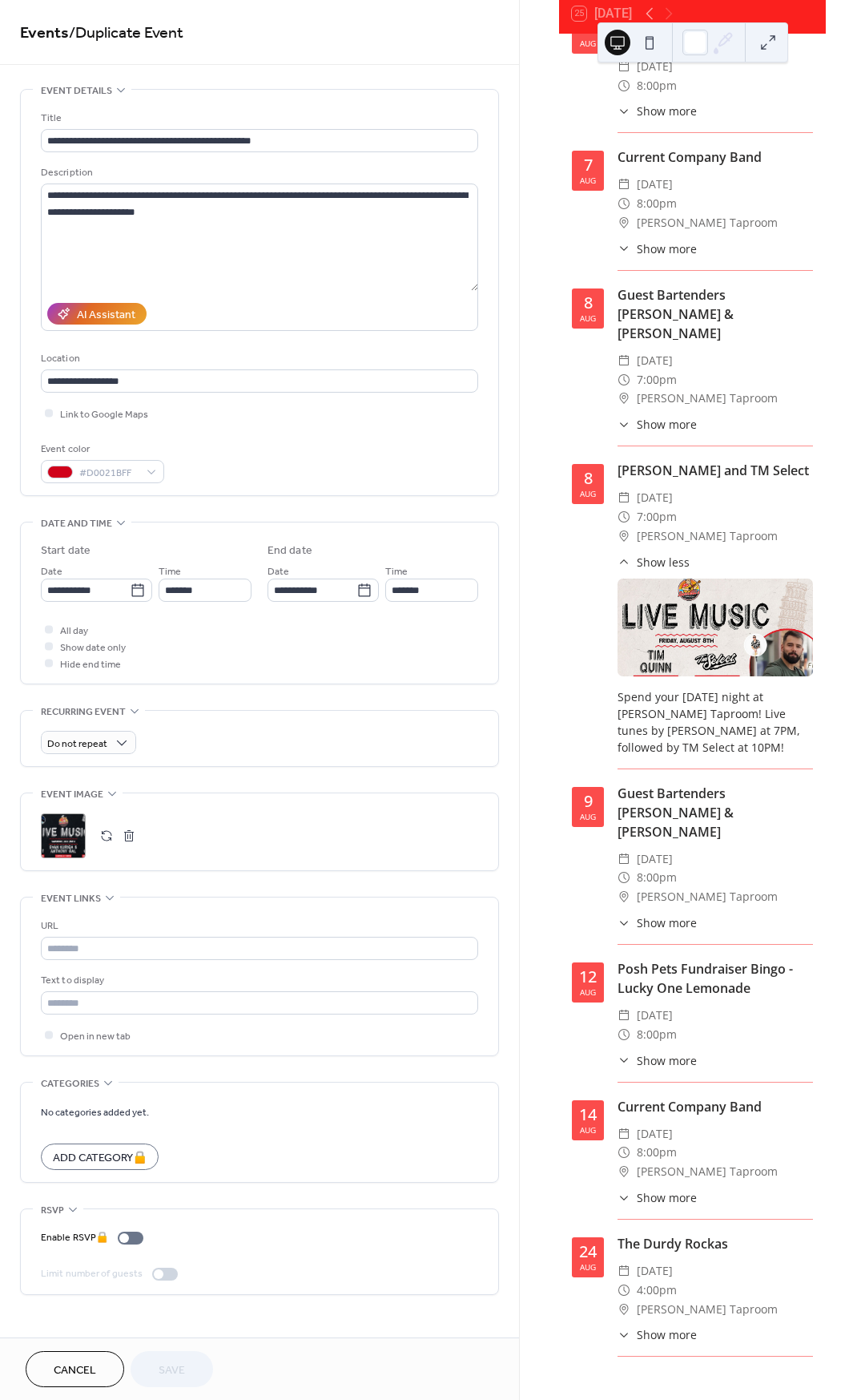 click on "Cancel" at bounding box center (74, 1370) 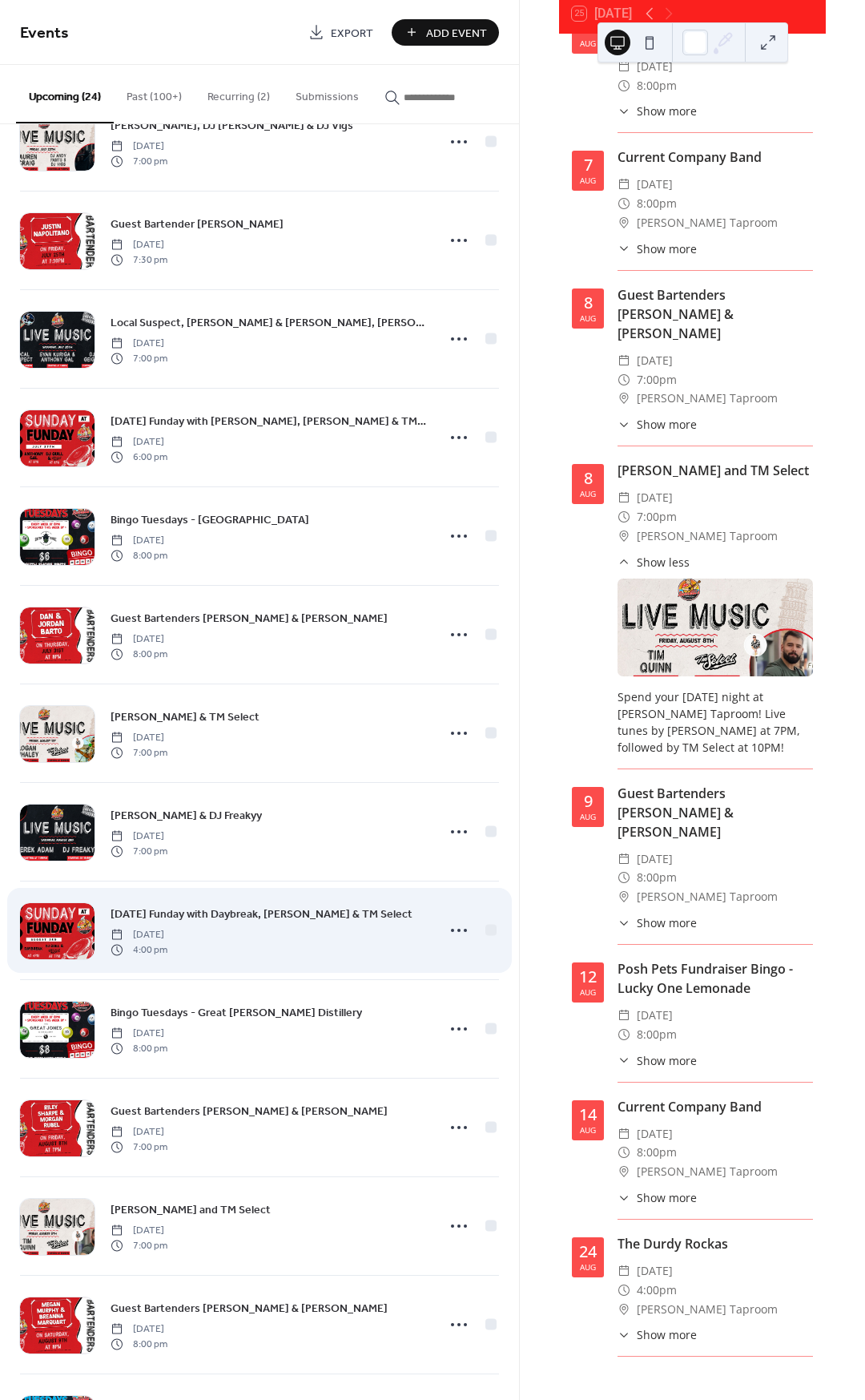 scroll, scrollTop: 0, scrollLeft: 0, axis: both 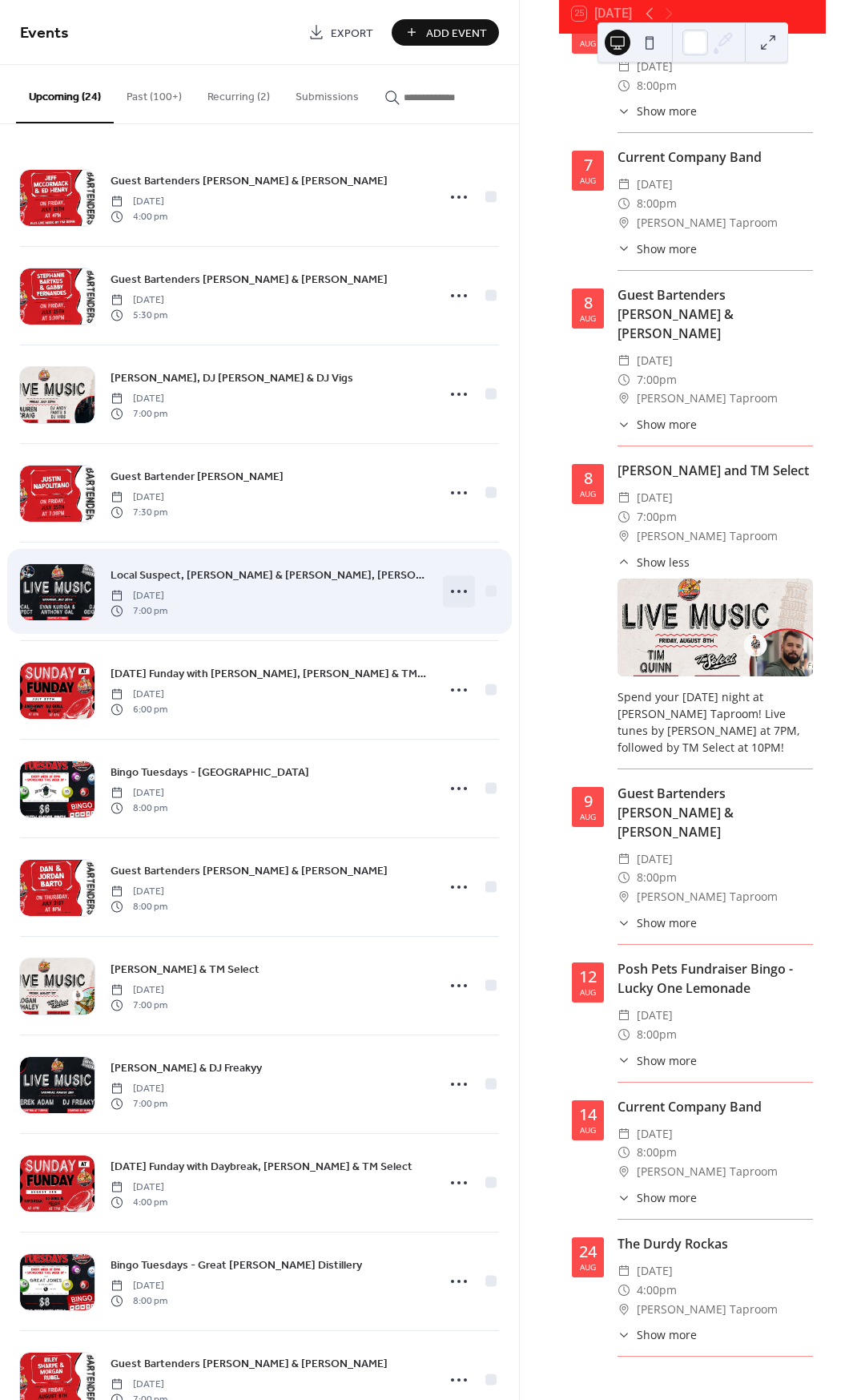 click 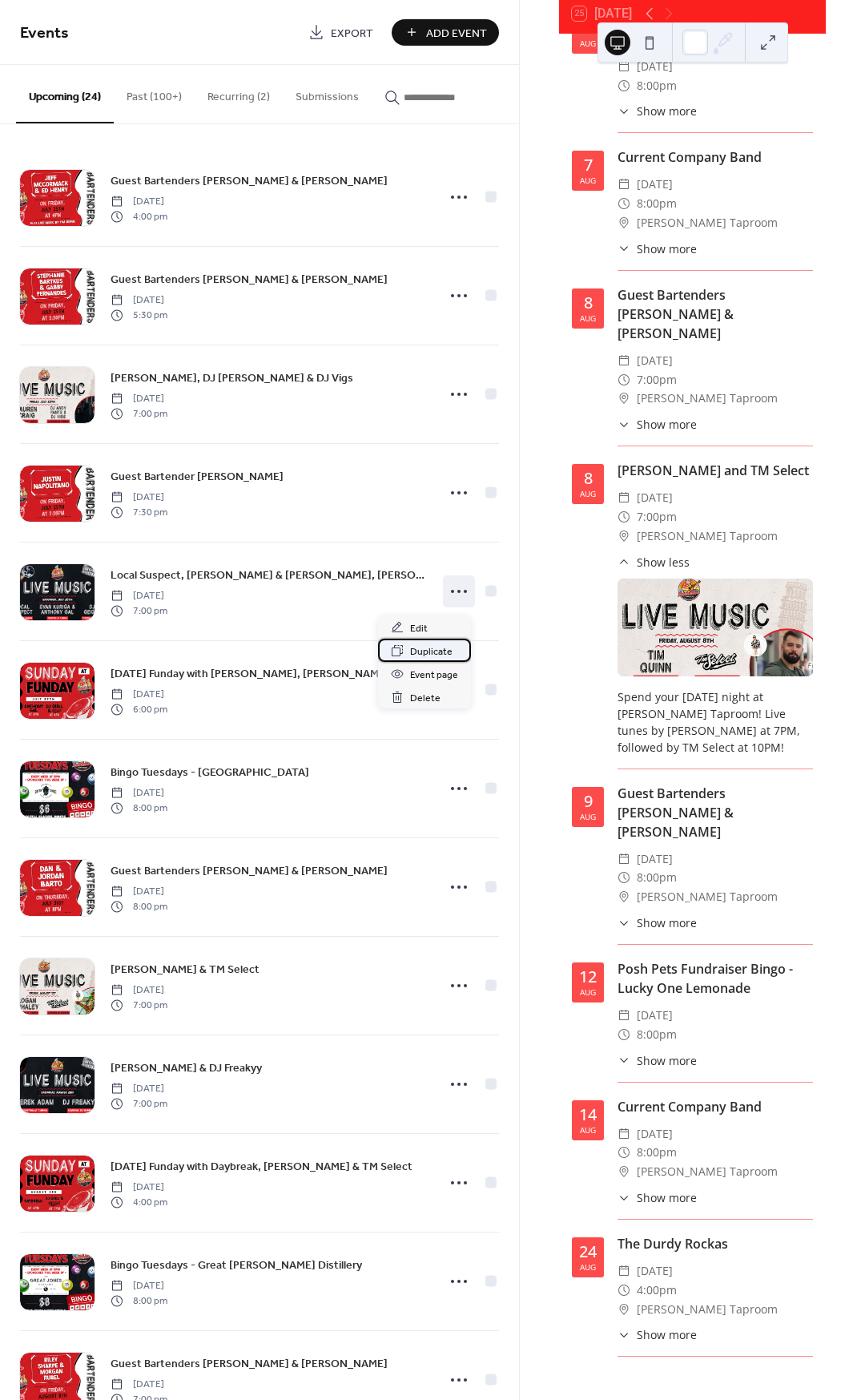 click on "Duplicate" at bounding box center [431, 652] 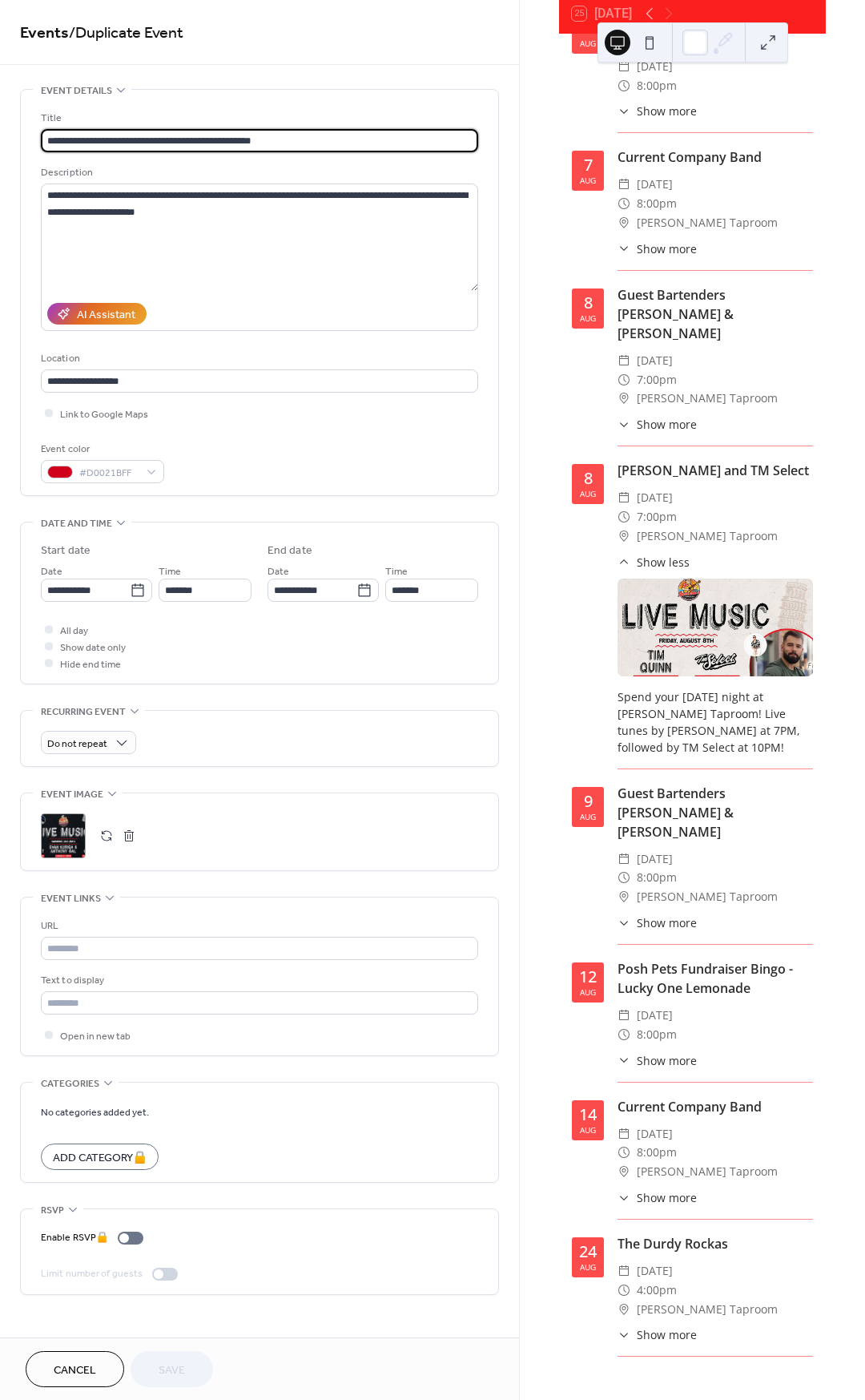 drag, startPoint x: 280, startPoint y: 144, endPoint x: 70, endPoint y: 118, distance: 211.6034 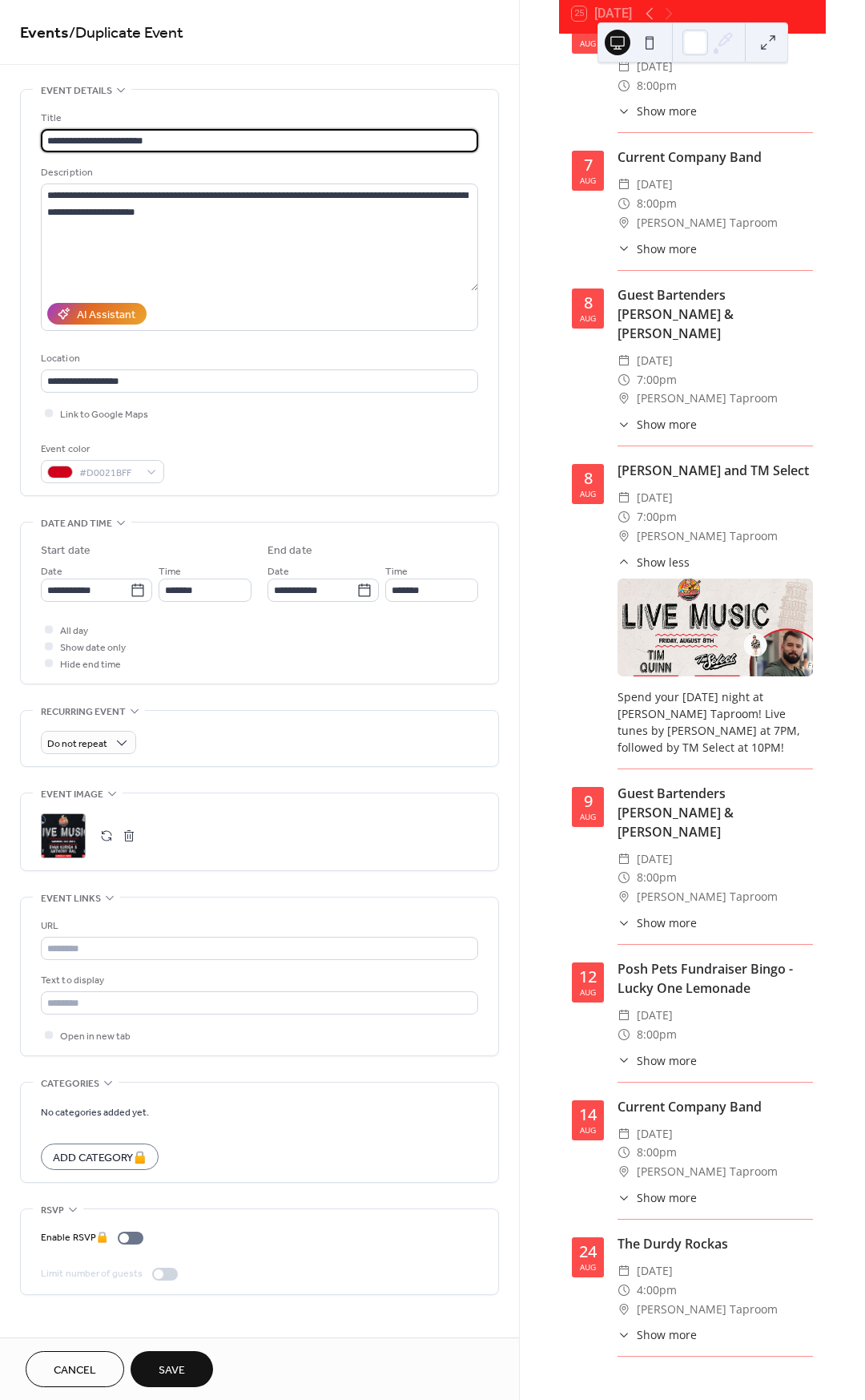 drag, startPoint x: 105, startPoint y: 140, endPoint x: 0, endPoint y: 127, distance: 105.8017 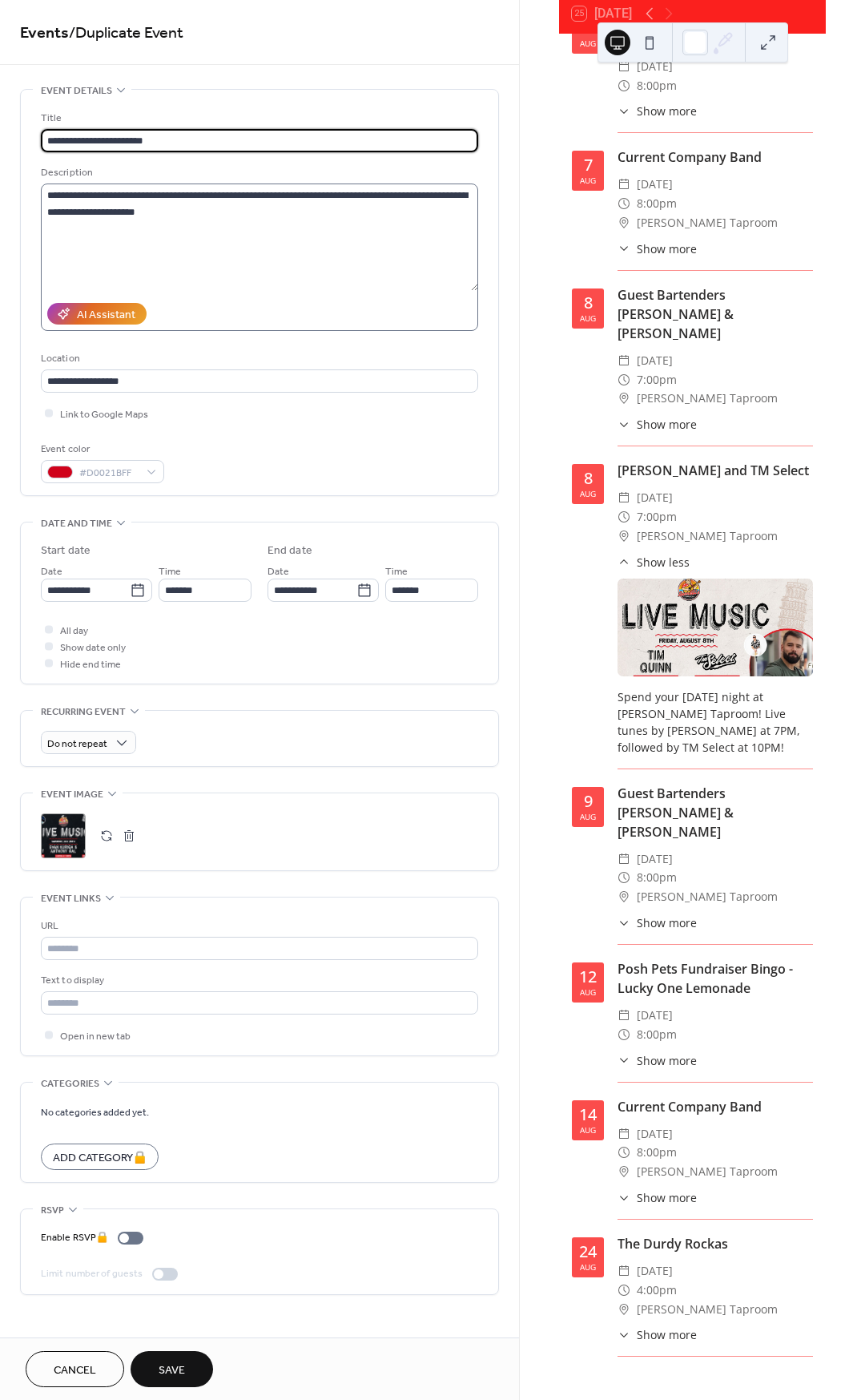 type on "**********" 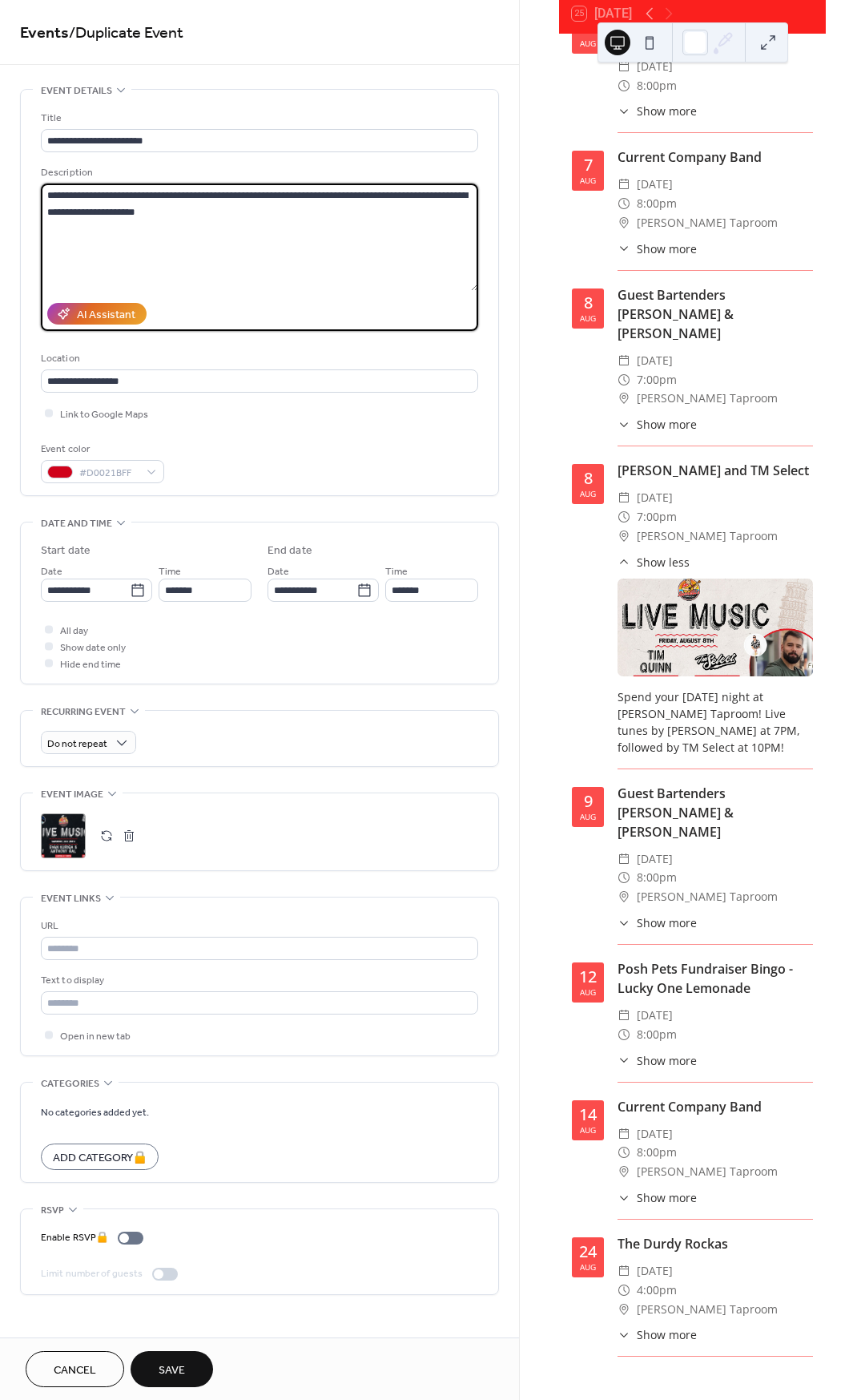 drag, startPoint x: 159, startPoint y: 196, endPoint x: 398, endPoint y: 200, distance: 239.0335 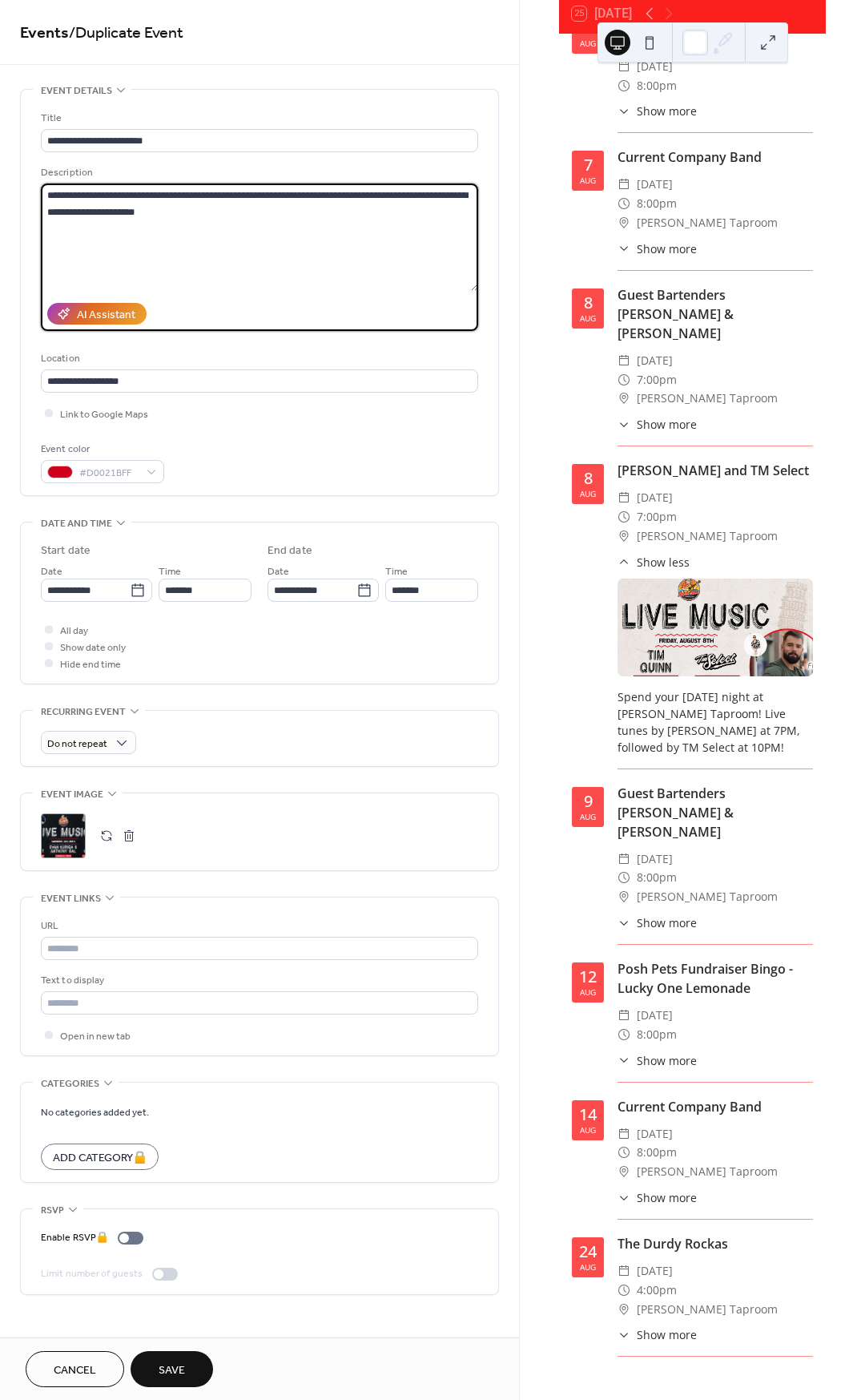 click on "**********" at bounding box center (260, 237) 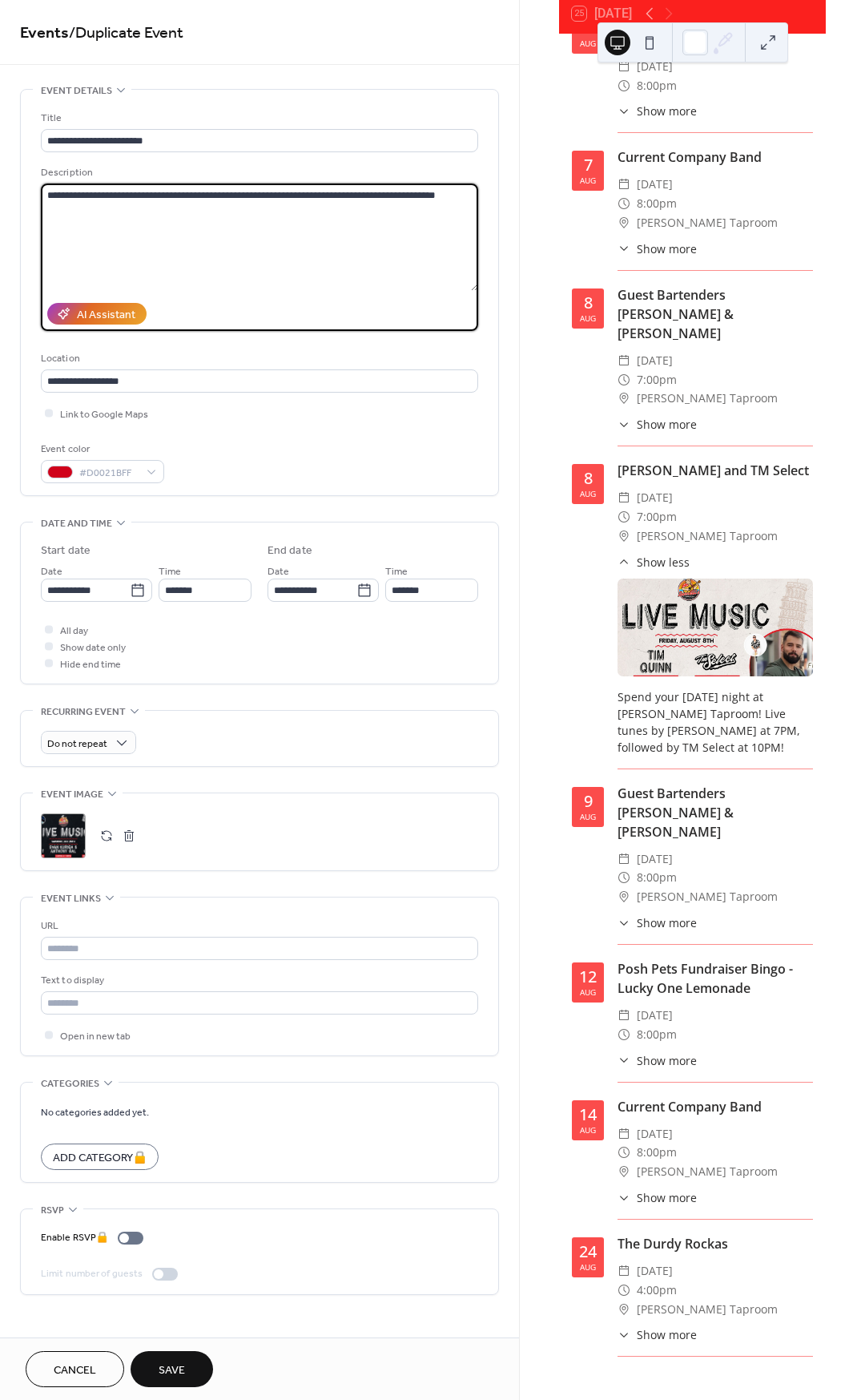 drag, startPoint x: 329, startPoint y: 196, endPoint x: 295, endPoint y: 192, distance: 34.234486 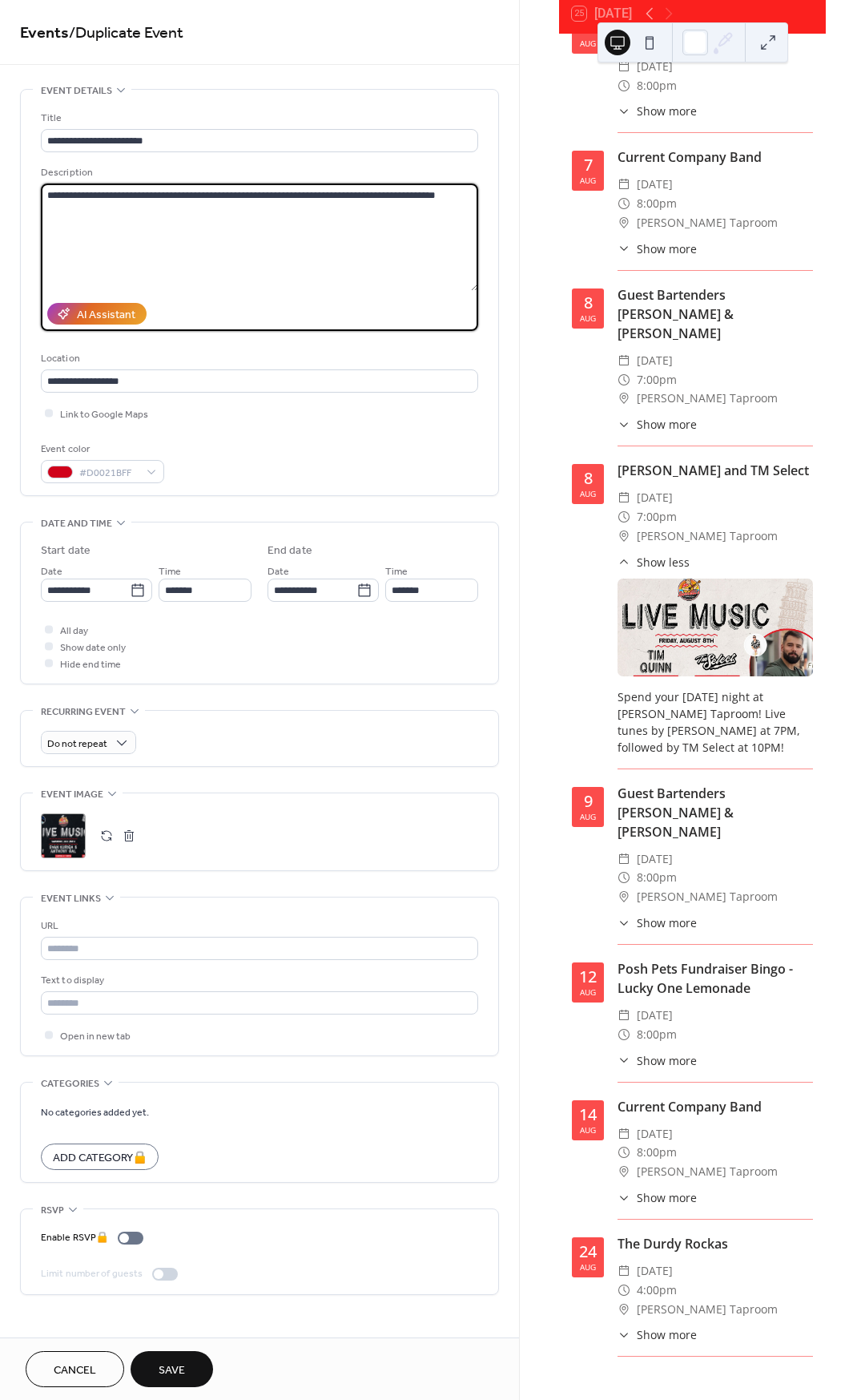 click on "**********" at bounding box center [260, 237] 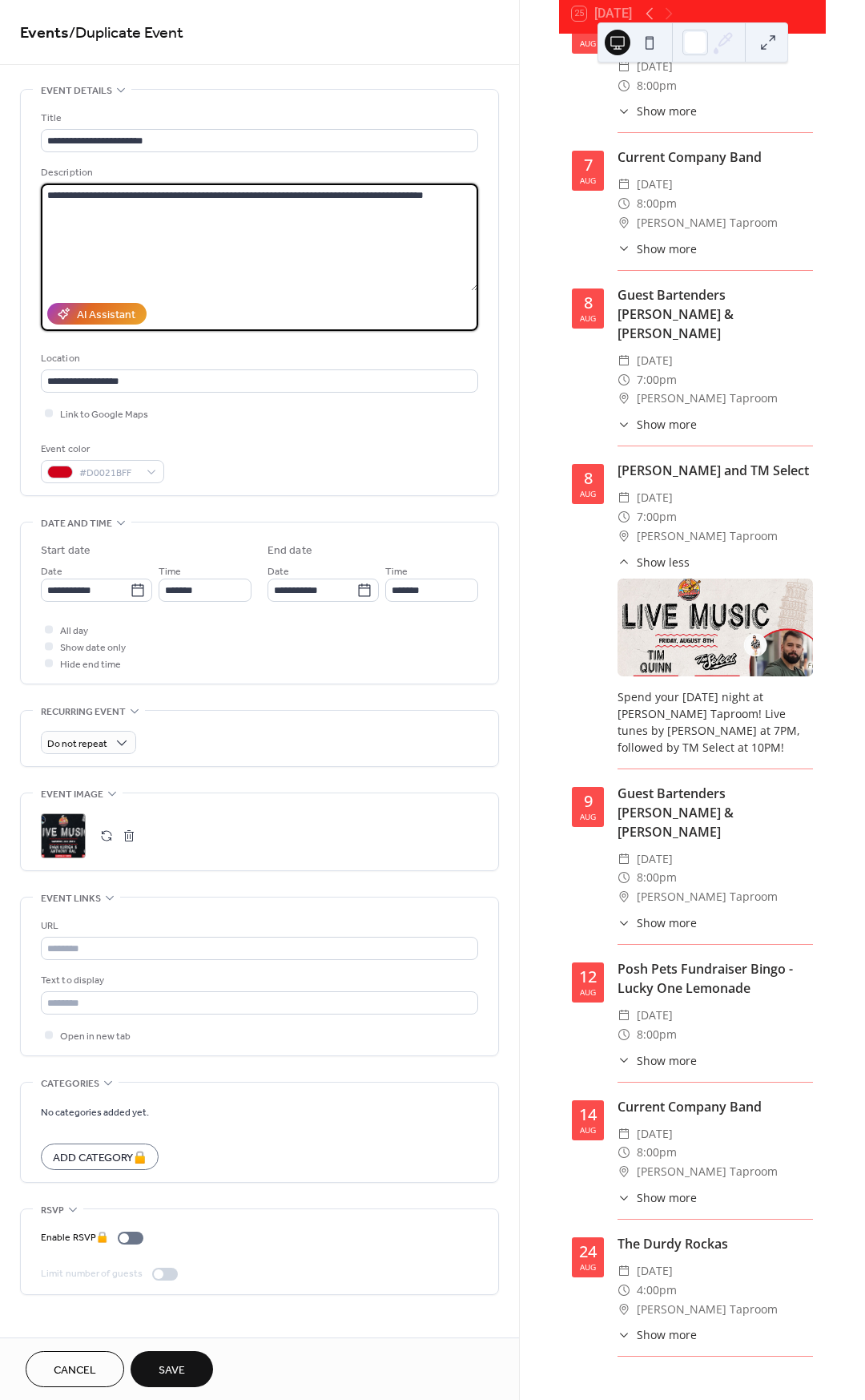 click on "**********" at bounding box center (260, 237) 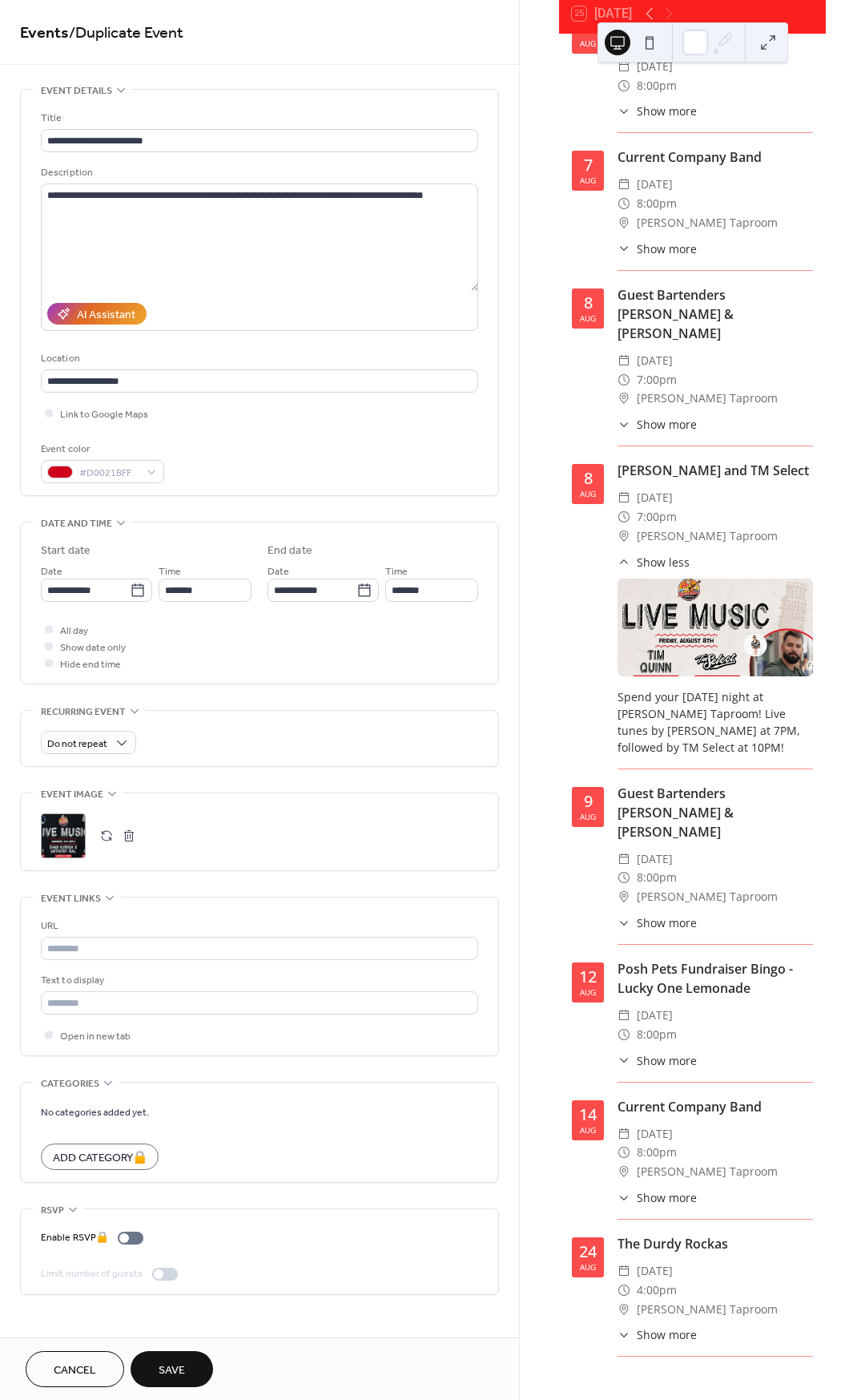 click on ";" at bounding box center [63, 836] 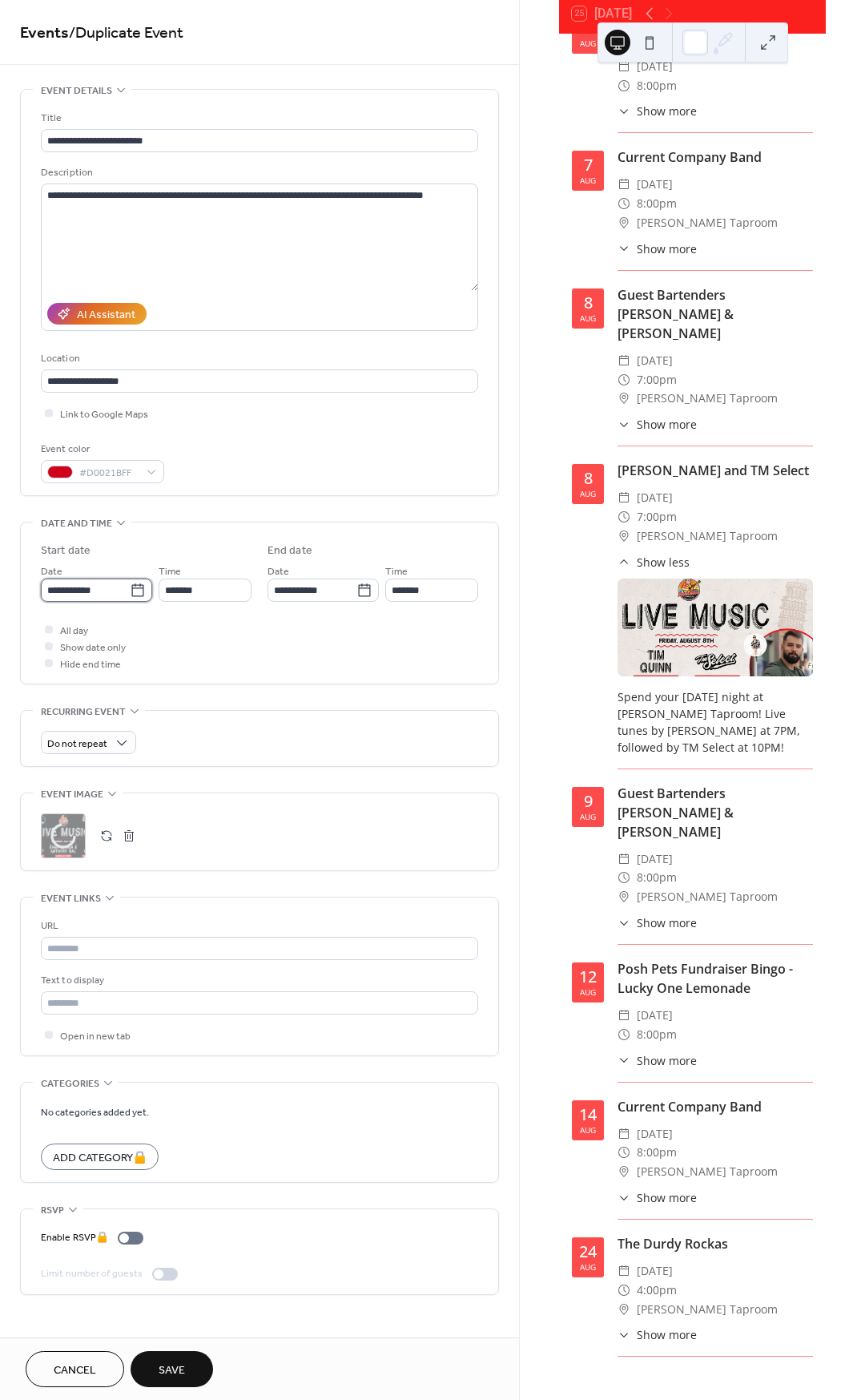 click on "**********" at bounding box center [85, 590] 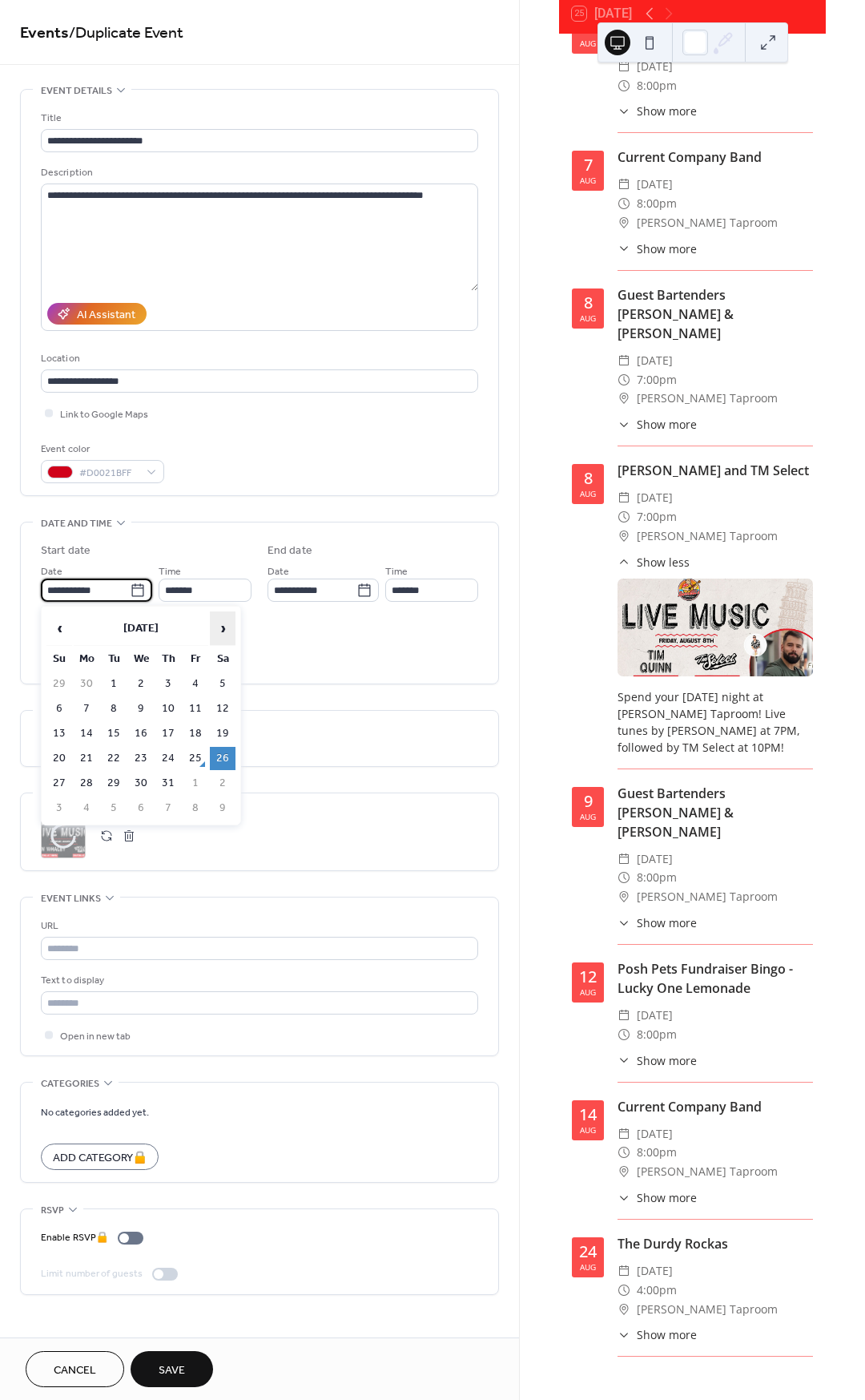 click on "›" at bounding box center (223, 628) 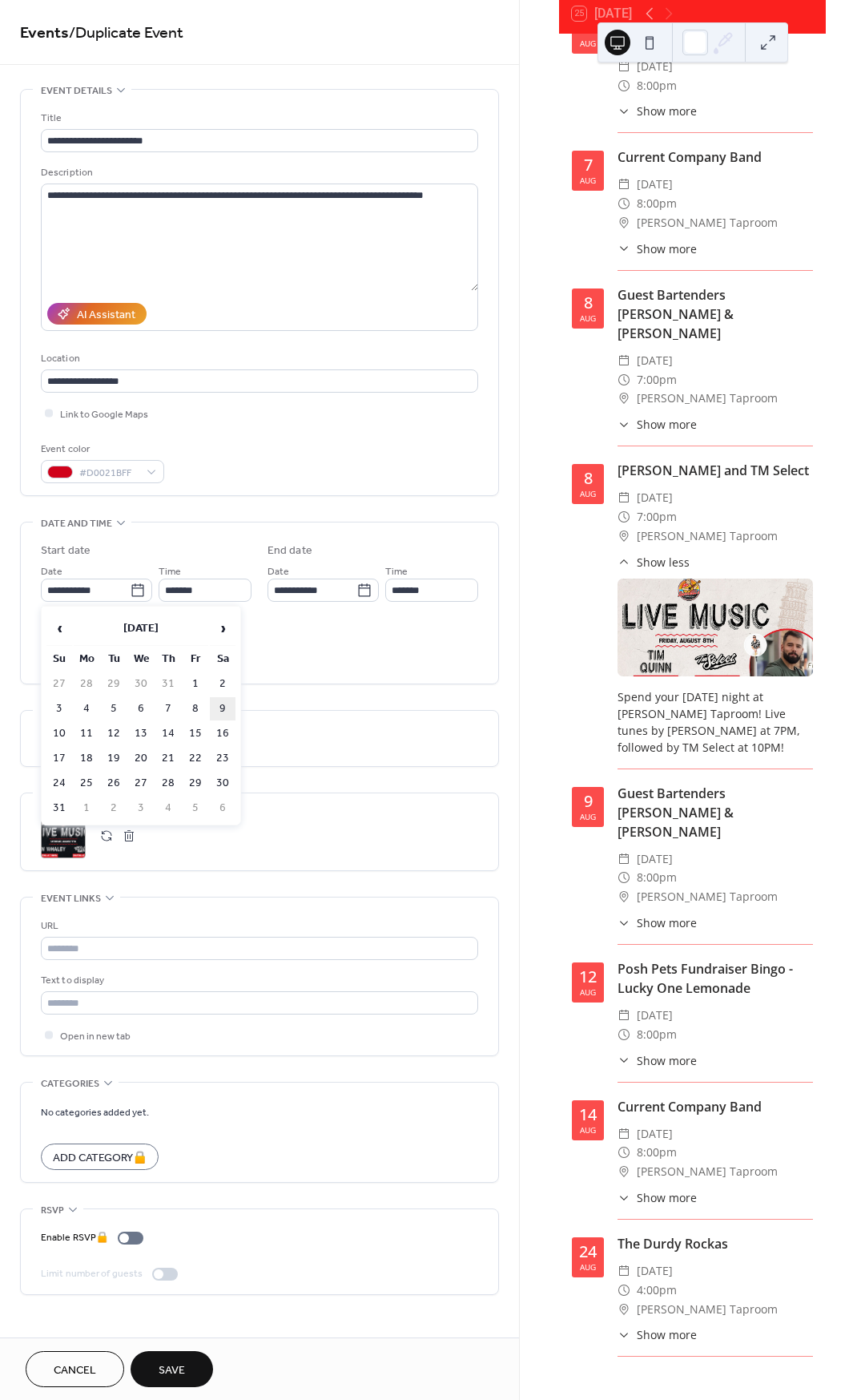 click on "9" at bounding box center (223, 708) 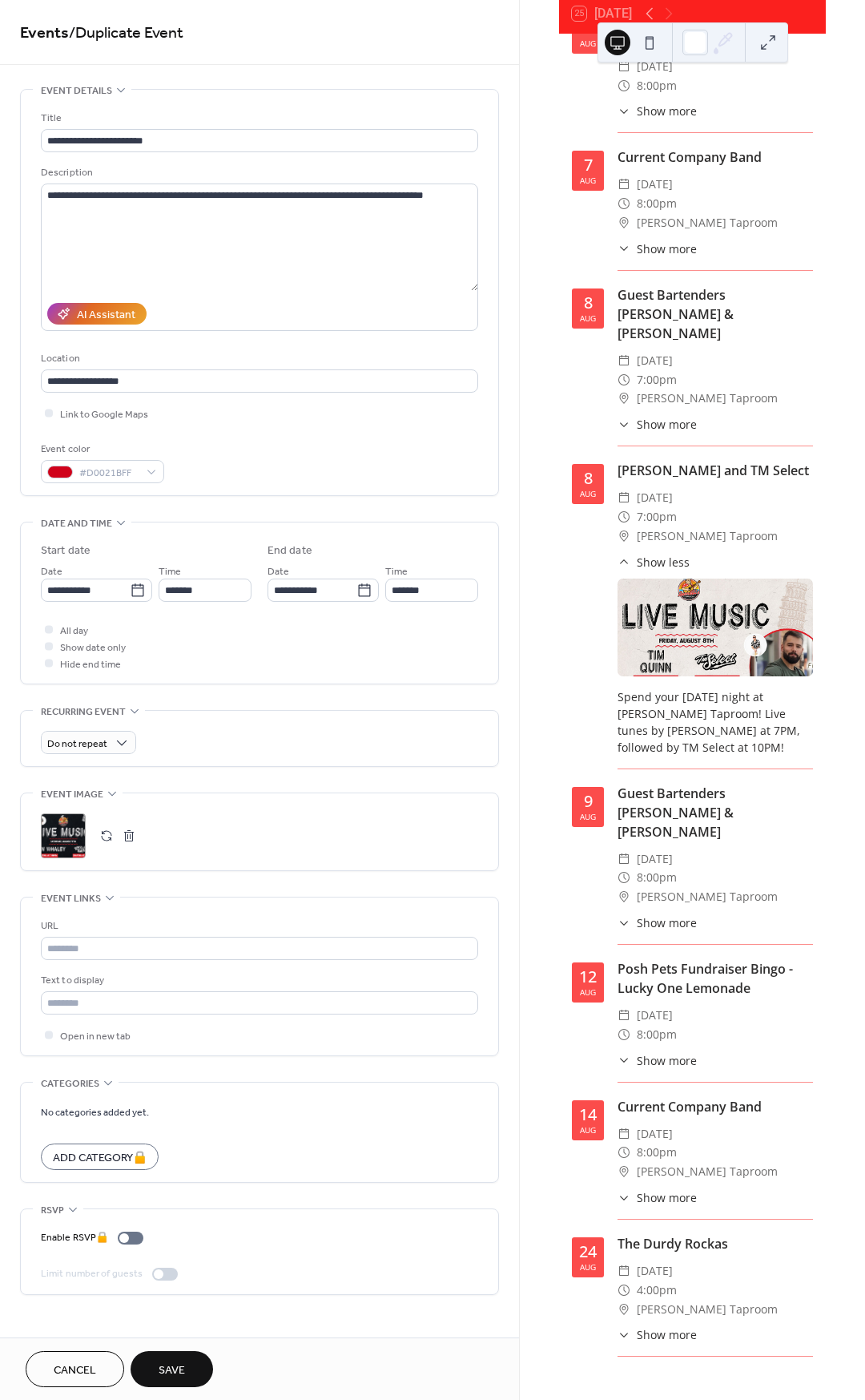 drag, startPoint x: 193, startPoint y: 1370, endPoint x: 184, endPoint y: 1303, distance: 67.60178 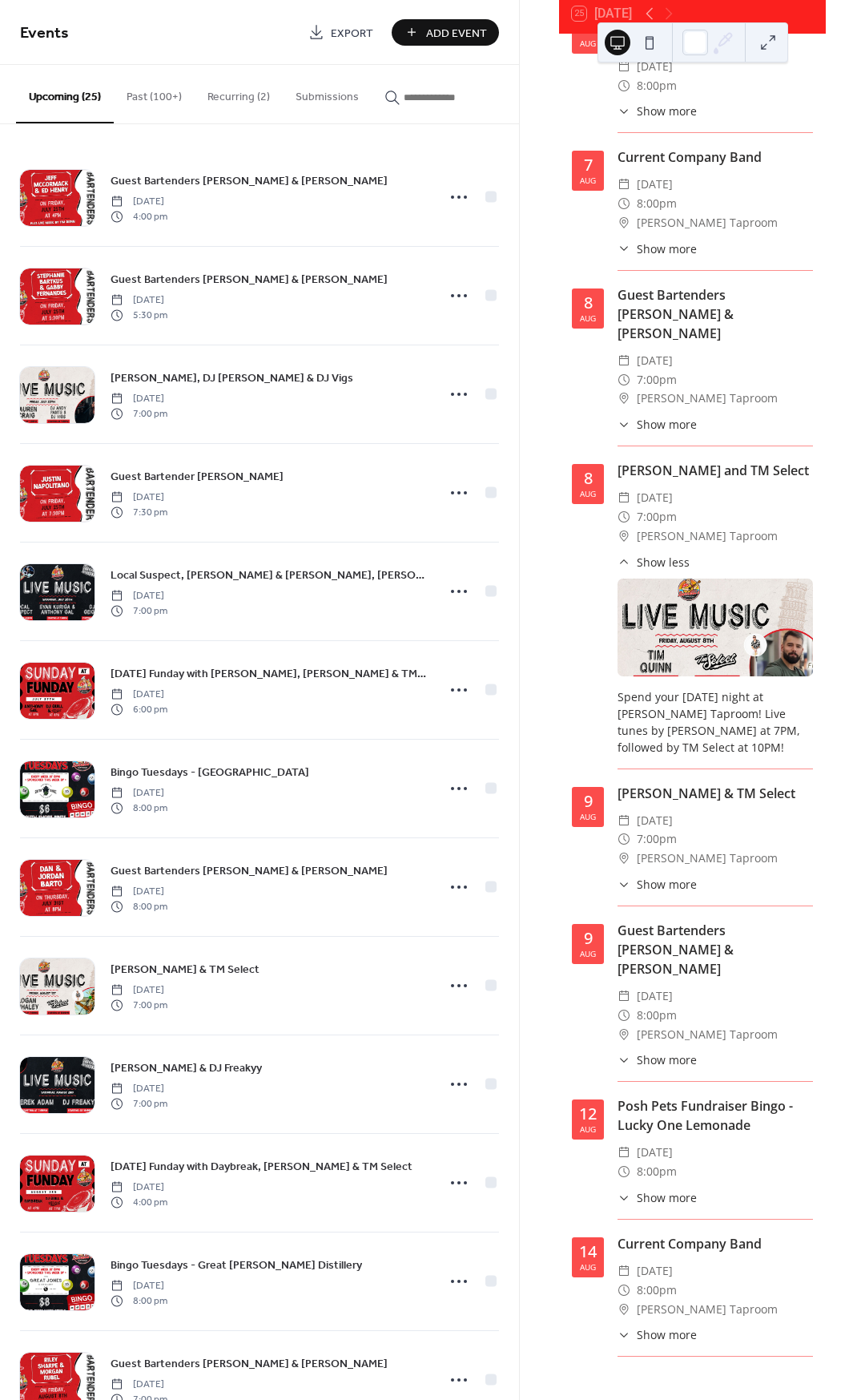 click on "[PERSON_NAME] & TM Select ​ [DATE] ​ 7:00pm ​ [PERSON_NAME] Taproom ​ Show more [DATE] night tunes from [PERSON_NAME] at 7PM, then TM Select starting at 10PM! See you there!" at bounding box center (715, 845) 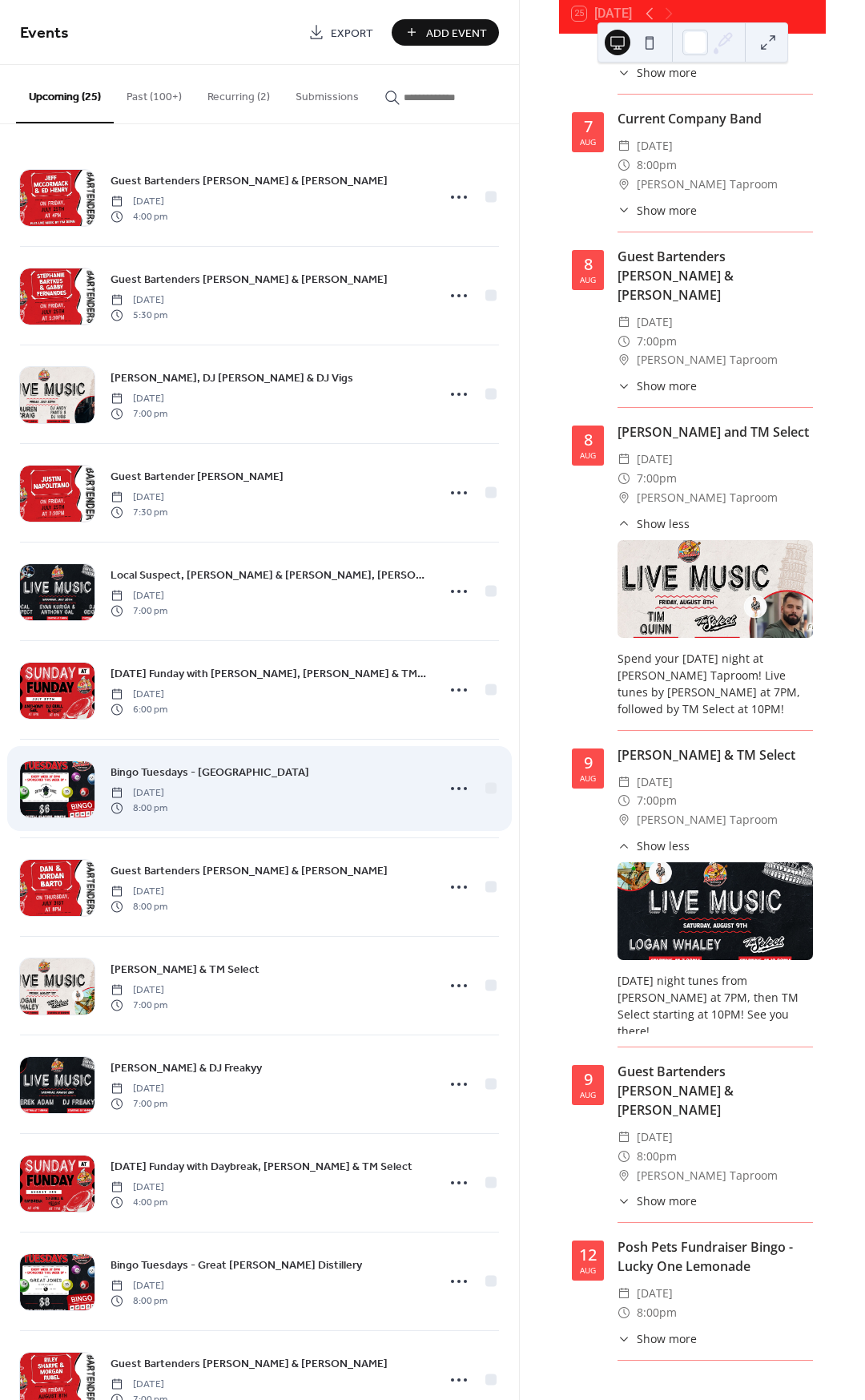 scroll, scrollTop: 2503, scrollLeft: 0, axis: vertical 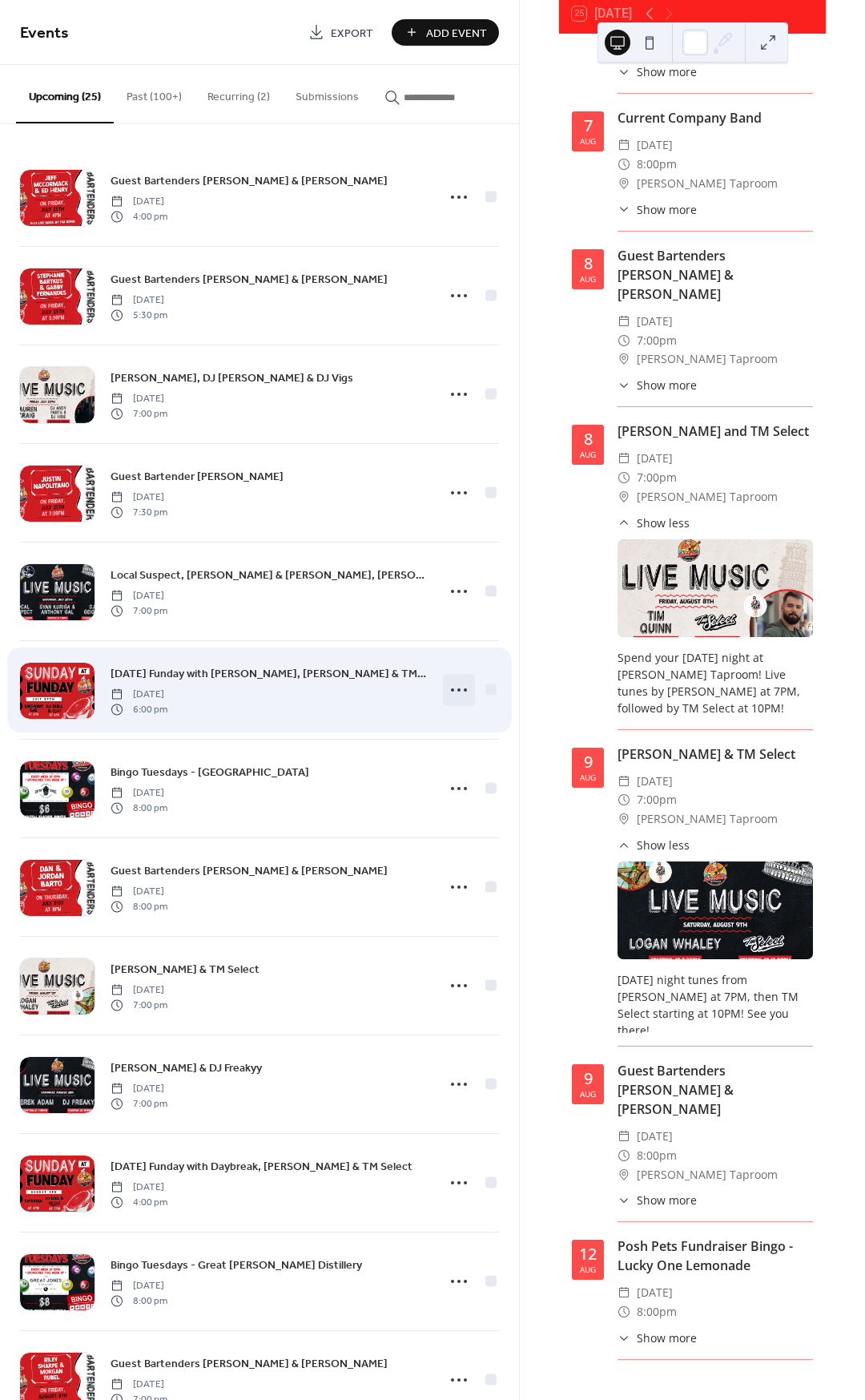 click 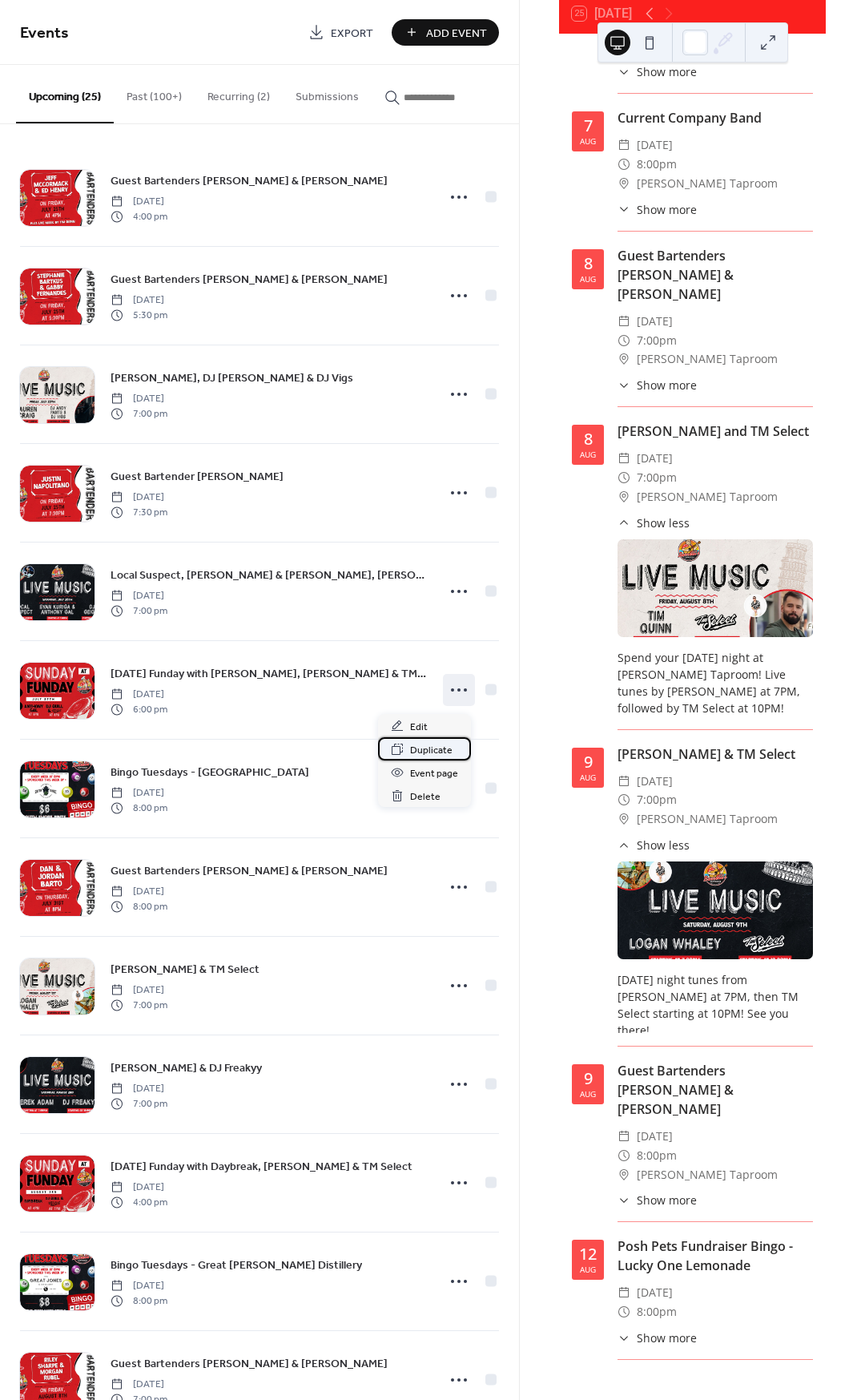 click on "Duplicate" at bounding box center (431, 750) 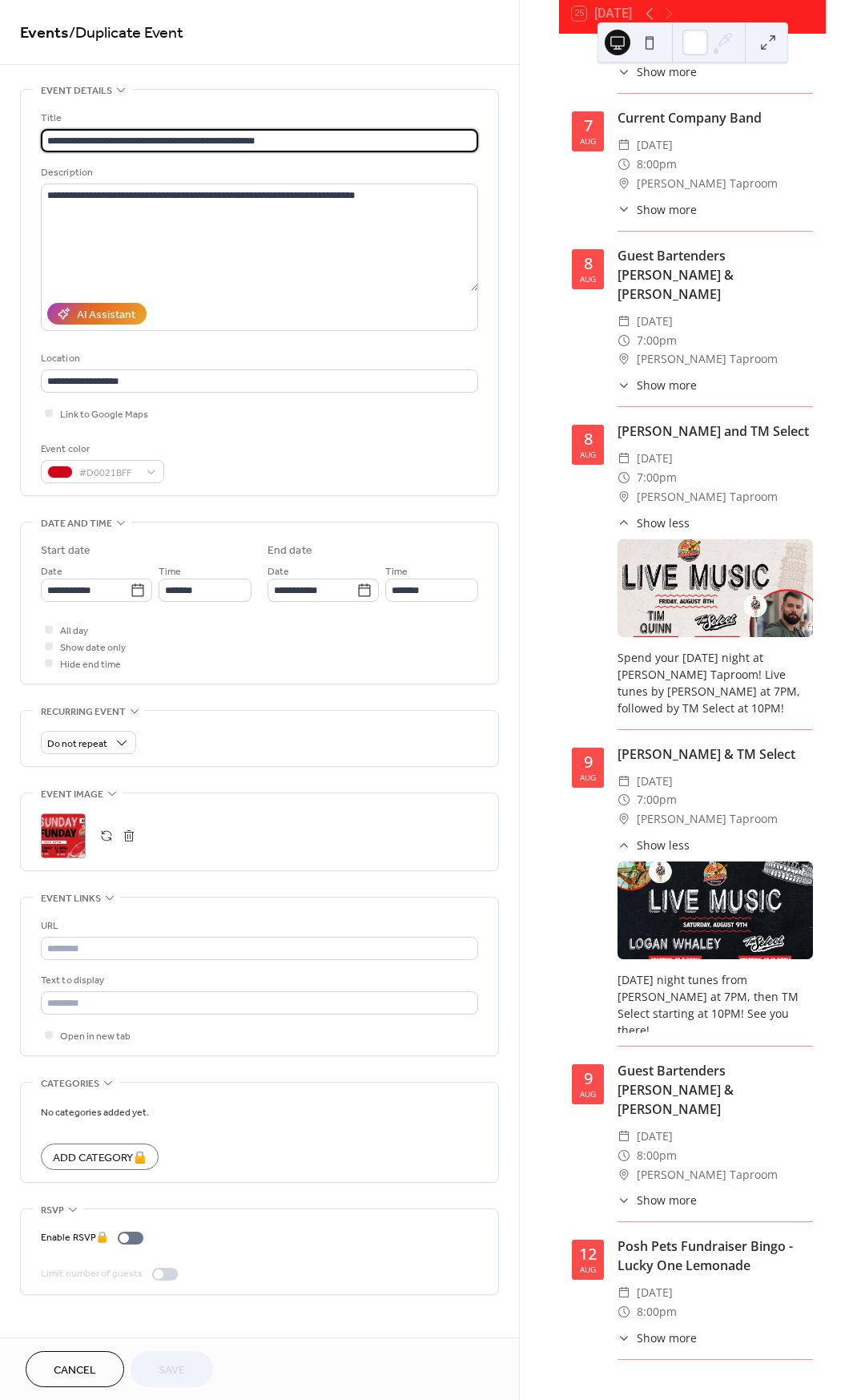 click on ";" at bounding box center (63, 836) 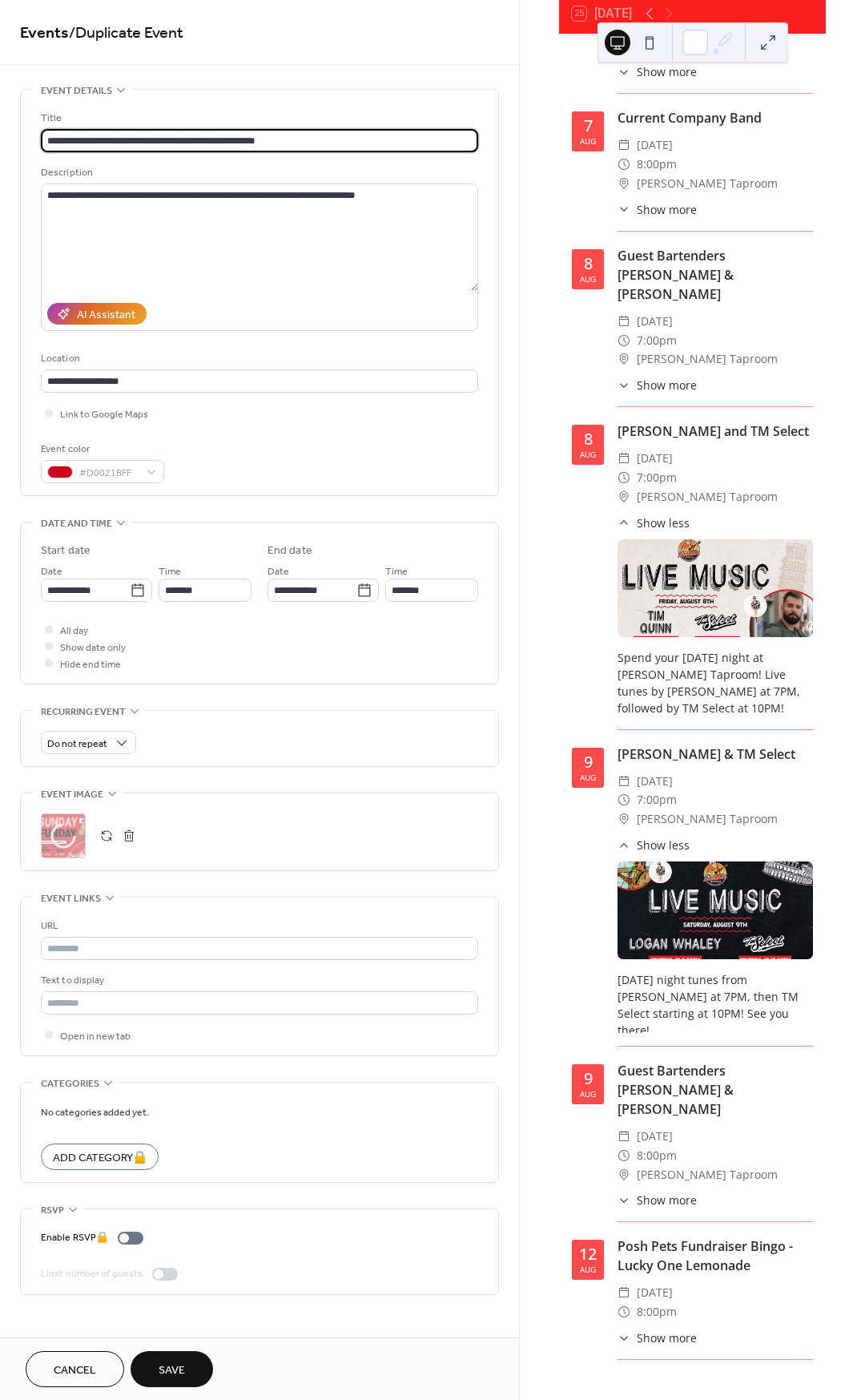 drag, startPoint x: 312, startPoint y: 145, endPoint x: 208, endPoint y: 158, distance: 104.80935 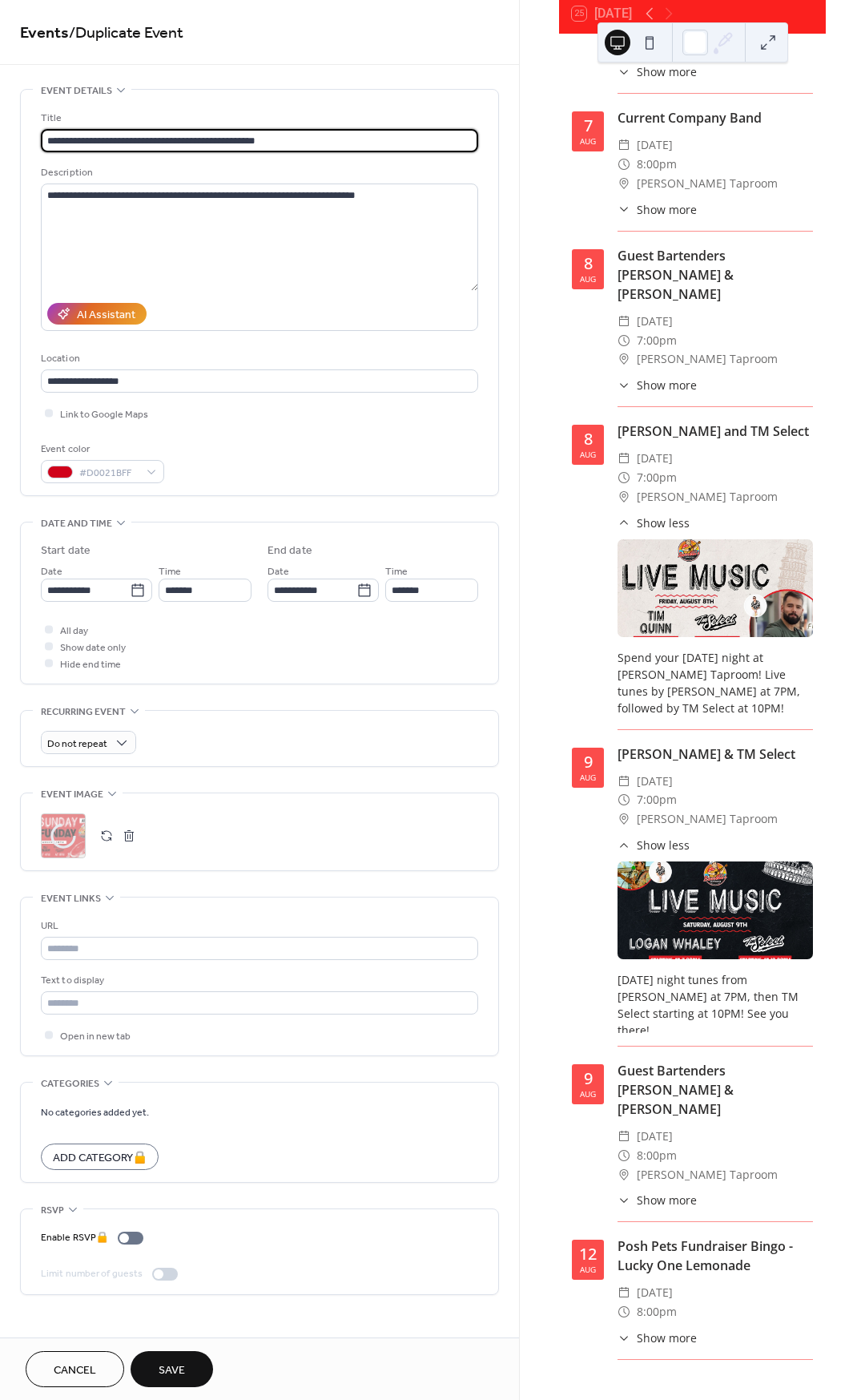 click on "**********" at bounding box center (260, 140) 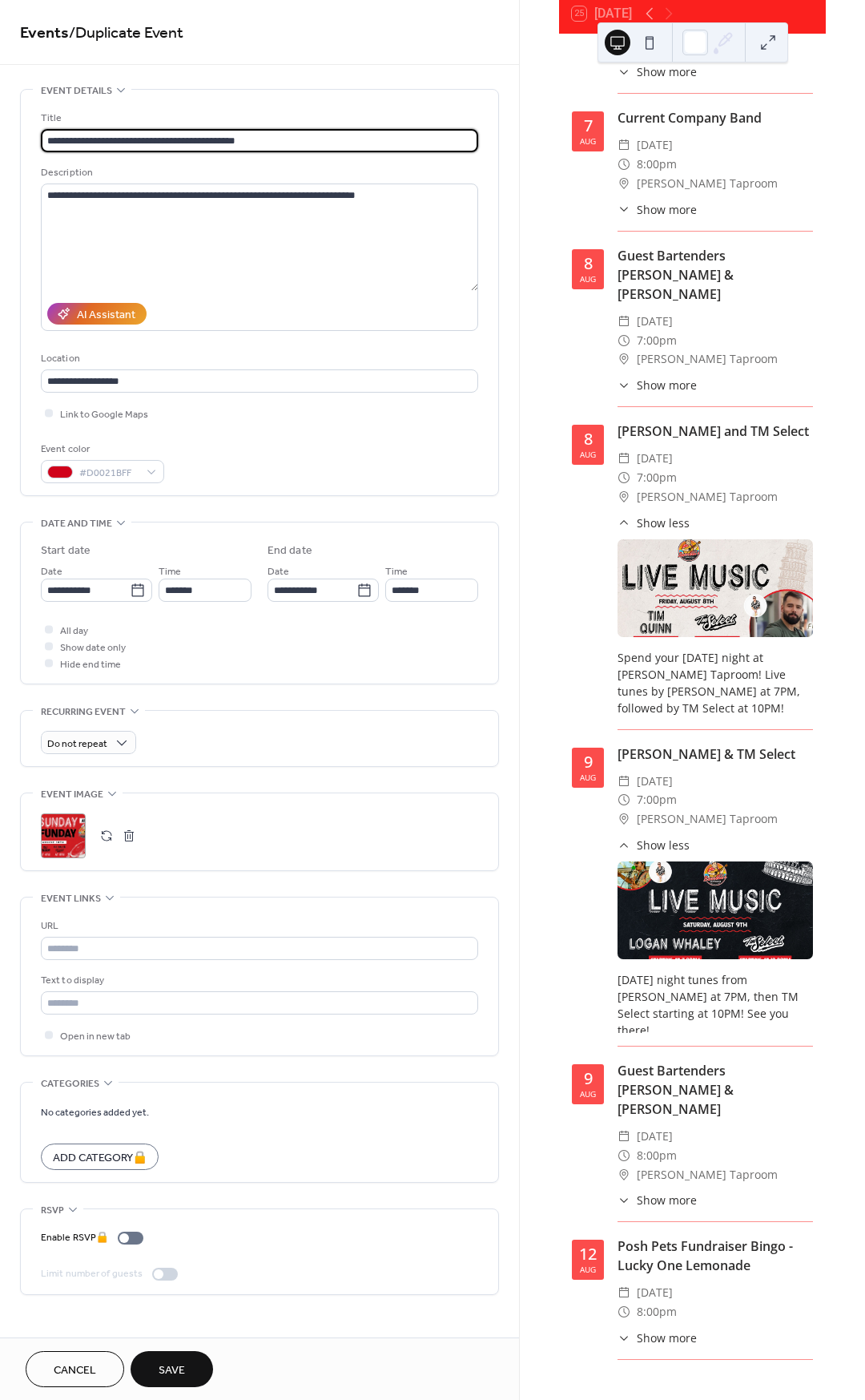 click on "**********" at bounding box center (260, 140) 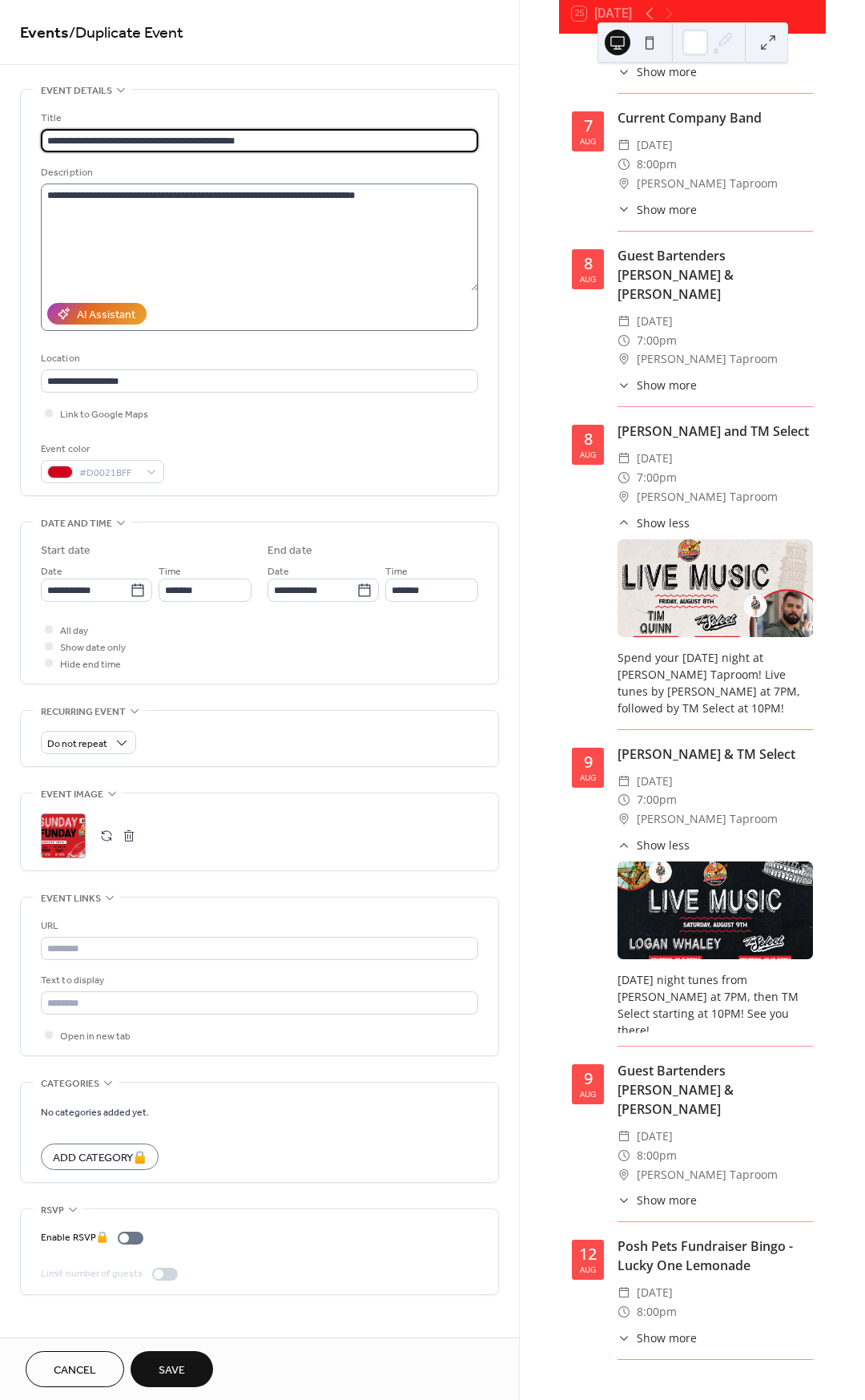 scroll, scrollTop: 1, scrollLeft: 0, axis: vertical 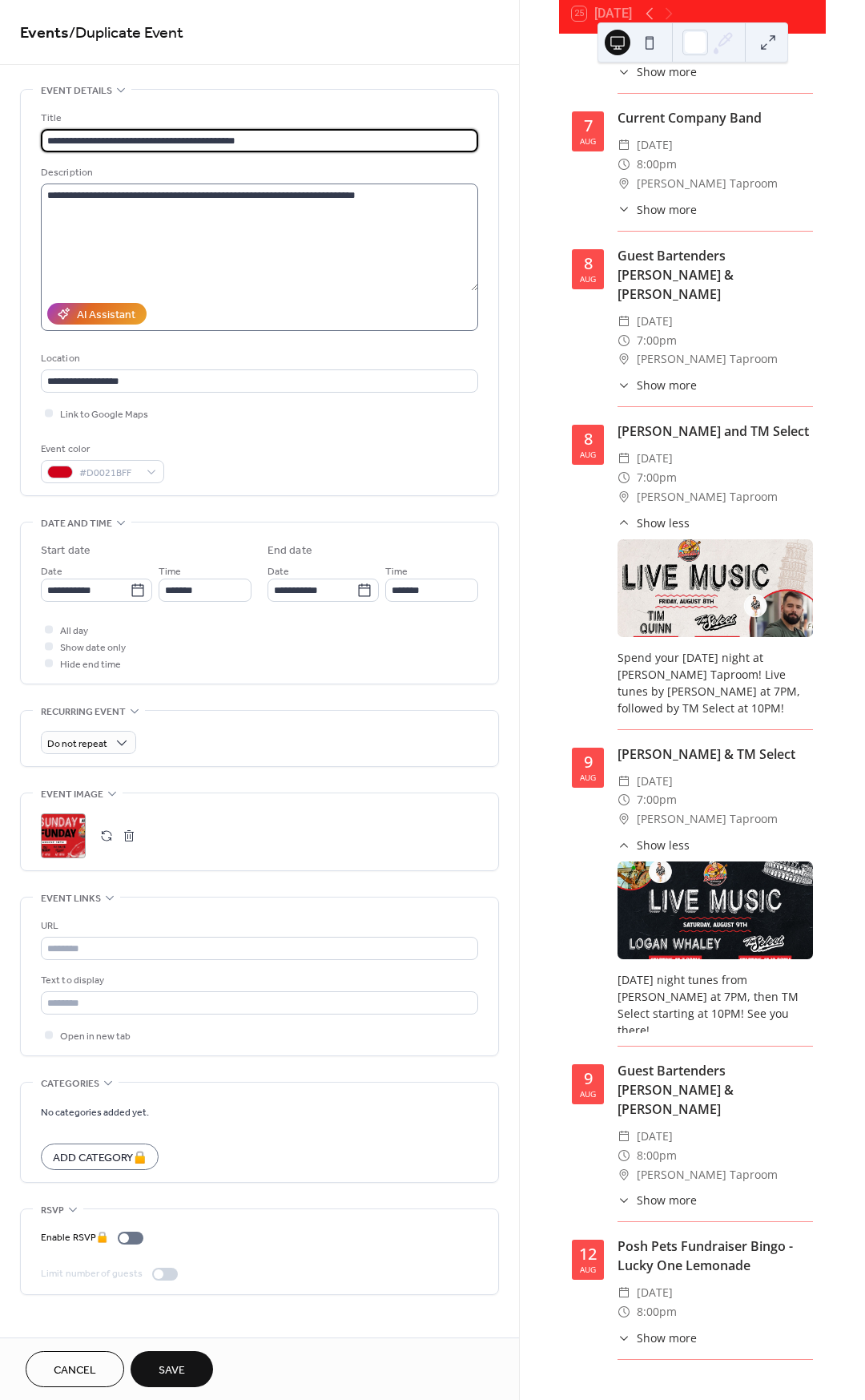 type on "**********" 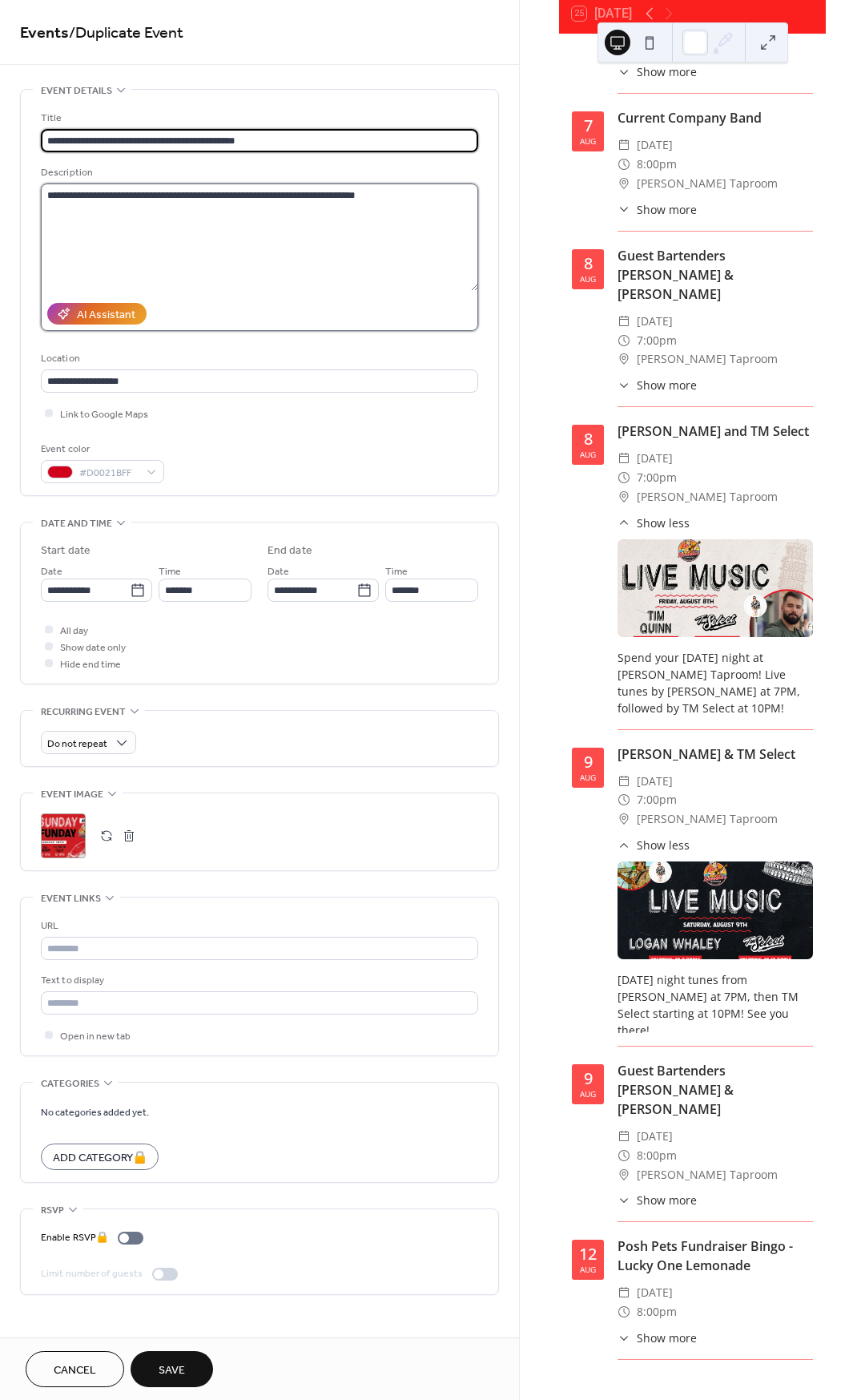 scroll, scrollTop: 0, scrollLeft: 0, axis: both 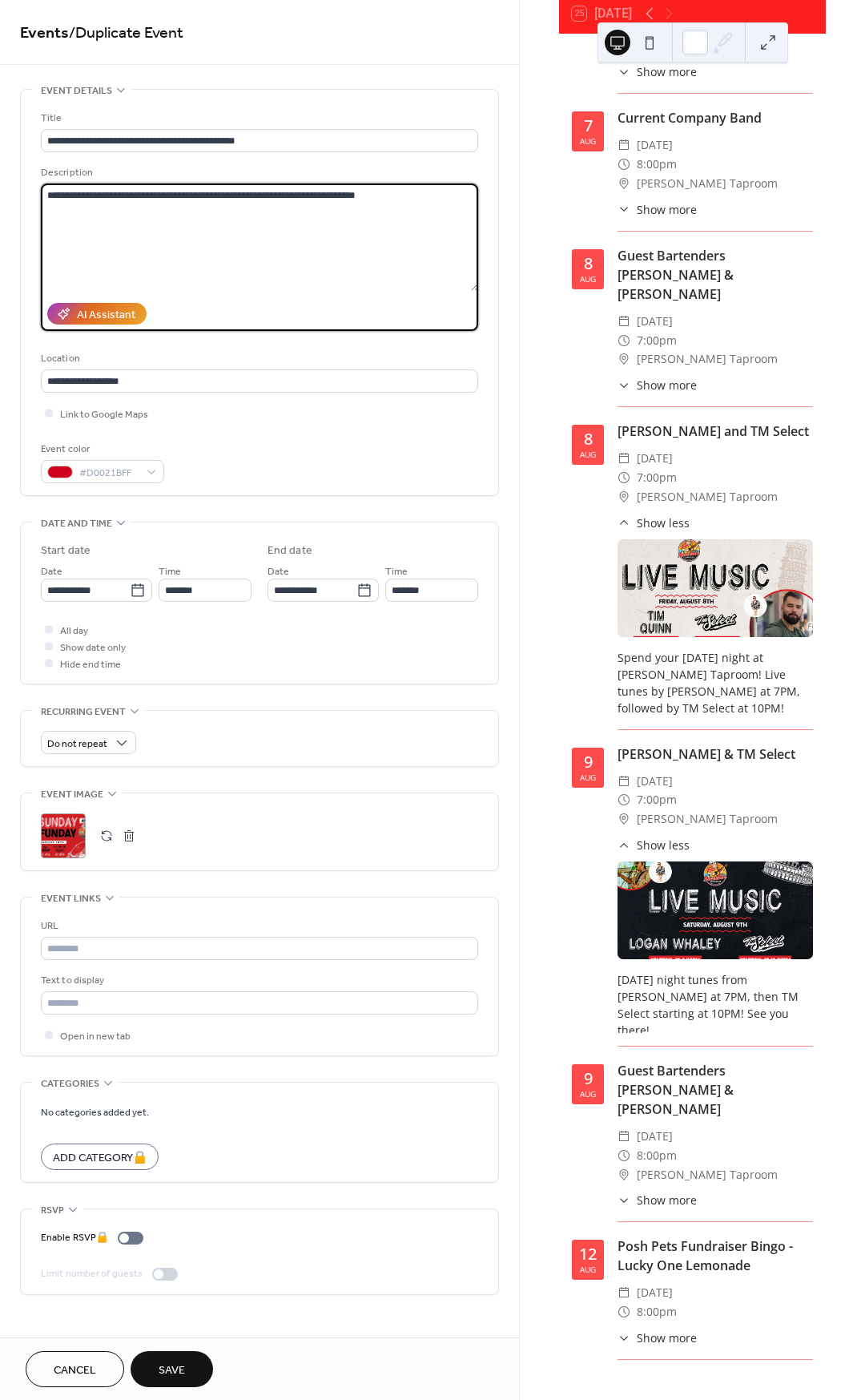 drag, startPoint x: 428, startPoint y: 195, endPoint x: 307, endPoint y: 196, distance: 121.00413 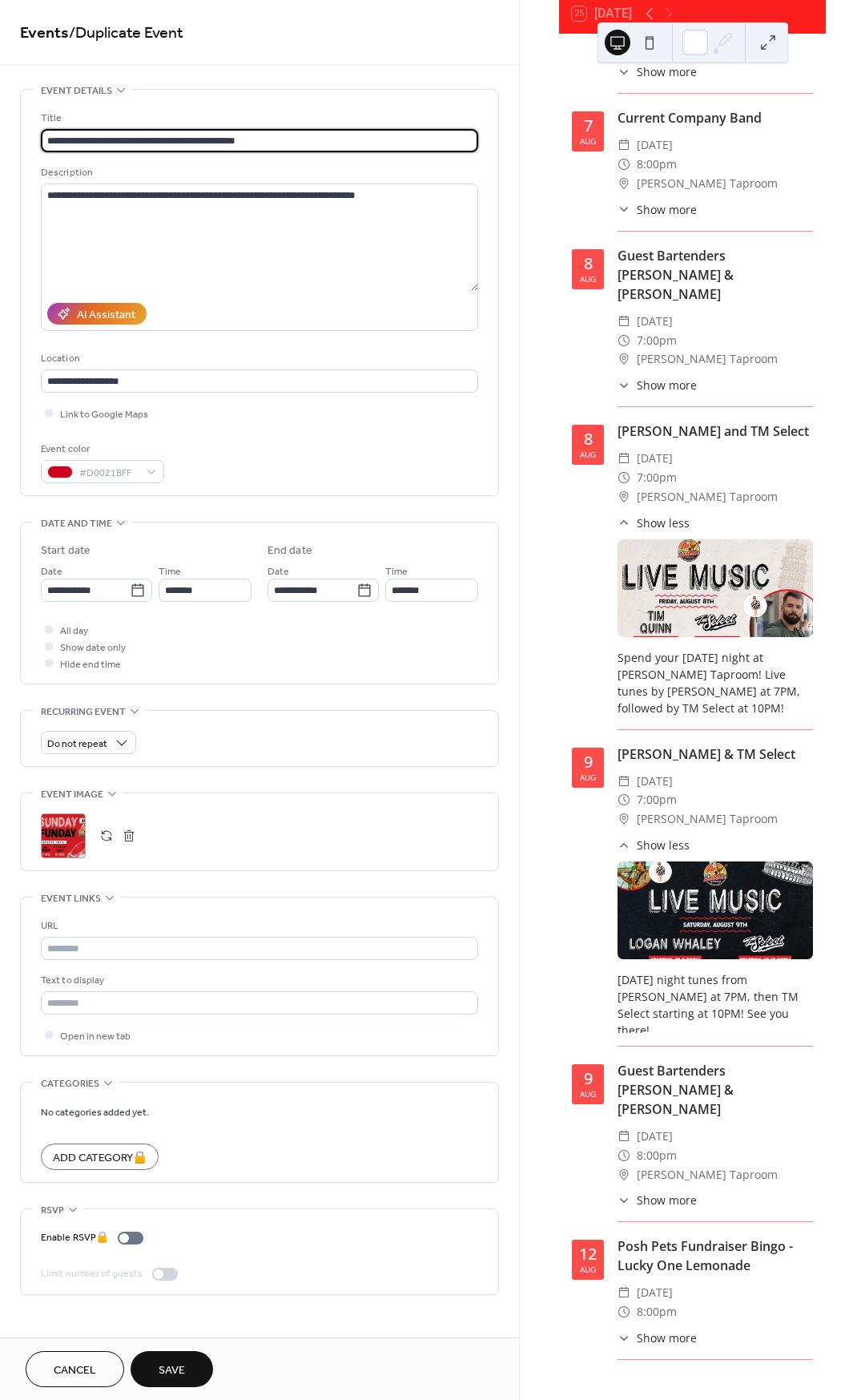 drag, startPoint x: 131, startPoint y: 139, endPoint x: 196, endPoint y: 139, distance: 65 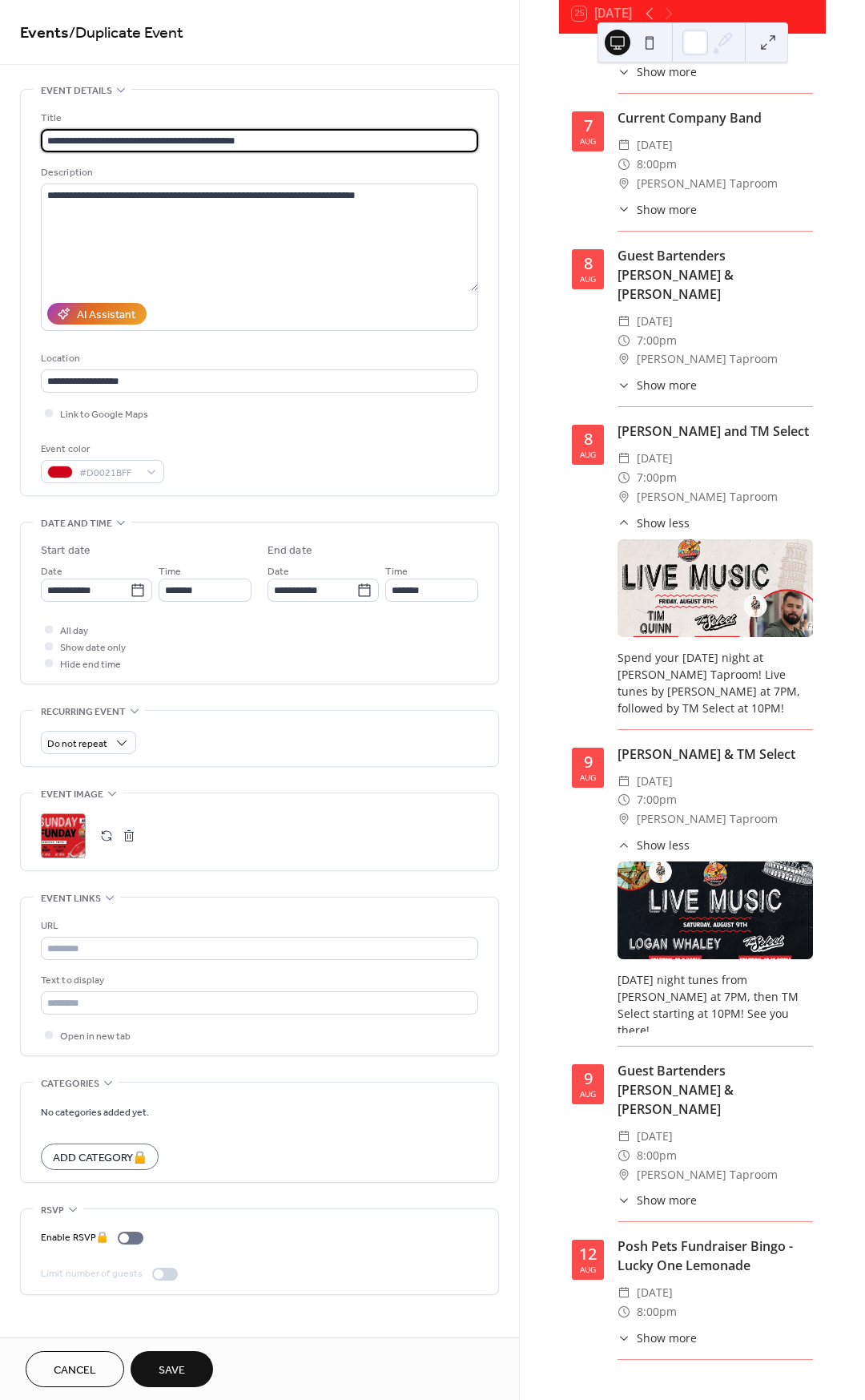 click on "**********" at bounding box center [260, 140] 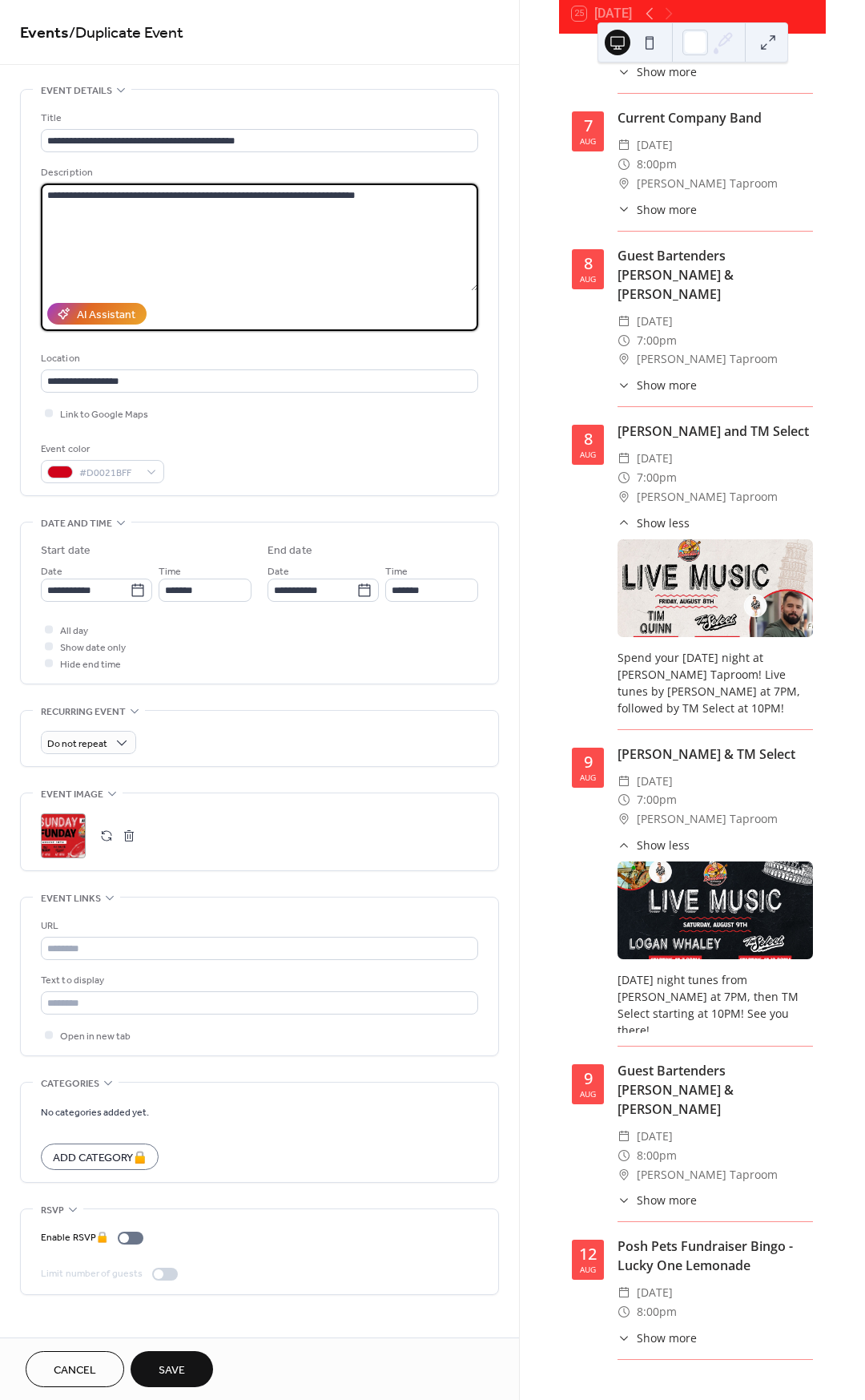 drag, startPoint x: 260, startPoint y: 193, endPoint x: 171, endPoint y: 189, distance: 89.08984 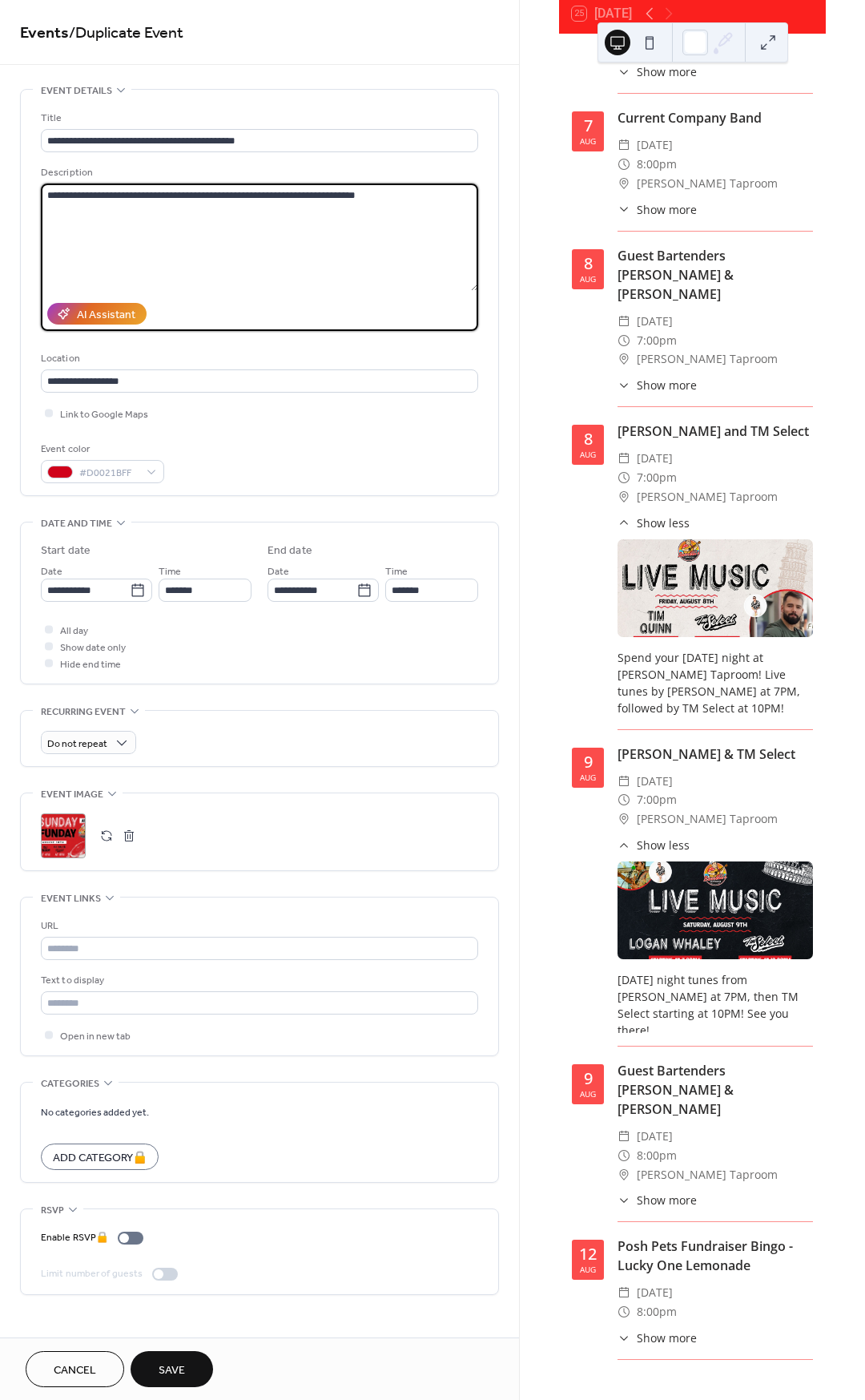 click on "**********" at bounding box center [260, 237] 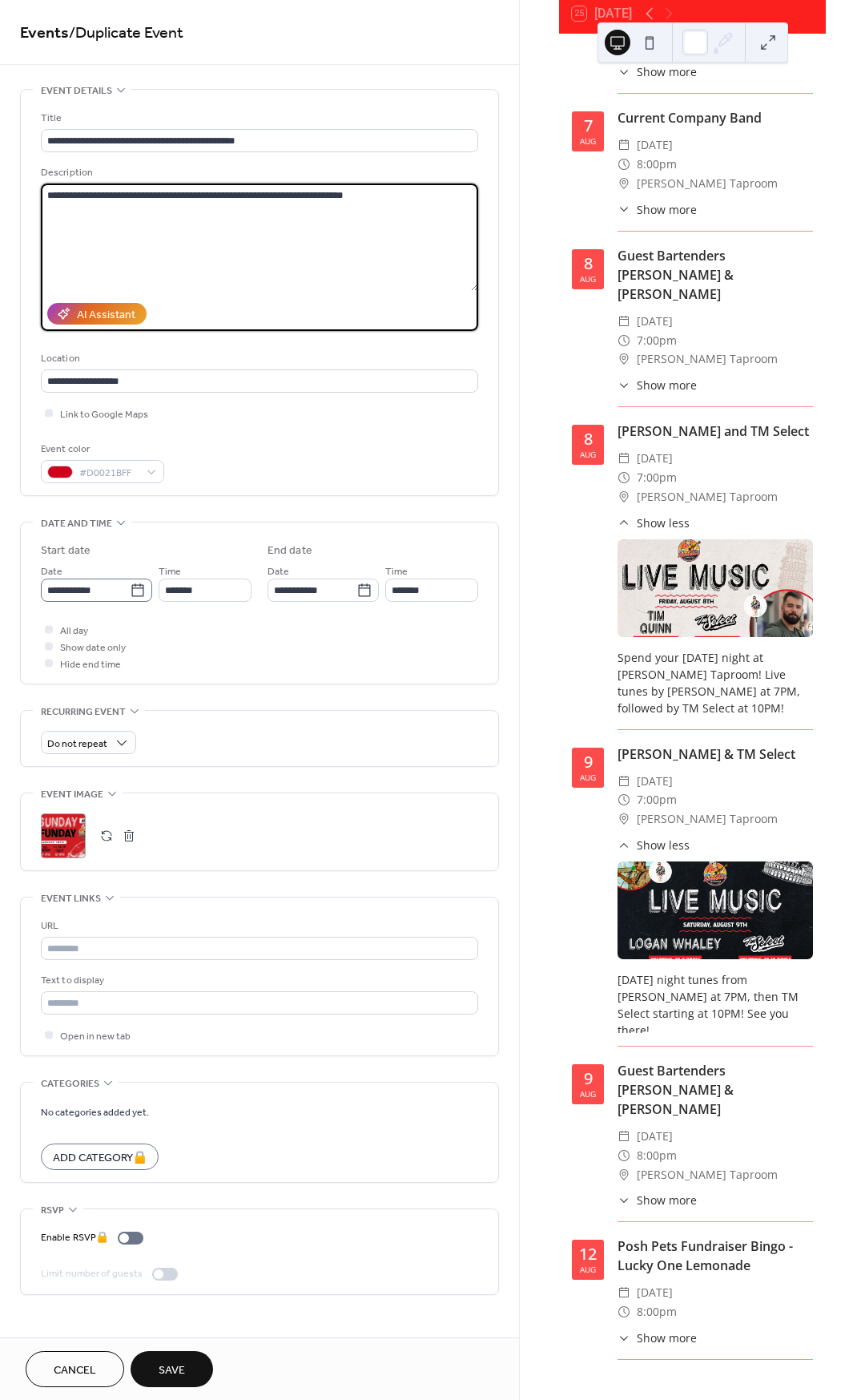 type on "**********" 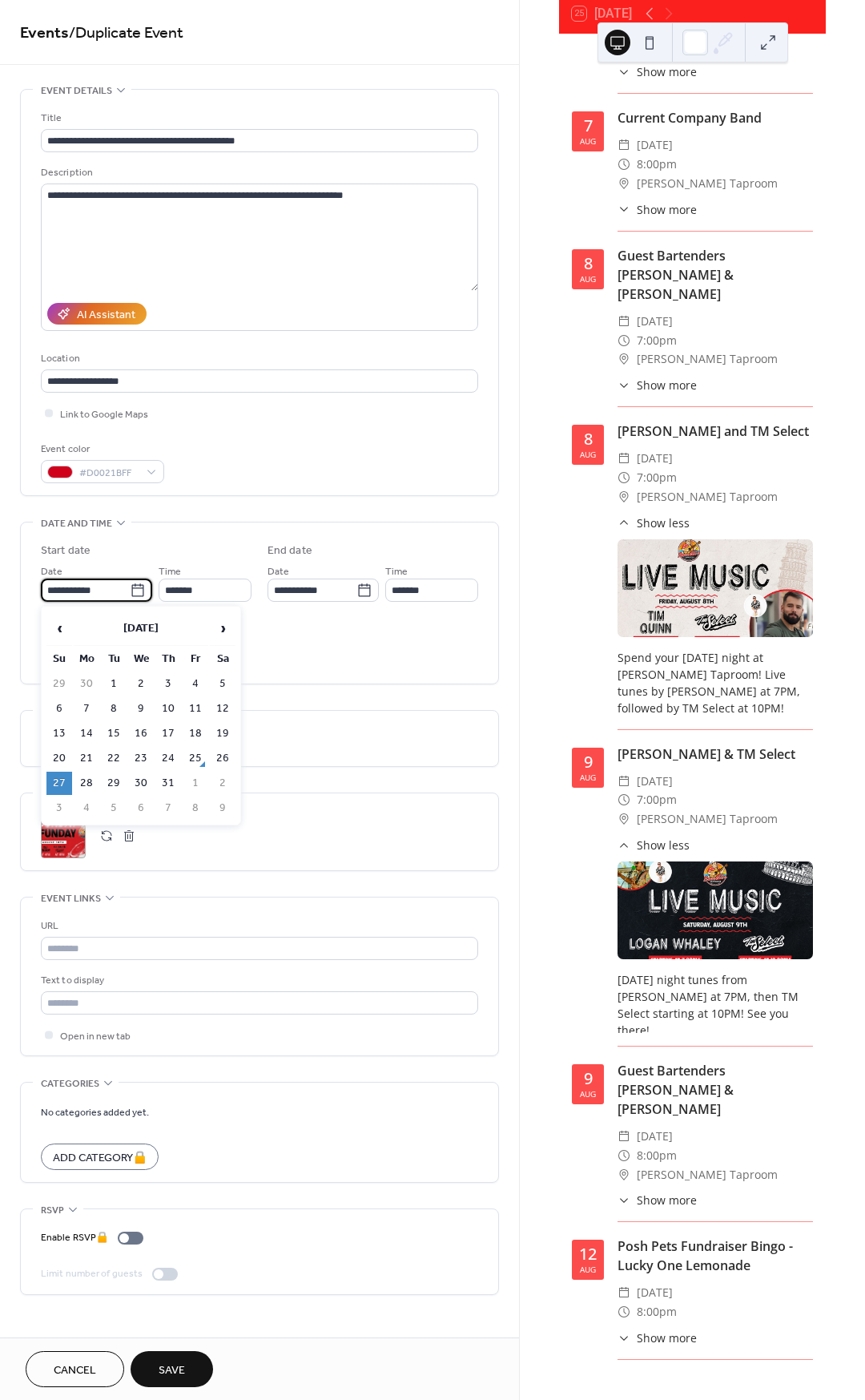 click on "**********" at bounding box center (85, 590) 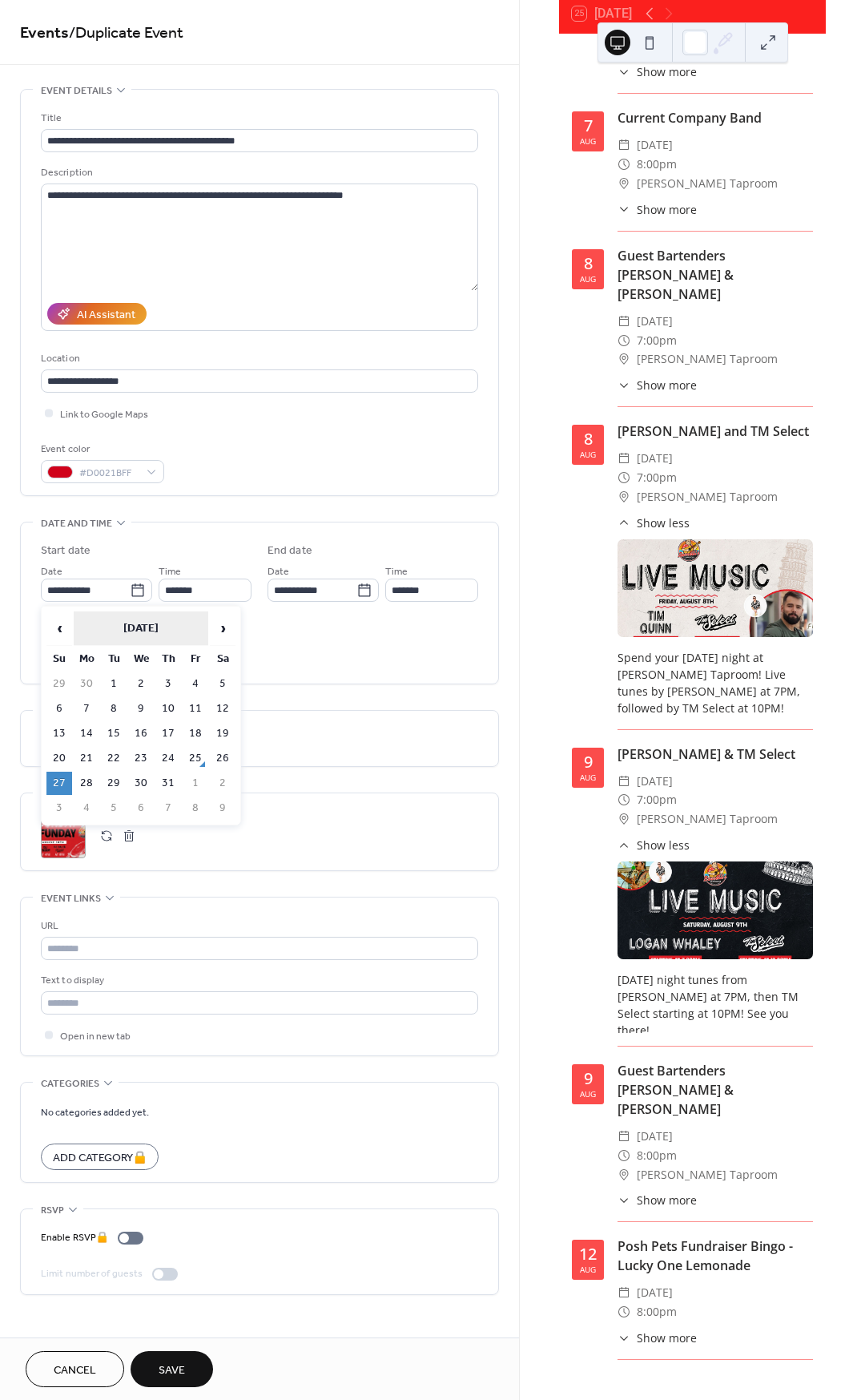 click on "[DATE]" at bounding box center (141, 628) 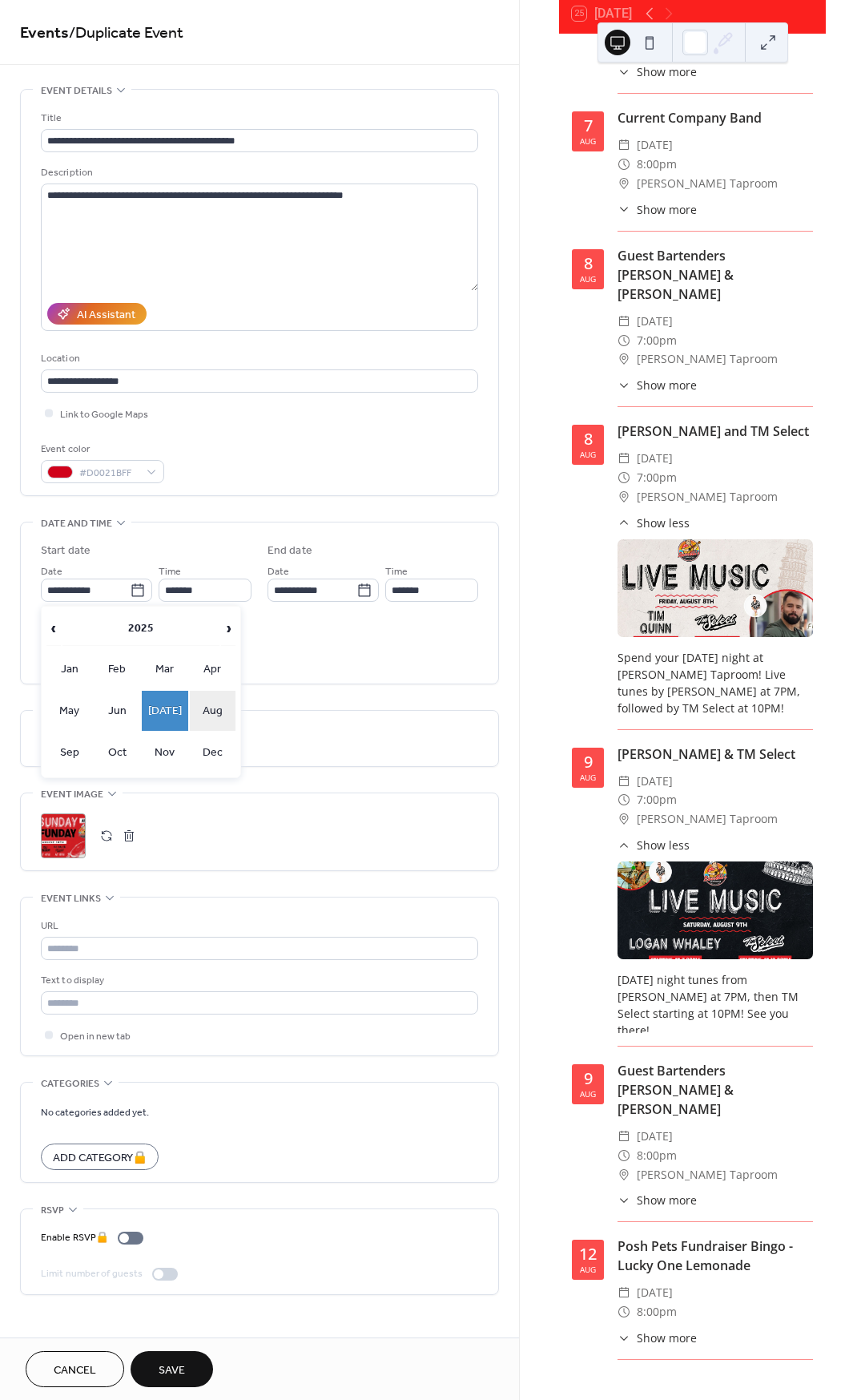 click on "Aug" at bounding box center [213, 711] 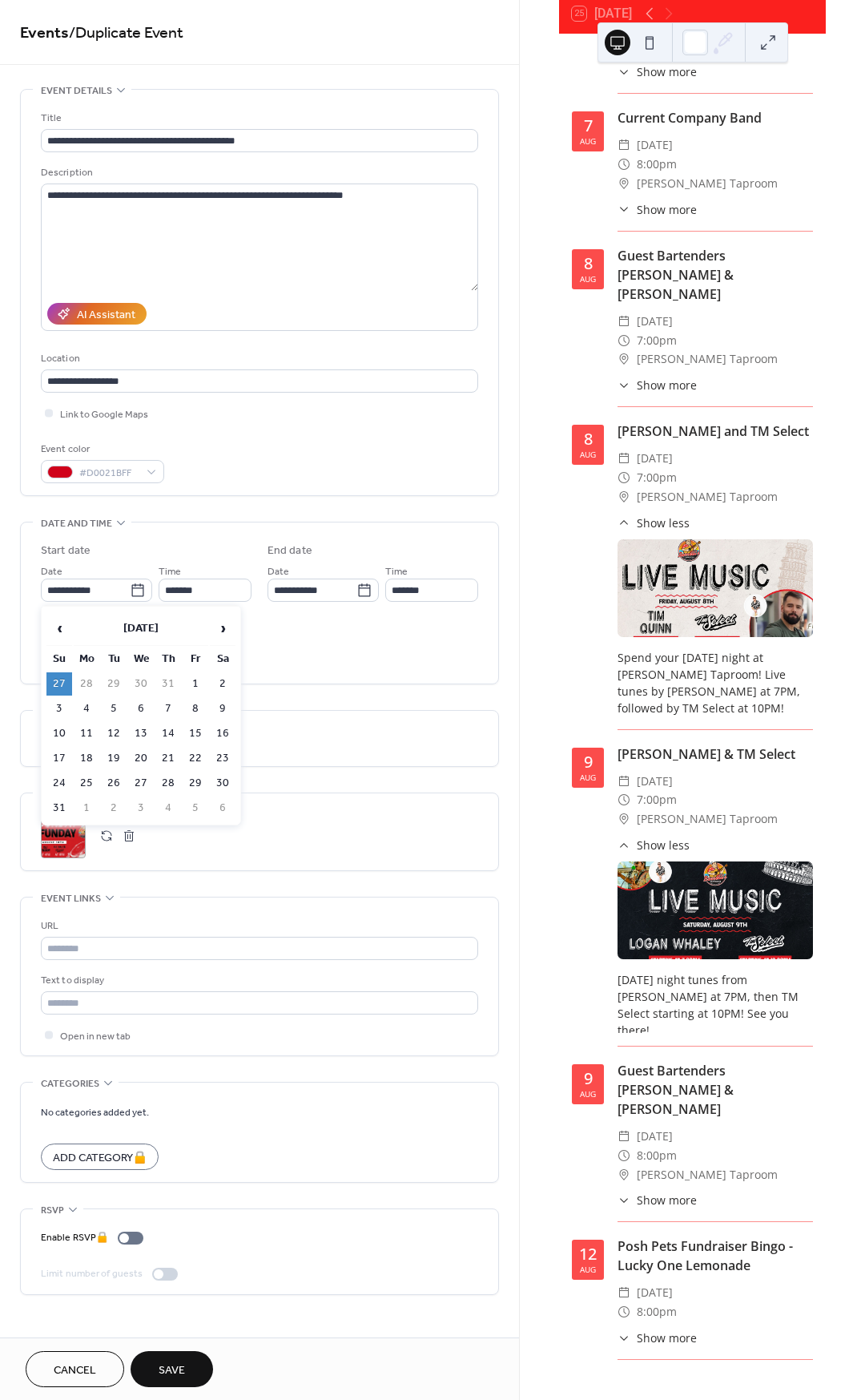 drag, startPoint x: 55, startPoint y: 728, endPoint x: 103, endPoint y: 631, distance: 108.22661 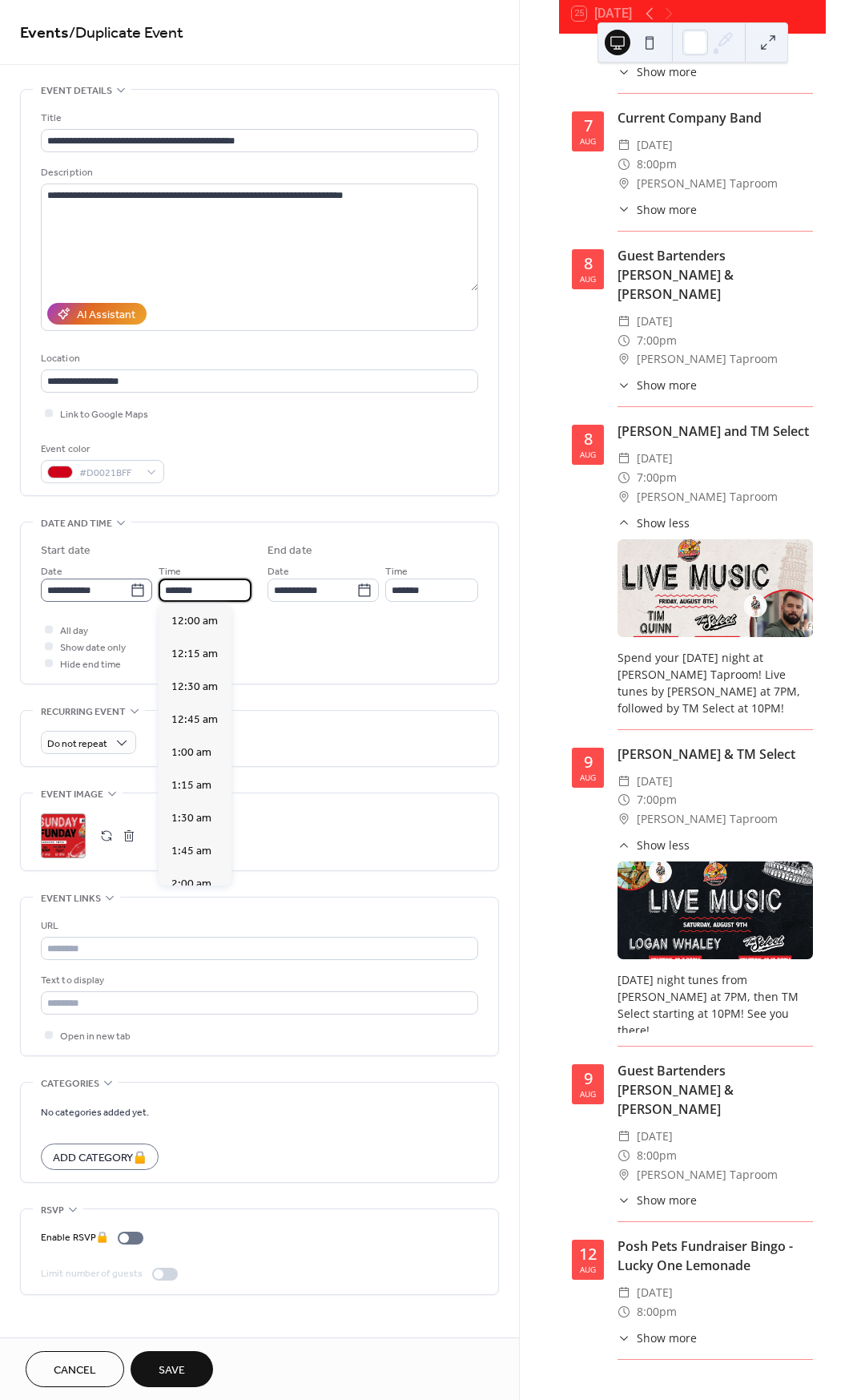 drag, startPoint x: 171, startPoint y: 591, endPoint x: 148, endPoint y: 590, distance: 23.02173 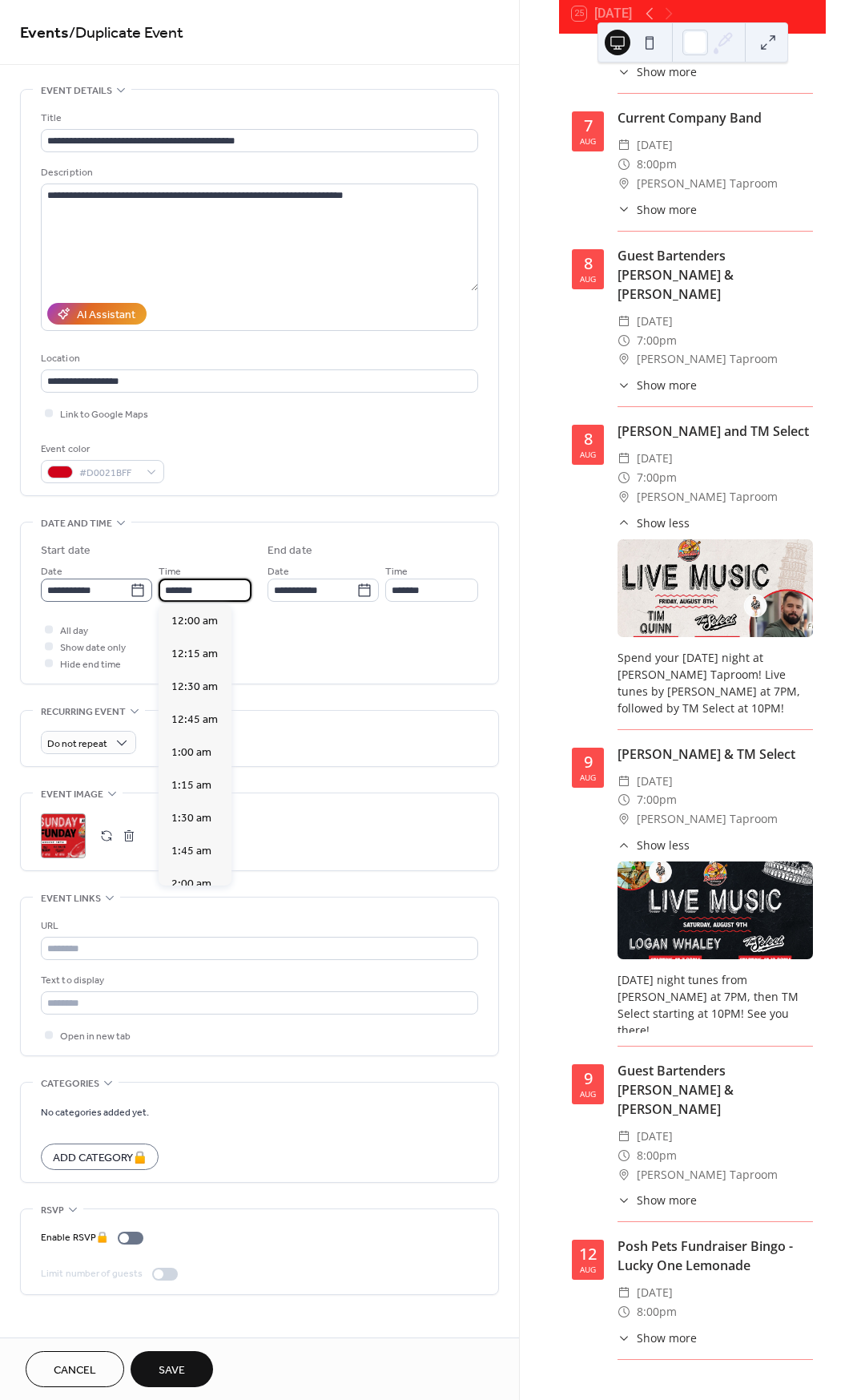 click on "**********" at bounding box center (146, 582) 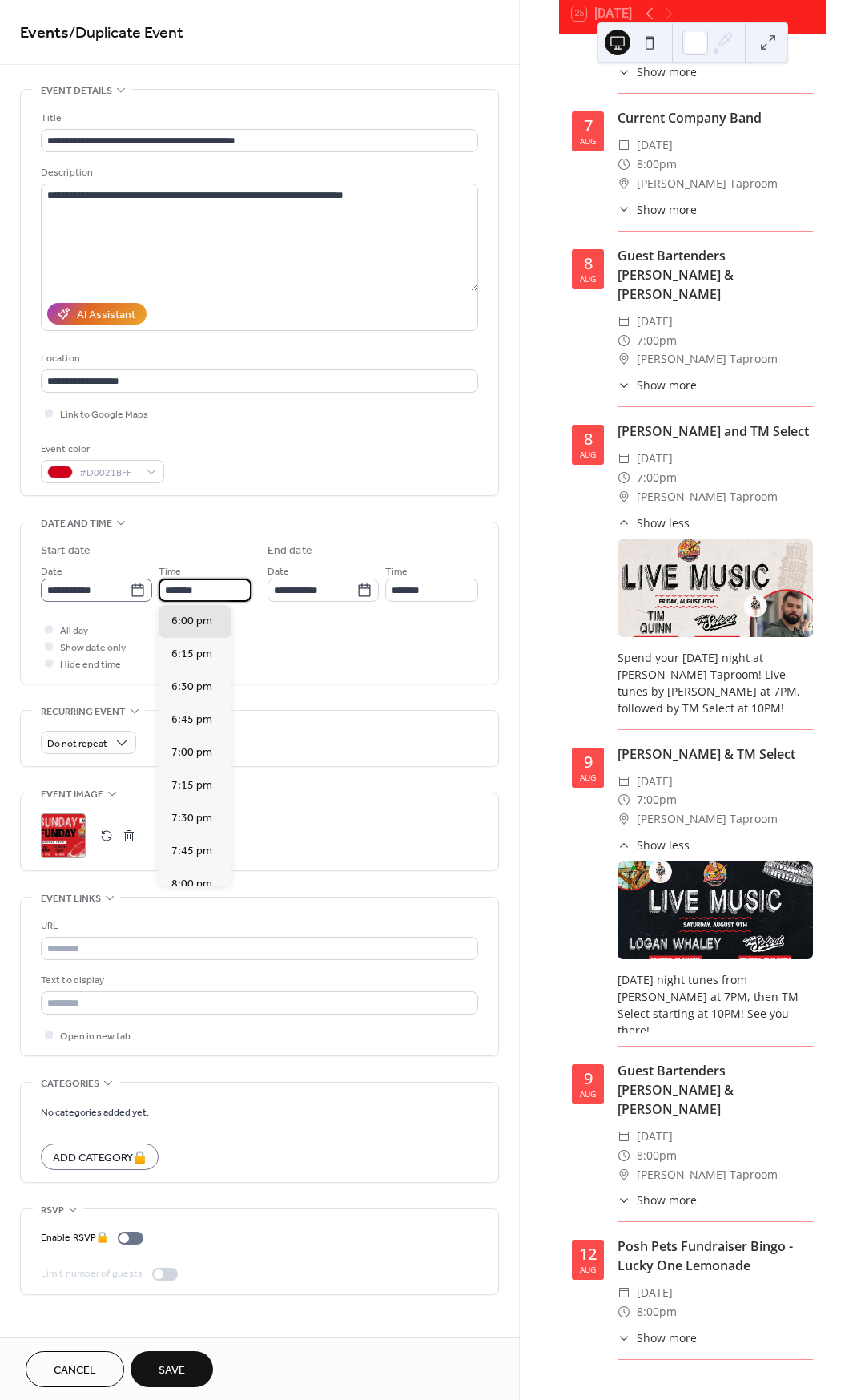 scroll, scrollTop: 2103, scrollLeft: 0, axis: vertical 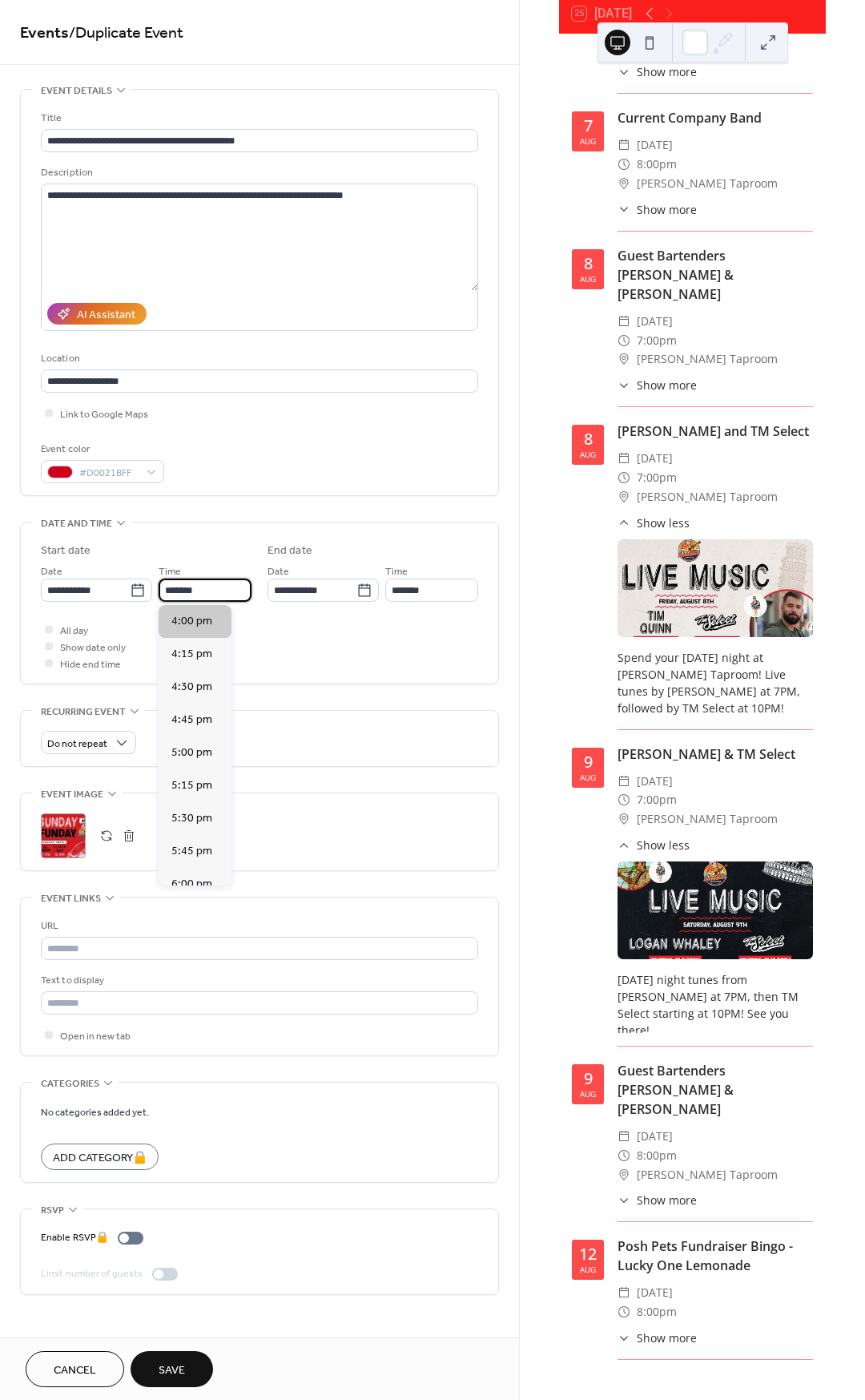 type on "*******" 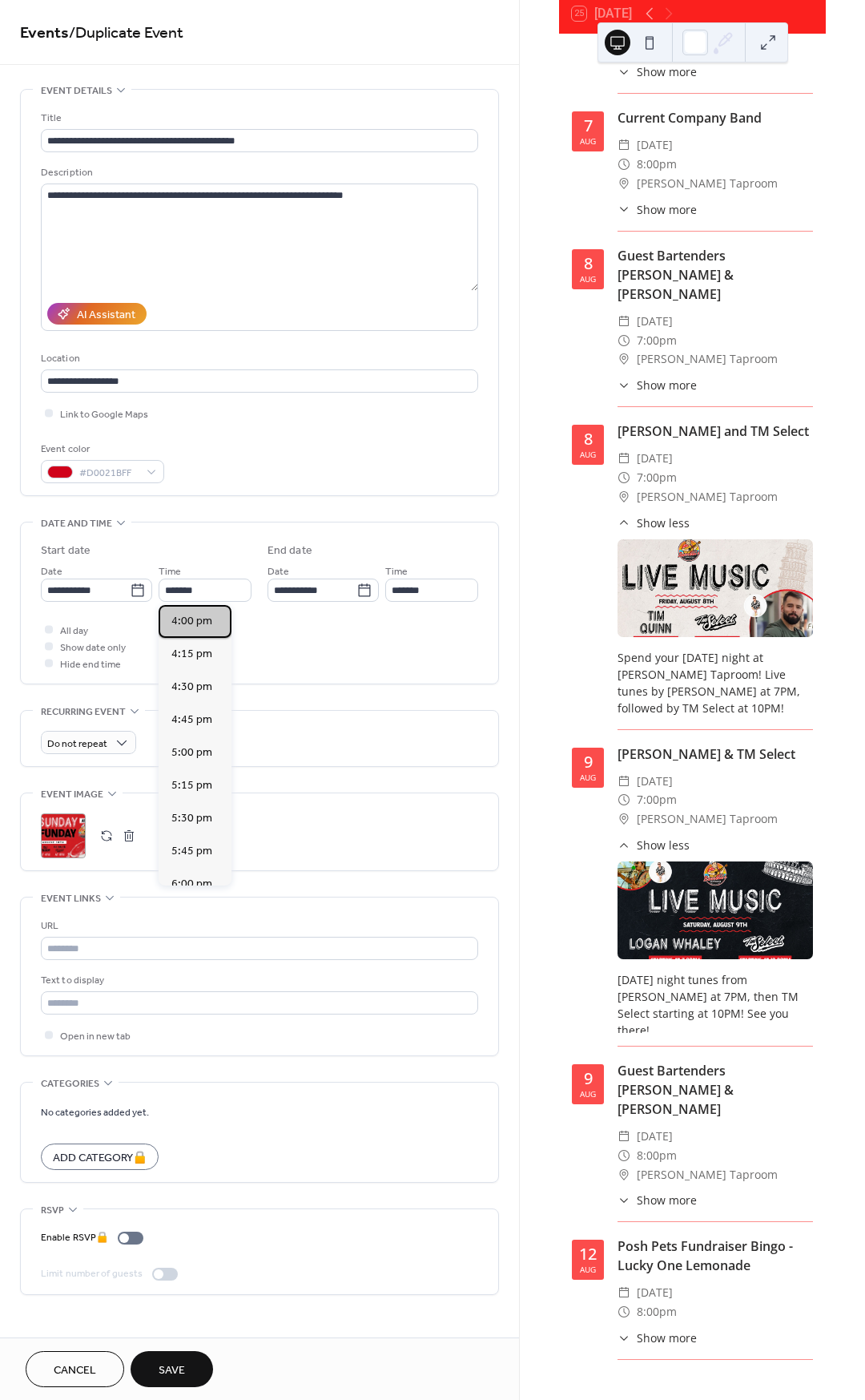 click on "4:00 pm" at bounding box center (191, 621) 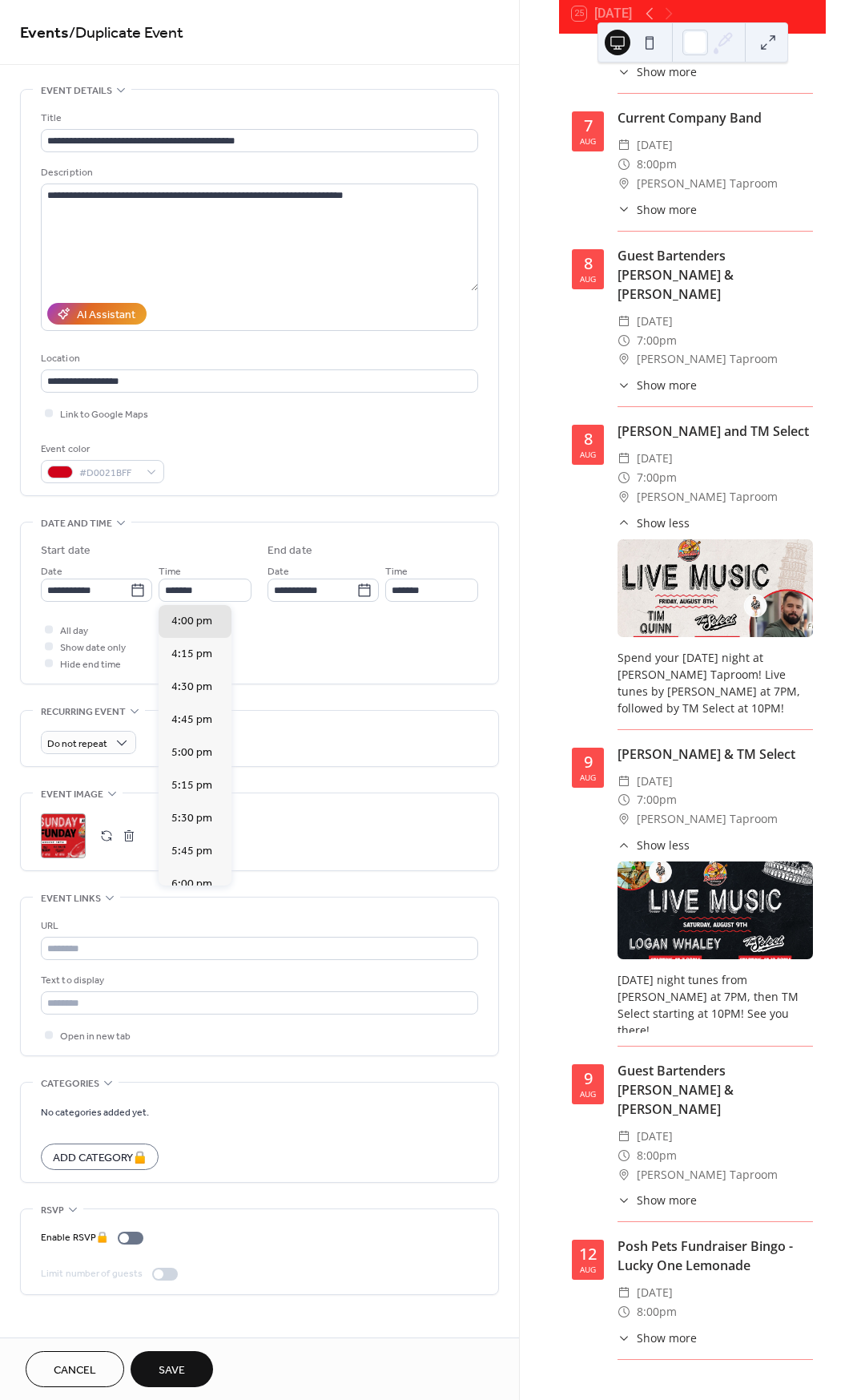 type on "*******" 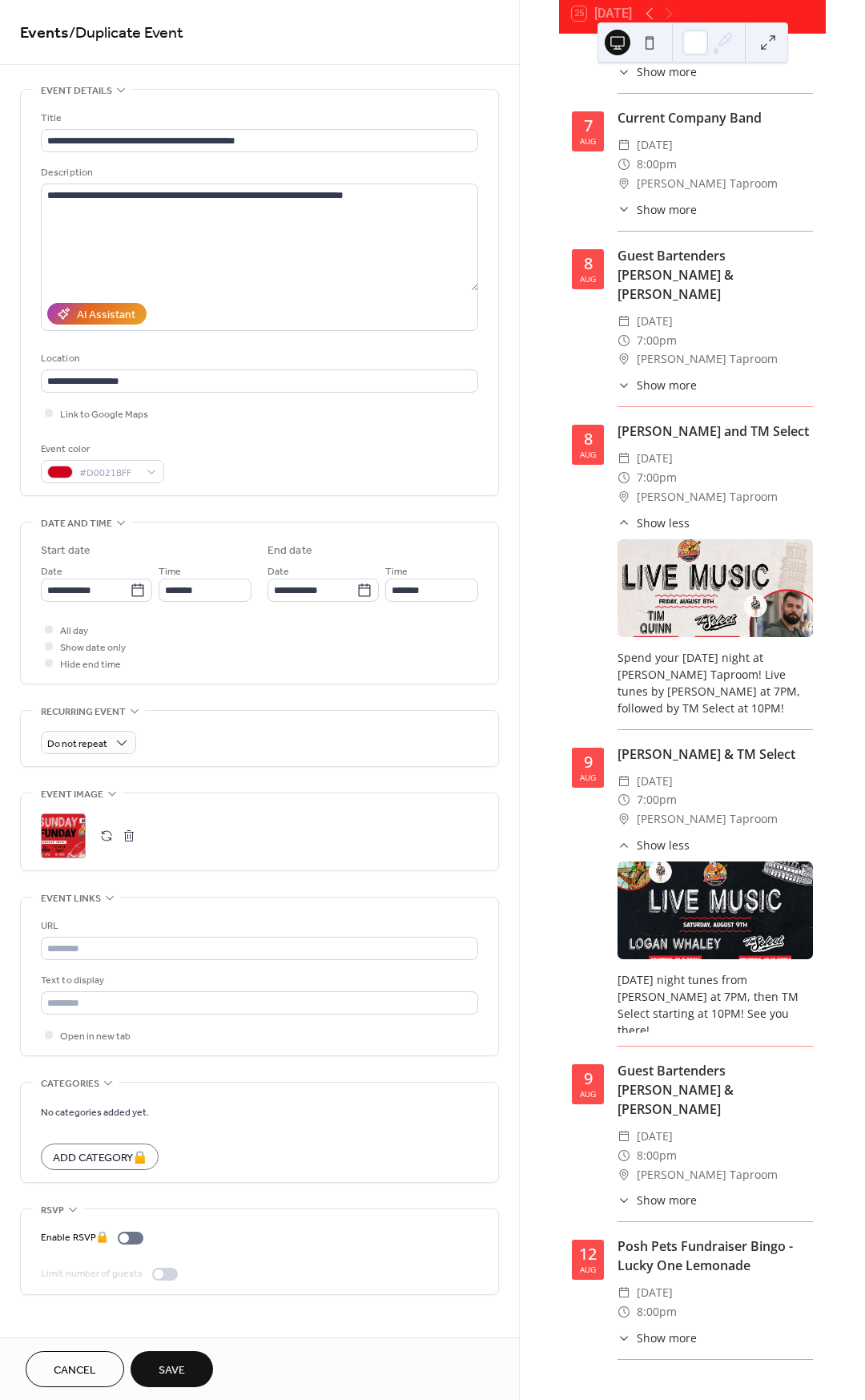 click on "Save" at bounding box center [171, 1369] 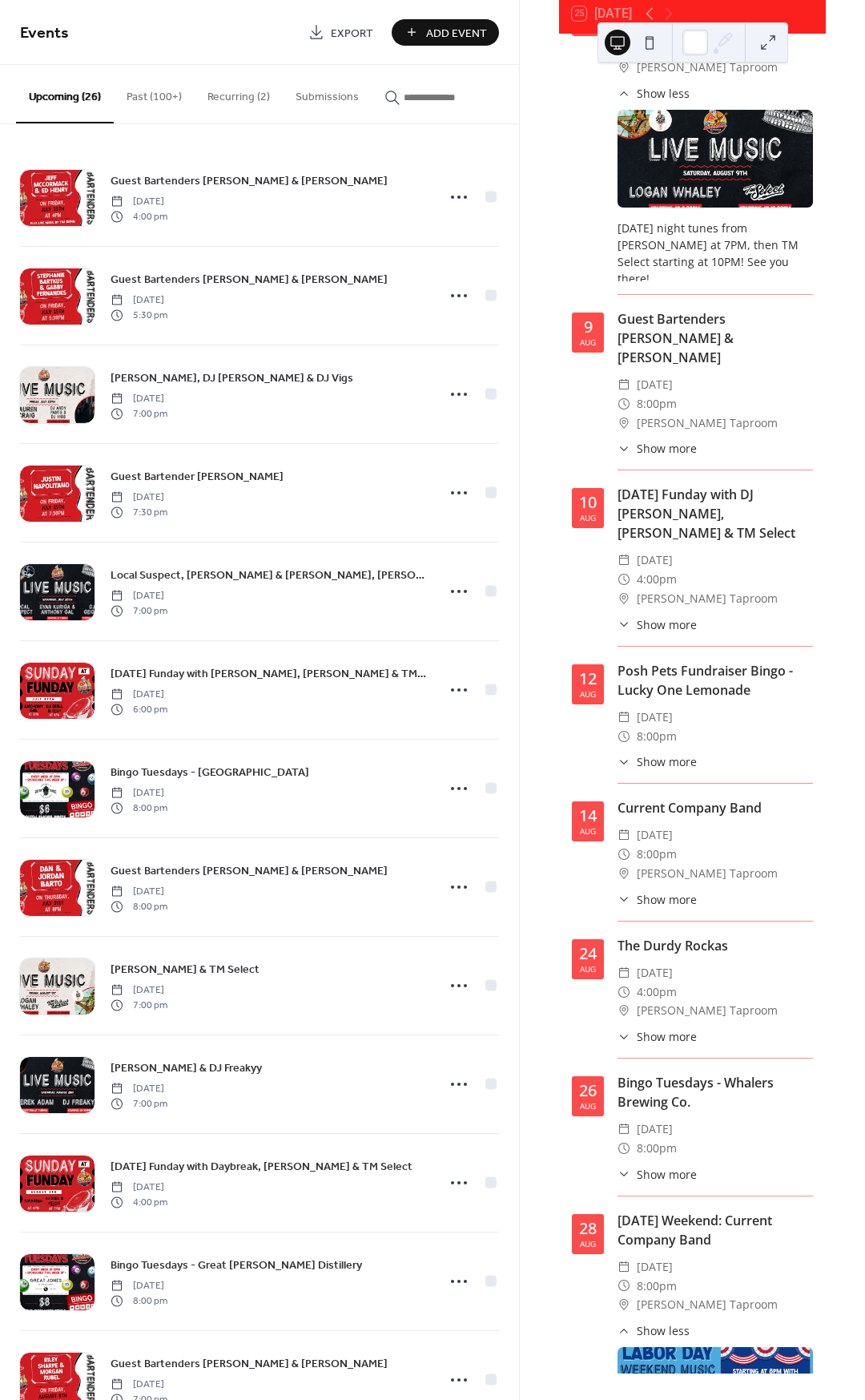 scroll, scrollTop: 3203, scrollLeft: 0, axis: vertical 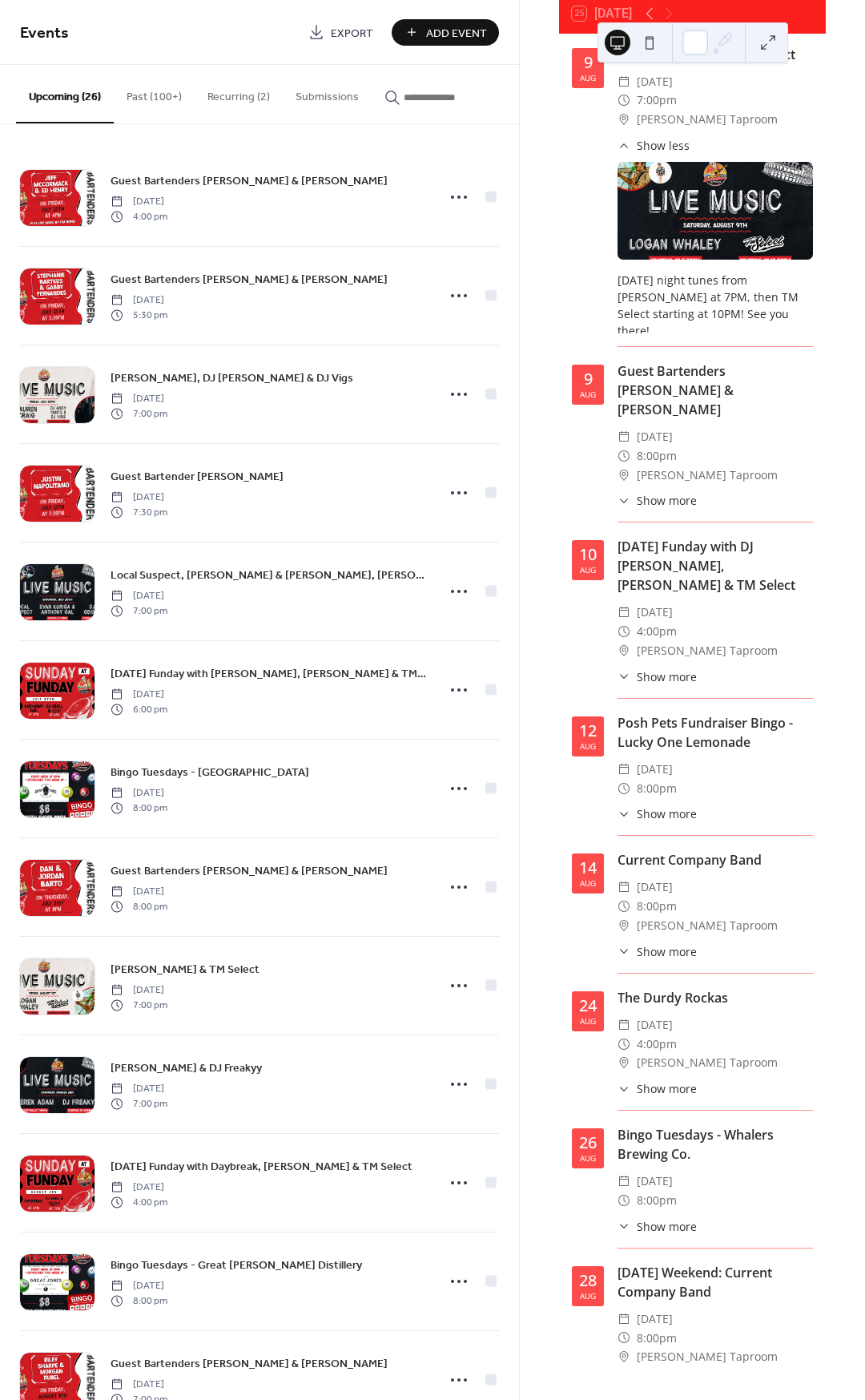 click on "[DATE] Funday with DJ [PERSON_NAME], [PERSON_NAME] & TM Select ​ [DATE] ​ 4:00pm ​ [PERSON_NAME] Taproom ​ Show more Another [DATE] Funday with  DJ [PERSON_NAME], [PERSON_NAME], & TM Select starting at 4PM!" at bounding box center [715, 617] 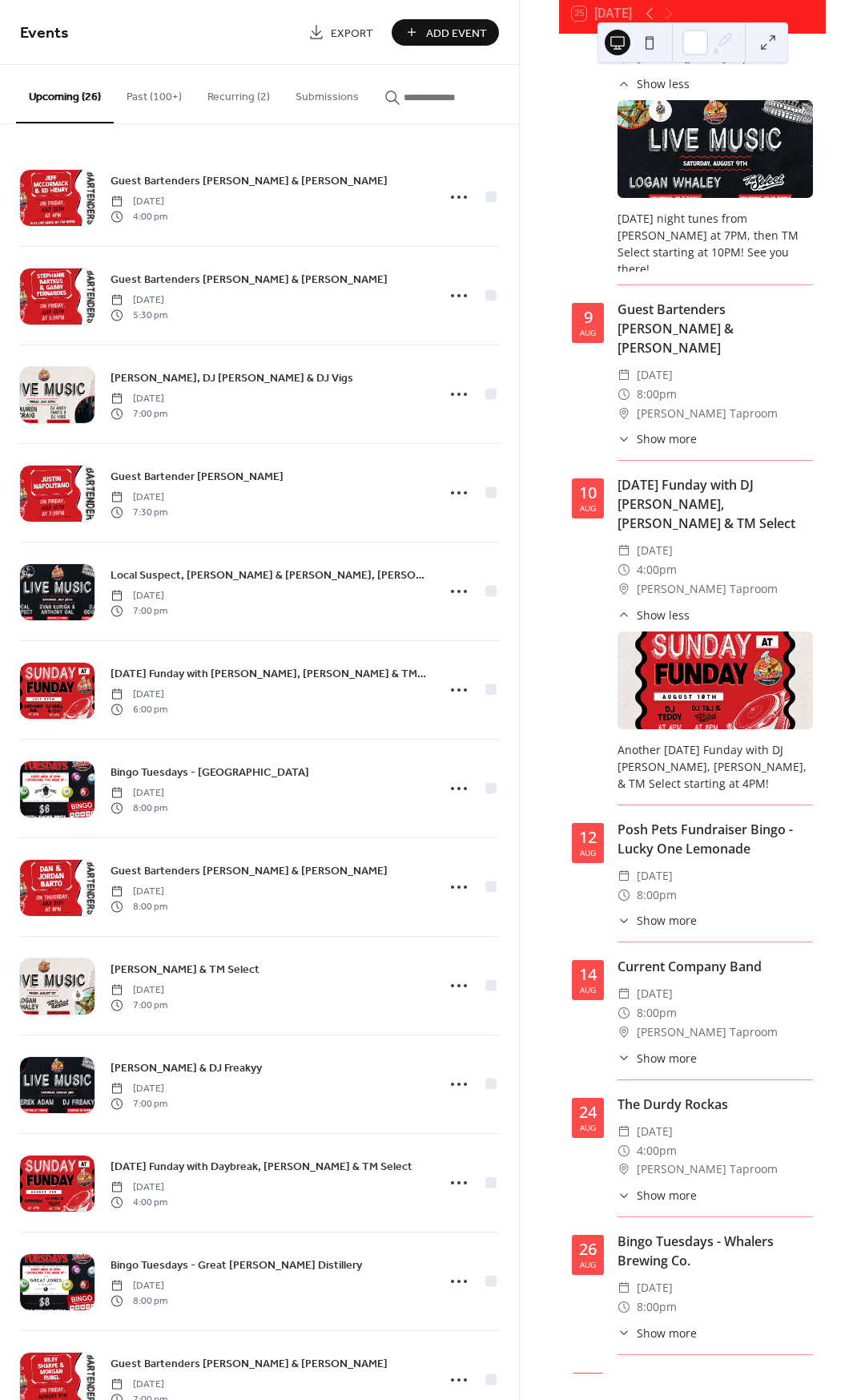 scroll, scrollTop: 3267, scrollLeft: 0, axis: vertical 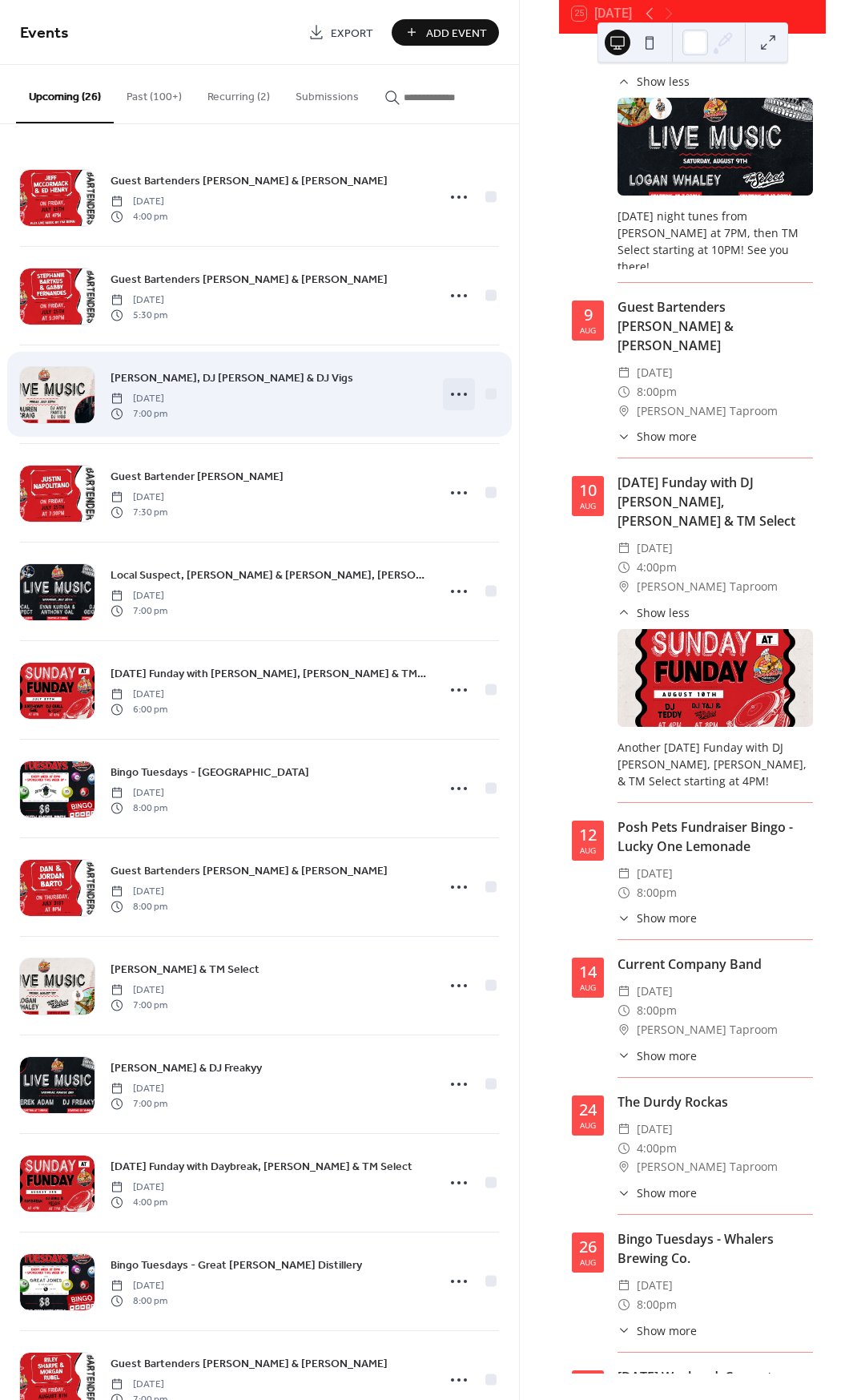 drag, startPoint x: 467, startPoint y: 397, endPoint x: 466, endPoint y: 410, distance: 13.038405 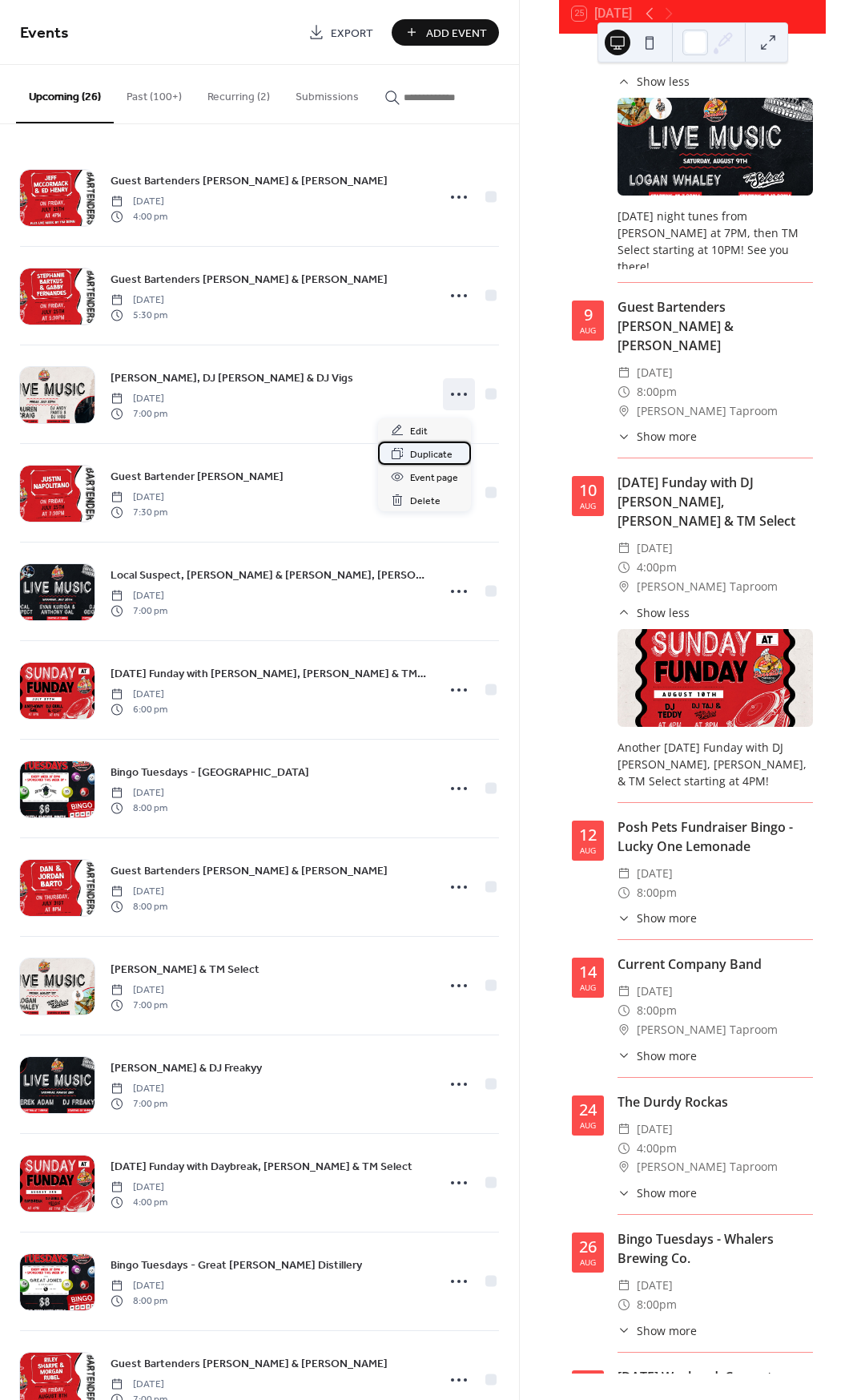 click on "Duplicate" at bounding box center [424, 453] 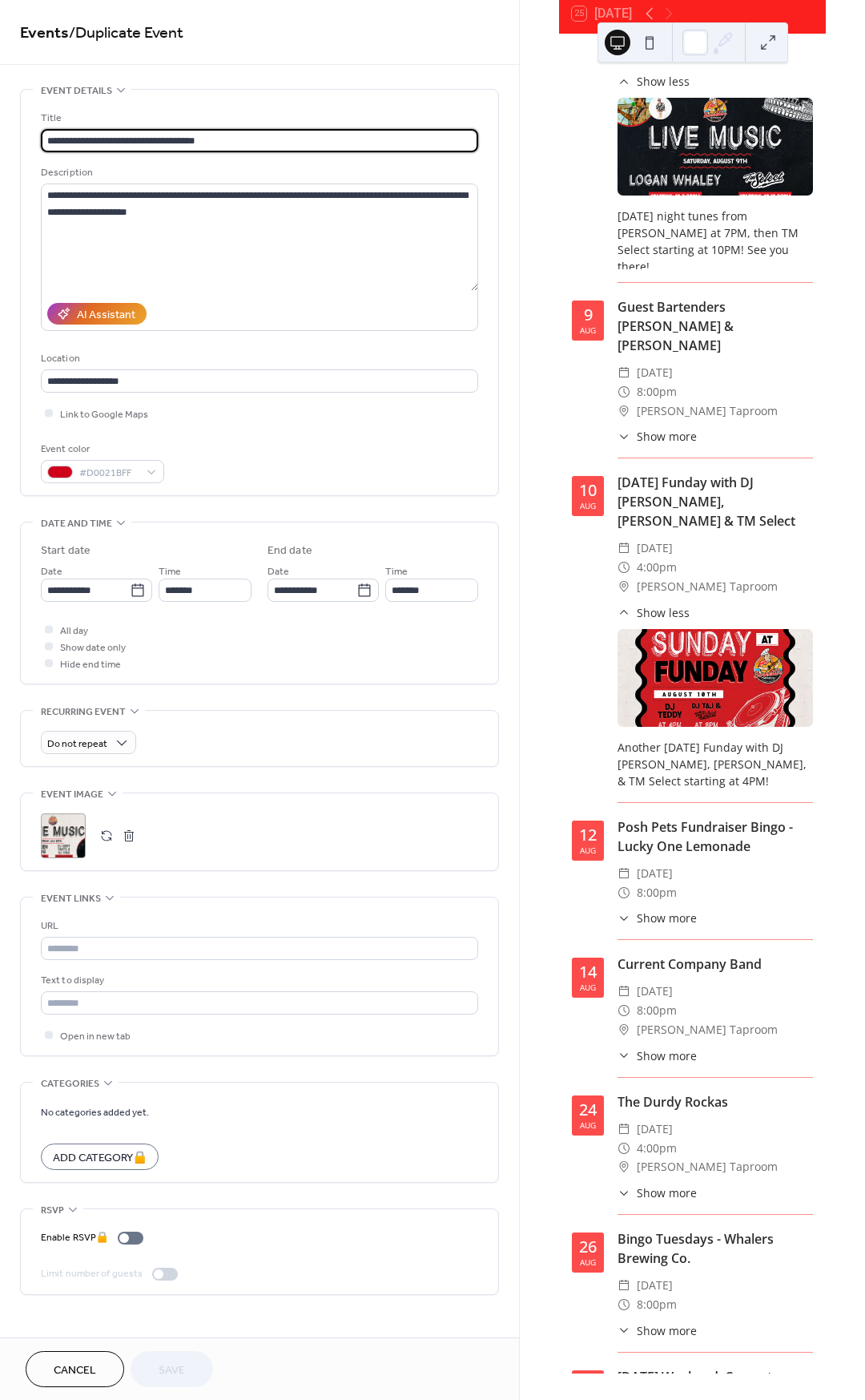 drag, startPoint x: 29, startPoint y: 127, endPoint x: 0, endPoint y: 123, distance: 29.274562 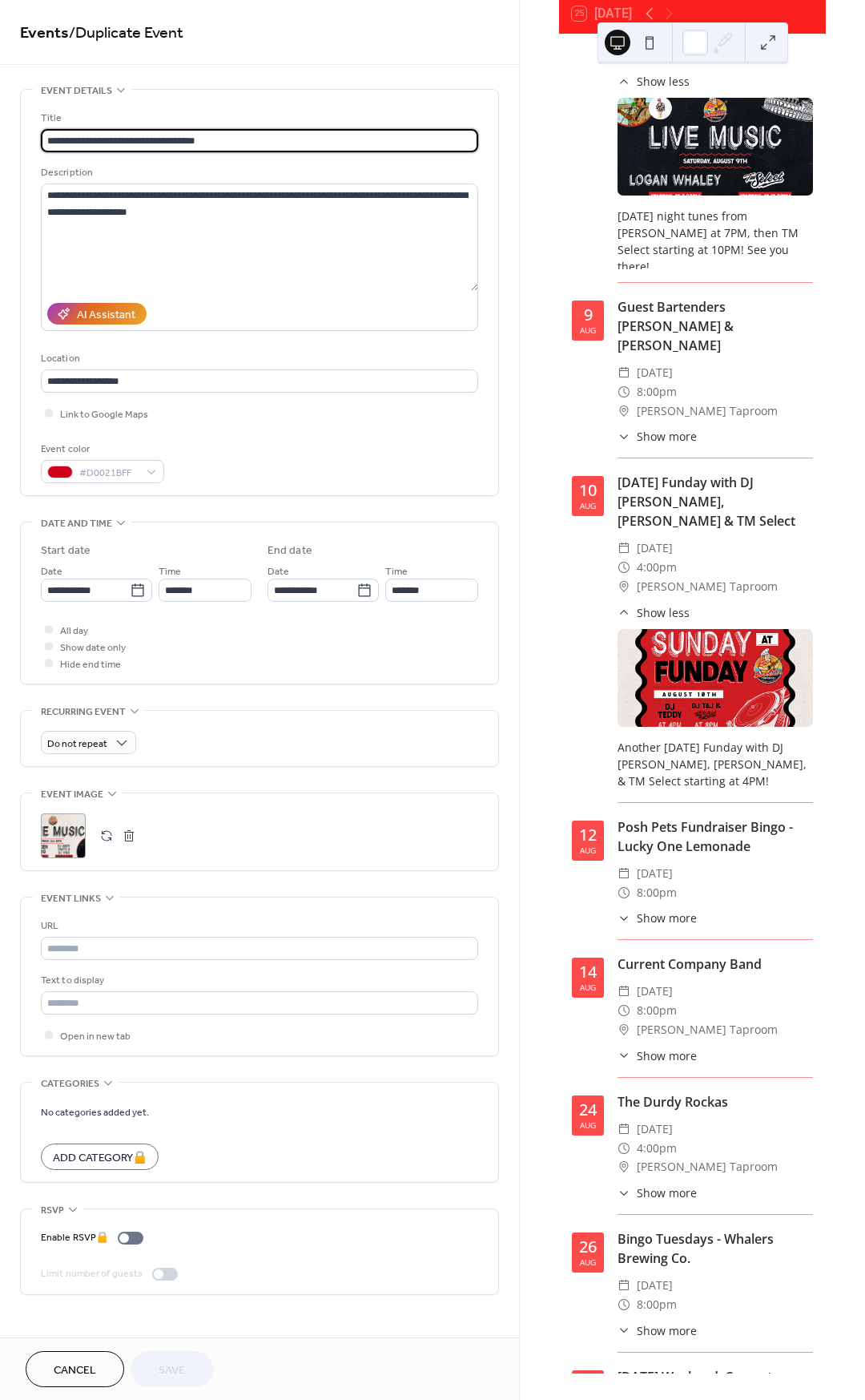 click on "**********" at bounding box center [260, 700] 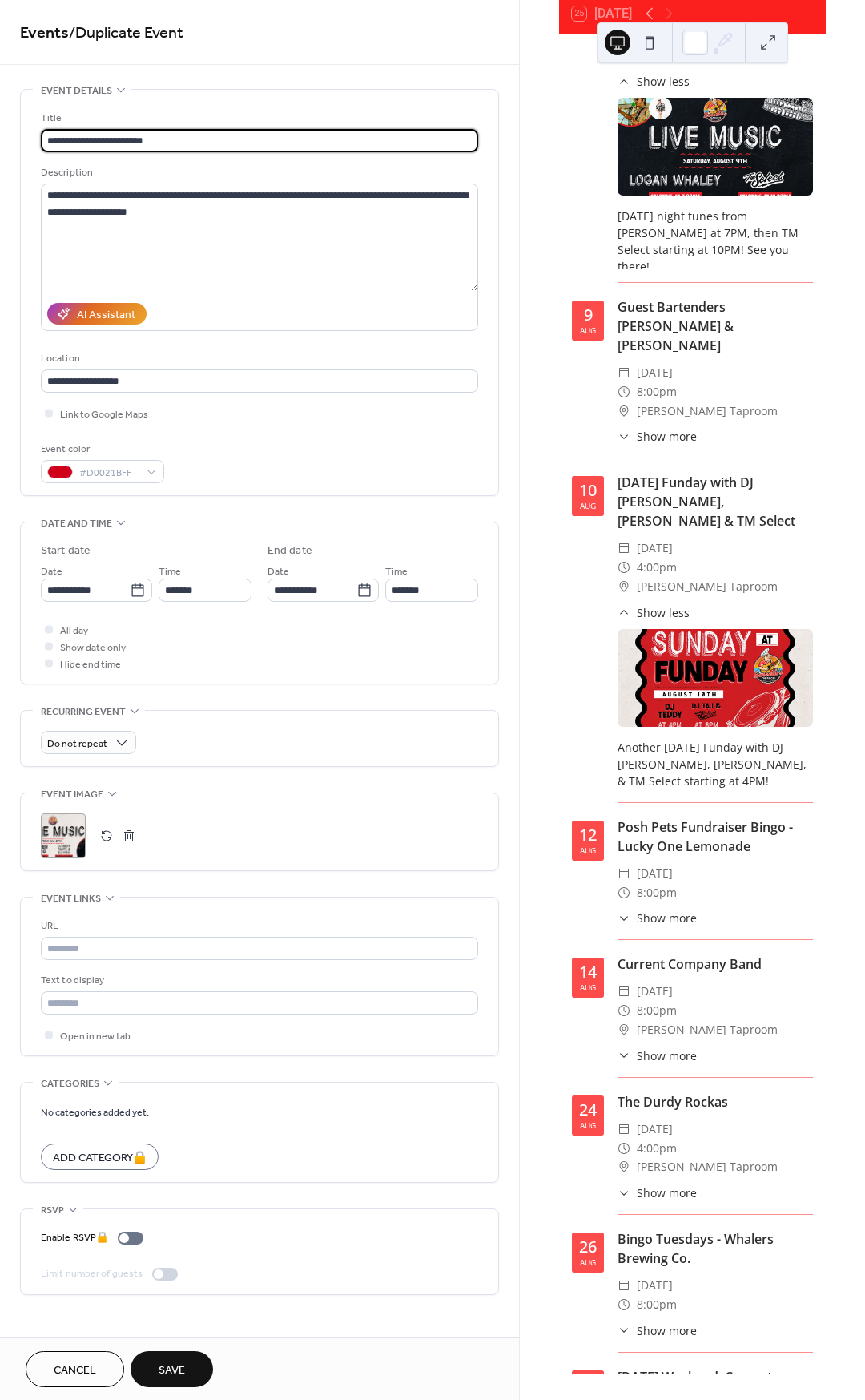 drag, startPoint x: 99, startPoint y: 140, endPoint x: 26, endPoint y: 134, distance: 73.24616 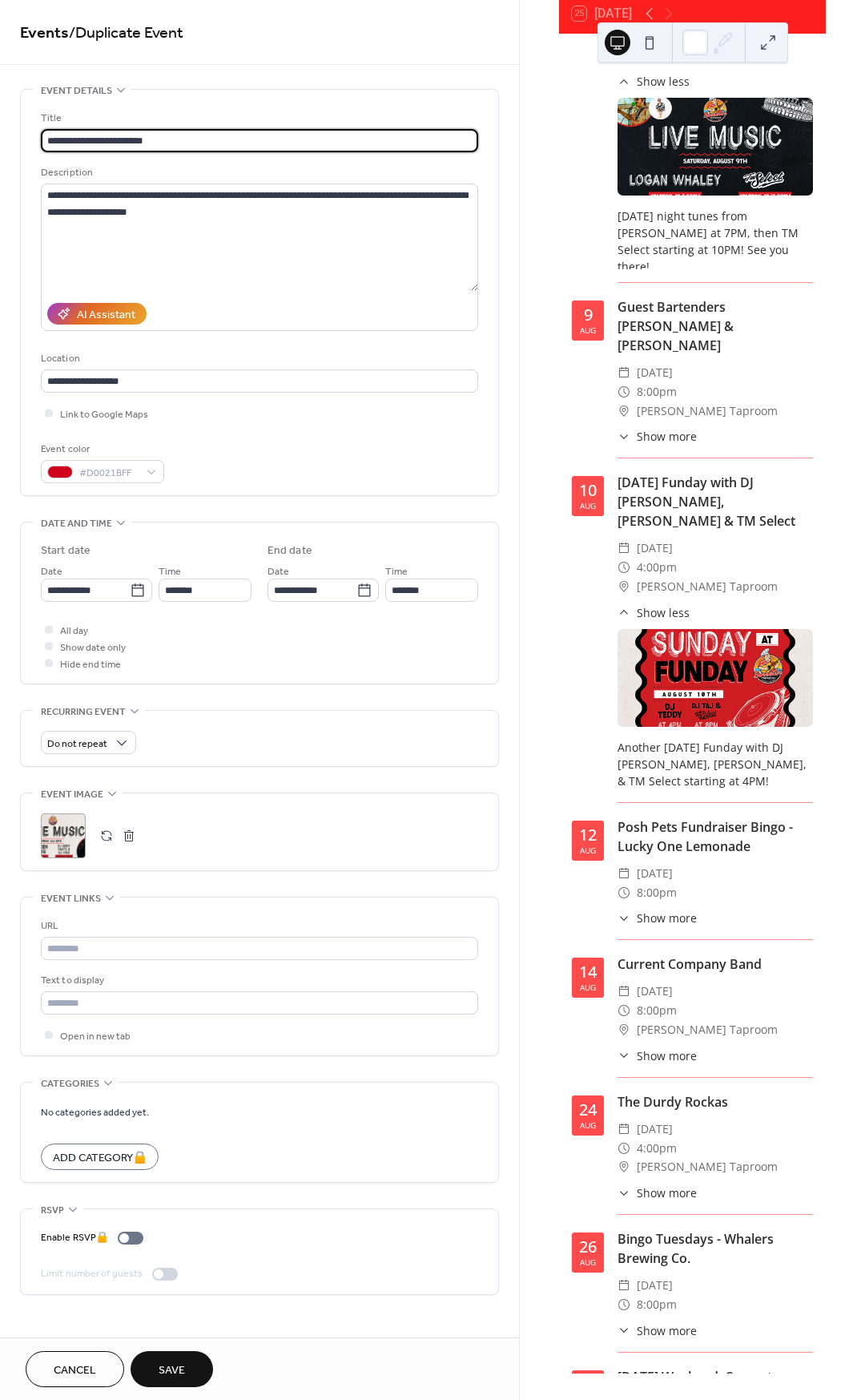 click on "**********" at bounding box center (260, 293) 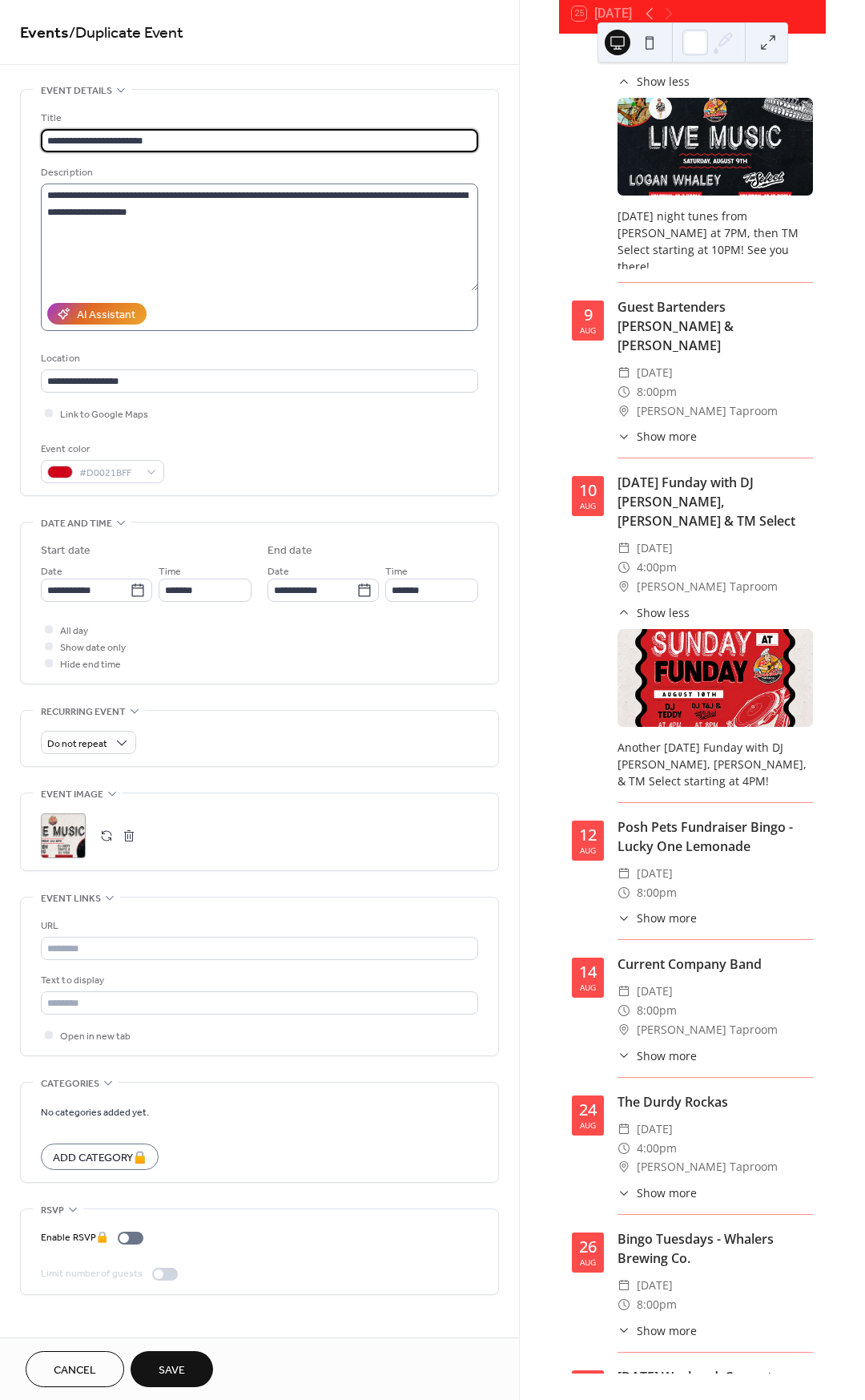 type on "**********" 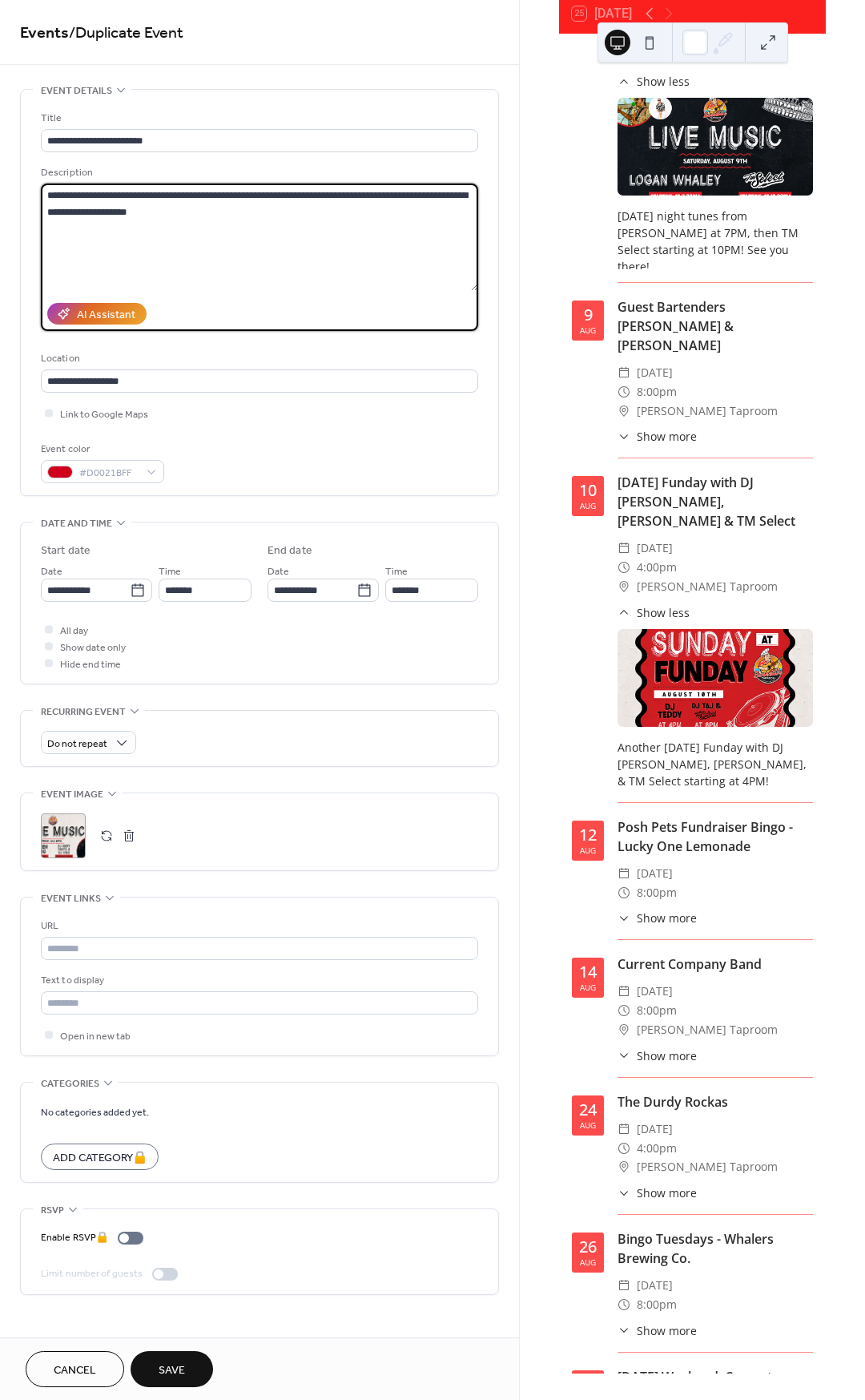 drag, startPoint x: 295, startPoint y: 194, endPoint x: 348, endPoint y: 195, distance: 53.00943 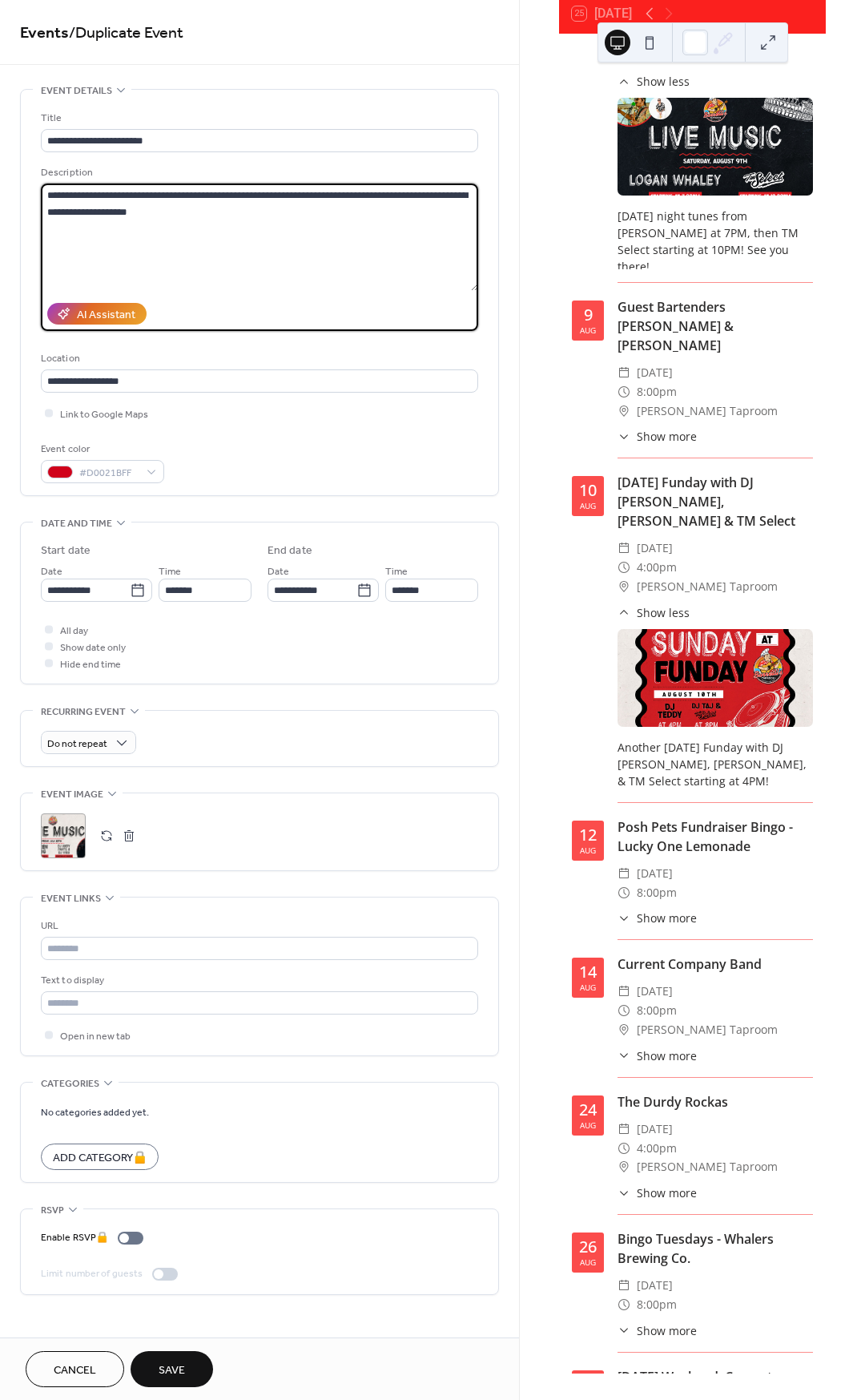 click on "**********" at bounding box center [260, 237] 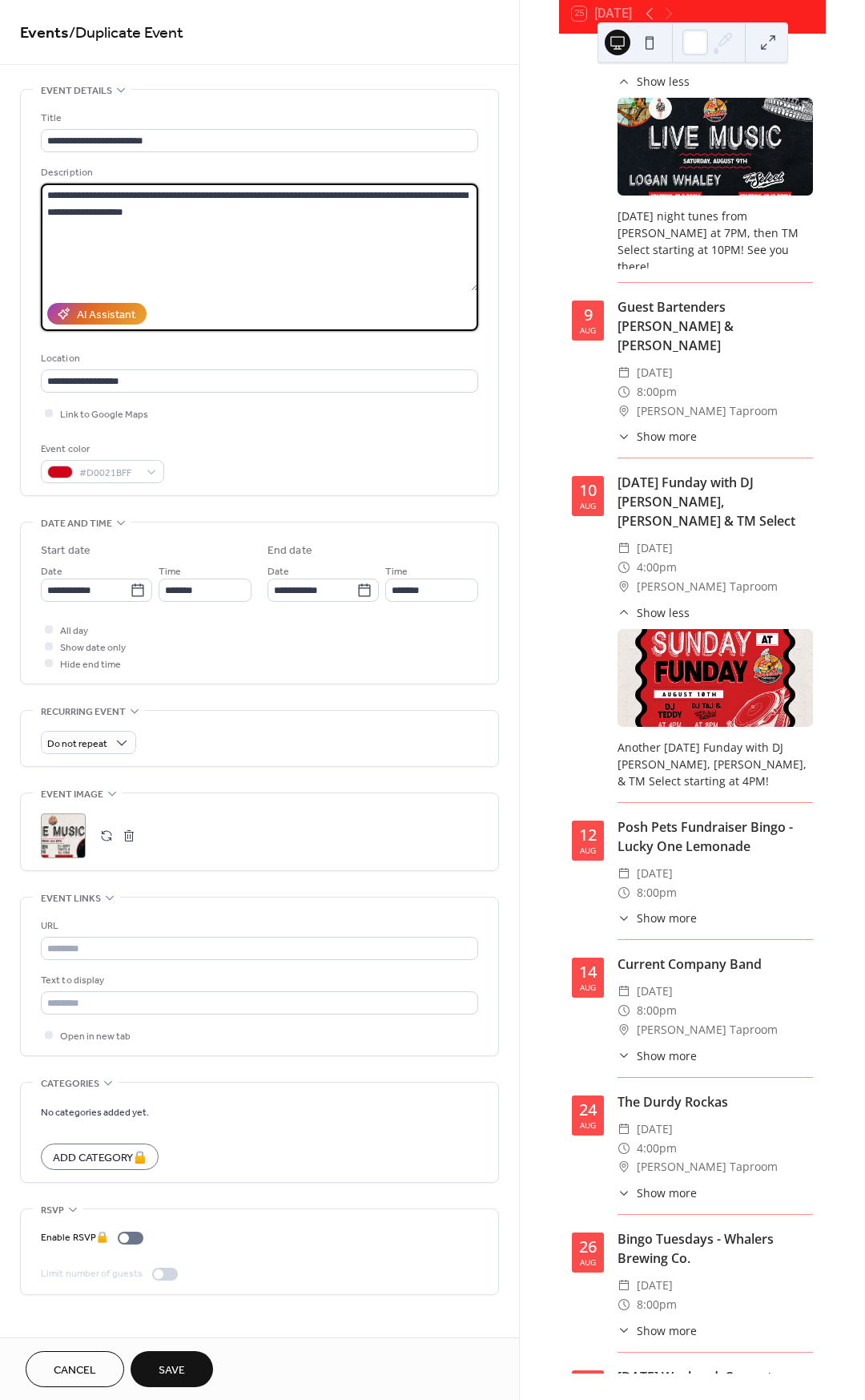 drag, startPoint x: 433, startPoint y: 195, endPoint x: 251, endPoint y: 217, distance: 183.32485 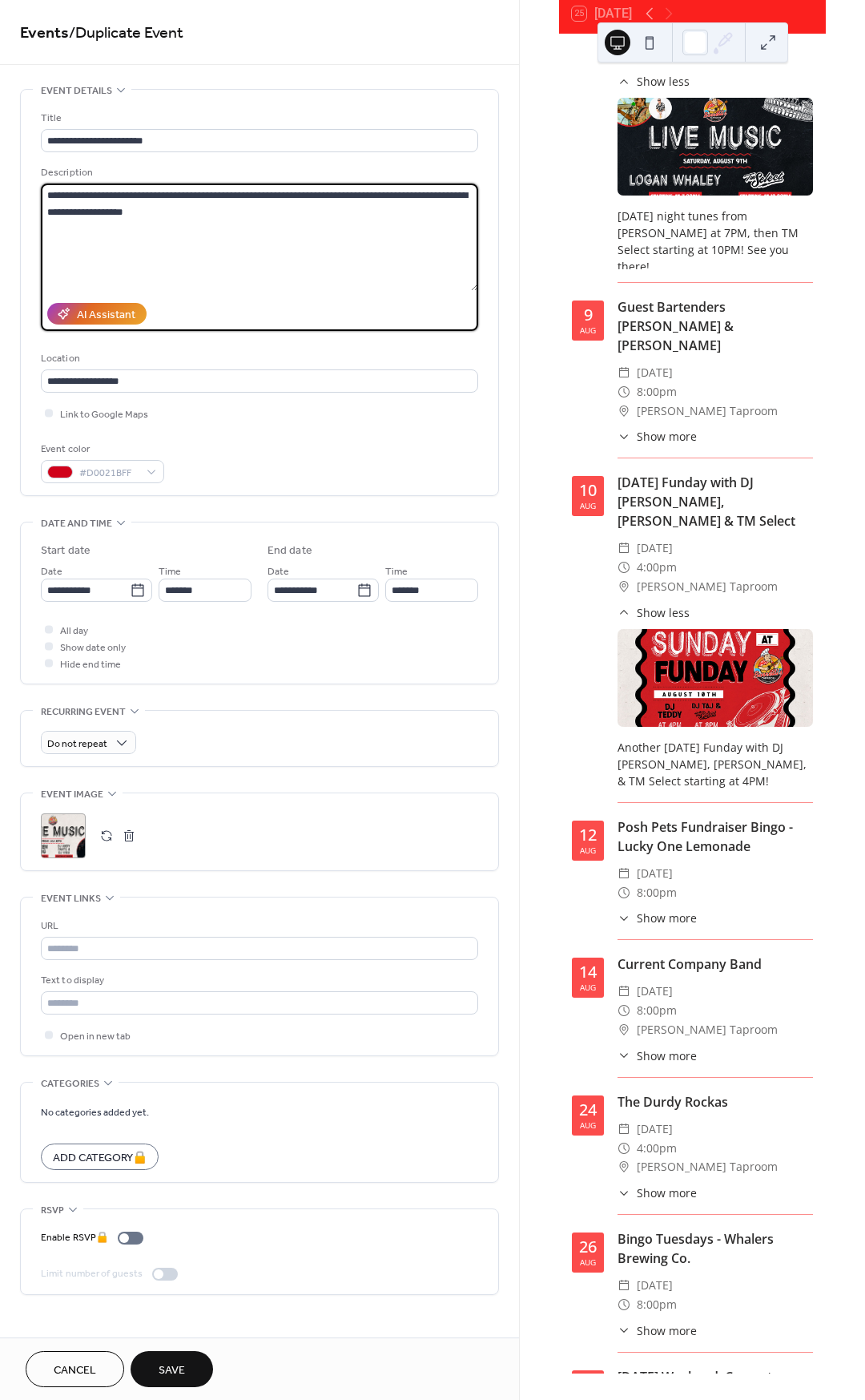 click on "**********" at bounding box center (260, 237) 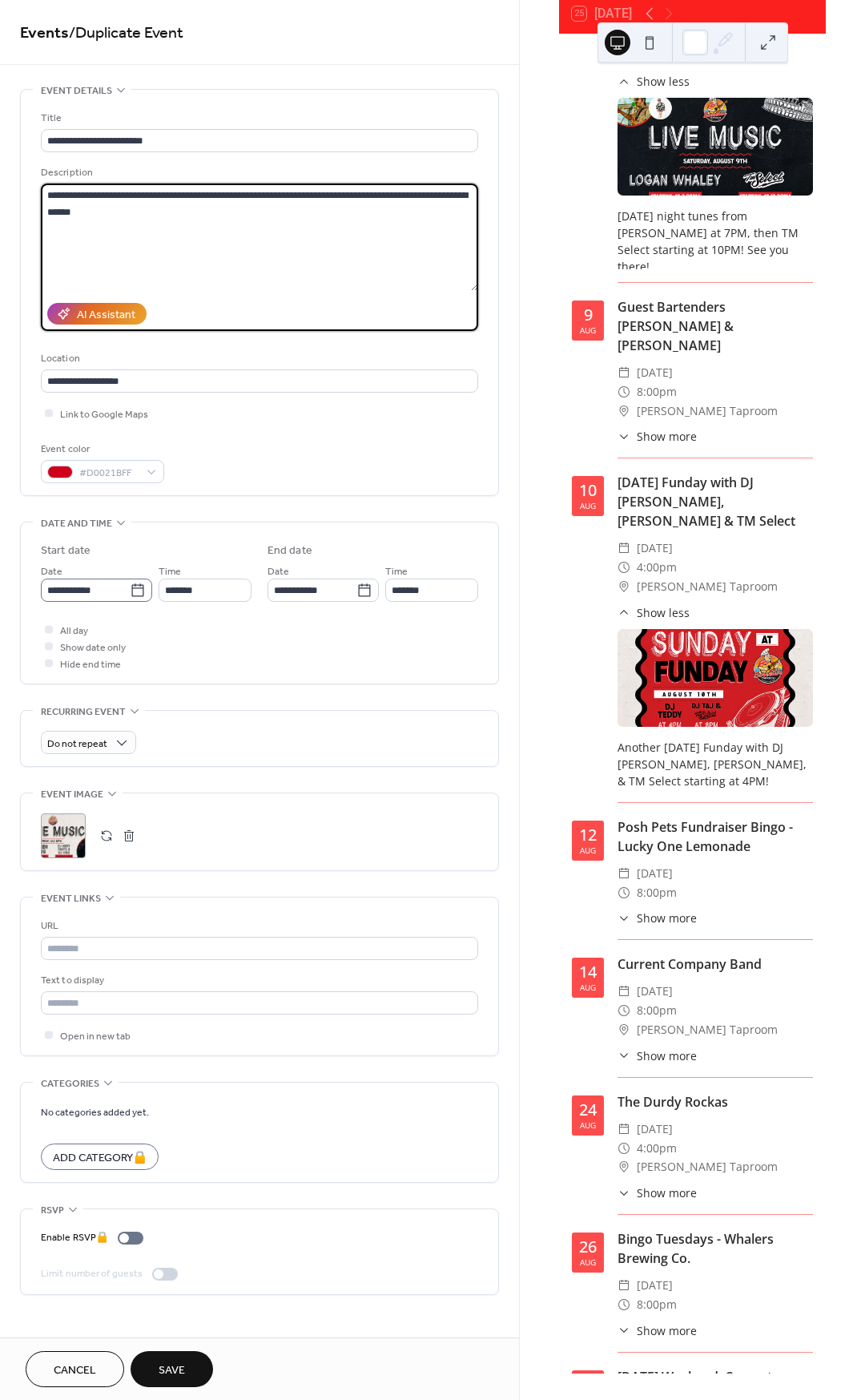 type on "**********" 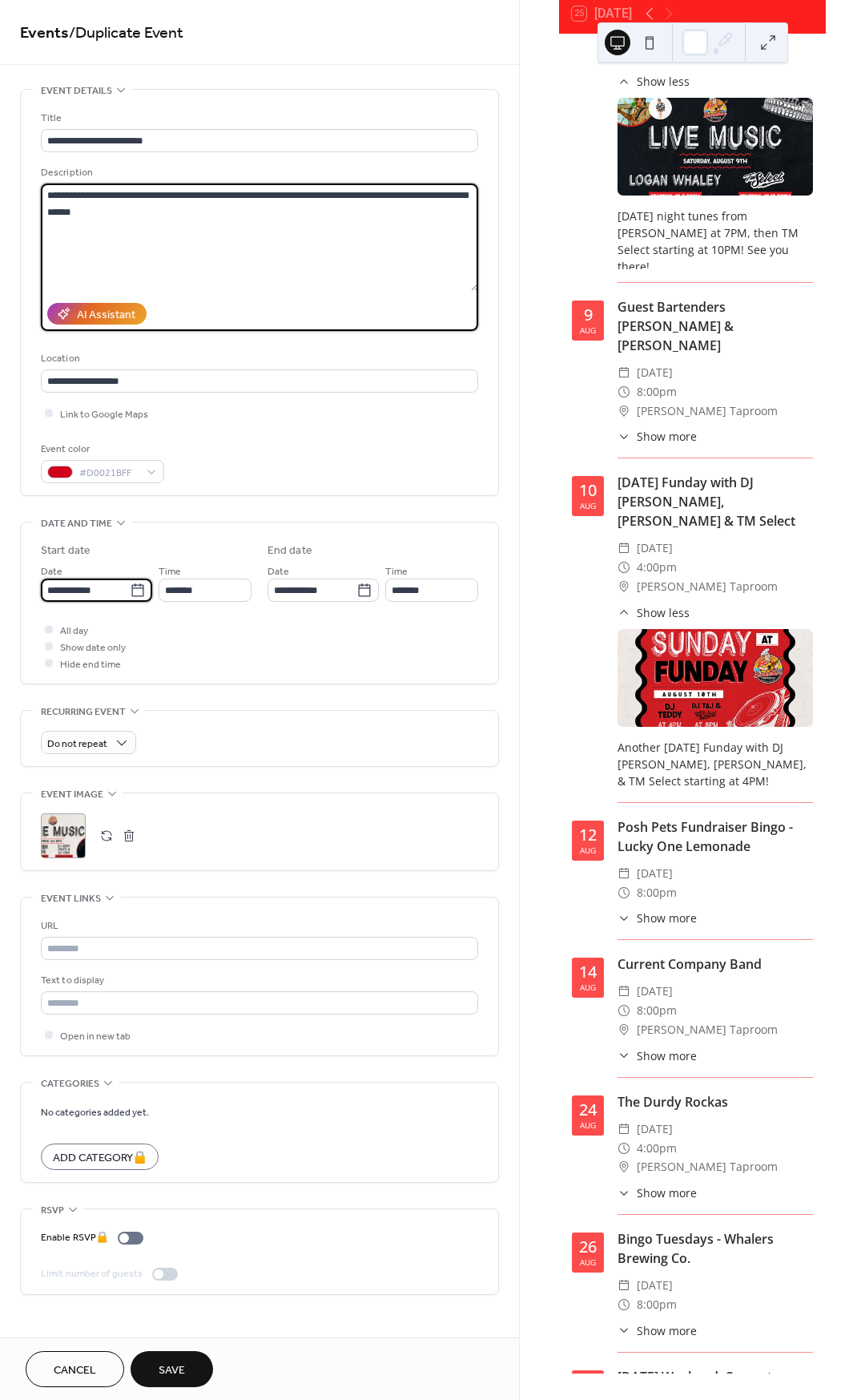 drag, startPoint x: 95, startPoint y: 589, endPoint x: 86, endPoint y: 570, distance: 21.023796 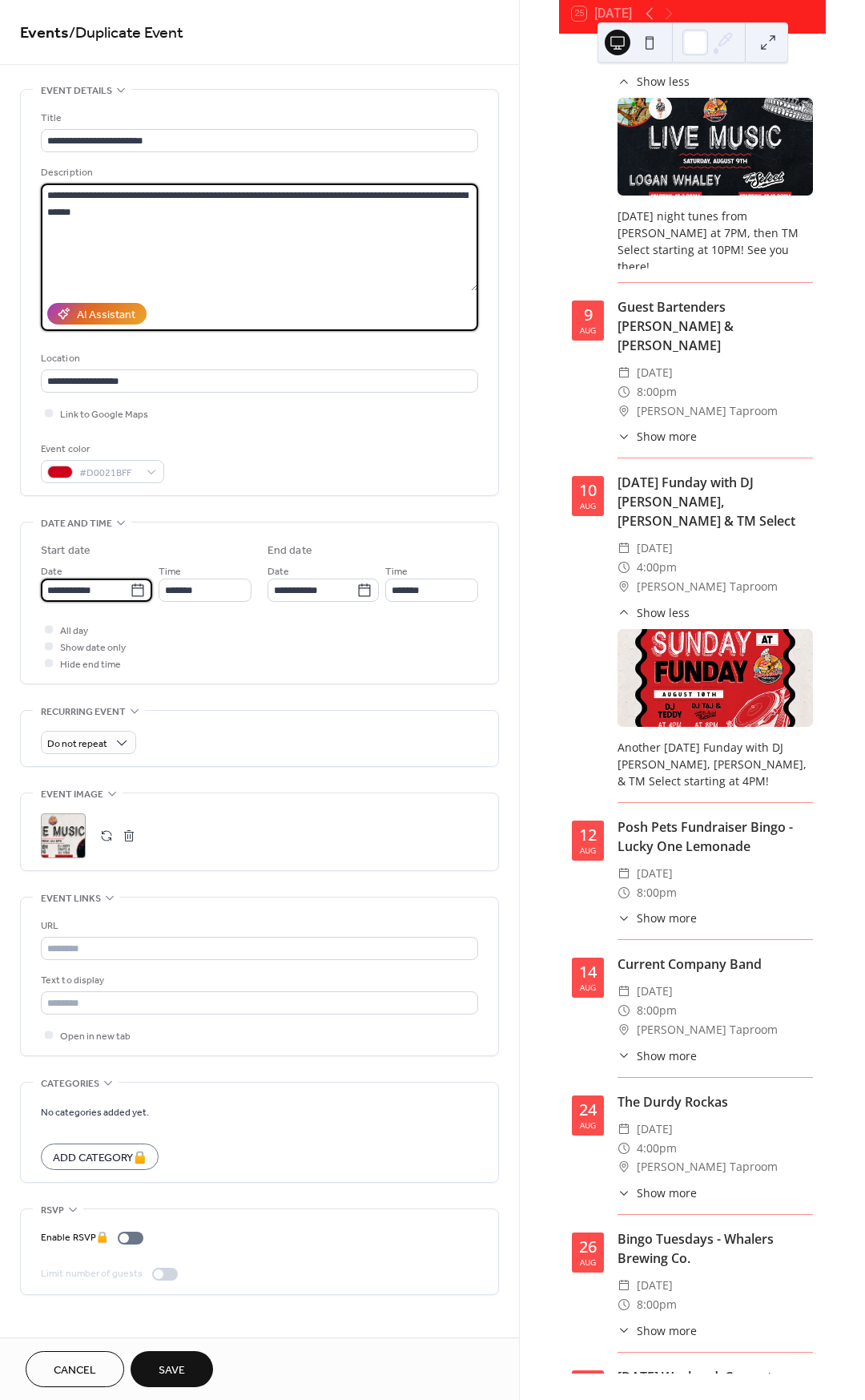 click on "**********" at bounding box center [85, 590] 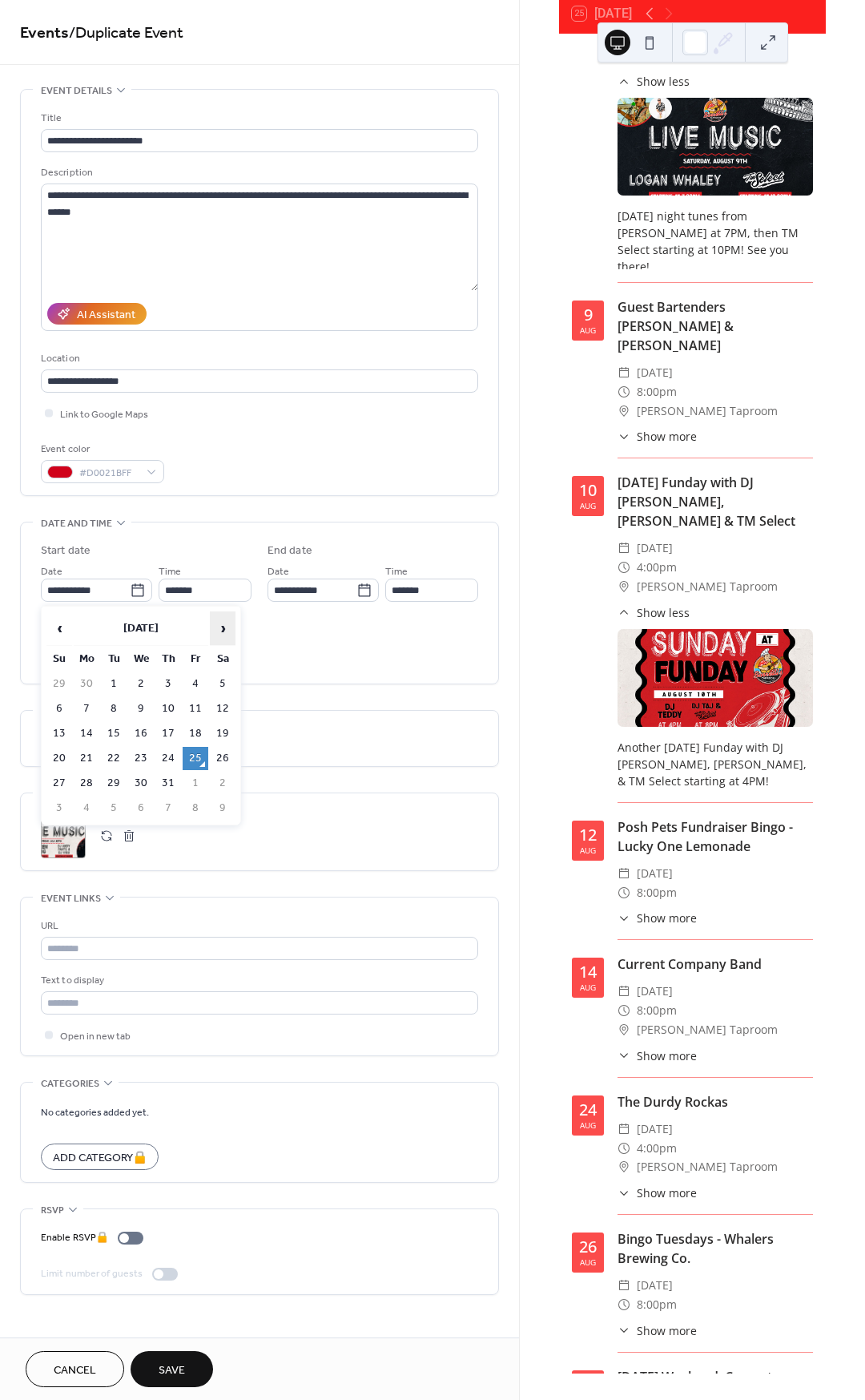 click on "›" at bounding box center [223, 628] 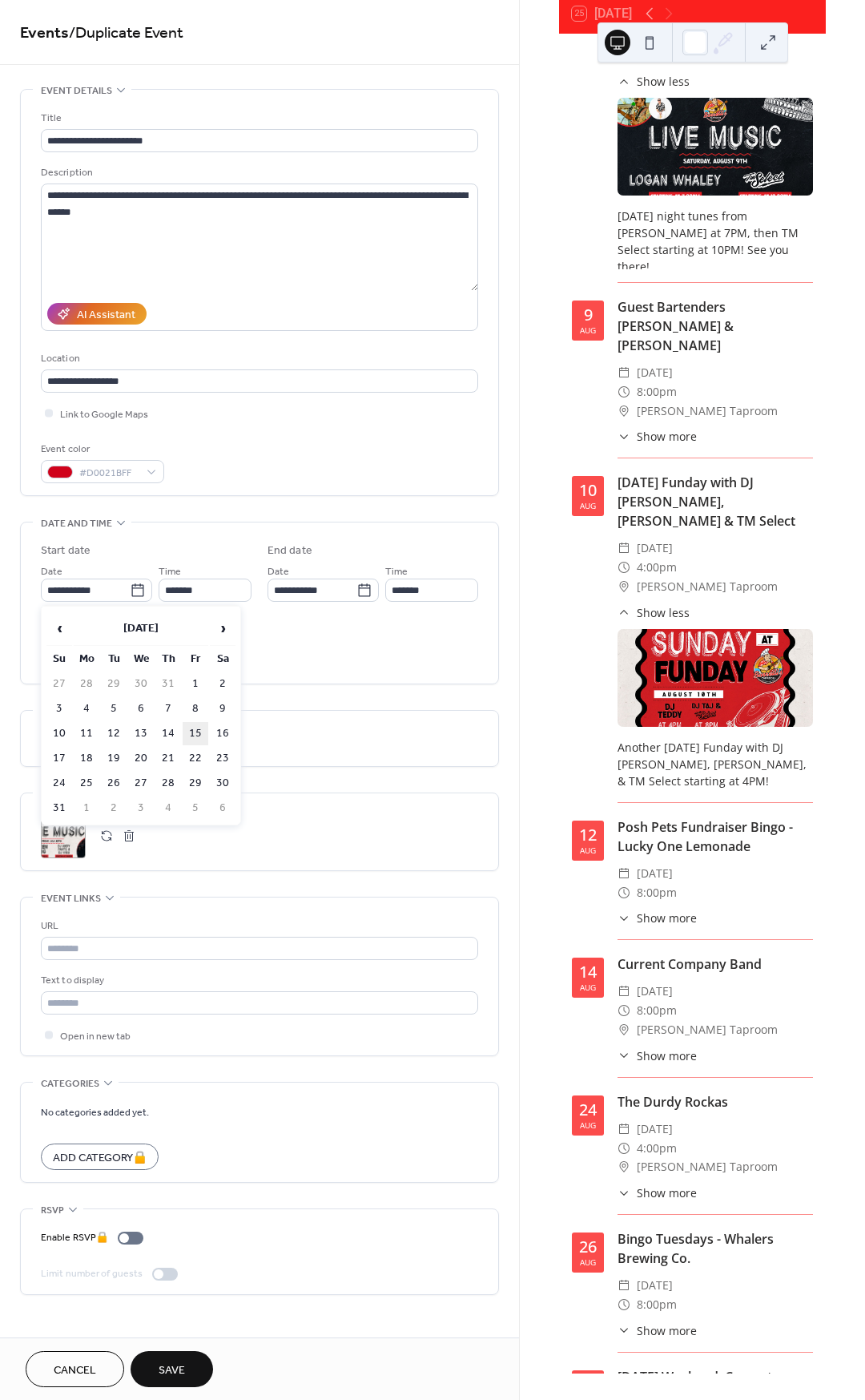 click on "15" at bounding box center [195, 733] 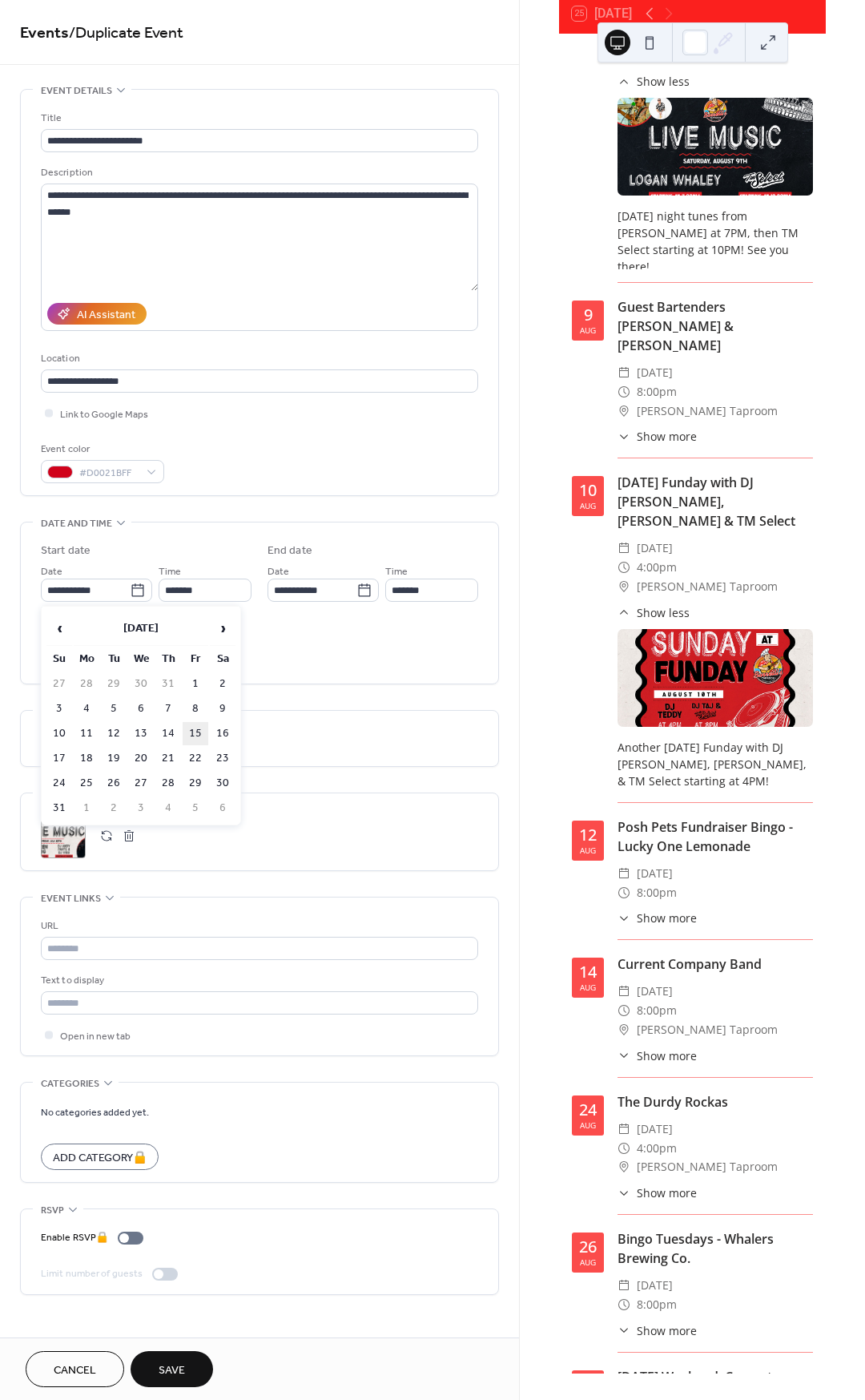 type on "**********" 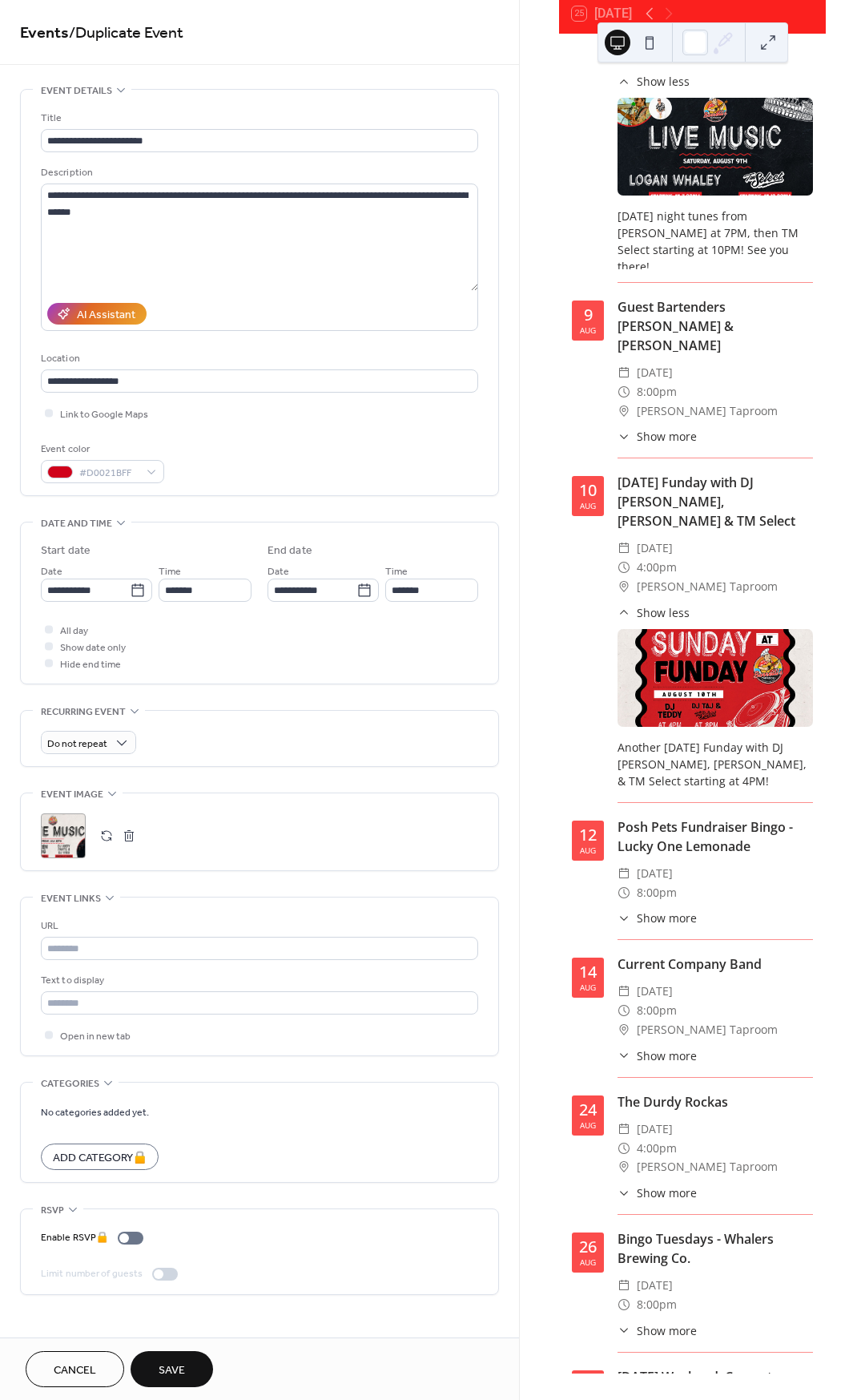 click on ";" at bounding box center [63, 836] 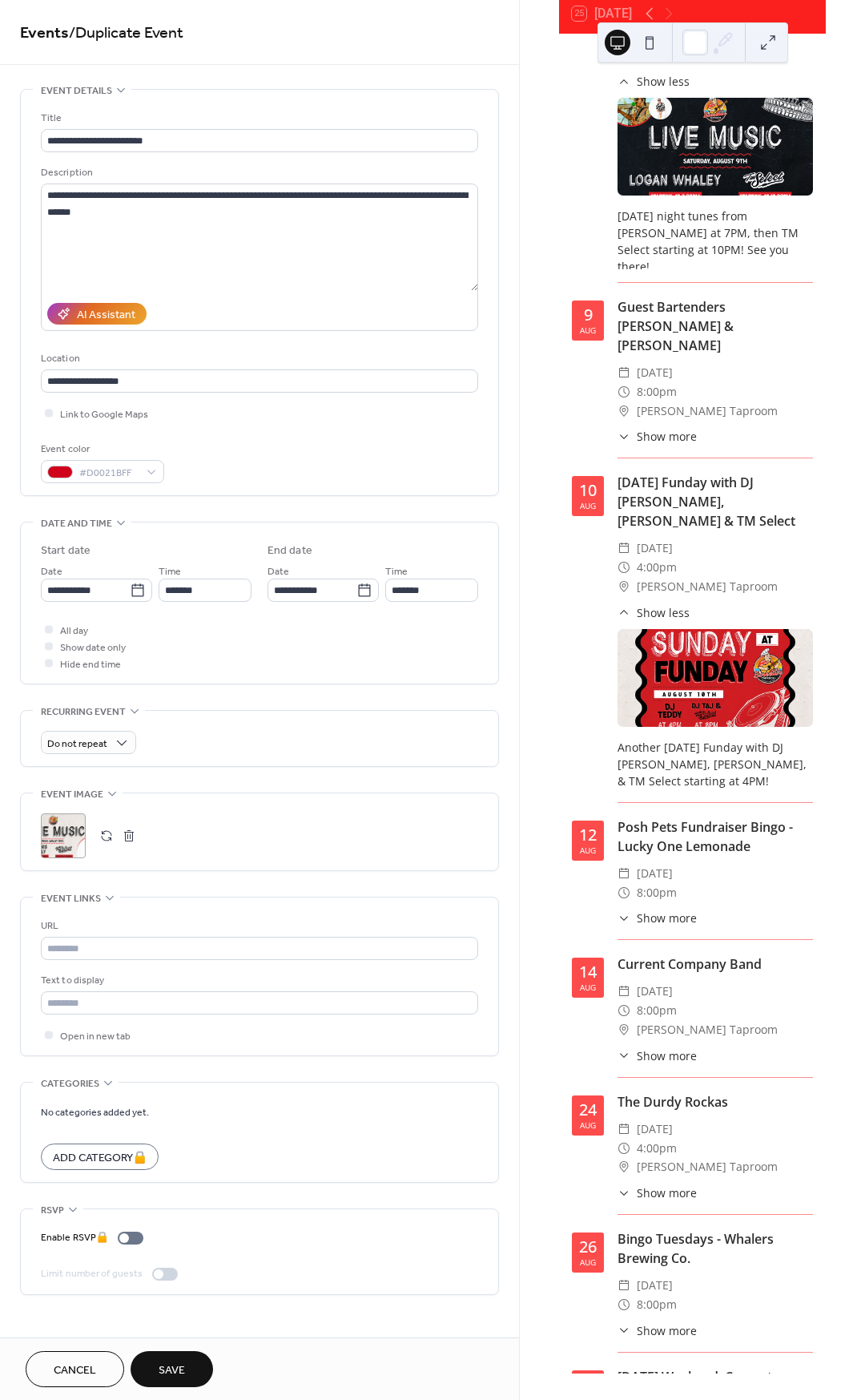 click on "Save" at bounding box center (171, 1369) 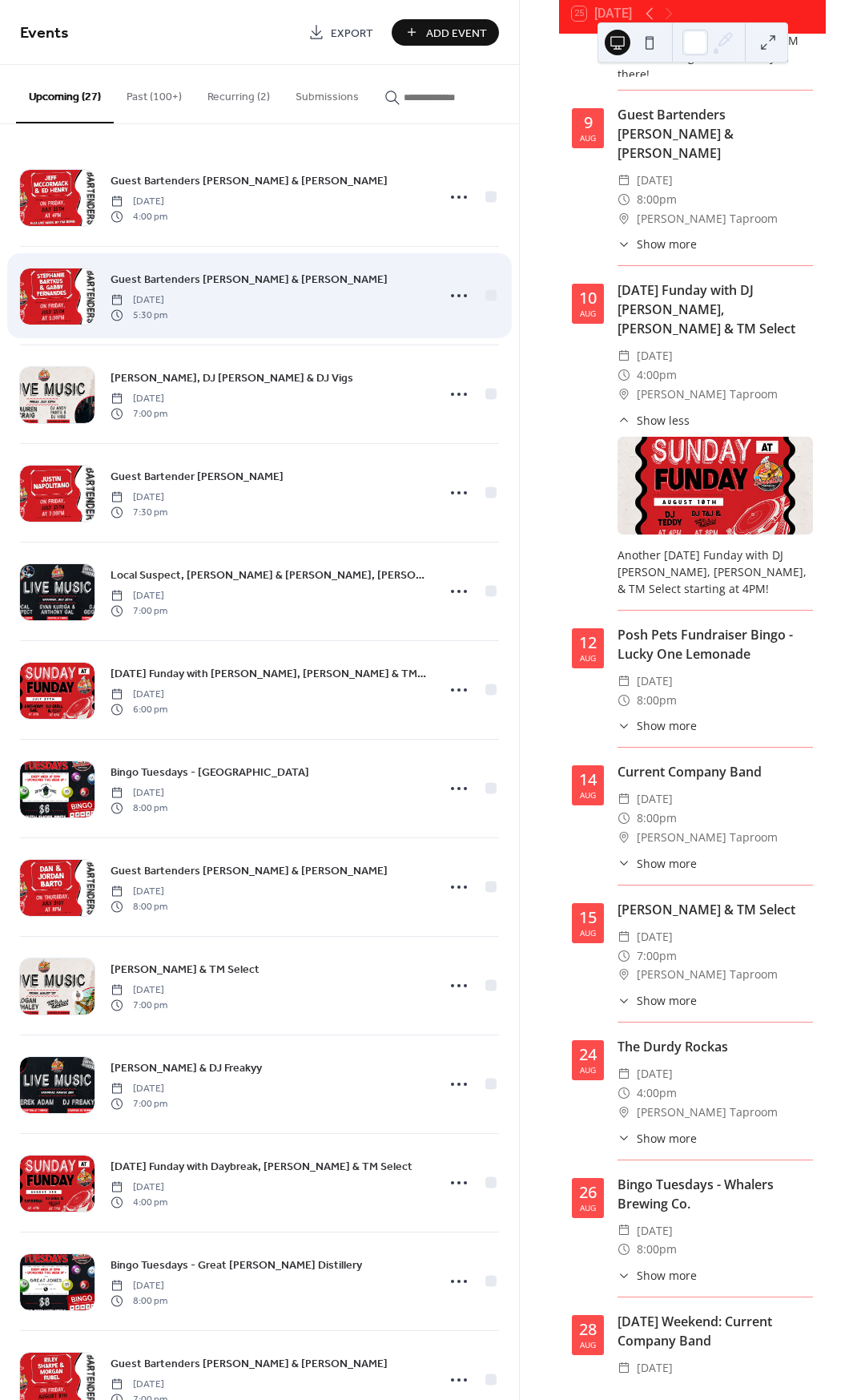 scroll, scrollTop: 3456, scrollLeft: 0, axis: vertical 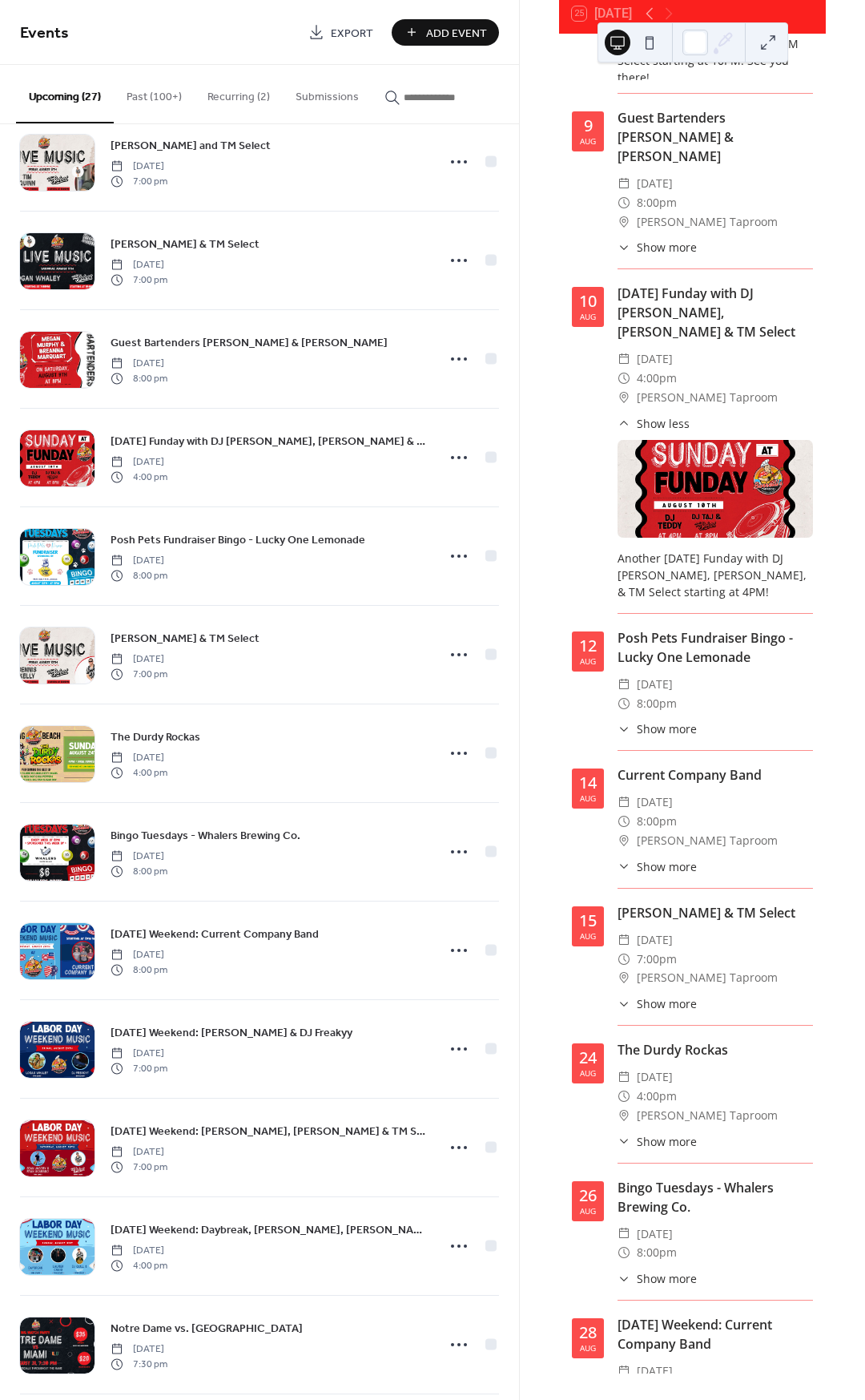click on "Show more" at bounding box center (666, 1003) 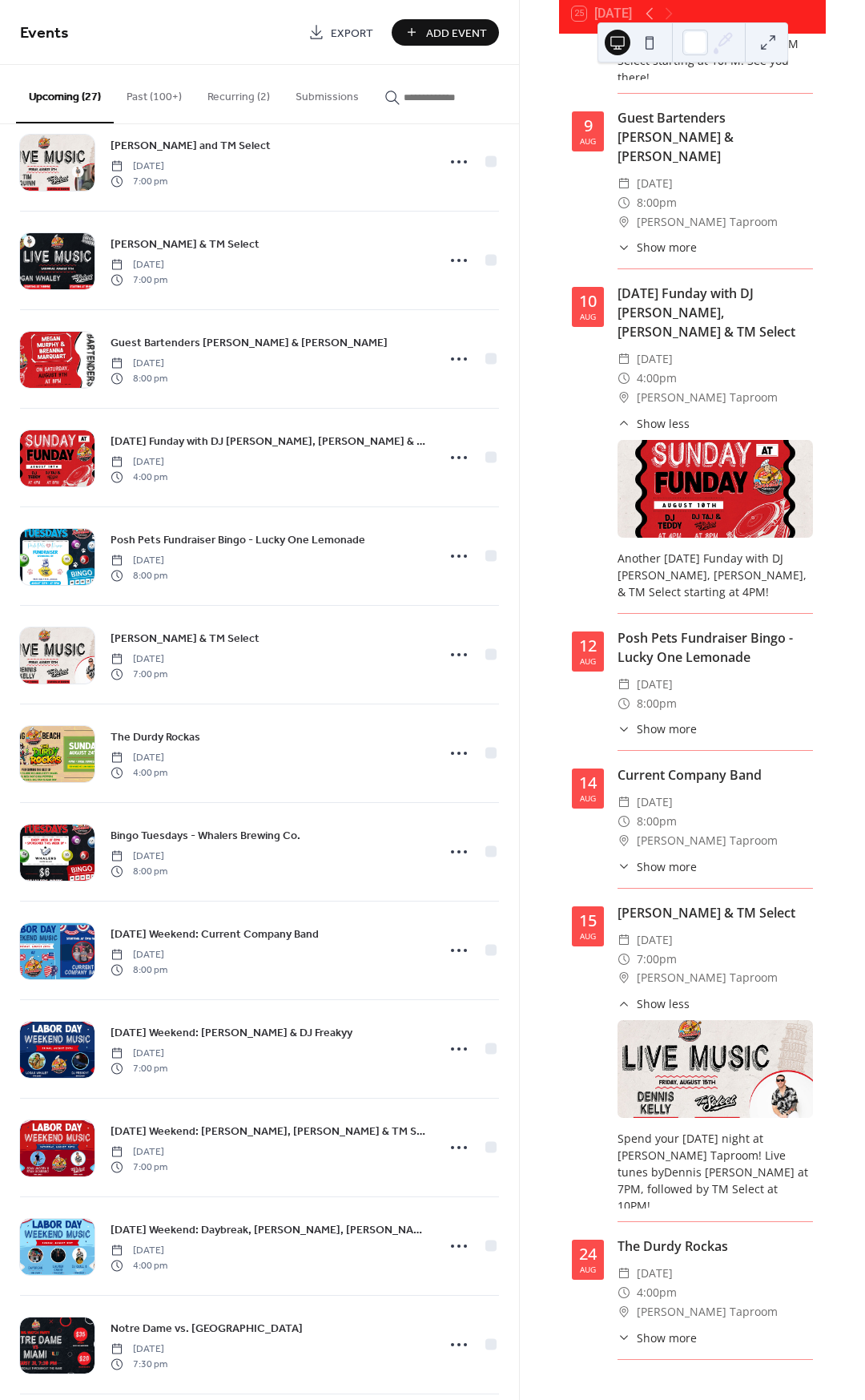click on "Show less" at bounding box center (663, 1003) 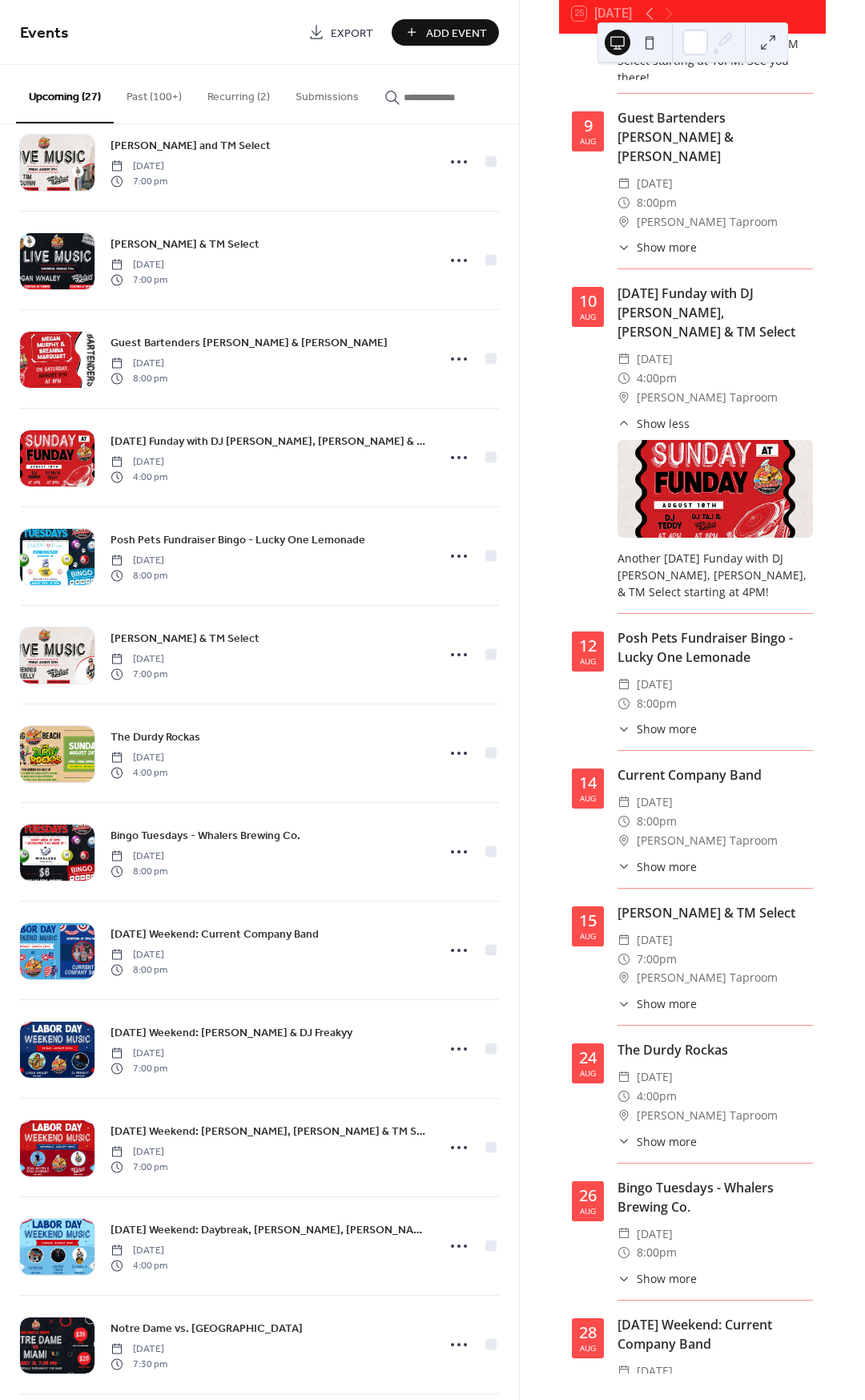 click on "Show more" at bounding box center [666, 1003] 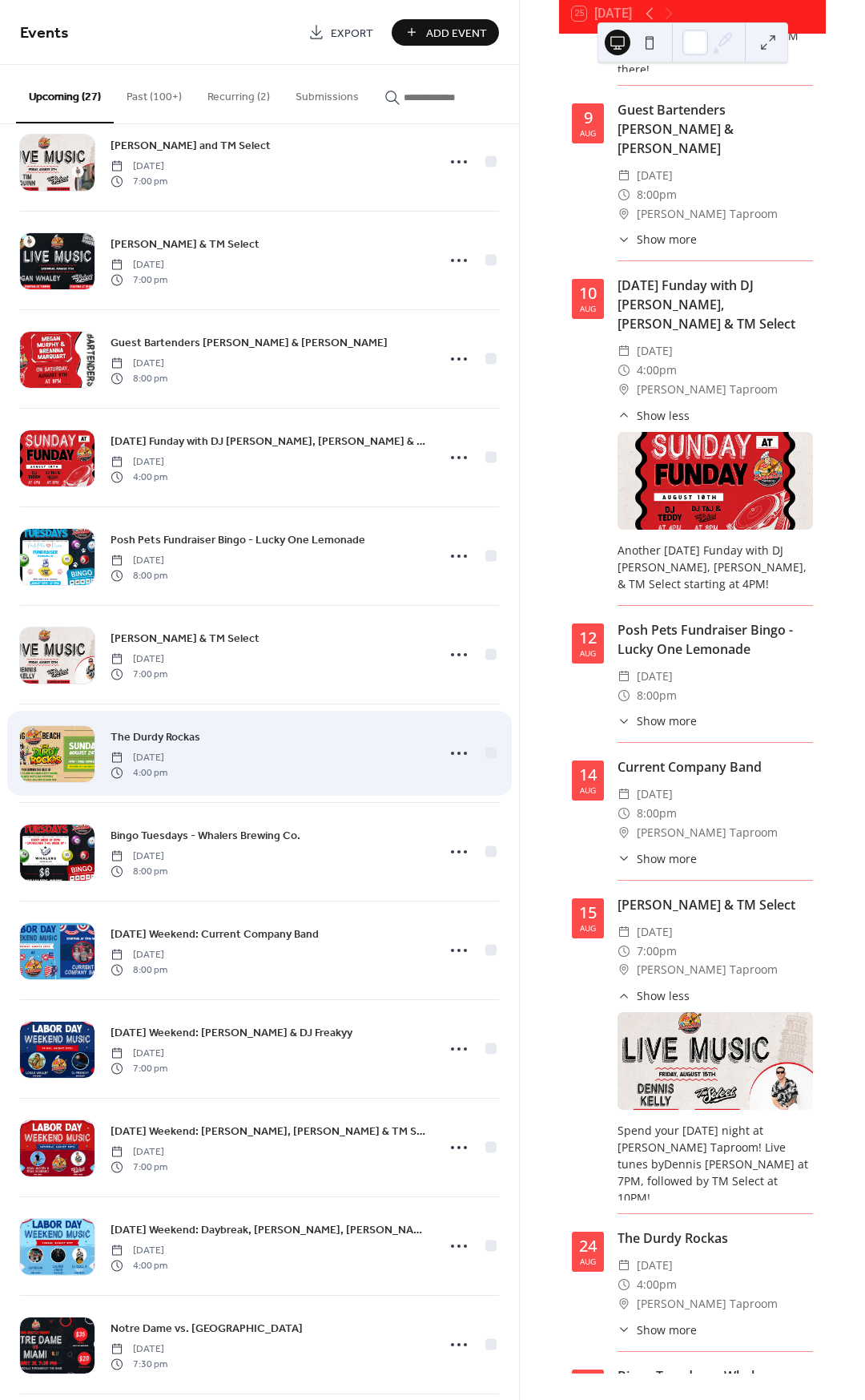 scroll, scrollTop: 3465, scrollLeft: 0, axis: vertical 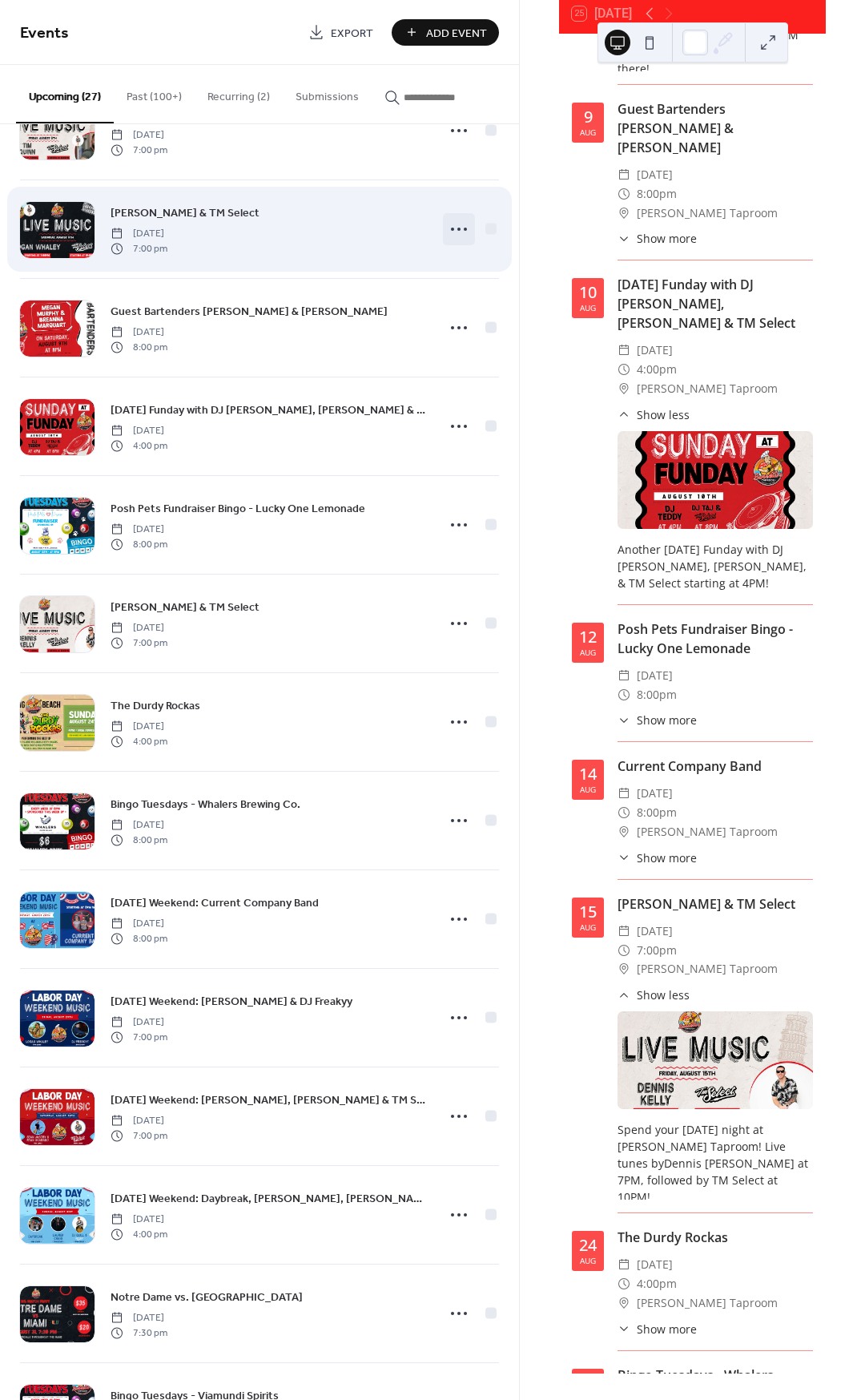 click 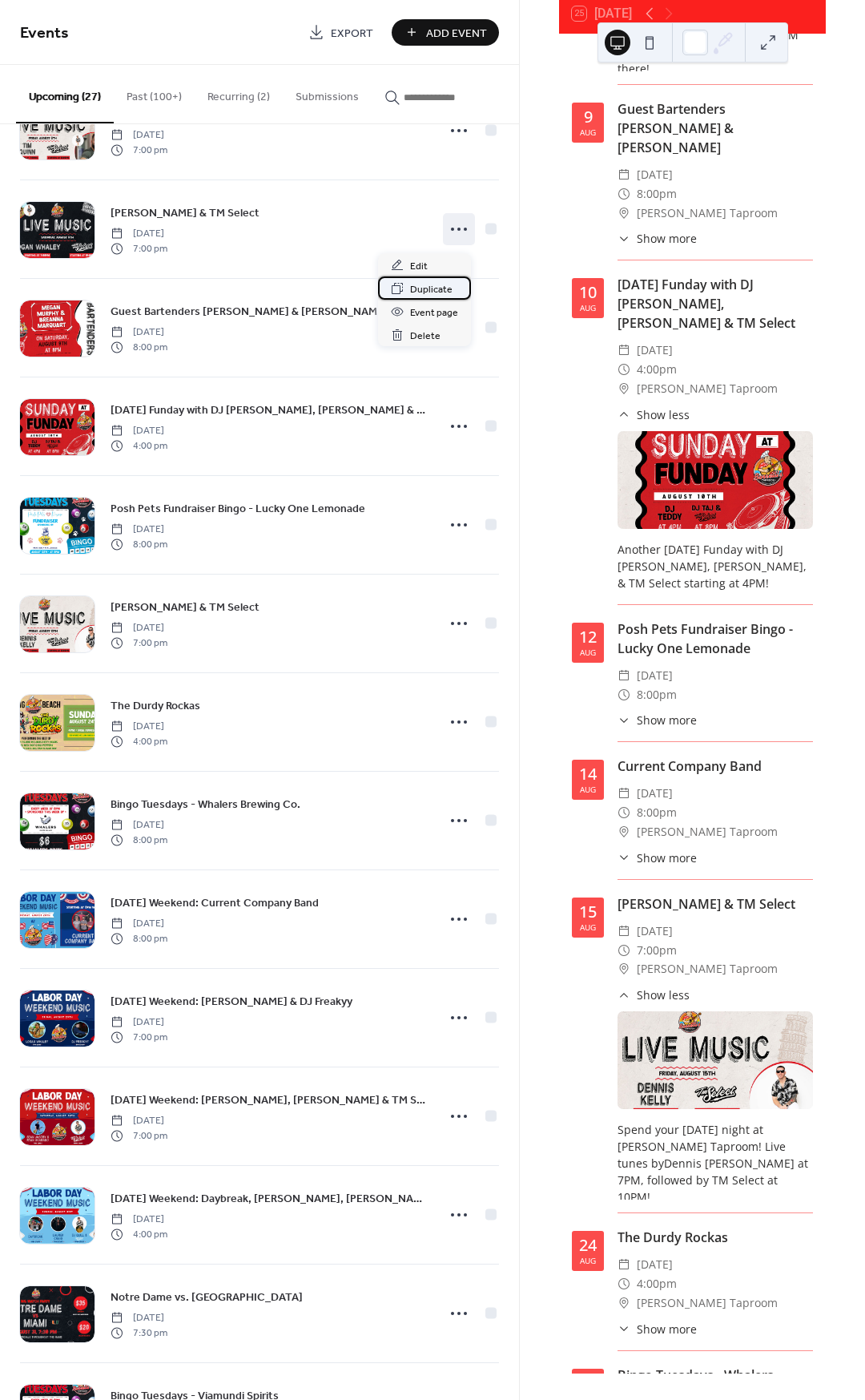 click on "Duplicate" at bounding box center (431, 289) 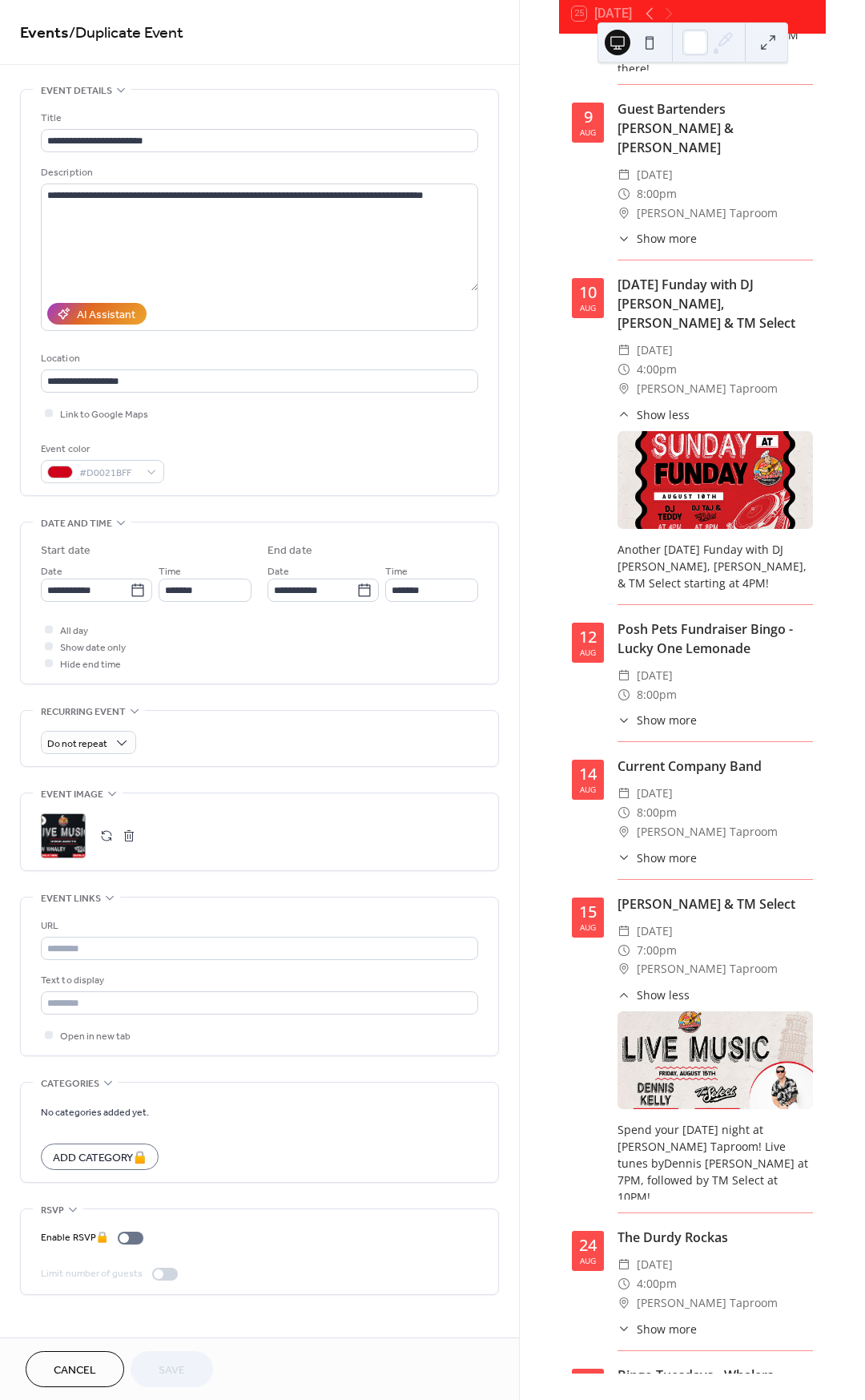 click on "Cancel" at bounding box center (74, 1370) 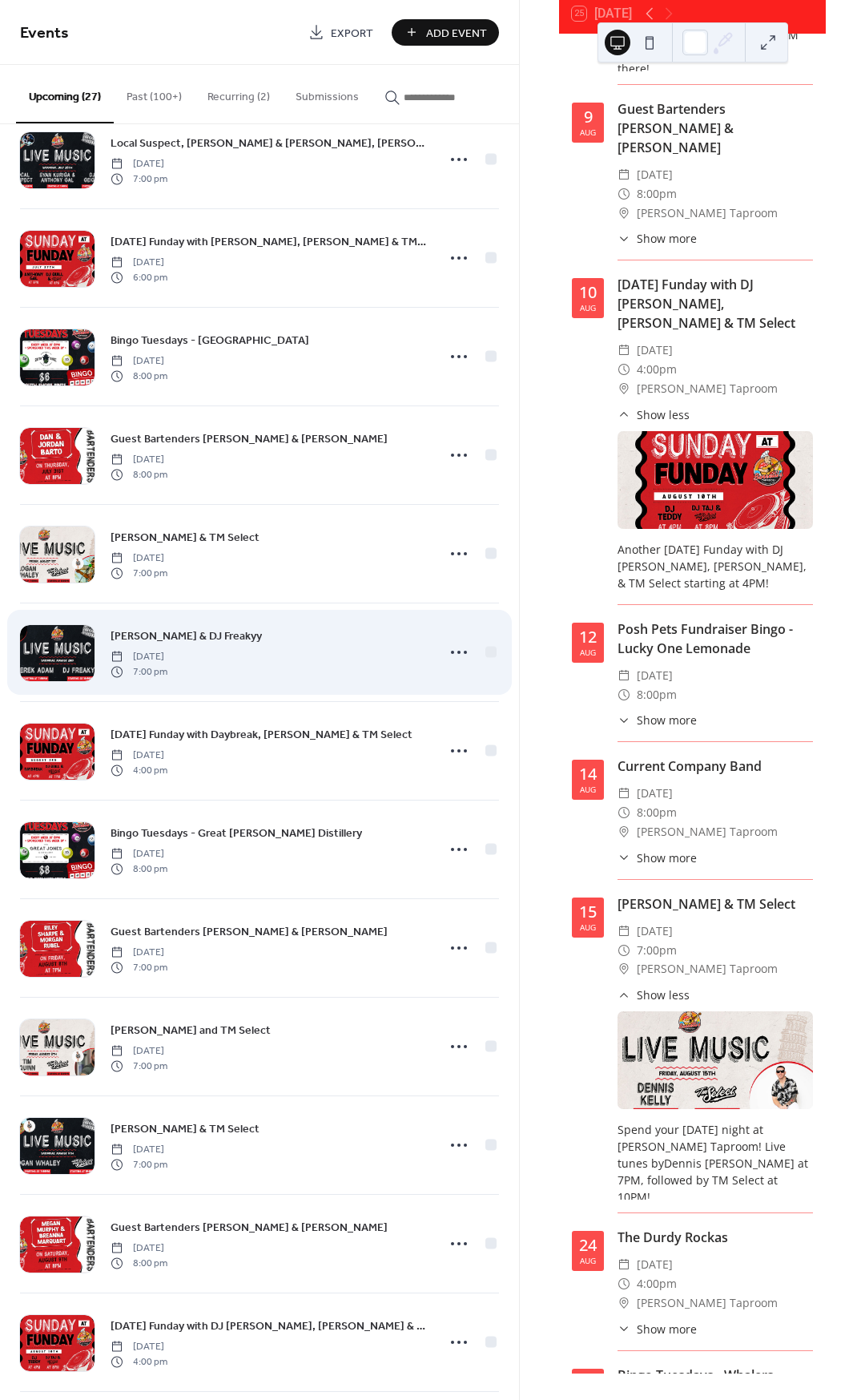 scroll, scrollTop: 448, scrollLeft: 0, axis: vertical 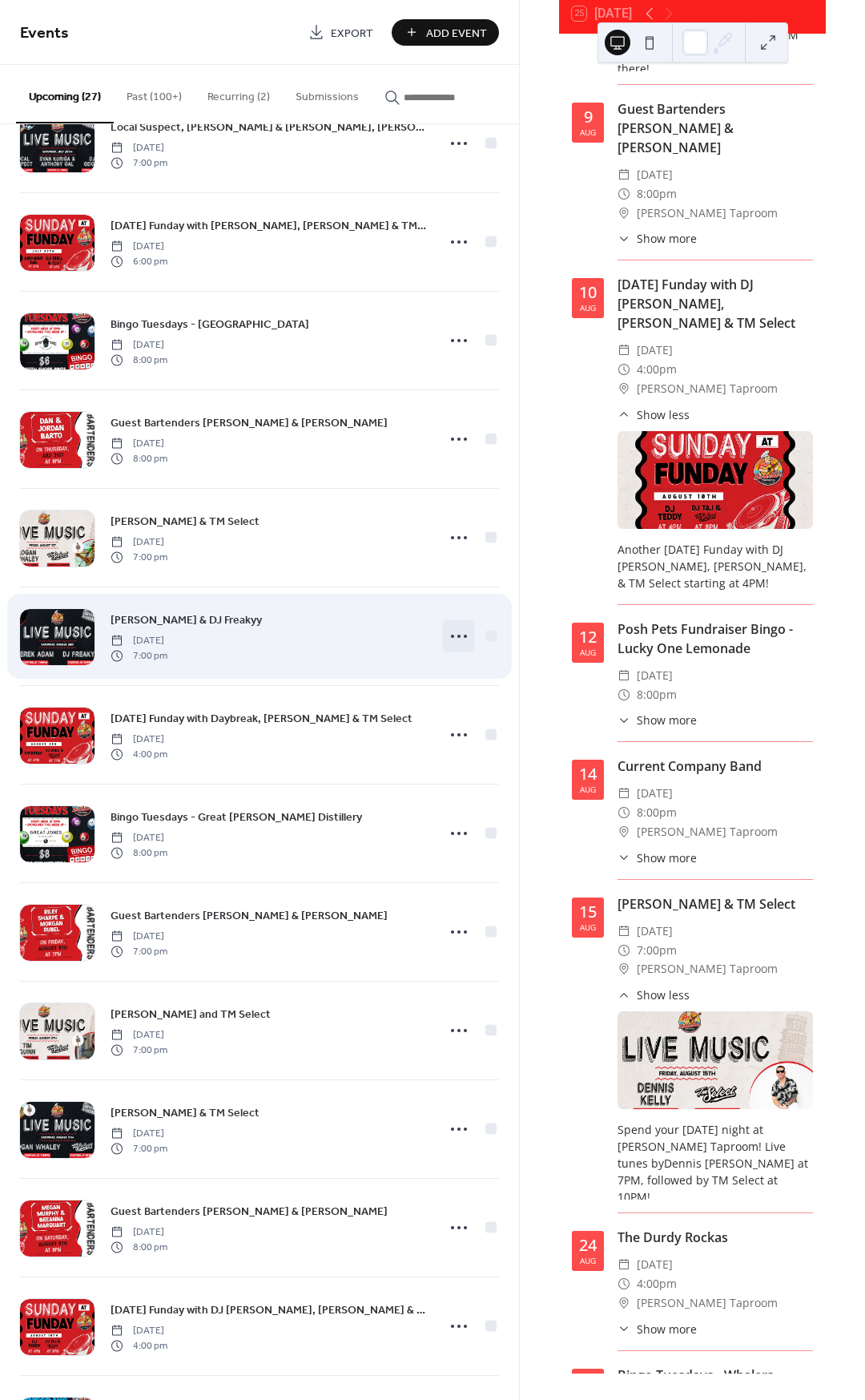 click 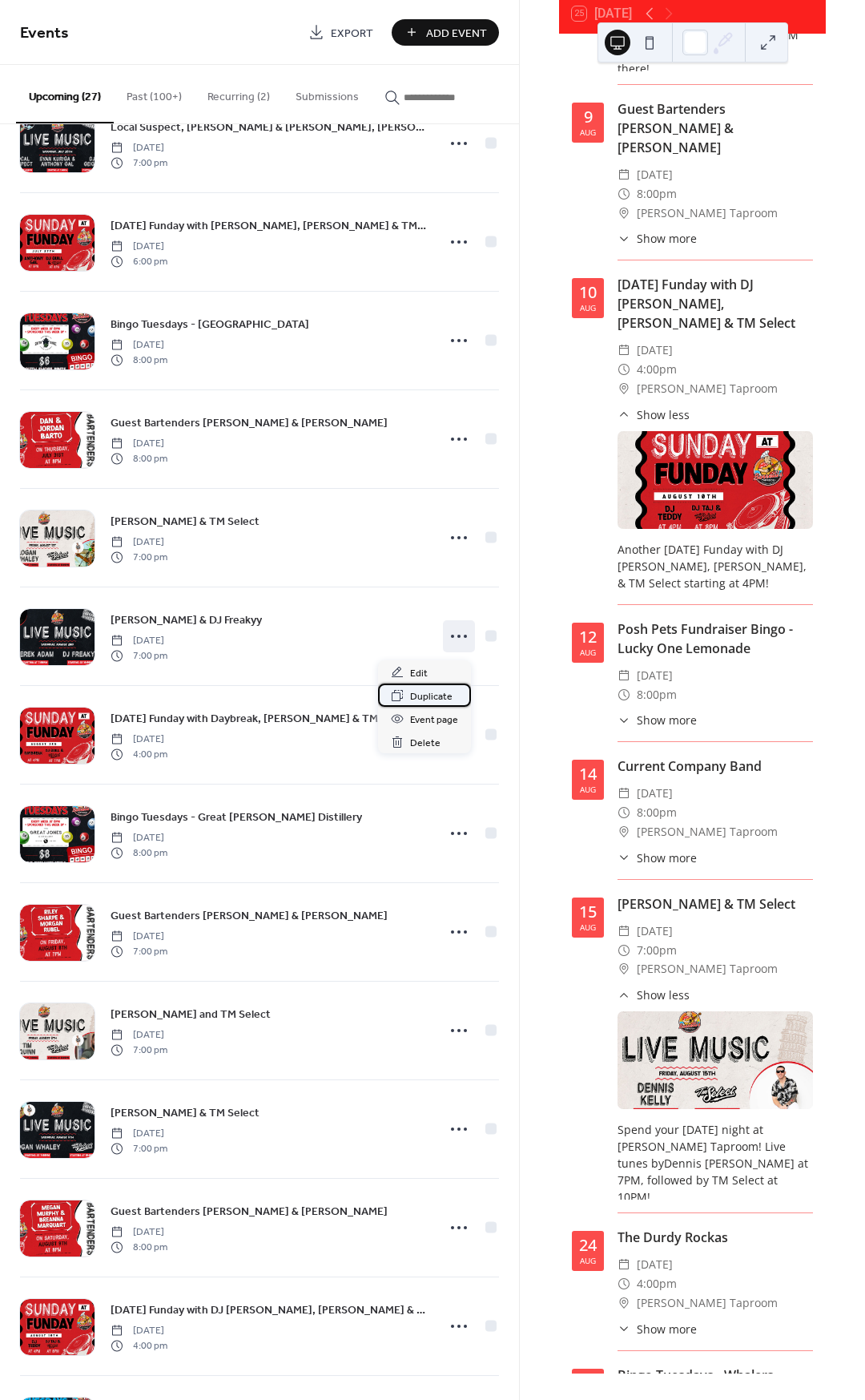 click on "Duplicate" at bounding box center (431, 696) 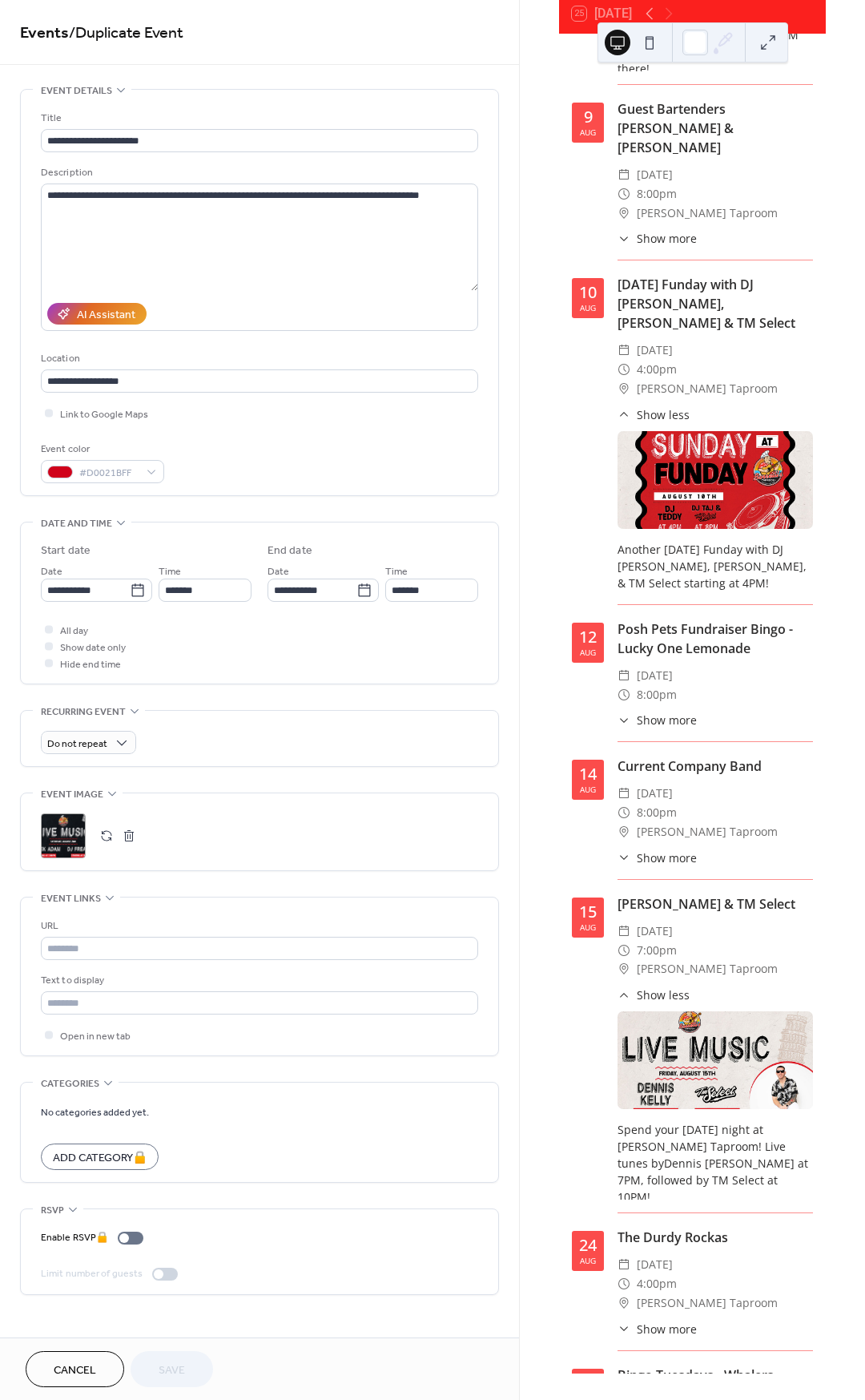 click on ";" at bounding box center (63, 836) 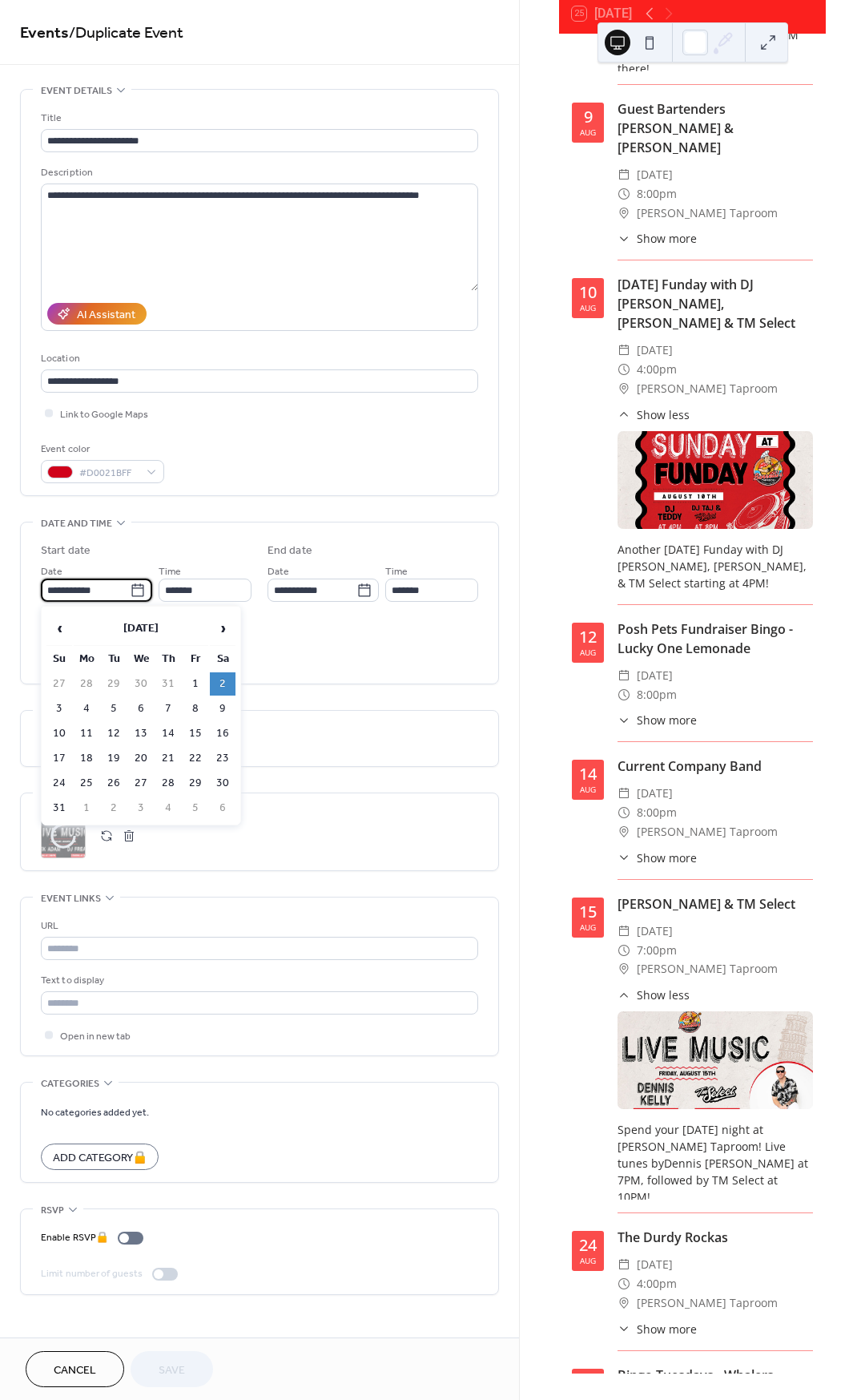 click on "**********" at bounding box center (85, 590) 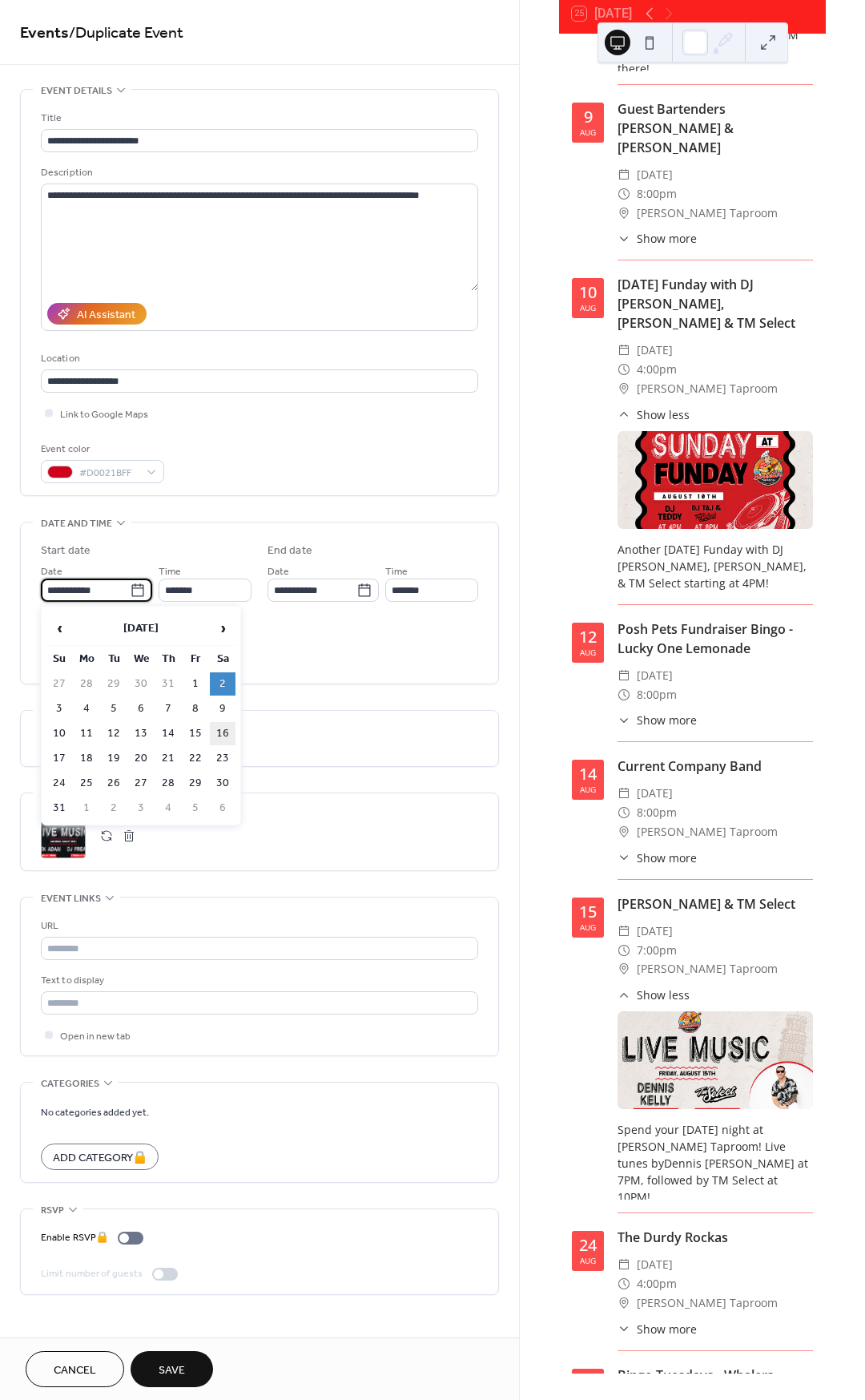 click on "16" at bounding box center [223, 733] 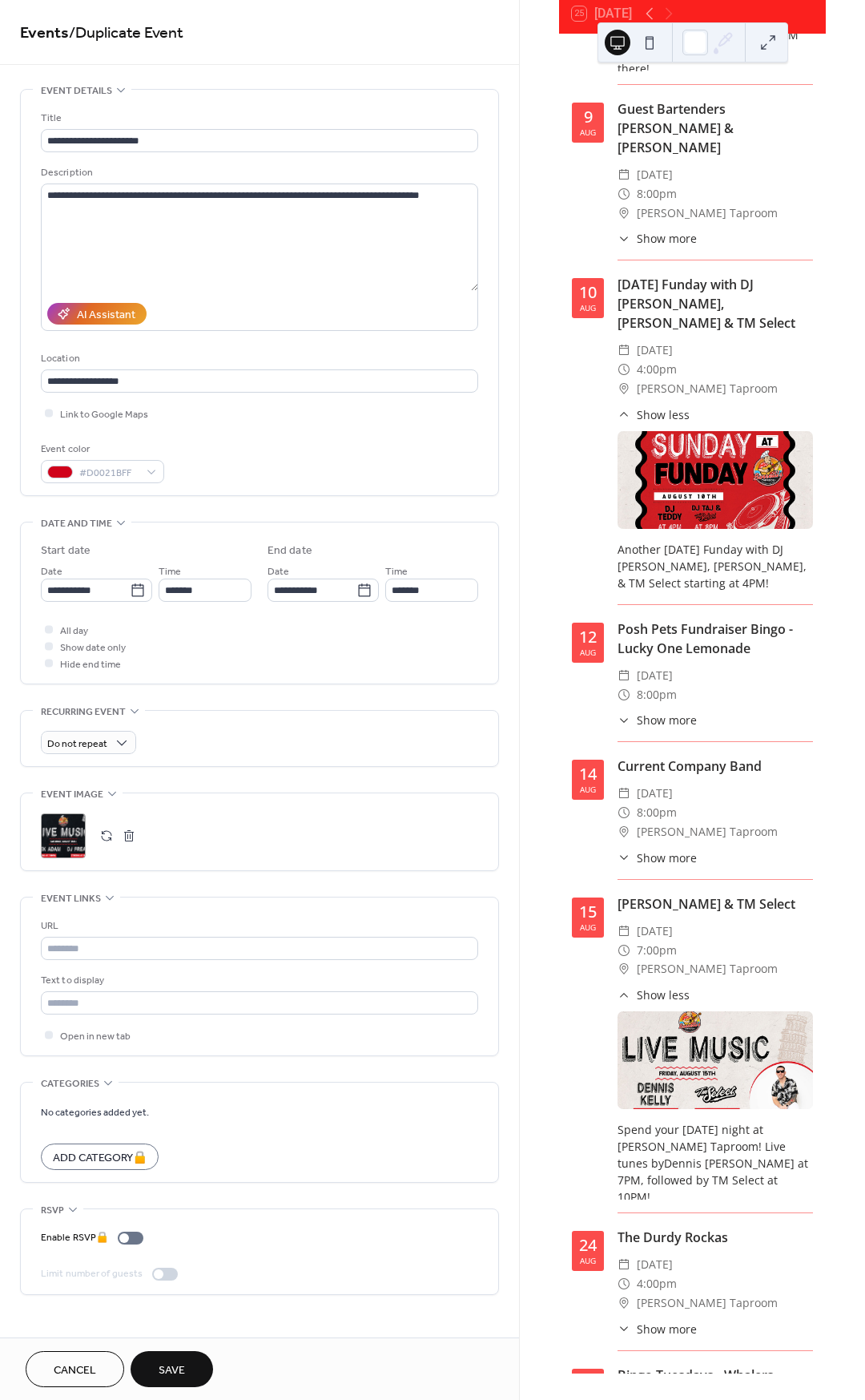 click on "Save" at bounding box center (171, 1369) 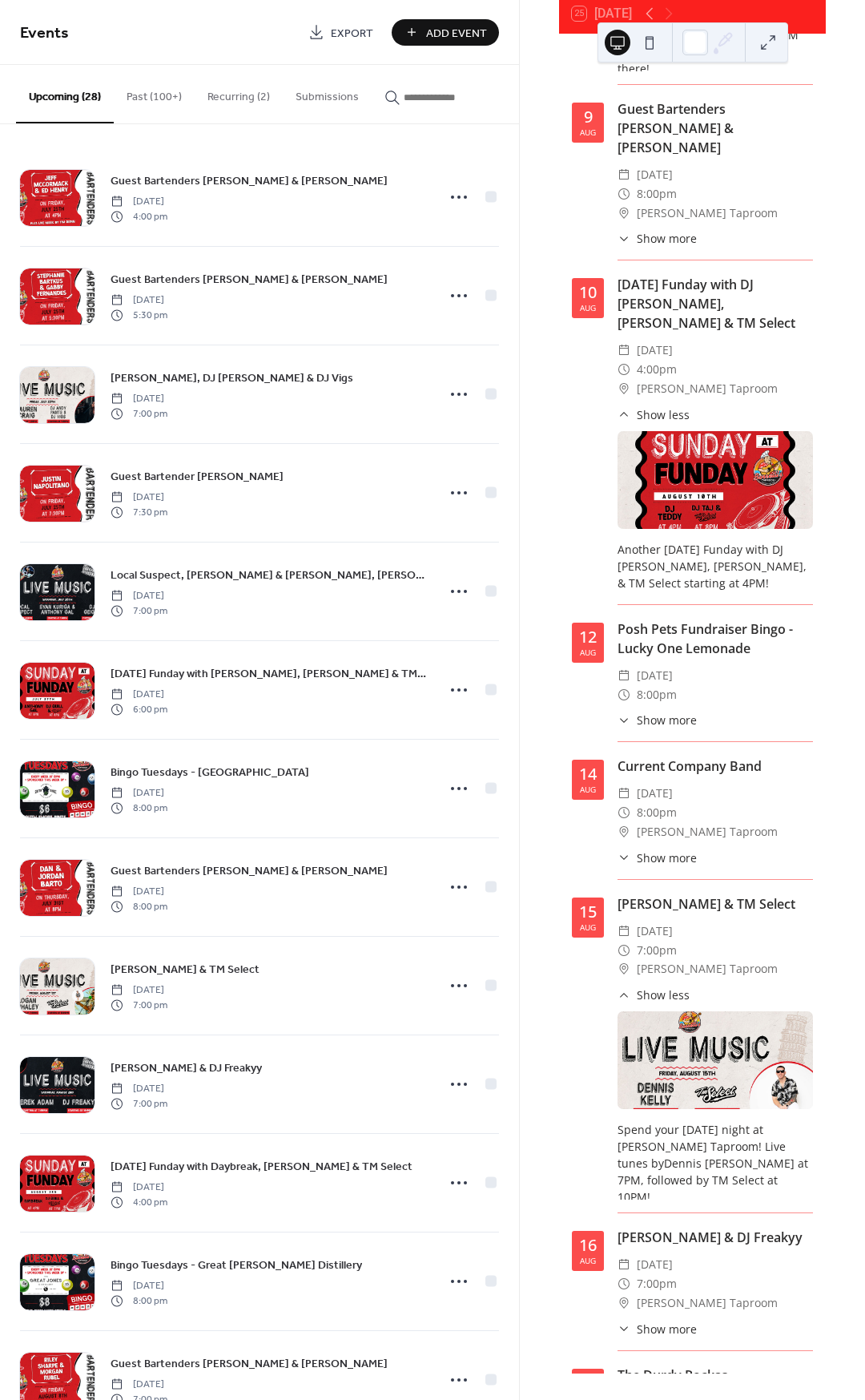click on "Show more" at bounding box center (666, 1329) 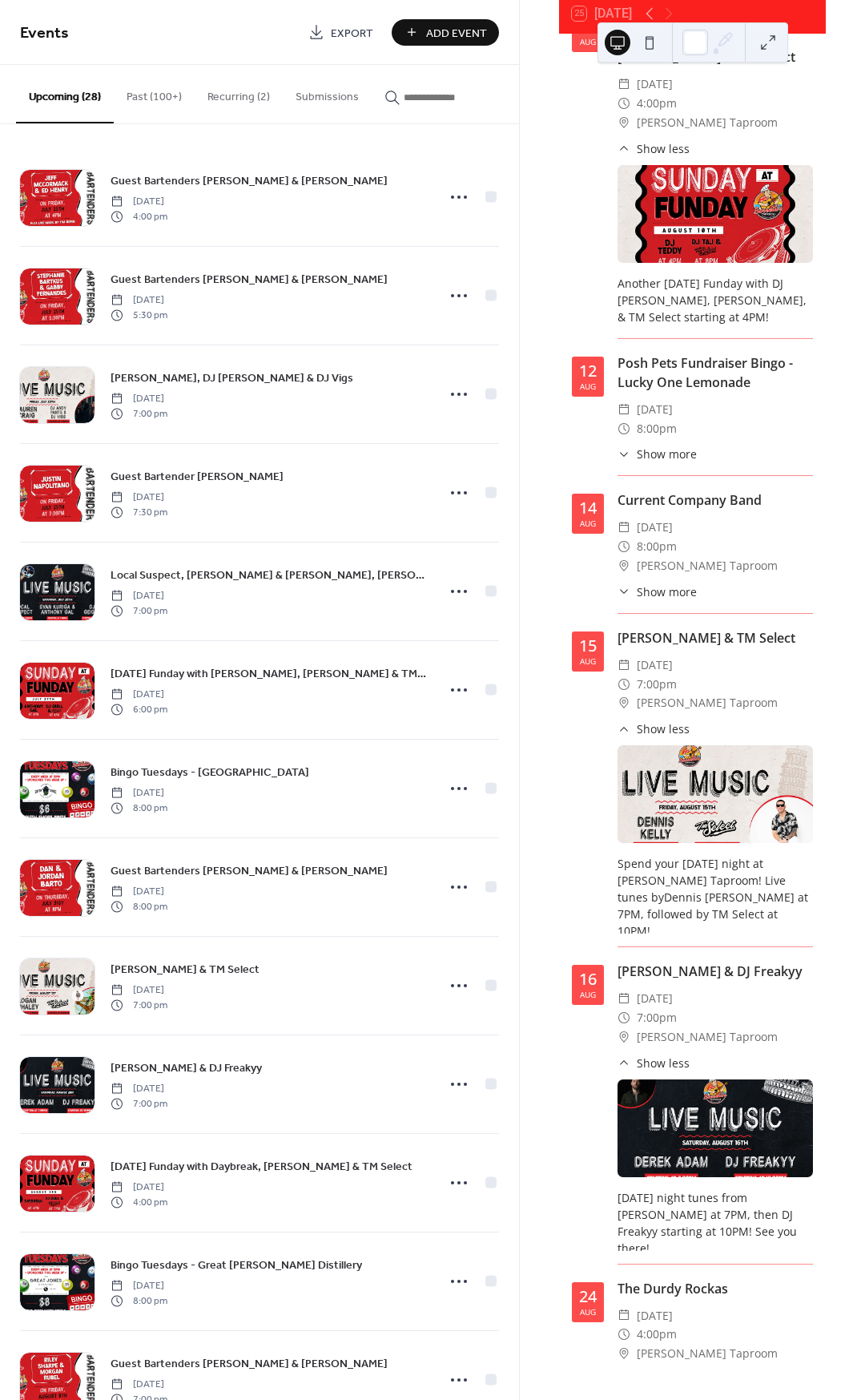 scroll, scrollTop: 3747, scrollLeft: 0, axis: vertical 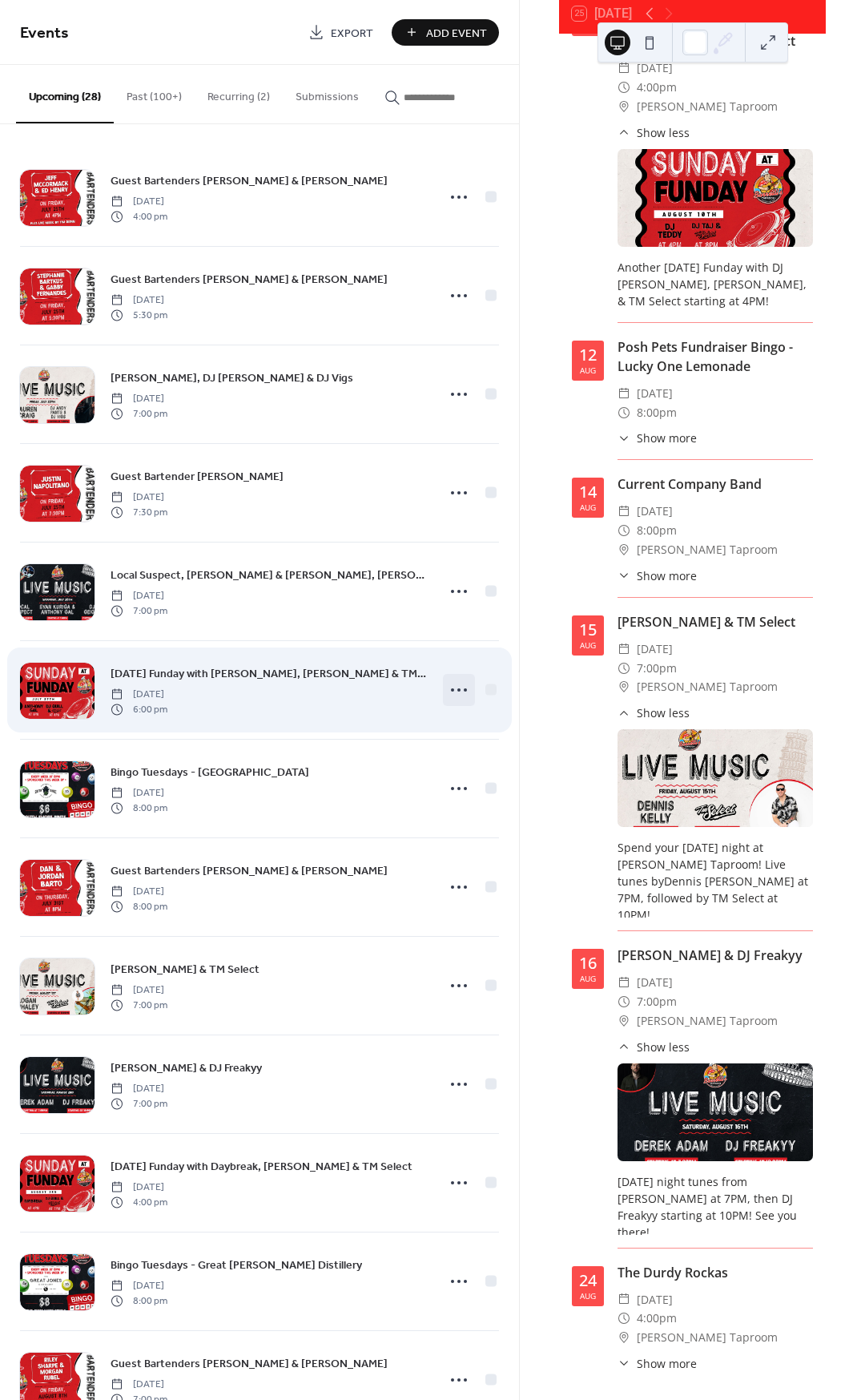 click 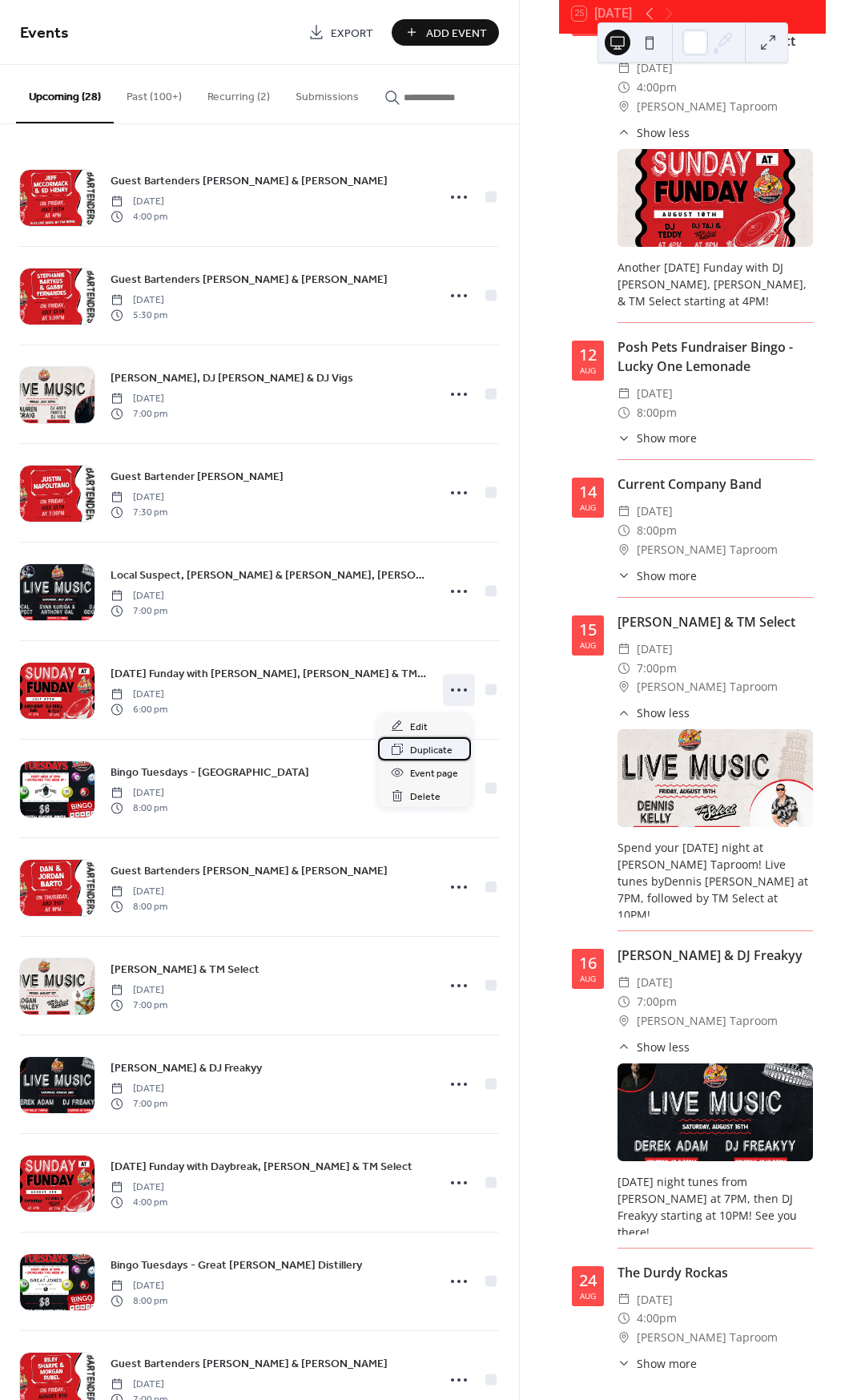 click on "Duplicate" at bounding box center (431, 750) 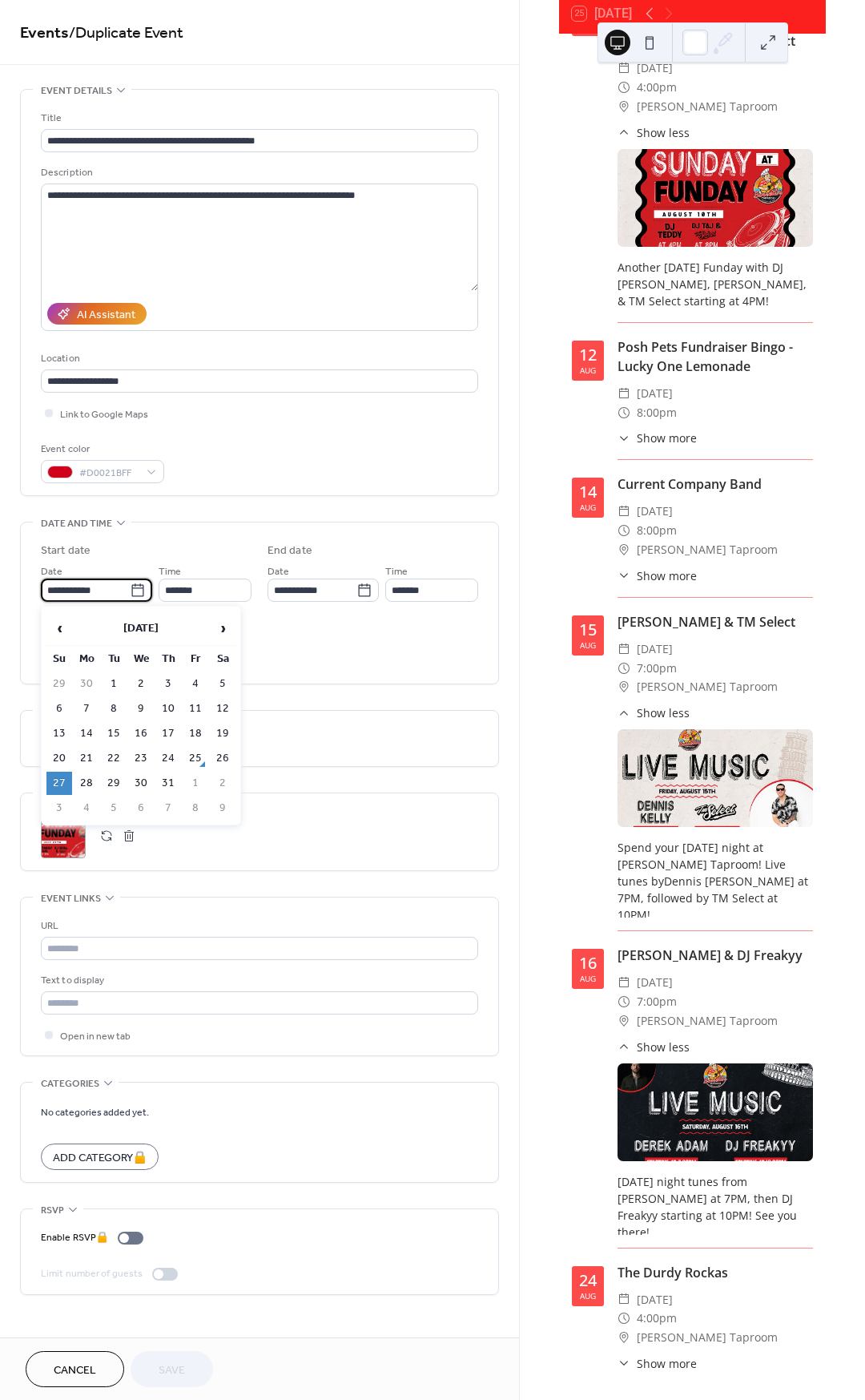 click on "**********" at bounding box center (85, 590) 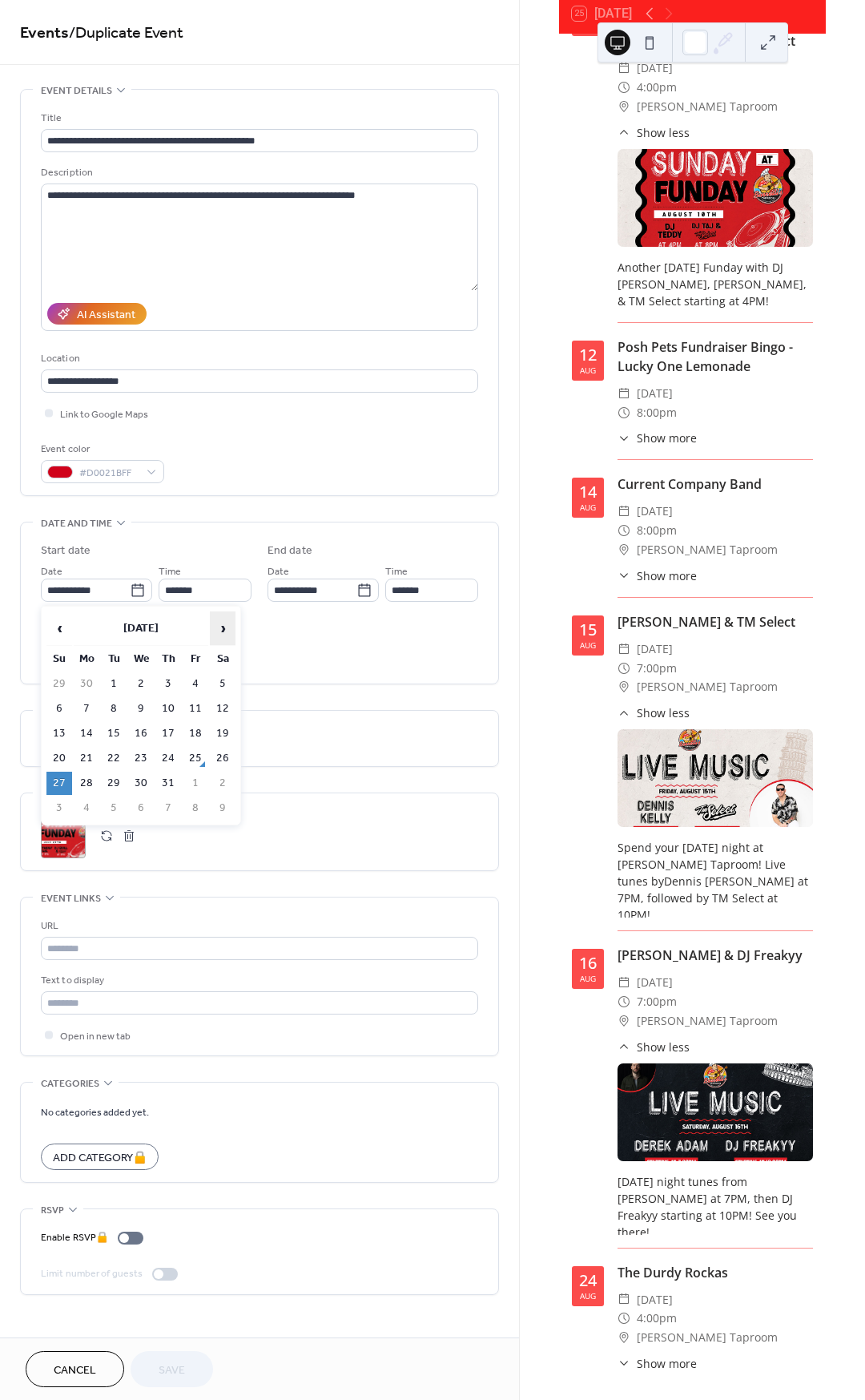 click on "›" at bounding box center (223, 628) 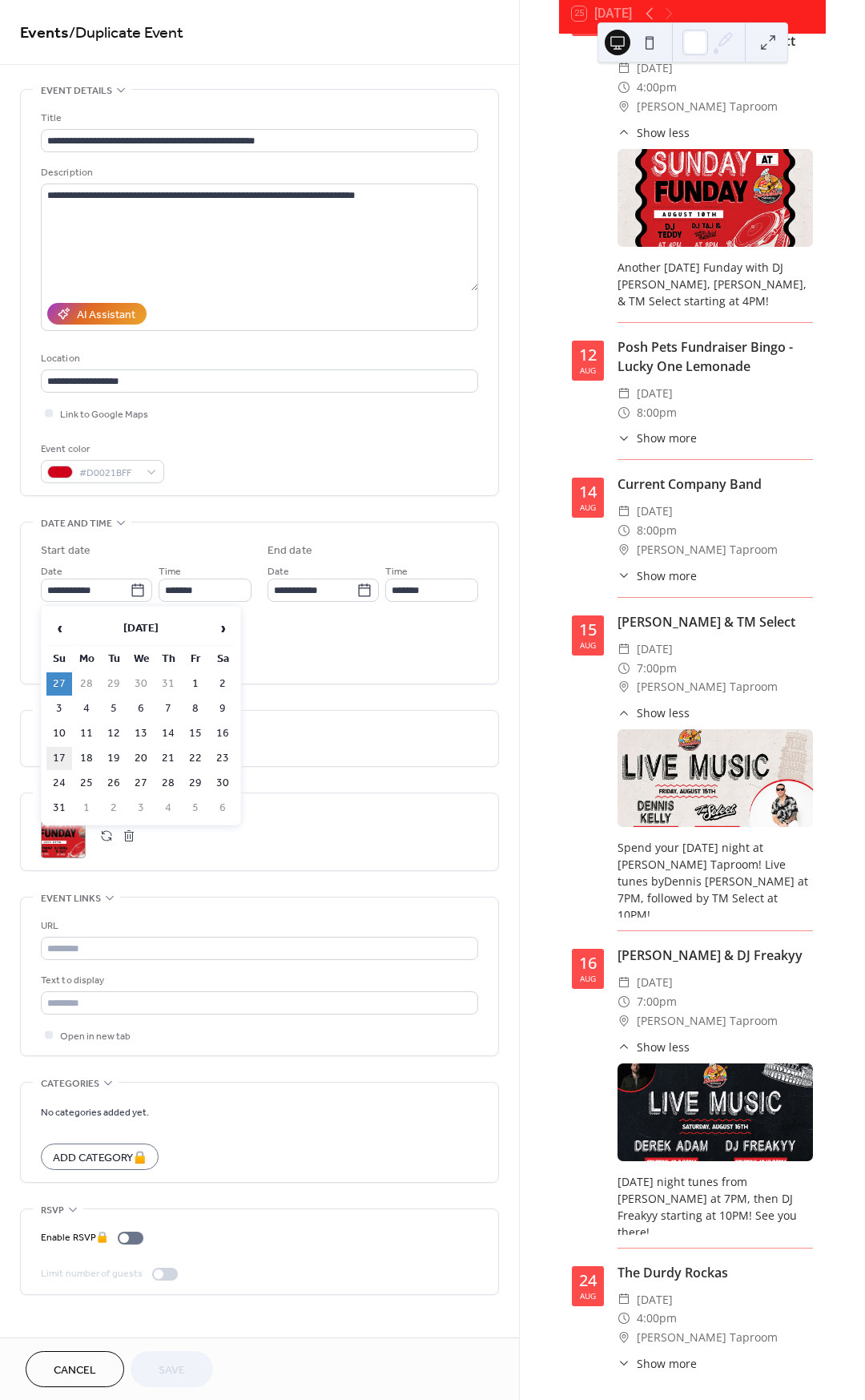 click on "17" at bounding box center (59, 758) 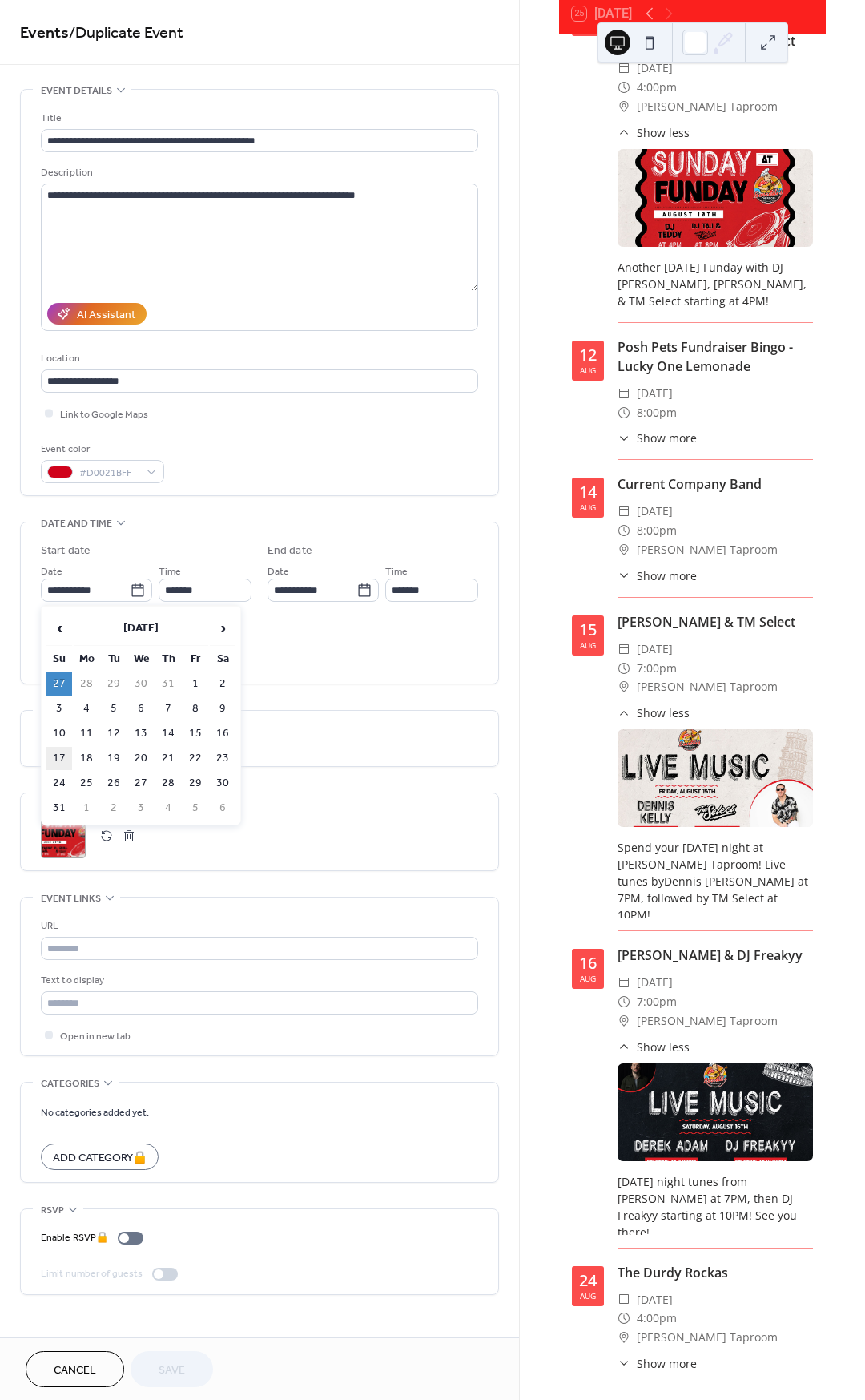 type on "**********" 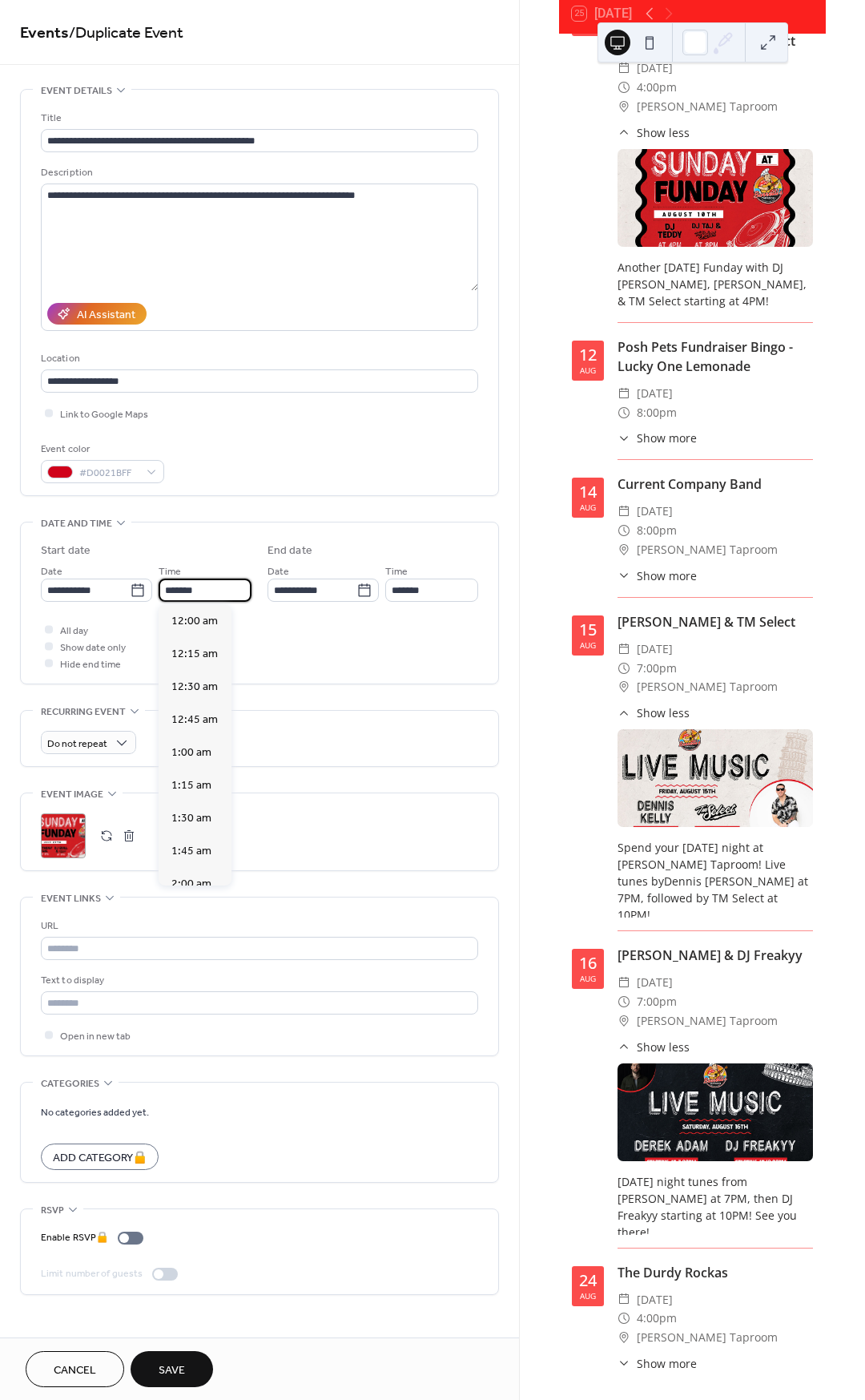 click on "*******" at bounding box center (205, 590) 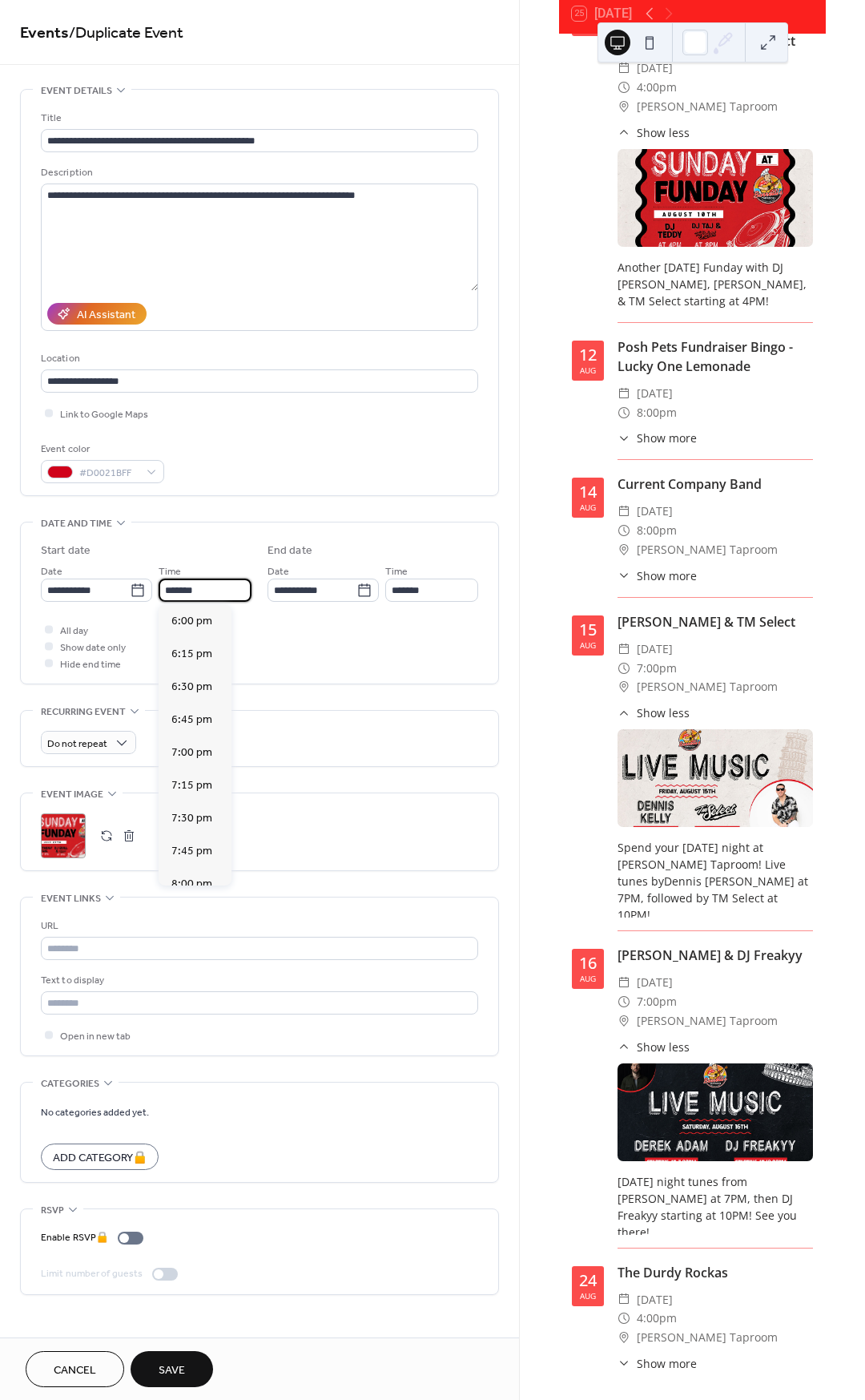 scroll, scrollTop: 1971, scrollLeft: 0, axis: vertical 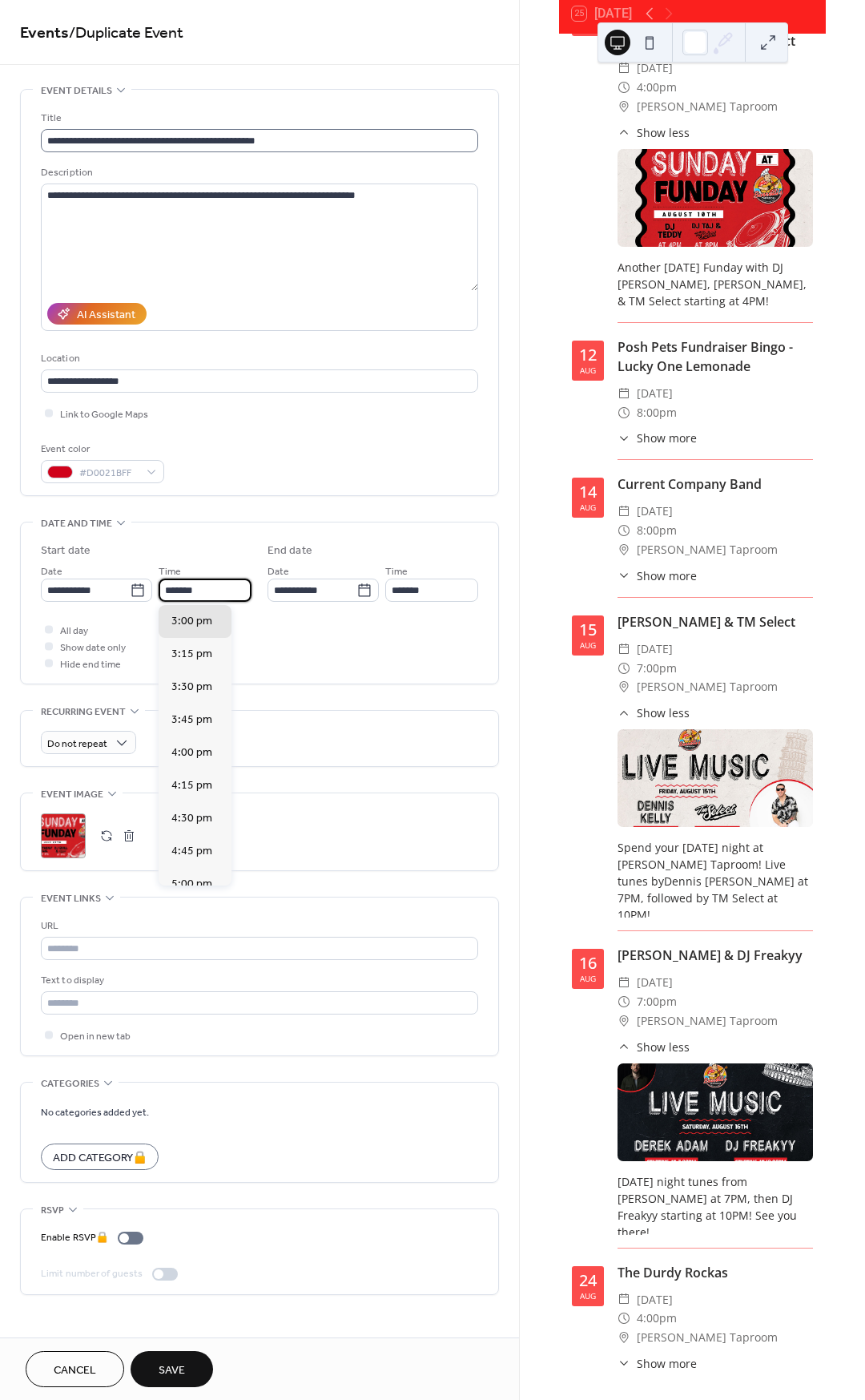 type on "*******" 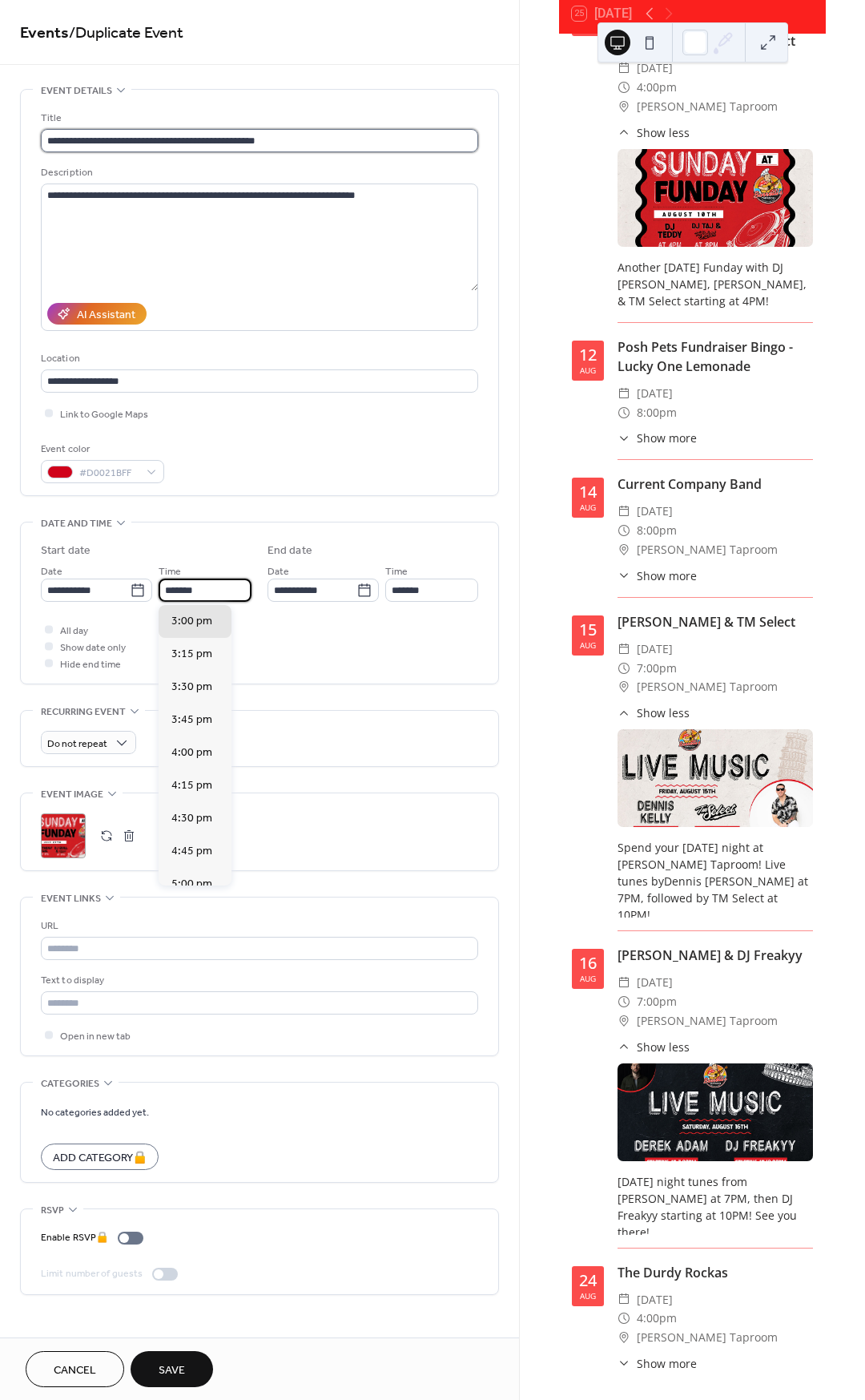 type on "*******" 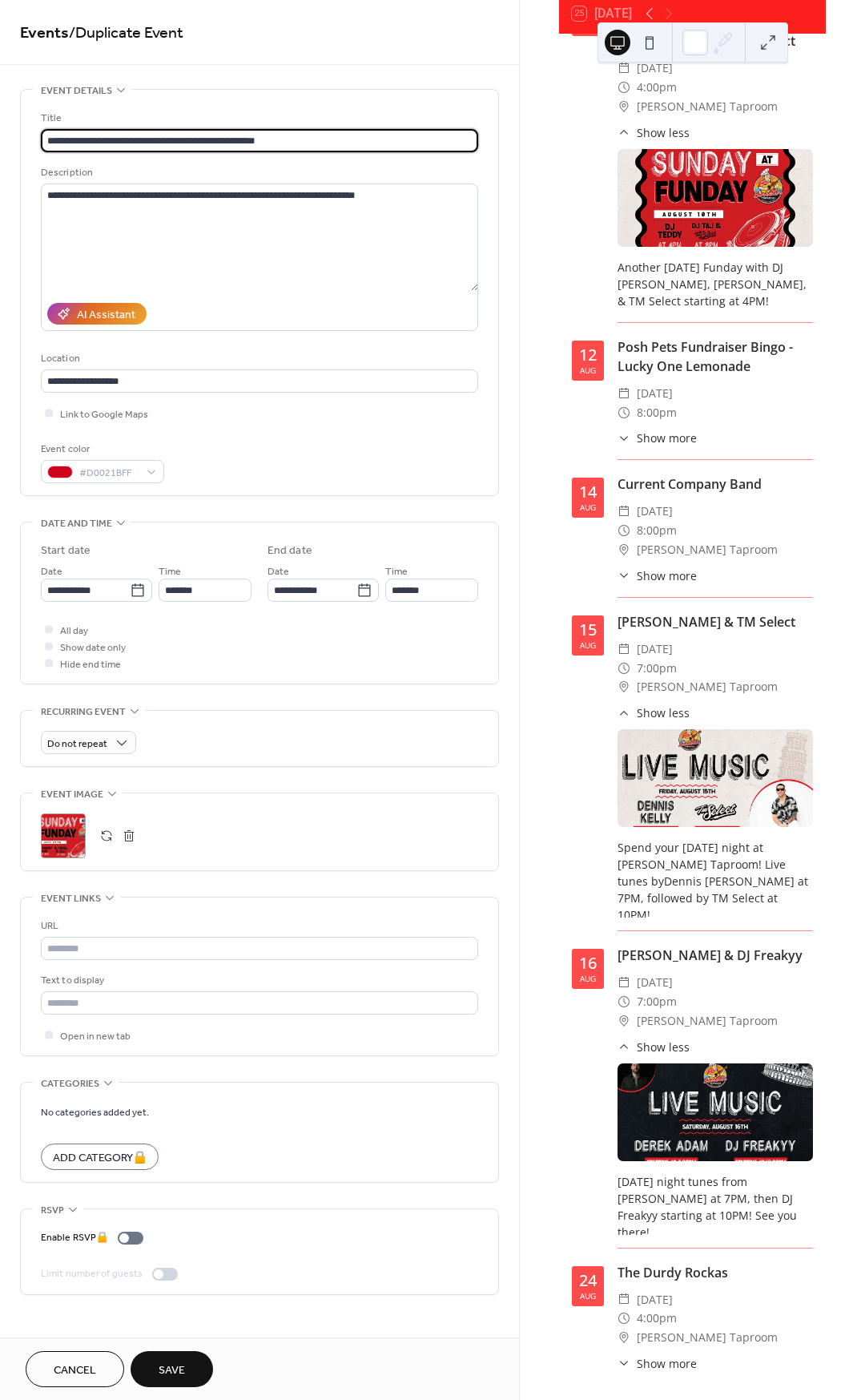 drag, startPoint x: 296, startPoint y: 137, endPoint x: 173, endPoint y: 136, distance: 123.00406 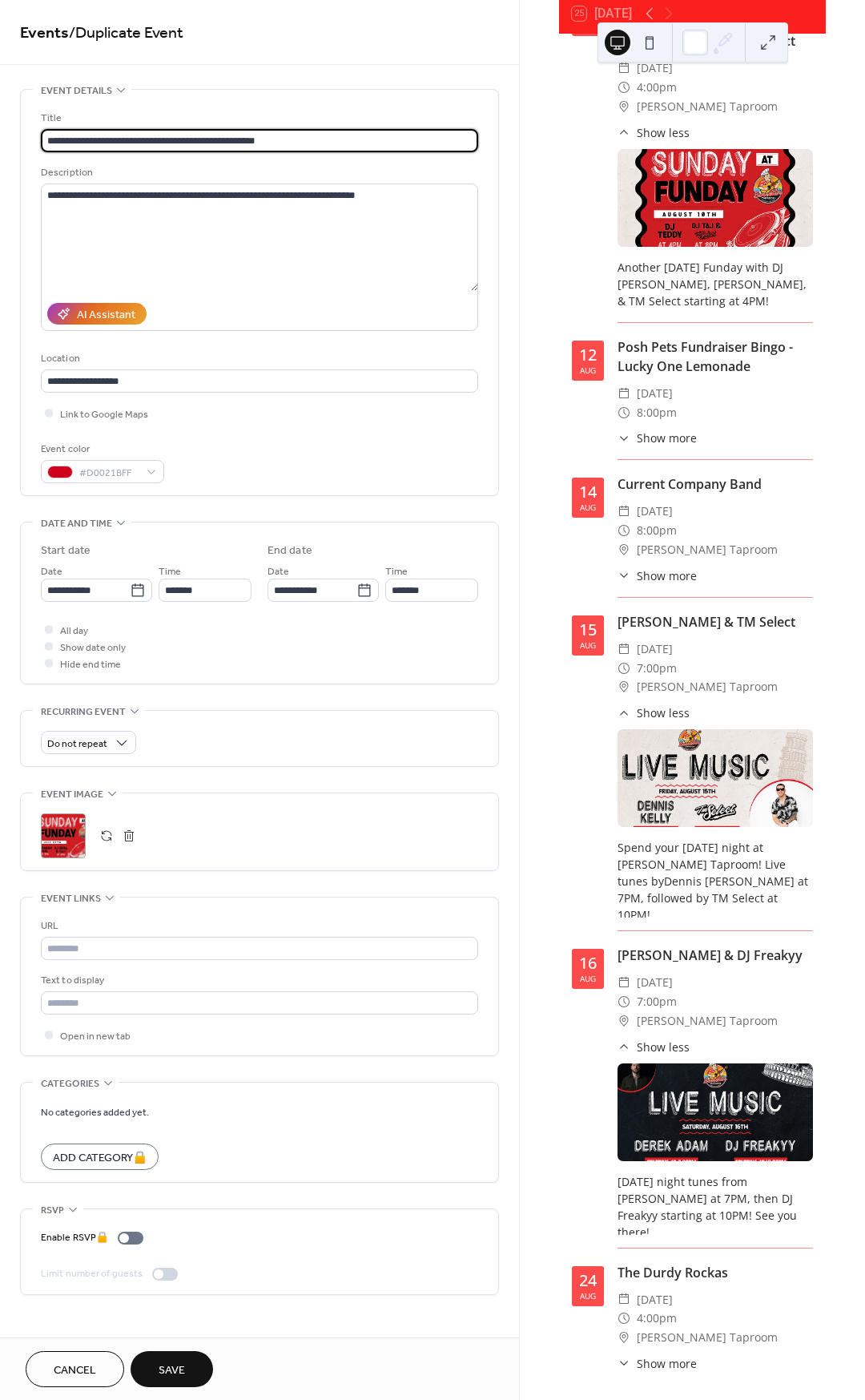 click on "**********" at bounding box center [260, 140] 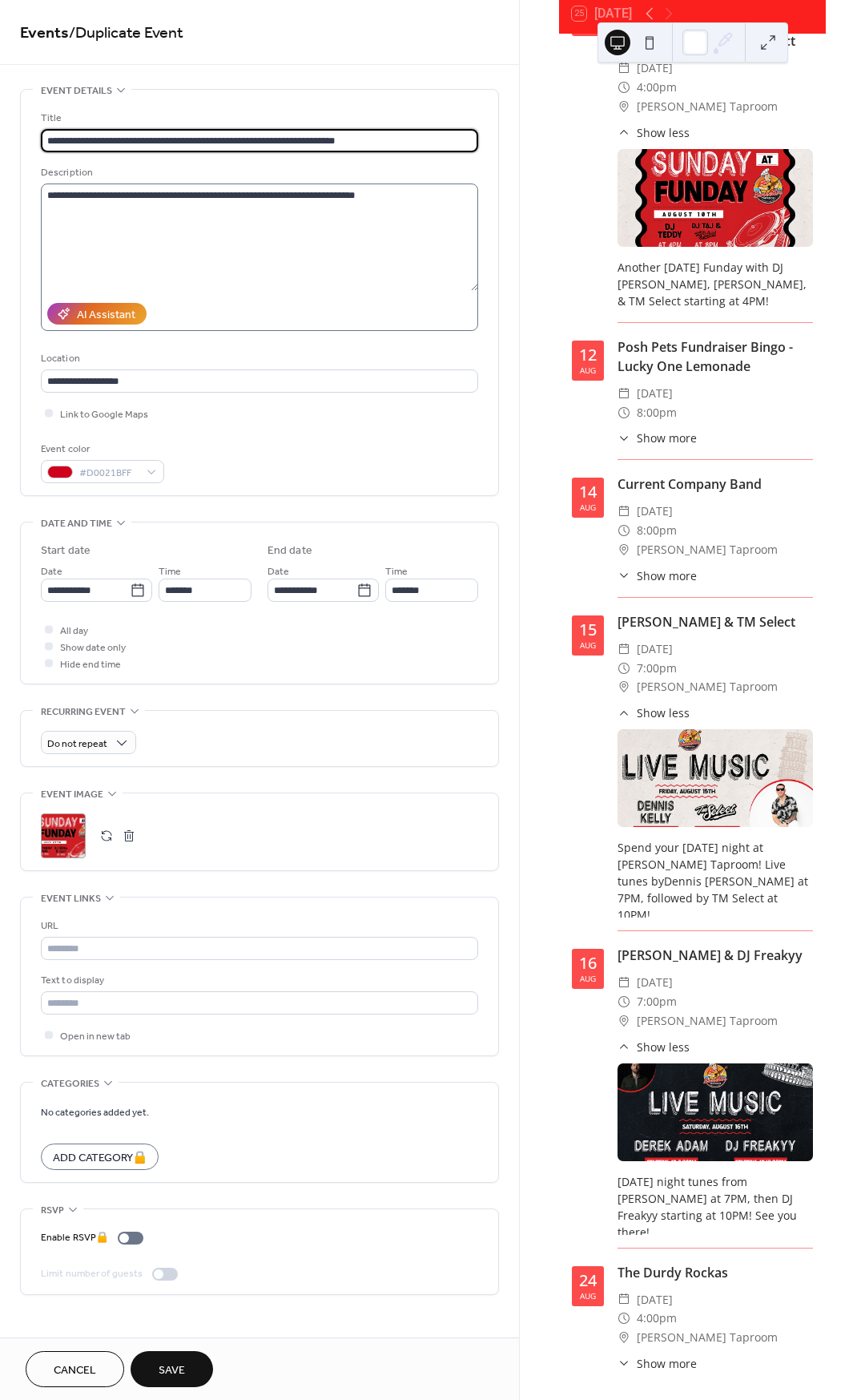 type on "**********" 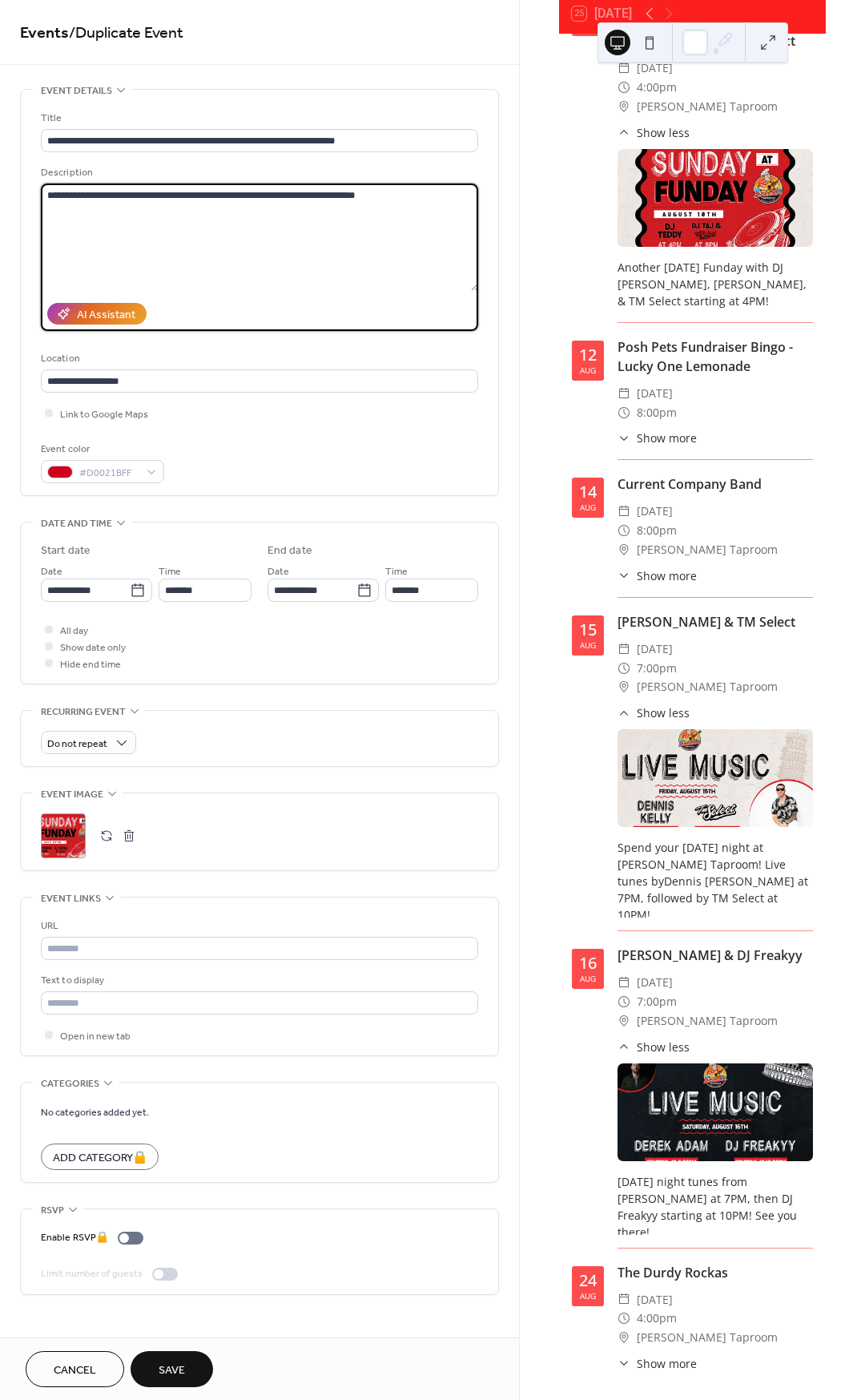 drag, startPoint x: 394, startPoint y: 196, endPoint x: 220, endPoint y: 194, distance: 174.01149 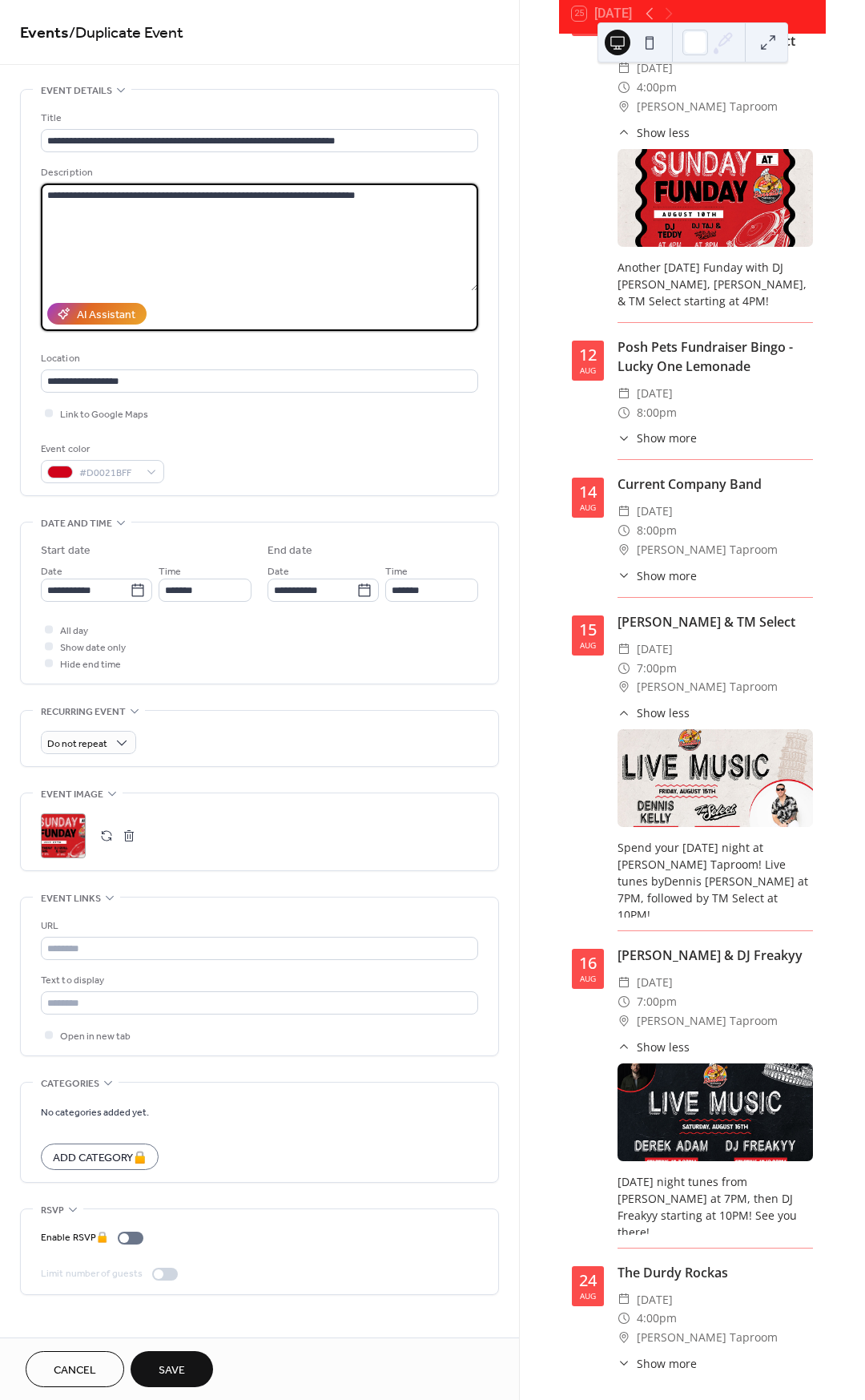 click on "**********" at bounding box center [260, 237] 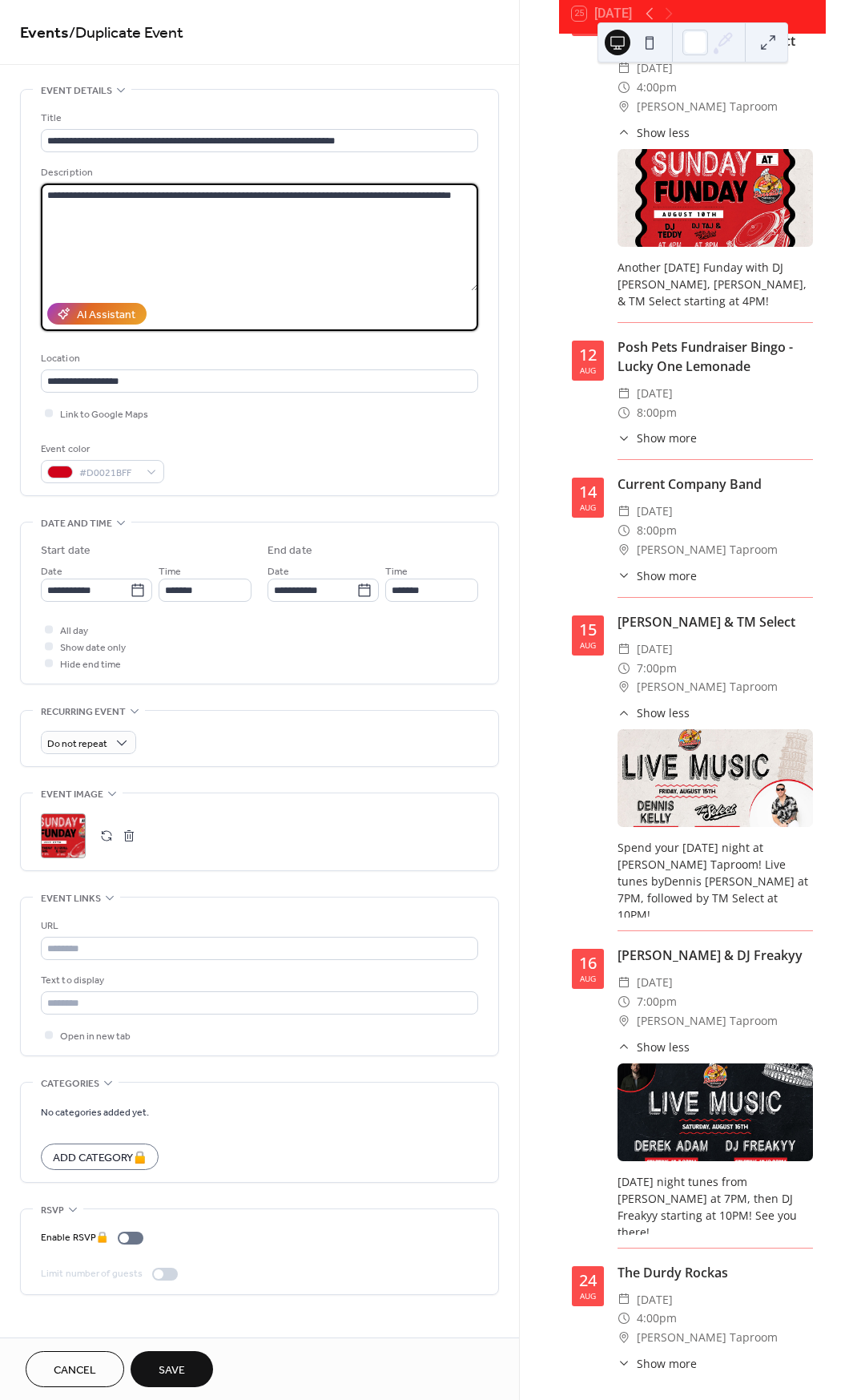 drag, startPoint x: 383, startPoint y: 195, endPoint x: 387, endPoint y: 222, distance: 27.29469 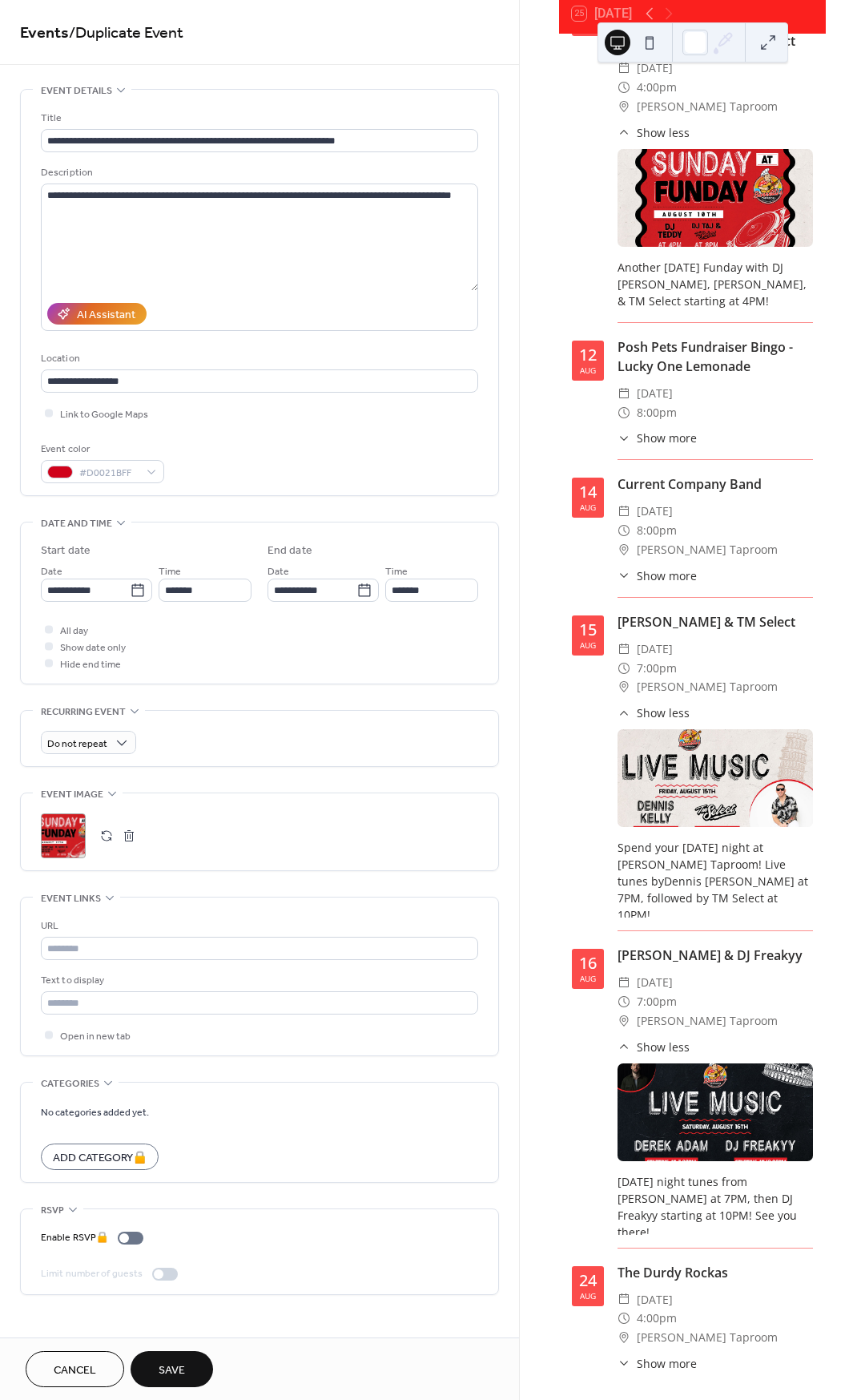 click on "Save" at bounding box center (171, 1370) 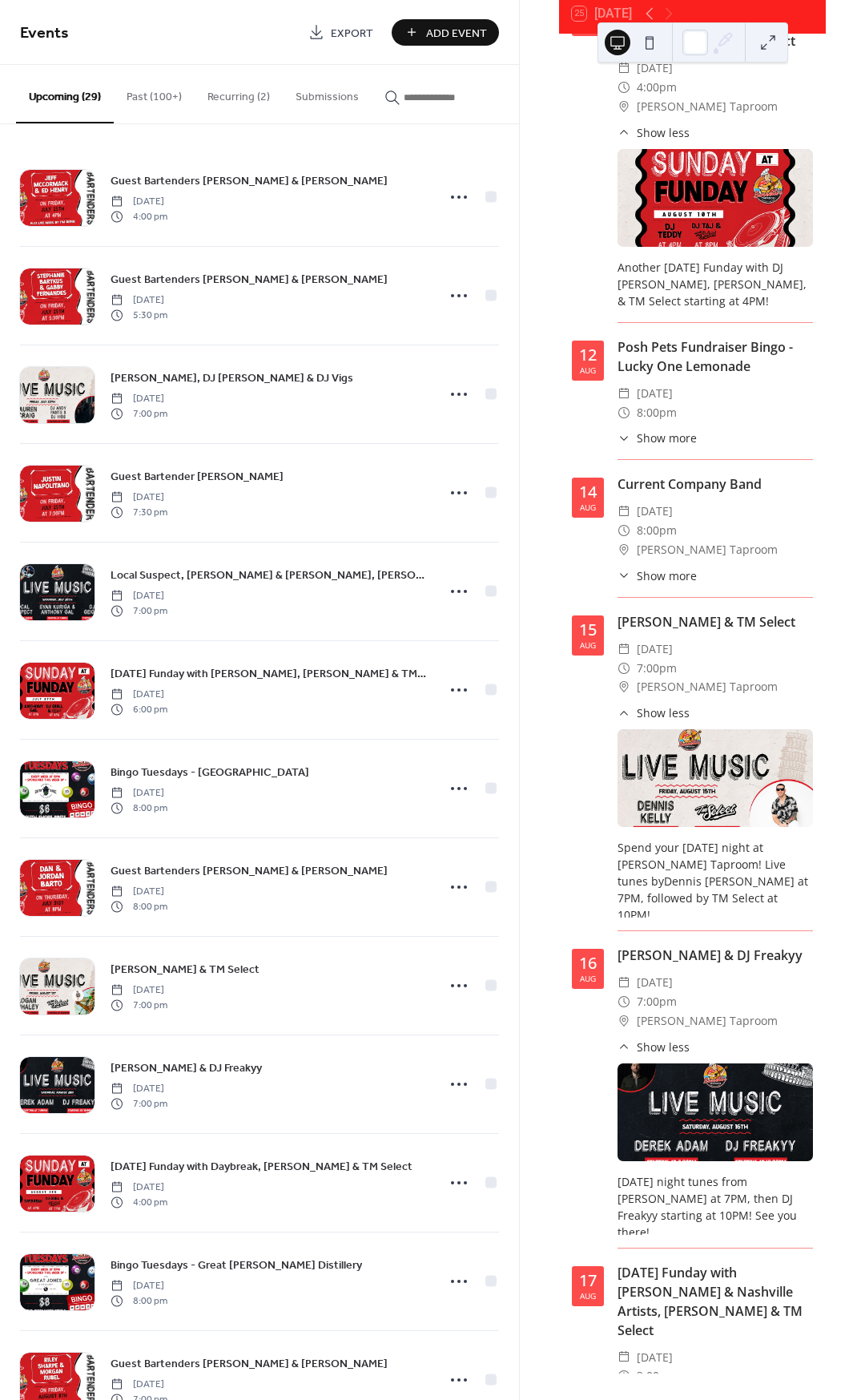scroll, scrollTop: 4005, scrollLeft: 0, axis: vertical 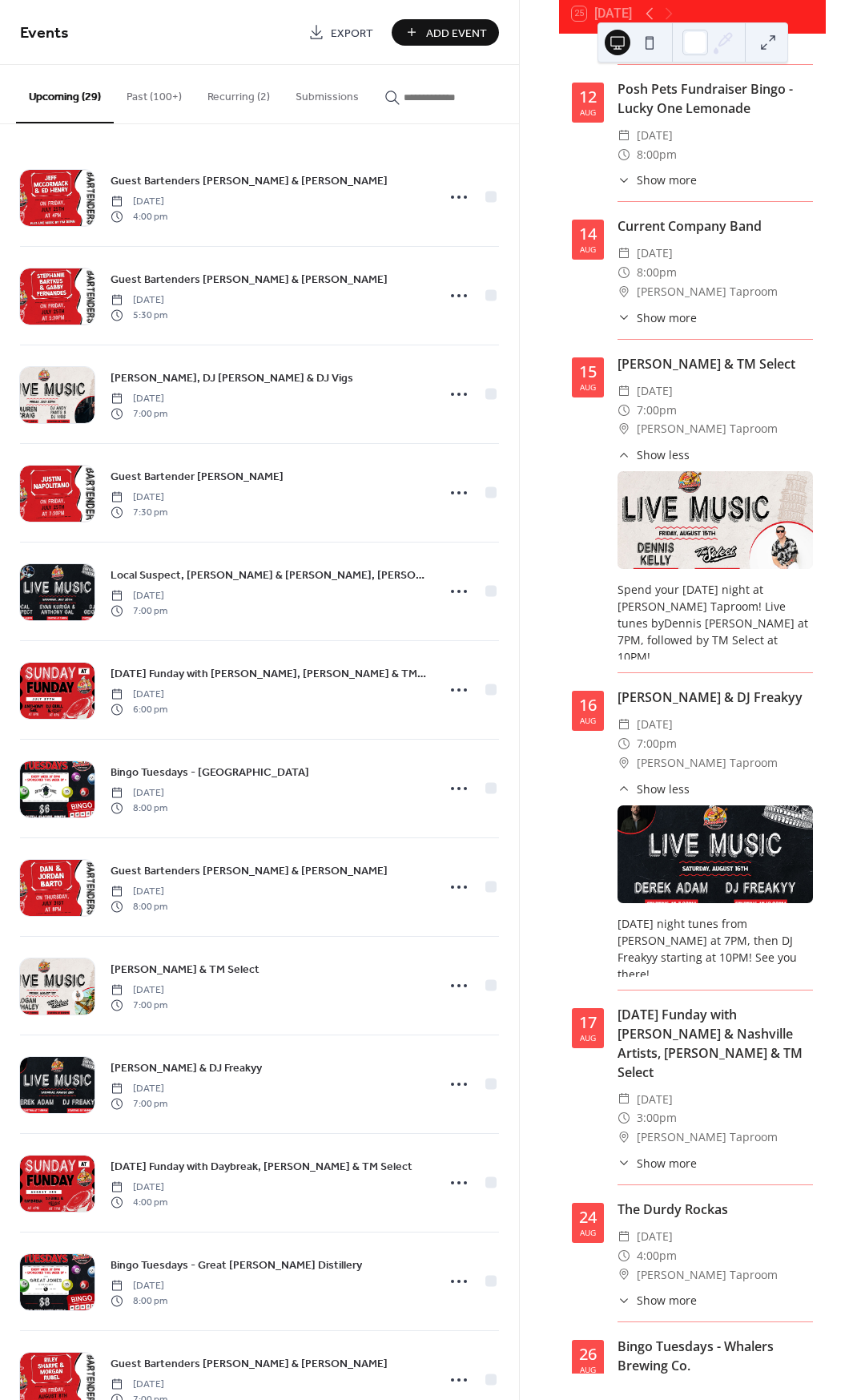 click on "Show more" at bounding box center [666, 1163] 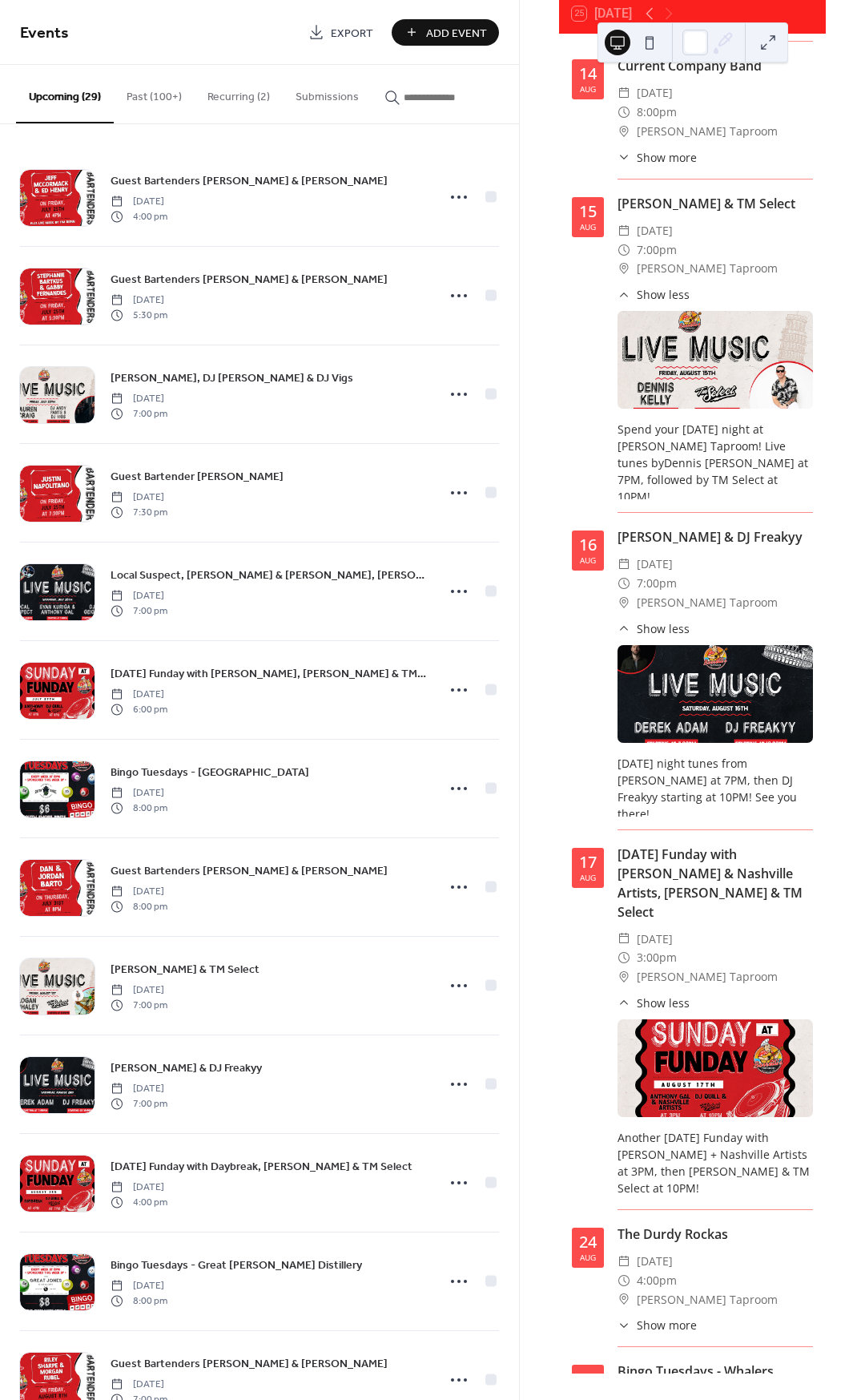 scroll, scrollTop: 4167, scrollLeft: 0, axis: vertical 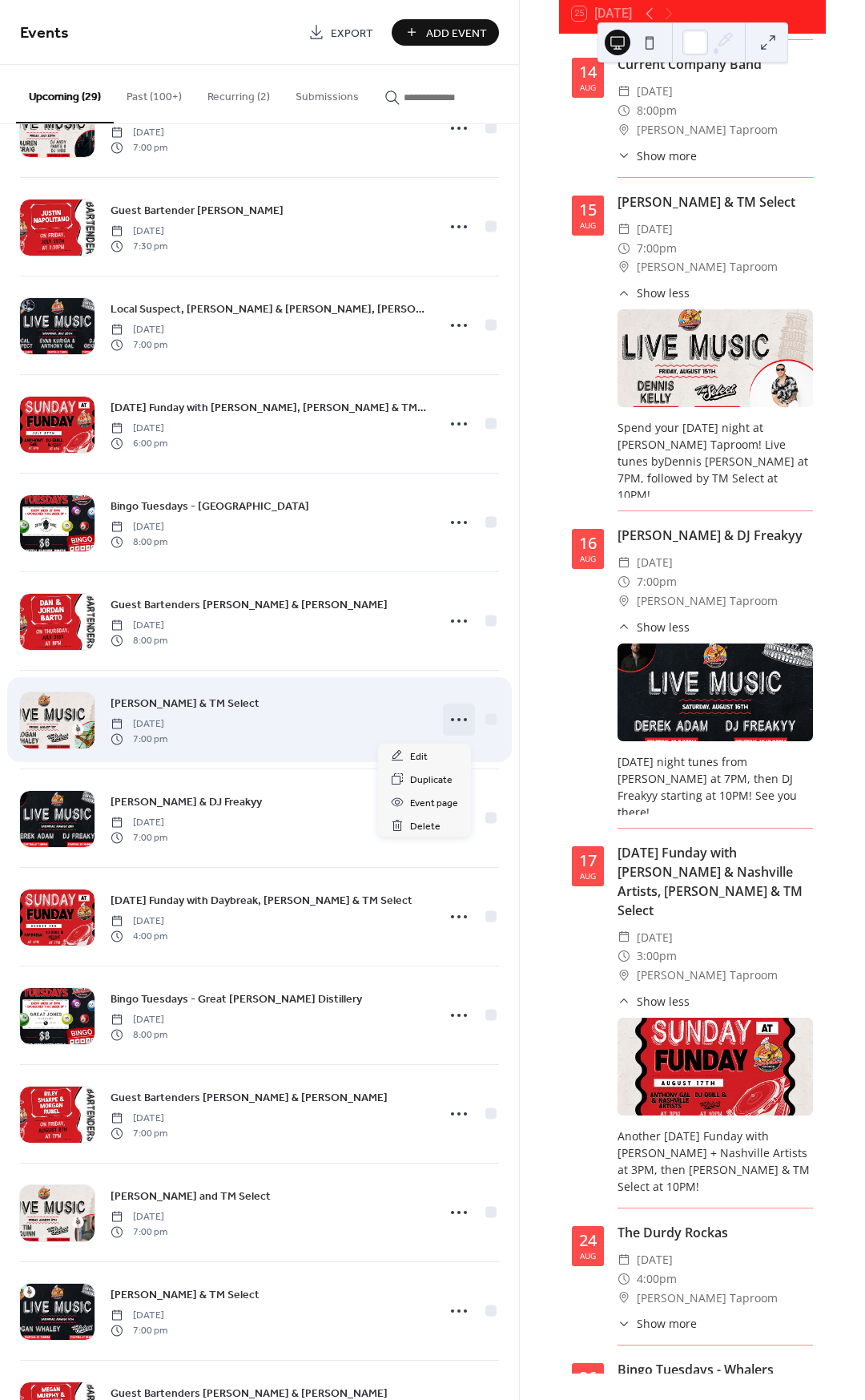 click 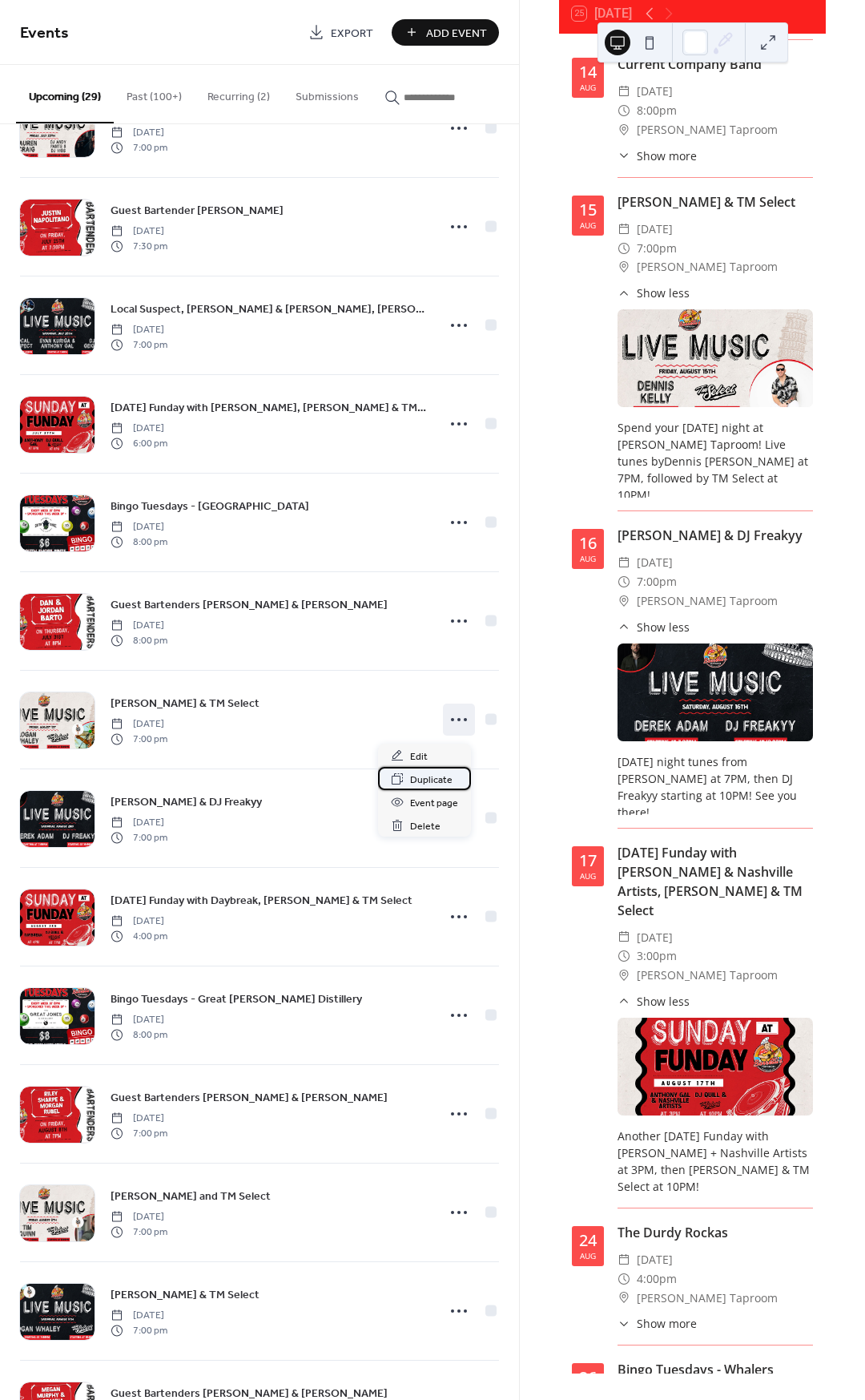 click on "Duplicate" at bounding box center [431, 780] 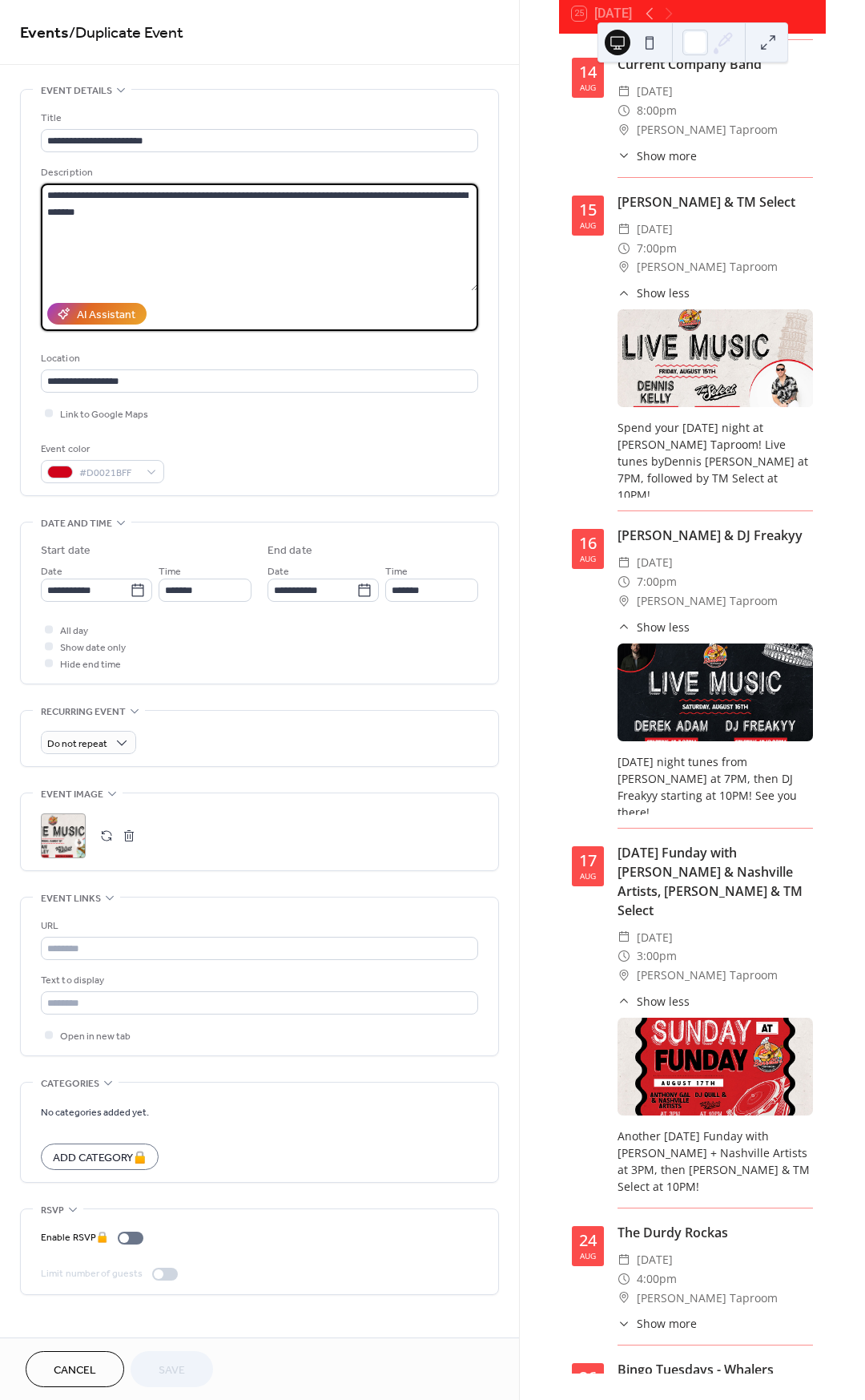 drag, startPoint x: 296, startPoint y: 194, endPoint x: 354, endPoint y: 198, distance: 58.137767 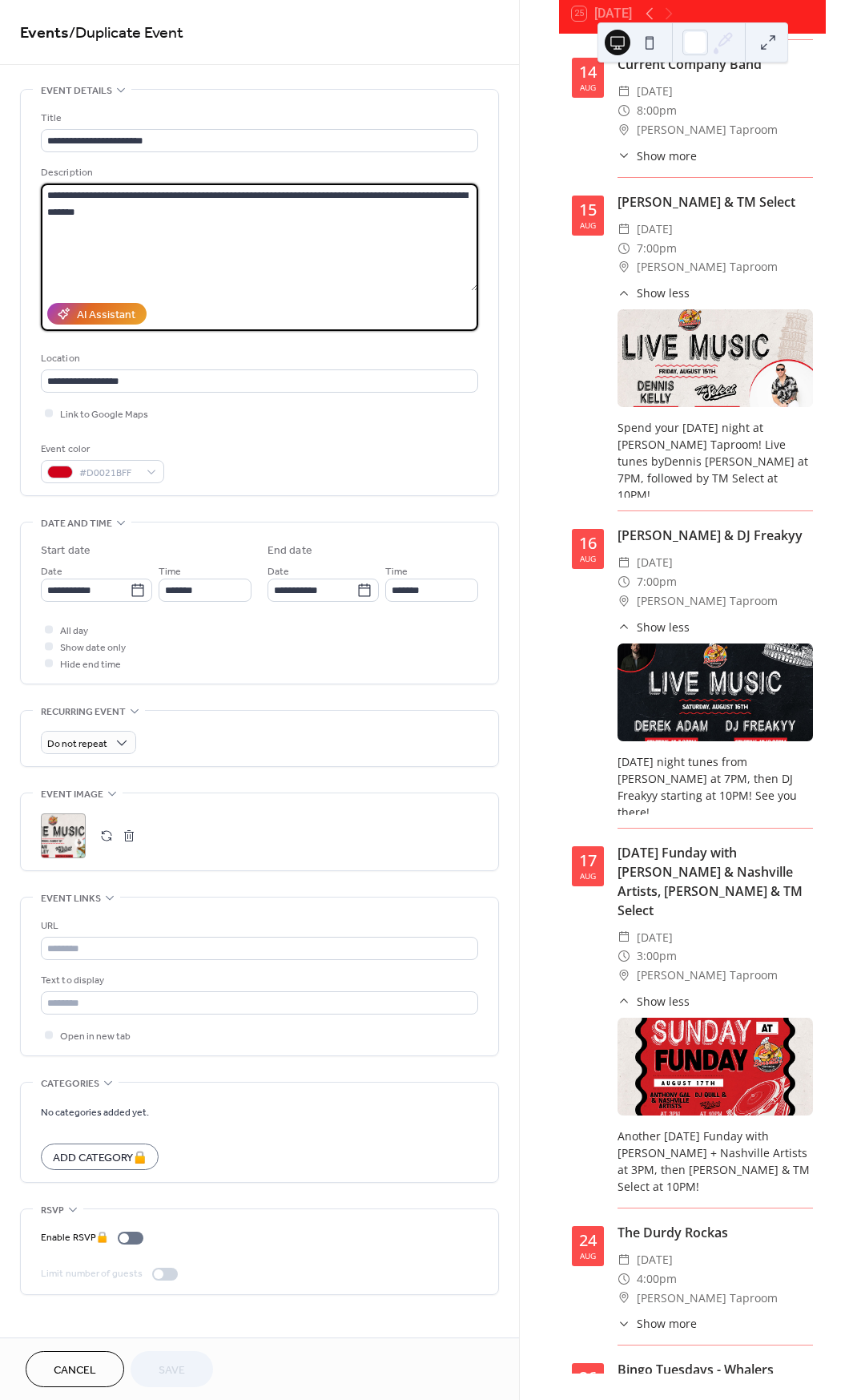 click on "**********" at bounding box center [260, 237] 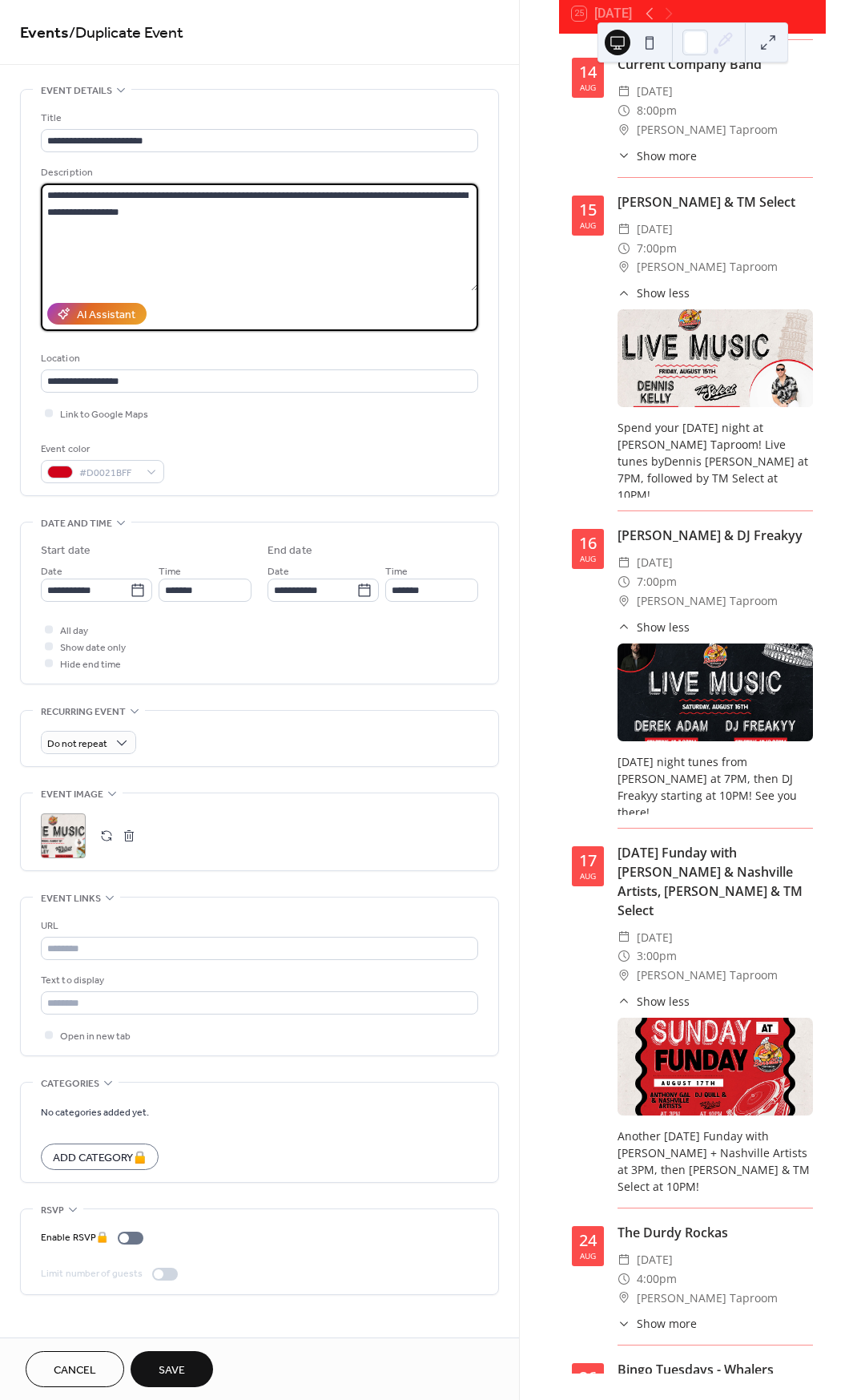 drag, startPoint x: 300, startPoint y: 197, endPoint x: 403, endPoint y: 196, distance: 103.00485 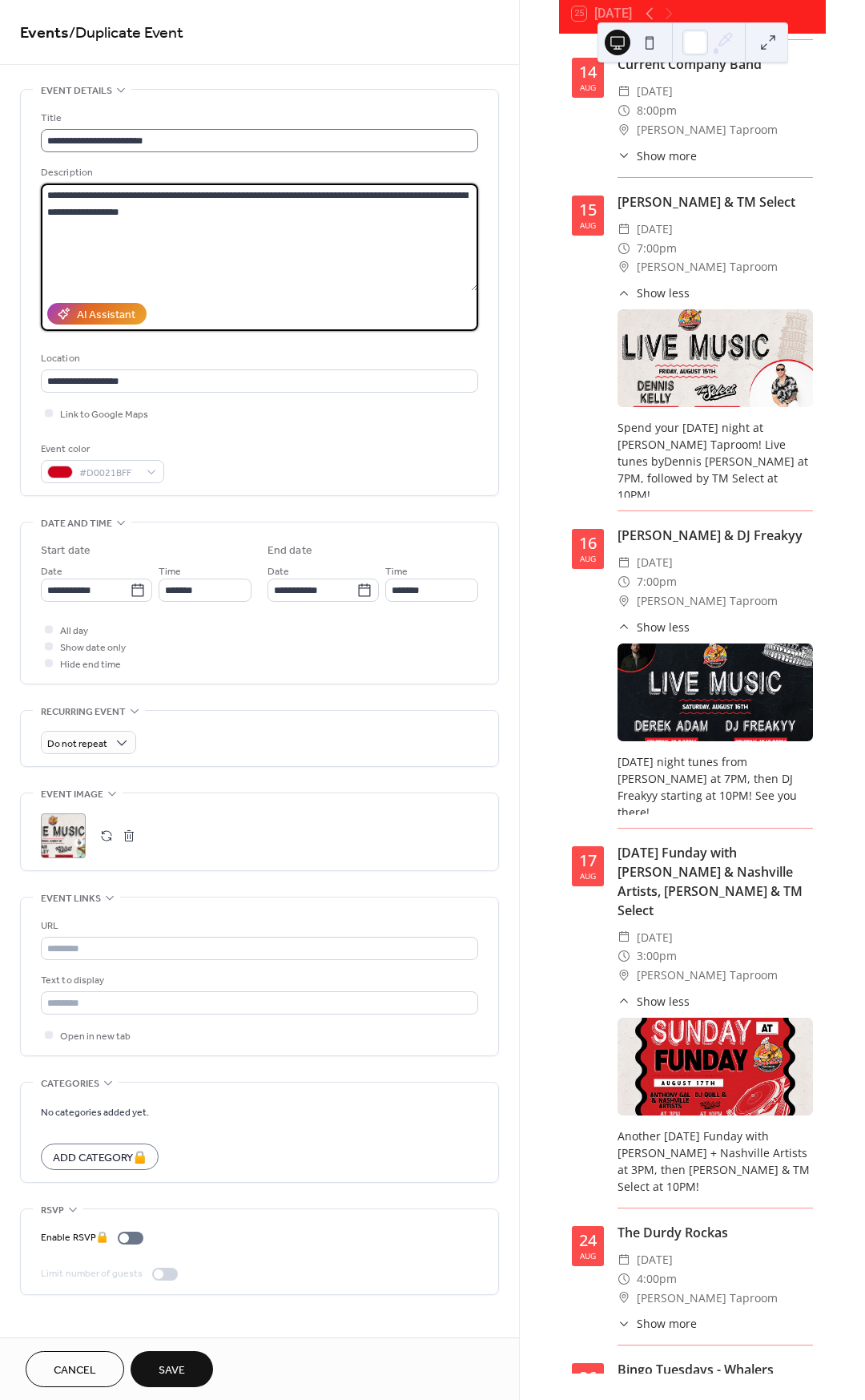 type on "**********" 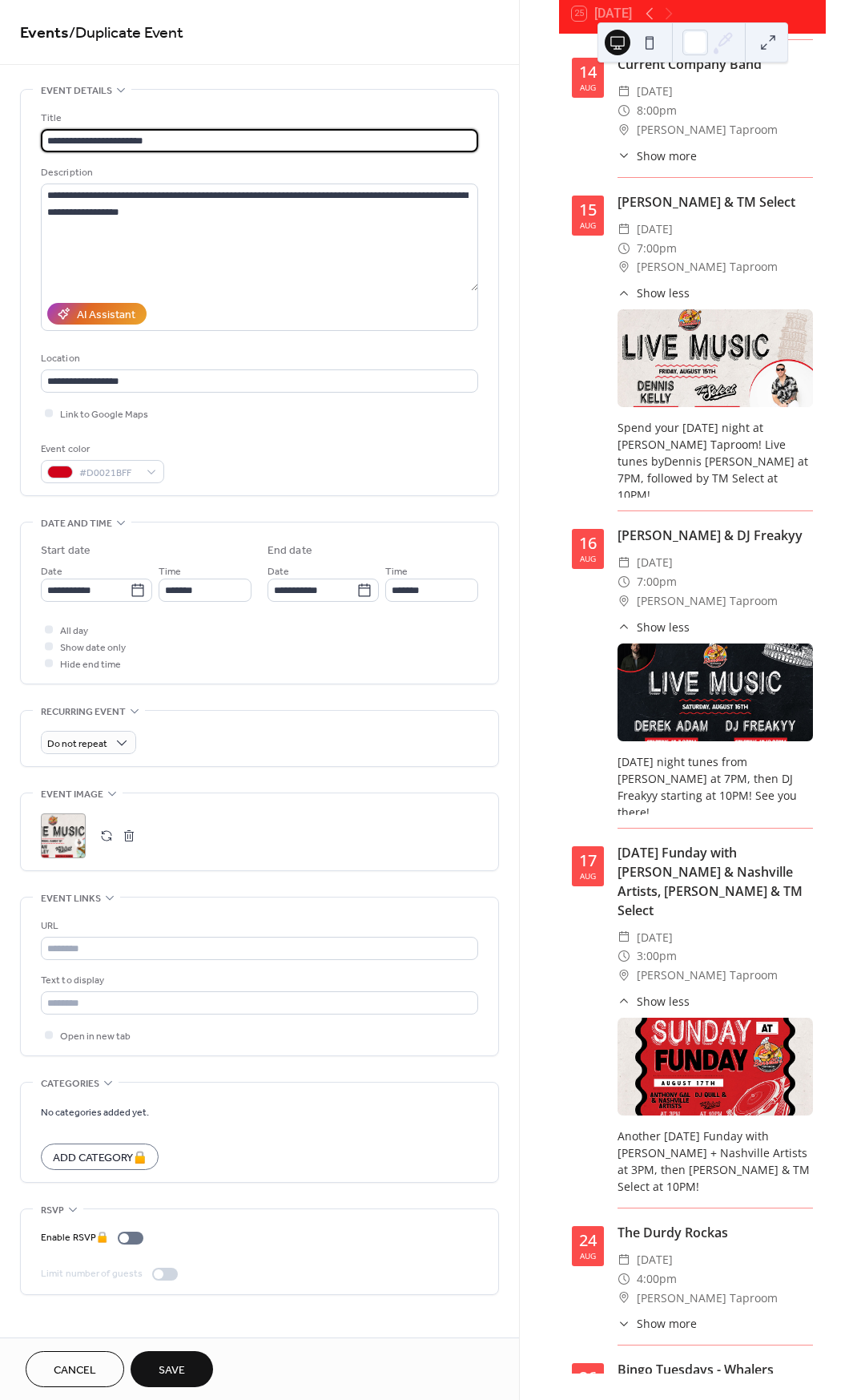 drag, startPoint x: 110, startPoint y: 140, endPoint x: 9, endPoint y: 134, distance: 101.178061 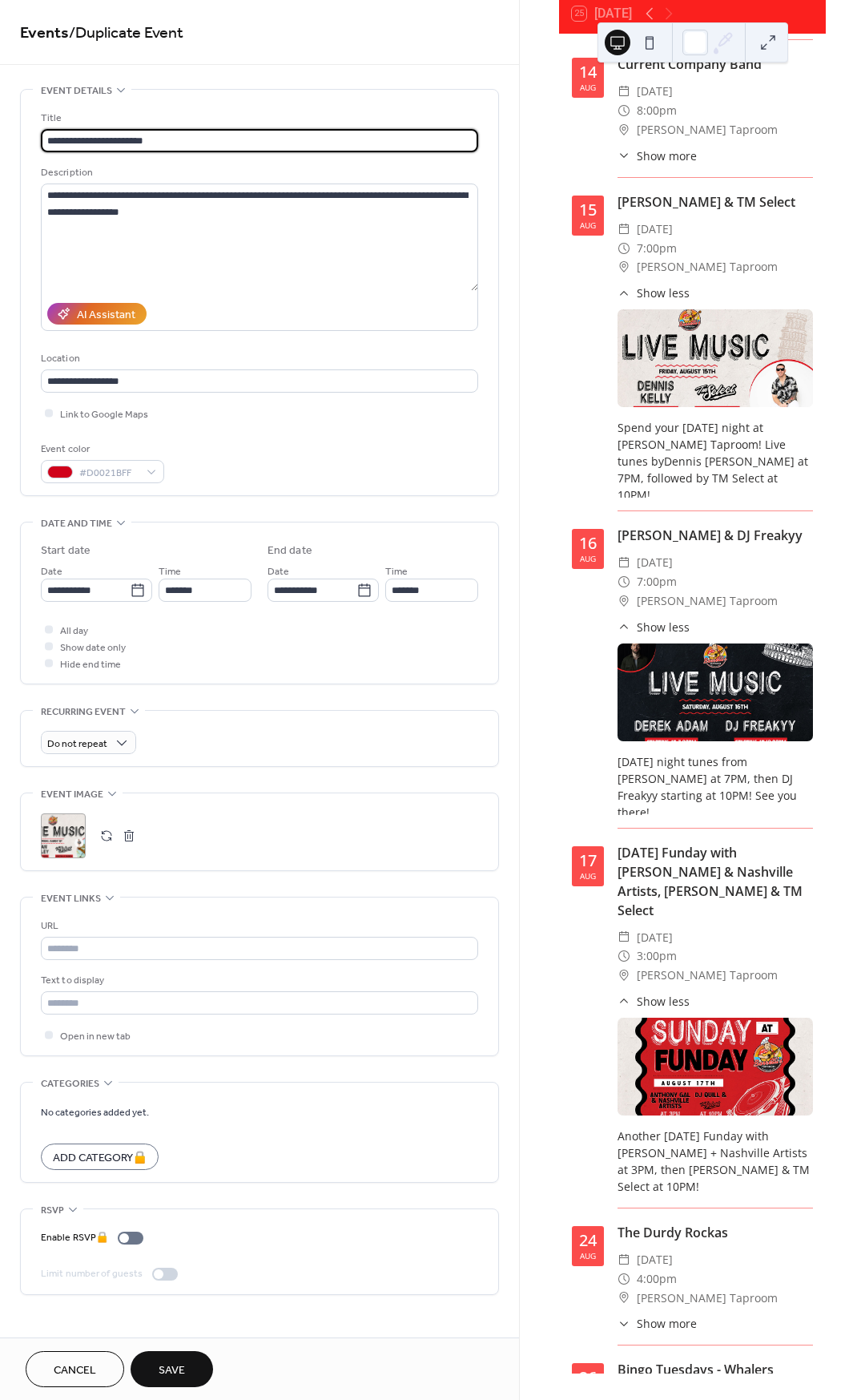 click on "**********" at bounding box center (260, 700) 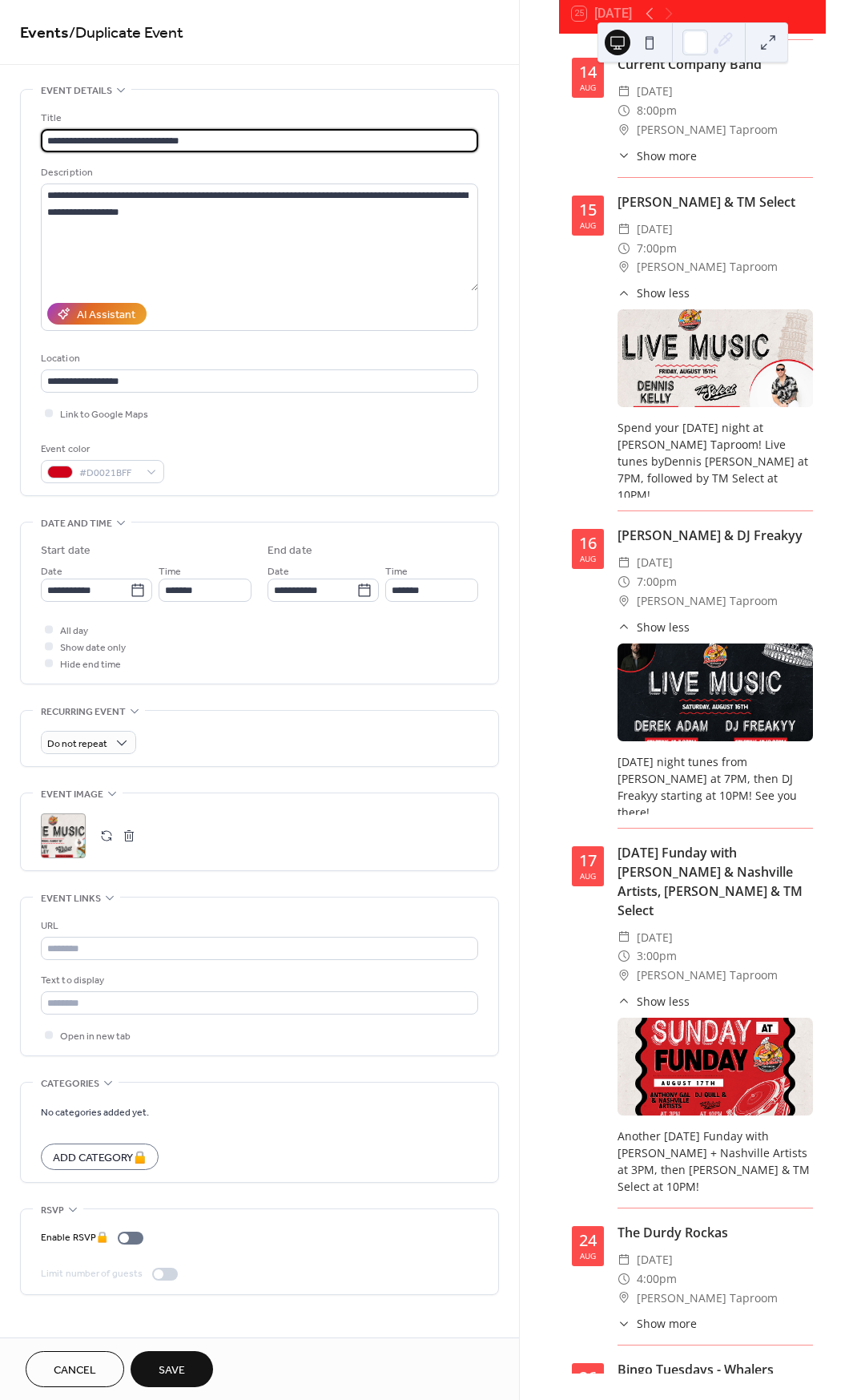 click on "**********" at bounding box center [260, 140] 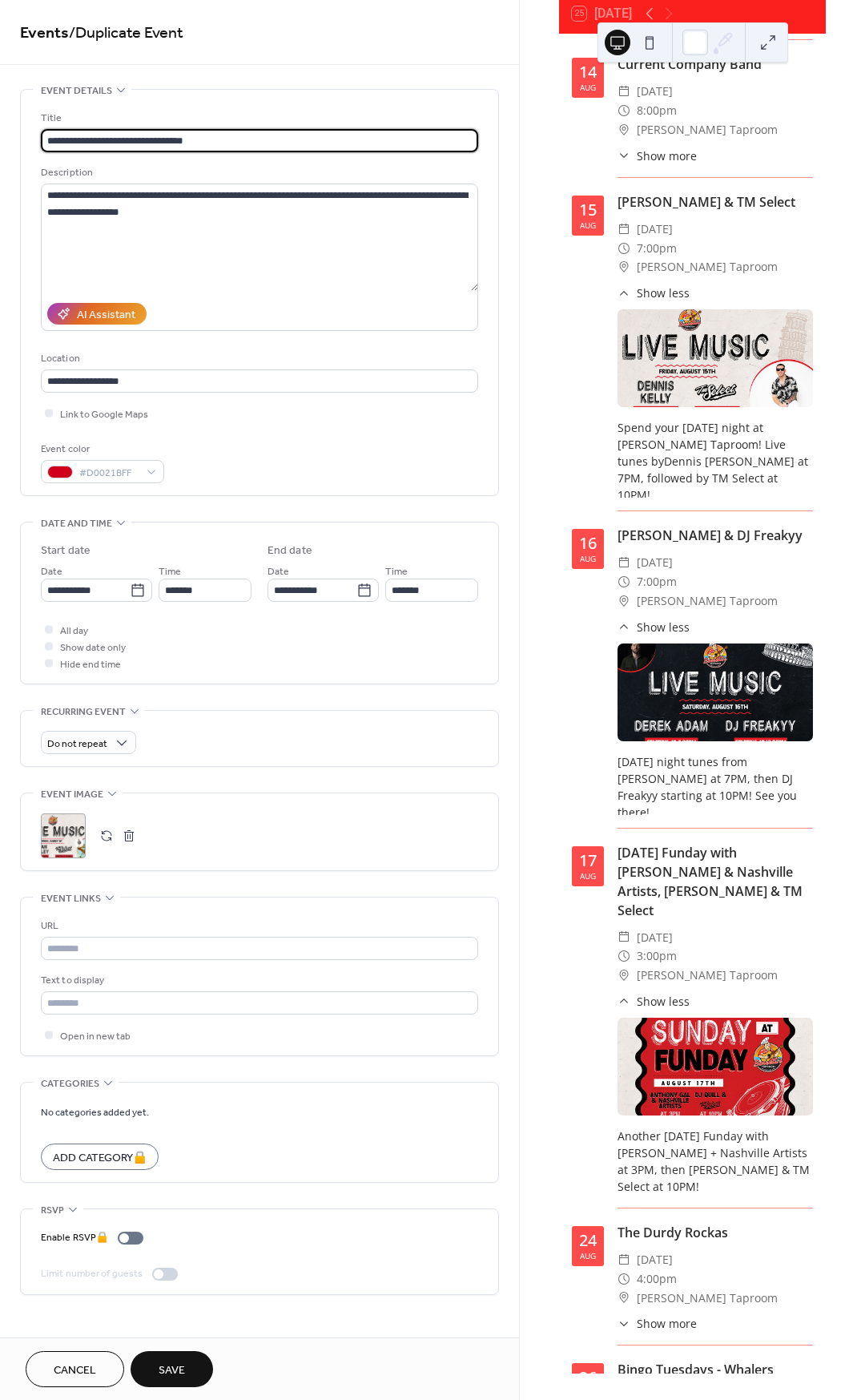 click on "**********" at bounding box center (260, 140) 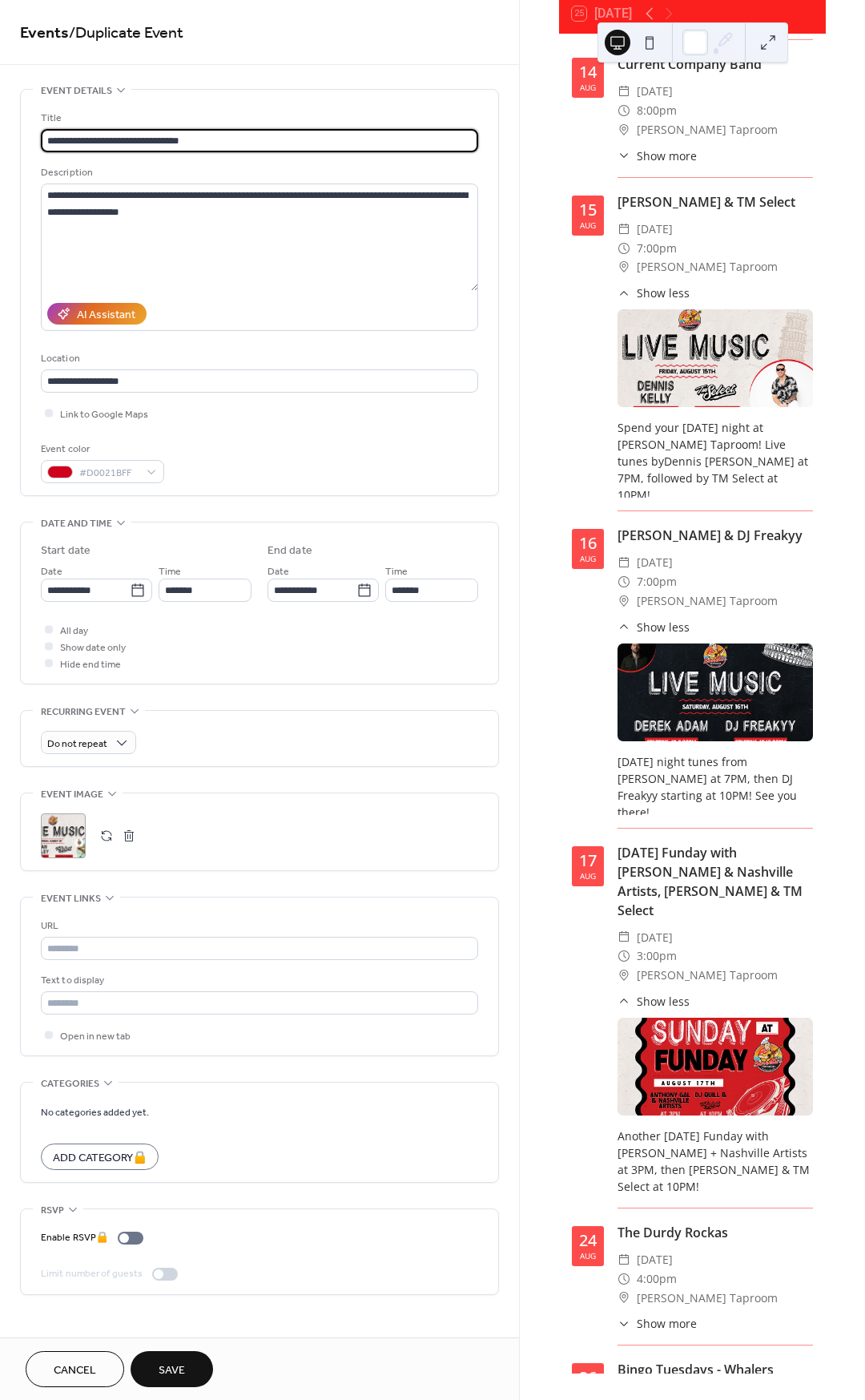click on "**********" at bounding box center [260, 140] 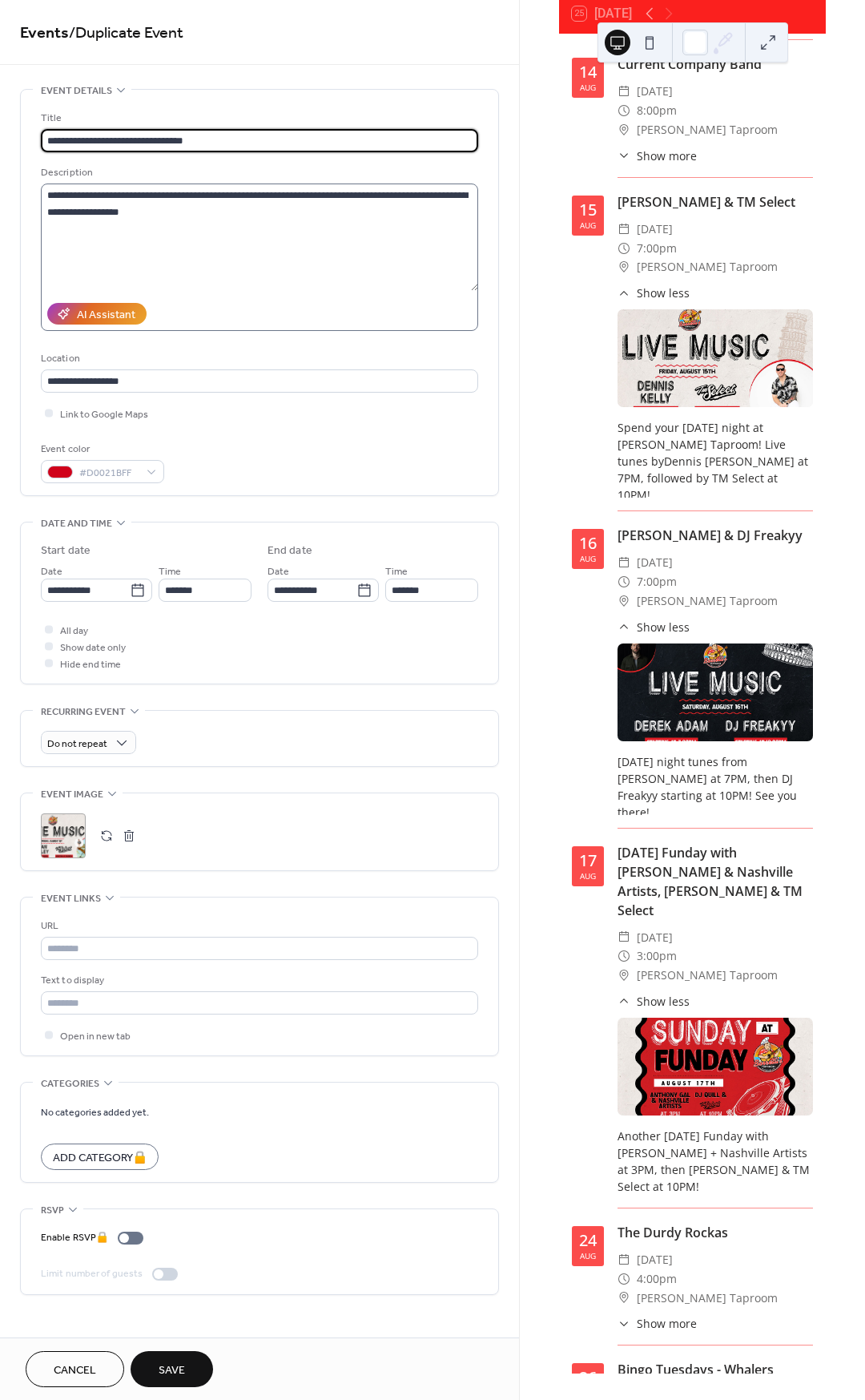 type on "**********" 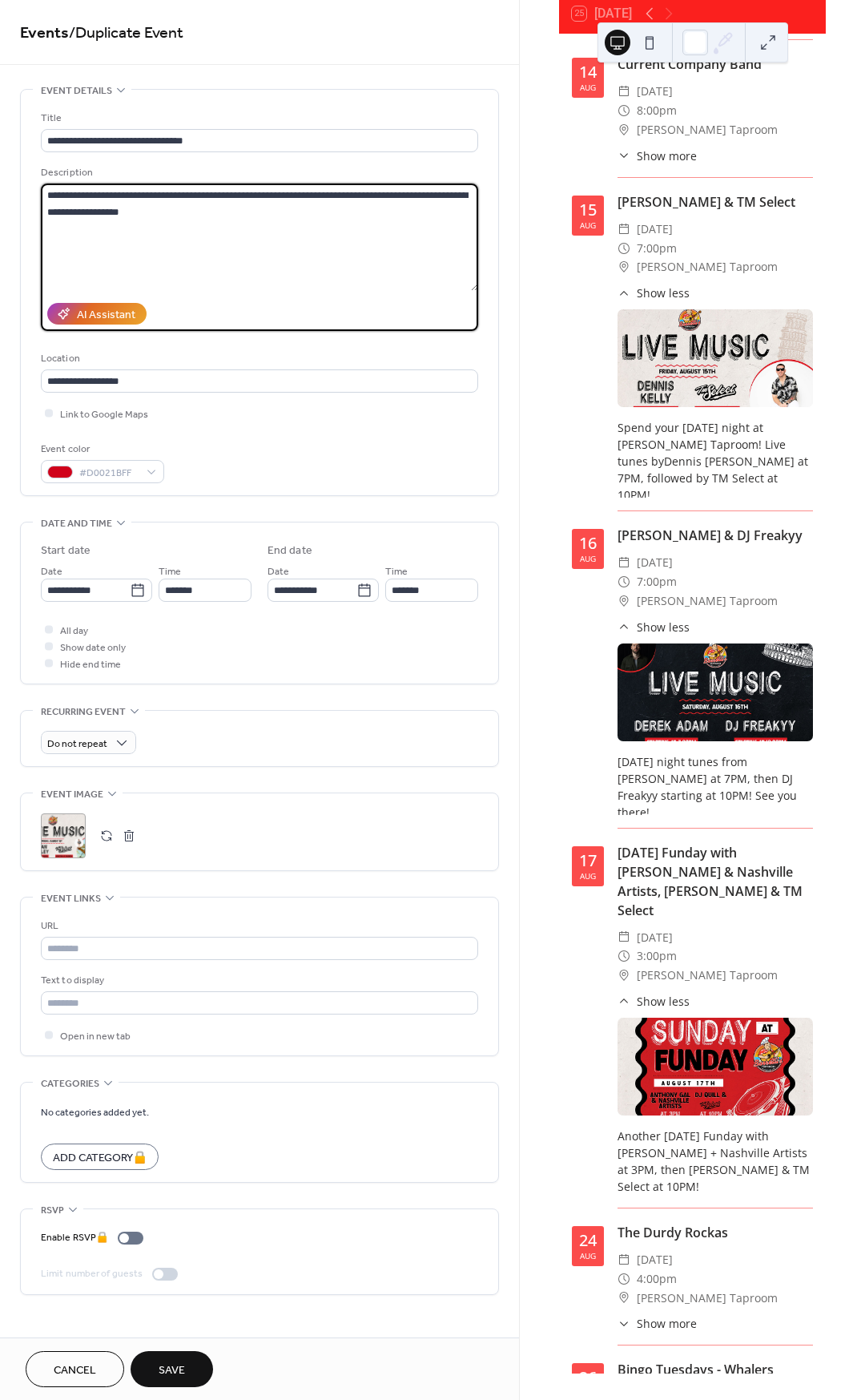 click on "**********" at bounding box center [260, 237] 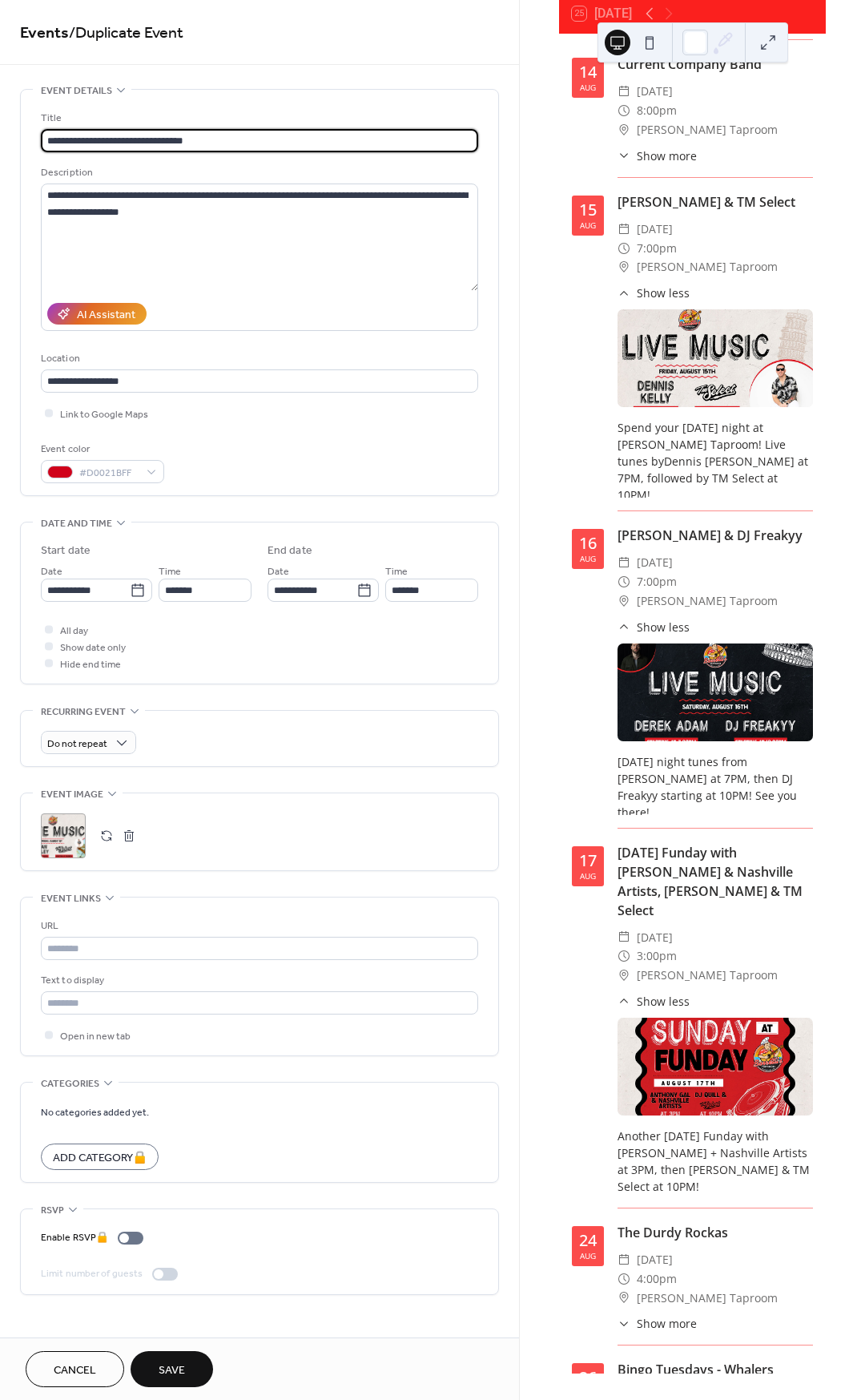 drag, startPoint x: 105, startPoint y: 139, endPoint x: 106, endPoint y: 161, distance: 22.02272 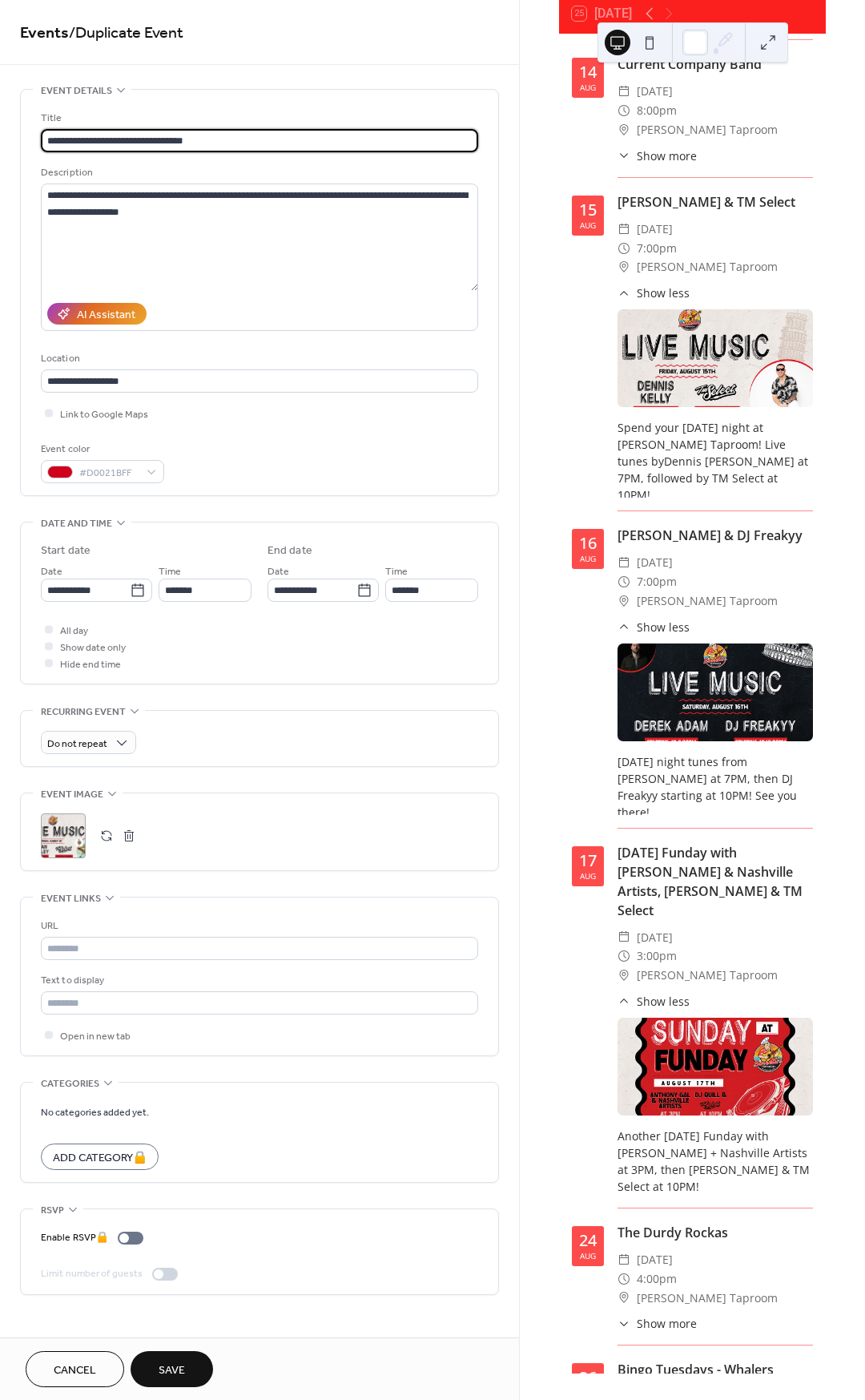 click on "**********" at bounding box center (260, 140) 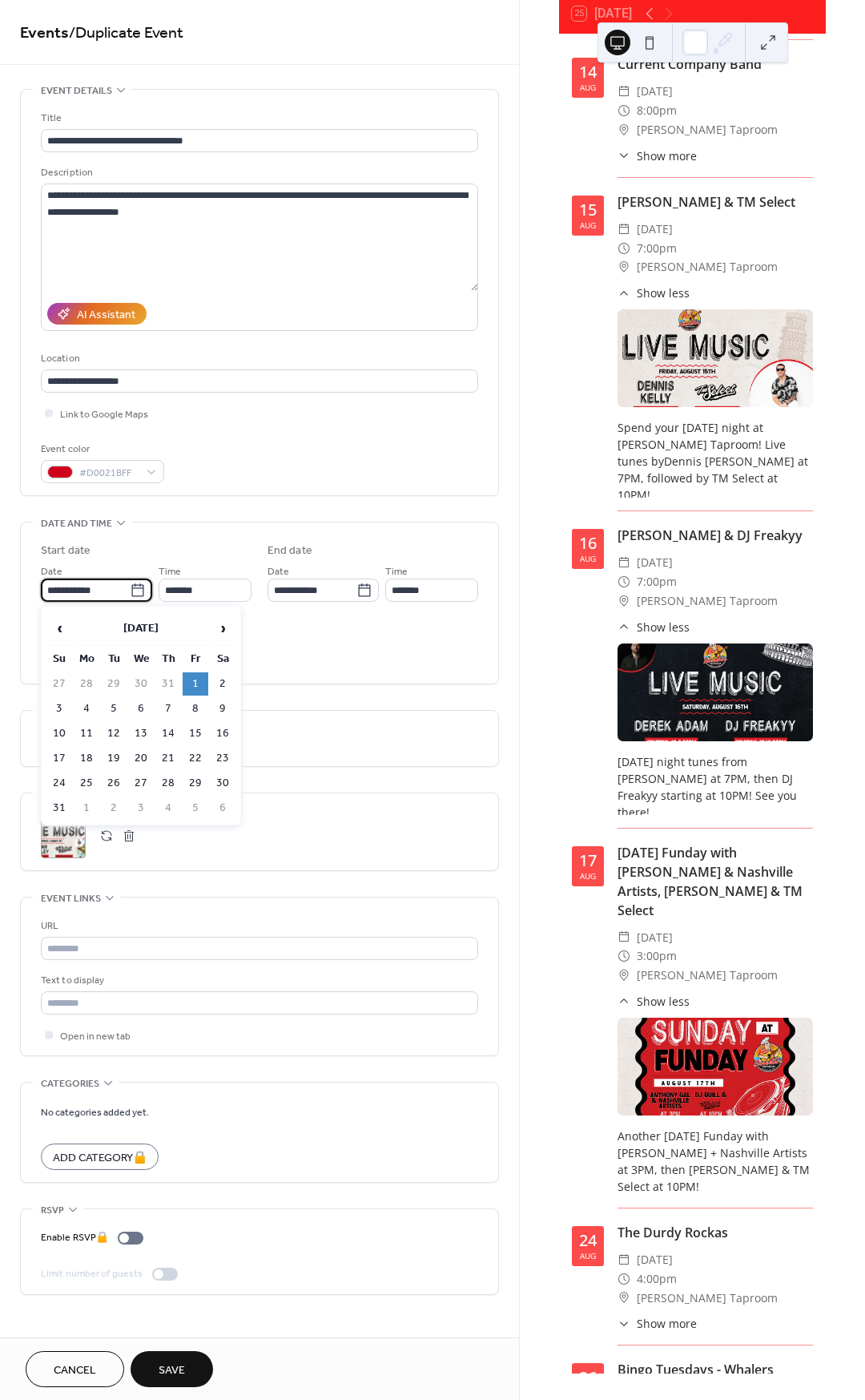 click on "**********" at bounding box center (85, 590) 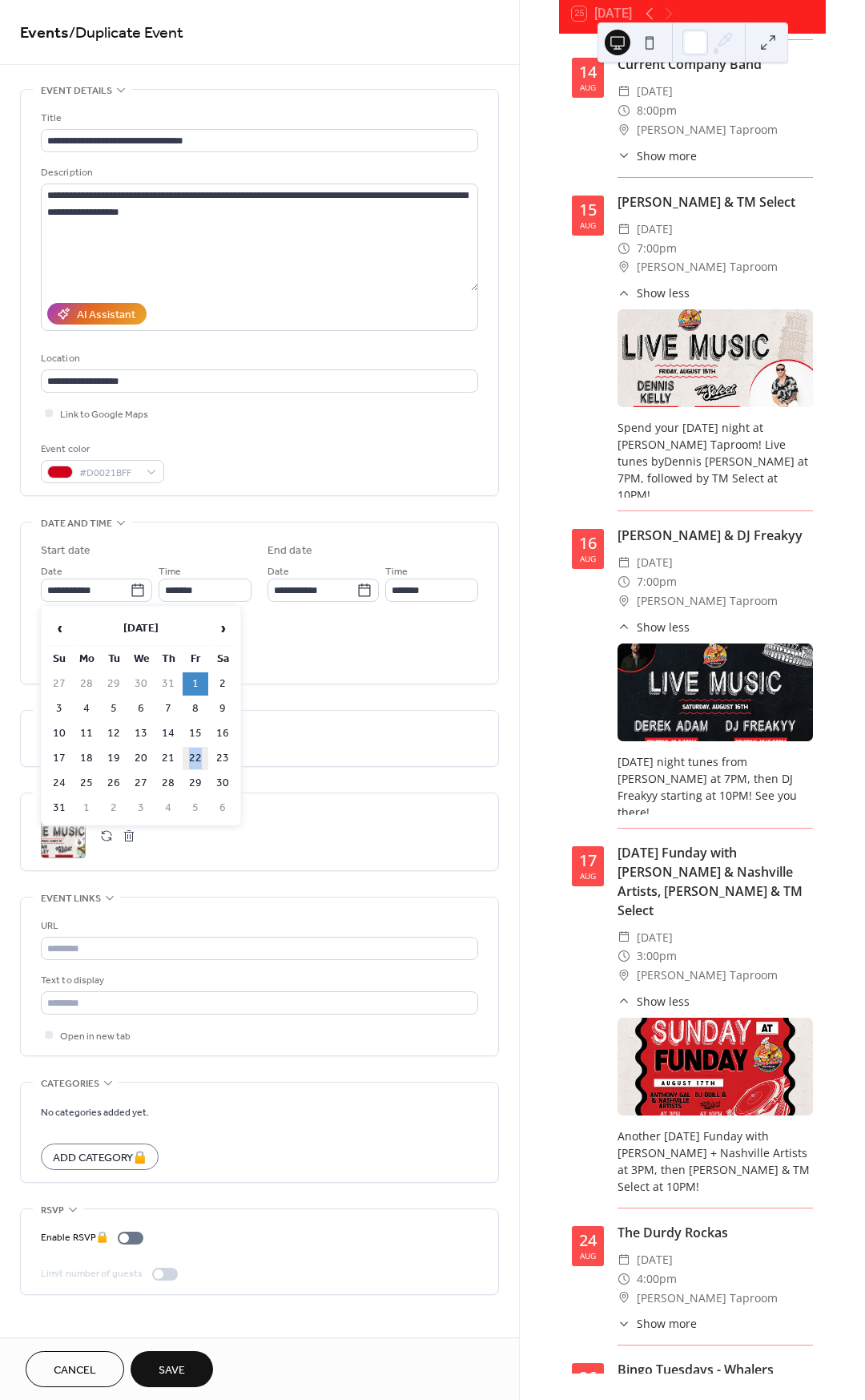 click on "22" at bounding box center (195, 758) 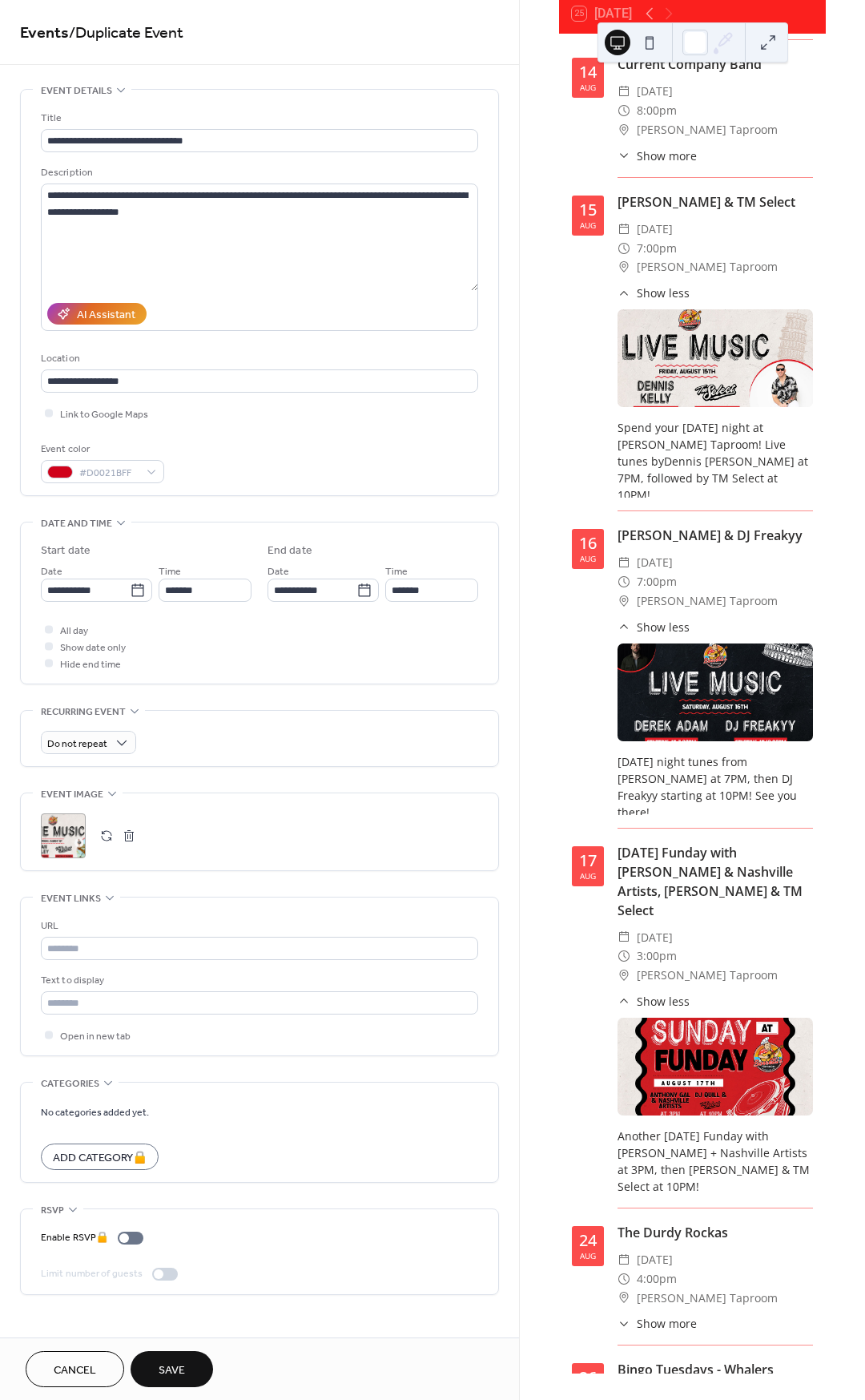 click on ";" at bounding box center (63, 836) 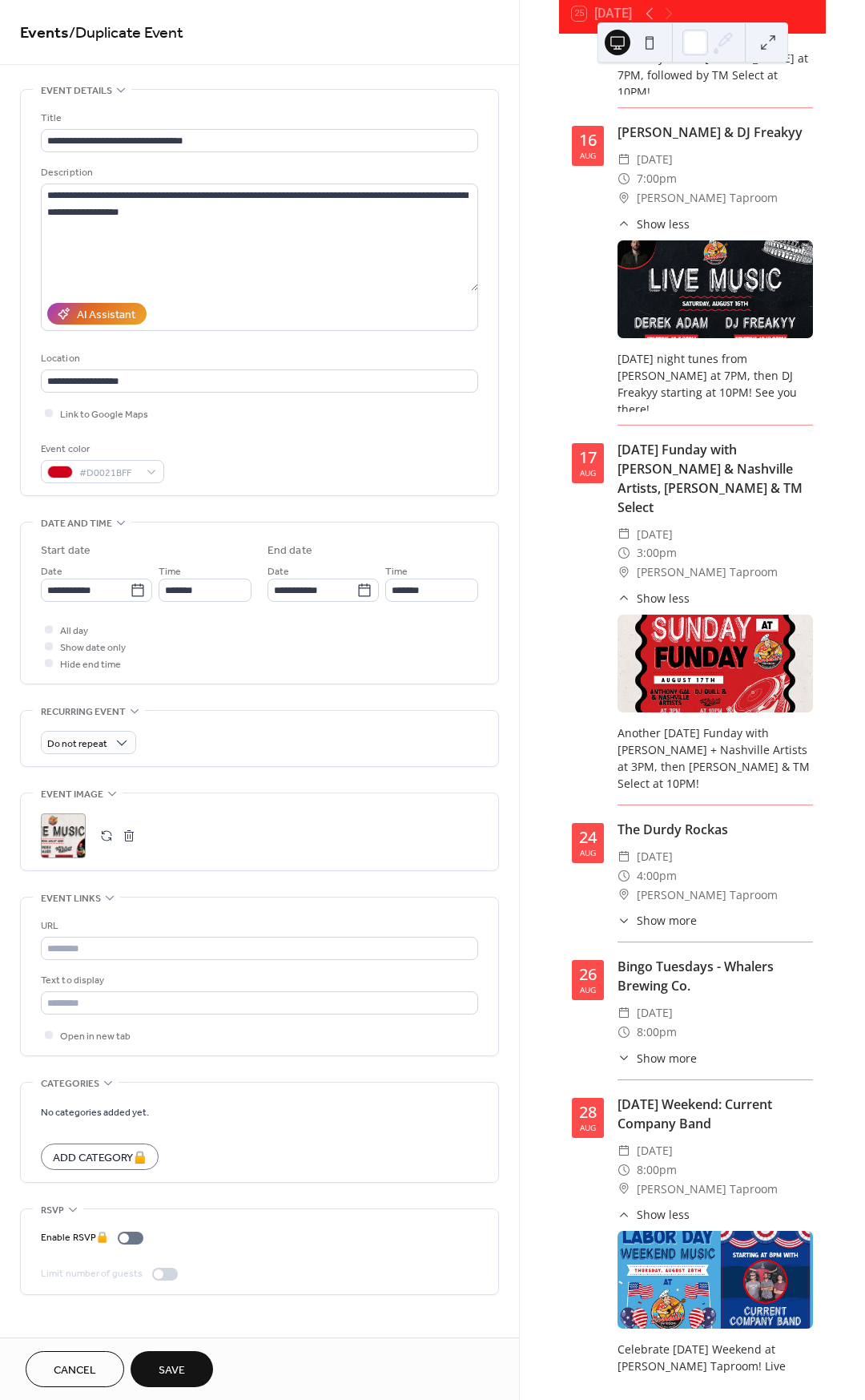 scroll, scrollTop: 4642, scrollLeft: 0, axis: vertical 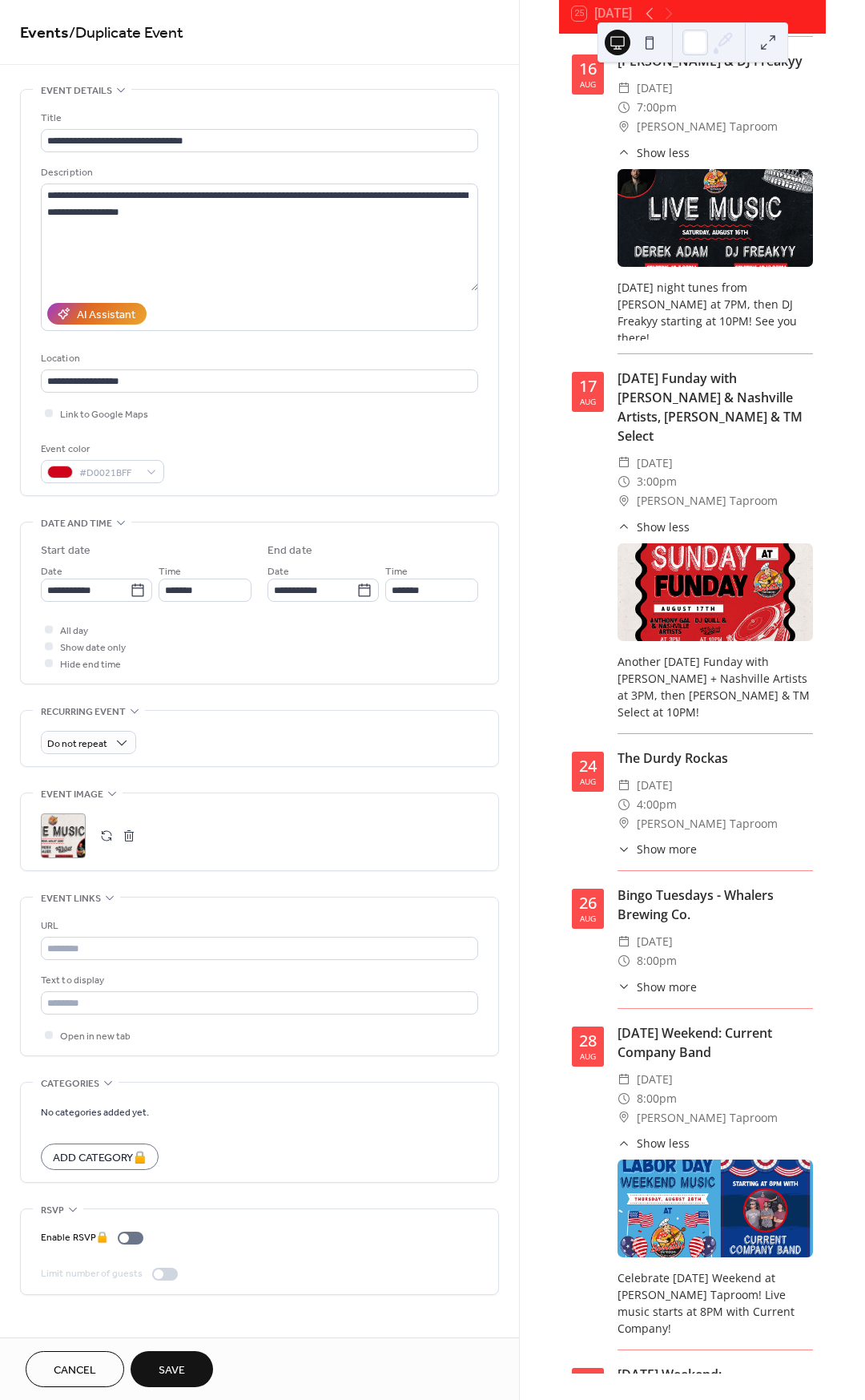 click on "Save" at bounding box center [171, 1369] 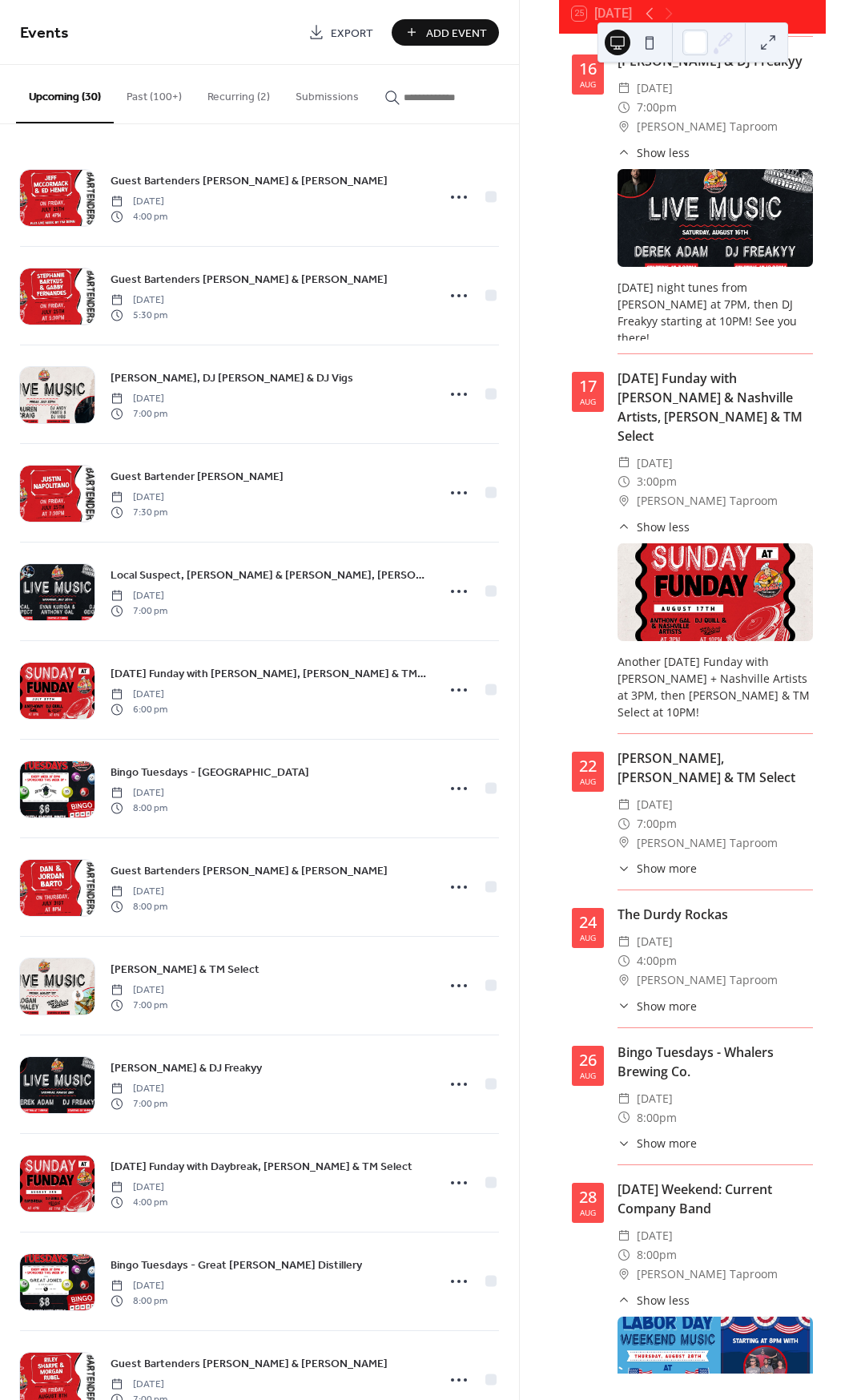 click on "Show more" at bounding box center [666, 868] 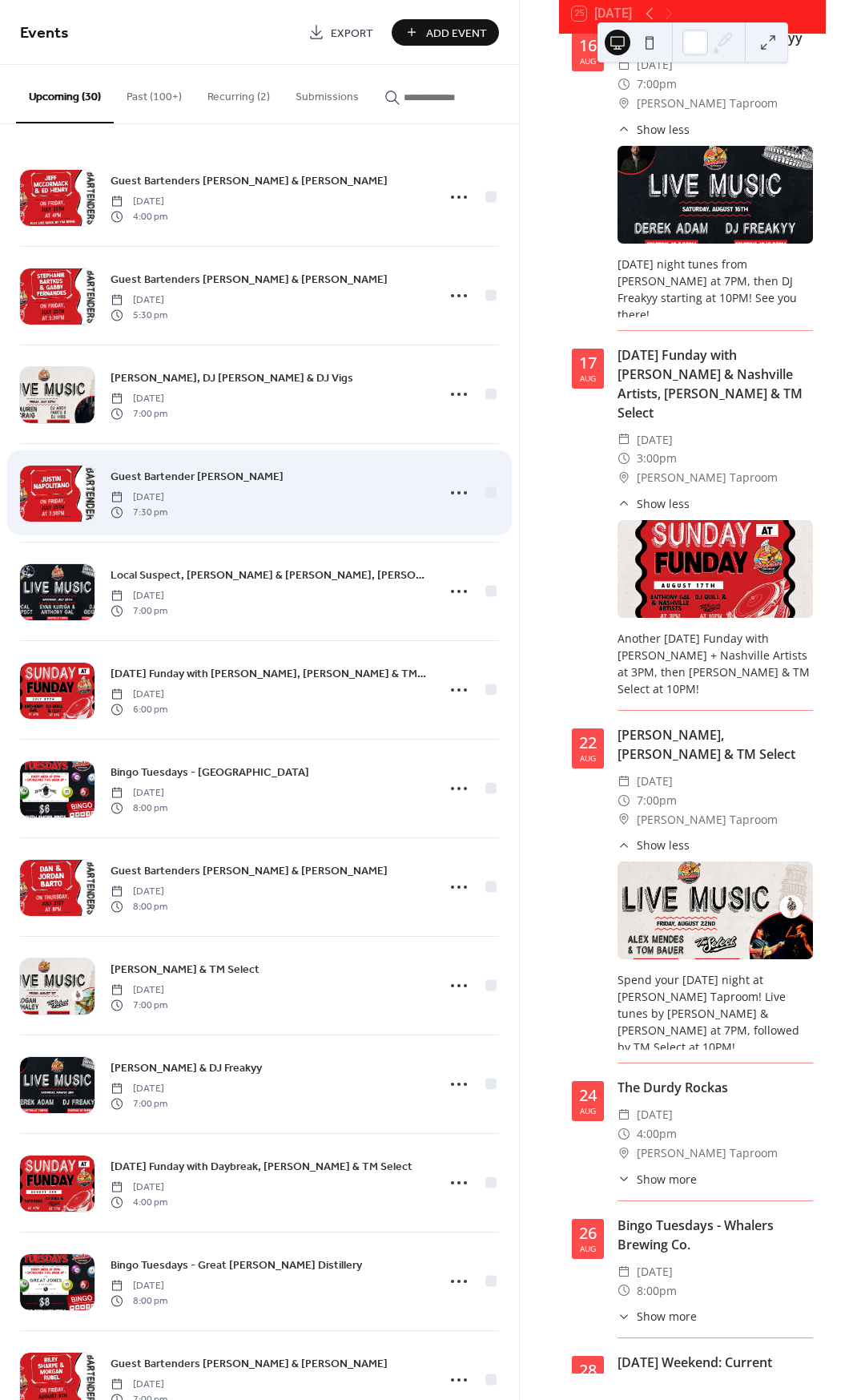 scroll, scrollTop: 4694, scrollLeft: 0, axis: vertical 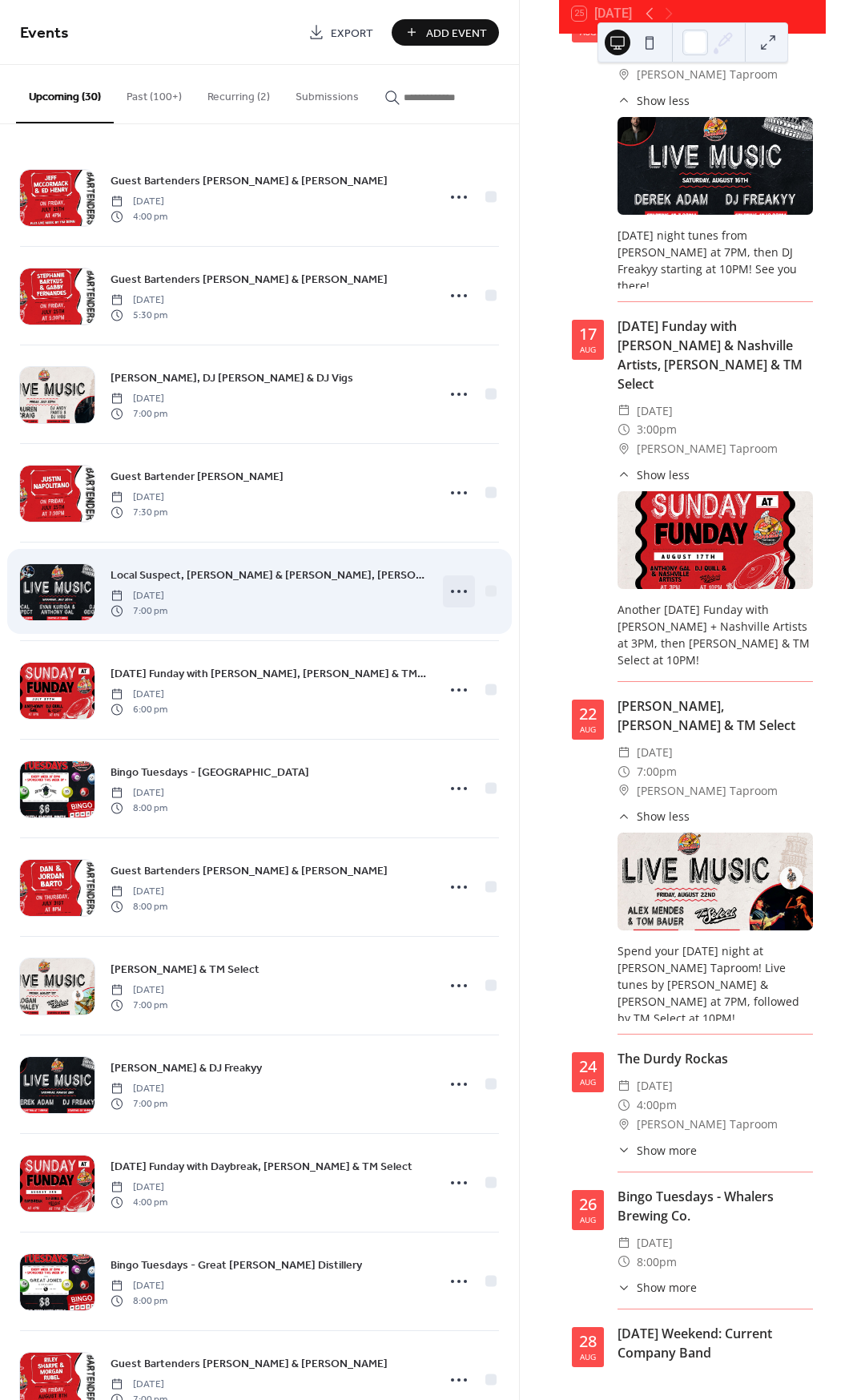 click 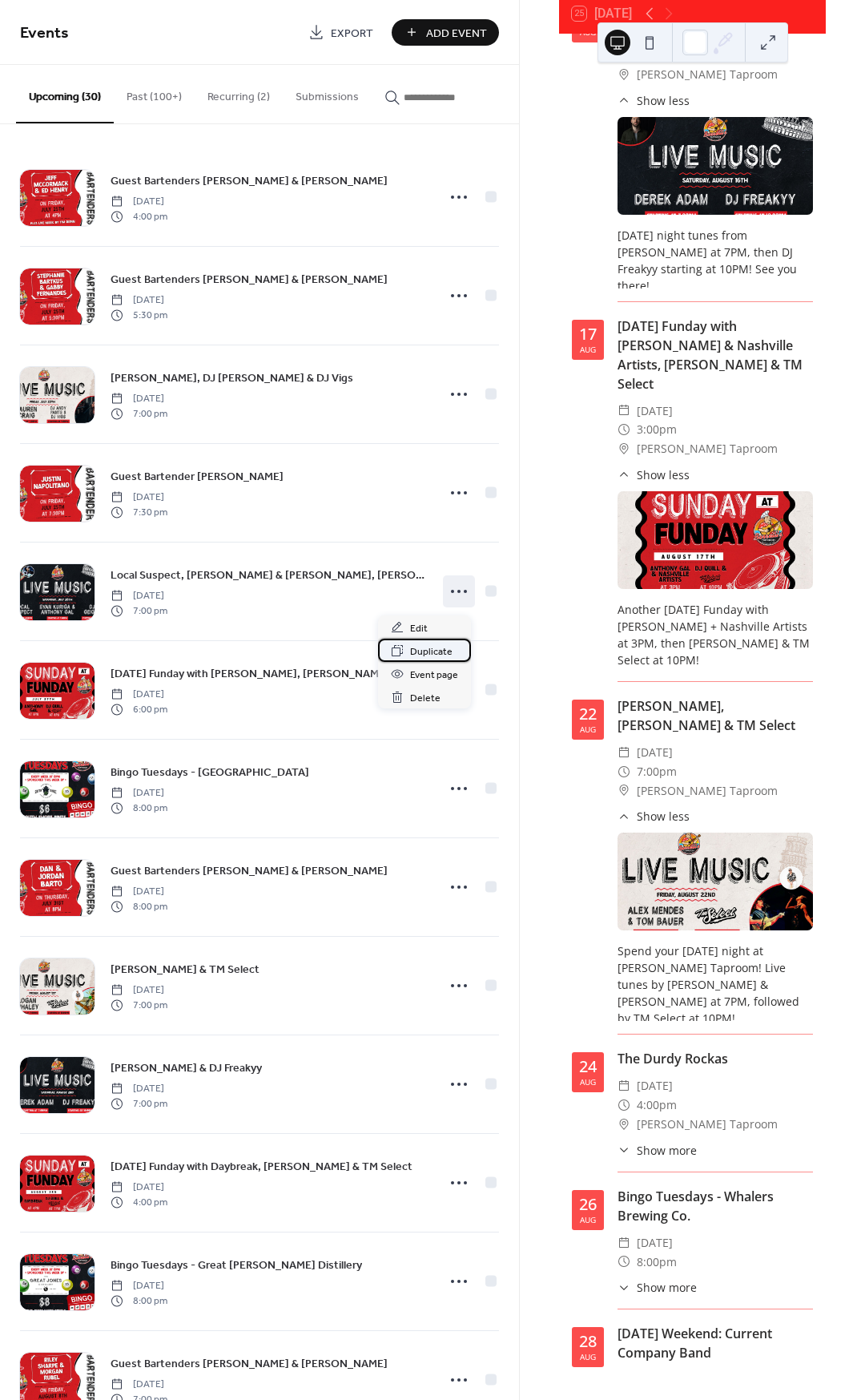 click on "Duplicate" at bounding box center [431, 652] 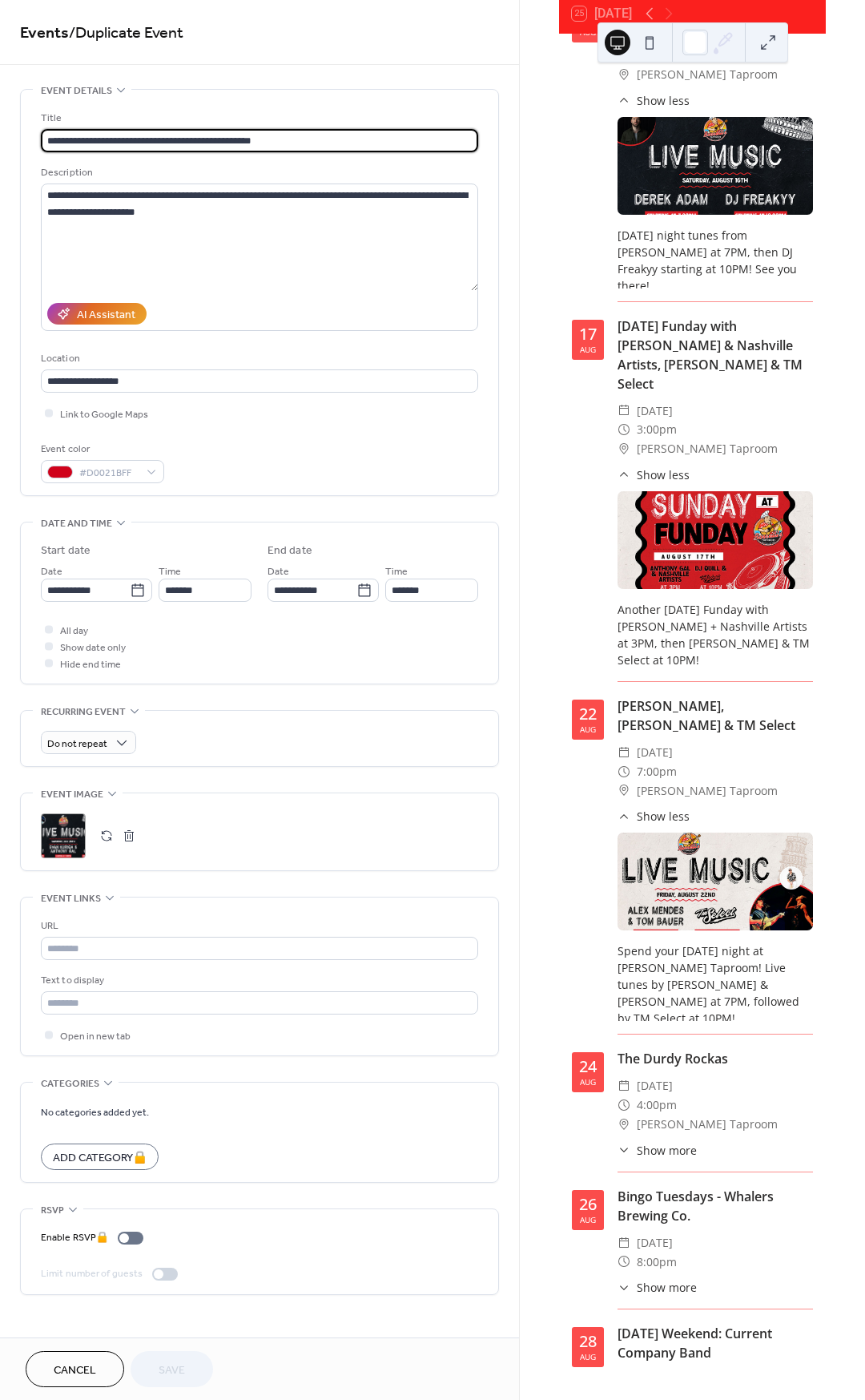 click on ";" at bounding box center (63, 836) 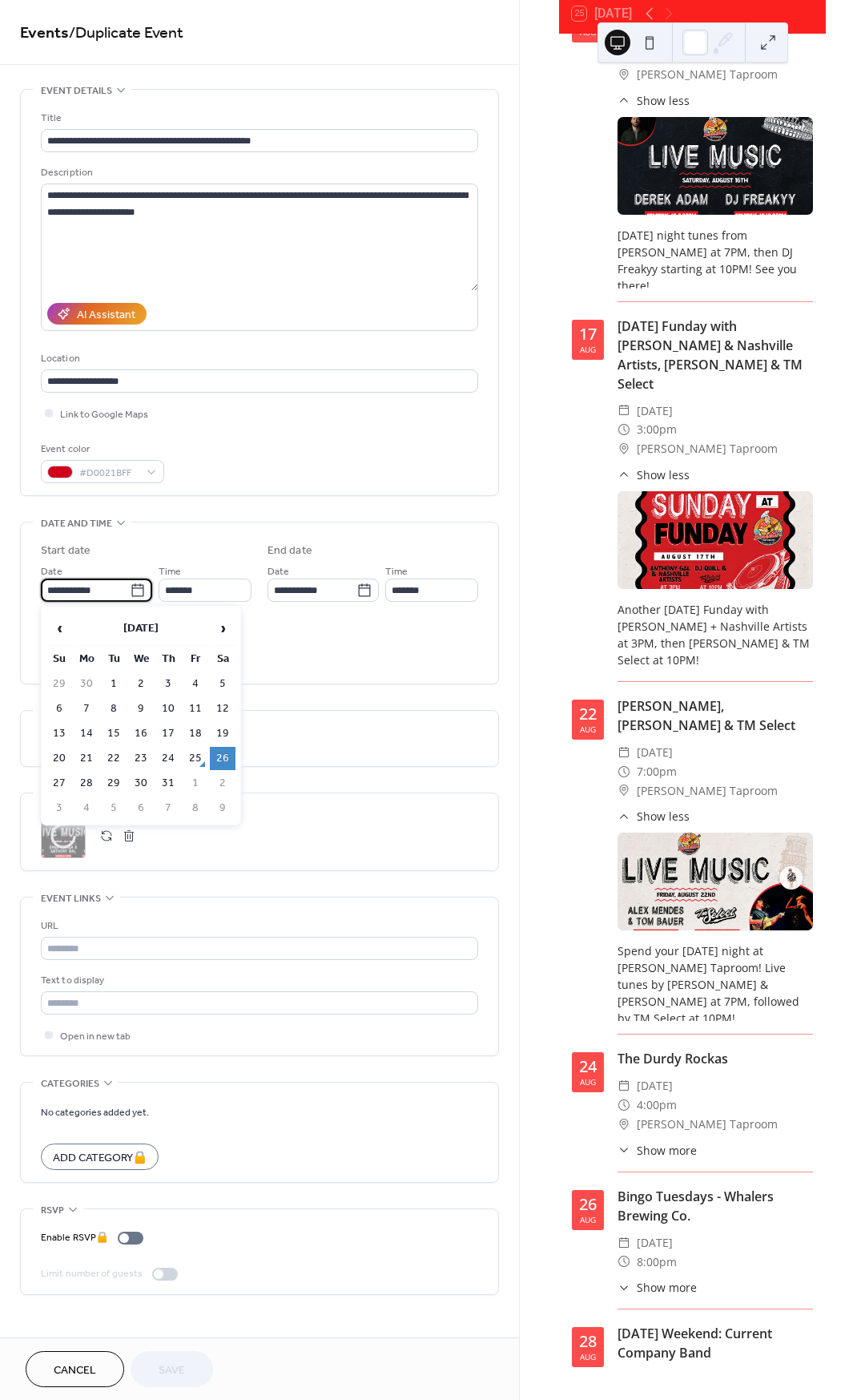 drag, startPoint x: 42, startPoint y: 594, endPoint x: 90, endPoint y: 601, distance: 48.507731 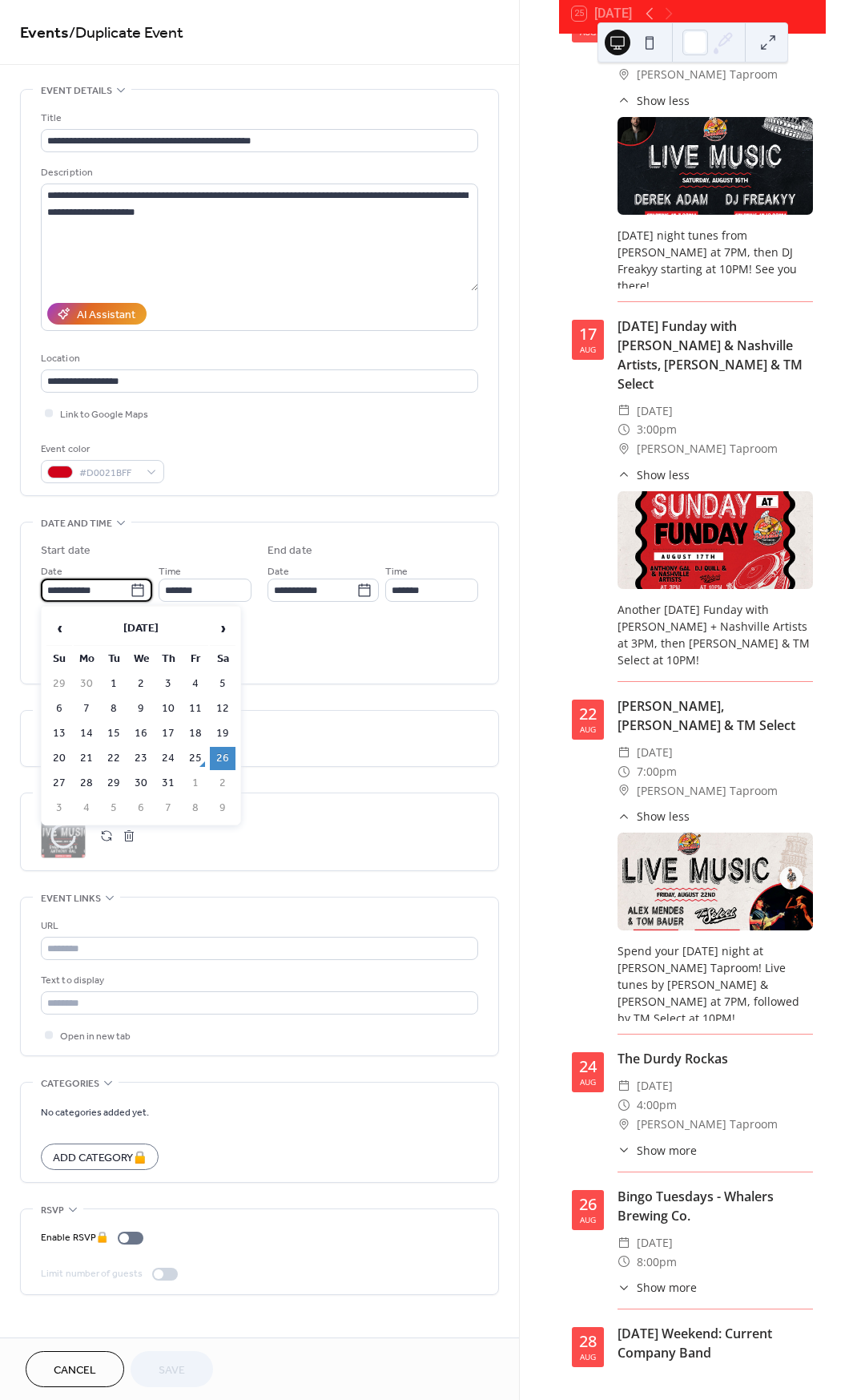 click on "**********" at bounding box center (85, 590) 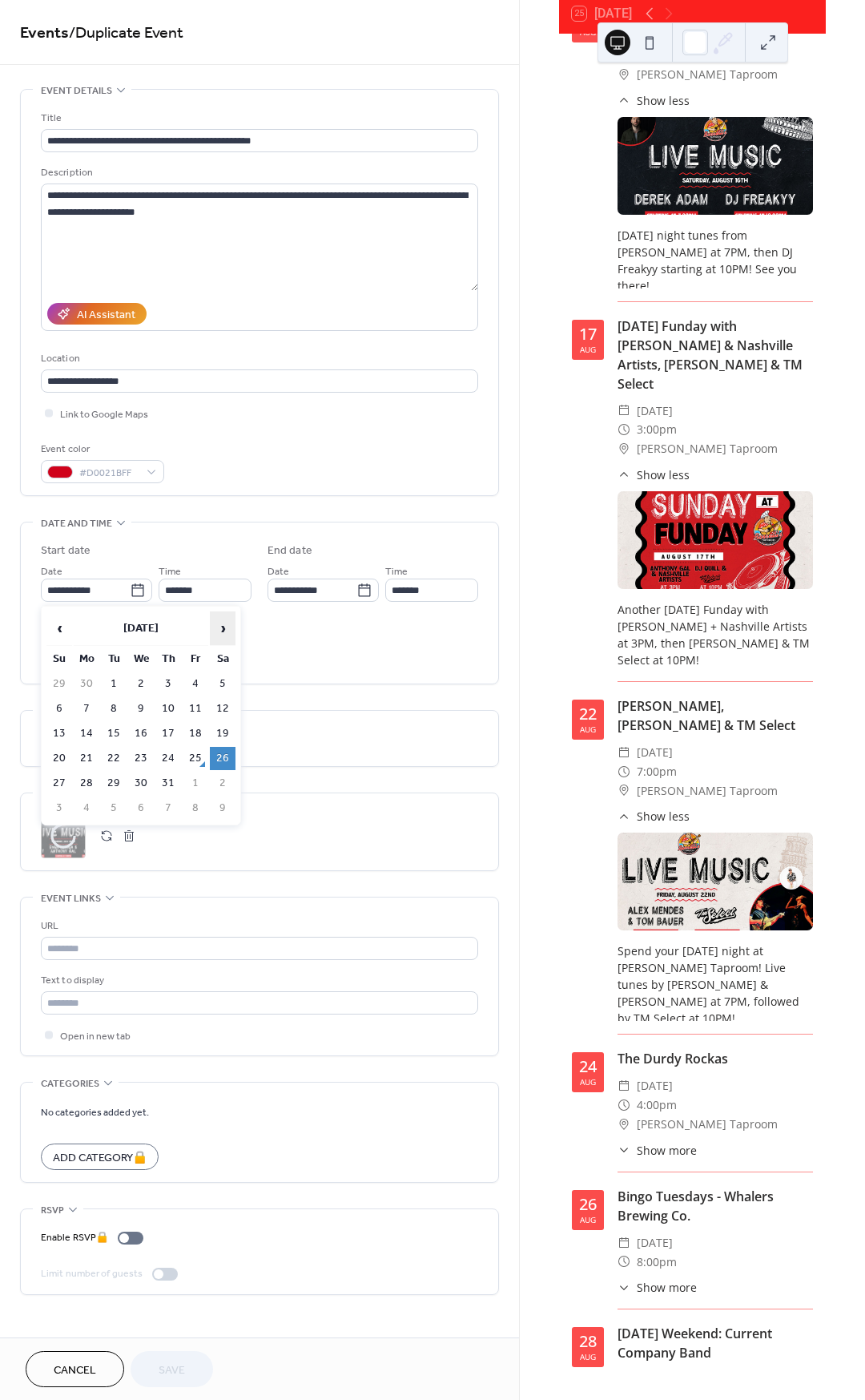drag, startPoint x: 213, startPoint y: 631, endPoint x: 212, endPoint y: 656, distance: 25.019992 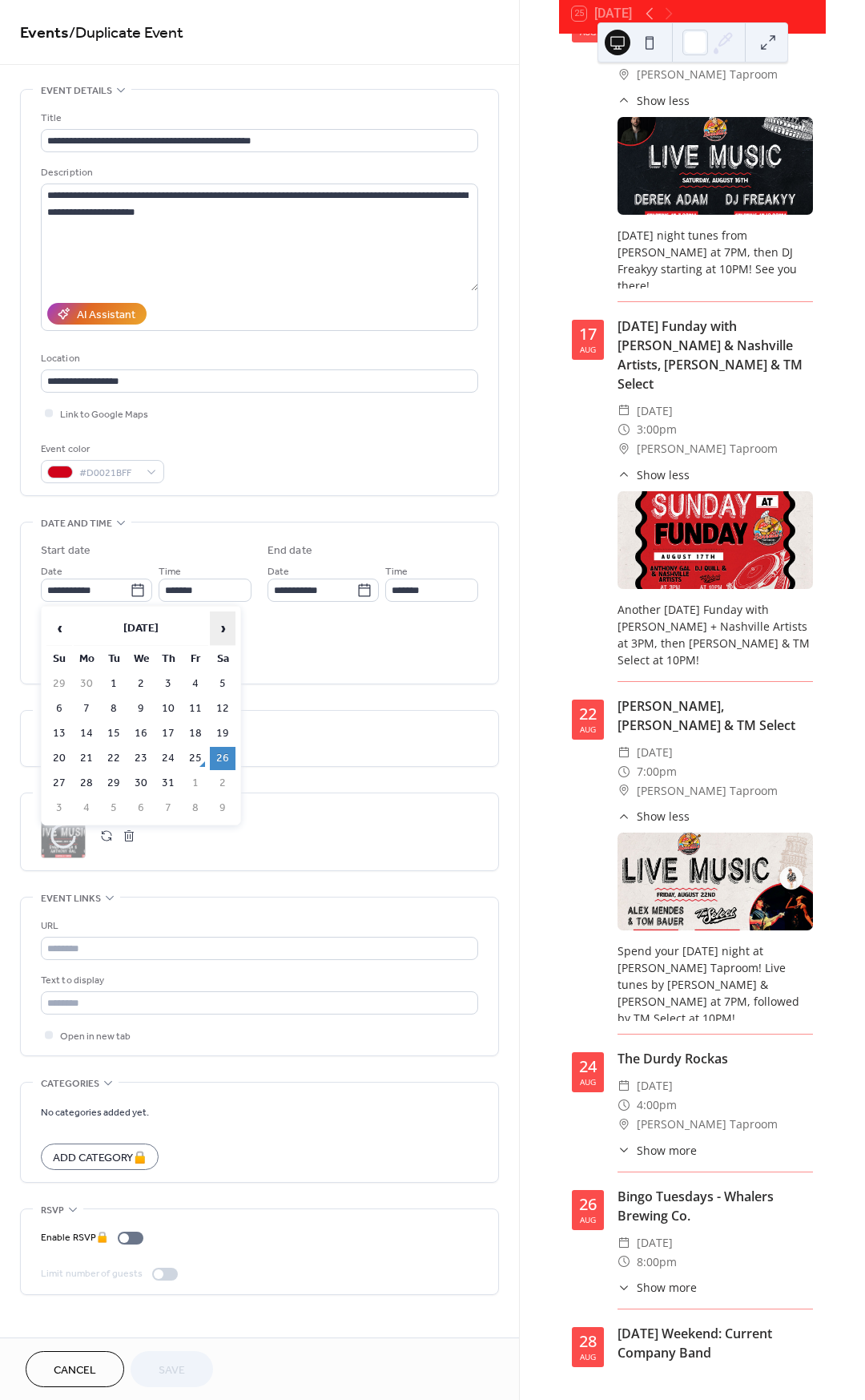 click on "›" at bounding box center [223, 628] 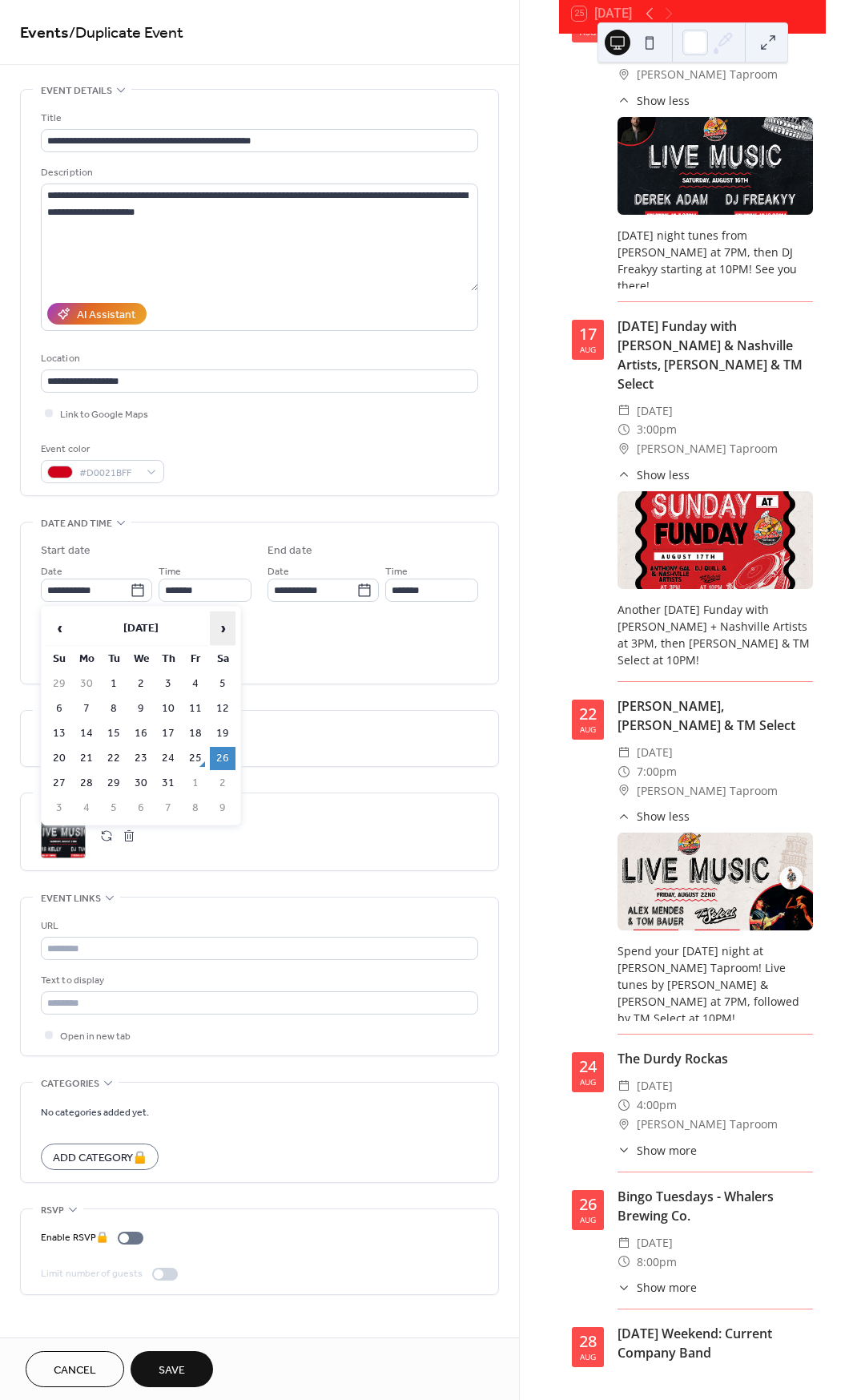 click on "›" at bounding box center [223, 628] 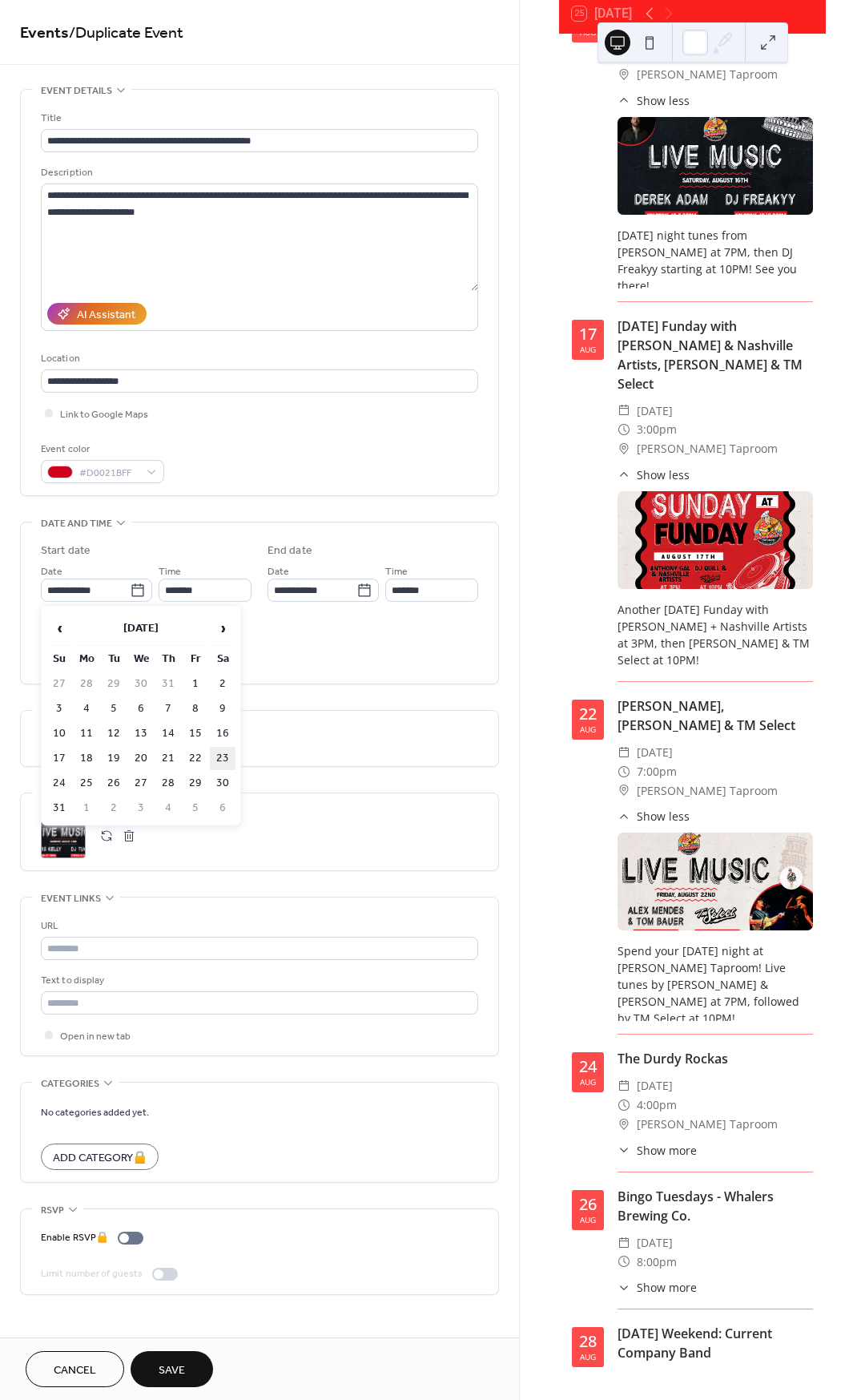 click on "23" at bounding box center [223, 758] 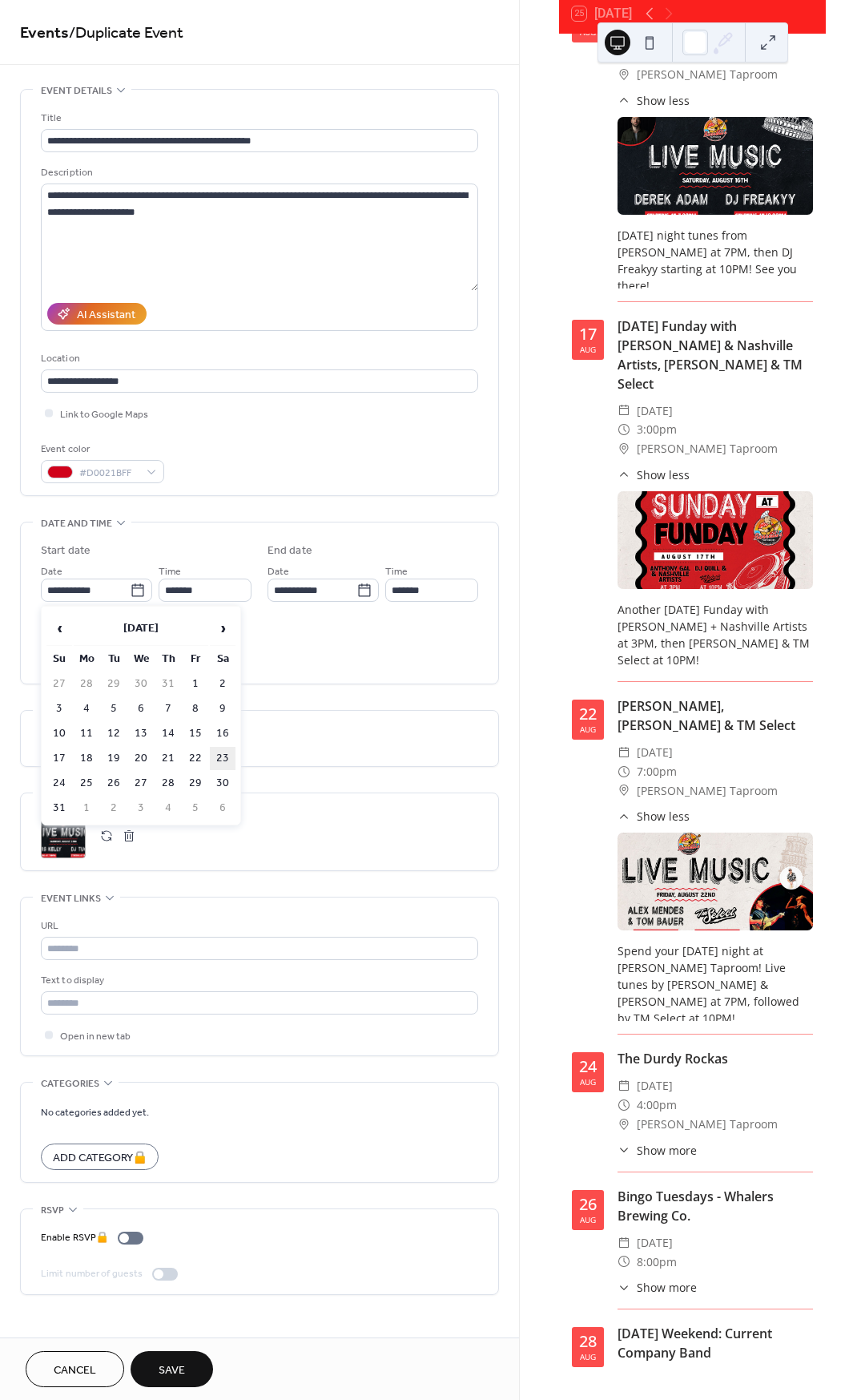 type on "**********" 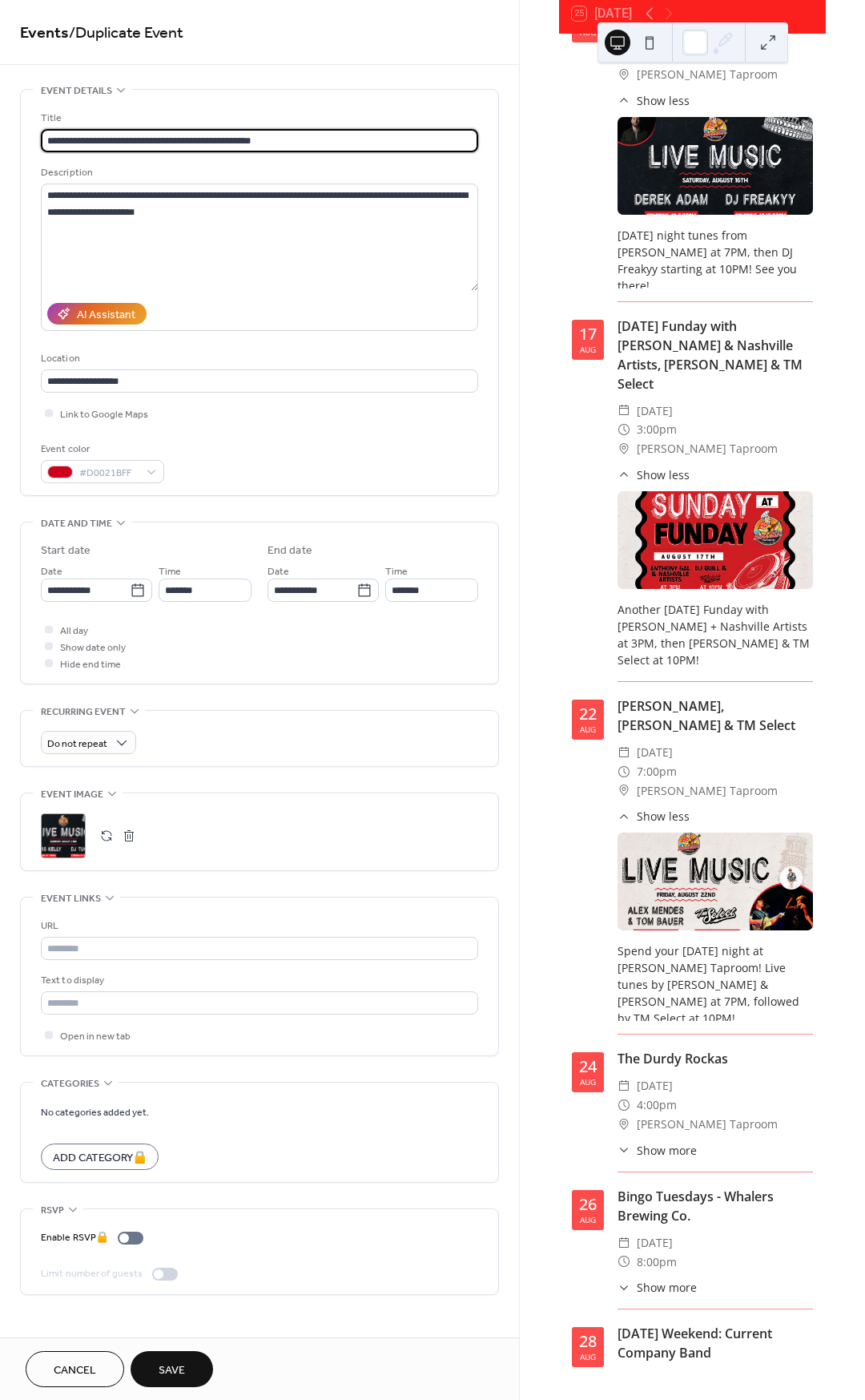 drag, startPoint x: 155, startPoint y: 135, endPoint x: 0, endPoint y: 130, distance: 155.08062 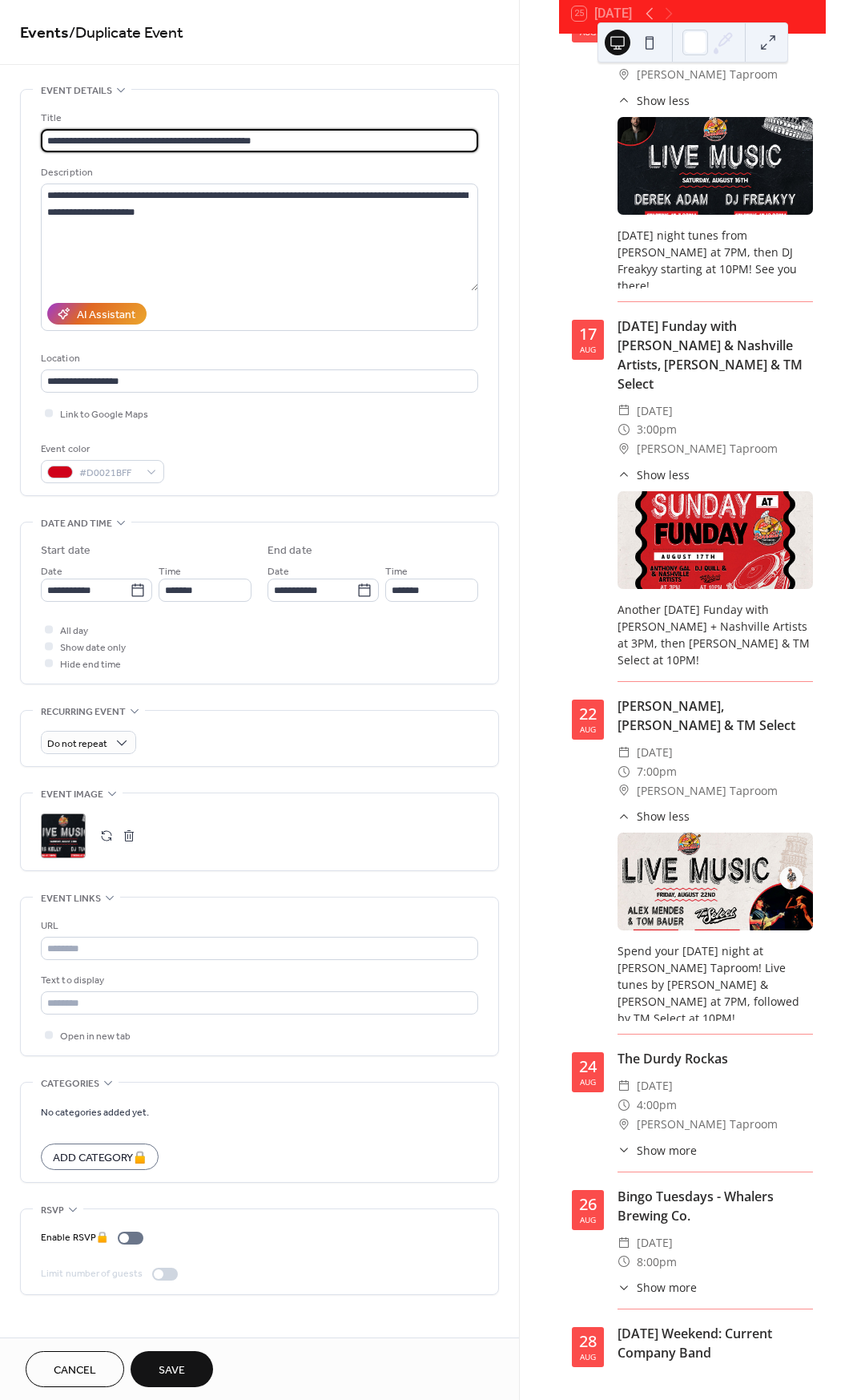 click on "**********" at bounding box center [260, 700] 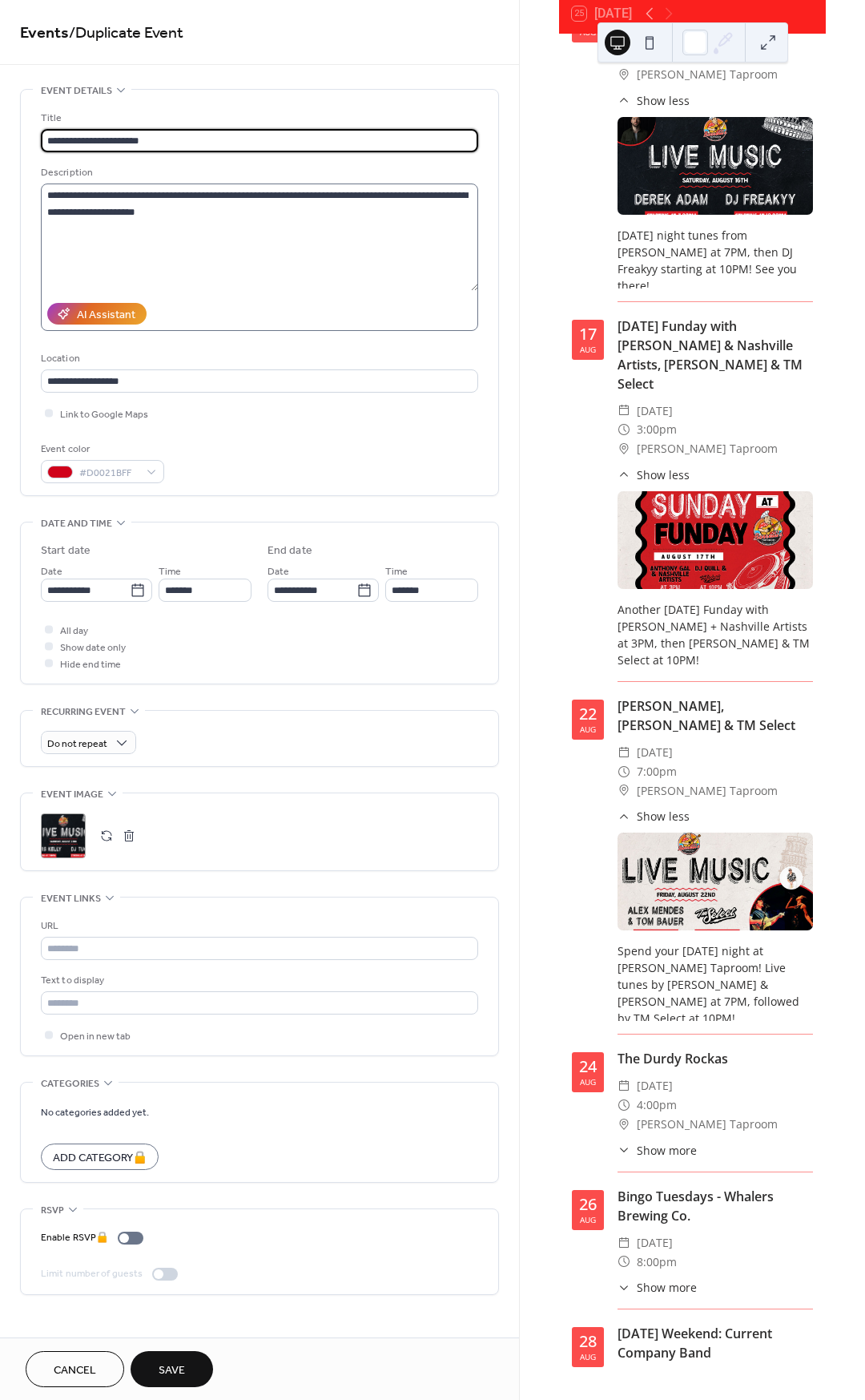 type on "**********" 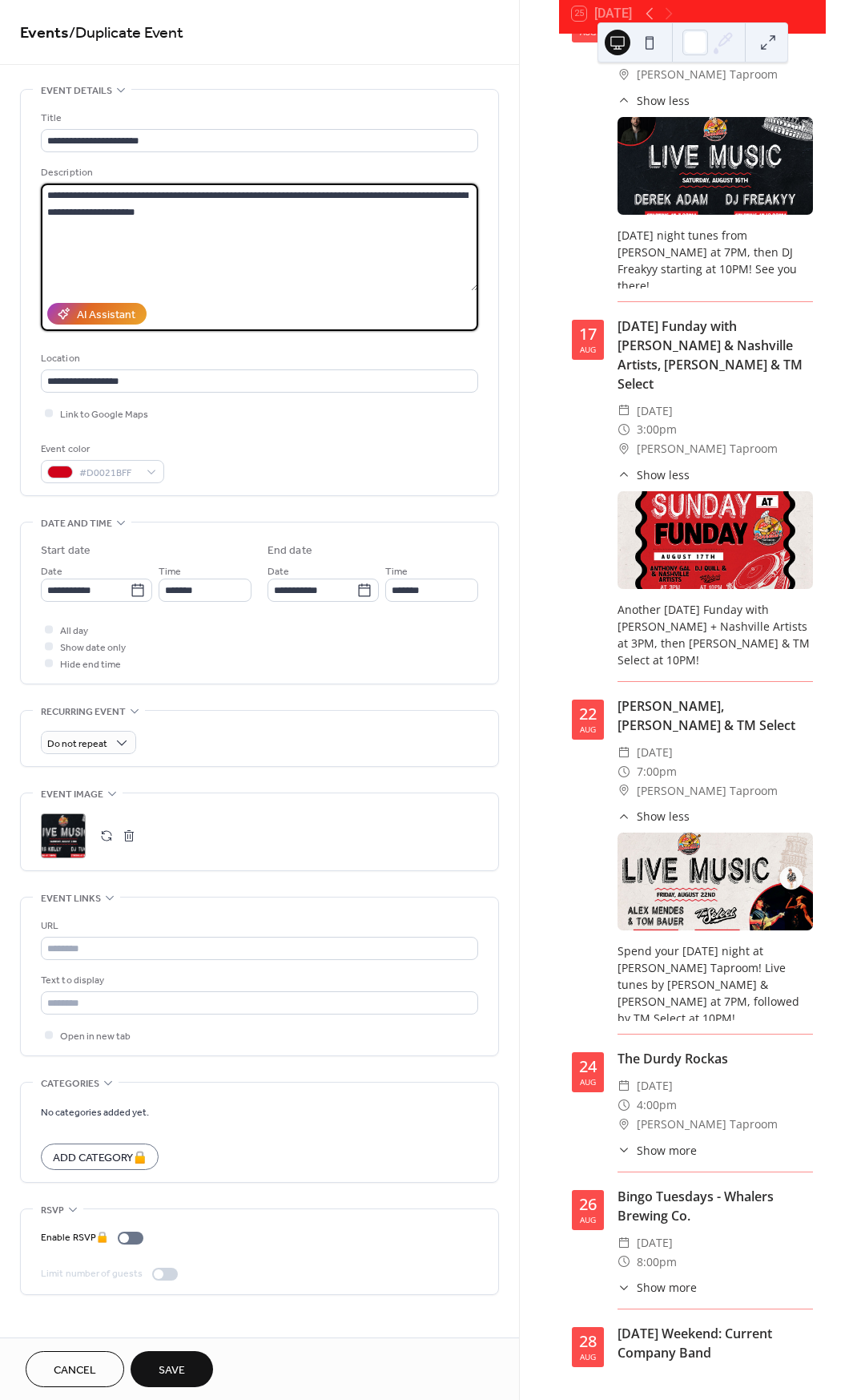click on "**********" at bounding box center (260, 237) 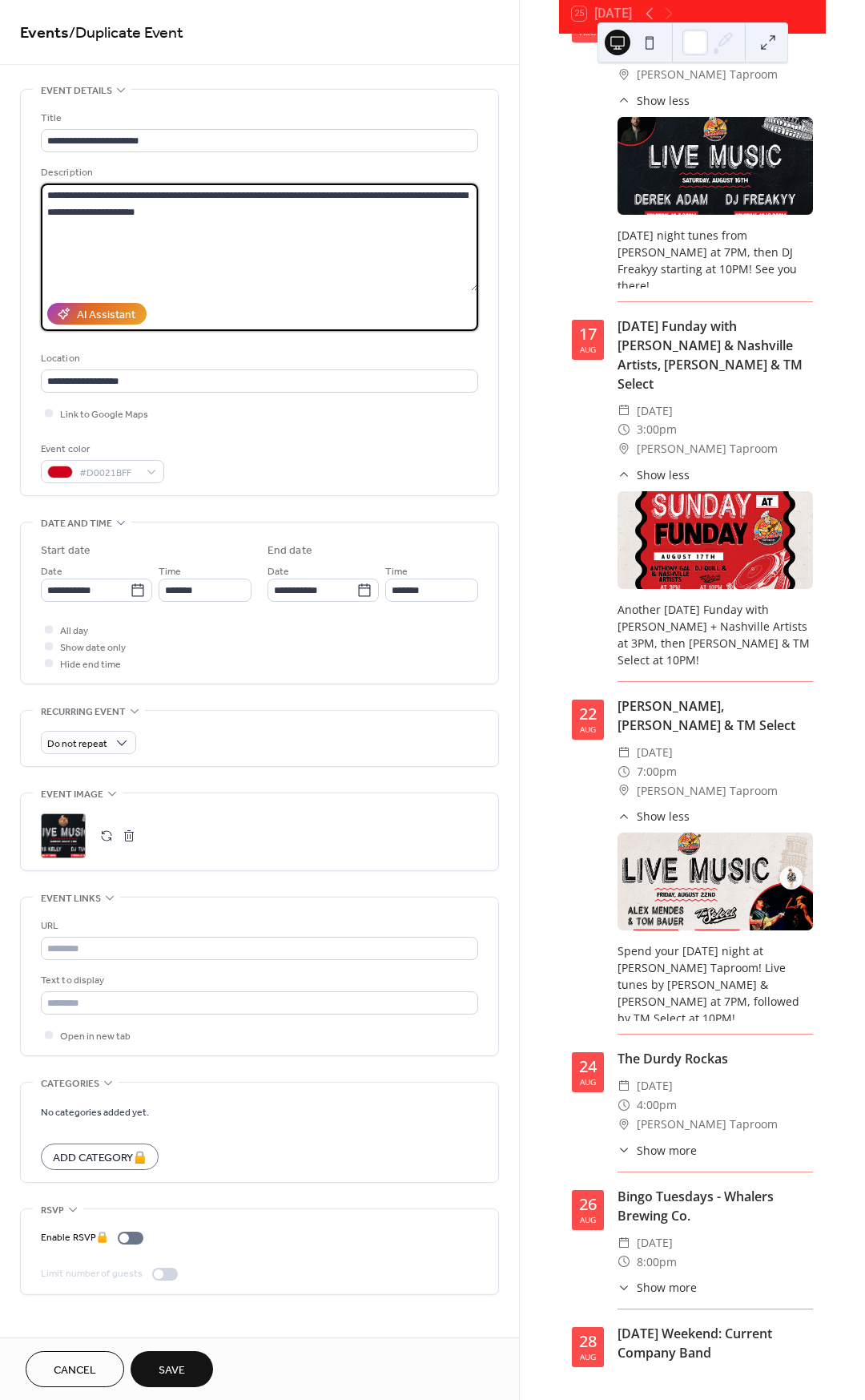 drag, startPoint x: 454, startPoint y: 198, endPoint x: 421, endPoint y: 196, distance: 33.06055 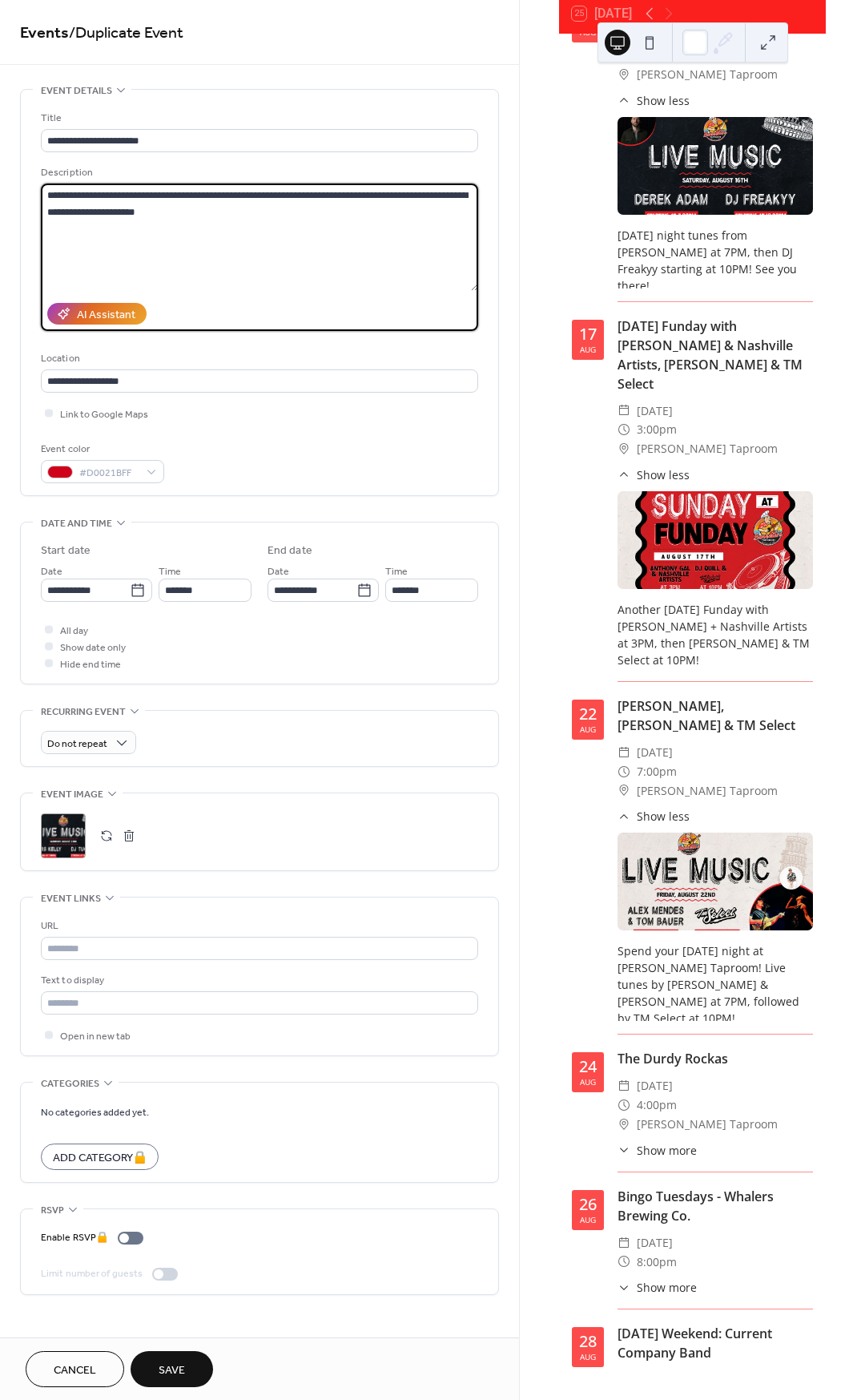 click on "**********" at bounding box center [260, 237] 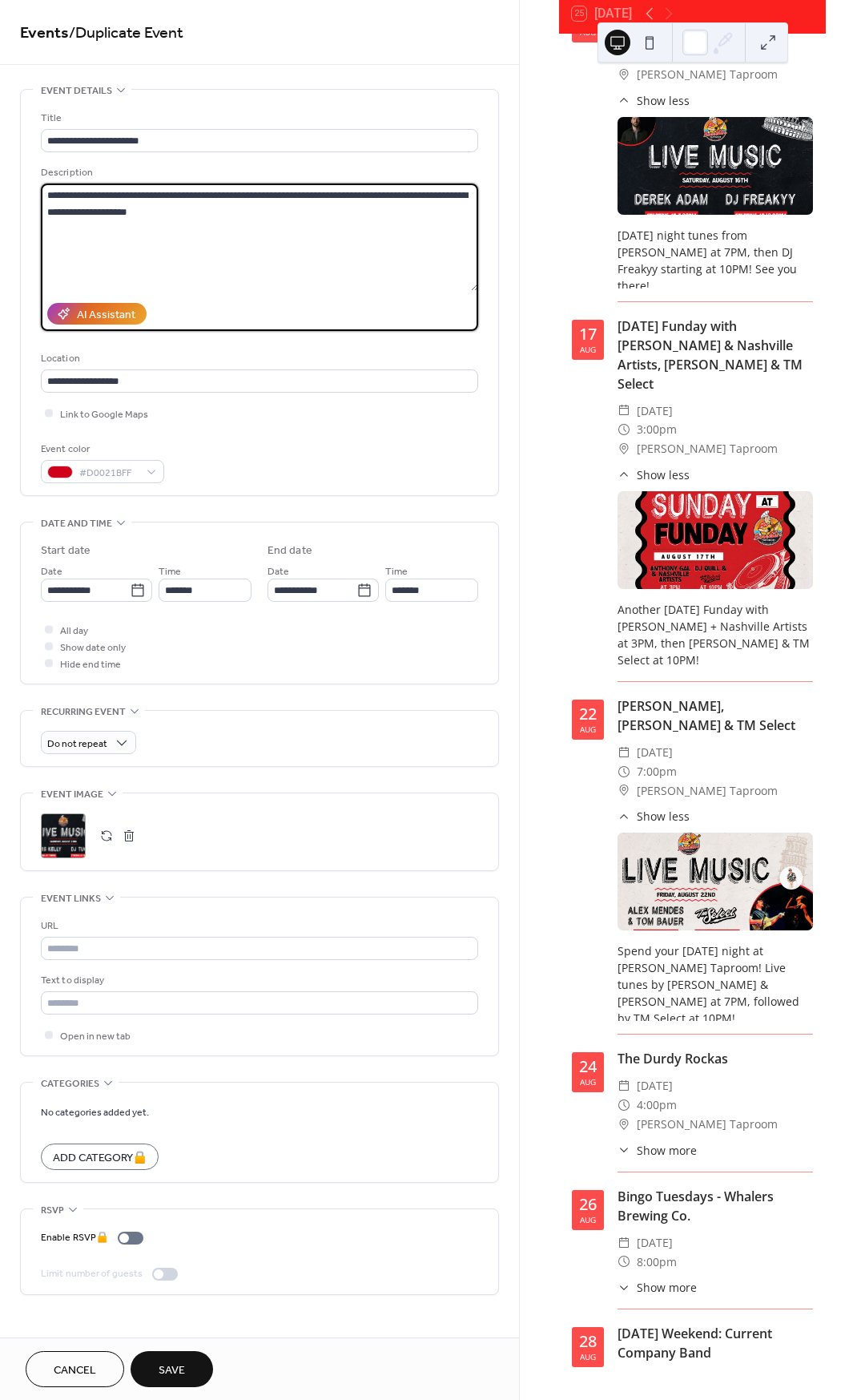 drag, startPoint x: 376, startPoint y: 196, endPoint x: 159, endPoint y: 196, distance: 217 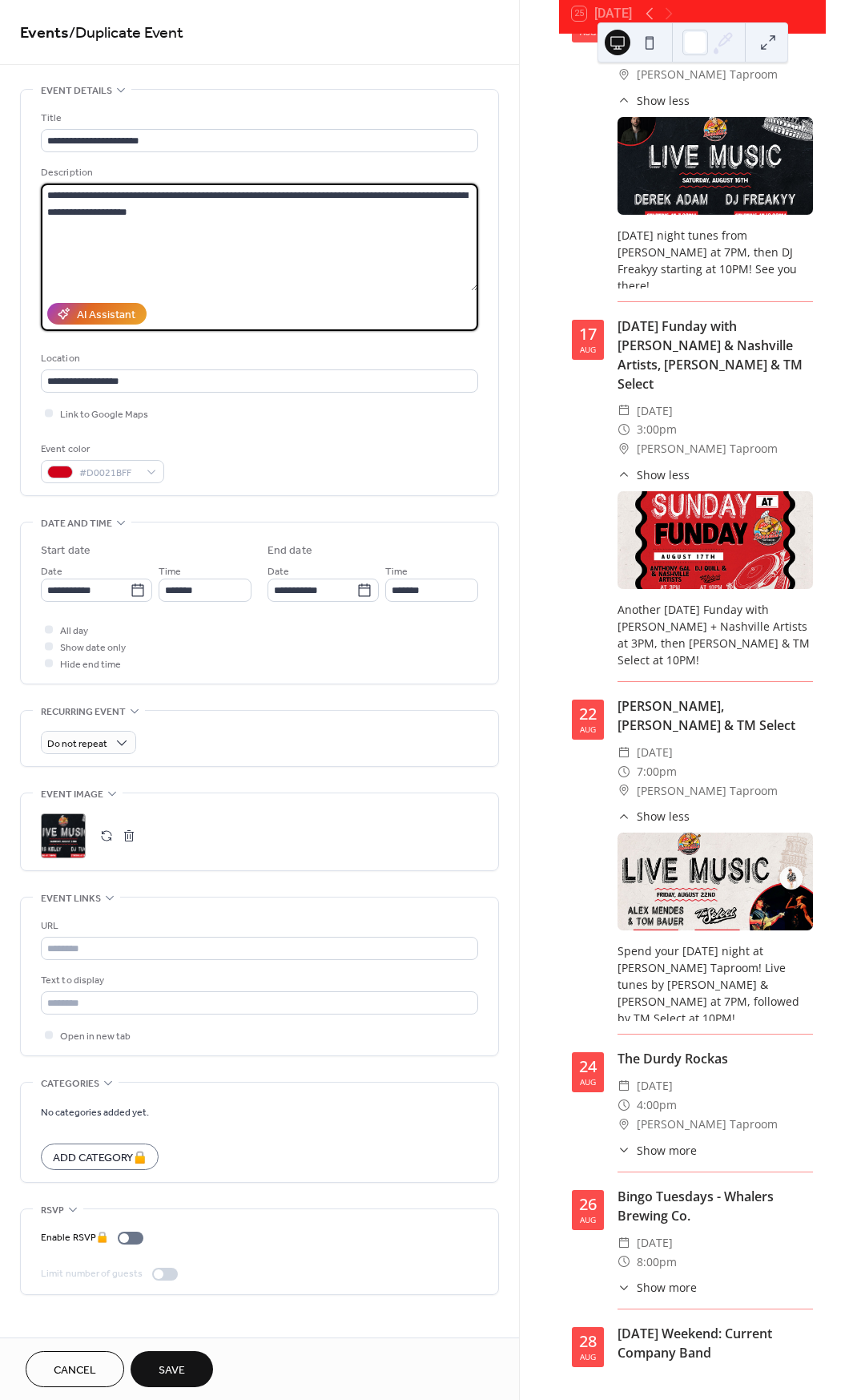 click on "**********" at bounding box center [260, 237] 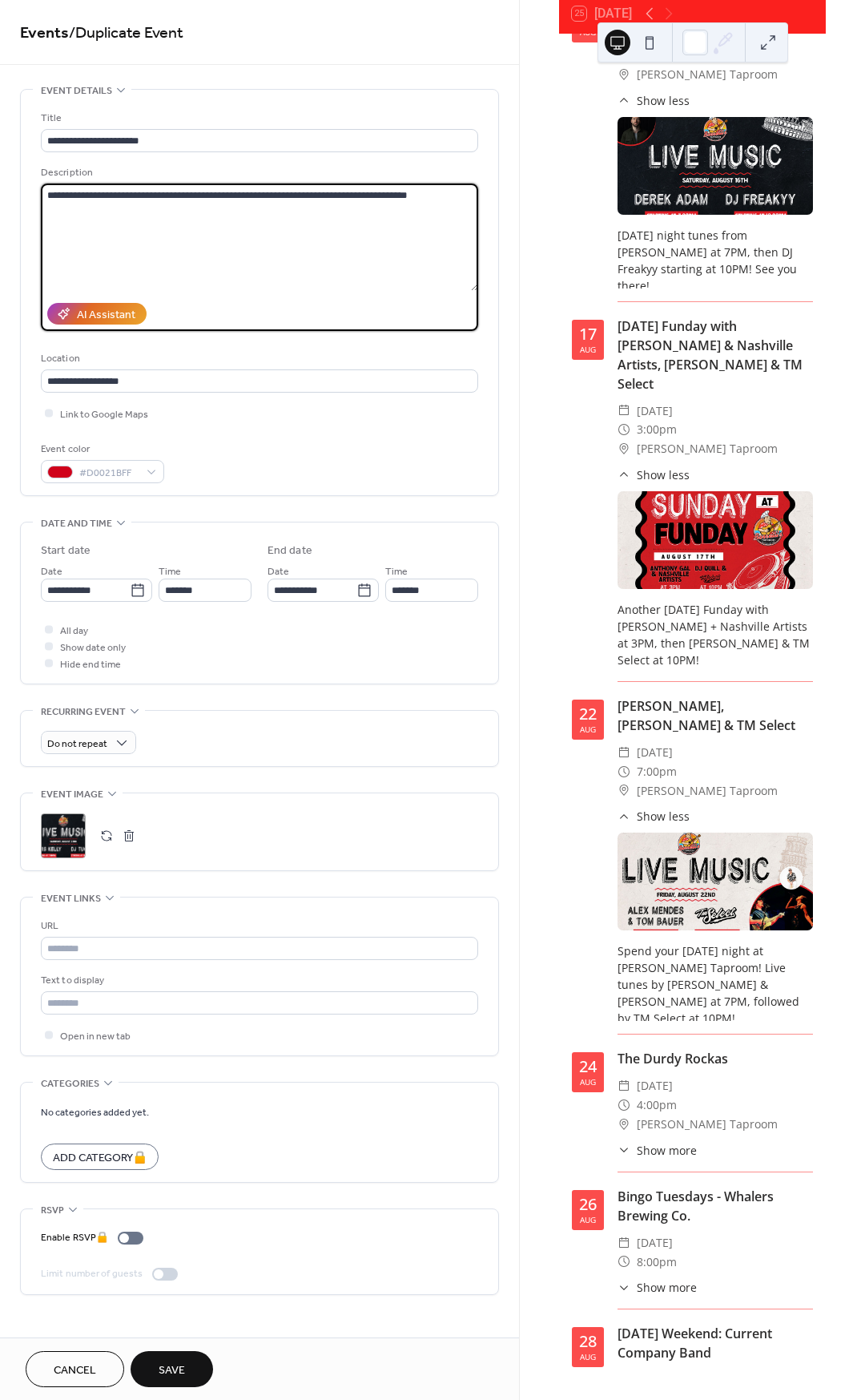 click on "**********" at bounding box center [260, 237] 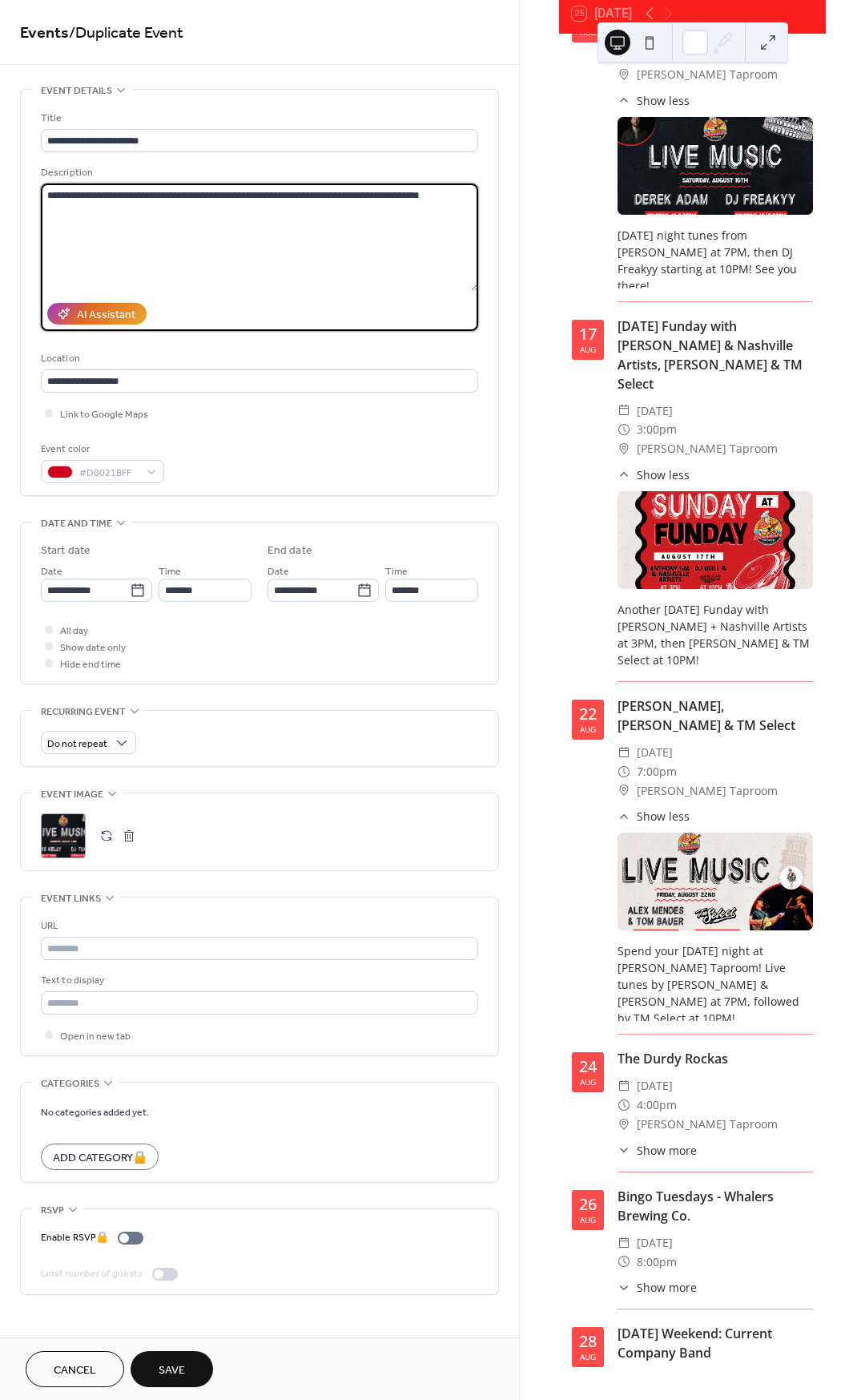 type on "**********" 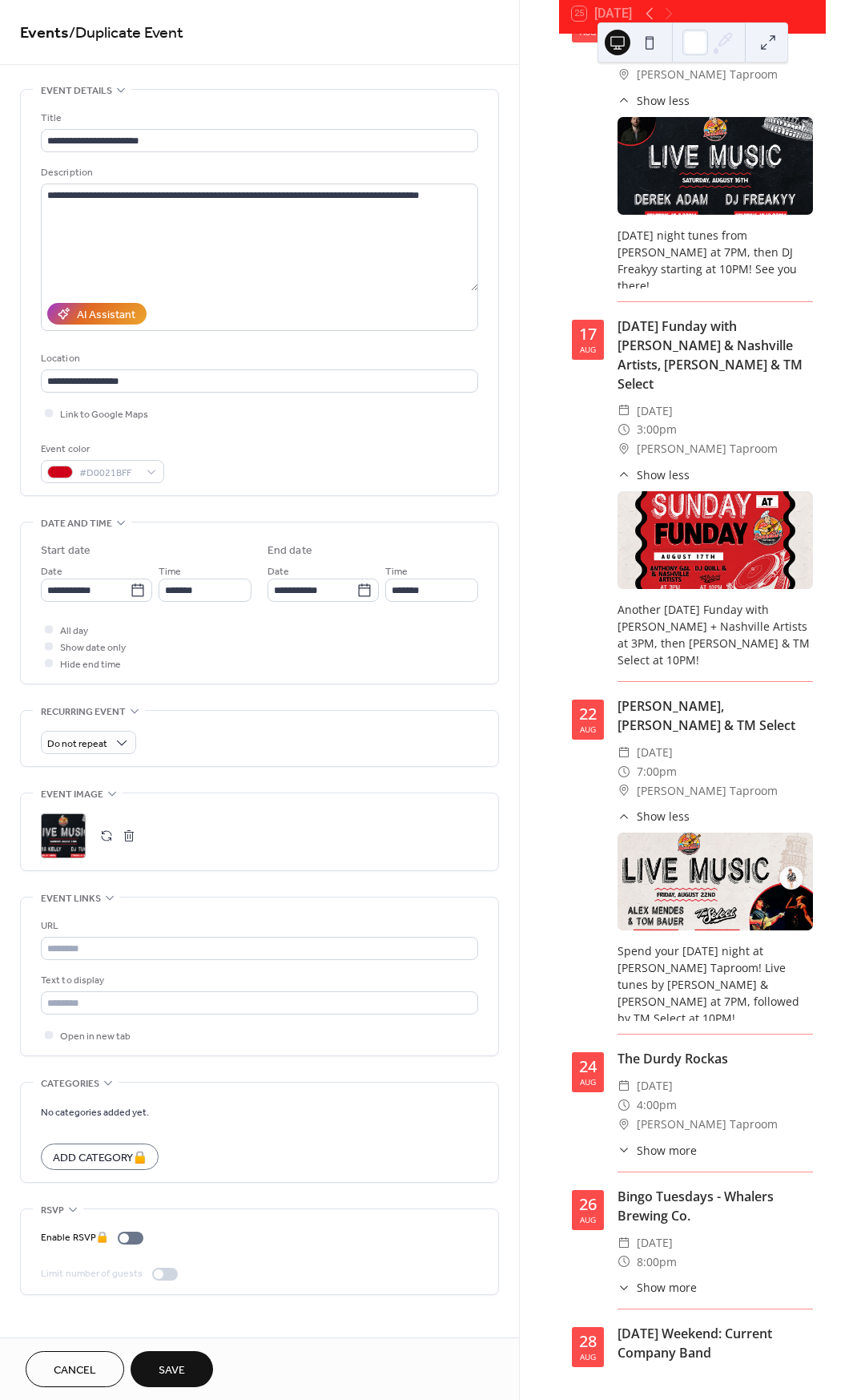 click on "Save" at bounding box center [171, 1370] 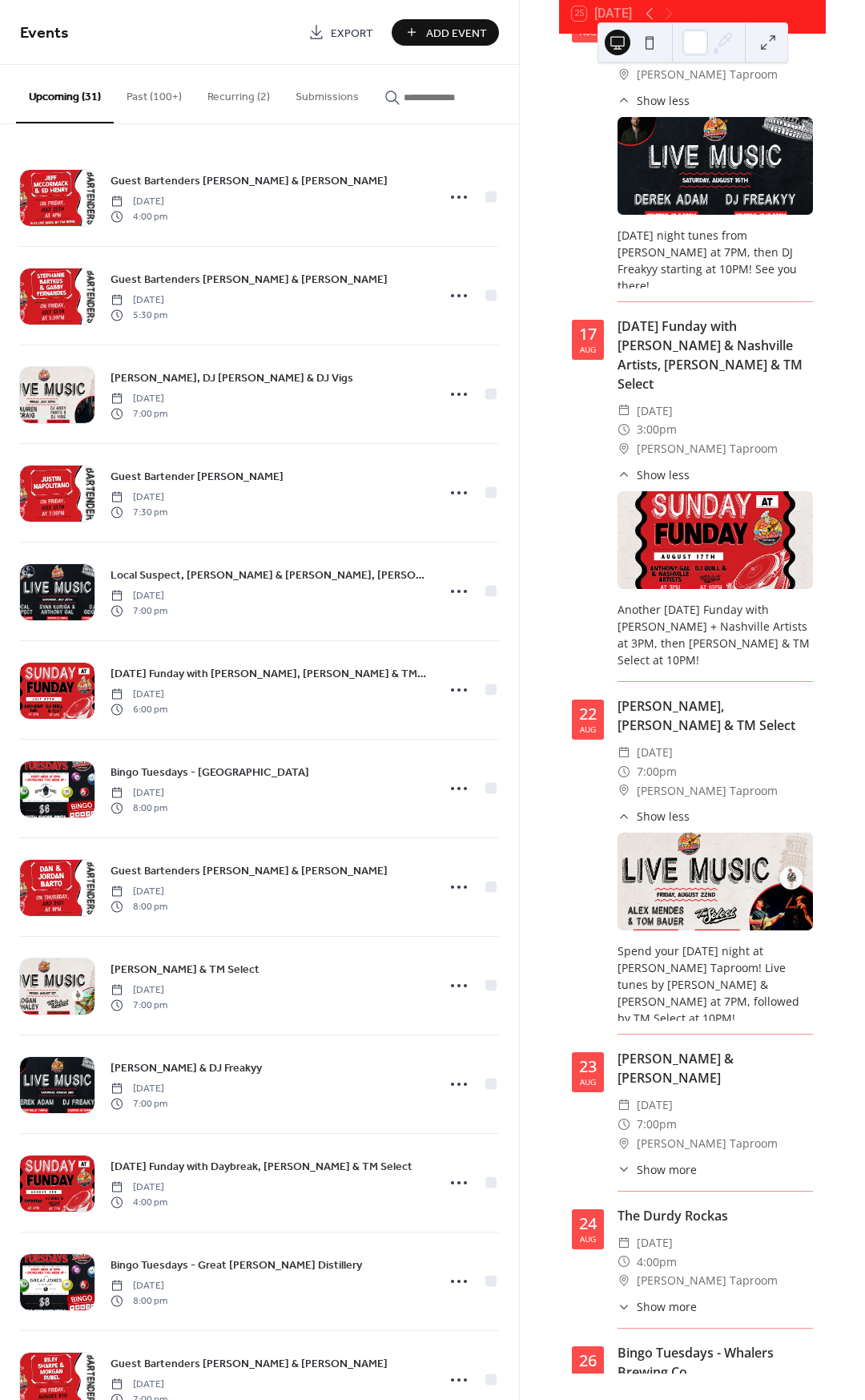click on "Show more" at bounding box center (666, 1169) 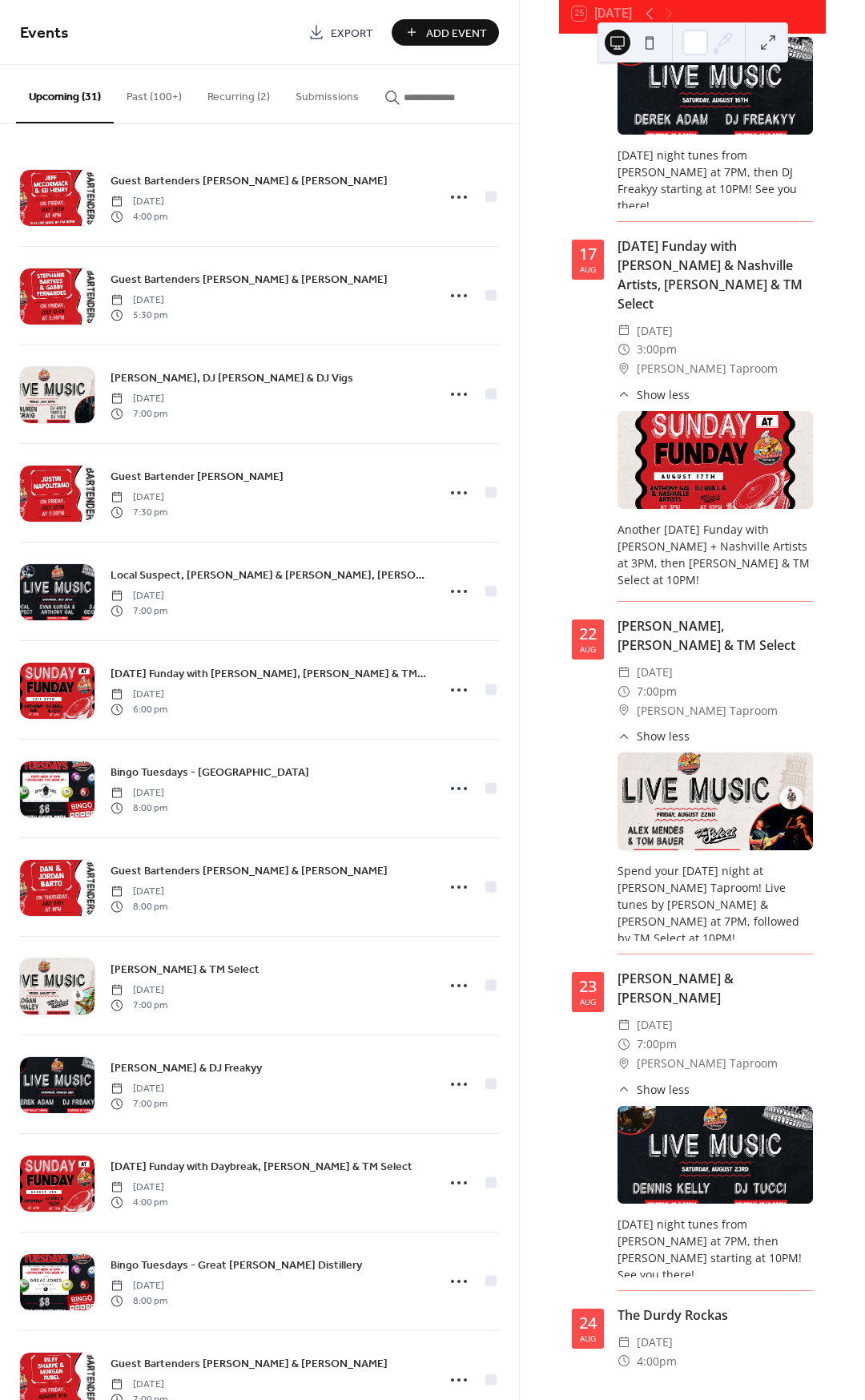 scroll, scrollTop: 4803, scrollLeft: 0, axis: vertical 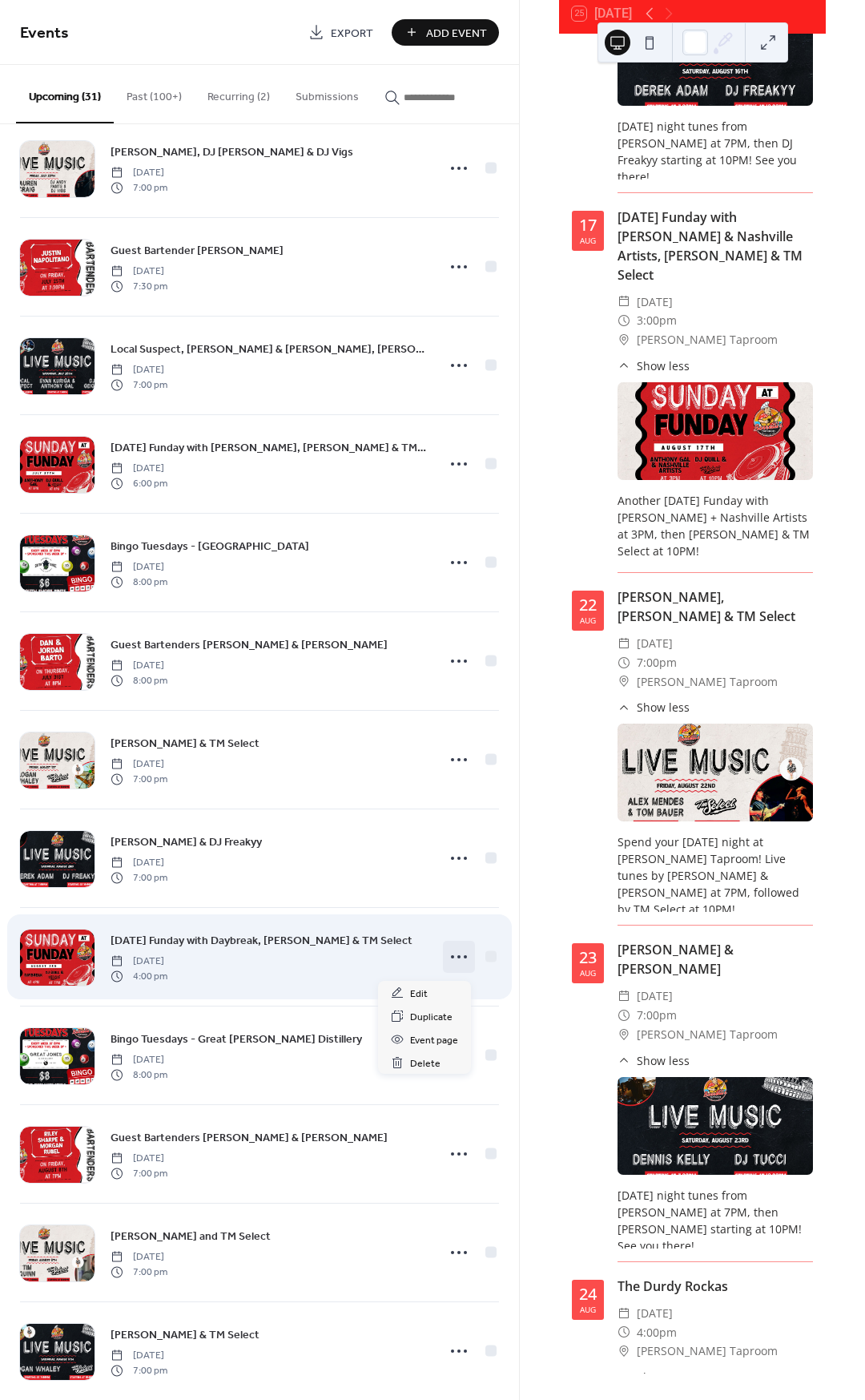 click 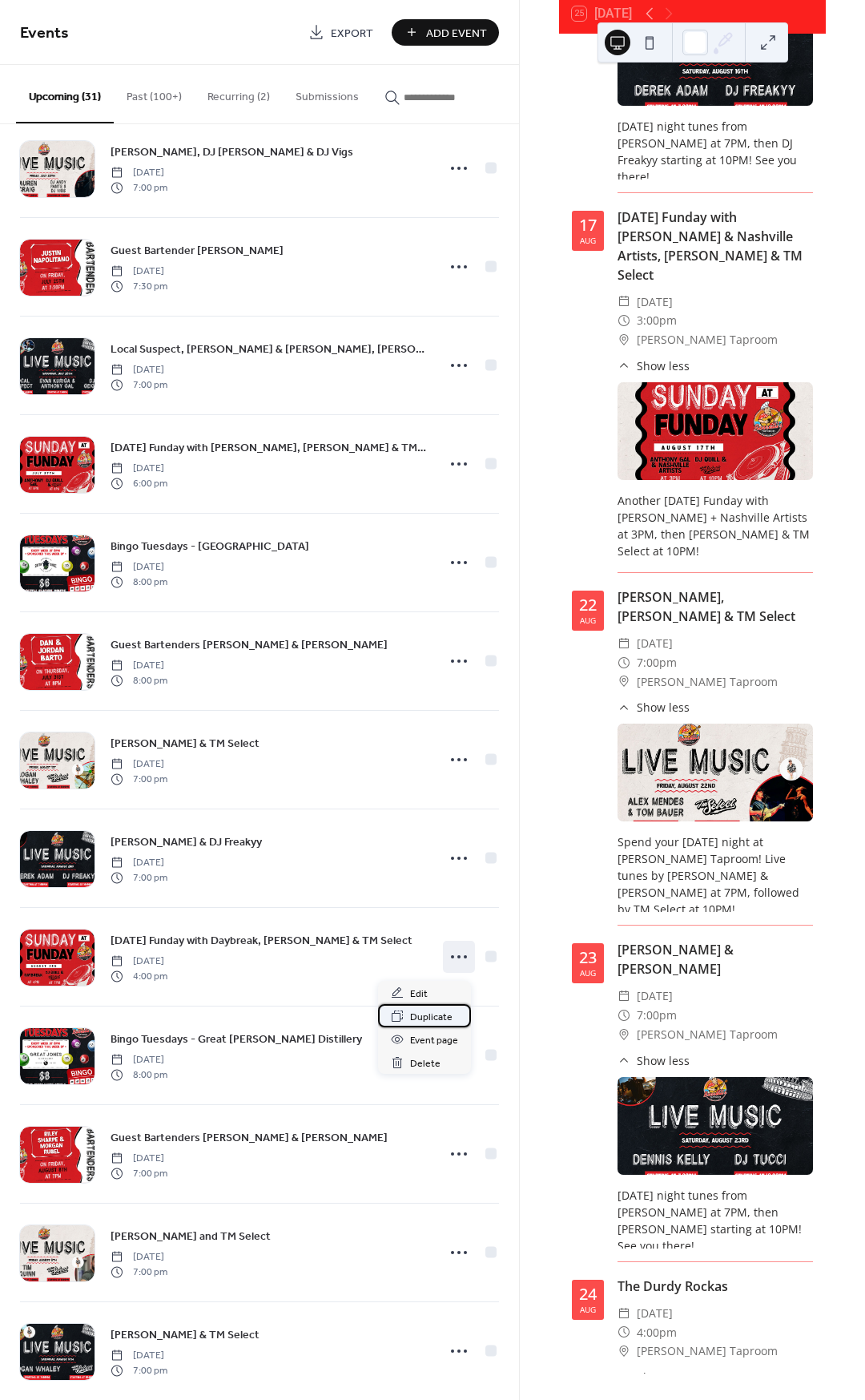 click on "Duplicate" at bounding box center [431, 1017] 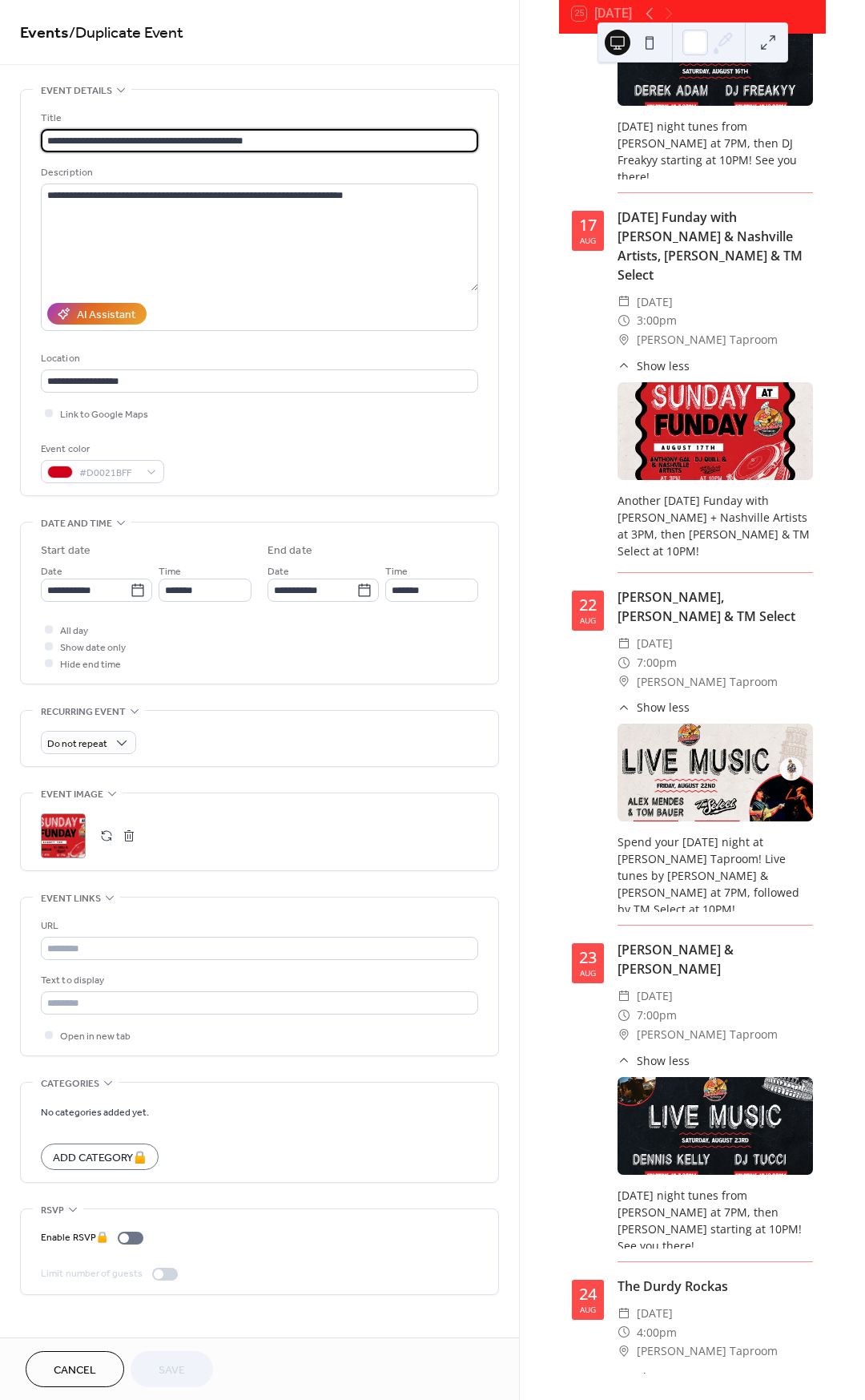 drag, startPoint x: 284, startPoint y: 146, endPoint x: 131, endPoint y: 132, distance: 153.63919 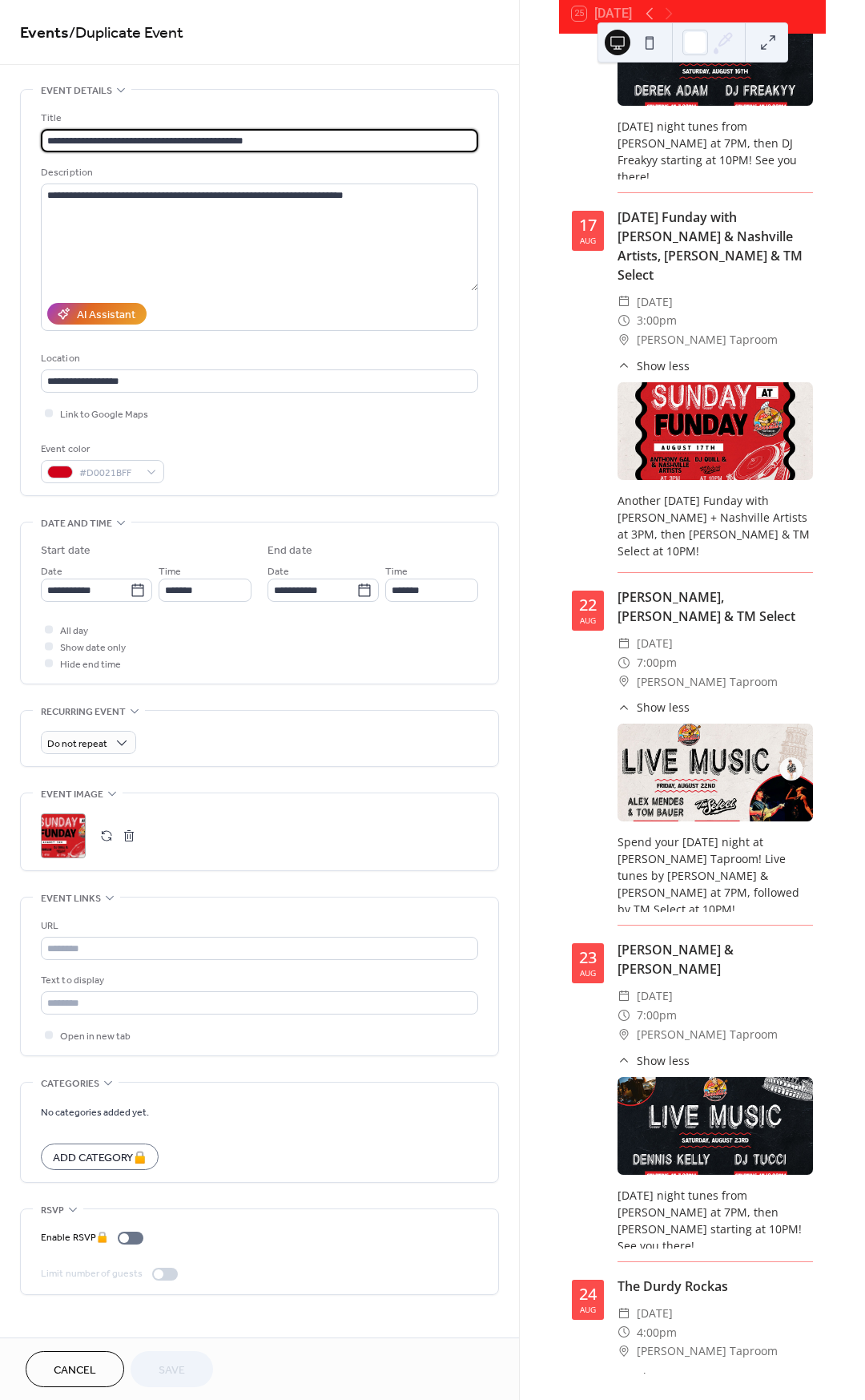 click on "**********" at bounding box center [260, 140] 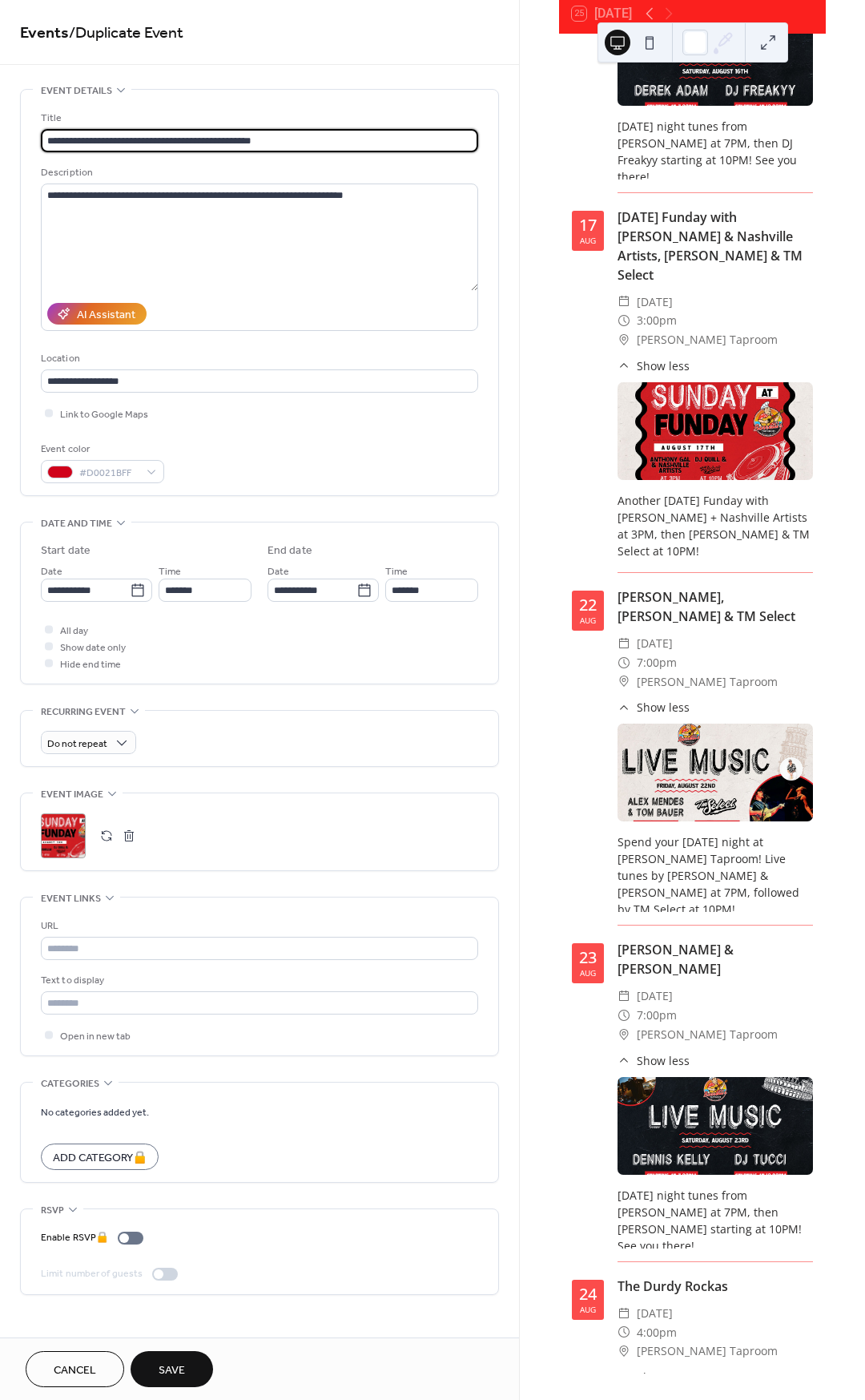 drag, startPoint x: 289, startPoint y: 139, endPoint x: 133, endPoint y: 135, distance: 156.05127 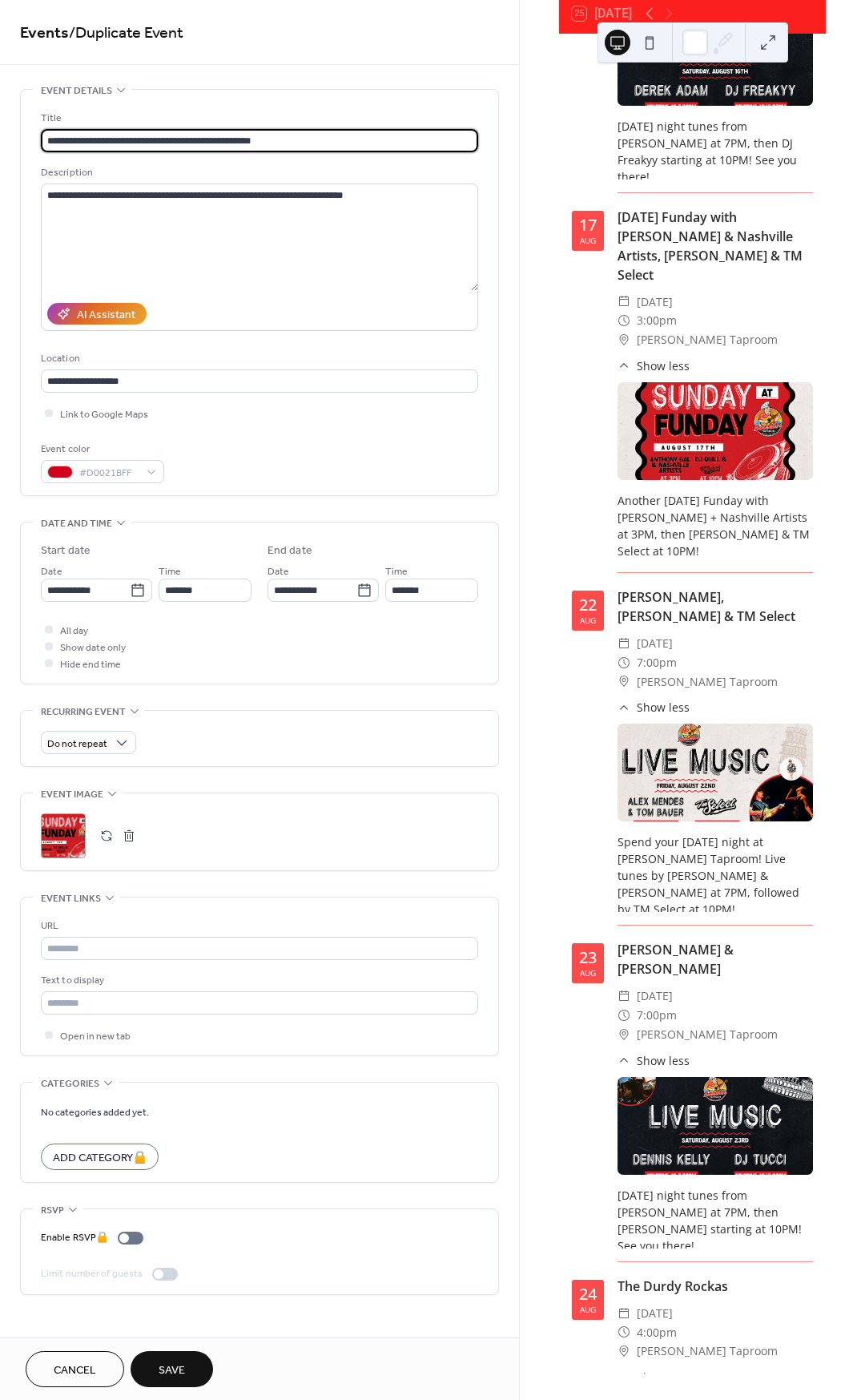 click on "**********" at bounding box center [260, 140] 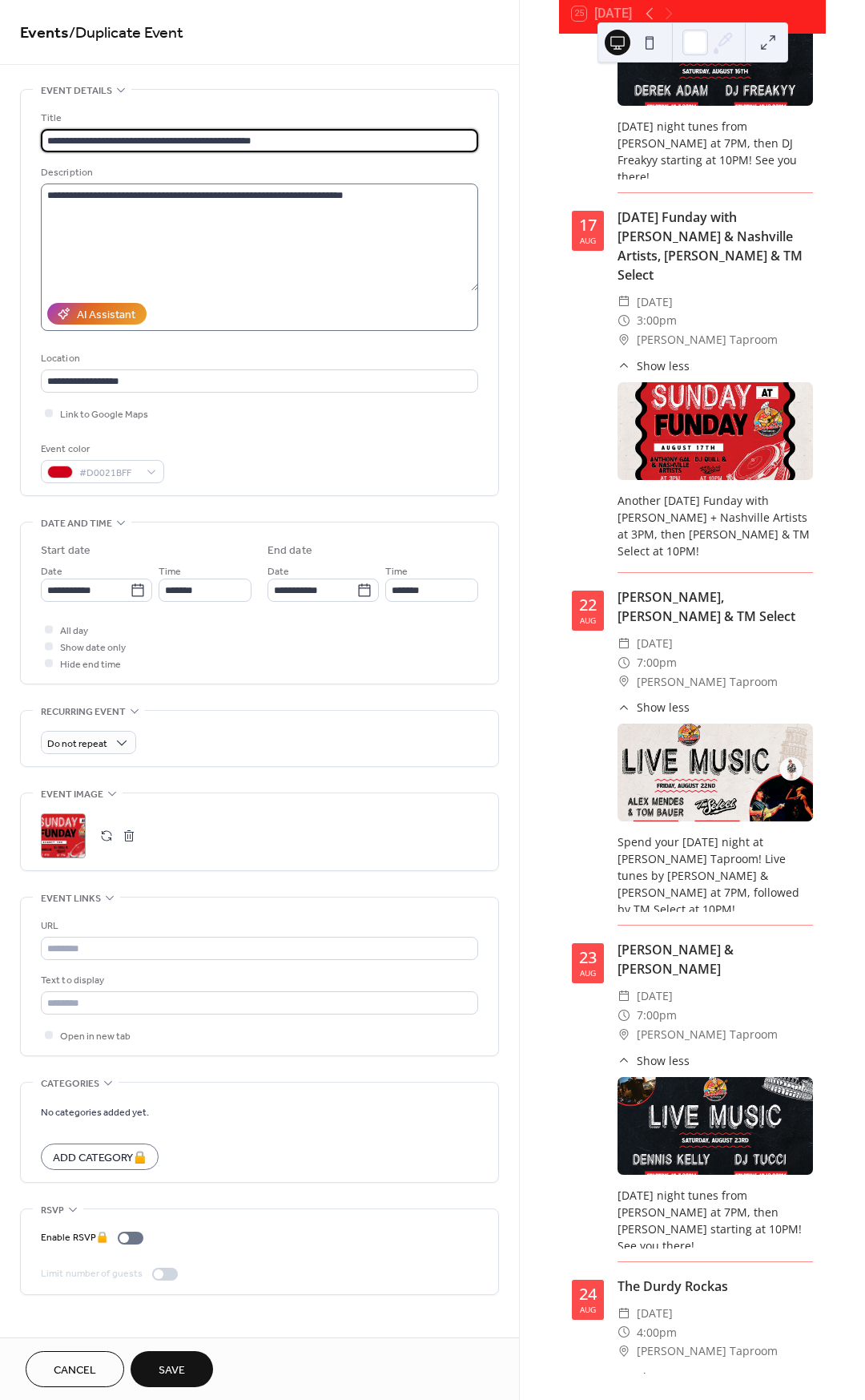 type on "**********" 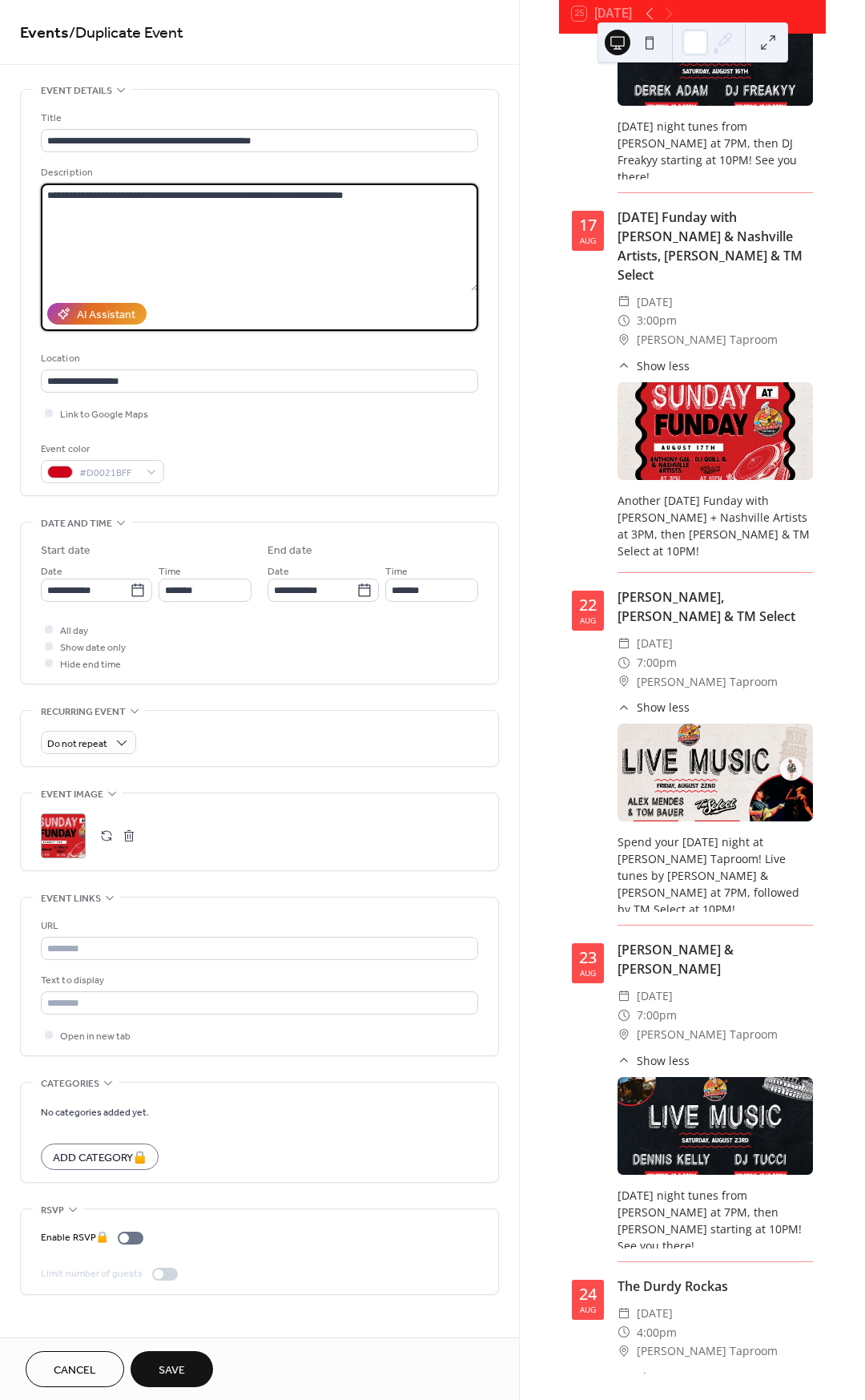 drag, startPoint x: 392, startPoint y: 196, endPoint x: 152, endPoint y: 186, distance: 240.2082 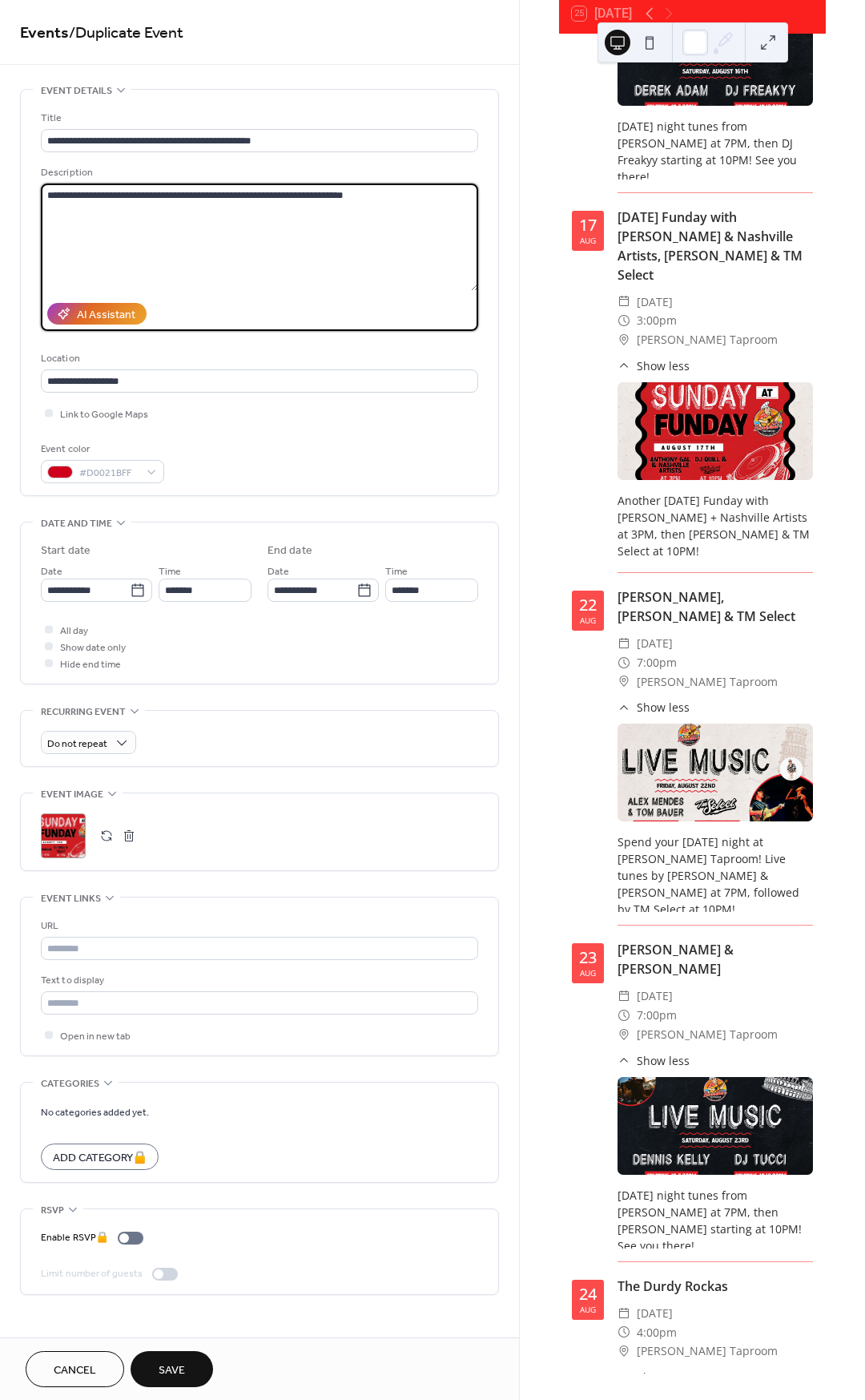 click on "**********" at bounding box center (260, 237) 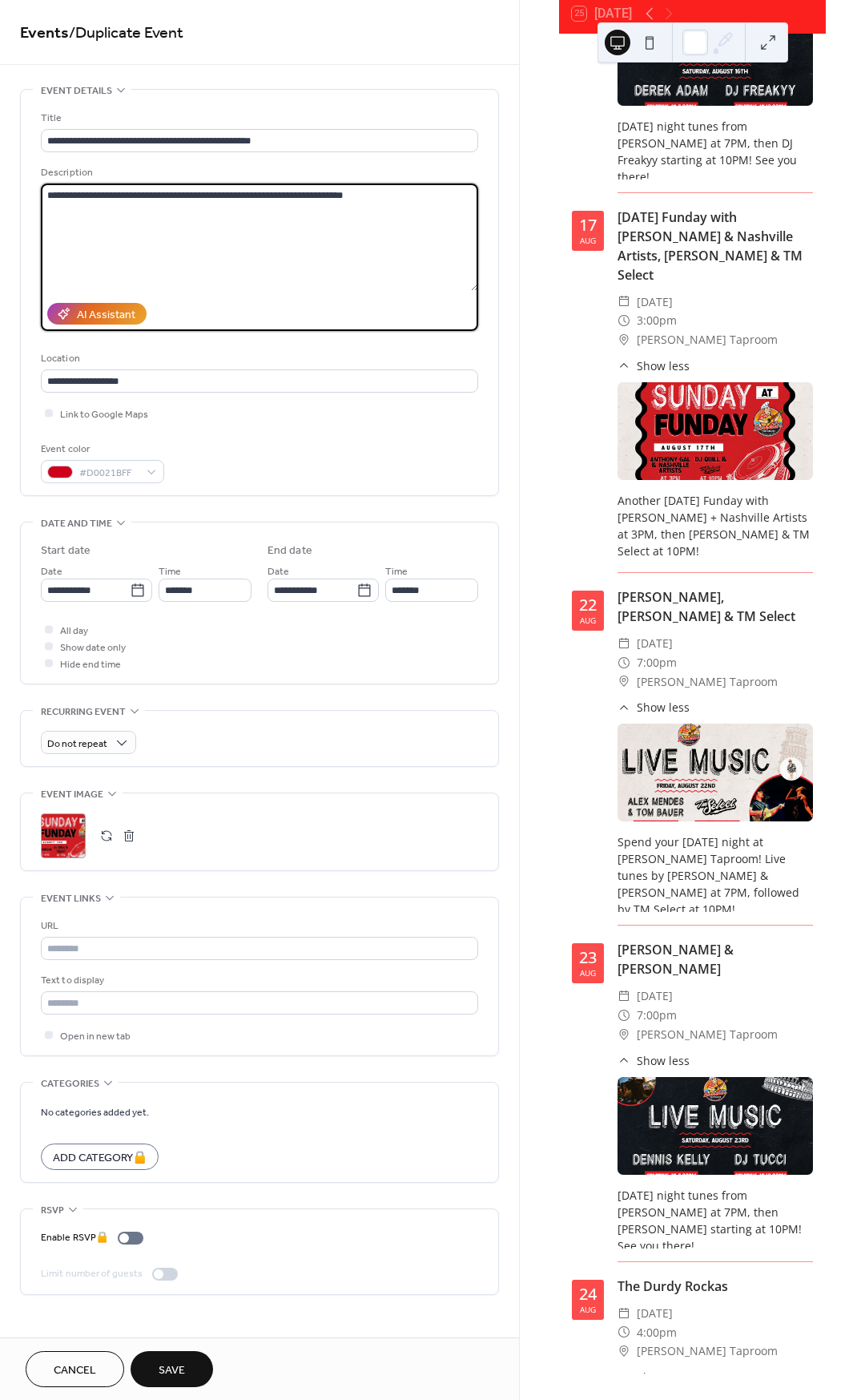 paste 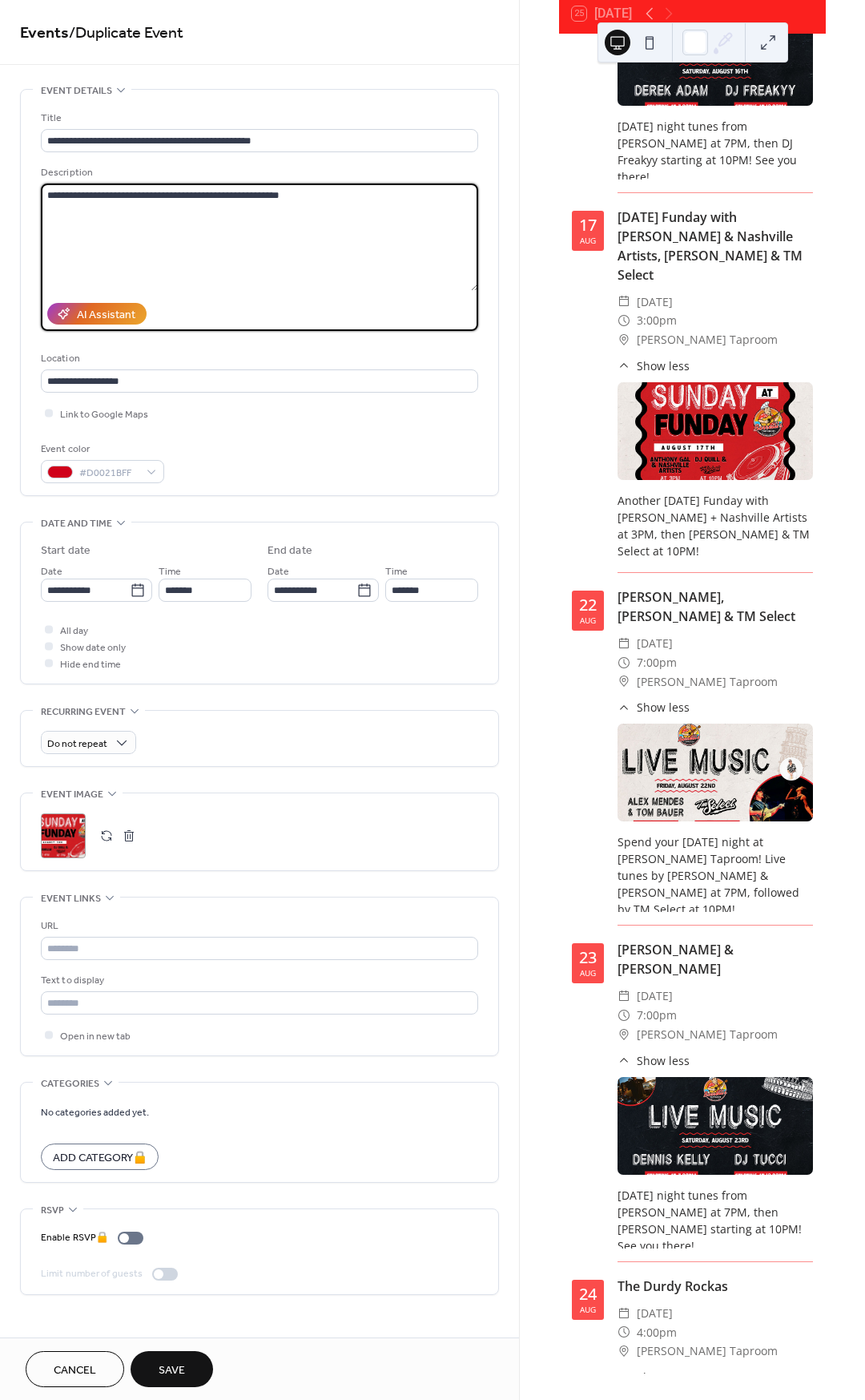click on "**********" at bounding box center [260, 237] 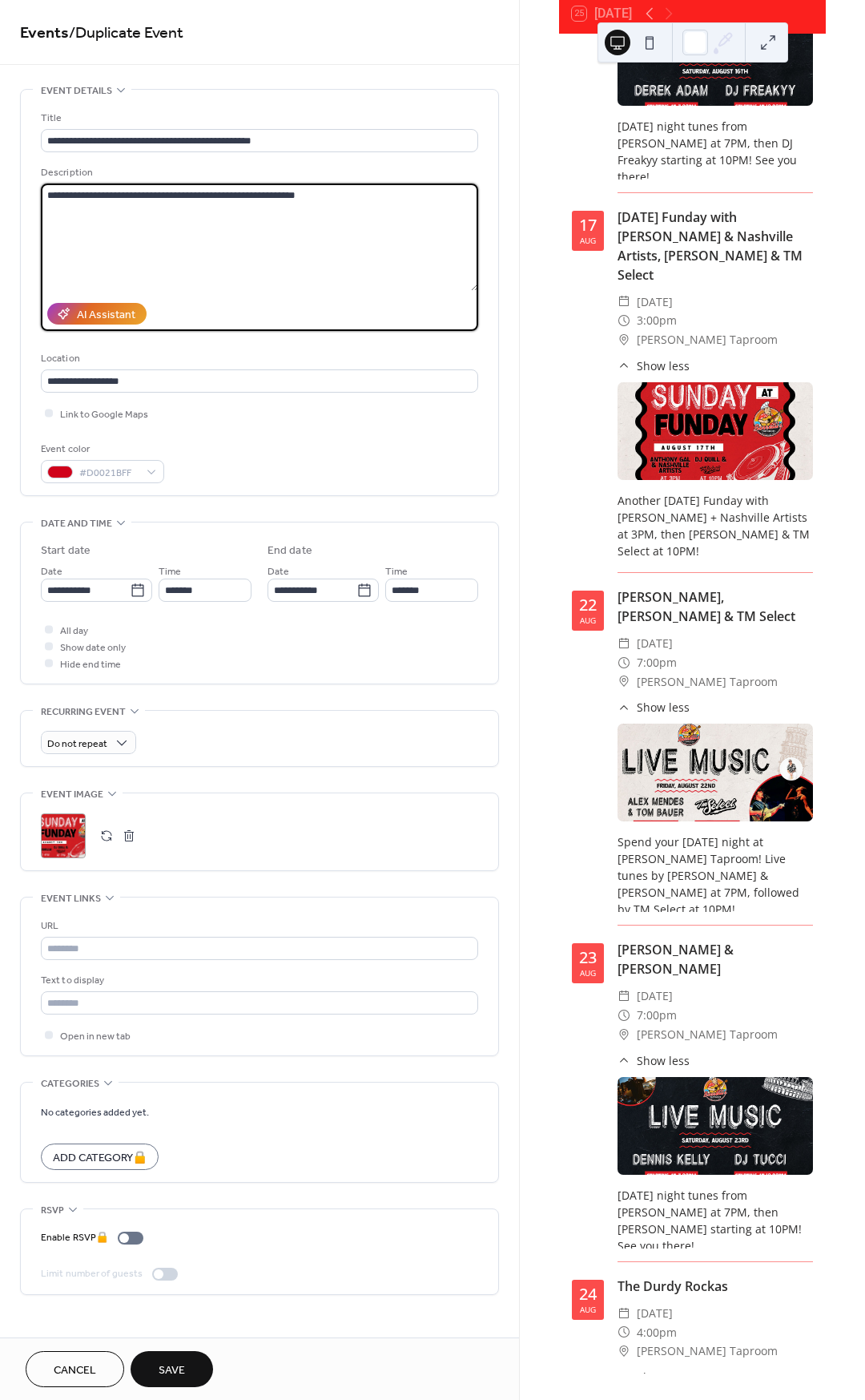 click on "**********" at bounding box center [260, 237] 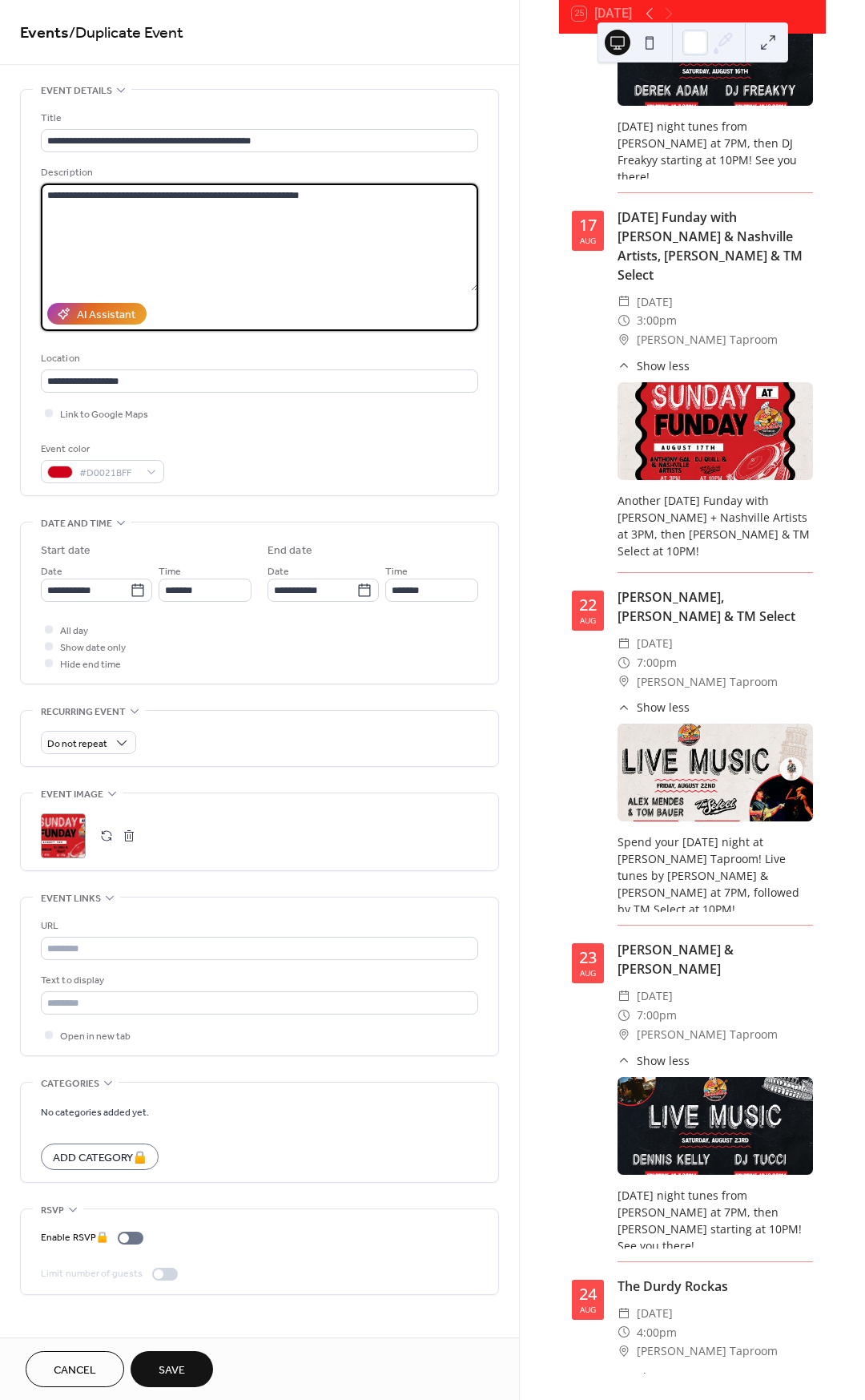 drag, startPoint x: 234, startPoint y: 196, endPoint x: 300, endPoint y: 247, distance: 83.408633 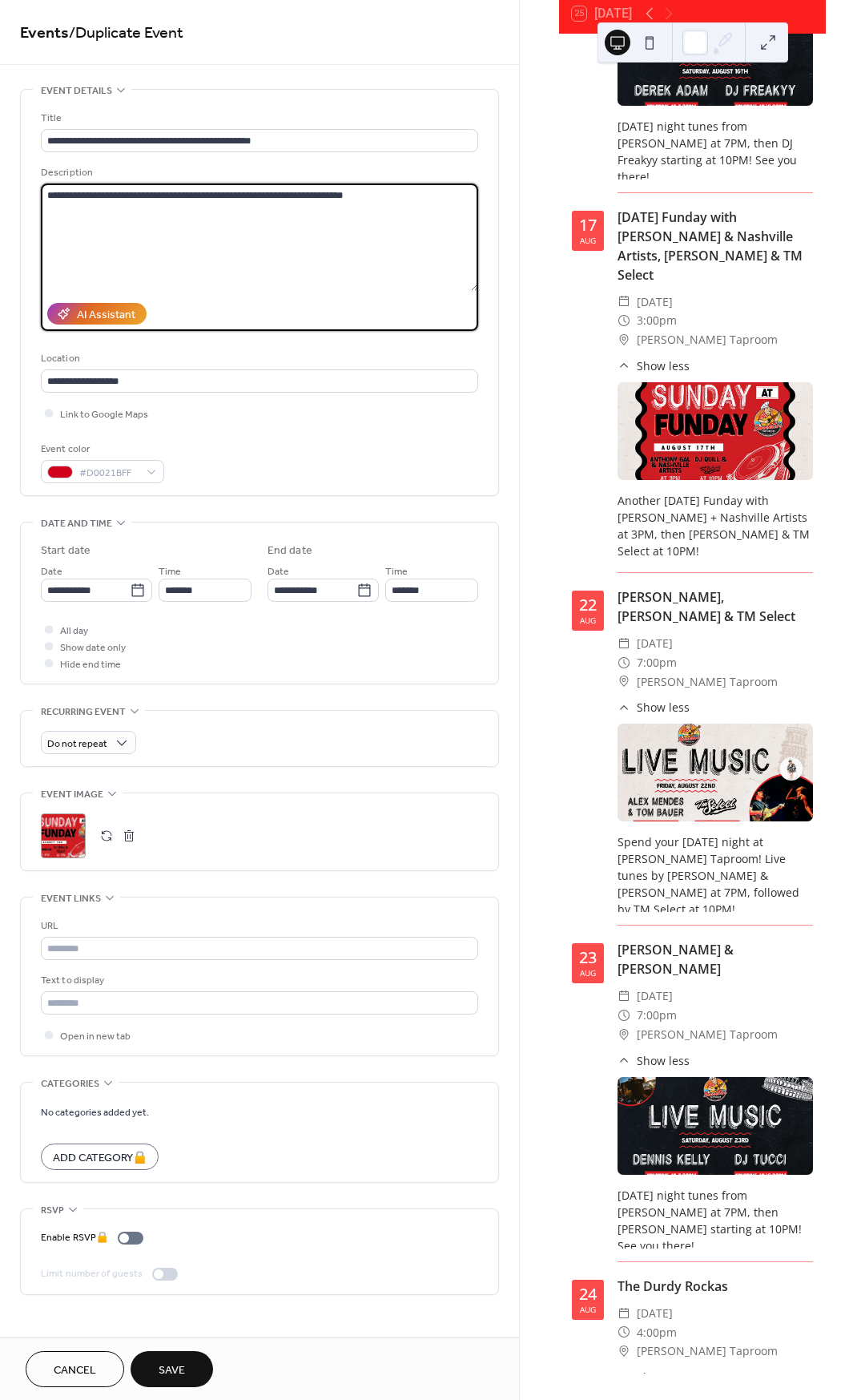 click on "**********" at bounding box center [260, 237] 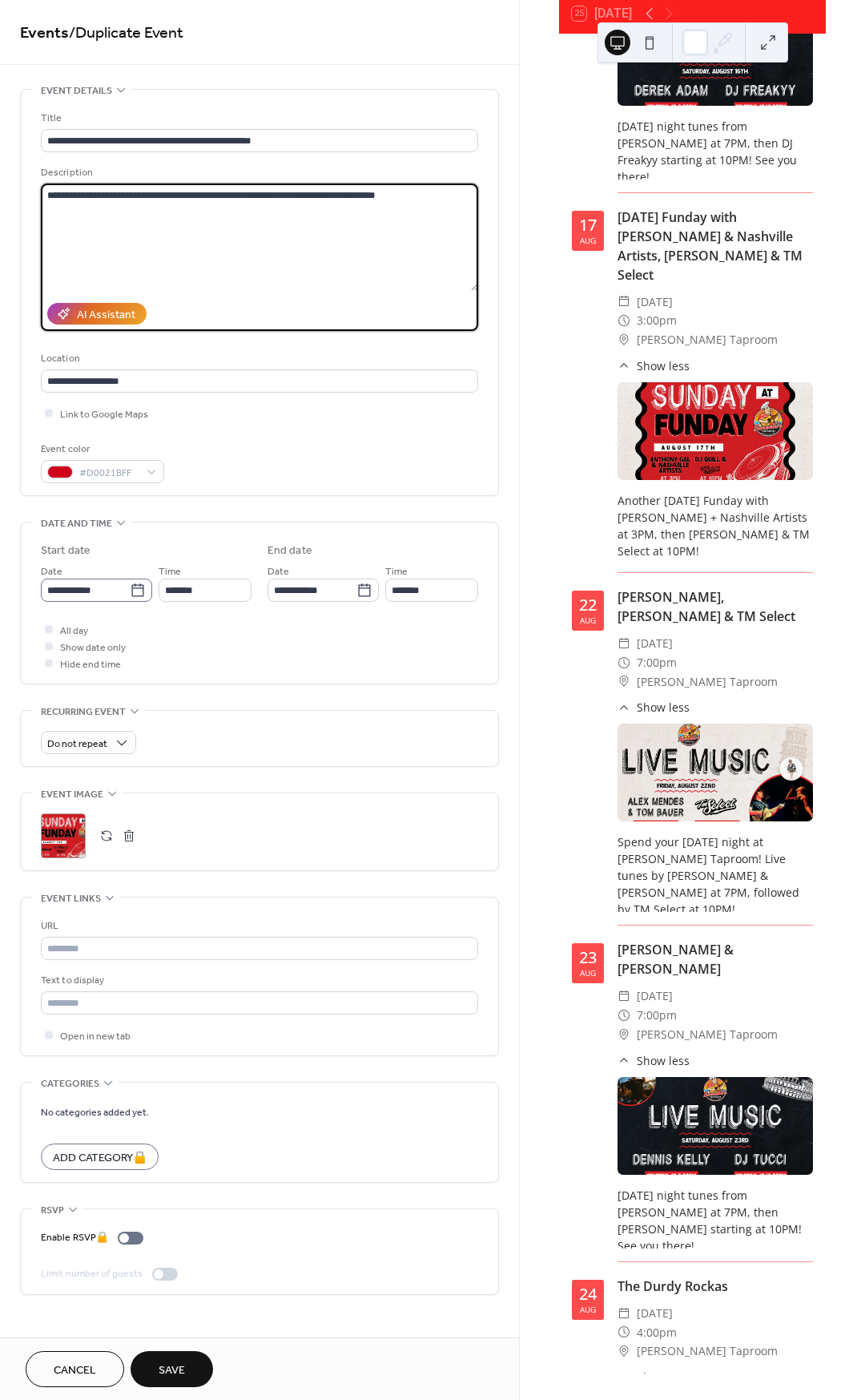 type on "**********" 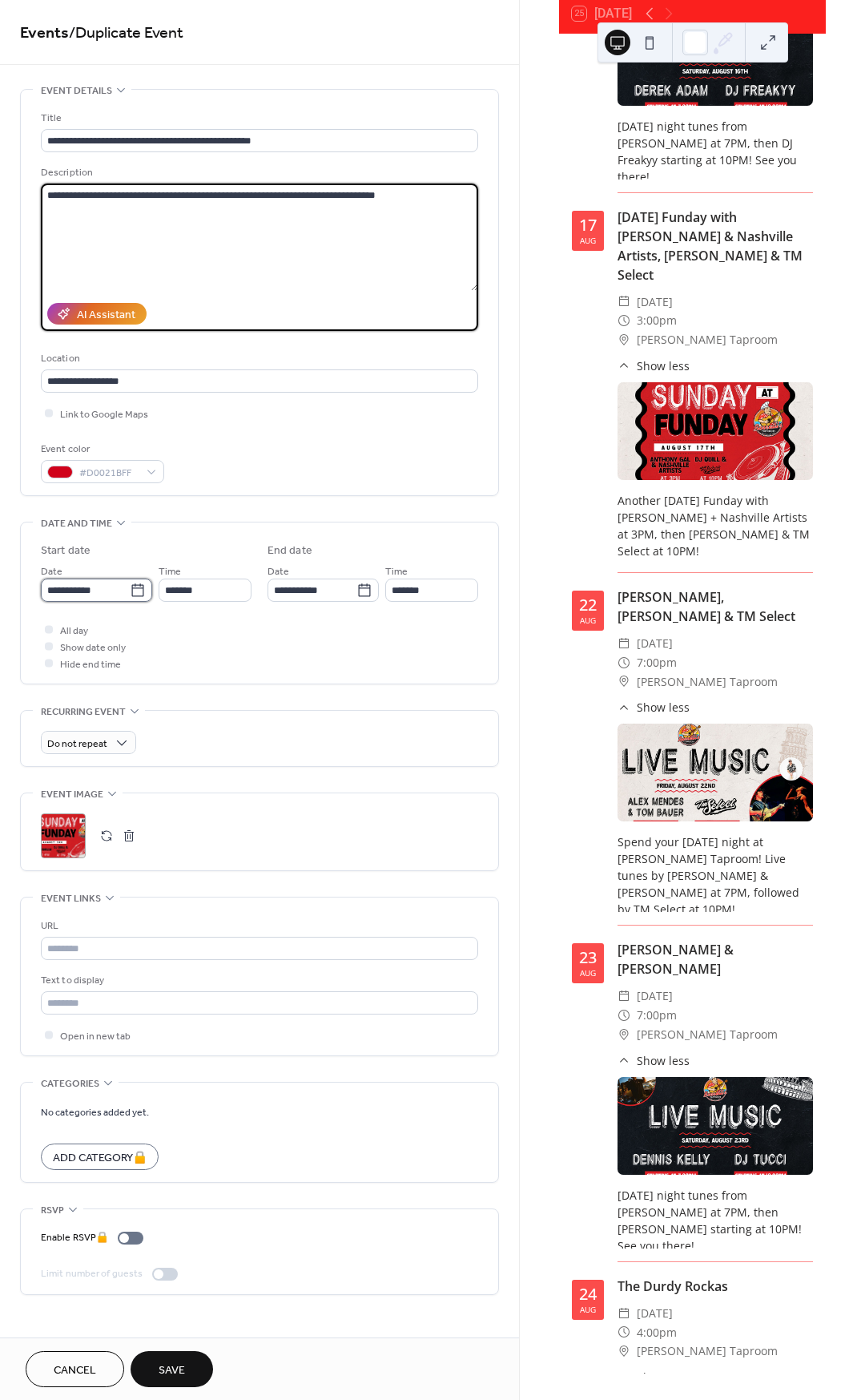 click on "**********" at bounding box center (85, 590) 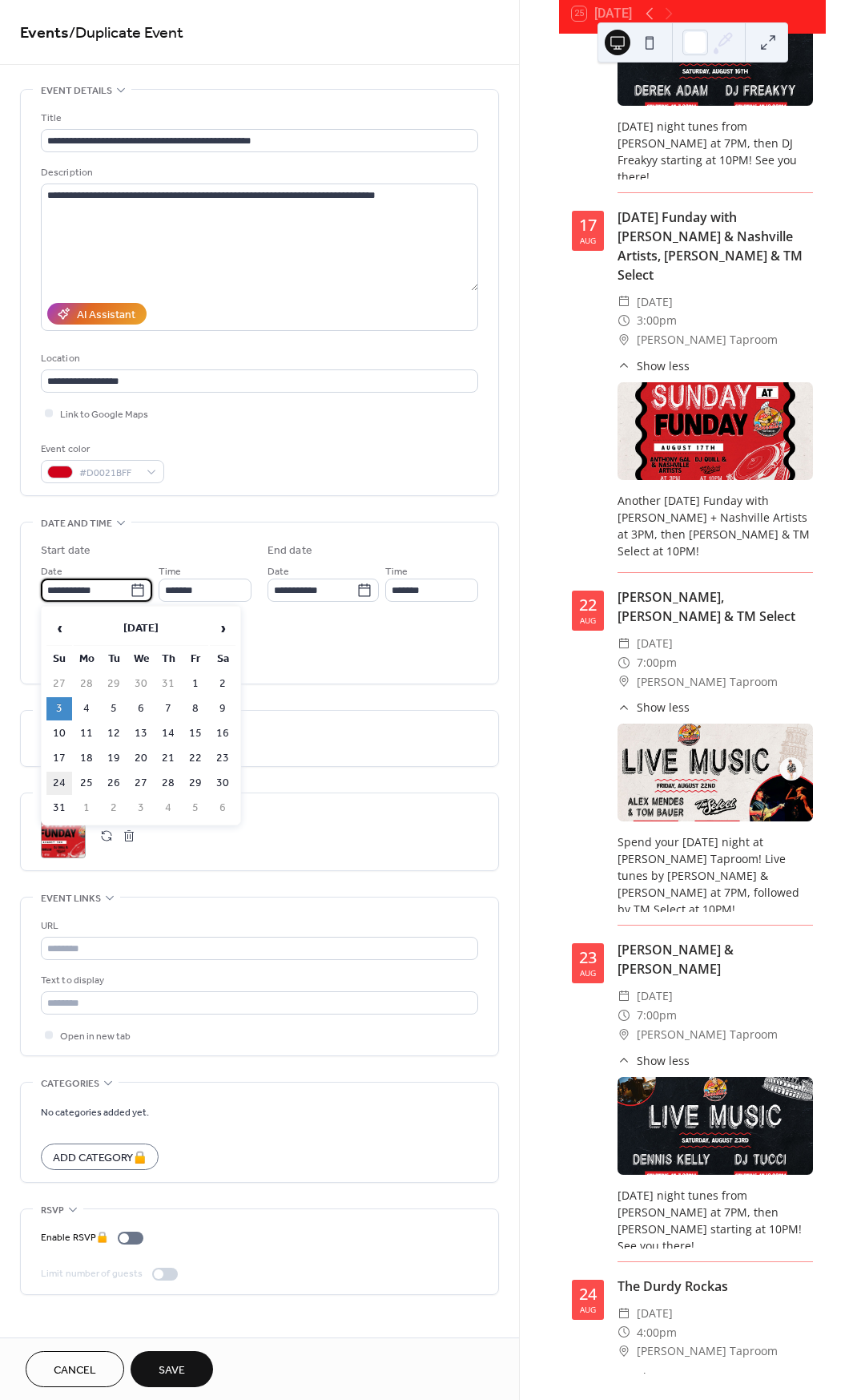 click on "24" at bounding box center (59, 783) 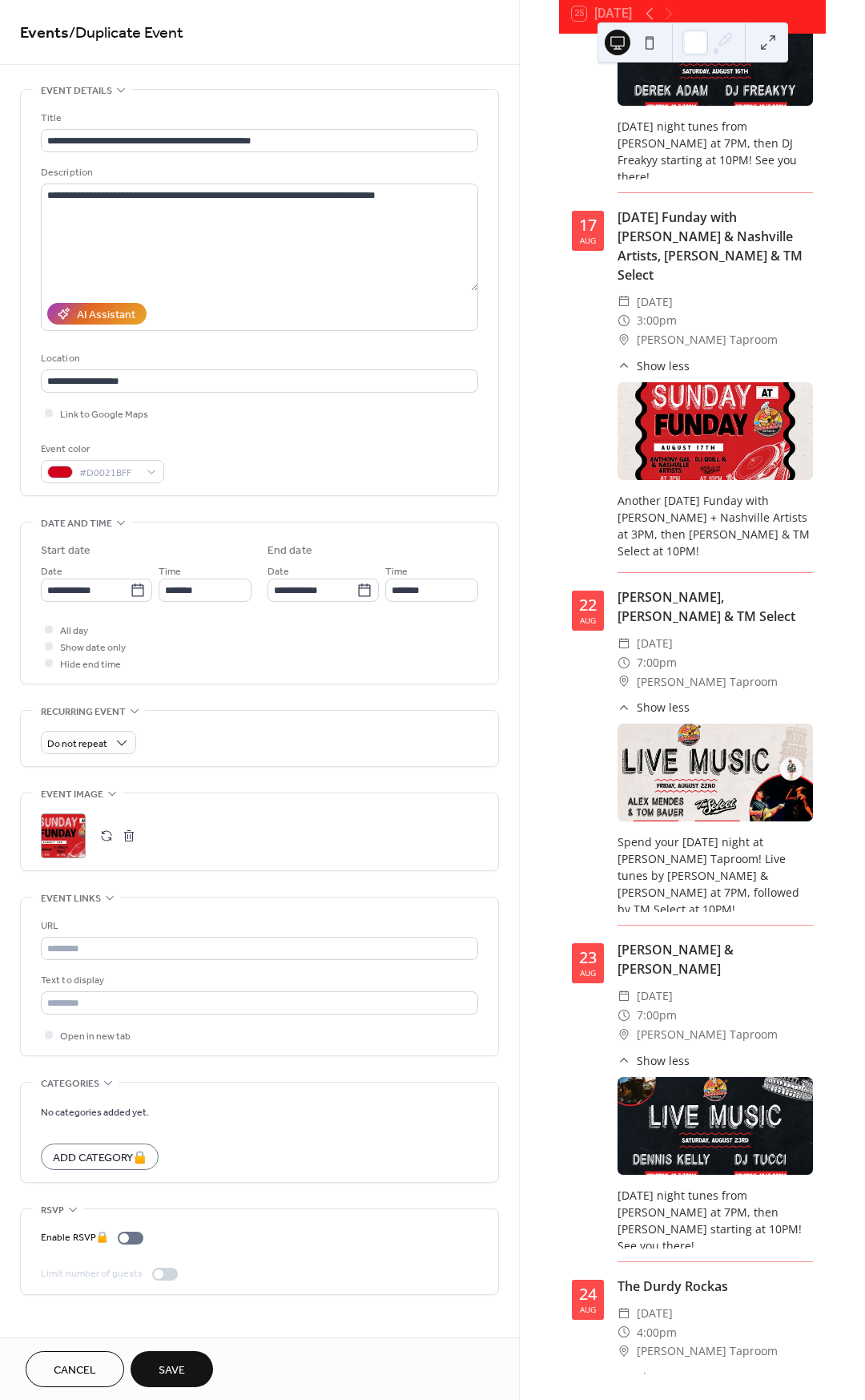 click on ";" at bounding box center (63, 836) 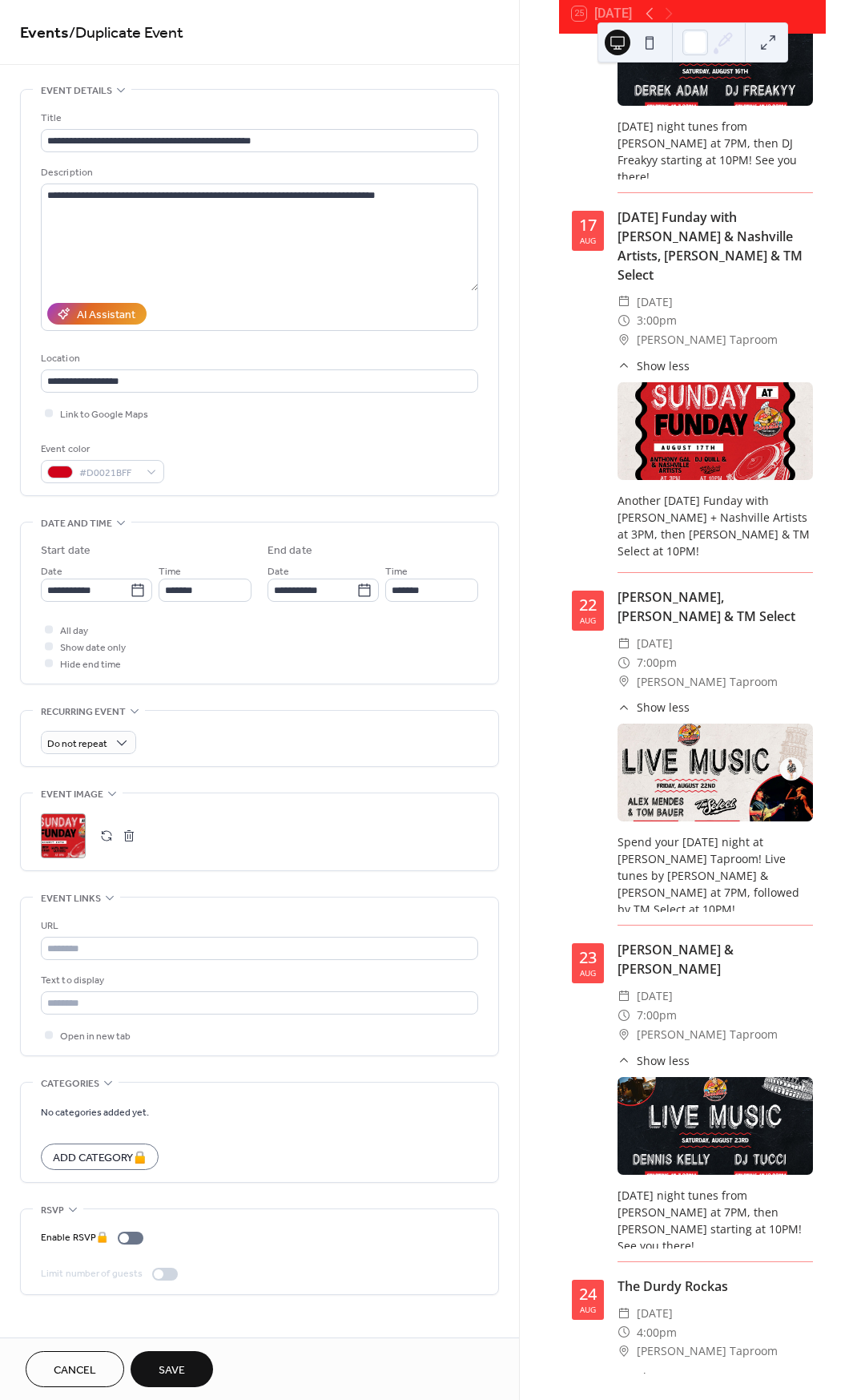 click on "Save" at bounding box center (171, 1370) 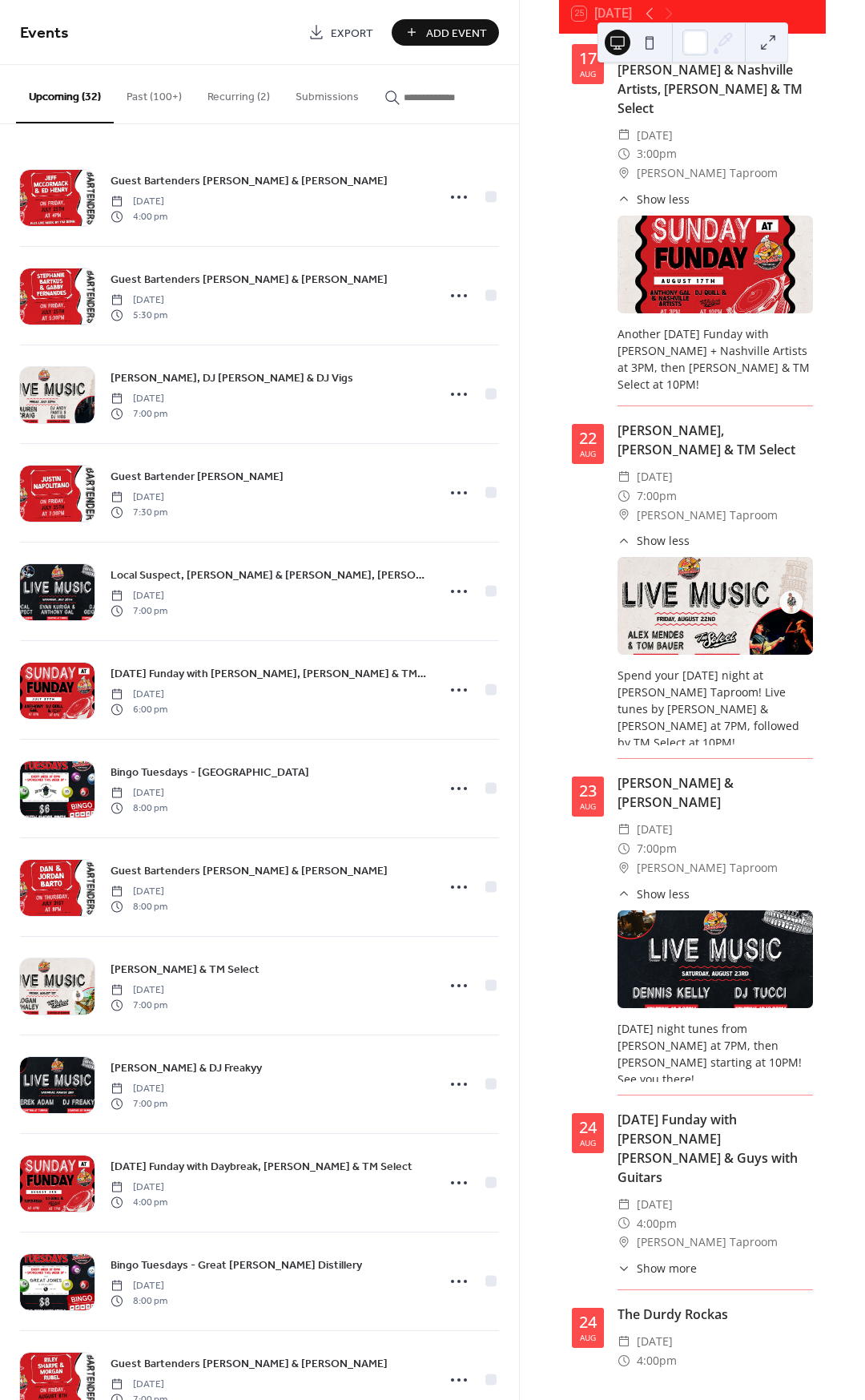 scroll, scrollTop: 4966, scrollLeft: 0, axis: vertical 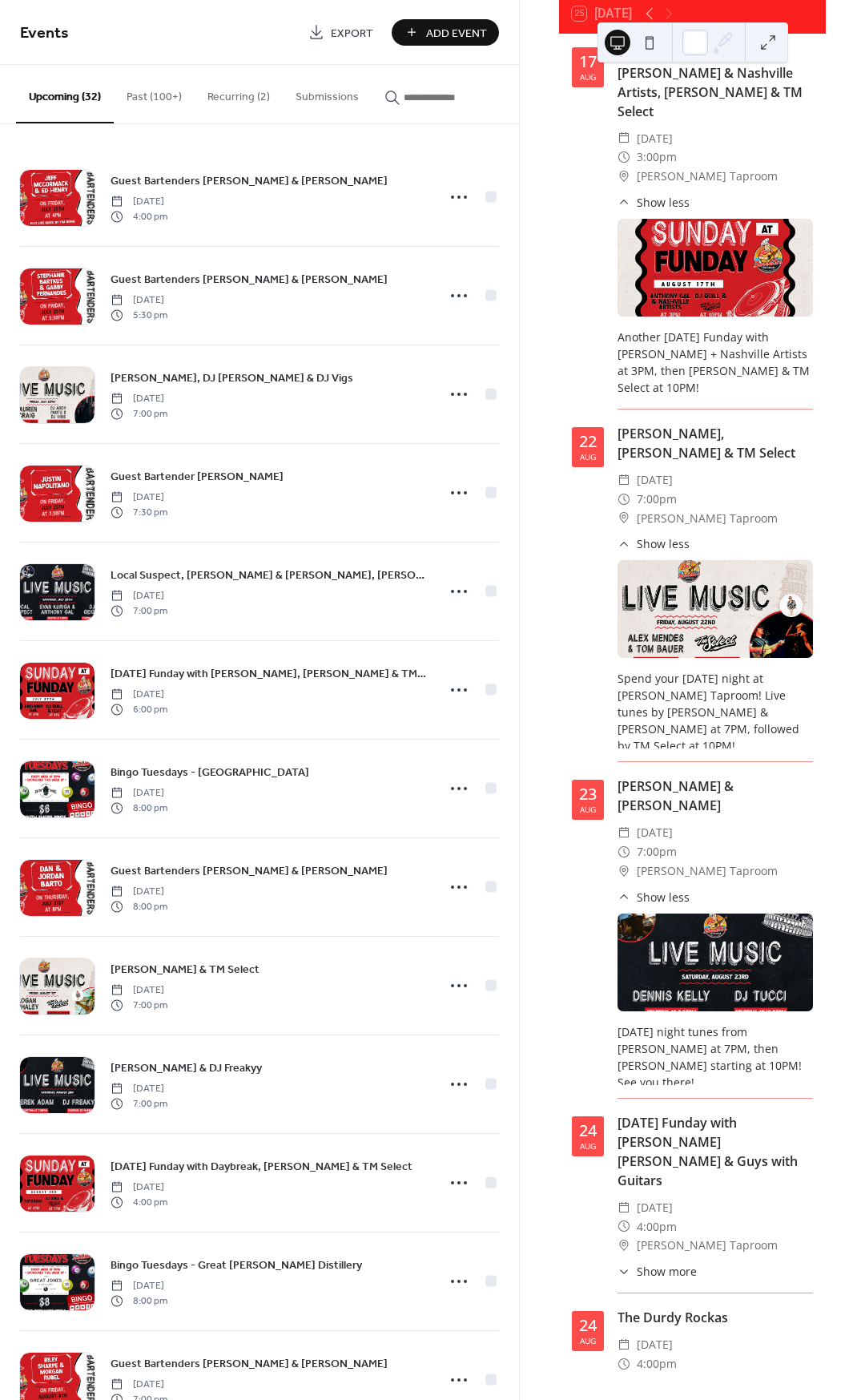 click on "Show more" at bounding box center (666, 1409) 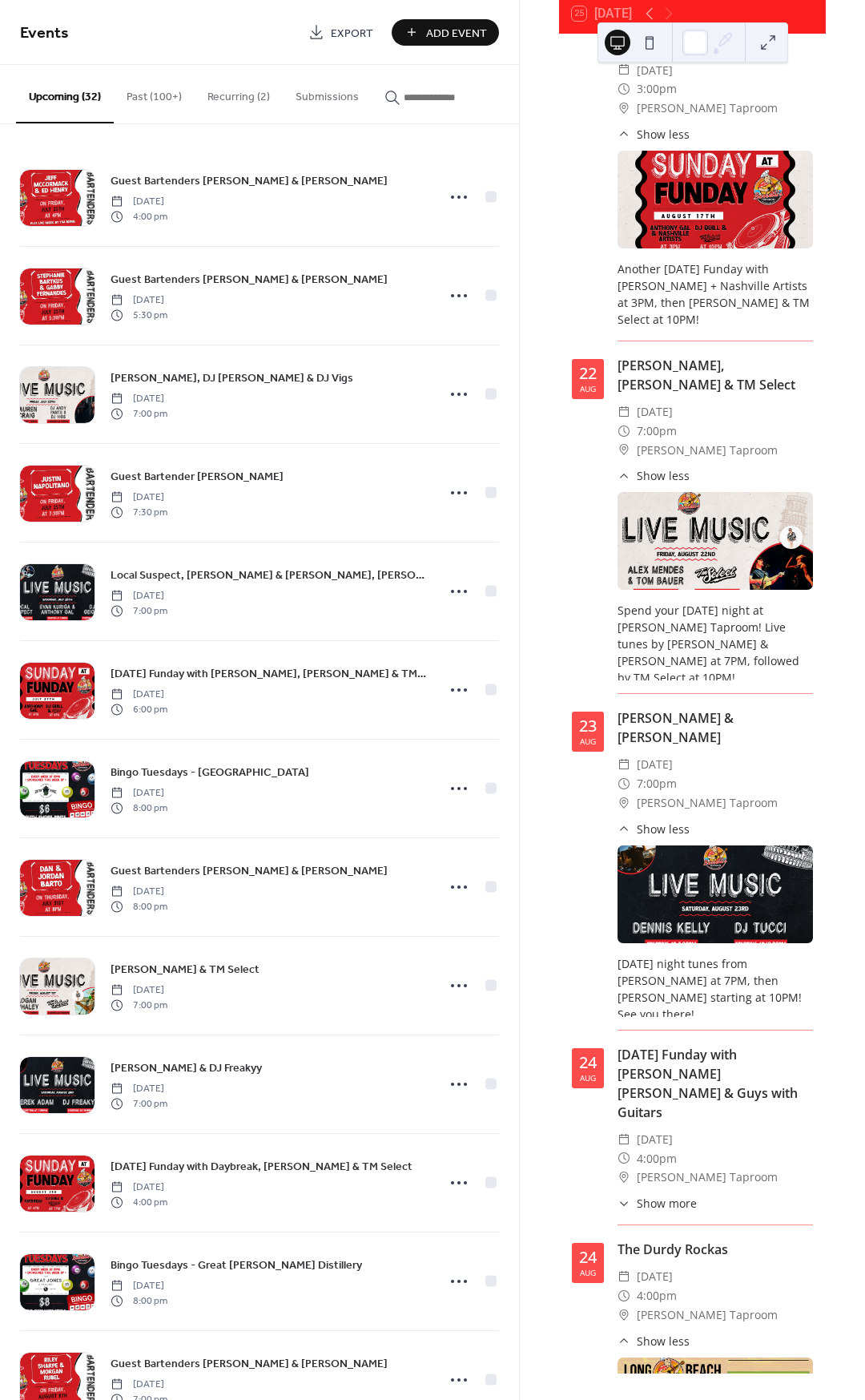 scroll, scrollTop: 5035, scrollLeft: 0, axis: vertical 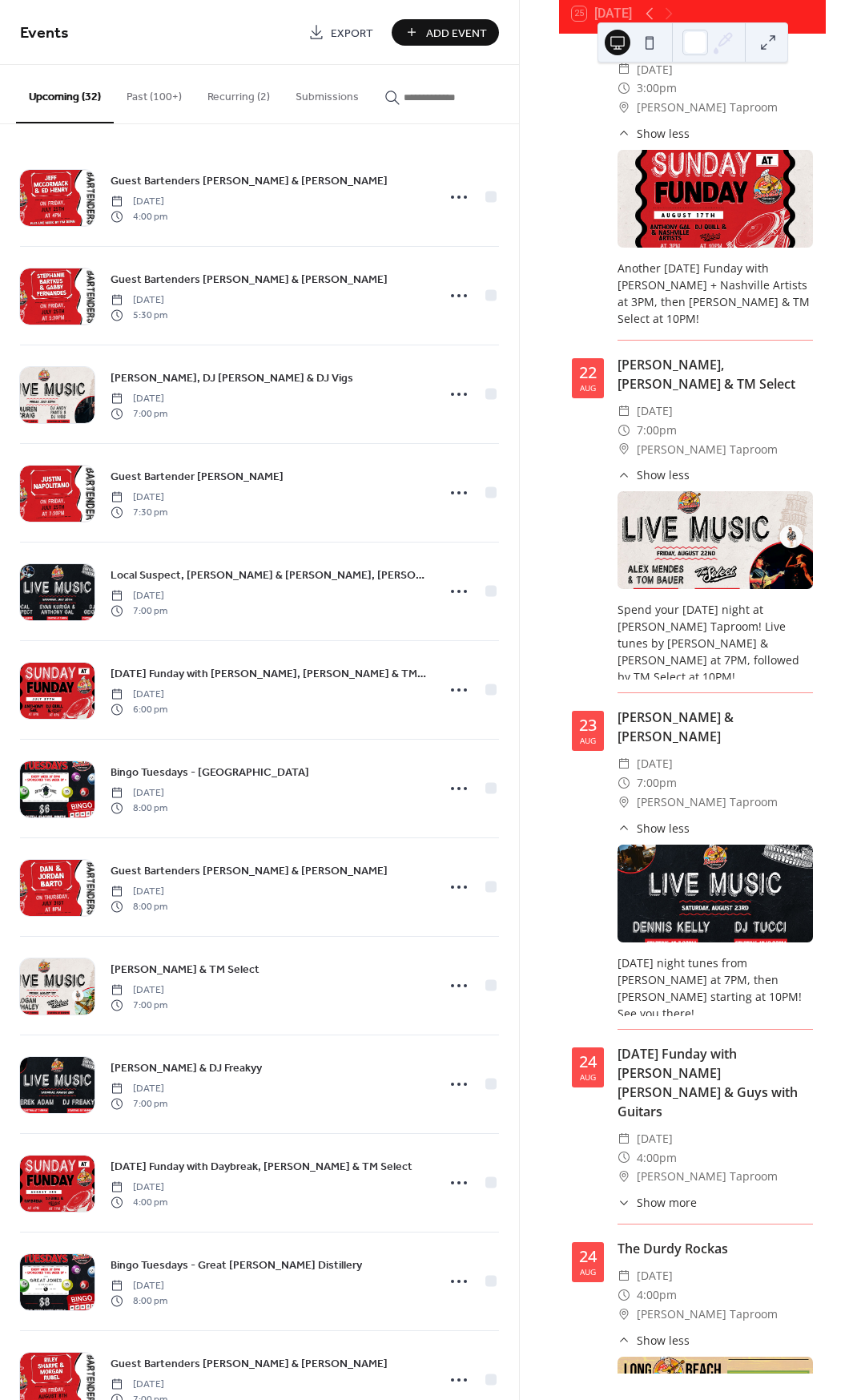 click on "Show more" at bounding box center [666, 1202] 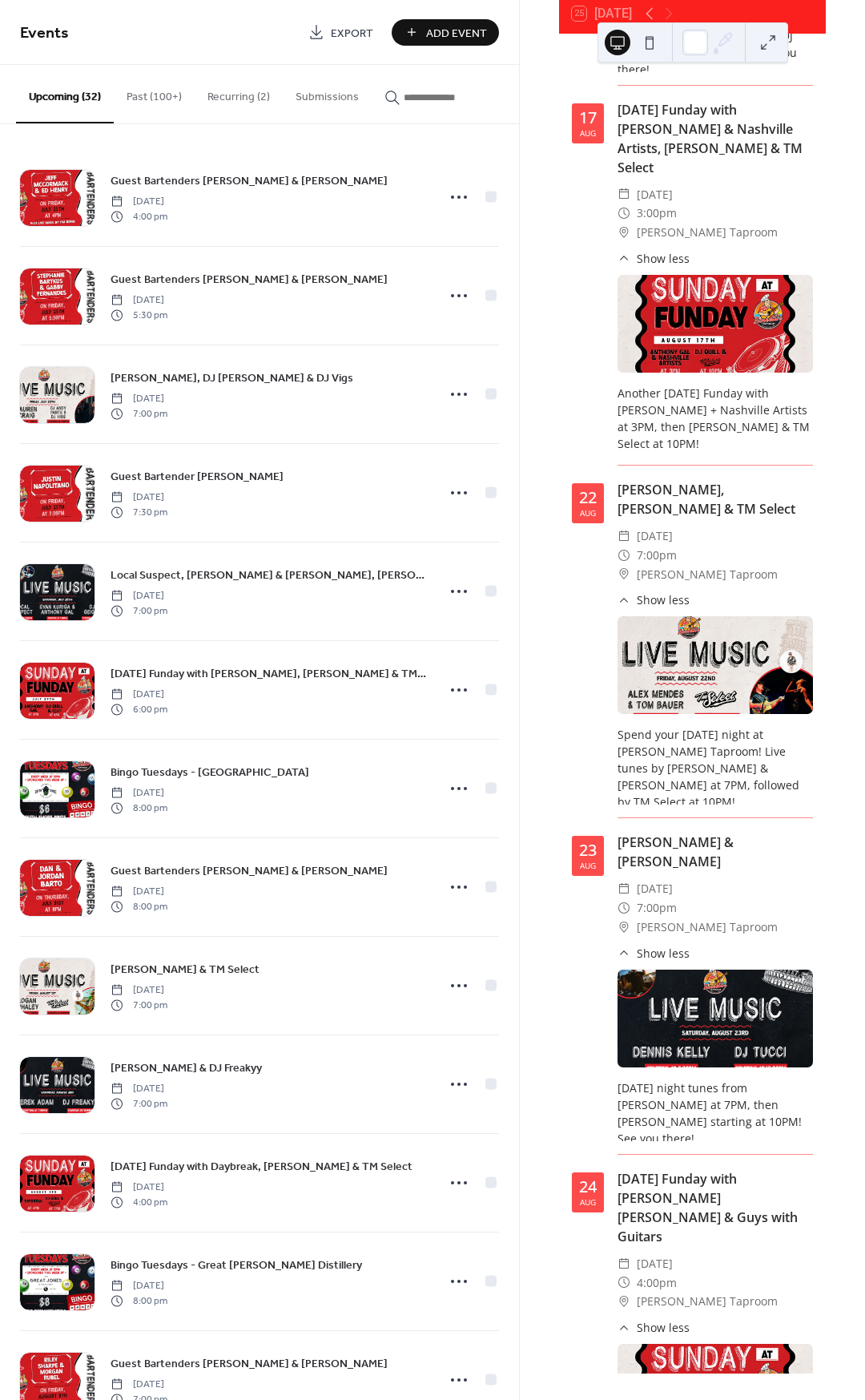 type 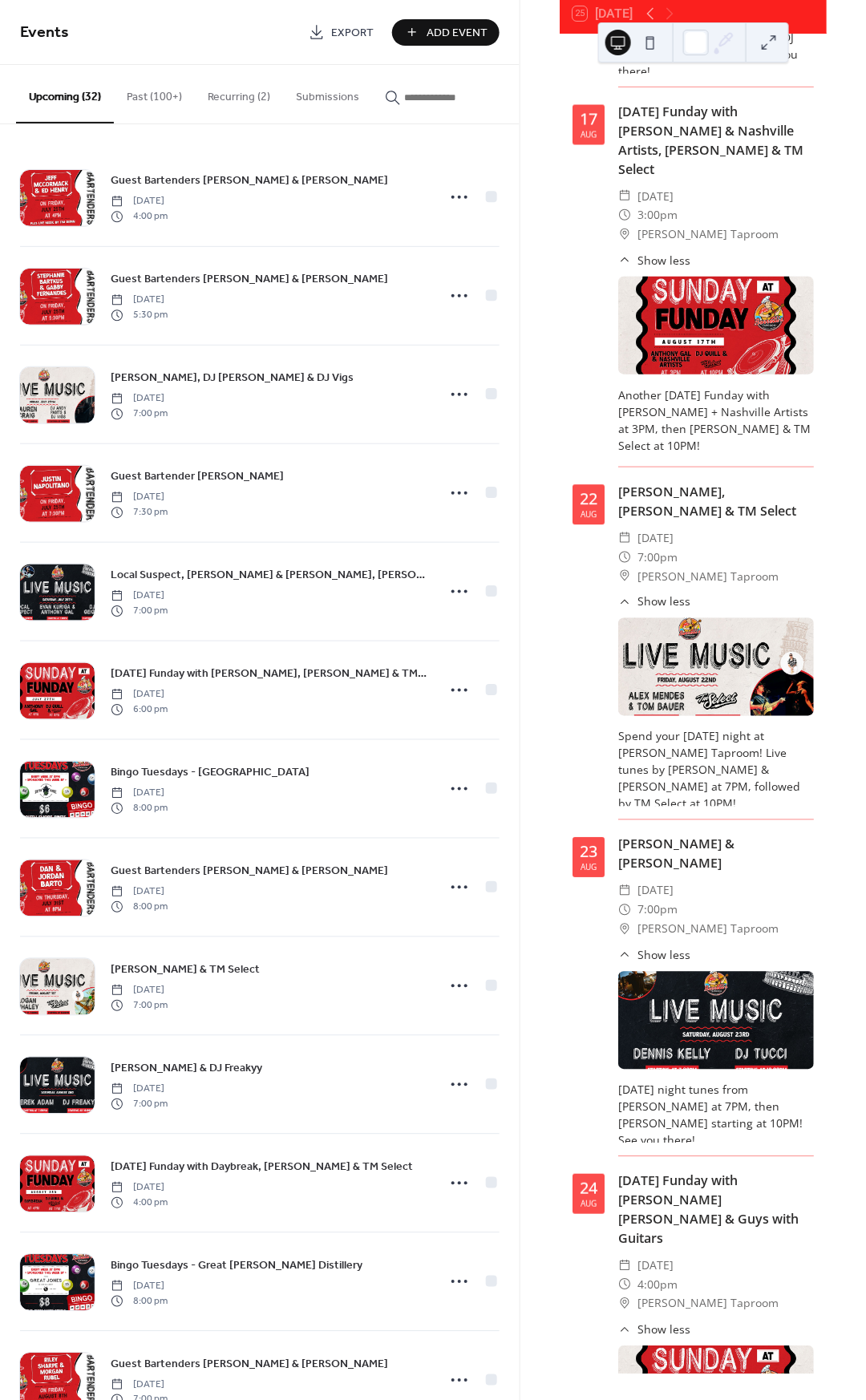 scroll, scrollTop: 4910, scrollLeft: 0, axis: vertical 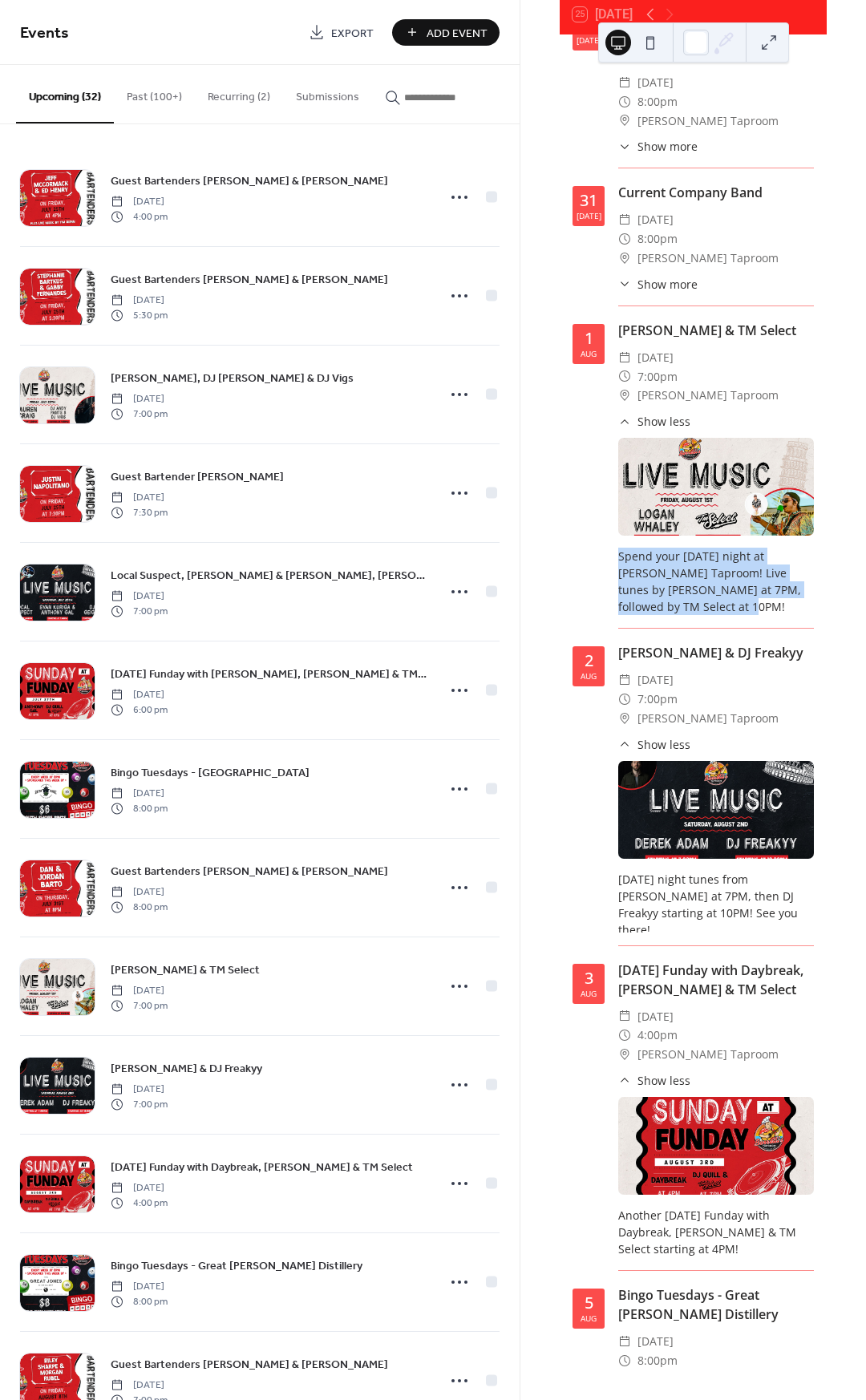 drag, startPoint x: 706, startPoint y: 515, endPoint x: 615, endPoint y: 457, distance: 107.912 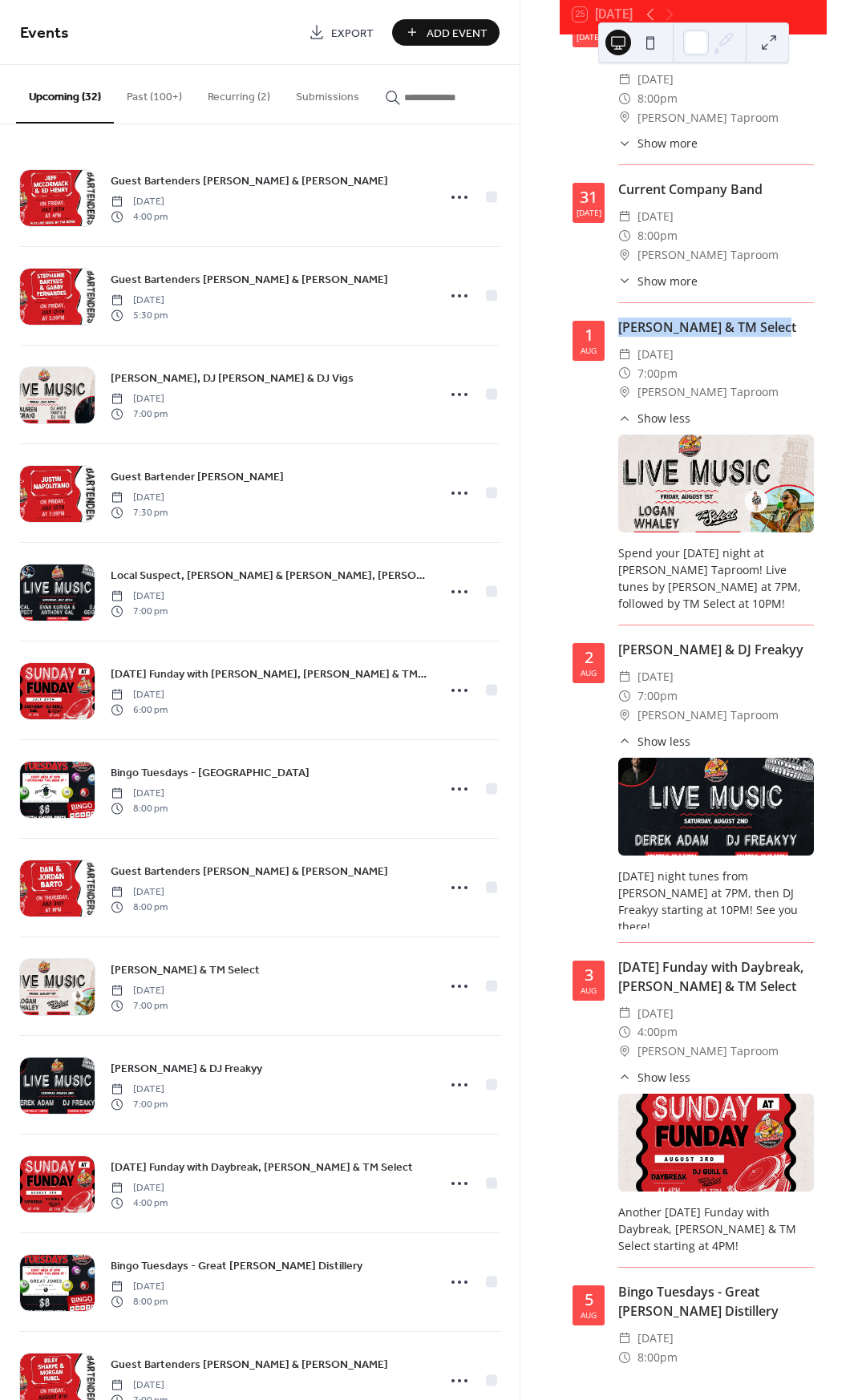 drag, startPoint x: 621, startPoint y: 244, endPoint x: 780, endPoint y: 245, distance: 159.00314 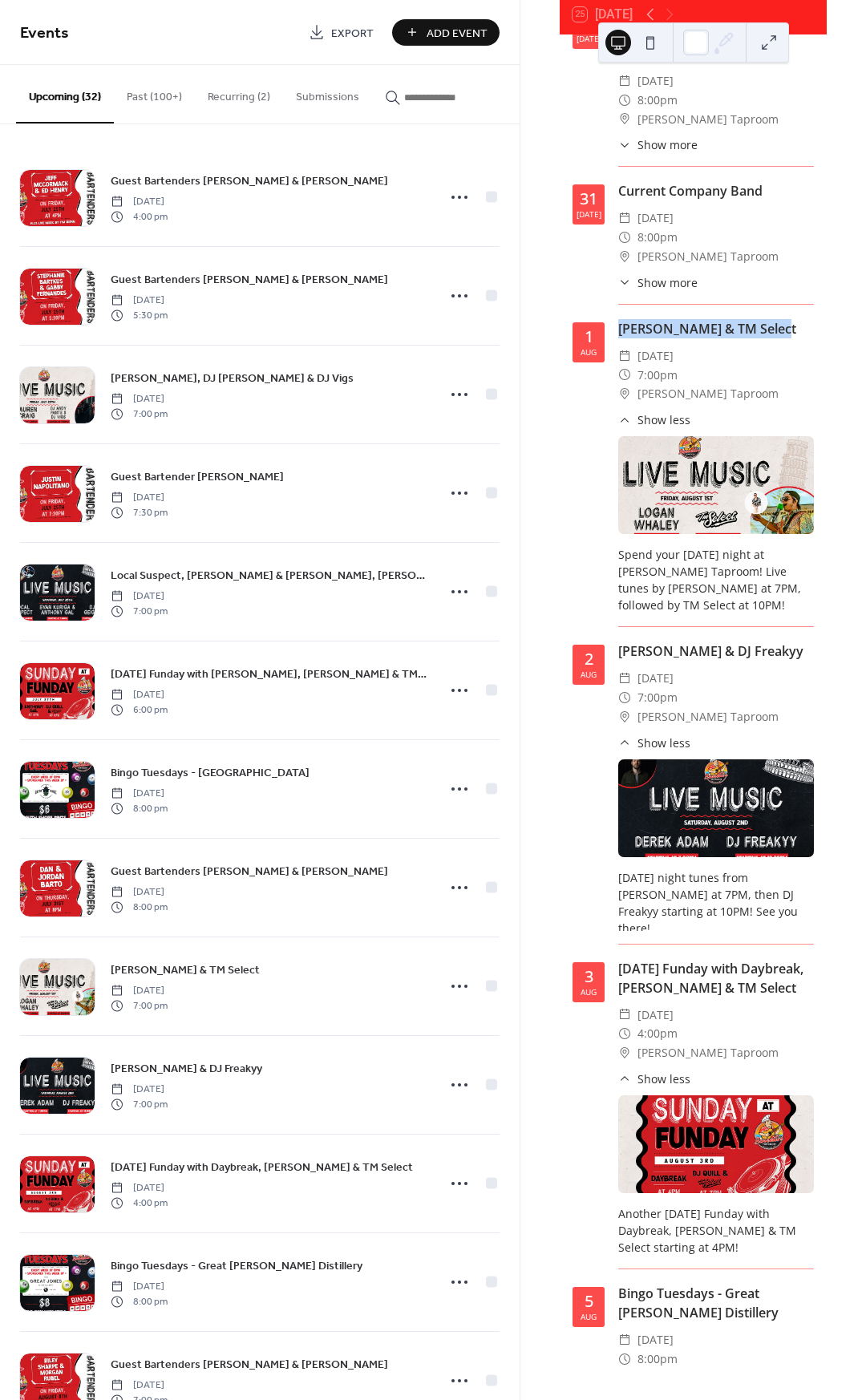 copy on "[PERSON_NAME] & TM Select" 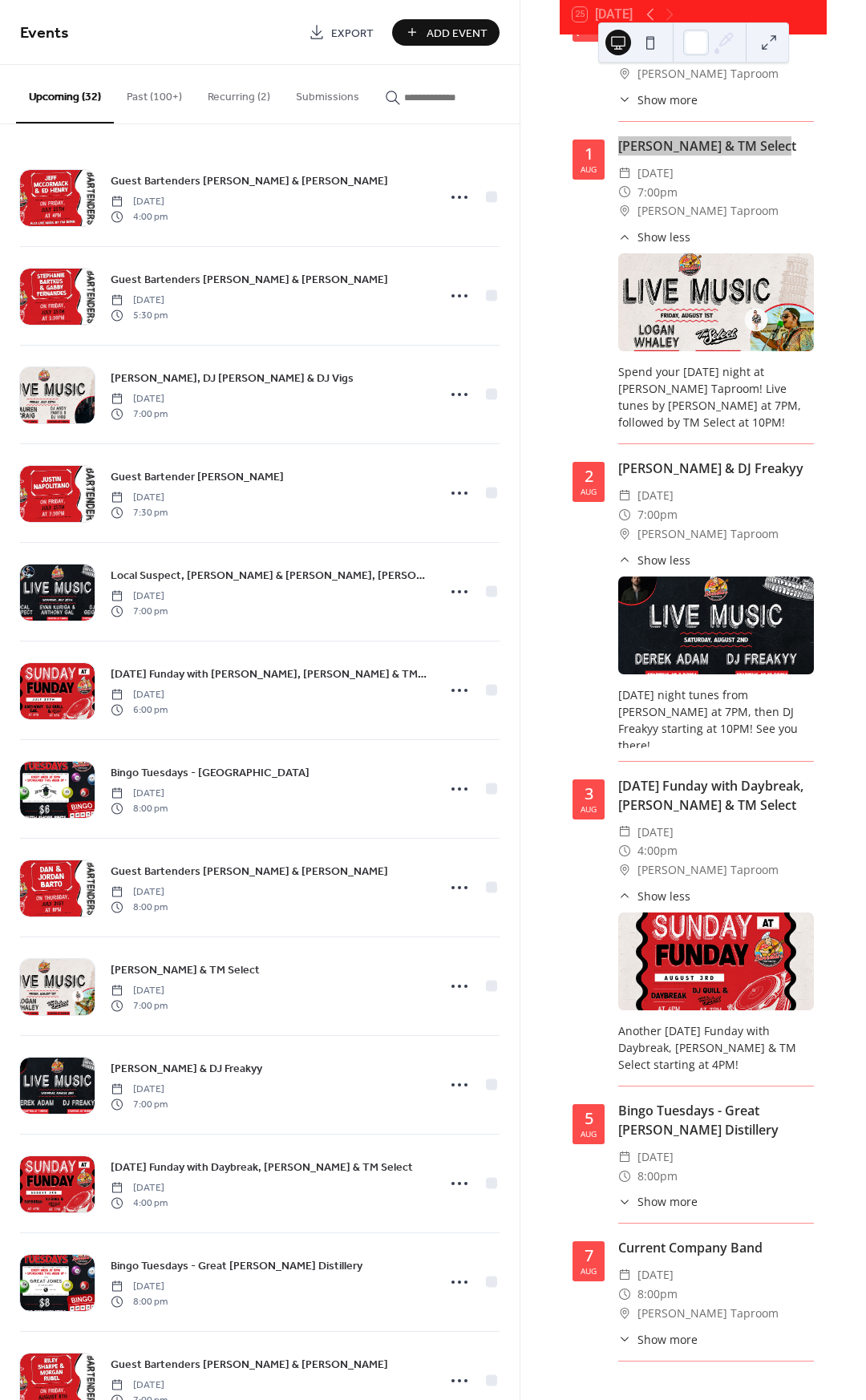 scroll, scrollTop: 1377, scrollLeft: 0, axis: vertical 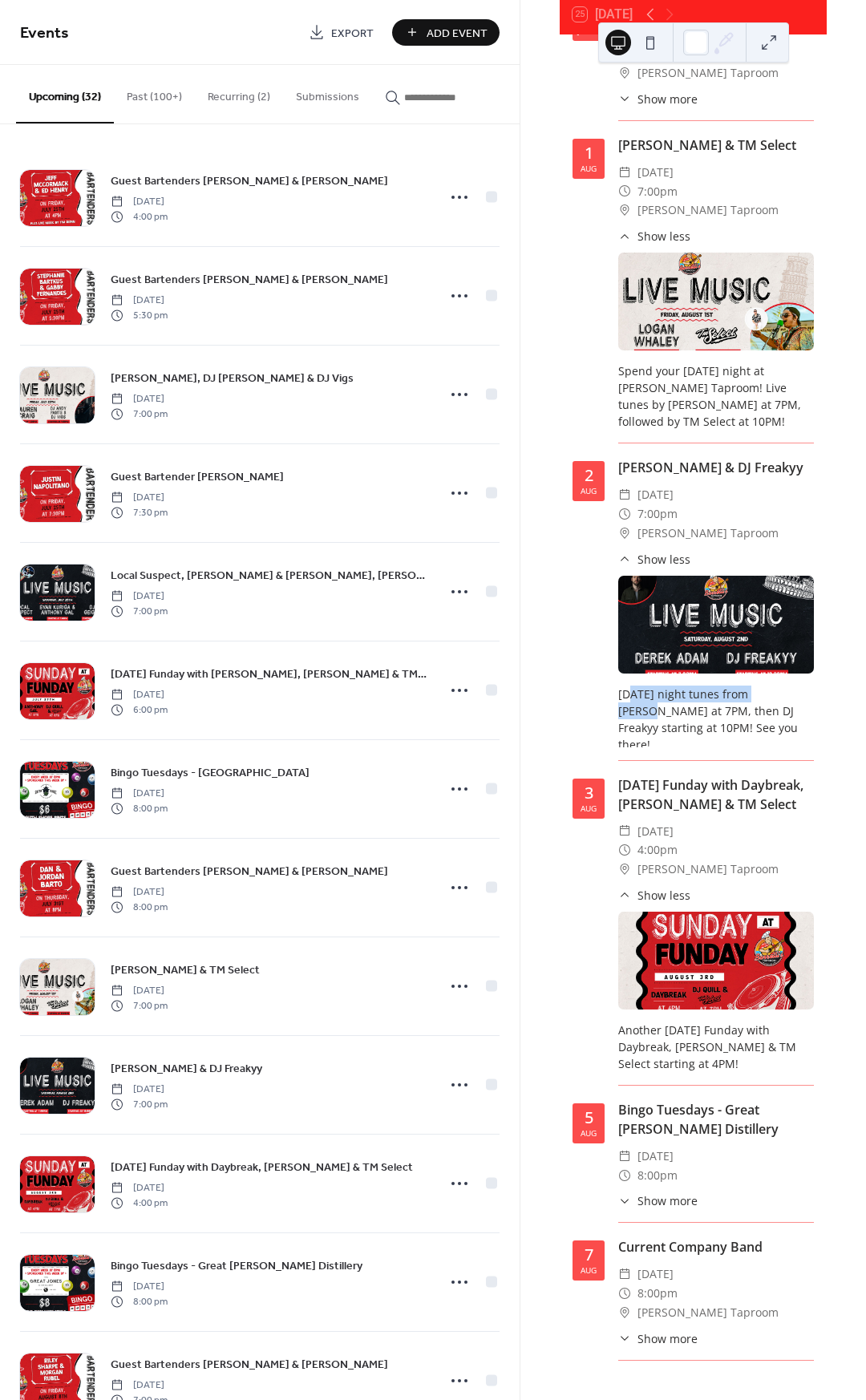 drag, startPoint x: 629, startPoint y: 593, endPoint x: 783, endPoint y: 604, distance: 154.3924 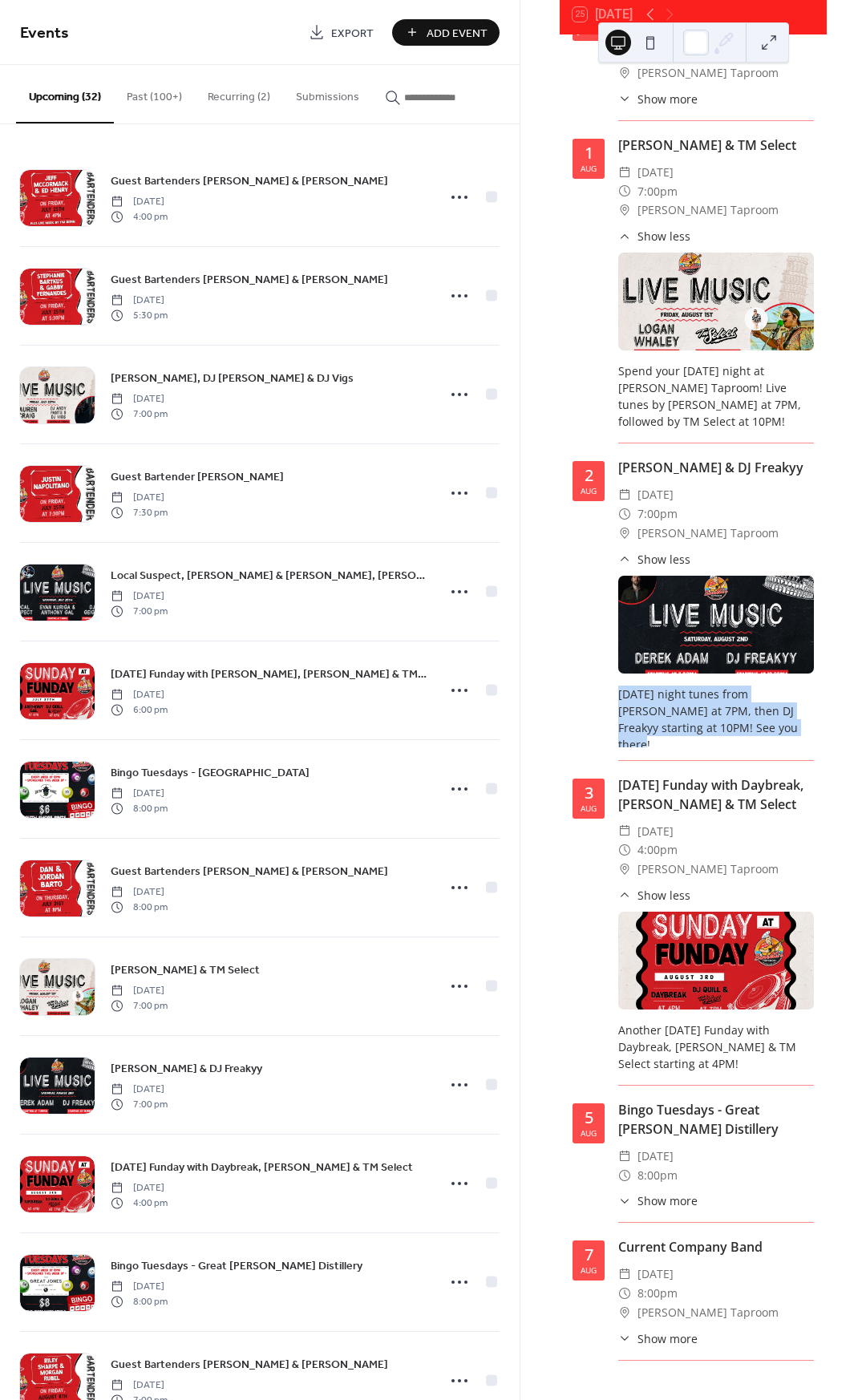 drag, startPoint x: 791, startPoint y: 629, endPoint x: 603, endPoint y: 592, distance: 191.60637 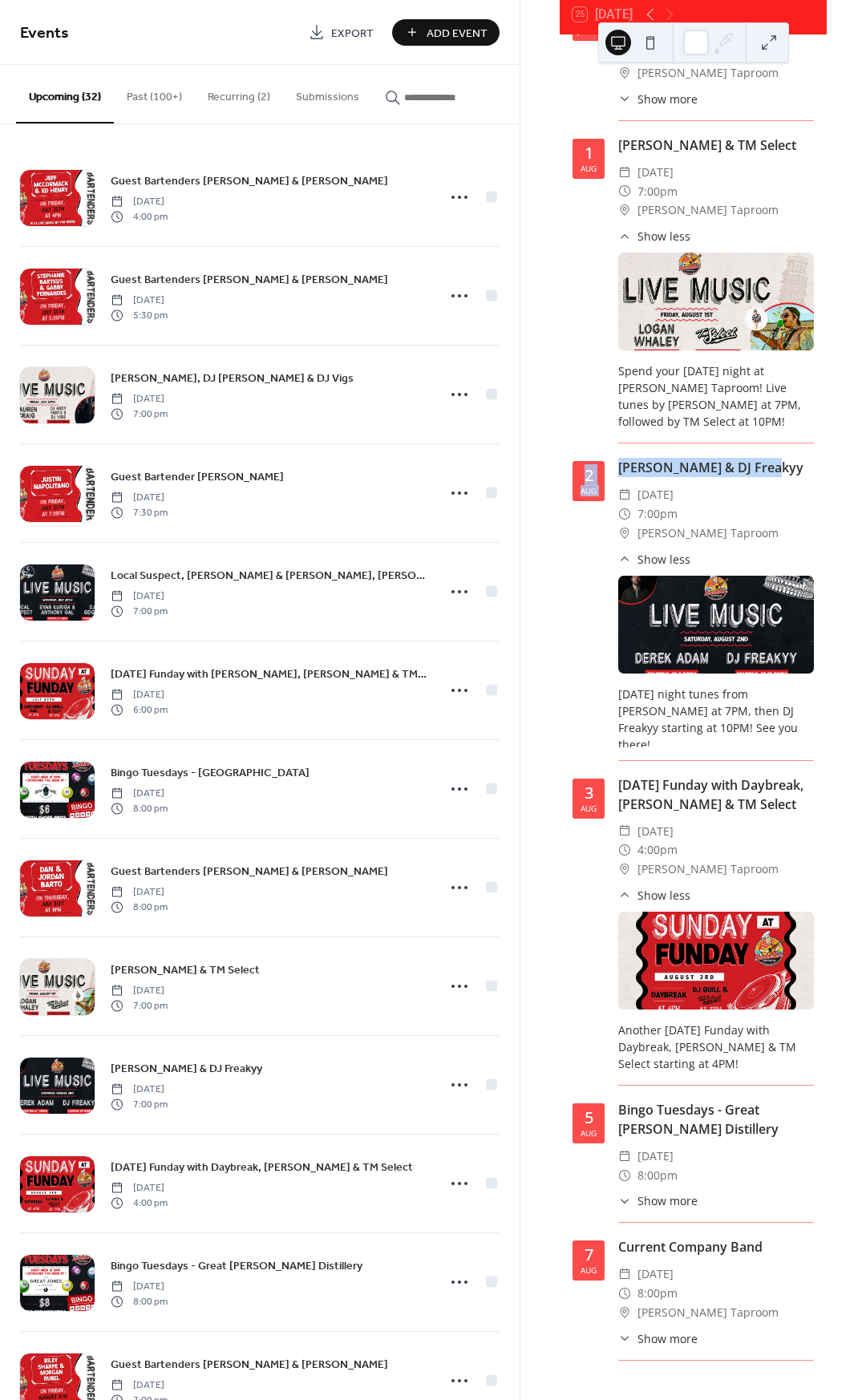 drag, startPoint x: 791, startPoint y: 375, endPoint x: 591, endPoint y: 371, distance: 200.04 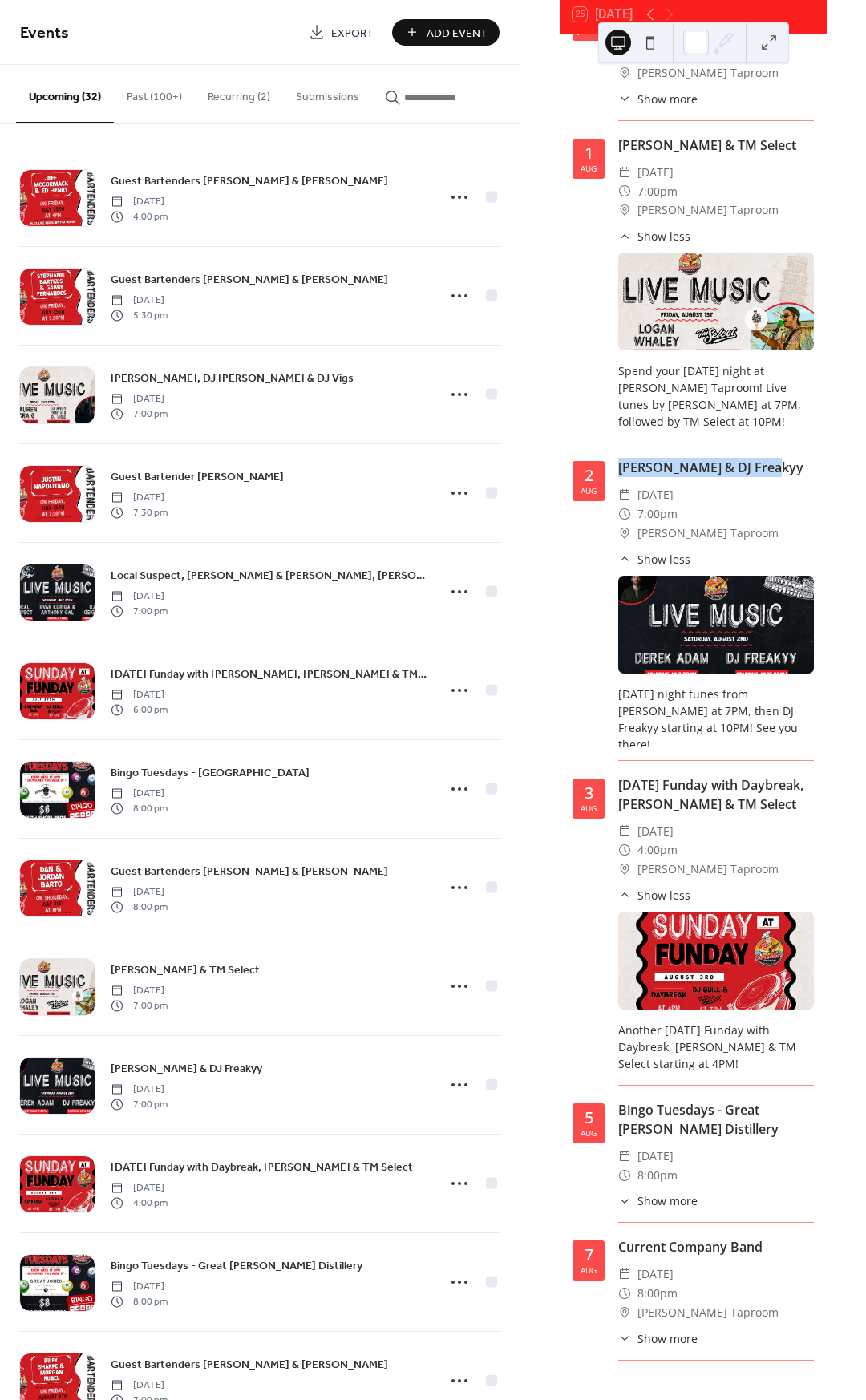 drag, startPoint x: 617, startPoint y: 370, endPoint x: 792, endPoint y: 373, distance: 175.02571 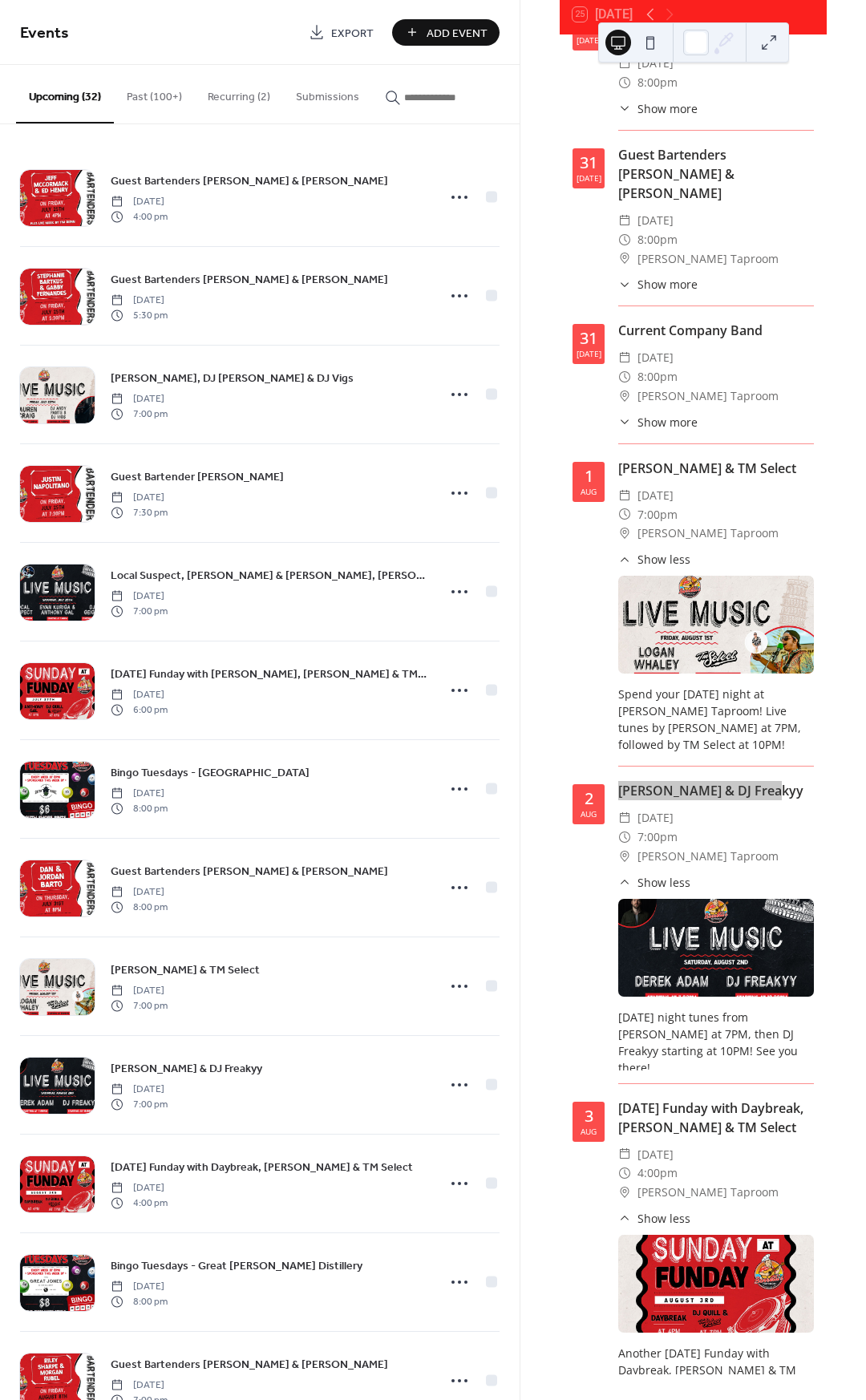 scroll, scrollTop: 1056, scrollLeft: 0, axis: vertical 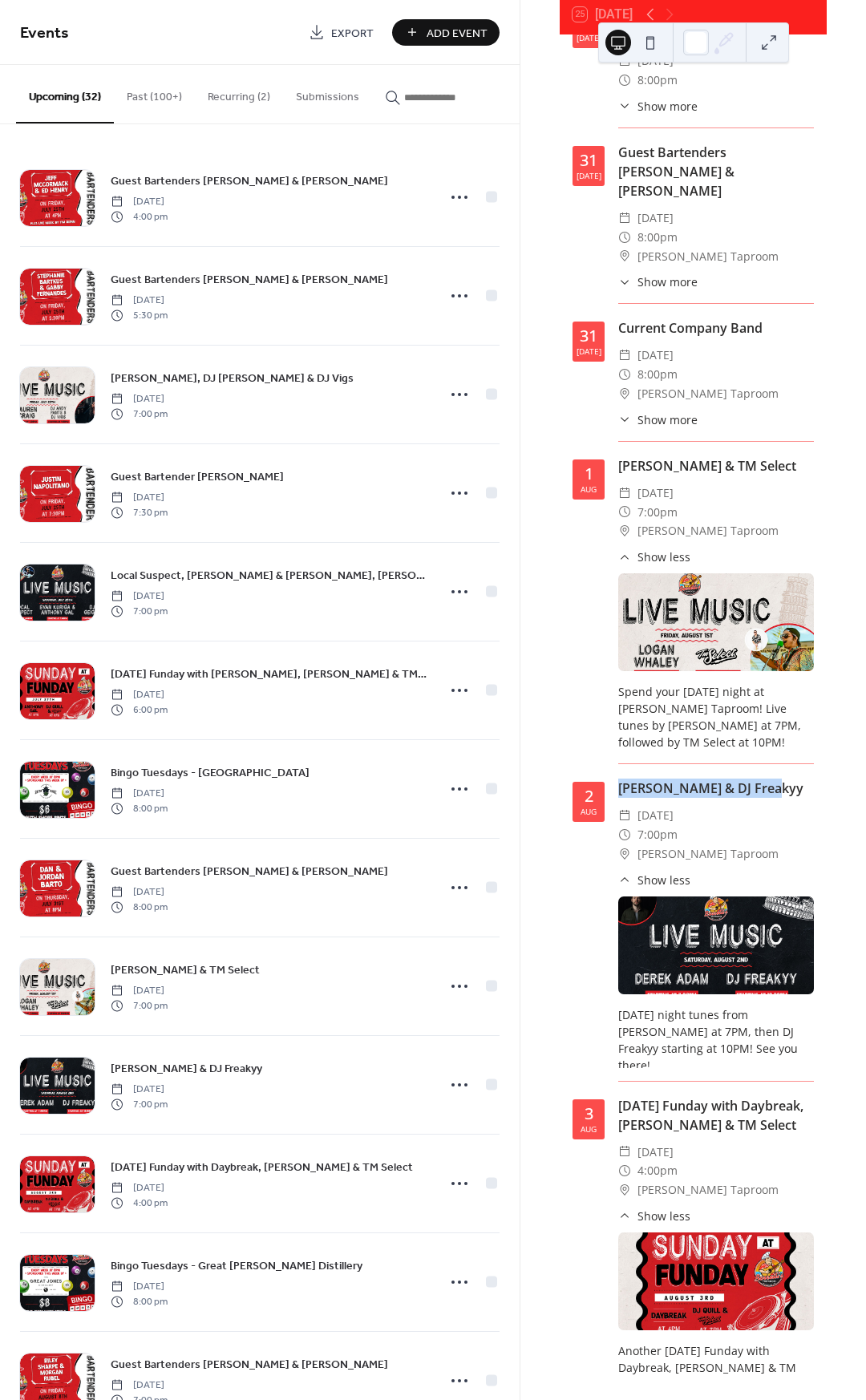 click 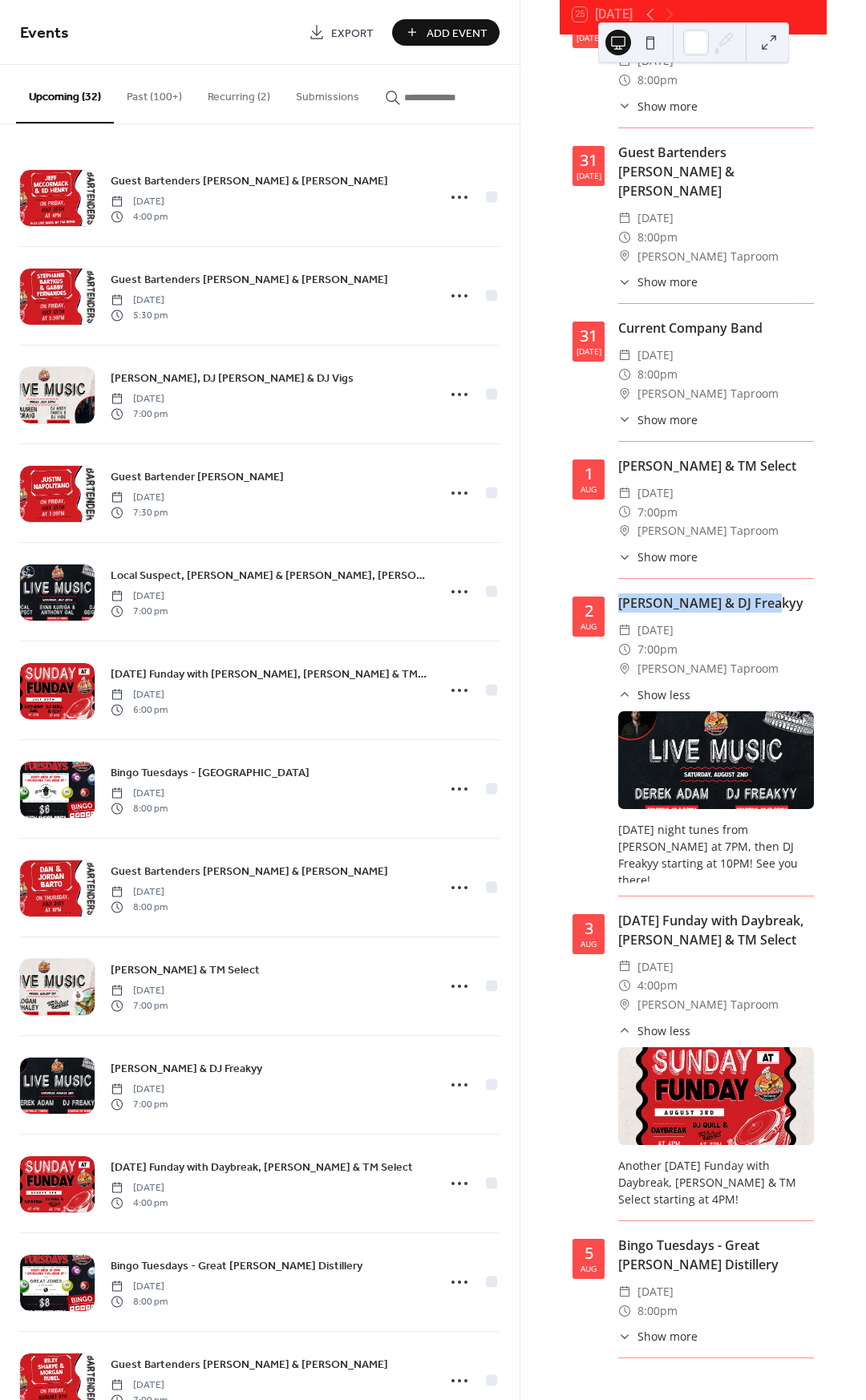 click 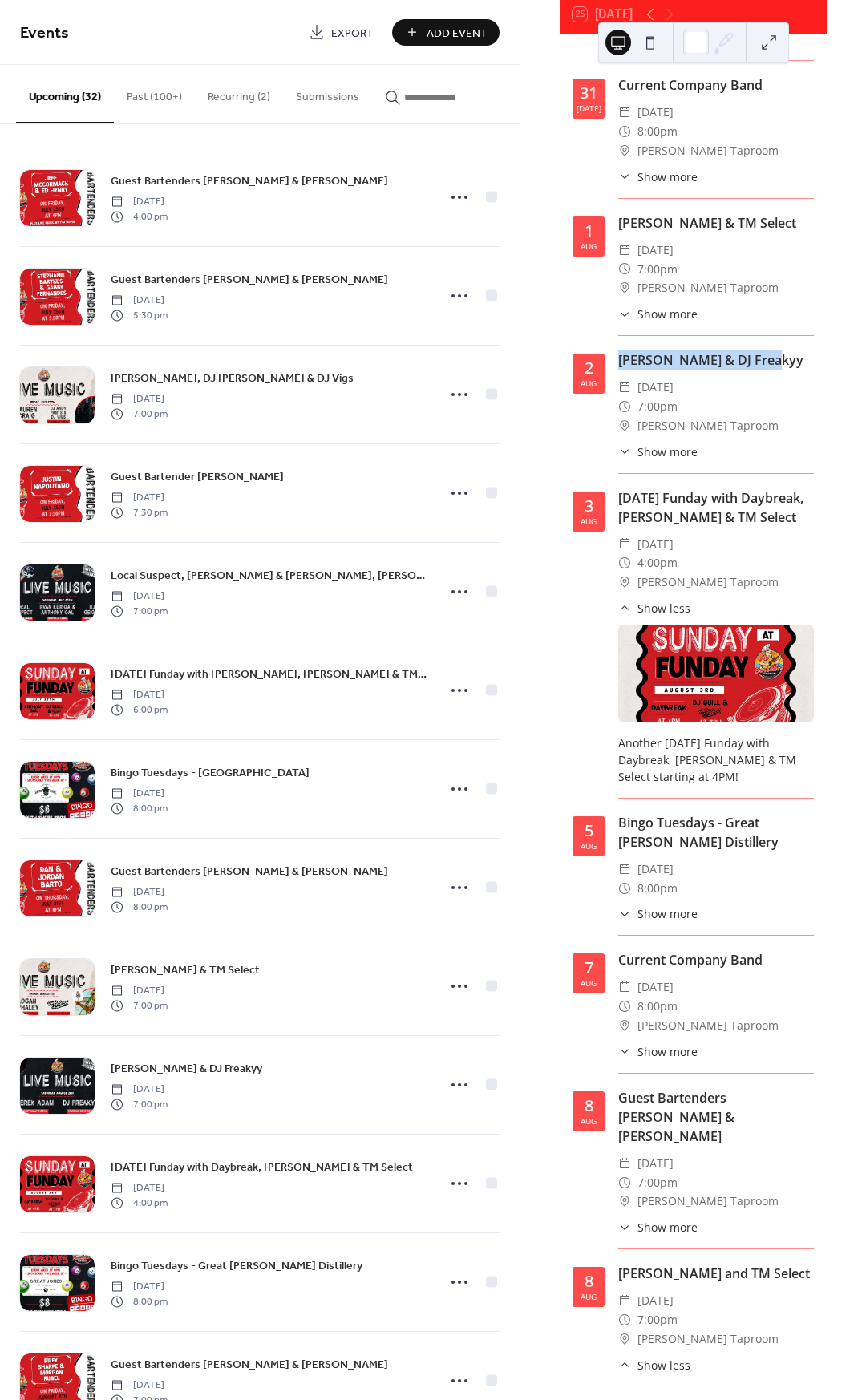 scroll, scrollTop: 1292, scrollLeft: 0, axis: vertical 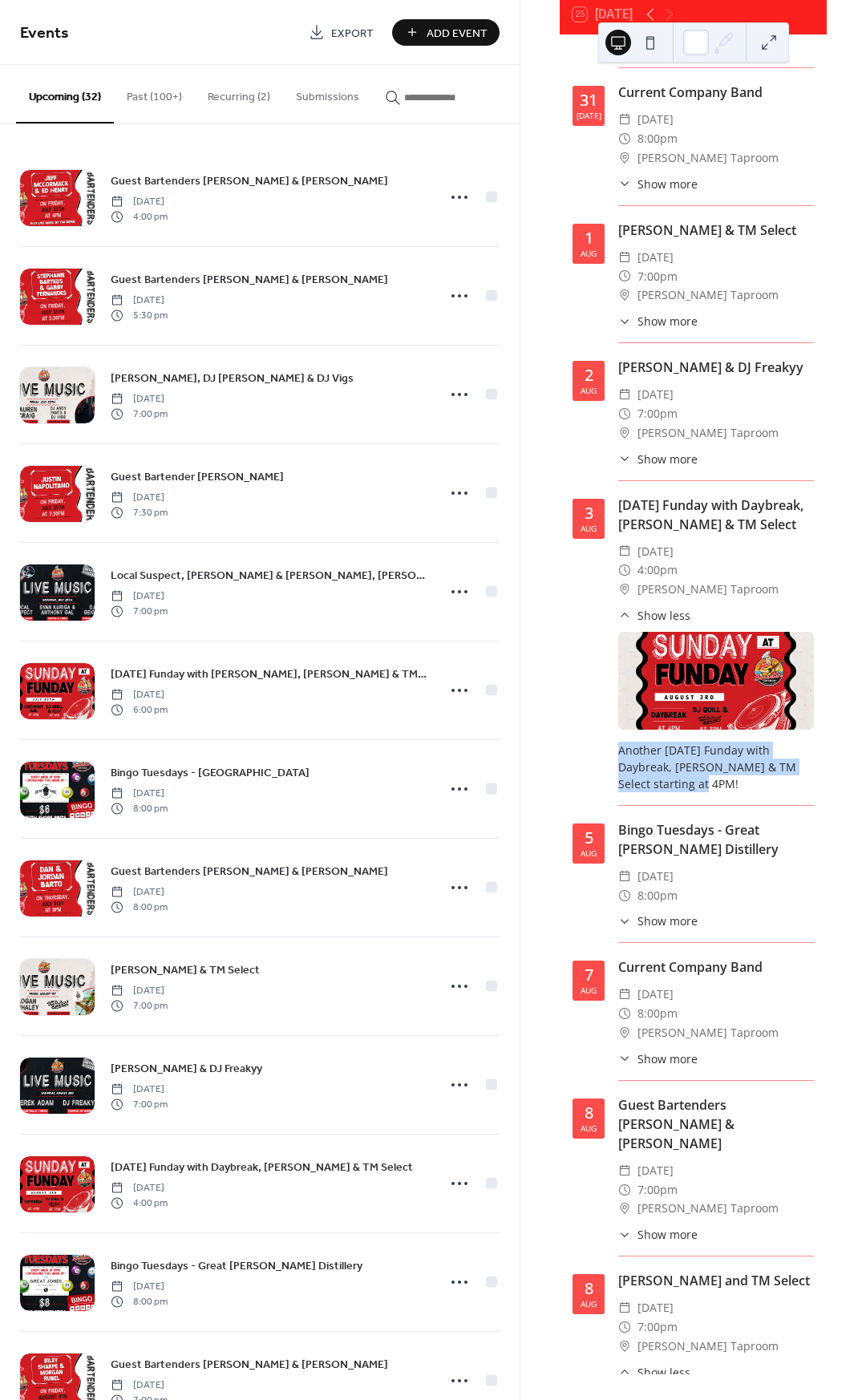 drag, startPoint x: 707, startPoint y: 709, endPoint x: 616, endPoint y: 682, distance: 94.92102 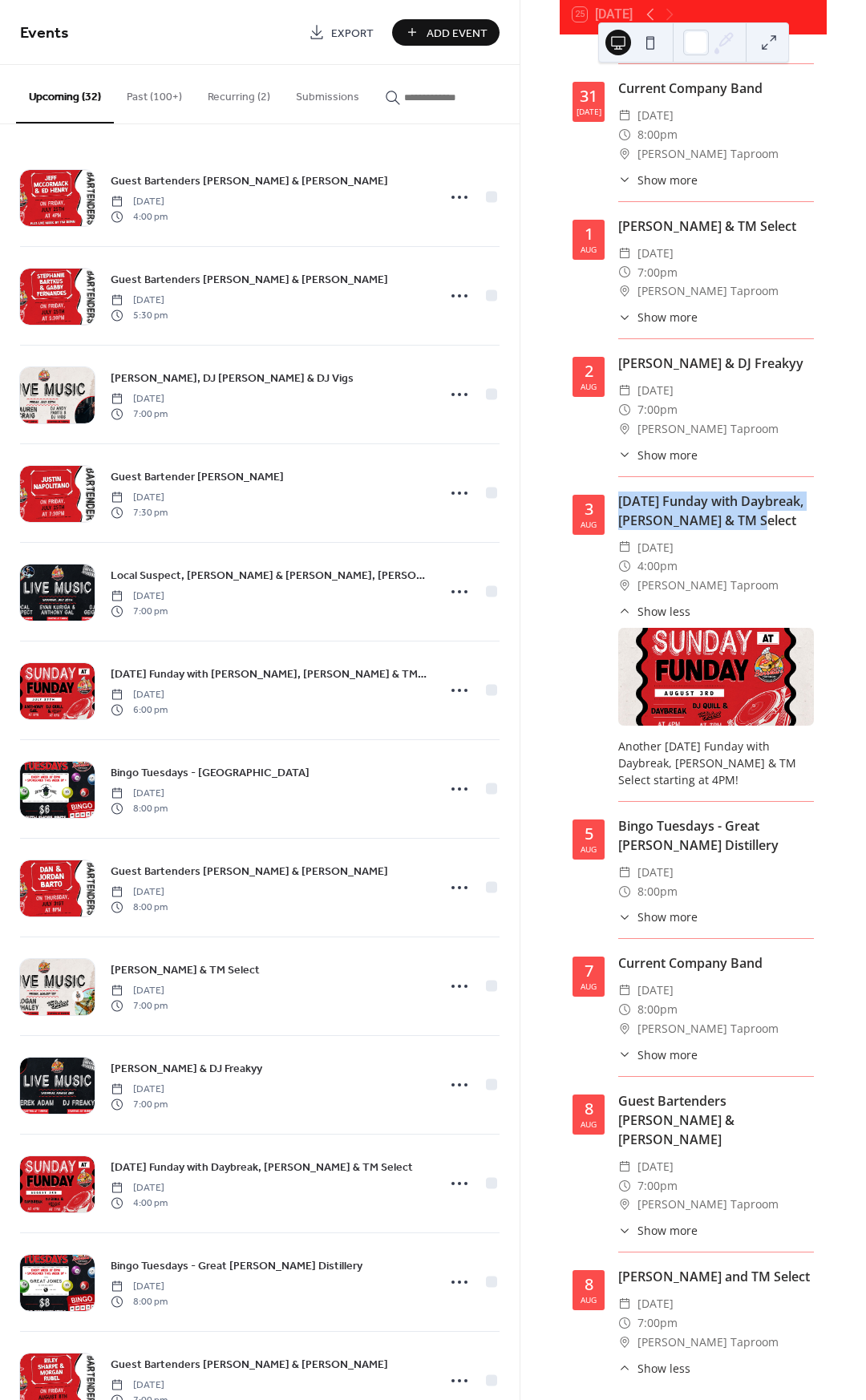 drag, startPoint x: 666, startPoint y: 454, endPoint x: 612, endPoint y: 411, distance: 69.02898 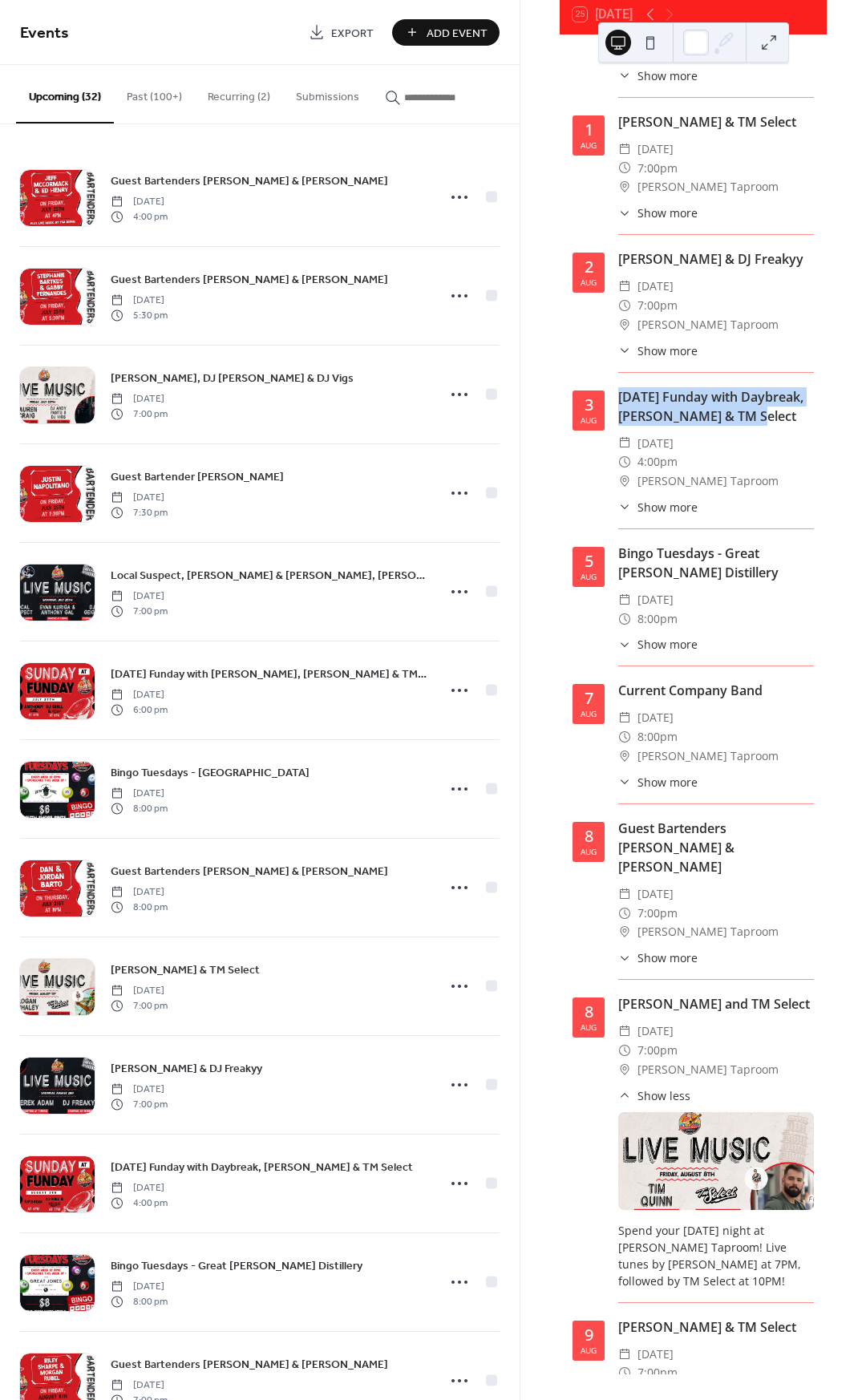 scroll, scrollTop: 1414, scrollLeft: 0, axis: vertical 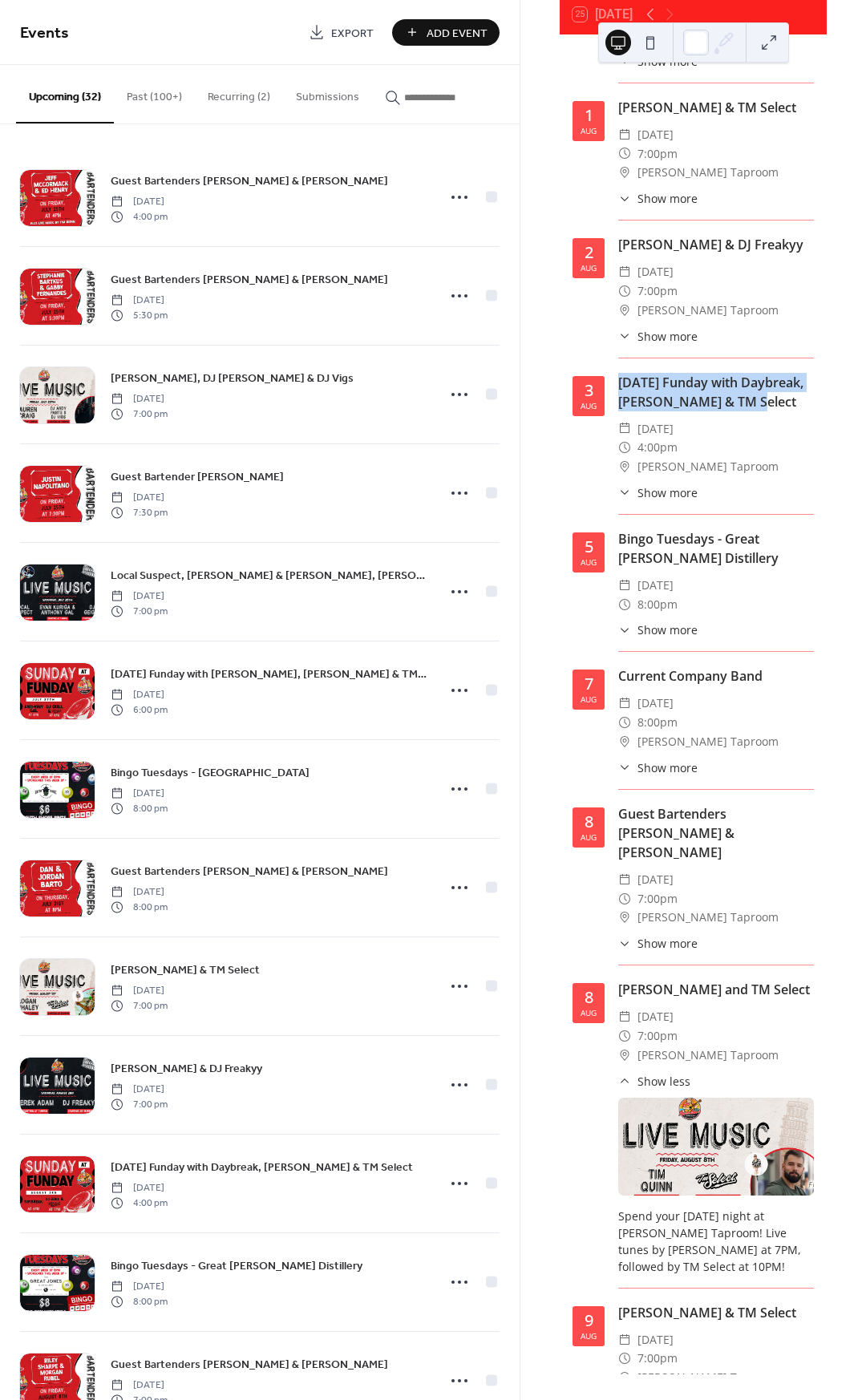 click on "Show more" at bounding box center (667, 767) 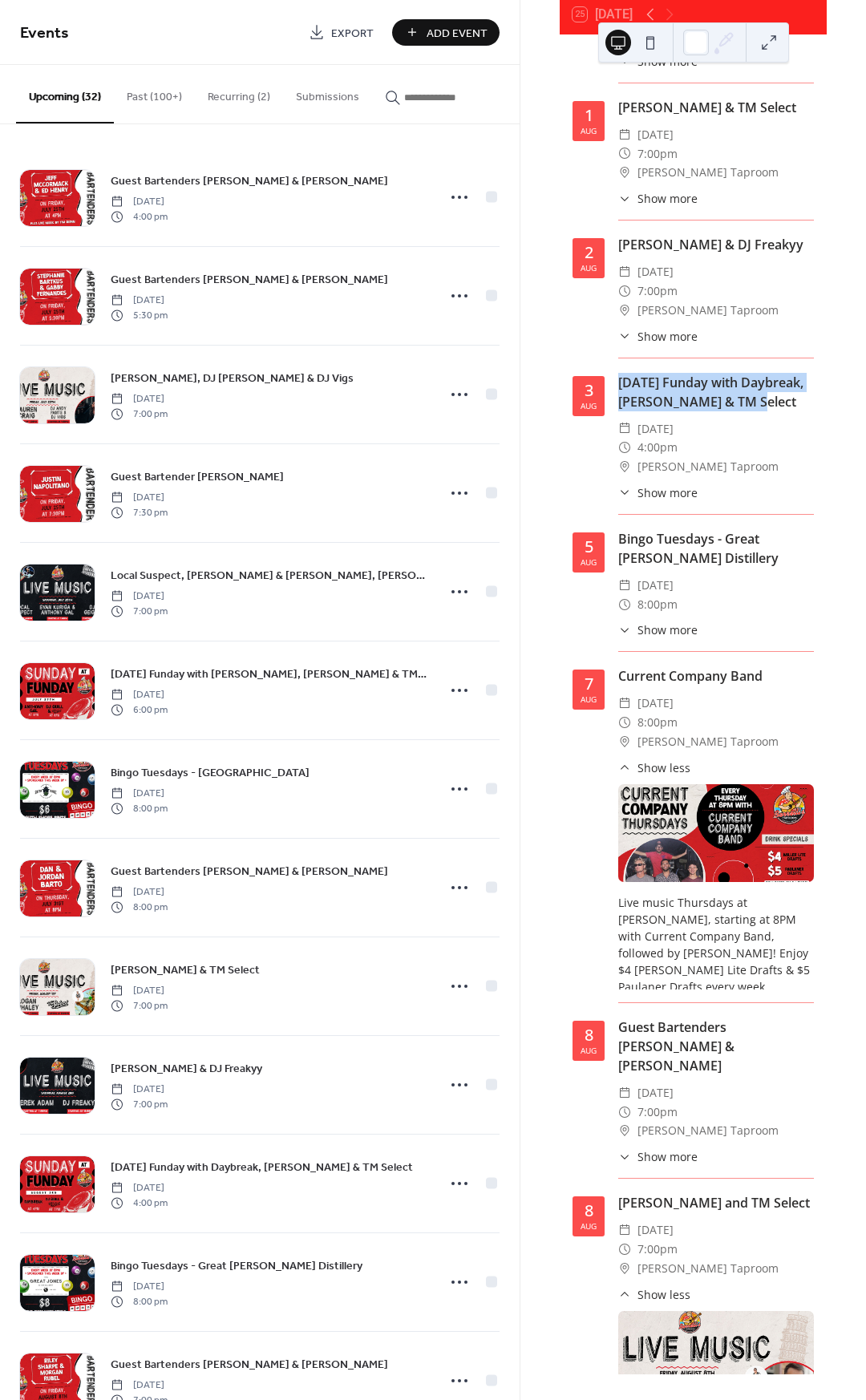 click on "Show less" at bounding box center [664, 767] 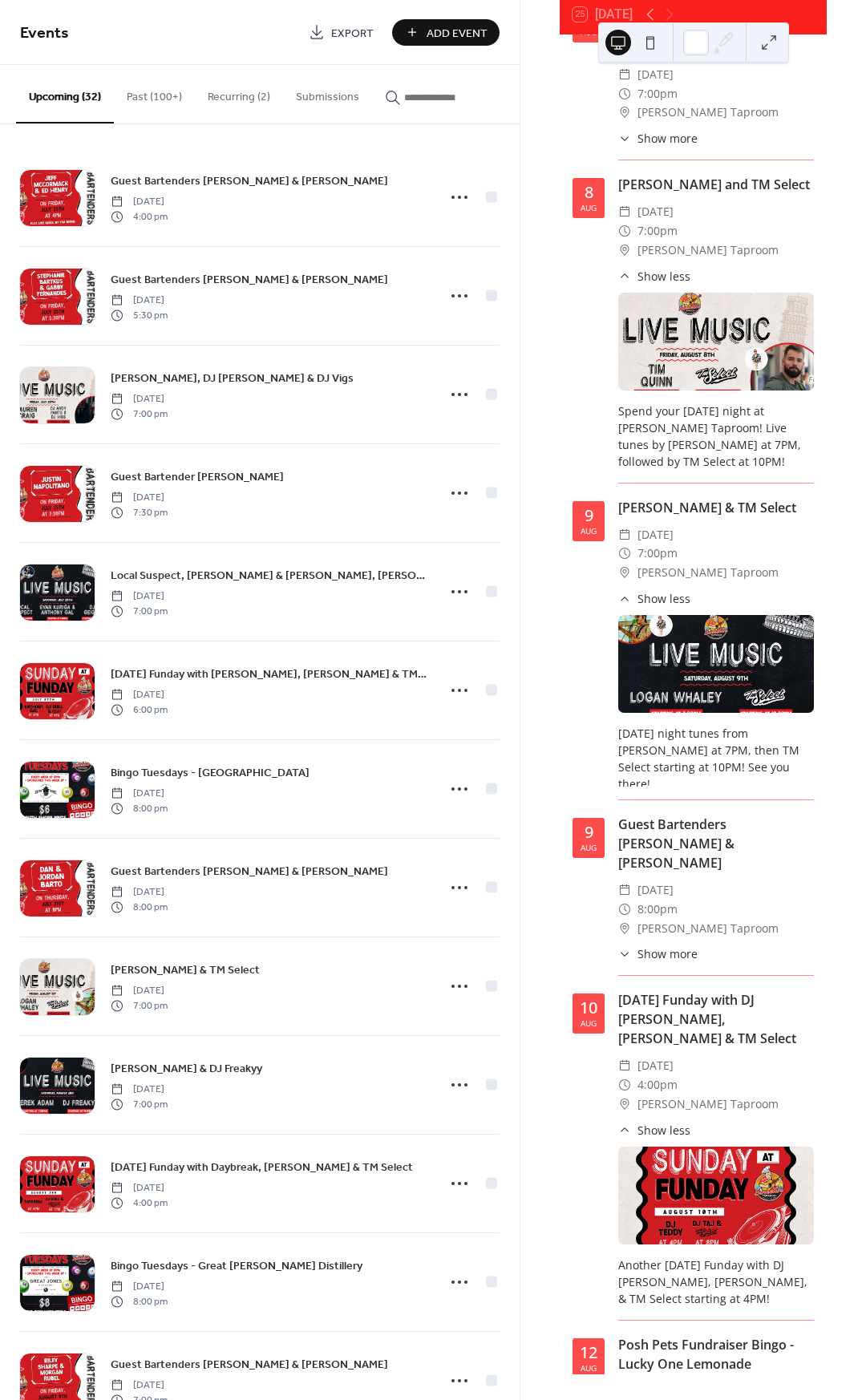 scroll, scrollTop: 2261, scrollLeft: 0, axis: vertical 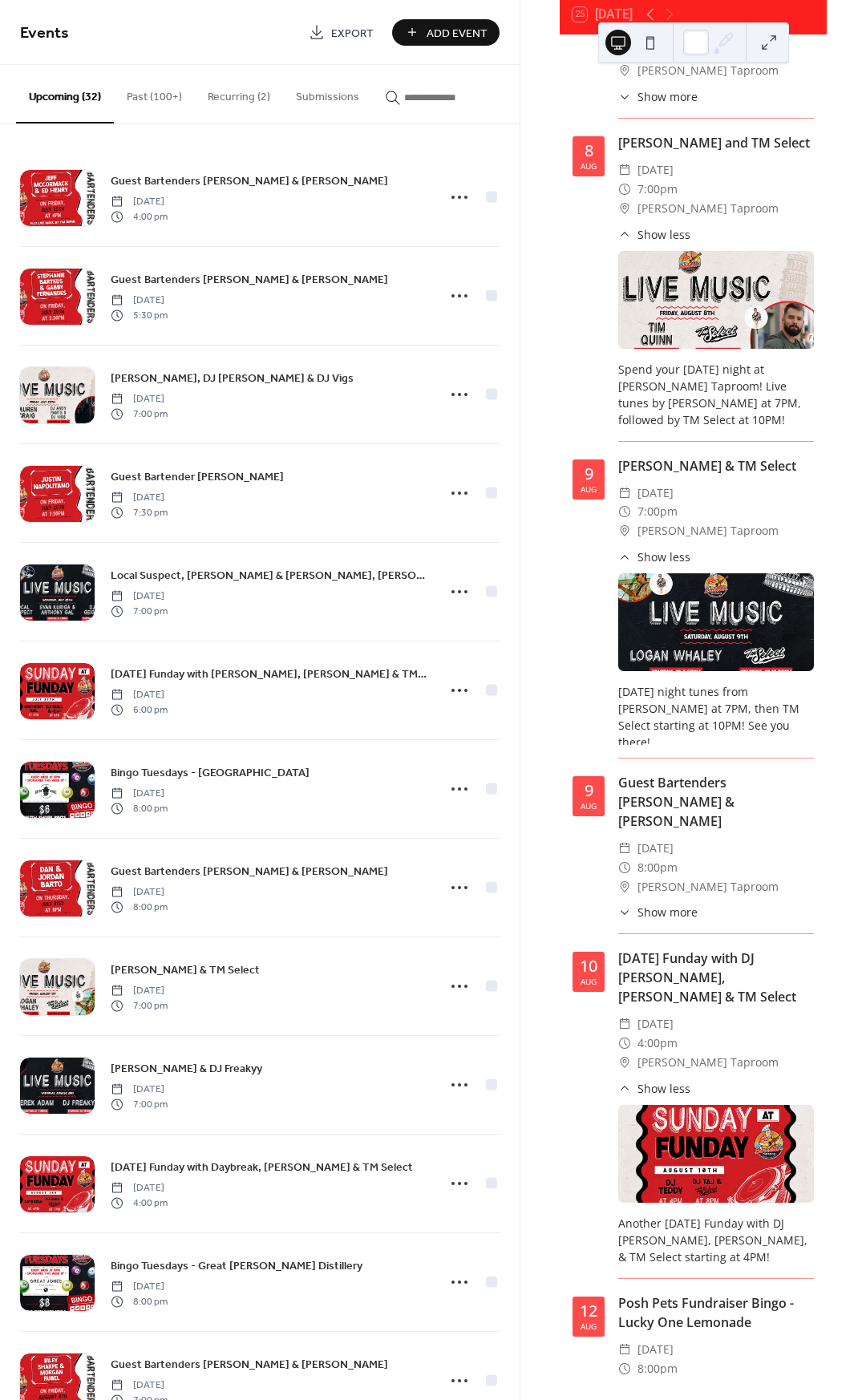 click on "​ Show more" at bounding box center [658, 912] 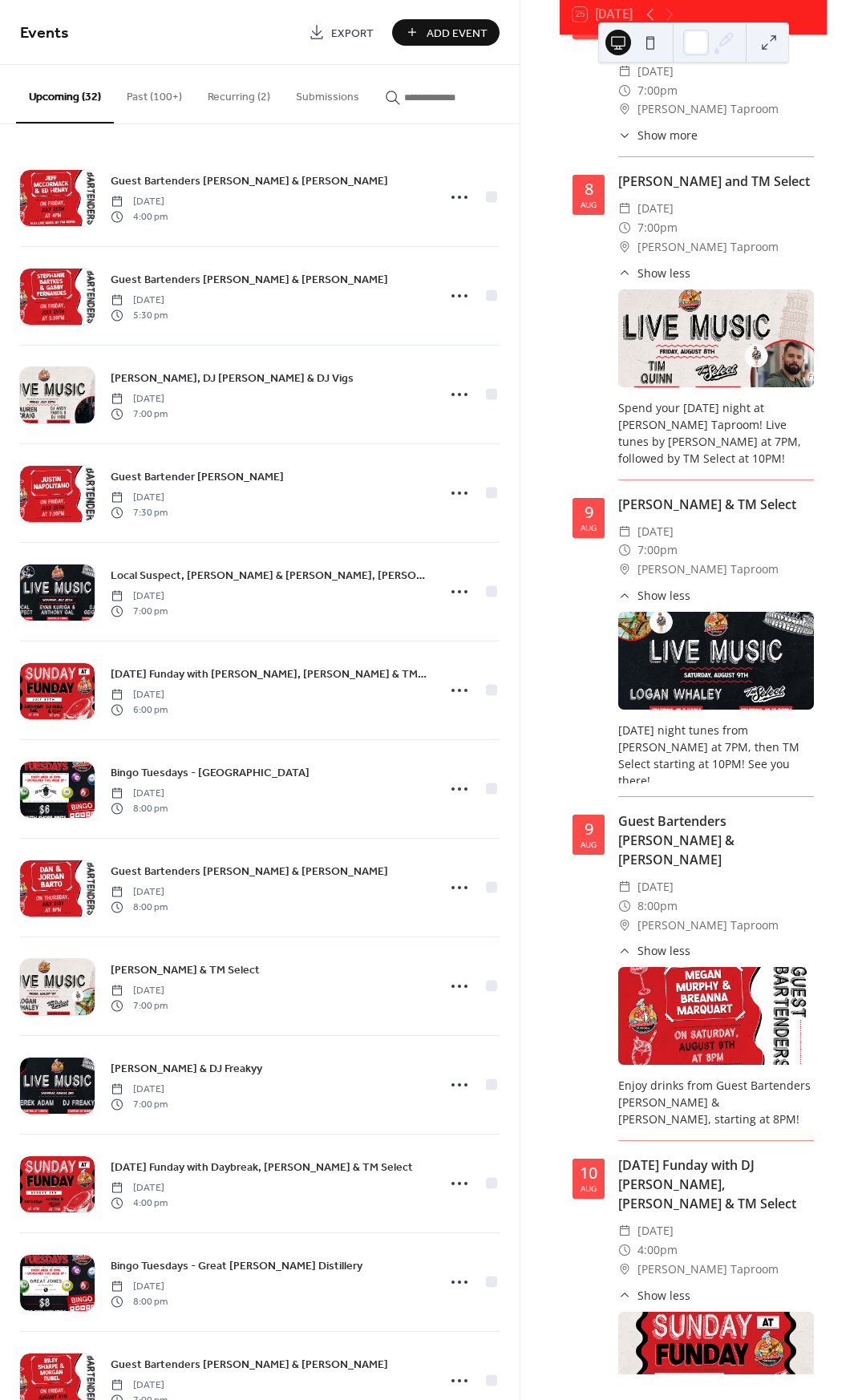 scroll, scrollTop: 2219, scrollLeft: 0, axis: vertical 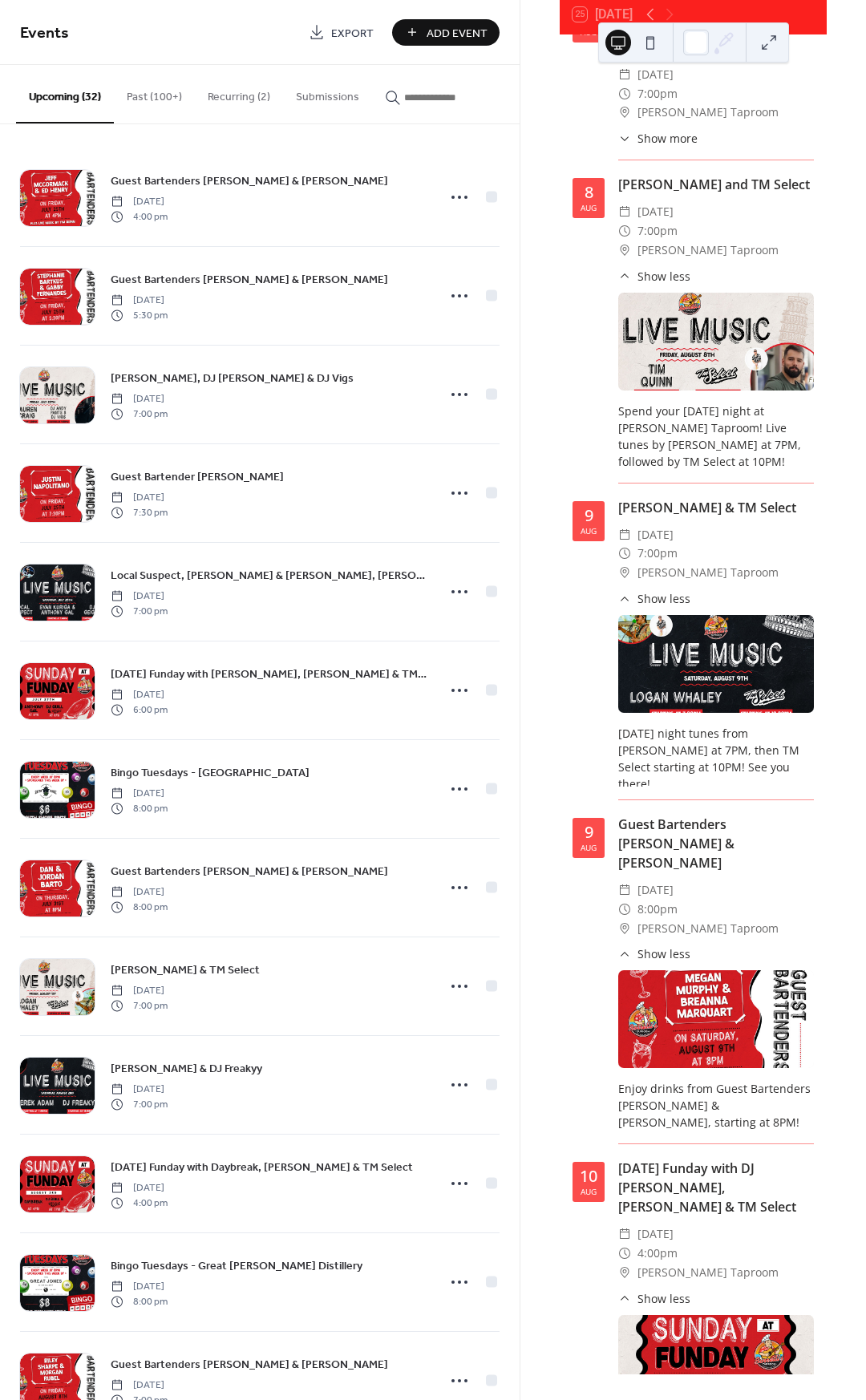 click 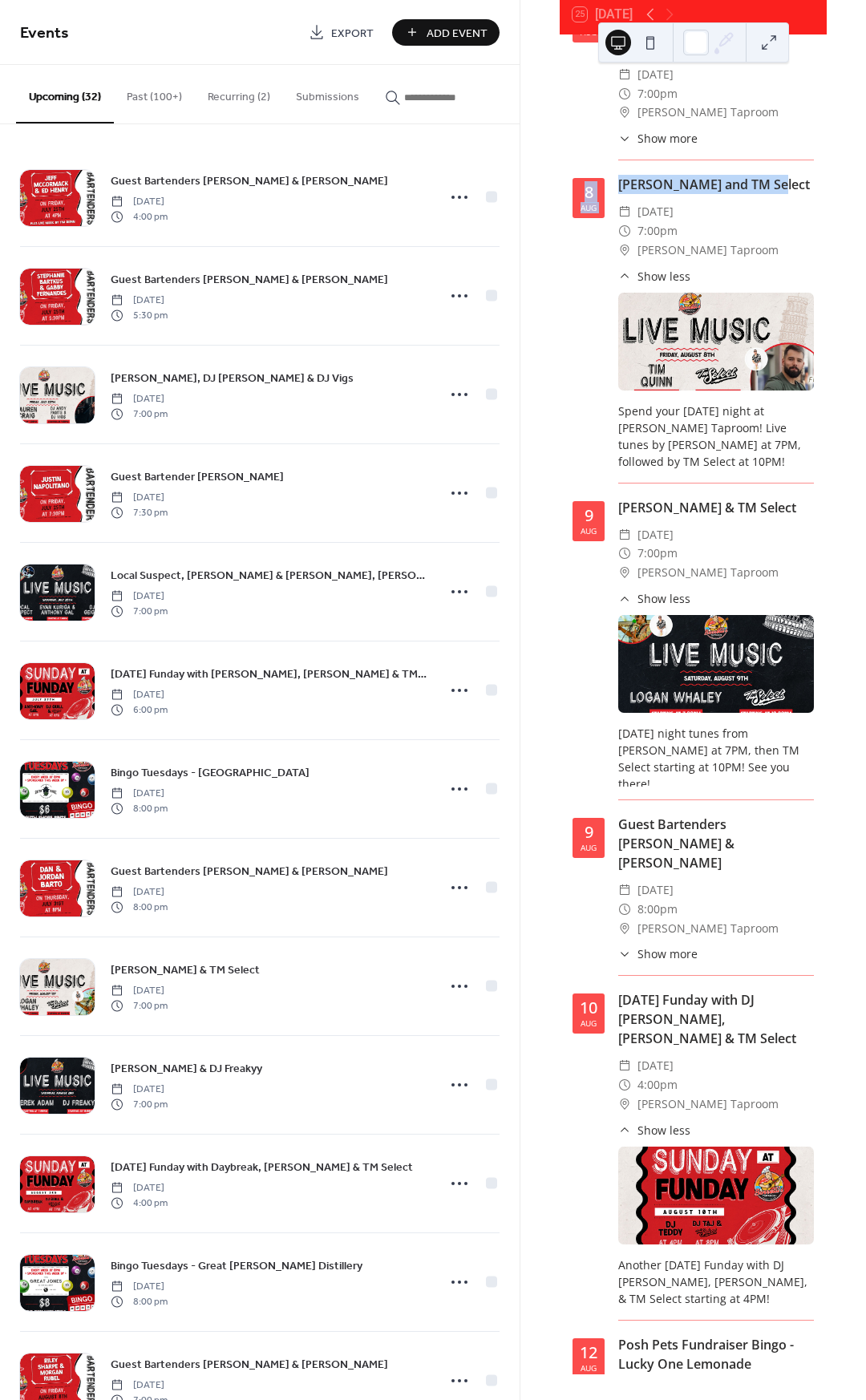 drag, startPoint x: 783, startPoint y: 93, endPoint x: 608, endPoint y: 90, distance: 175.0257 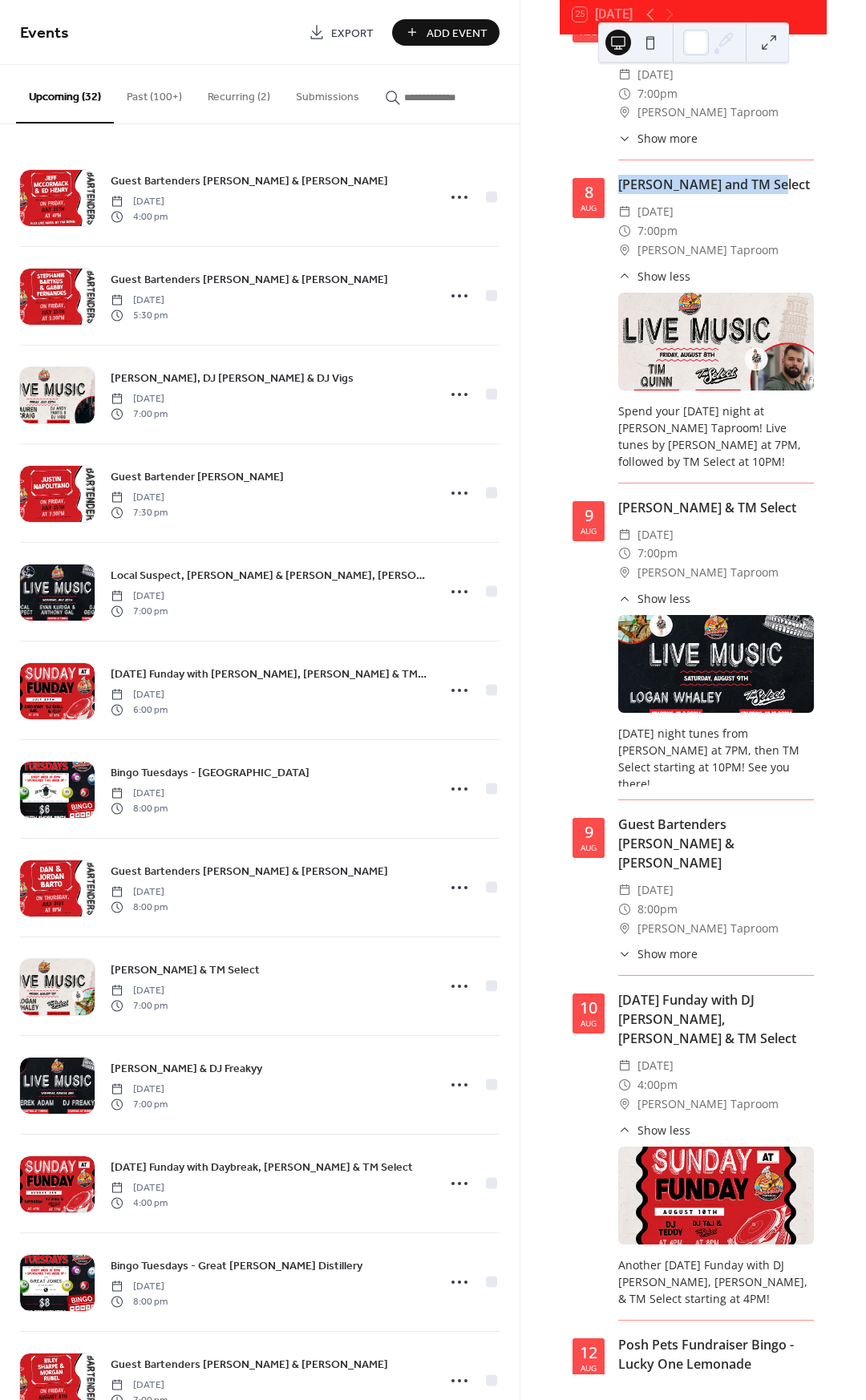 drag, startPoint x: 781, startPoint y: 99, endPoint x: 621, endPoint y: 99, distance: 160 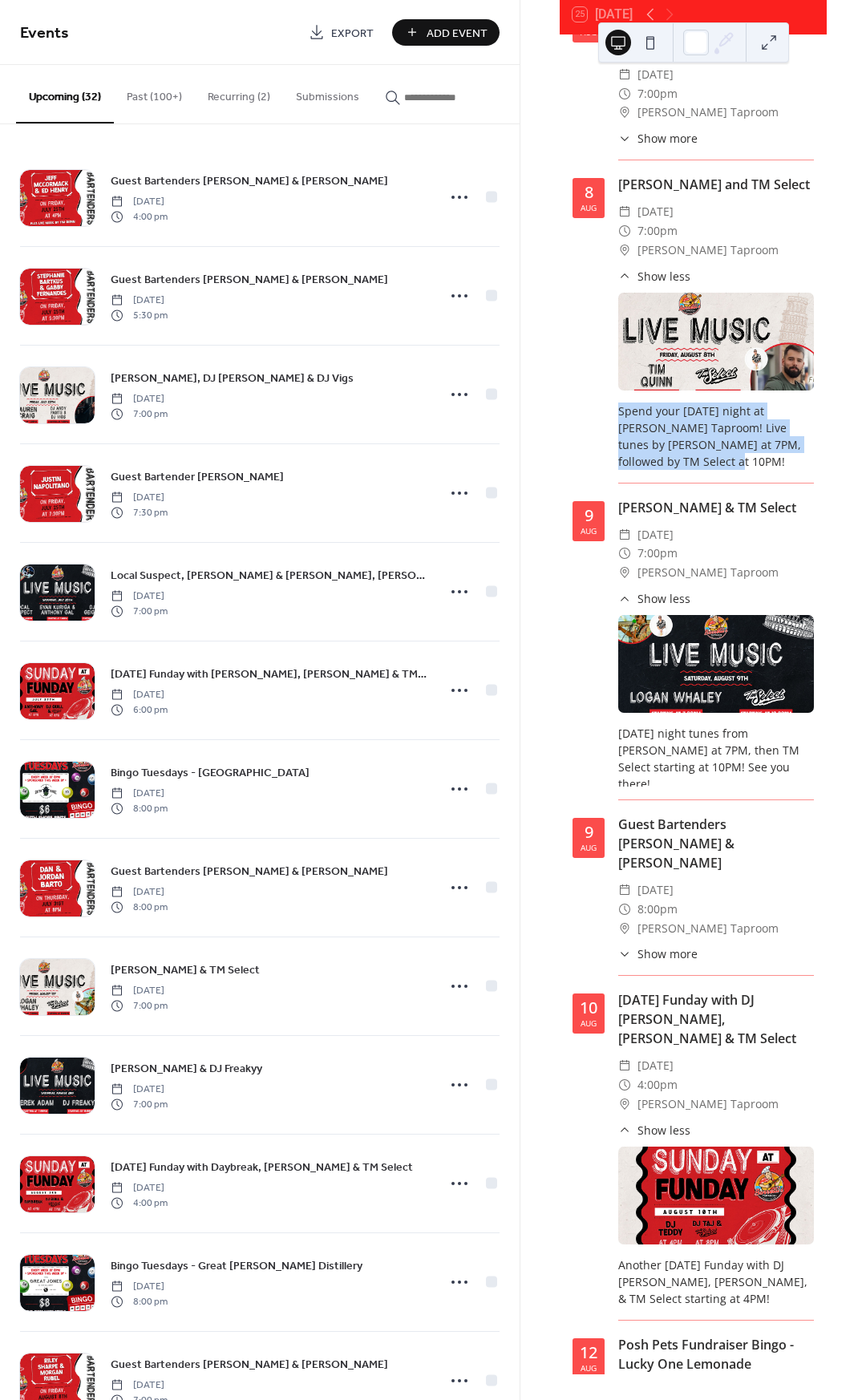 drag, startPoint x: 666, startPoint y: 370, endPoint x: 614, endPoint y: 324, distance: 69.42622 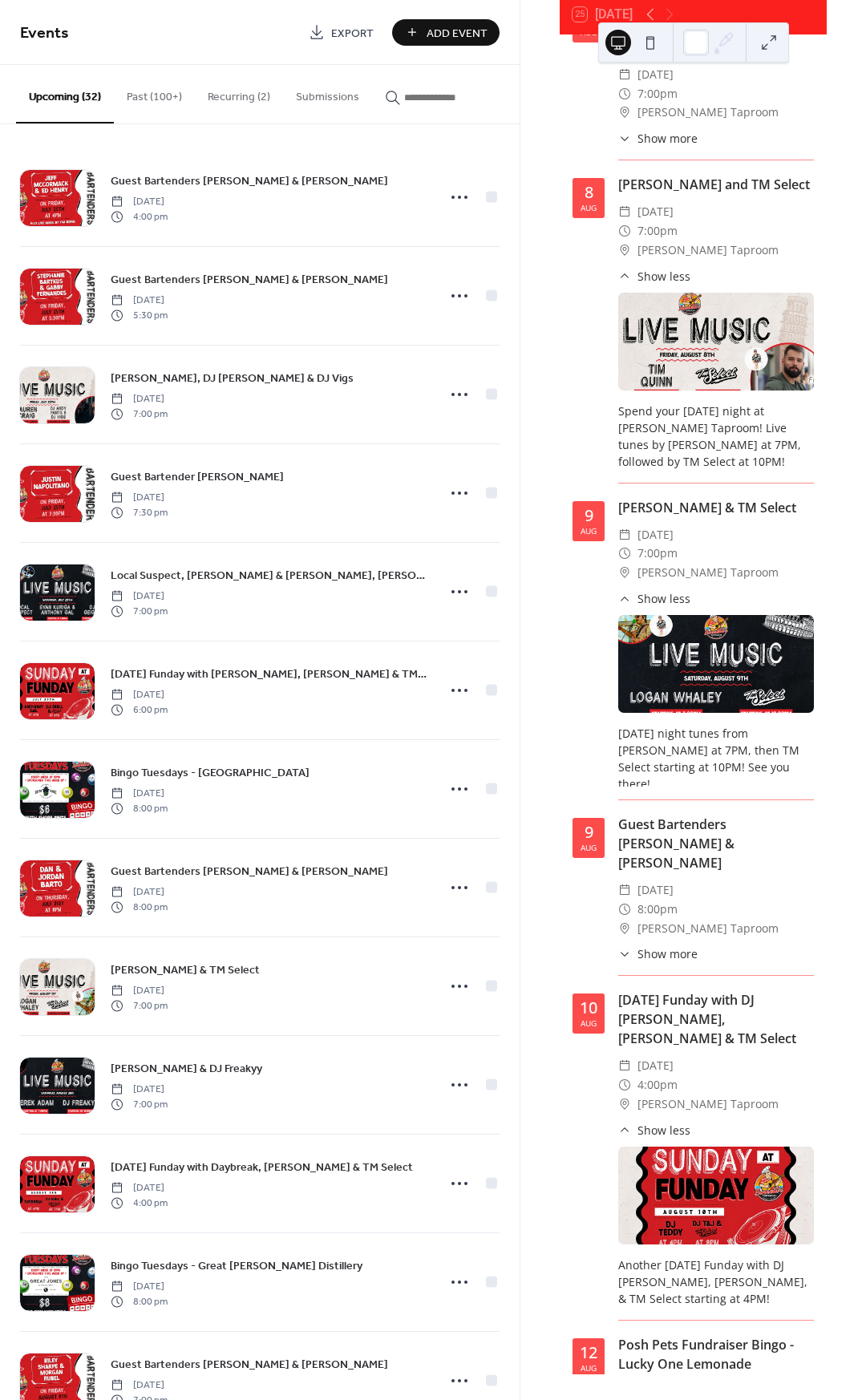 click on "[DATE] [PERSON_NAME] and TM Select ​ [DATE] ​ 7:00pm ​ [PERSON_NAME] Taproom ​ Show less Spend your [DATE] night at [PERSON_NAME] Taproom! Live tunes by [PERSON_NAME] at 7PM, followed by TM Select  at 10PM!" at bounding box center [693, 329] 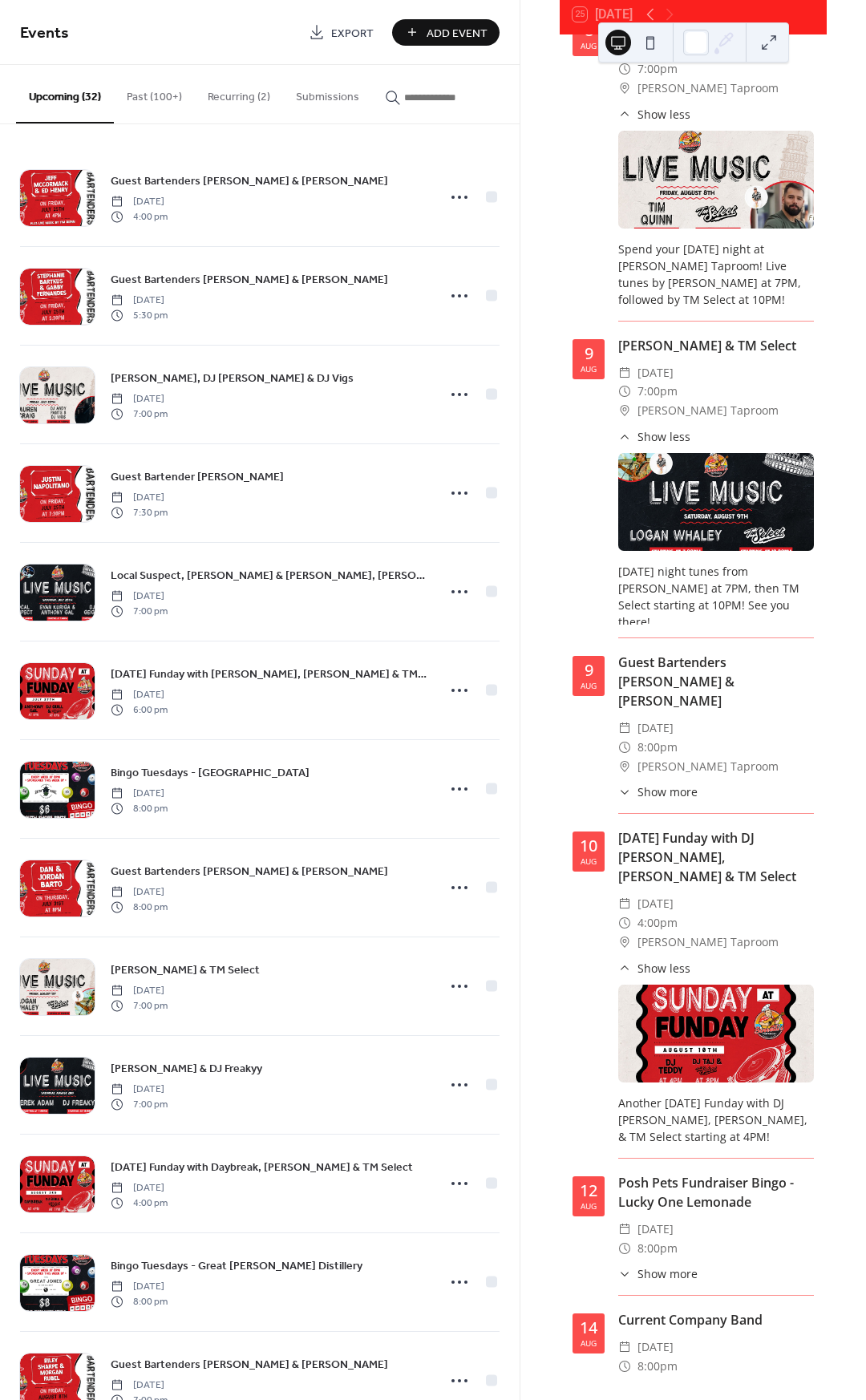 scroll, scrollTop: 2385, scrollLeft: 0, axis: vertical 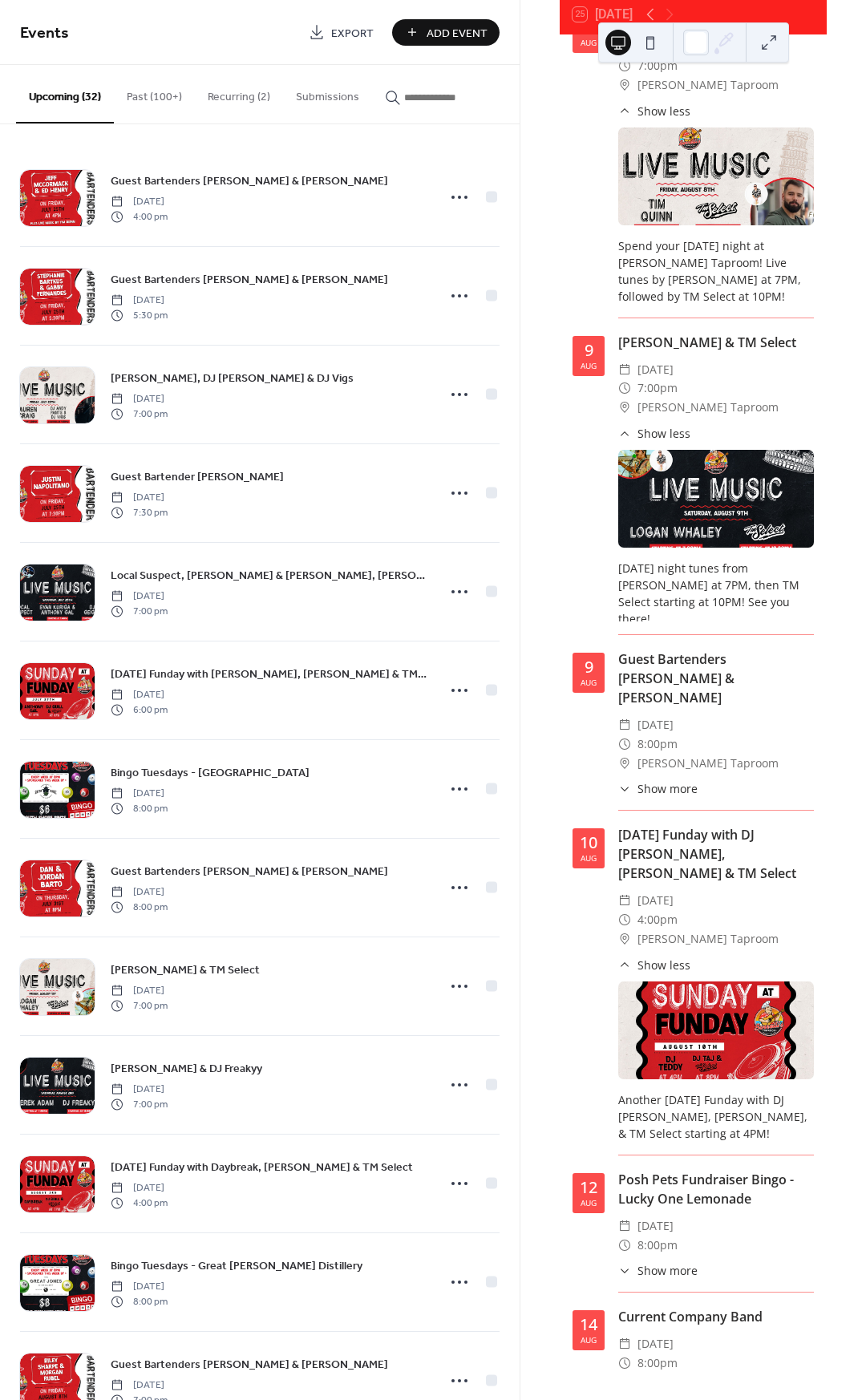 drag, startPoint x: 617, startPoint y: 473, endPoint x: 786, endPoint y: 505, distance: 172.00291 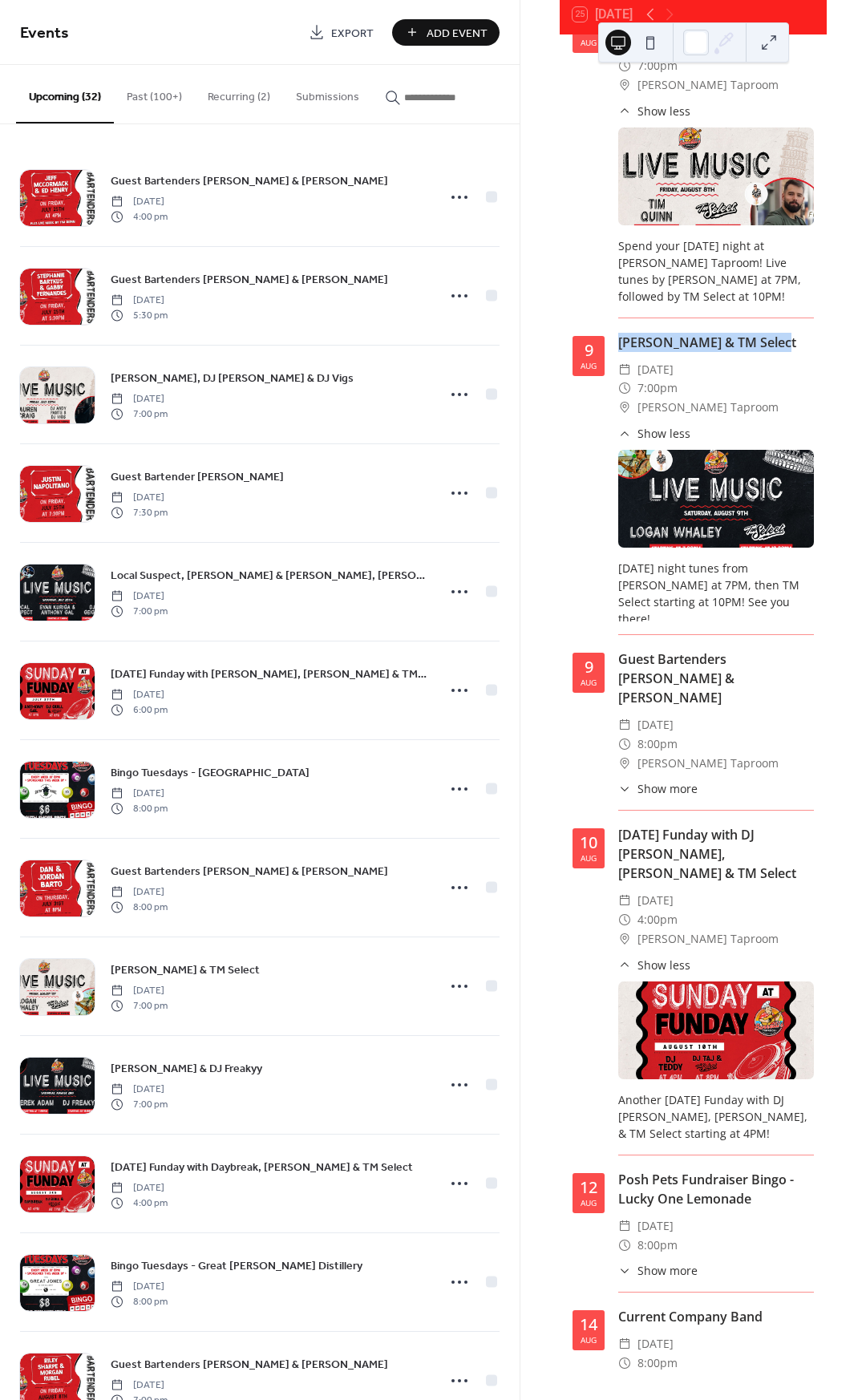 drag, startPoint x: 785, startPoint y: 249, endPoint x: 622, endPoint y: 244, distance: 163.07667 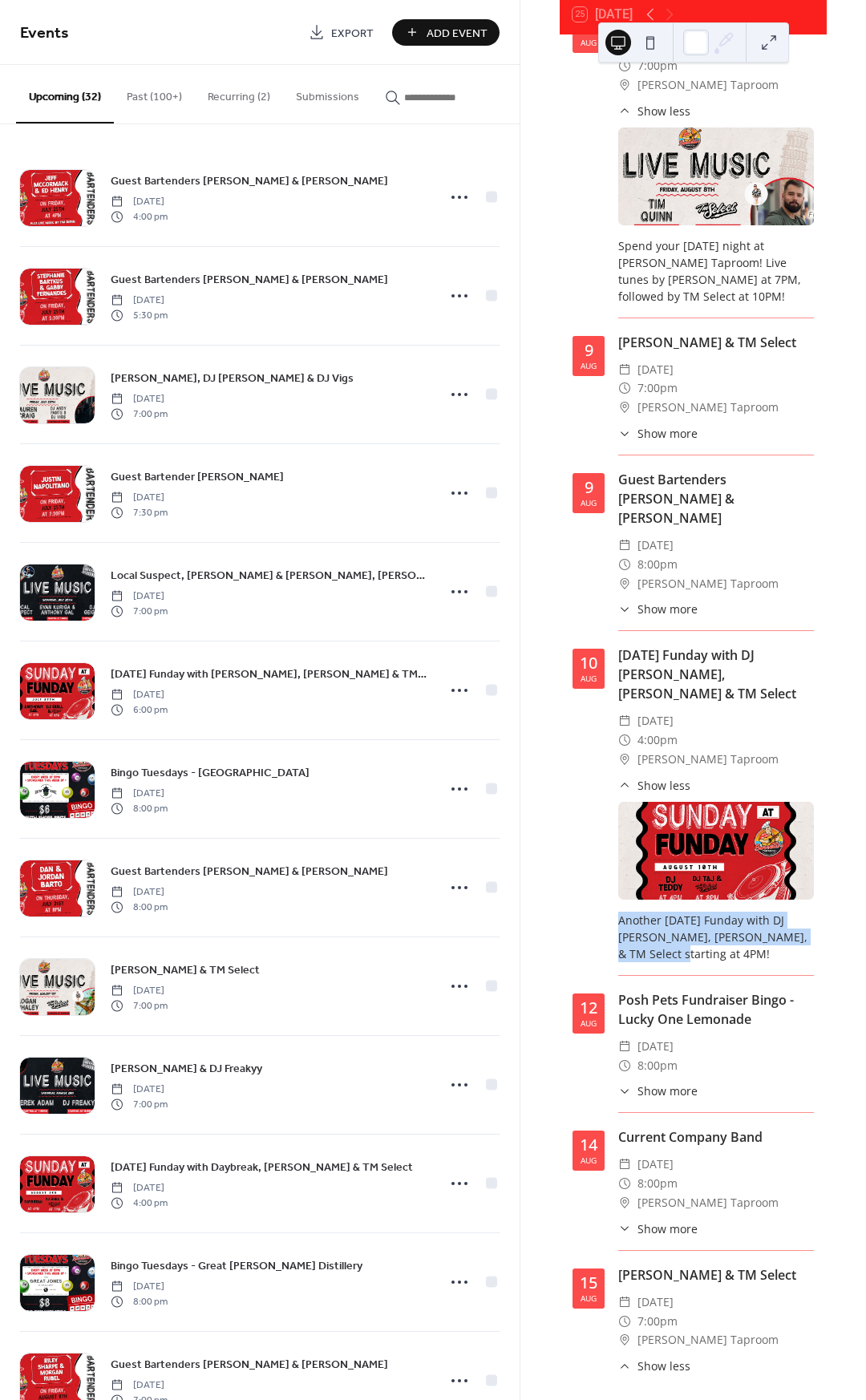 drag, startPoint x: 661, startPoint y: 812, endPoint x: 613, endPoint y: 789, distance: 53.22593 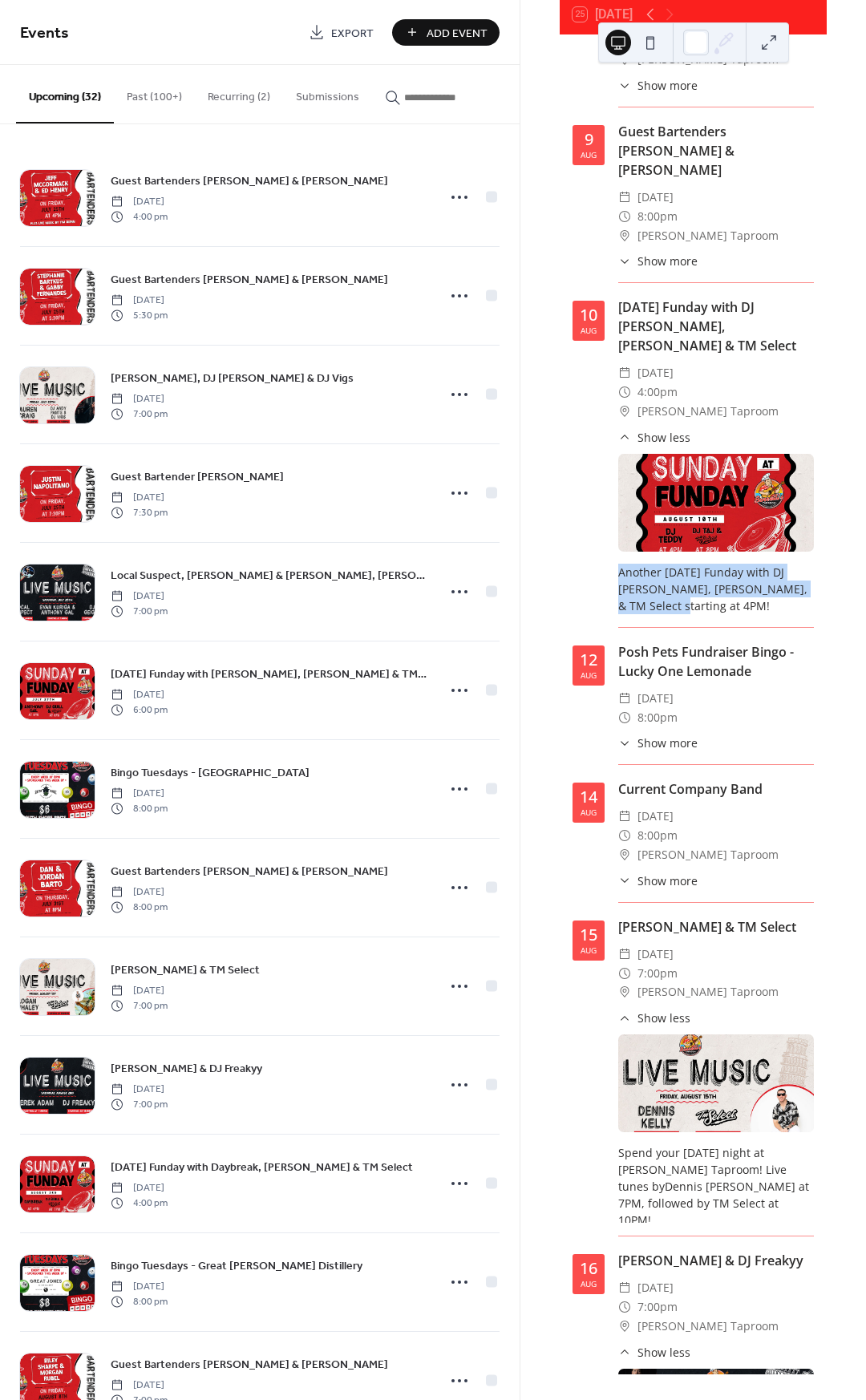 scroll, scrollTop: 2736, scrollLeft: 0, axis: vertical 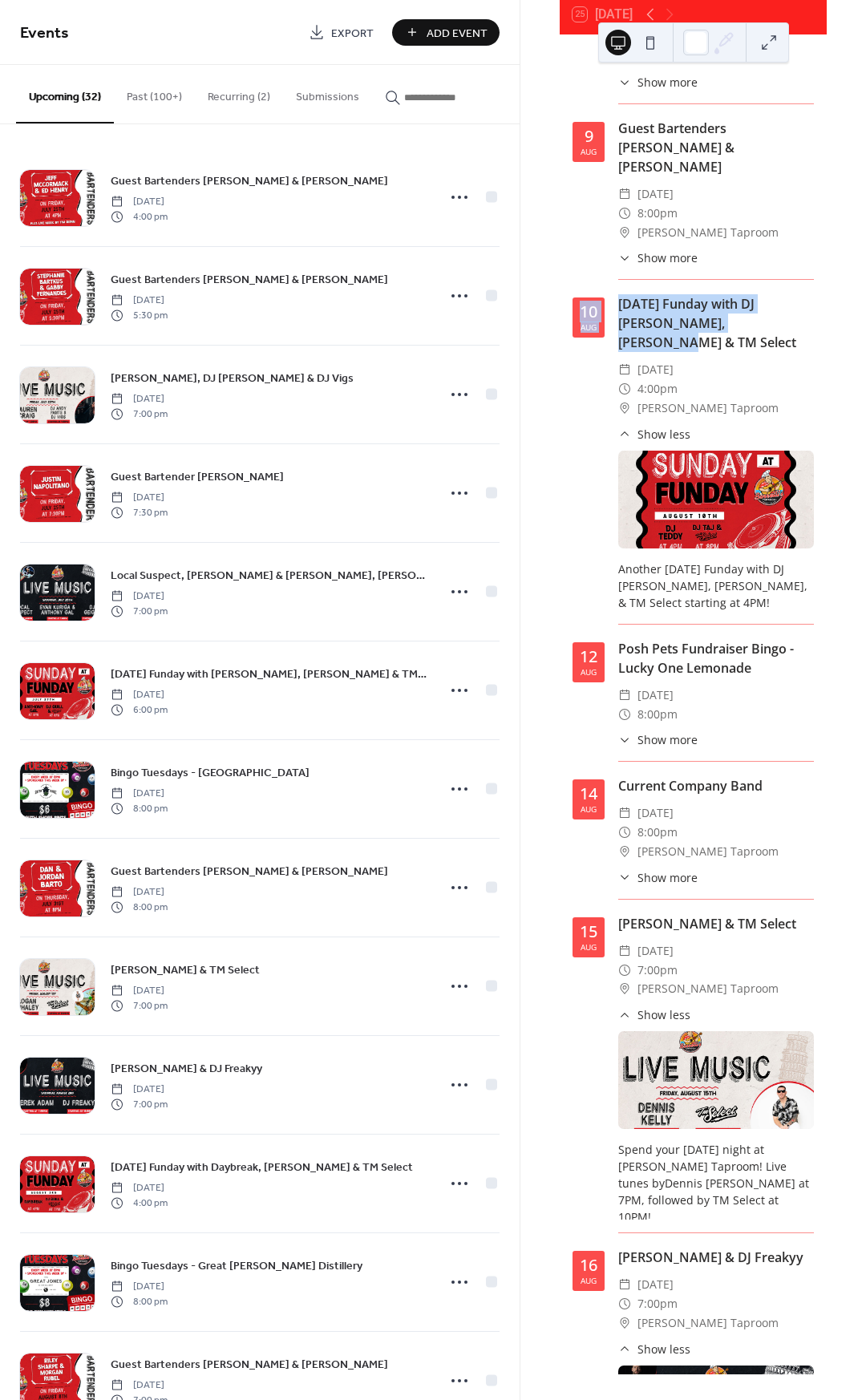 drag, startPoint x: 745, startPoint y: 217, endPoint x: 609, endPoint y: 192, distance: 138.2787 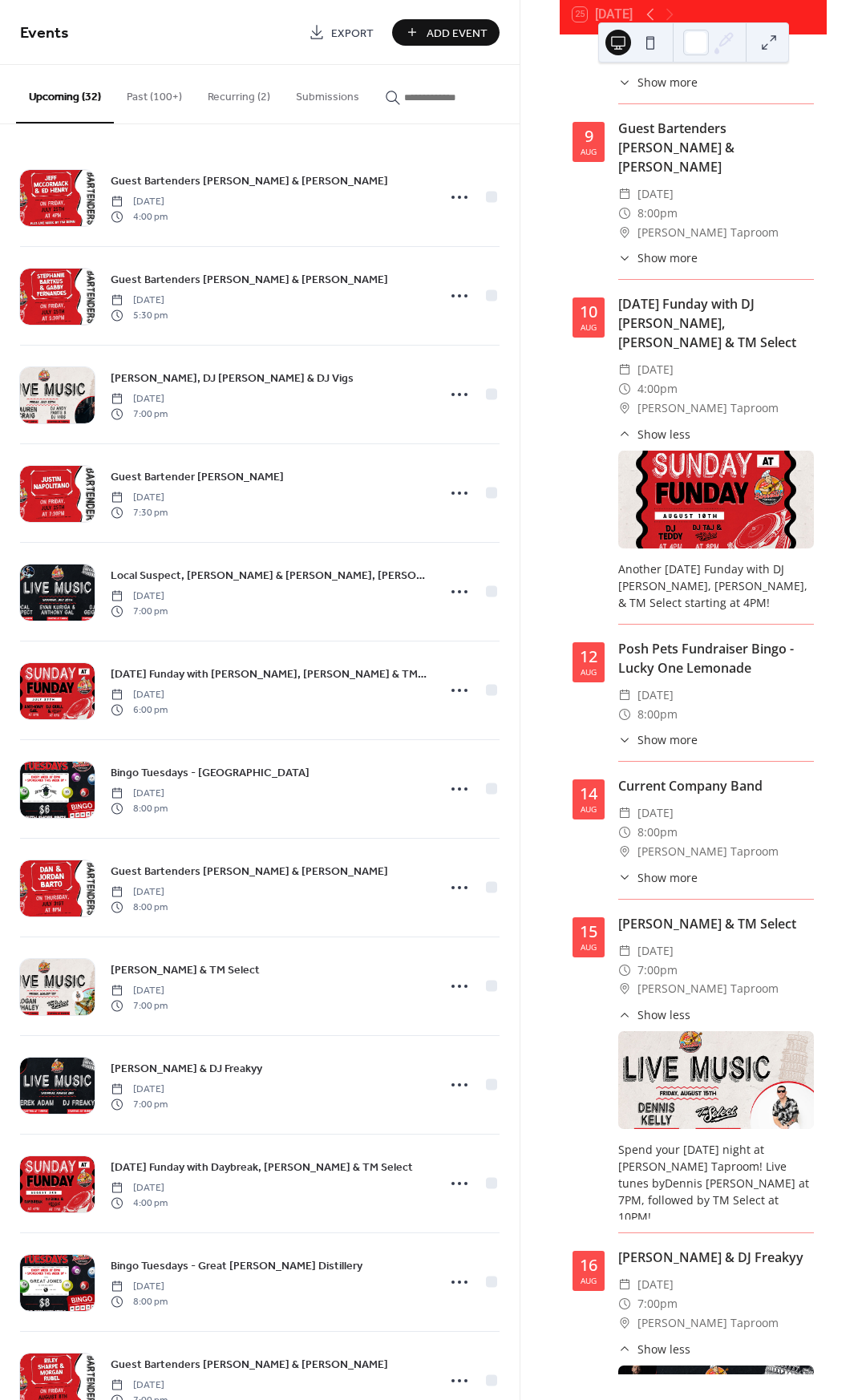 drag, startPoint x: 640, startPoint y: 196, endPoint x: 621, endPoint y: 197, distance: 19.026298 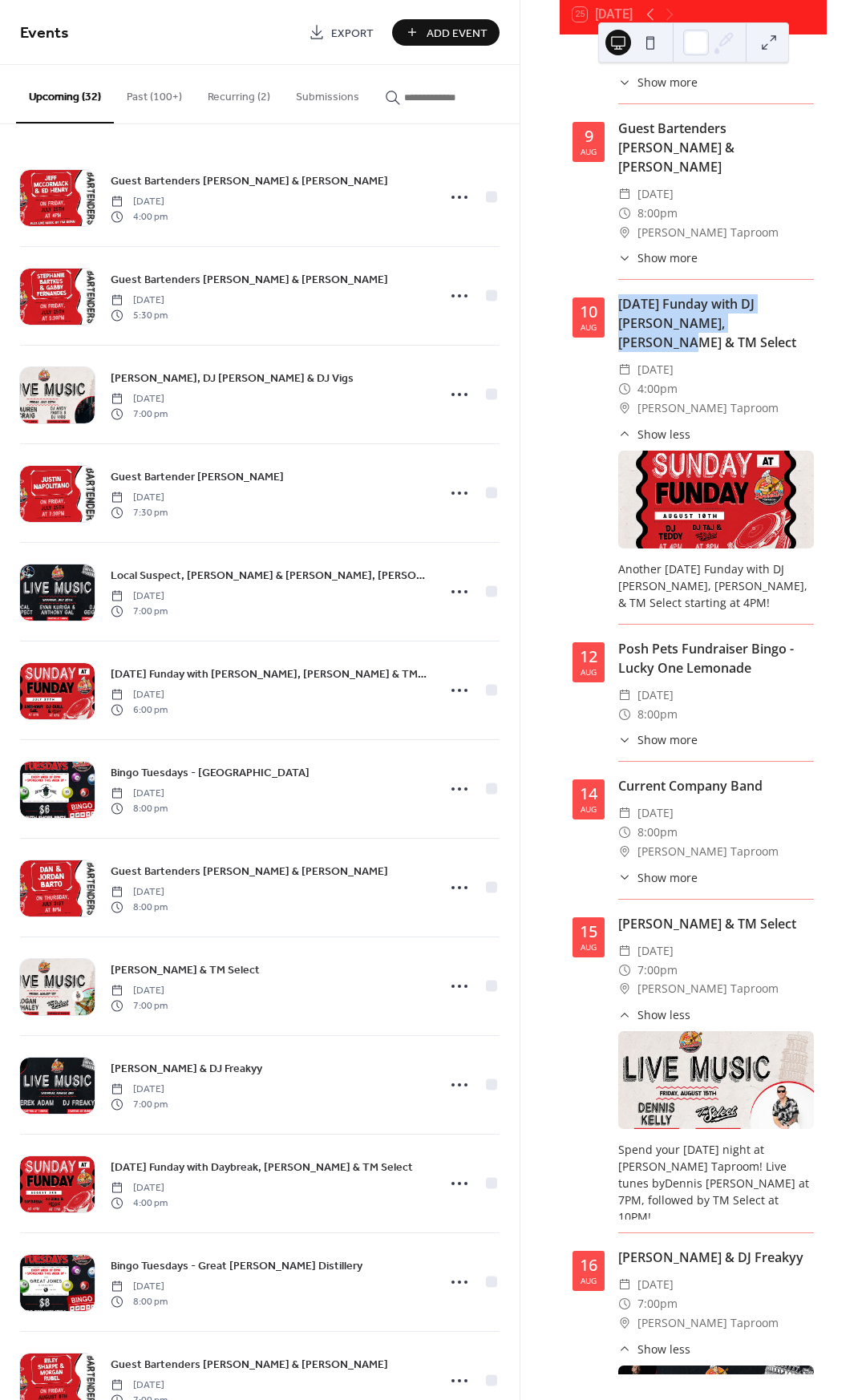 drag, startPoint x: 619, startPoint y: 197, endPoint x: 766, endPoint y: 216, distance: 148.2228 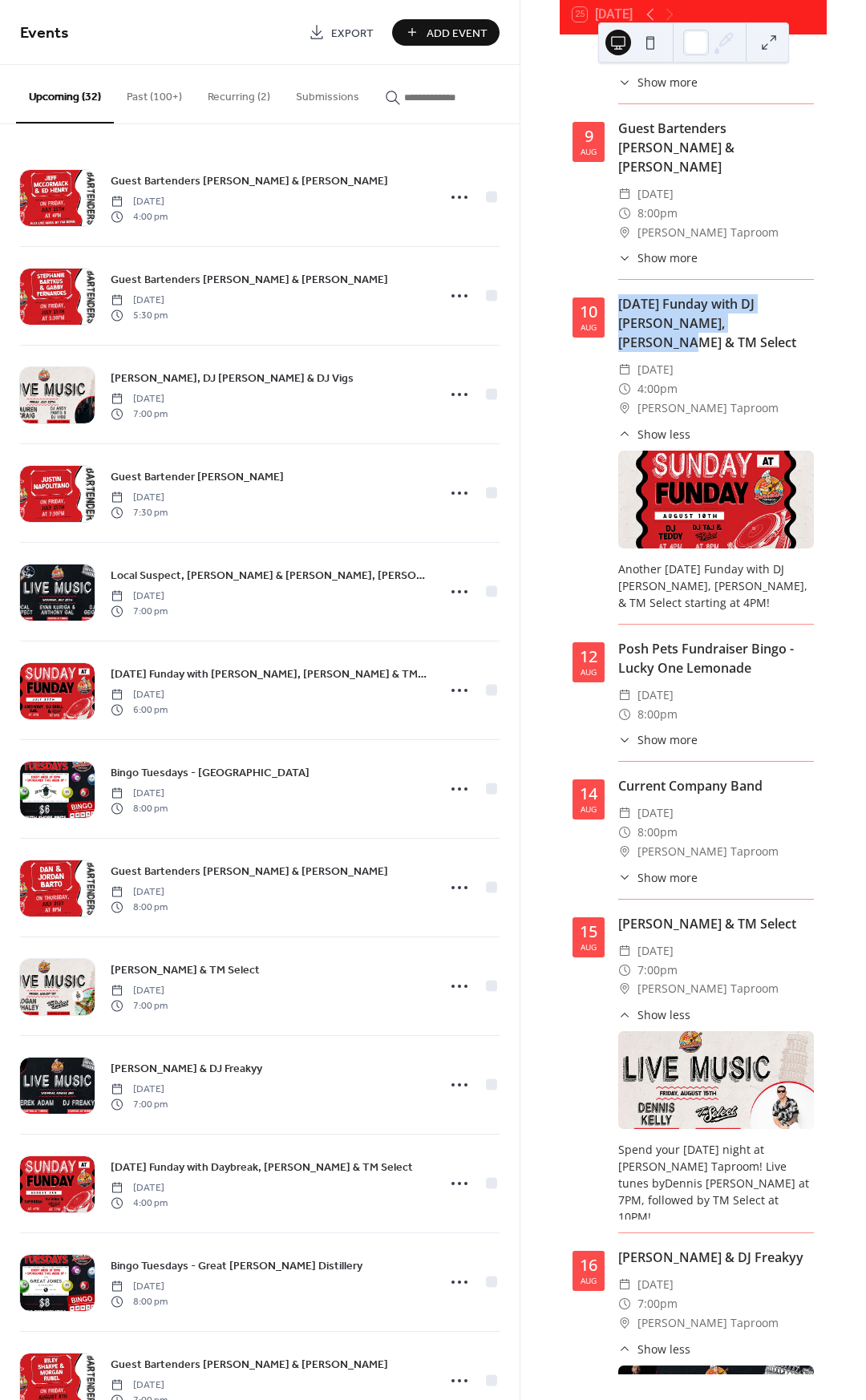 scroll, scrollTop: 2741, scrollLeft: 0, axis: vertical 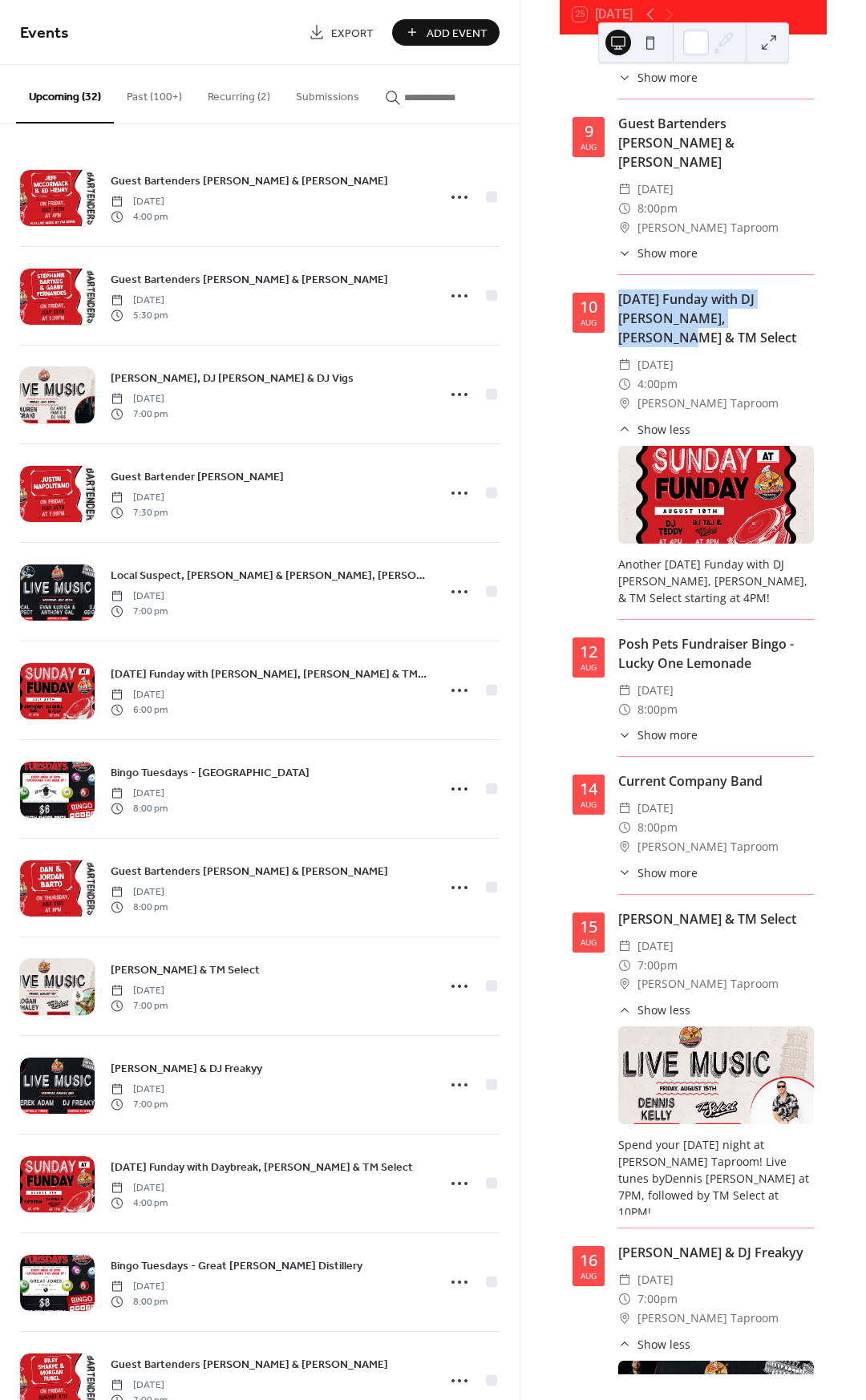 click 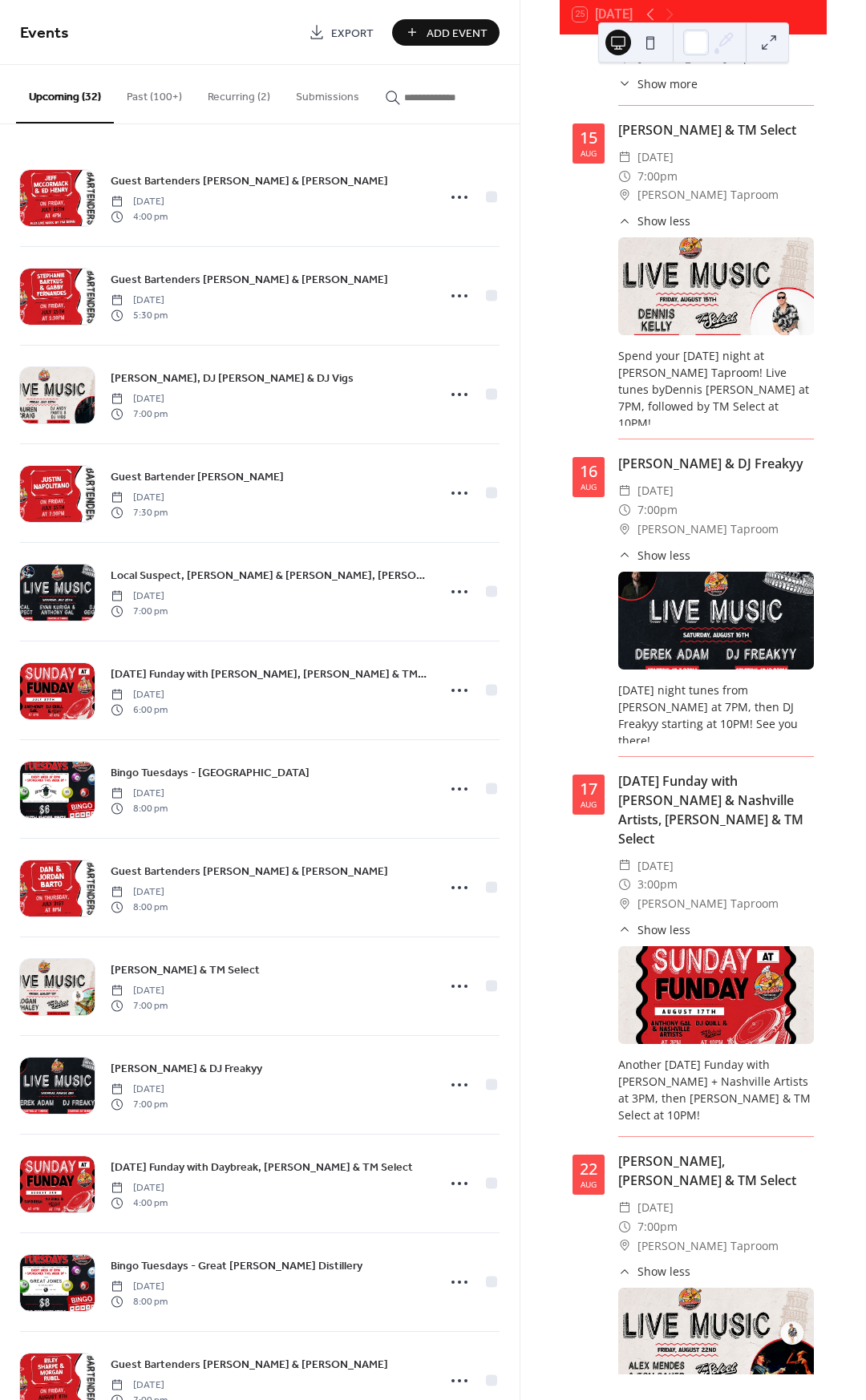 scroll, scrollTop: 3360, scrollLeft: 0, axis: vertical 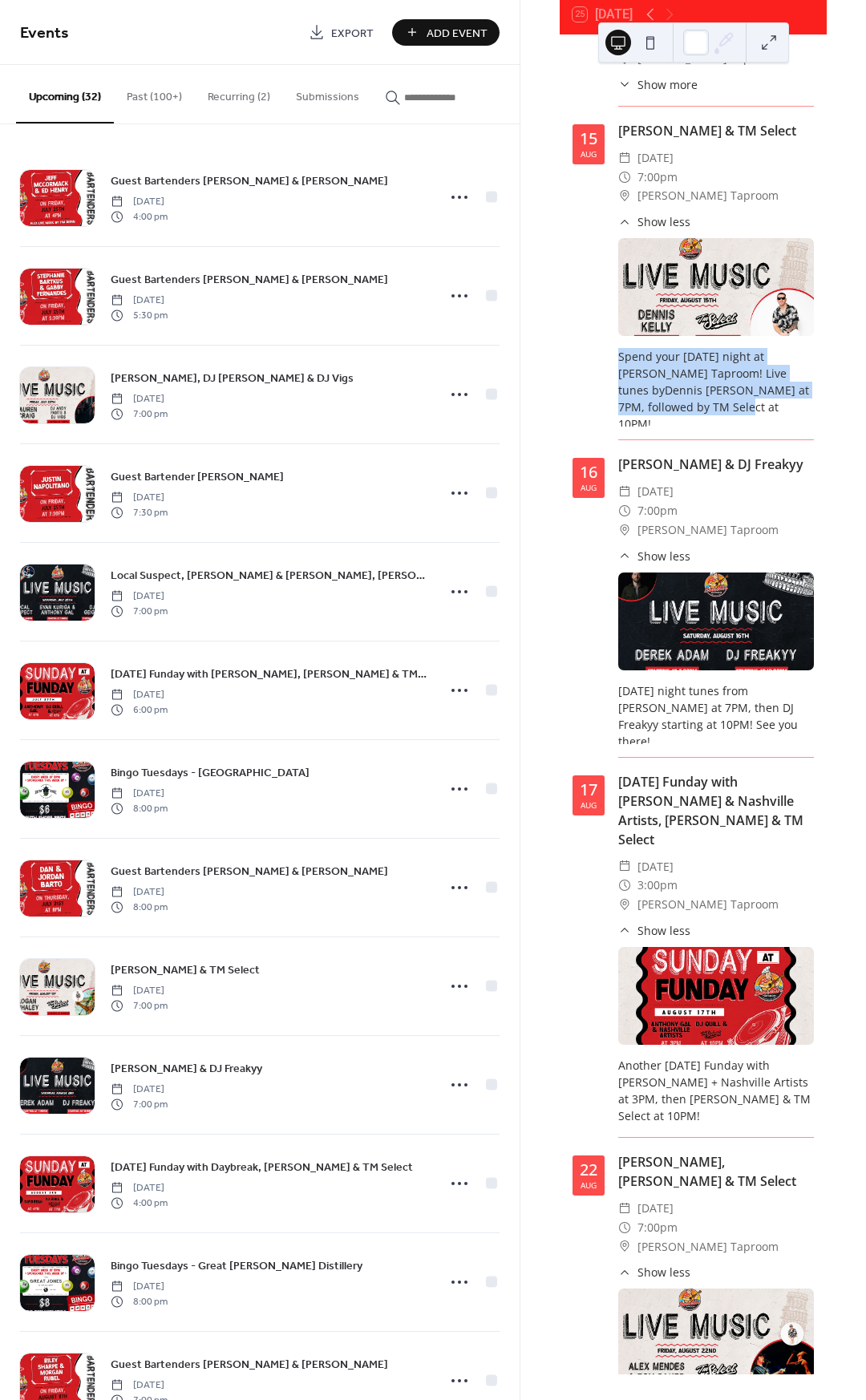 drag, startPoint x: 687, startPoint y: 271, endPoint x: 618, endPoint y: 220, distance: 85.802098 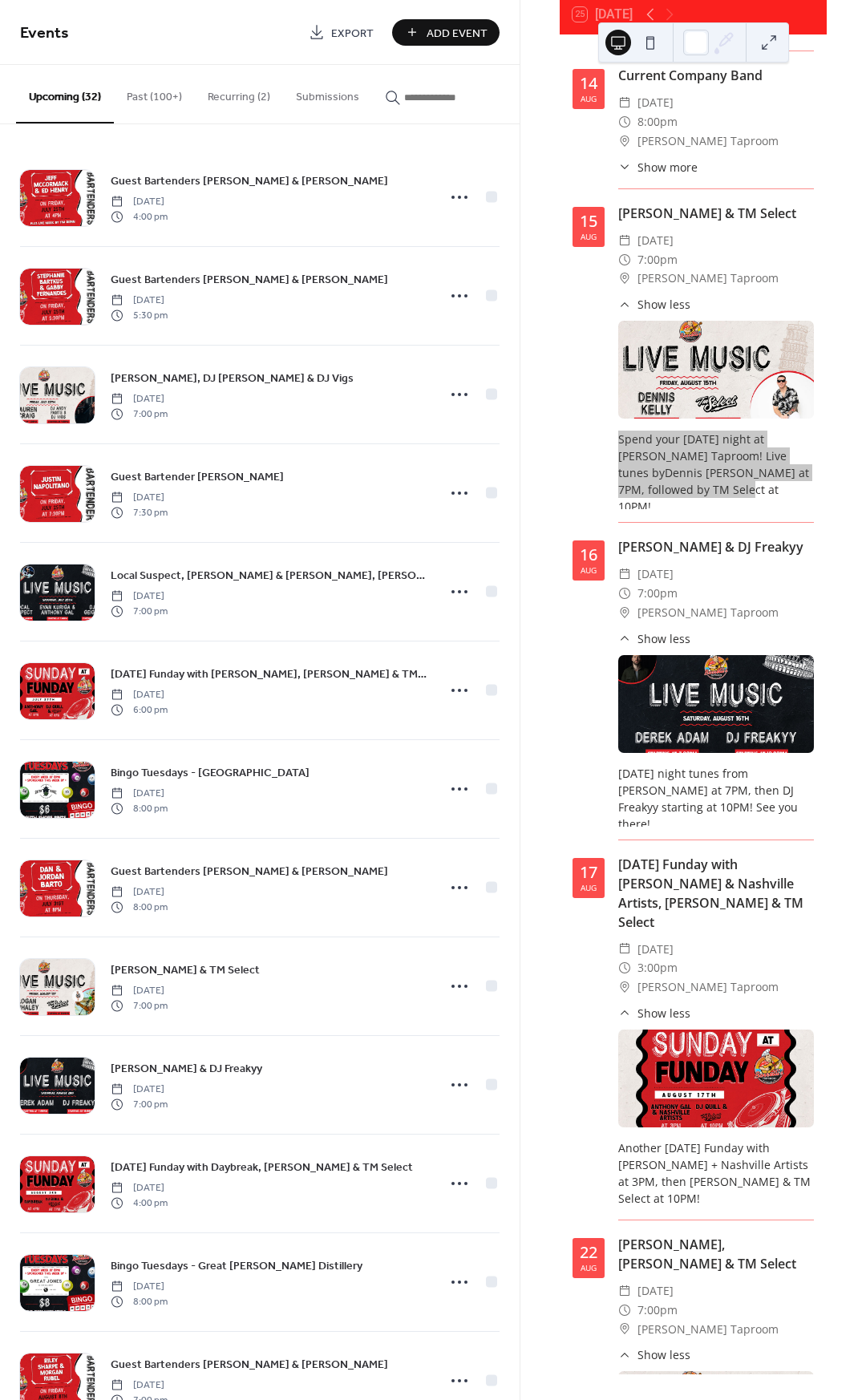 scroll, scrollTop: 3235, scrollLeft: 0, axis: vertical 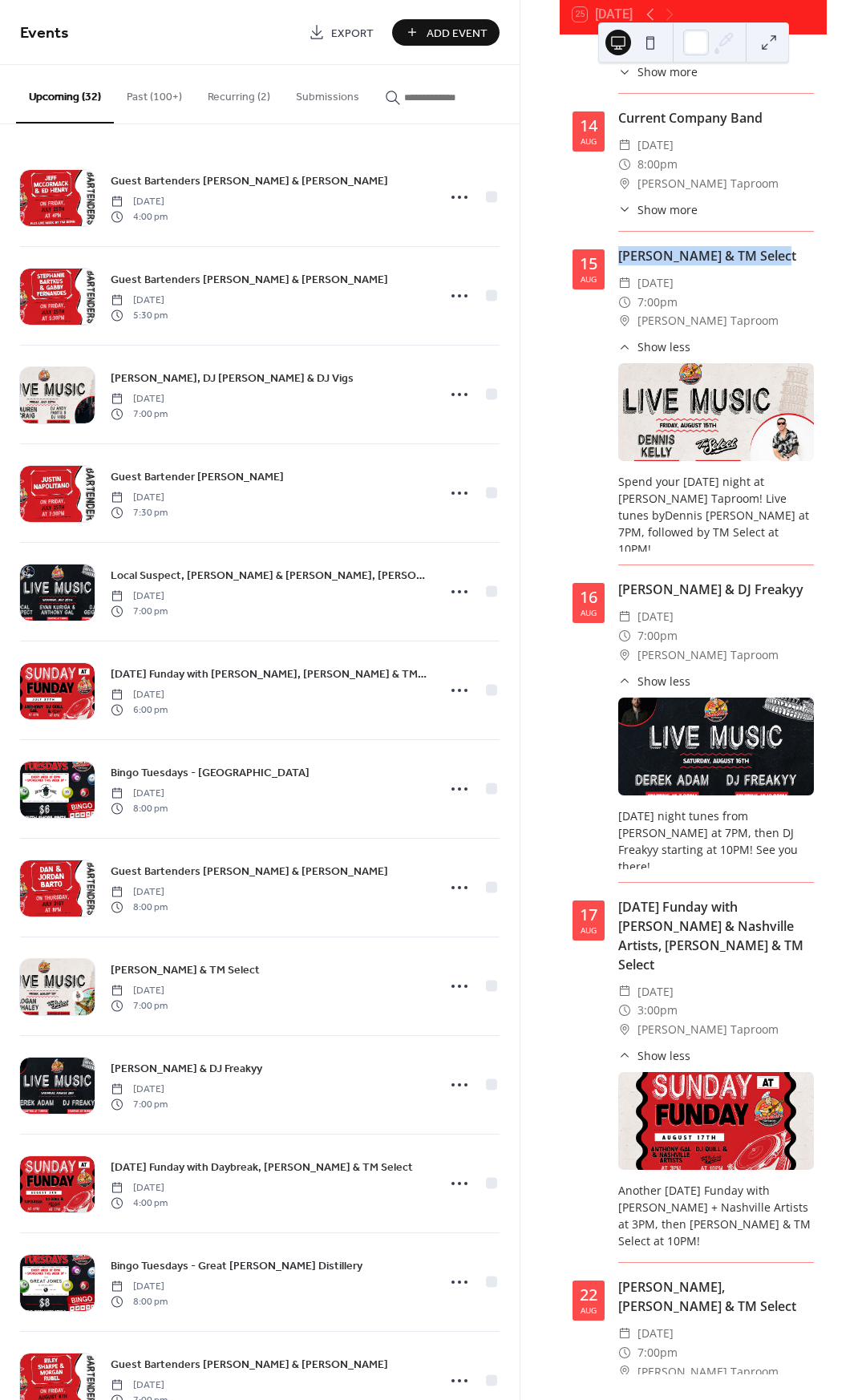 drag, startPoint x: 615, startPoint y: 127, endPoint x: 775, endPoint y: 126, distance: 160.0031 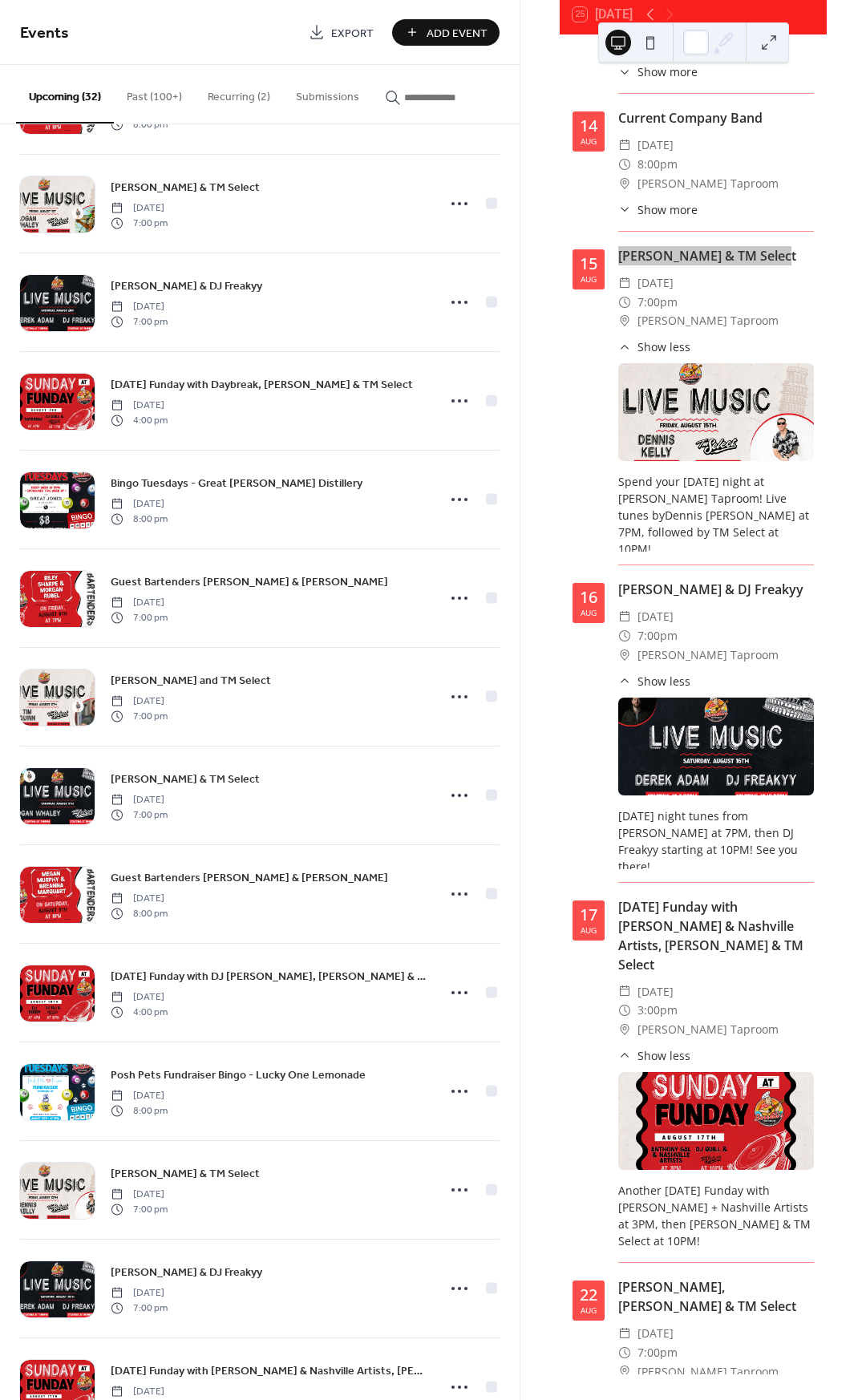 scroll, scrollTop: 788, scrollLeft: 0, axis: vertical 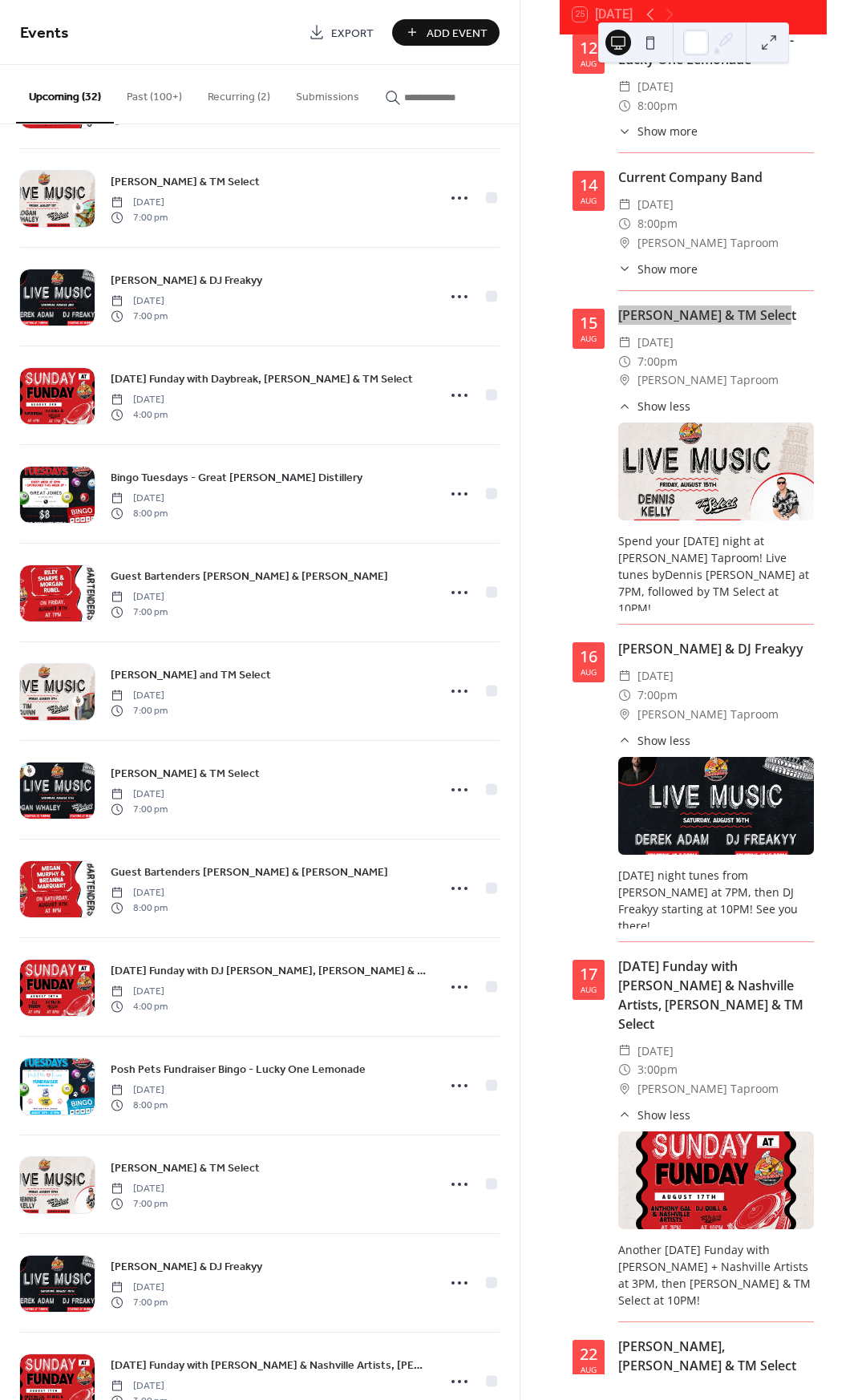 click 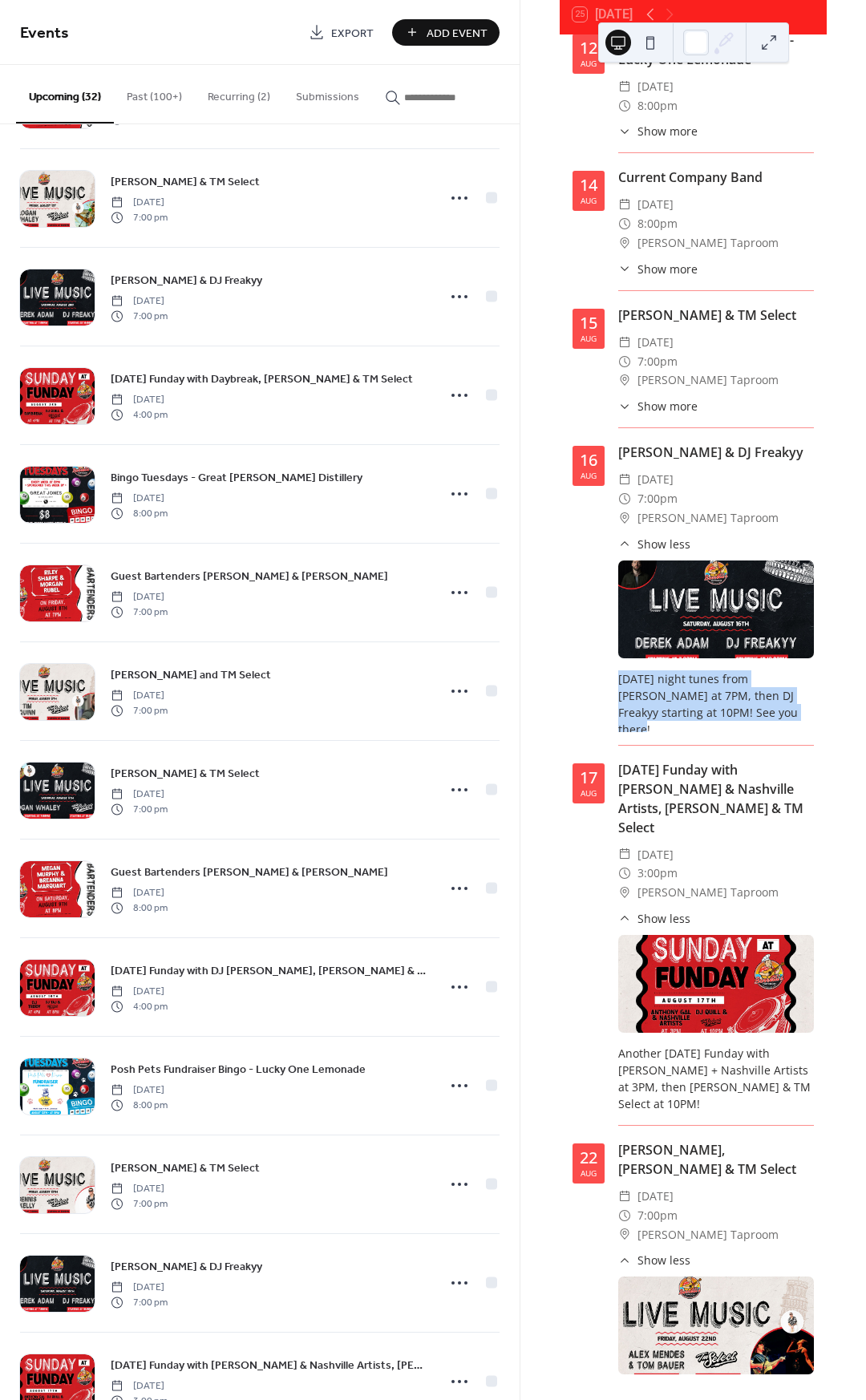drag, startPoint x: 755, startPoint y: 575, endPoint x: 612, endPoint y: 548, distance: 145.52663 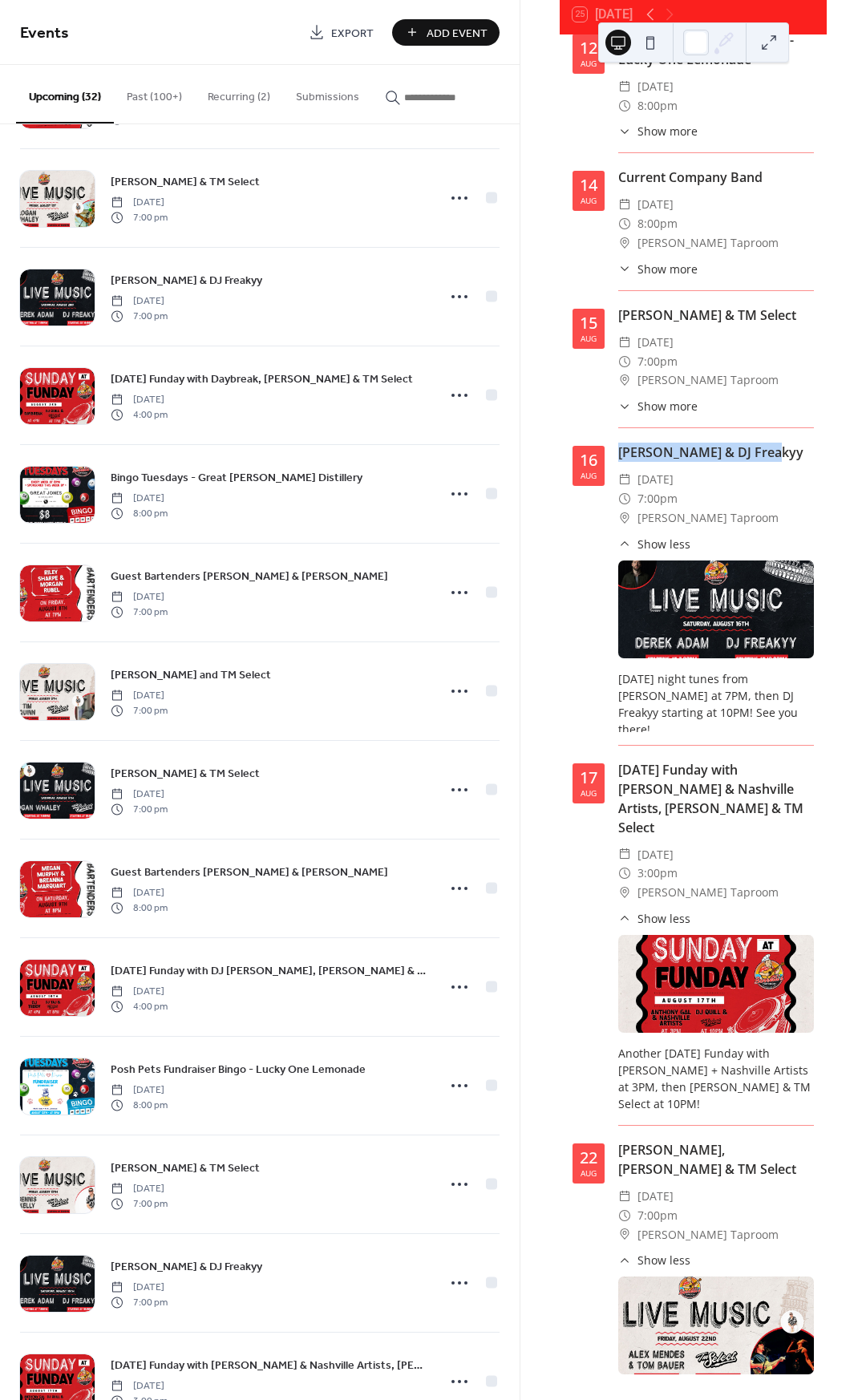 drag, startPoint x: 781, startPoint y: 319, endPoint x: 615, endPoint y: 318, distance: 166.00301 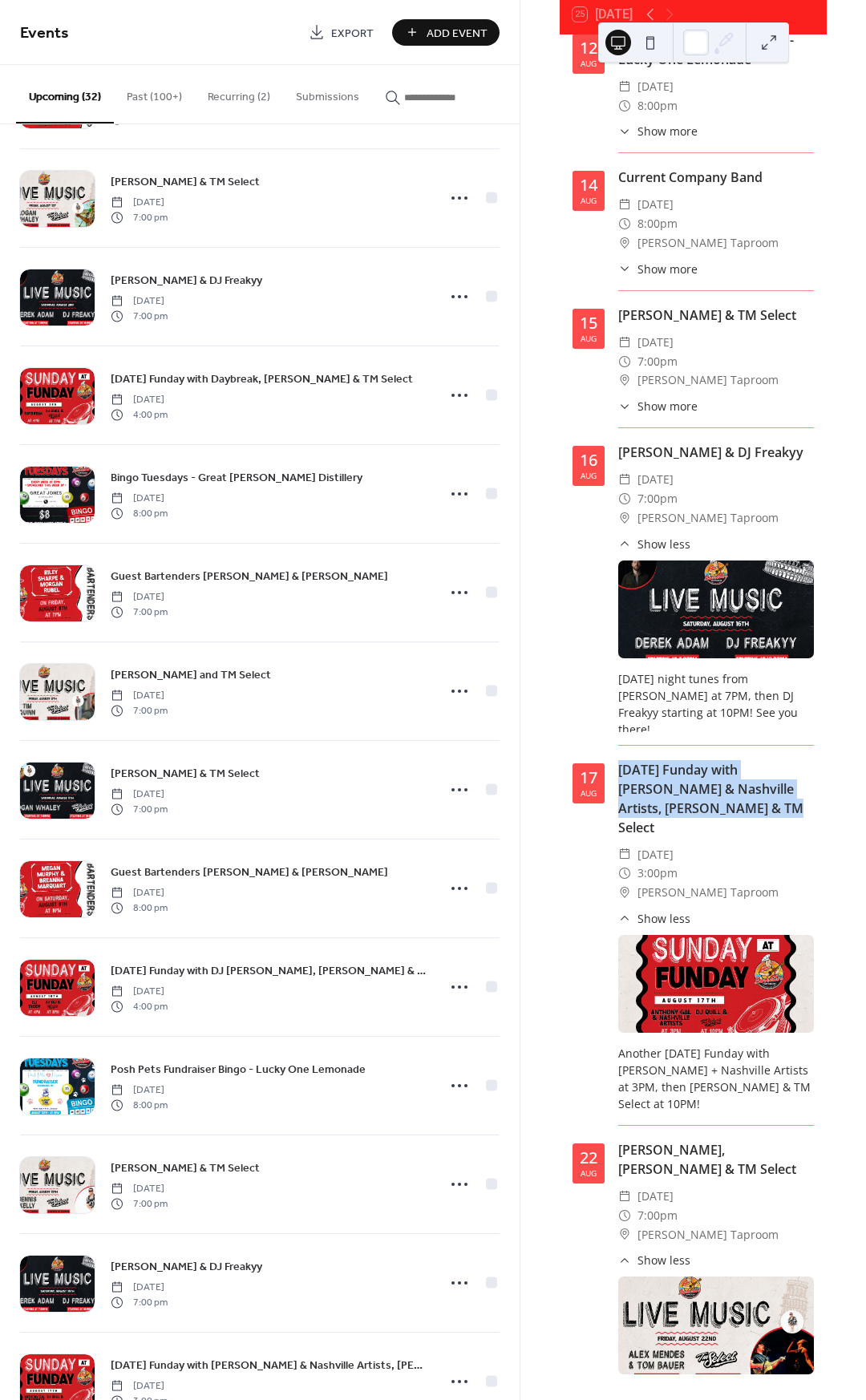 drag, startPoint x: 733, startPoint y: 663, endPoint x: 619, endPoint y: 625, distance: 120.16655 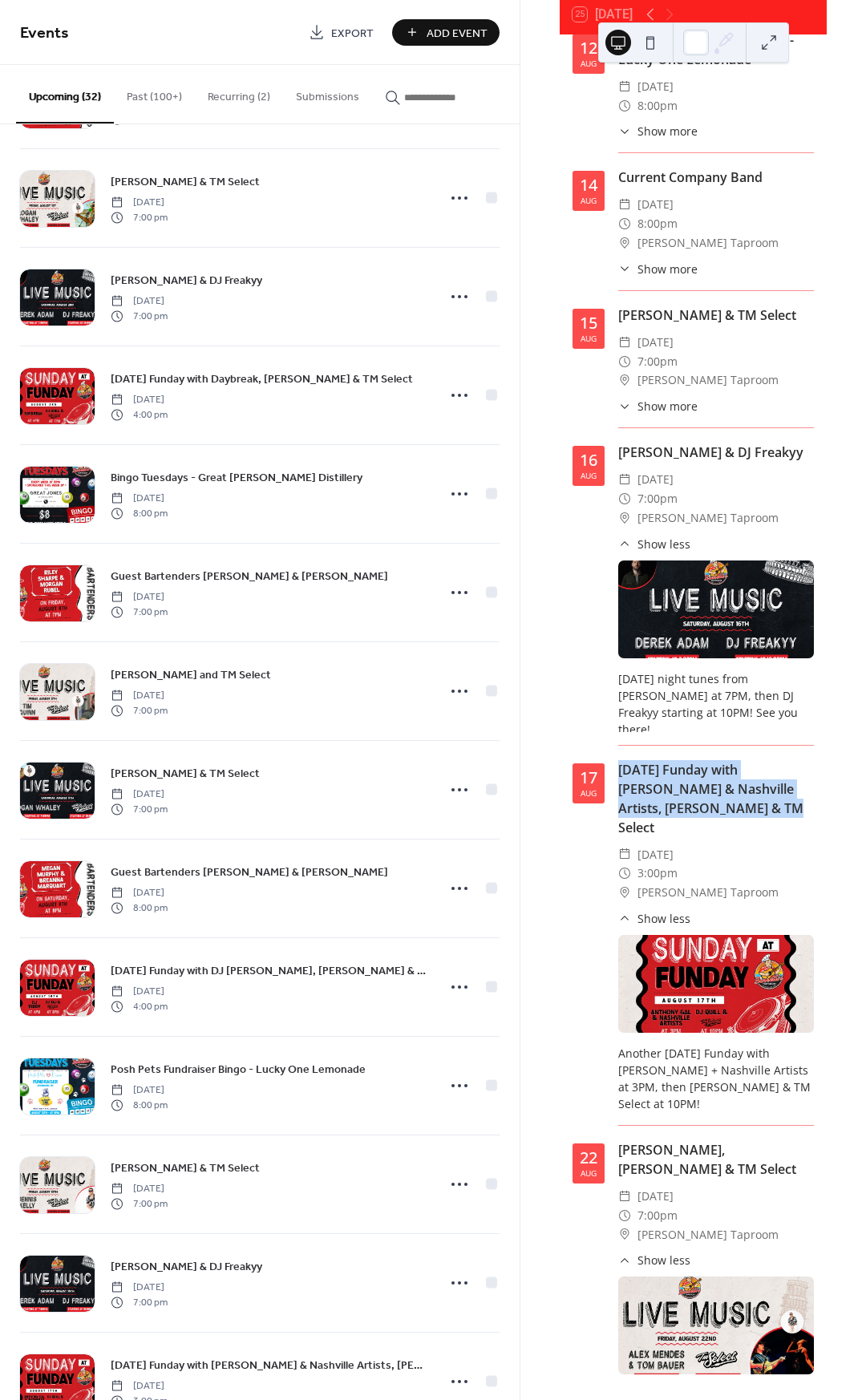 drag, startPoint x: 617, startPoint y: 626, endPoint x: 783, endPoint y: 663, distance: 170.07351 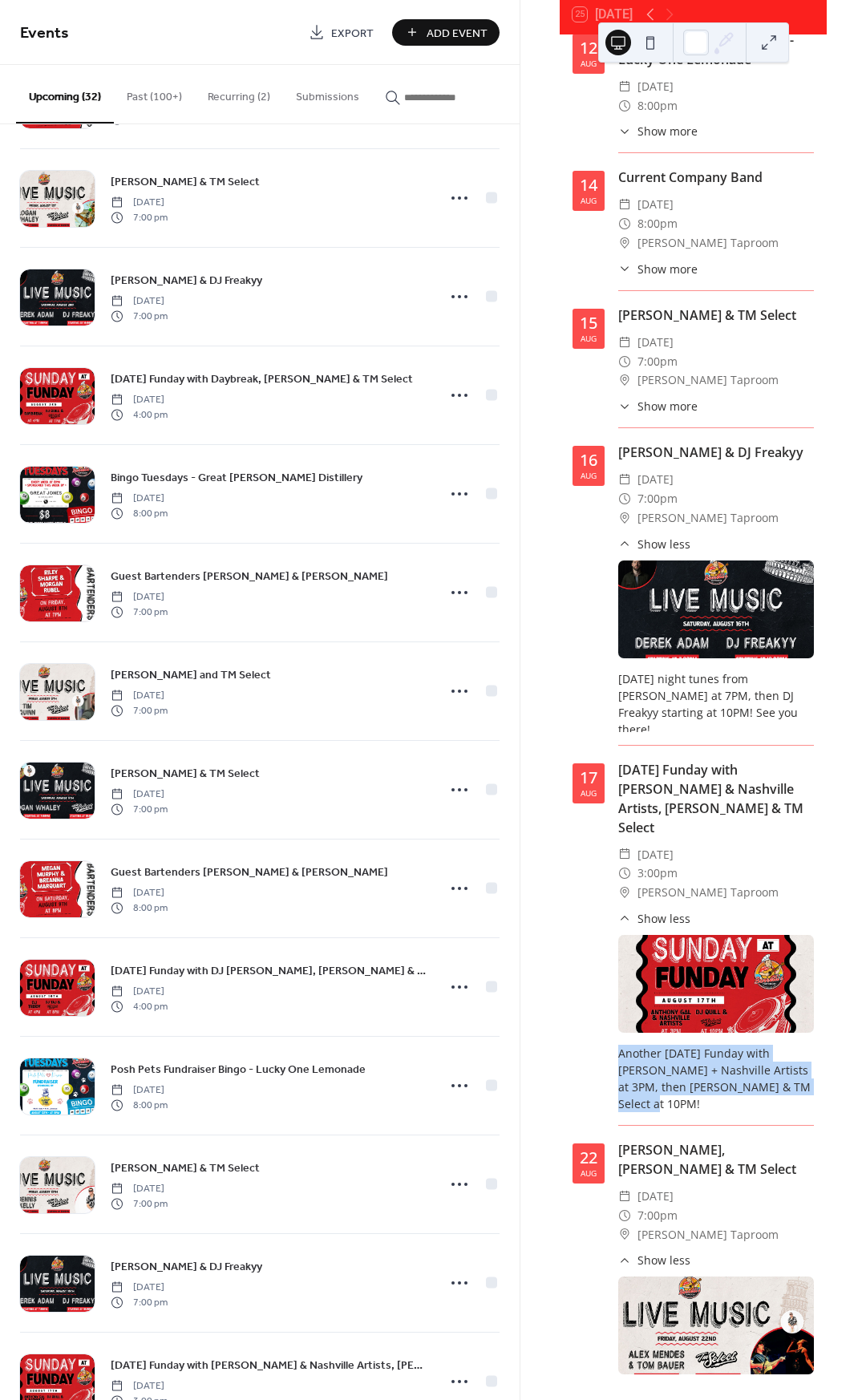 drag, startPoint x: 618, startPoint y: 888, endPoint x: 650, endPoint y: 933, distance: 55.21775 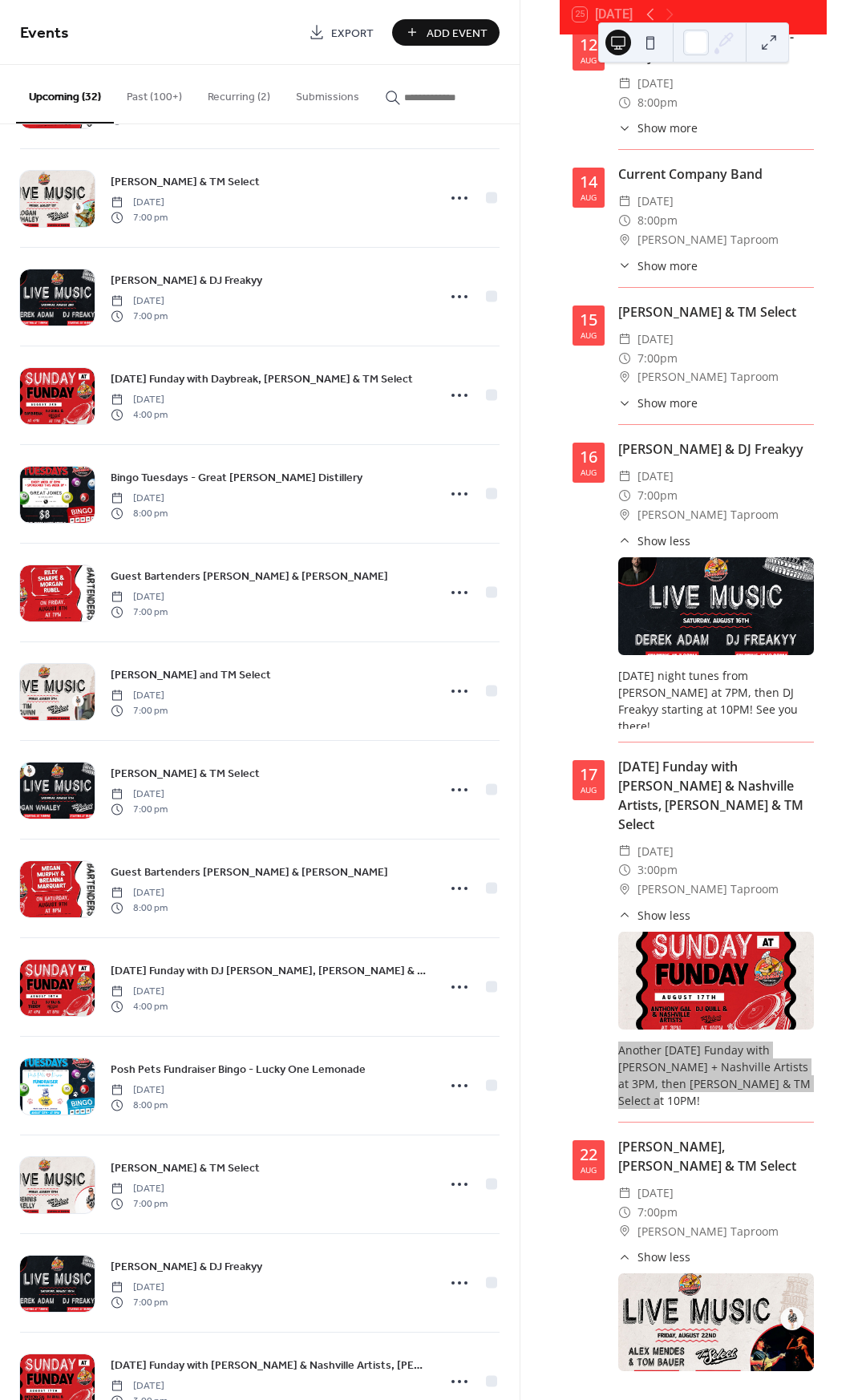 scroll, scrollTop: 3174, scrollLeft: 0, axis: vertical 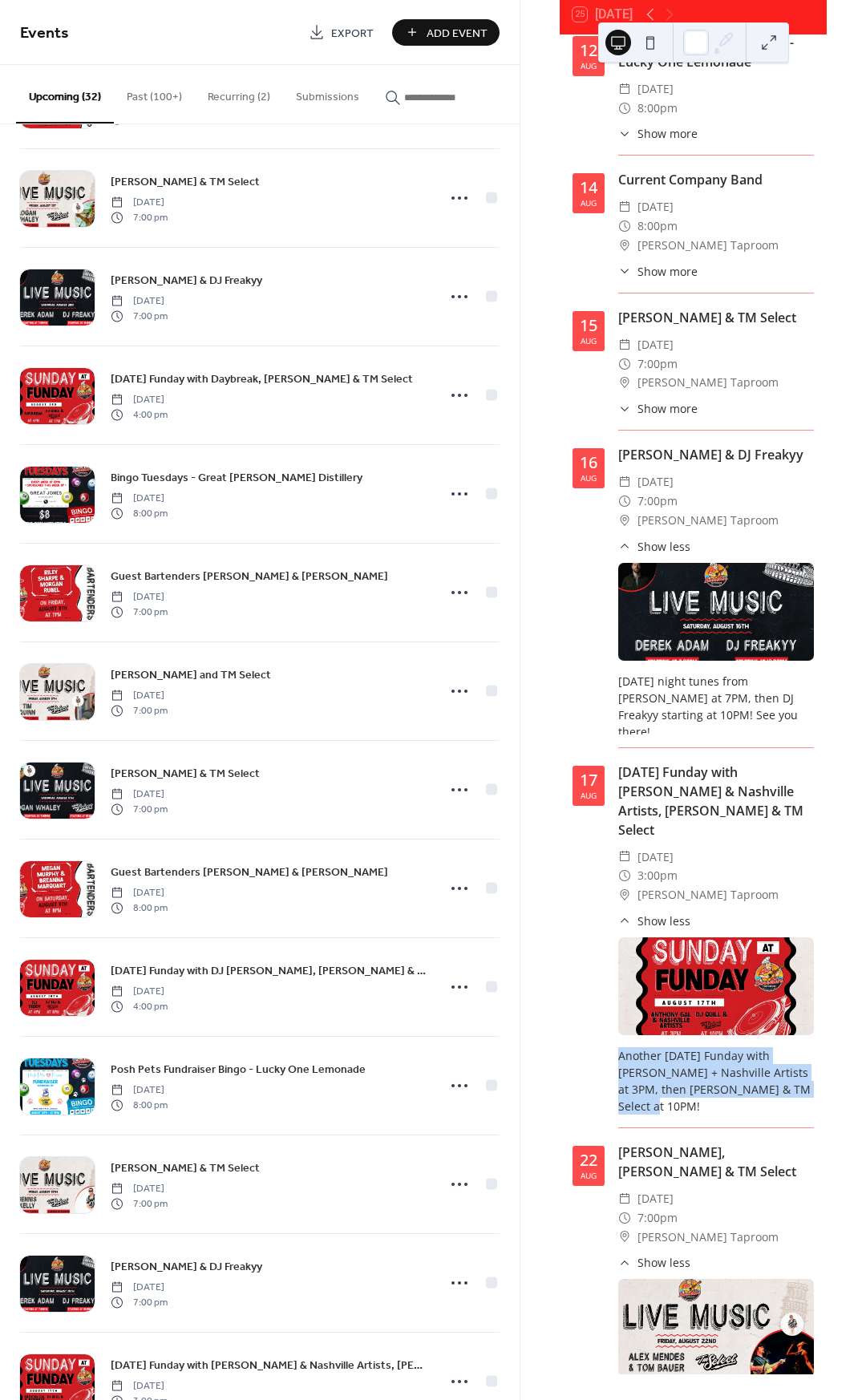 click on "Show less" at bounding box center (664, 546) 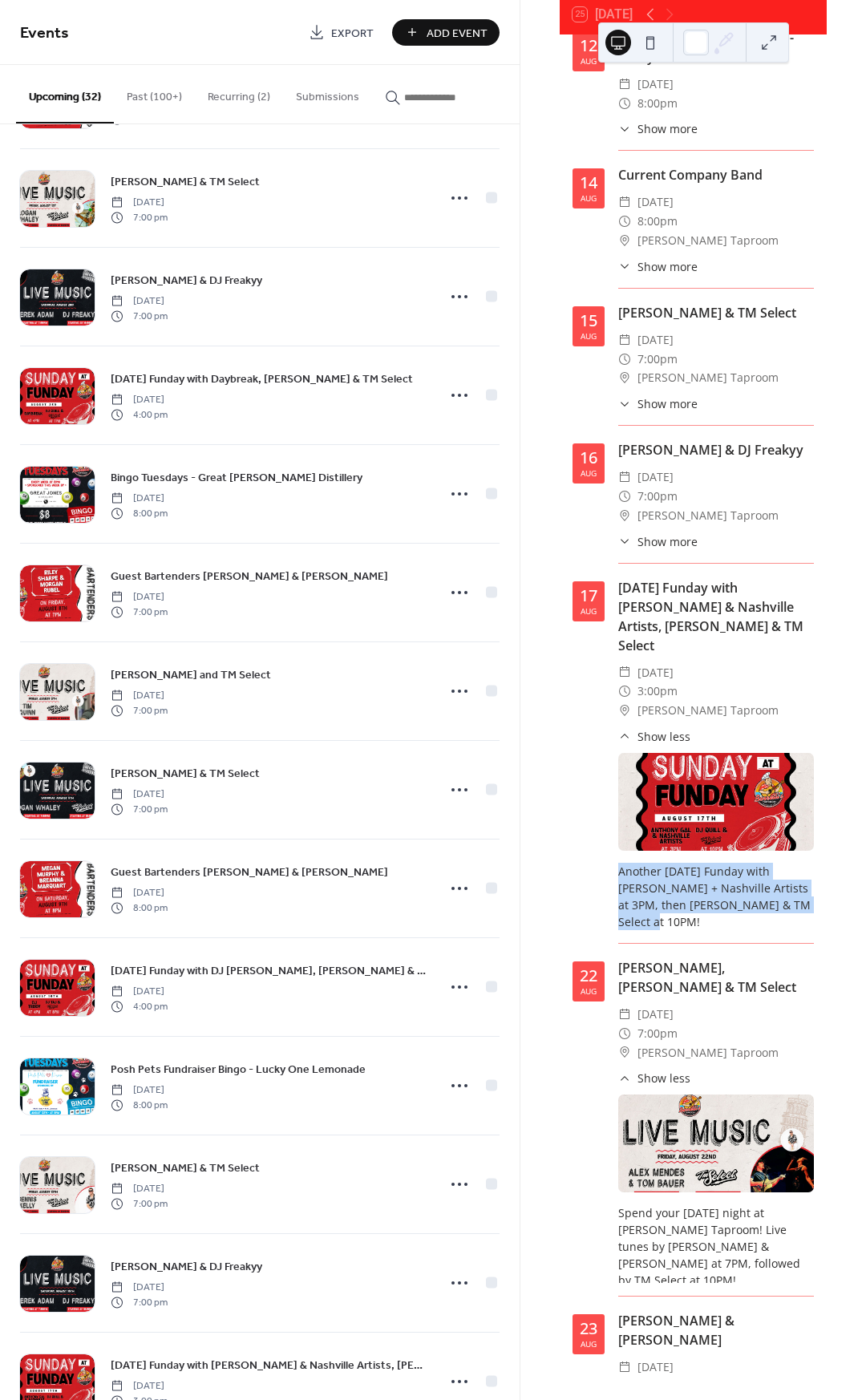 click on "Show less" at bounding box center [664, 736] 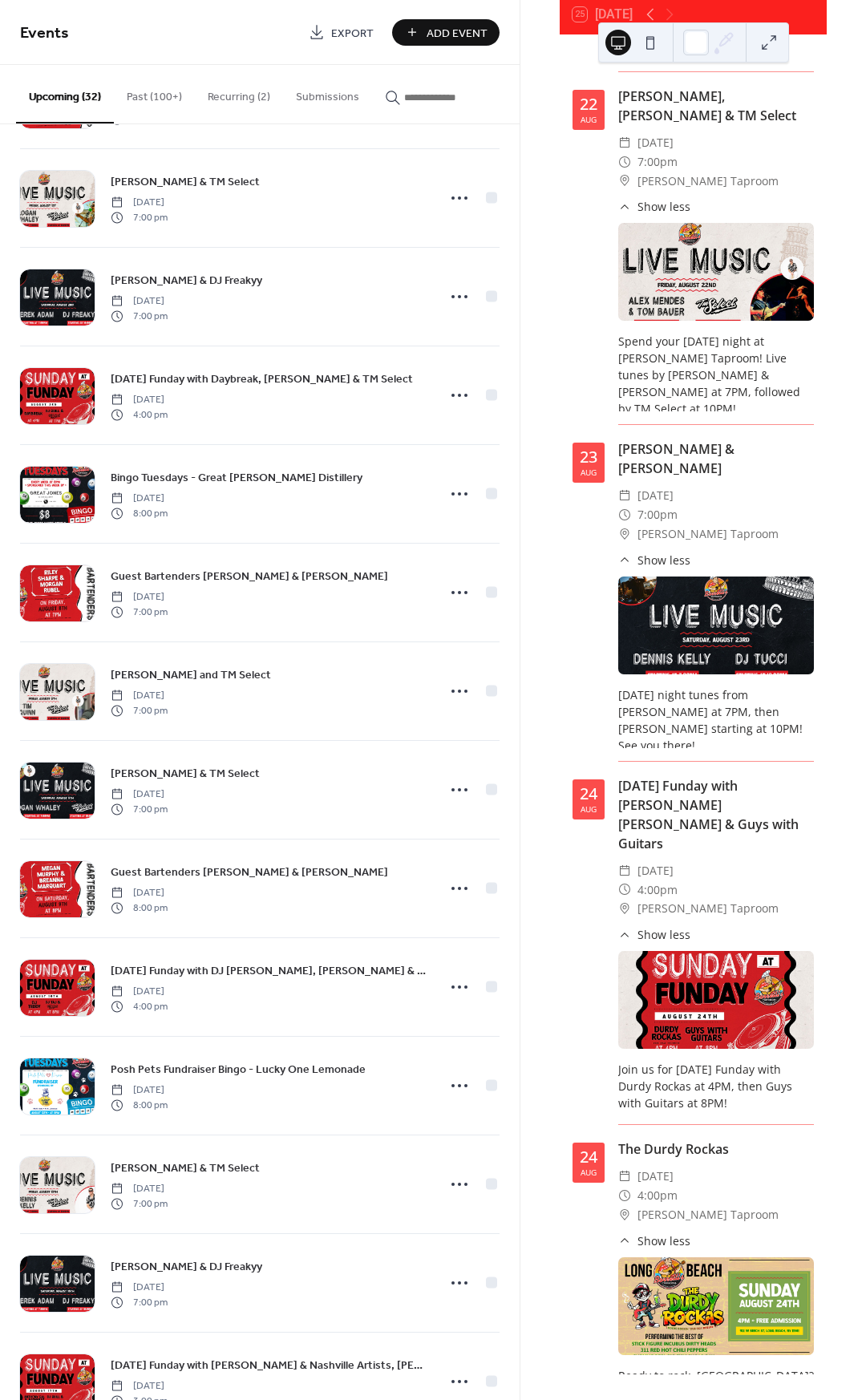 scroll, scrollTop: 3851, scrollLeft: 0, axis: vertical 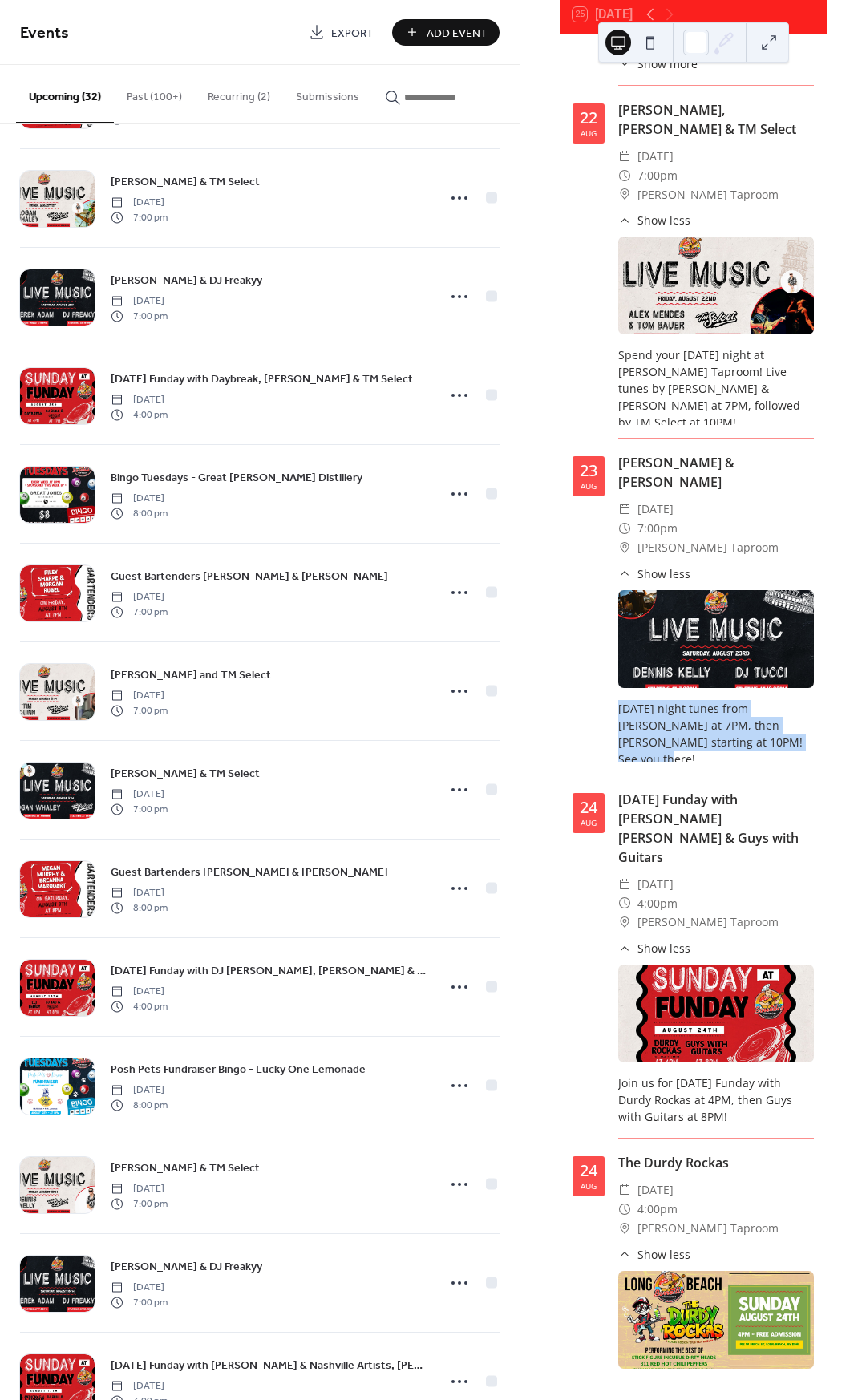 drag, startPoint x: 756, startPoint y: 556, endPoint x: 612, endPoint y: 520, distance: 148.4318 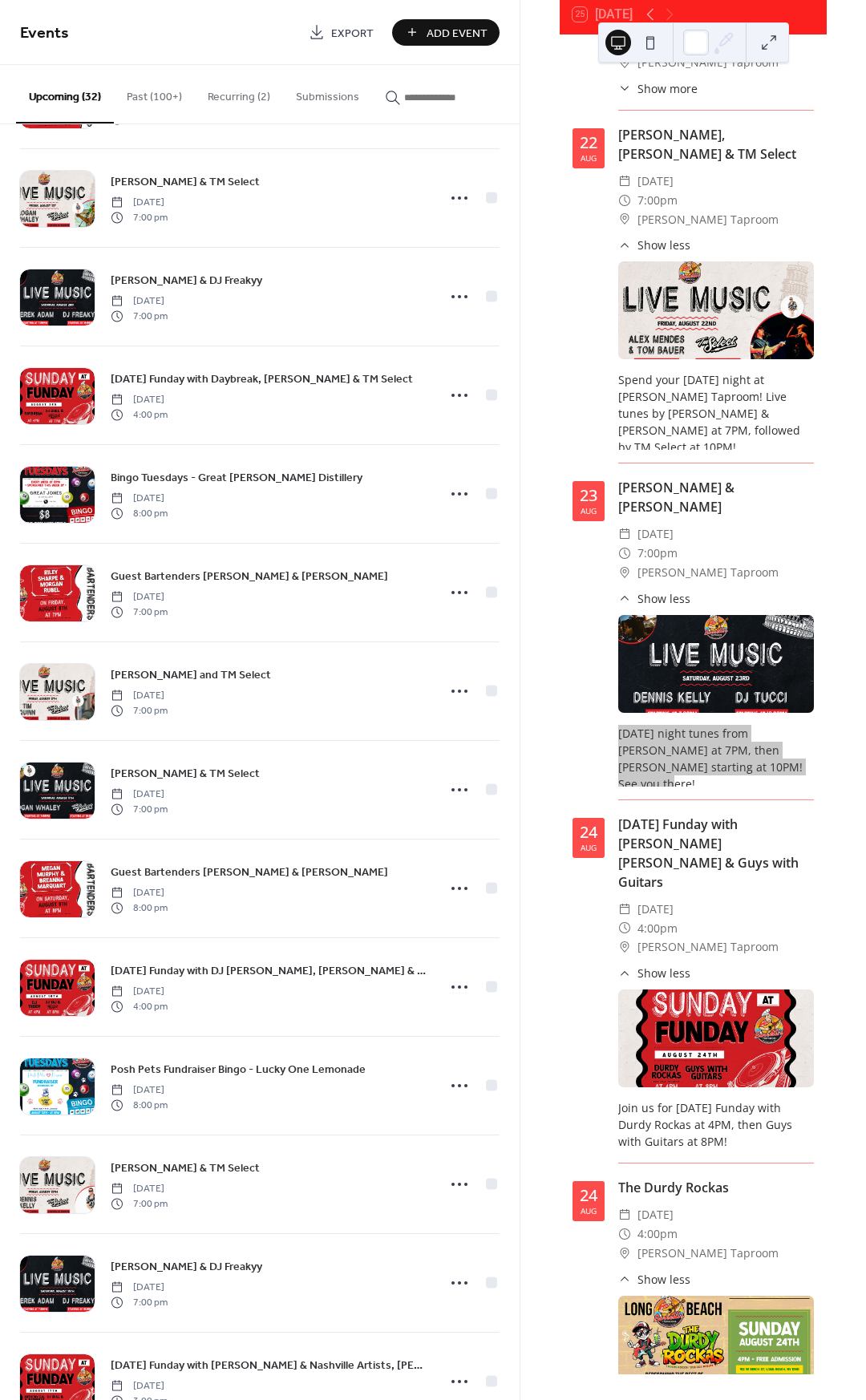 scroll, scrollTop: 3822, scrollLeft: 0, axis: vertical 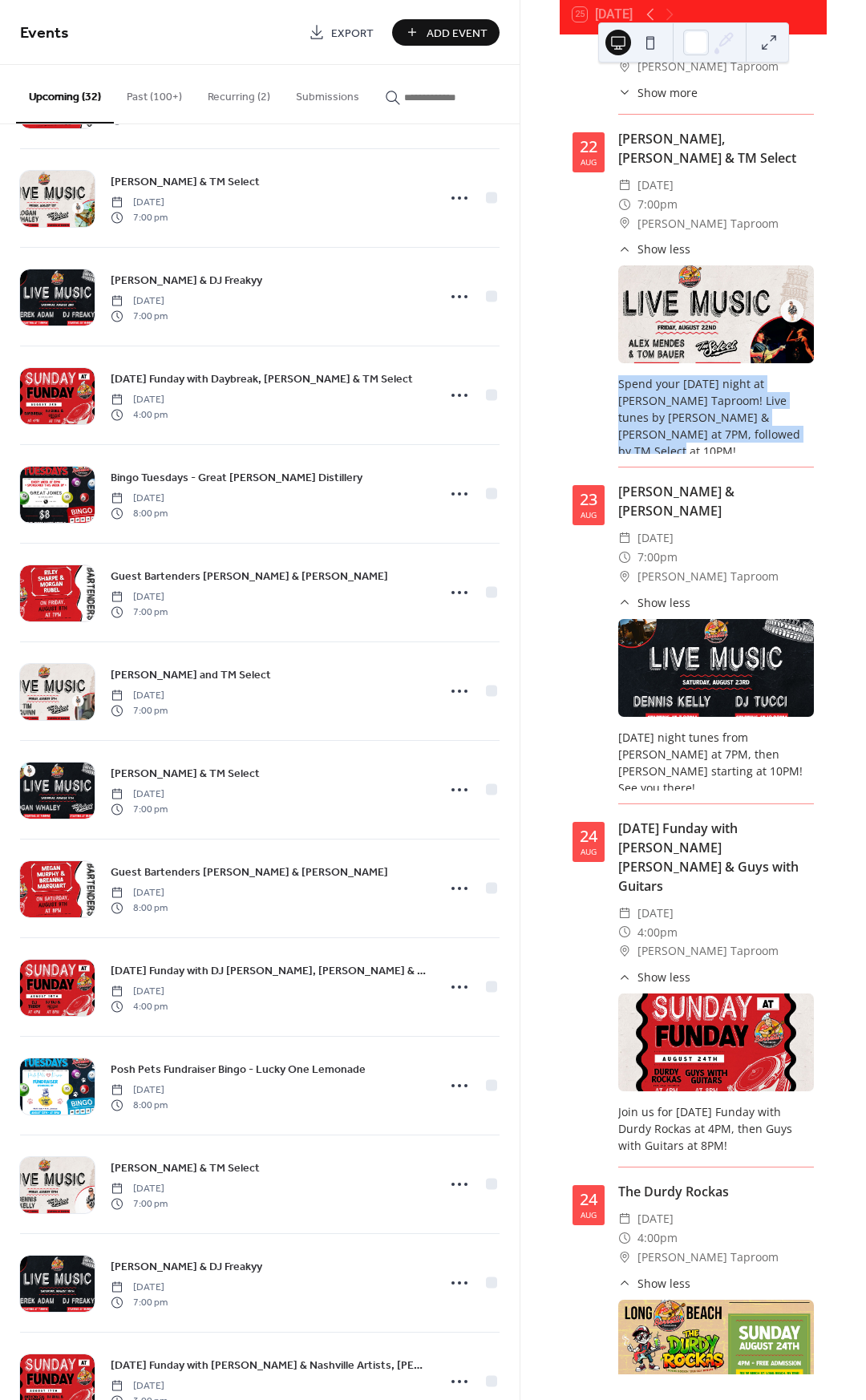drag, startPoint x: 620, startPoint y: 231, endPoint x: 781, endPoint y: 289, distance: 171.12861 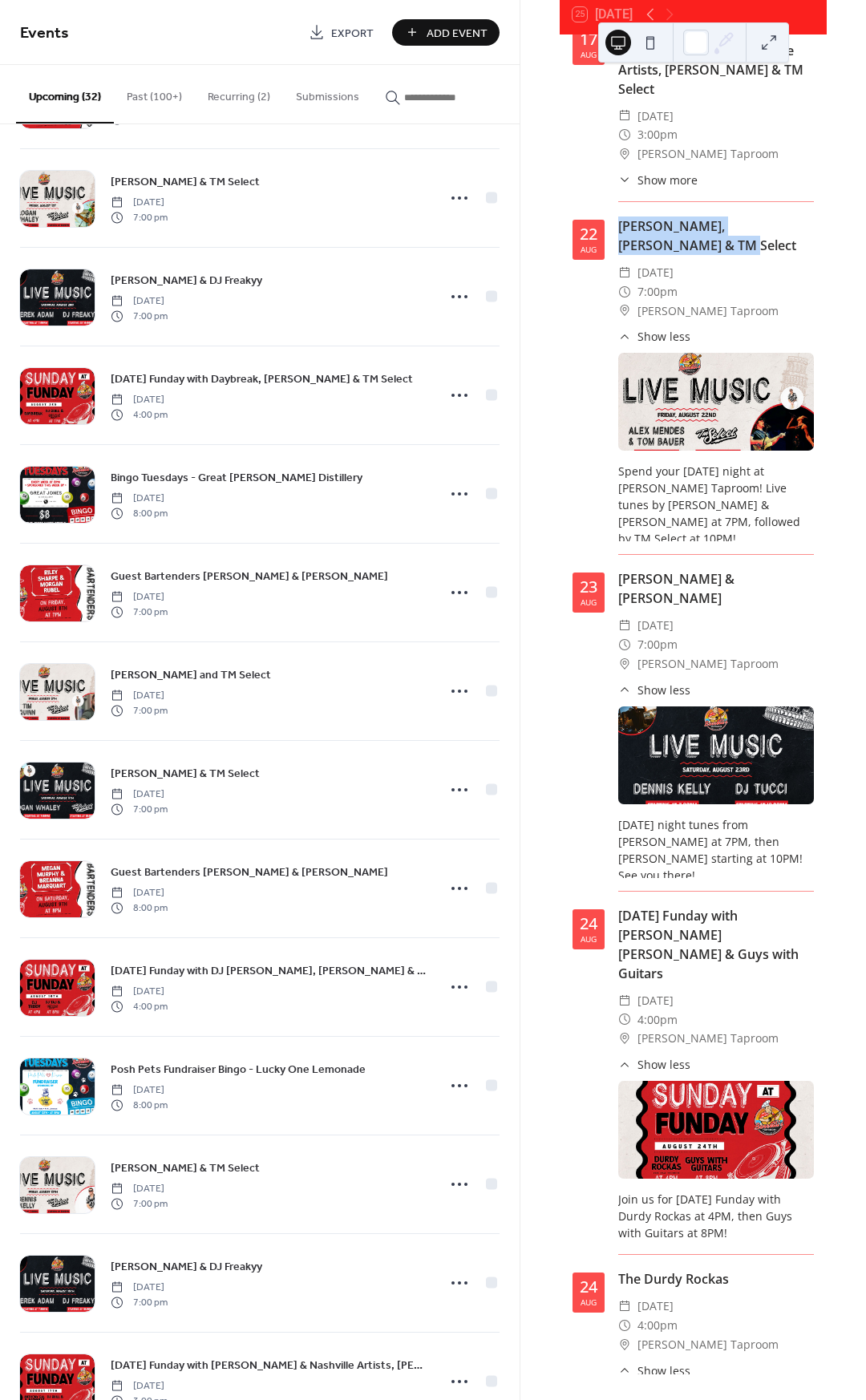 drag, startPoint x: 637, startPoint y: 92, endPoint x: 830, endPoint y: 75, distance: 193.74726 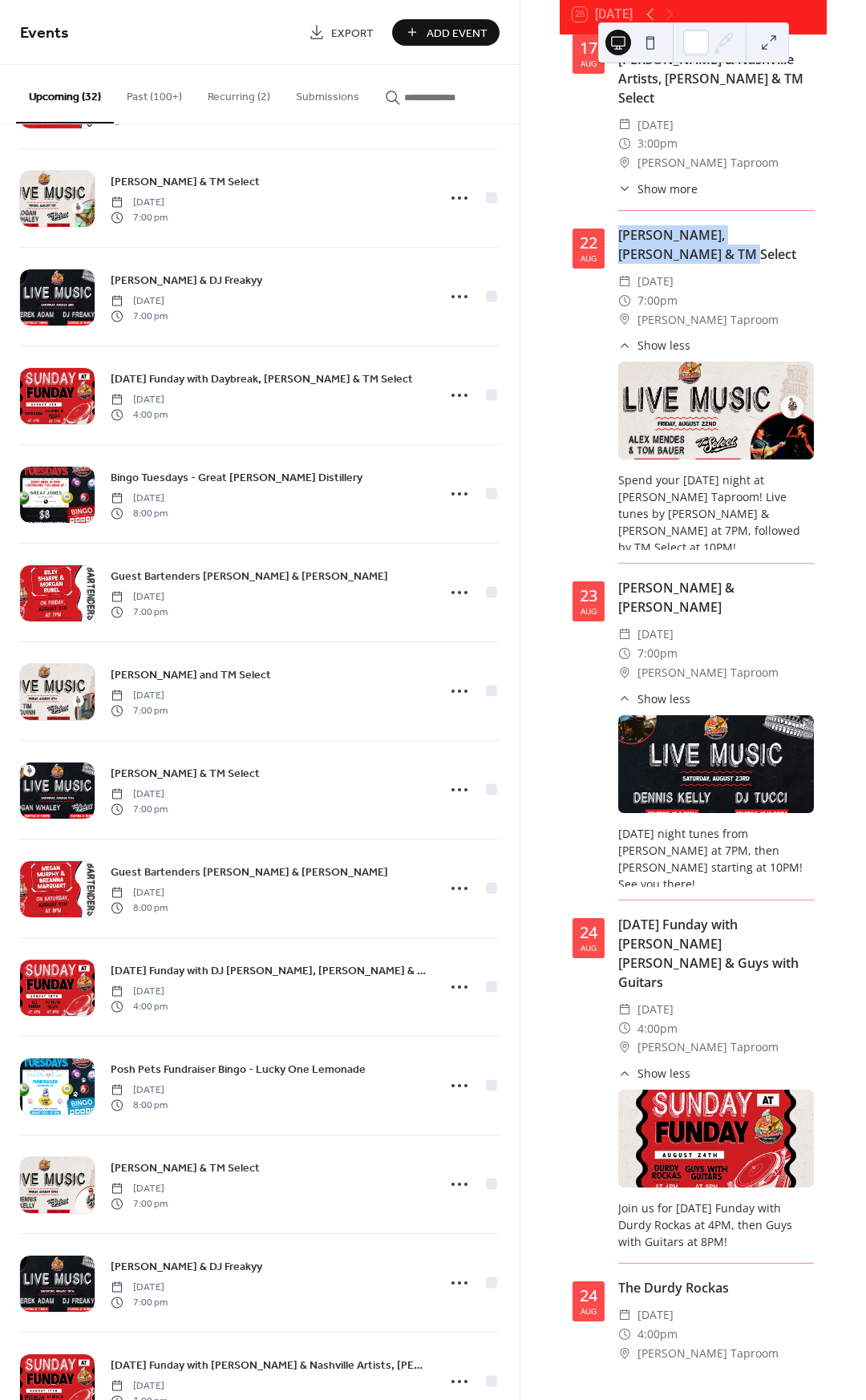 scroll, scrollTop: 3725, scrollLeft: 0, axis: vertical 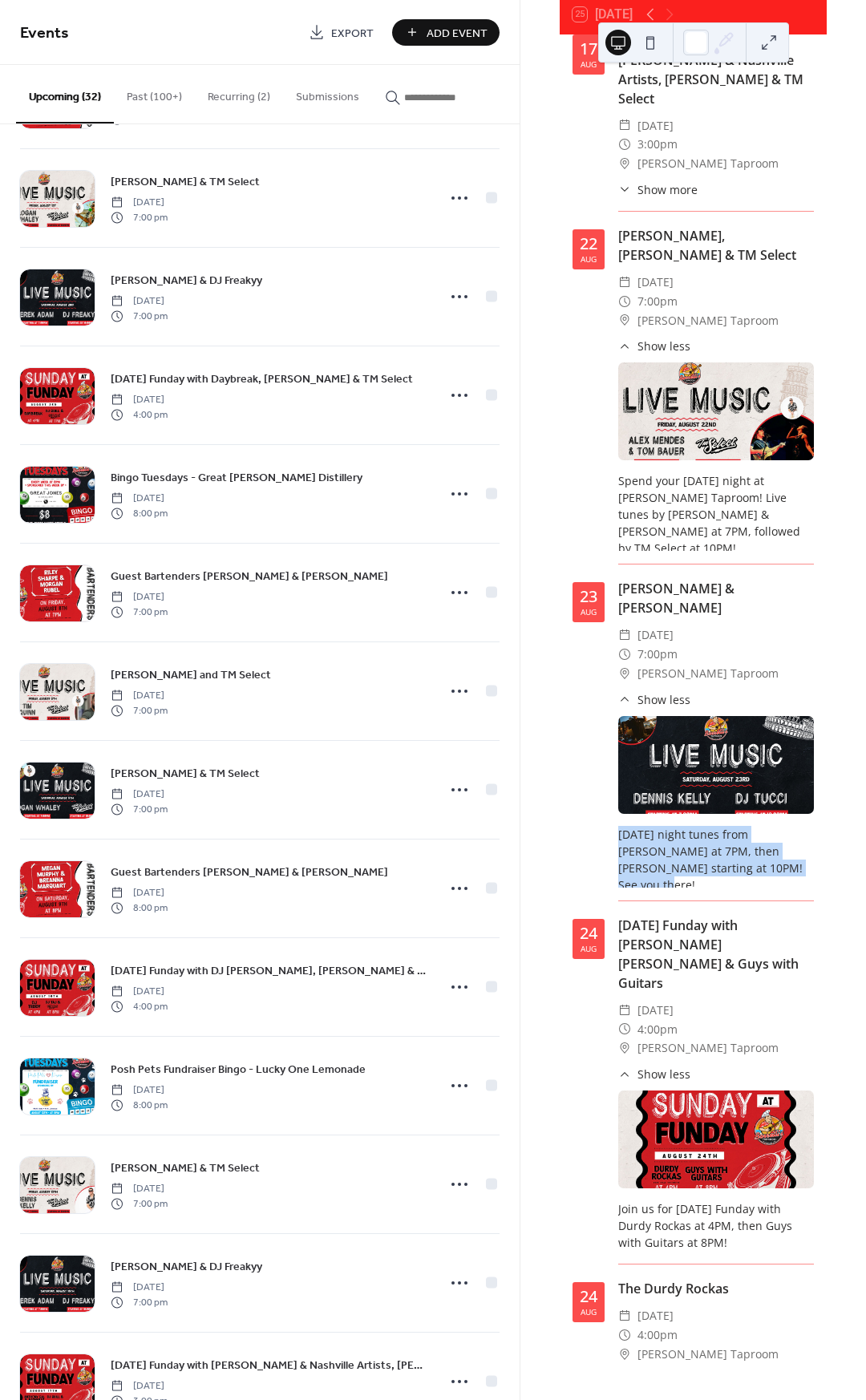 drag, startPoint x: 605, startPoint y: 641, endPoint x: 705, endPoint y: 661, distance: 101.98039 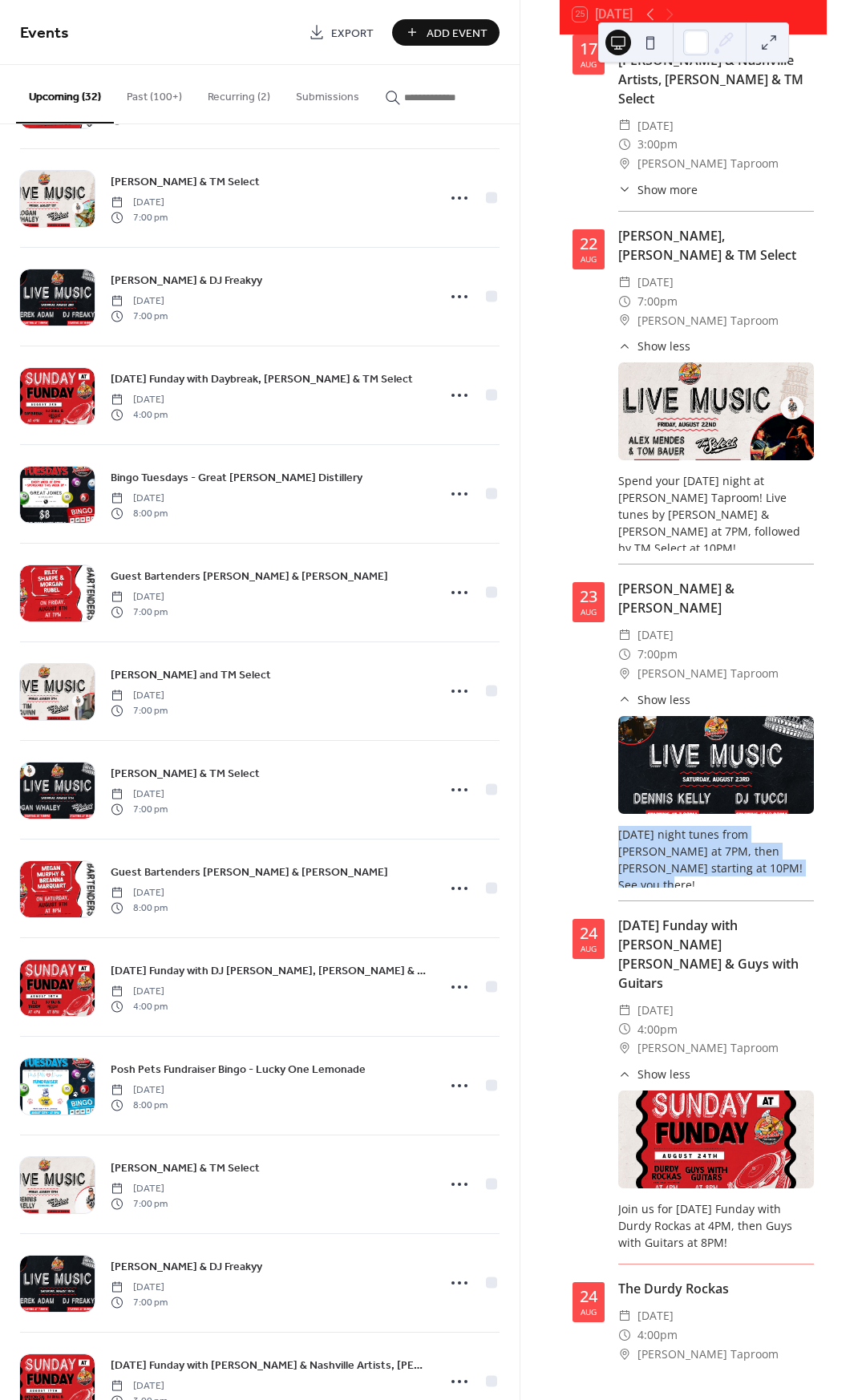 click on "Show less" at bounding box center [664, 346] 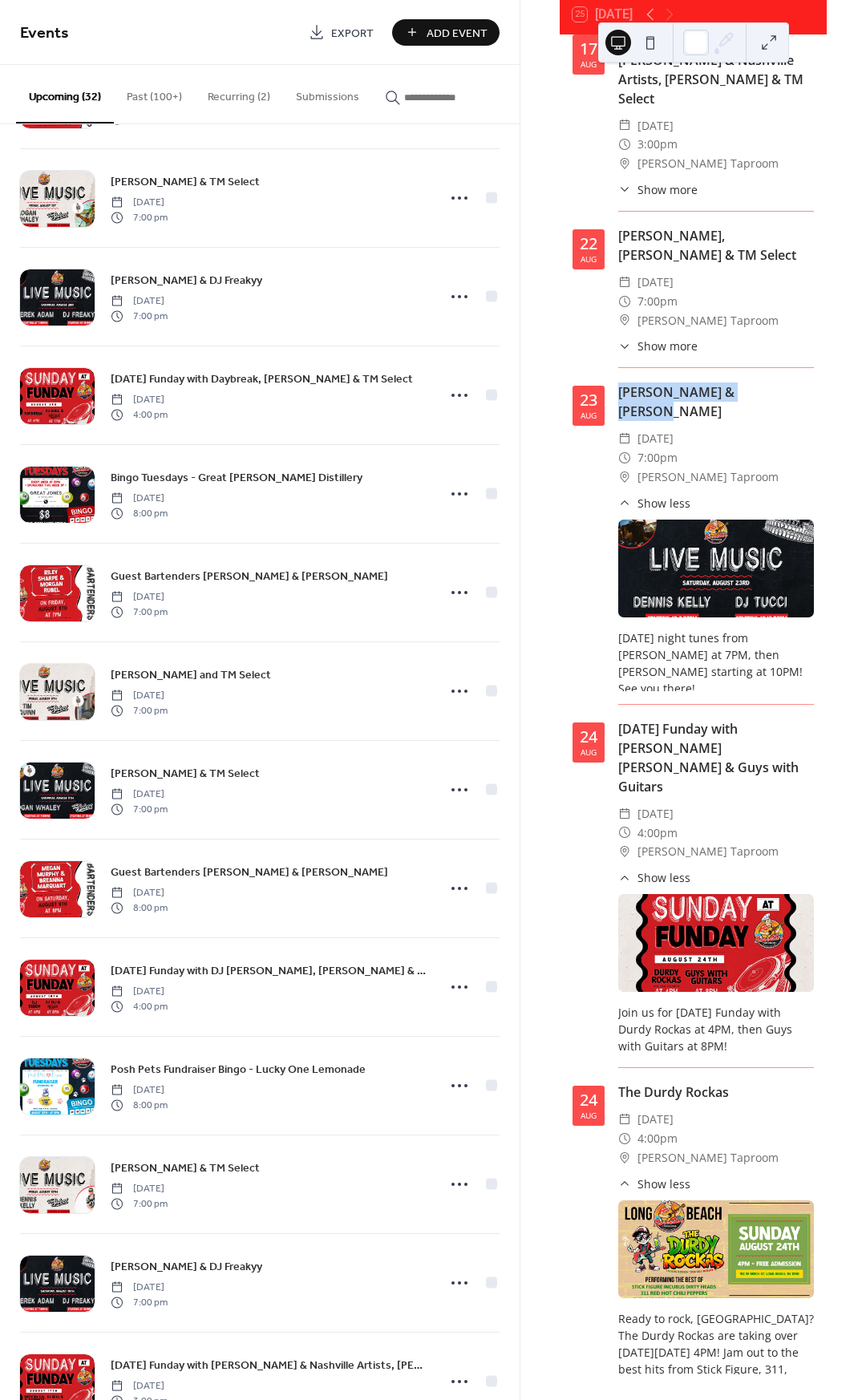 drag, startPoint x: 771, startPoint y: 244, endPoint x: 620, endPoint y: 238, distance: 151.11916 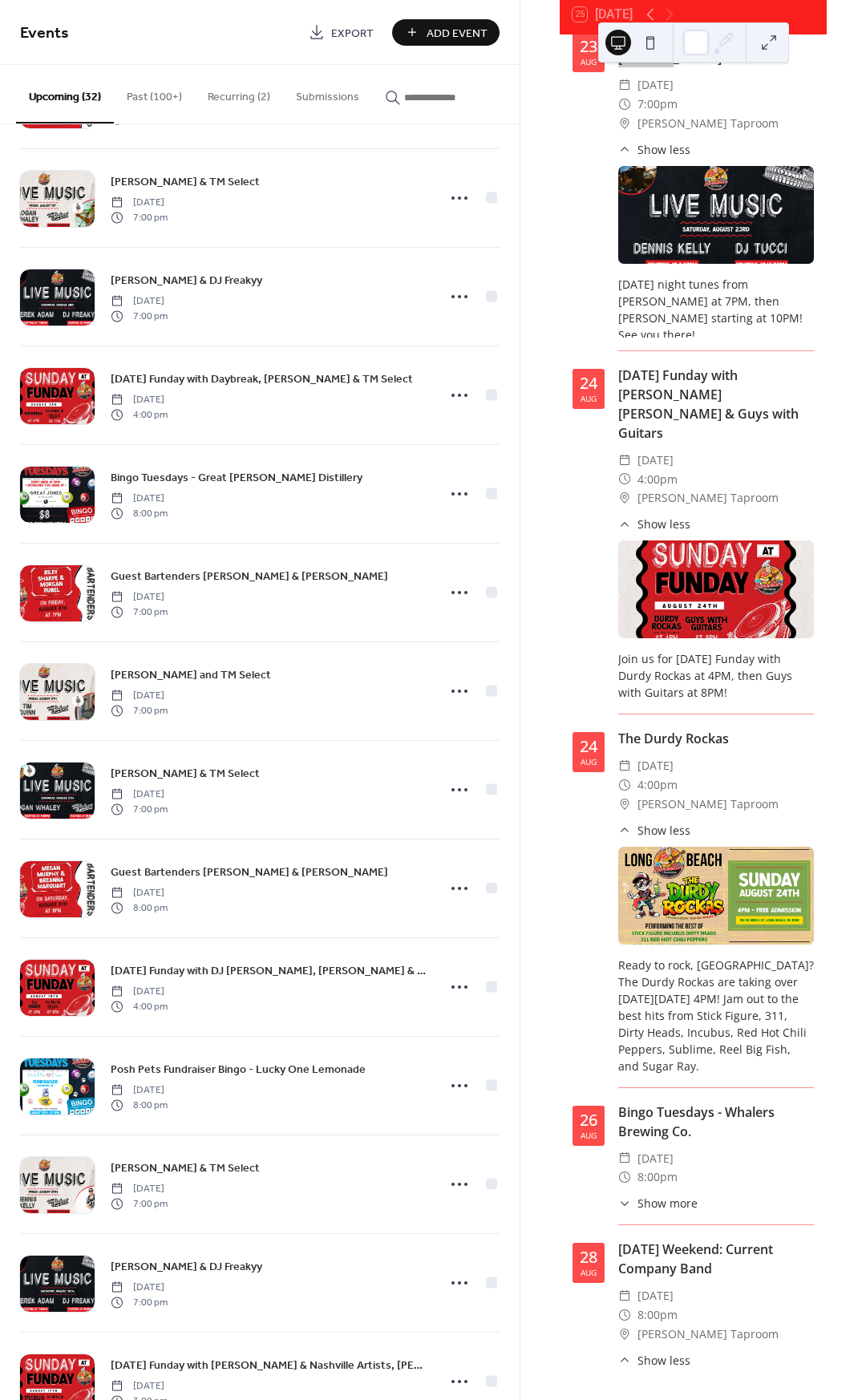 scroll, scrollTop: 4095, scrollLeft: 0, axis: vertical 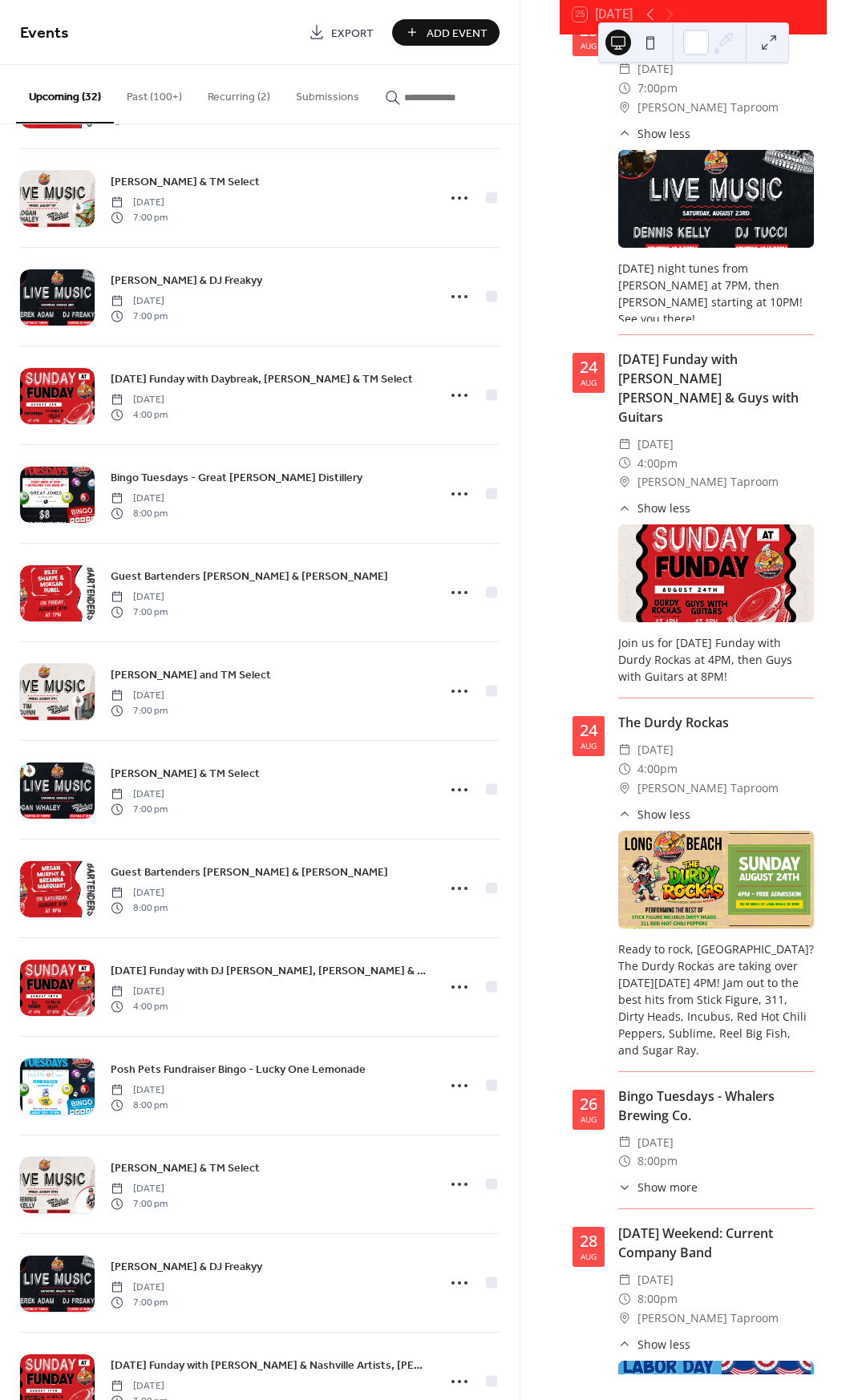 click on "​ Show less" at bounding box center [654, 814] 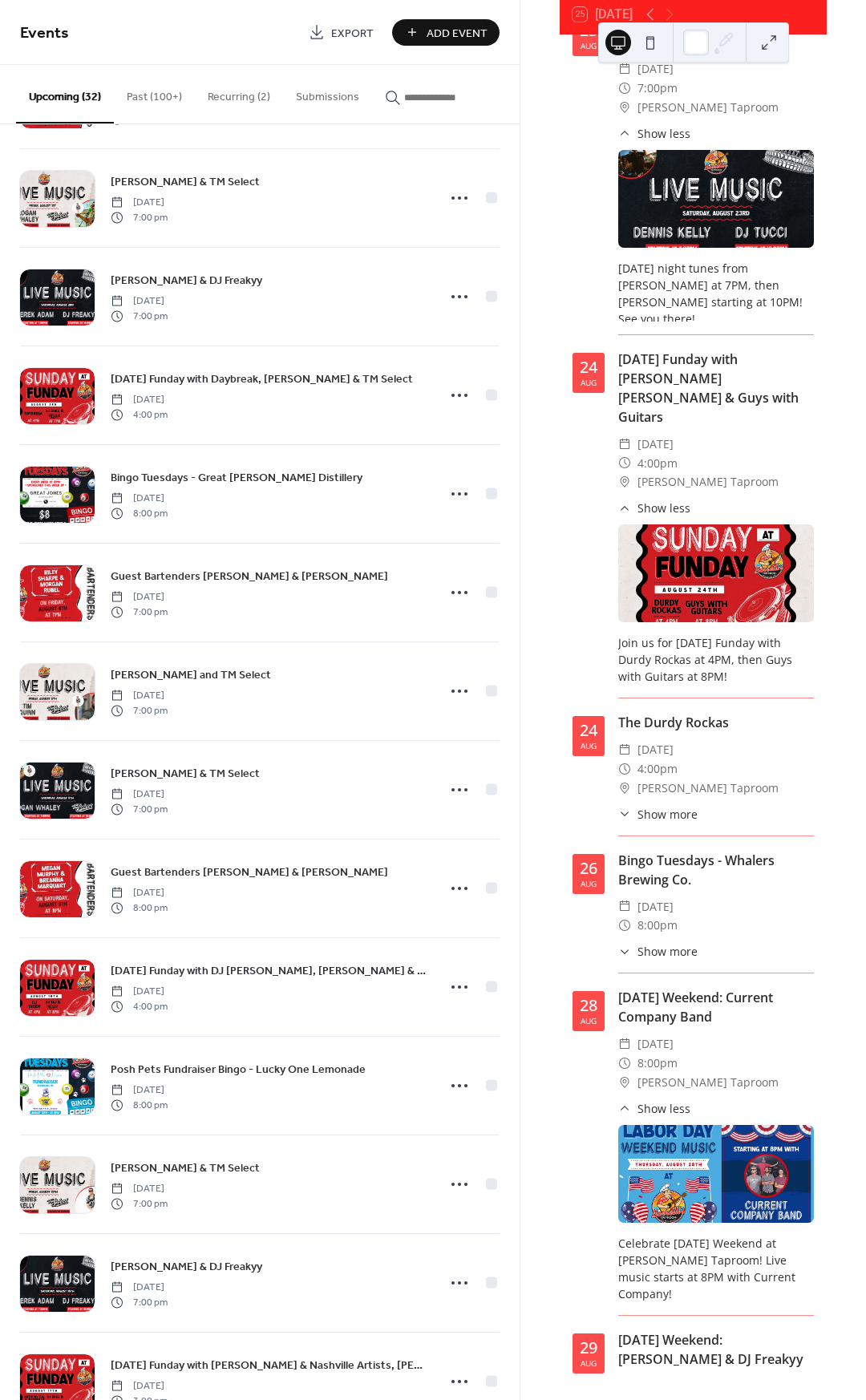 click 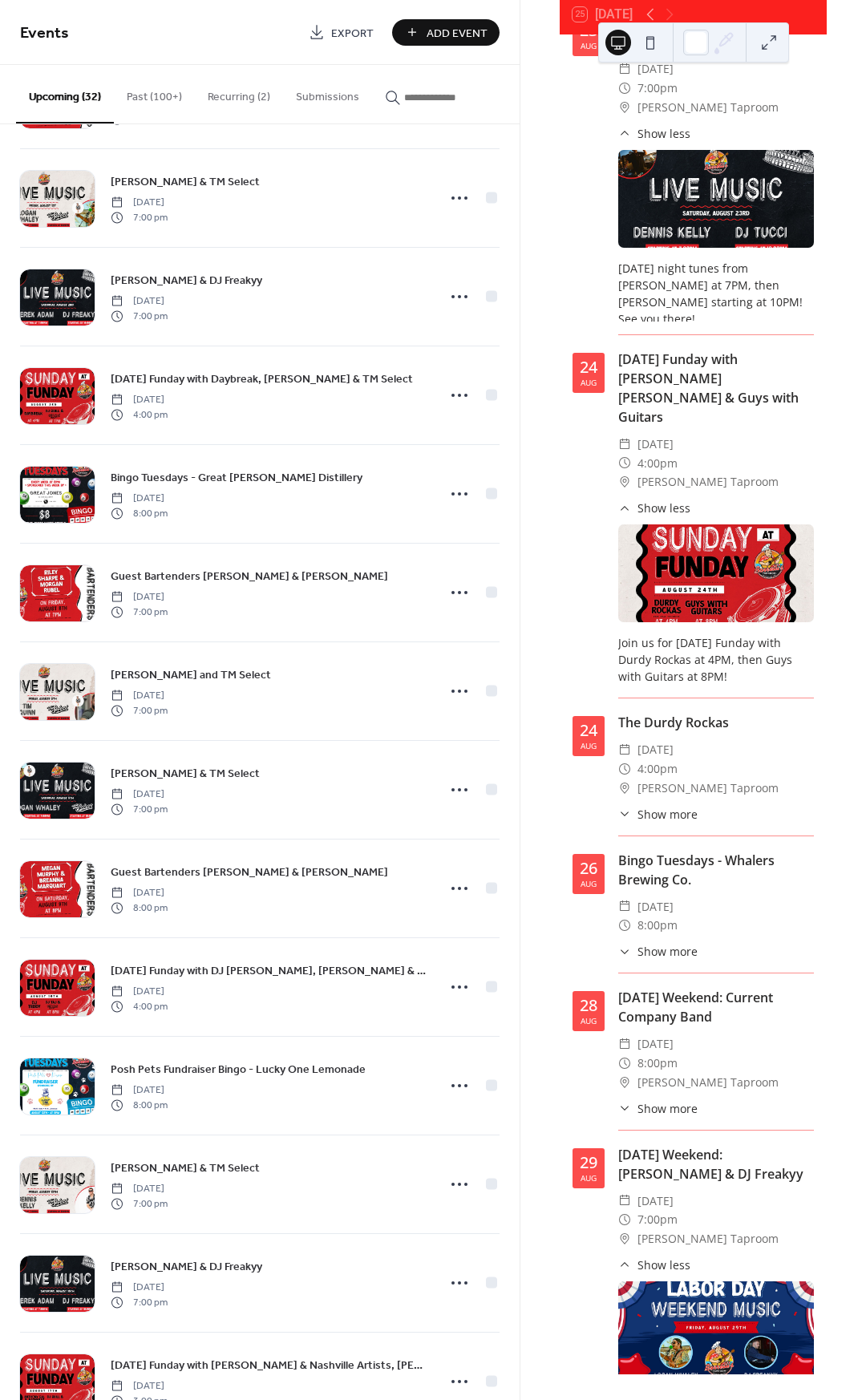 click on "​ Show less" at bounding box center (654, 1264) 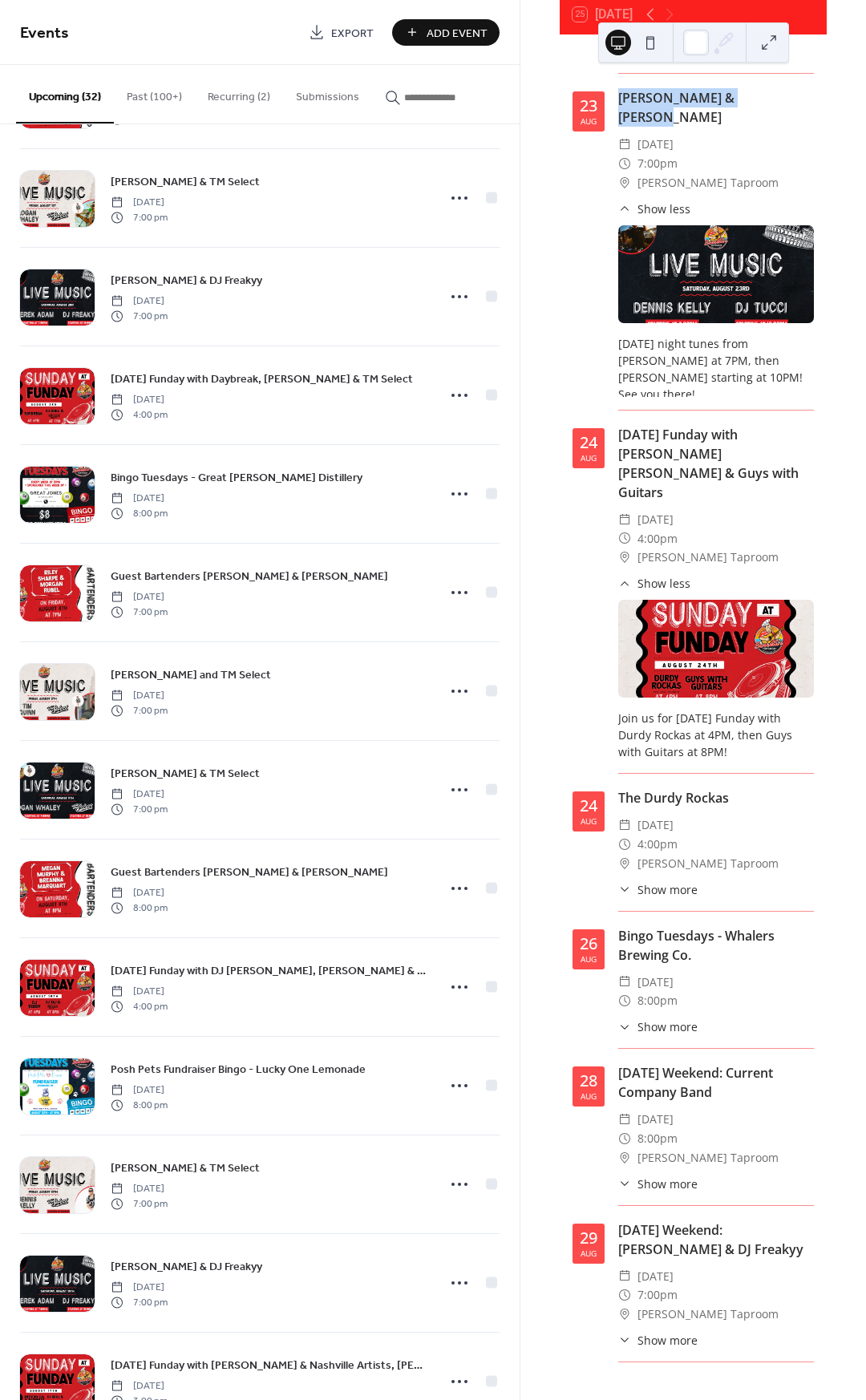 scroll, scrollTop: 4015, scrollLeft: 0, axis: vertical 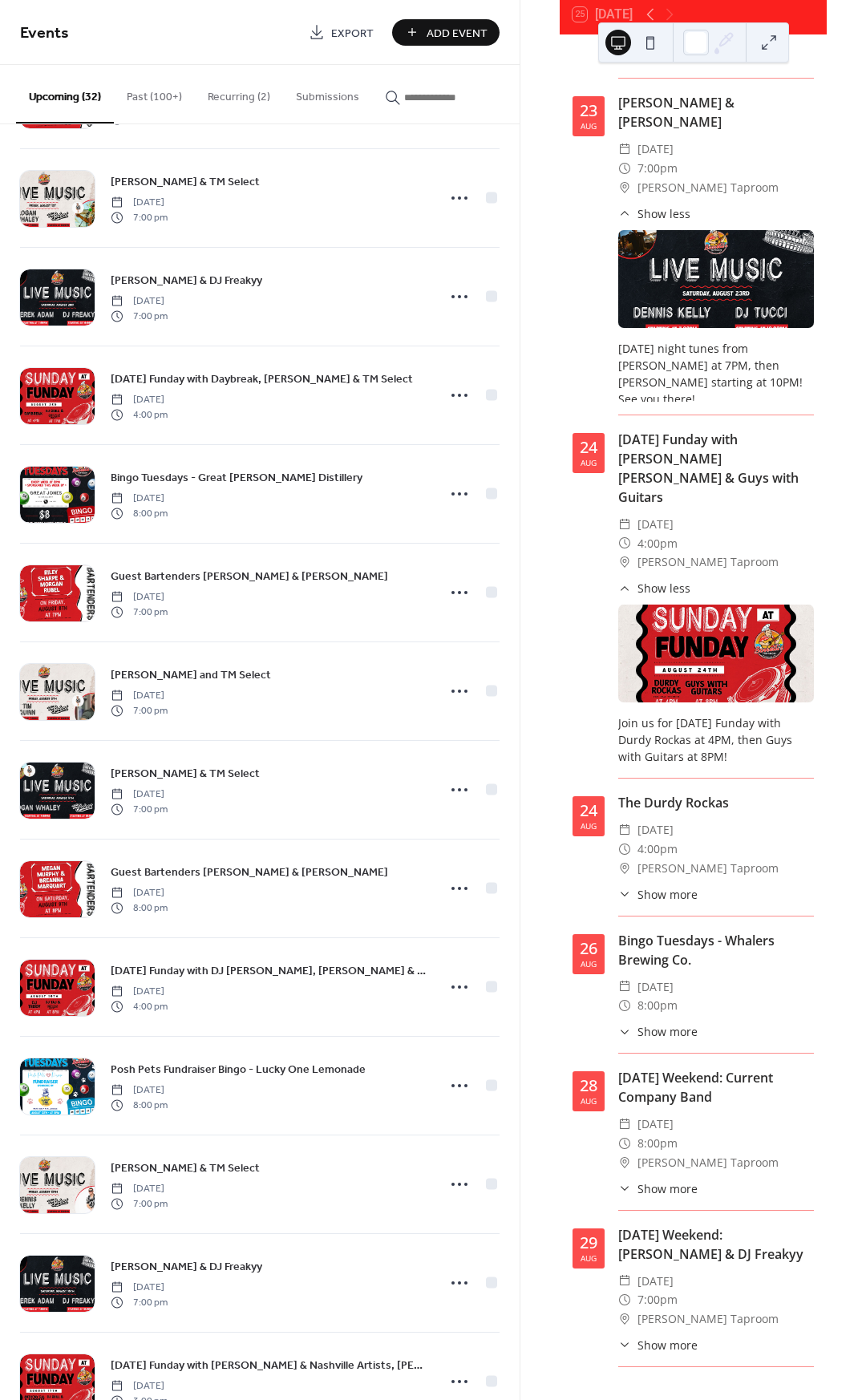 click on "Join us for [DATE] Funday with Durdy Rockas at 4PM, then Guys with Guitars at 8PM!" at bounding box center (716, 739) 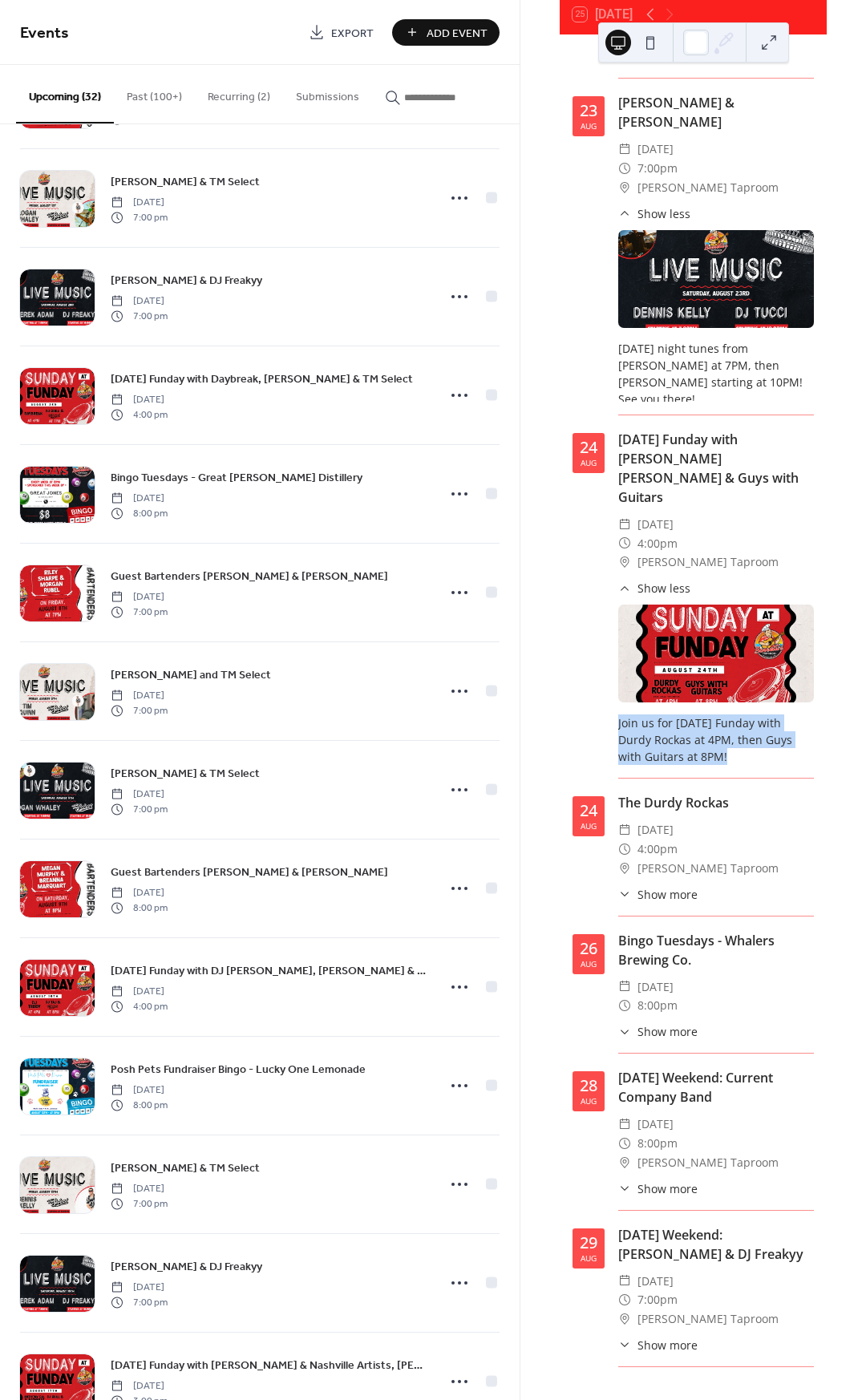 drag, startPoint x: 704, startPoint y: 528, endPoint x: 618, endPoint y: 495, distance: 92.11406 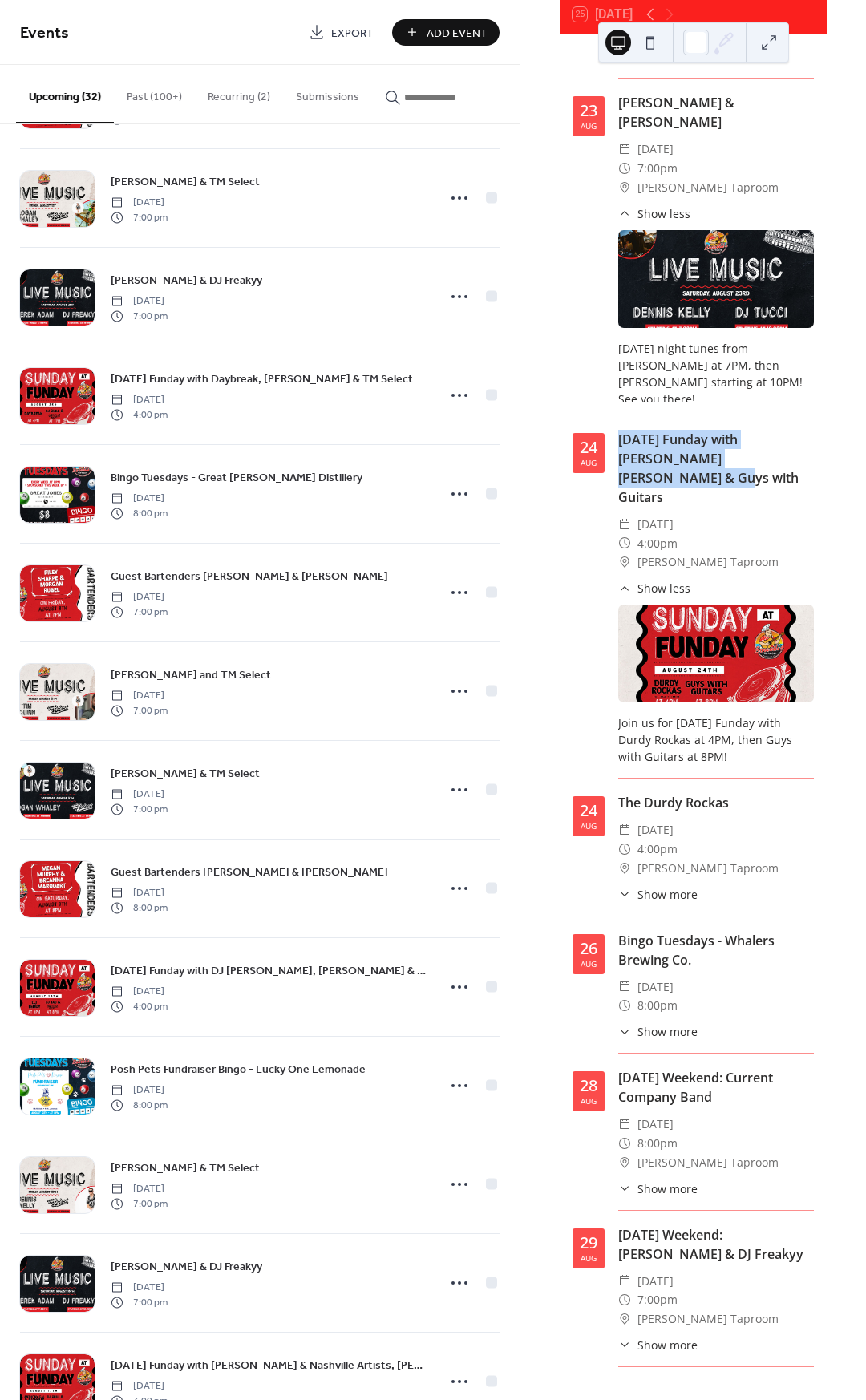 drag, startPoint x: 613, startPoint y: 256, endPoint x: 795, endPoint y: 279, distance: 183.44754 